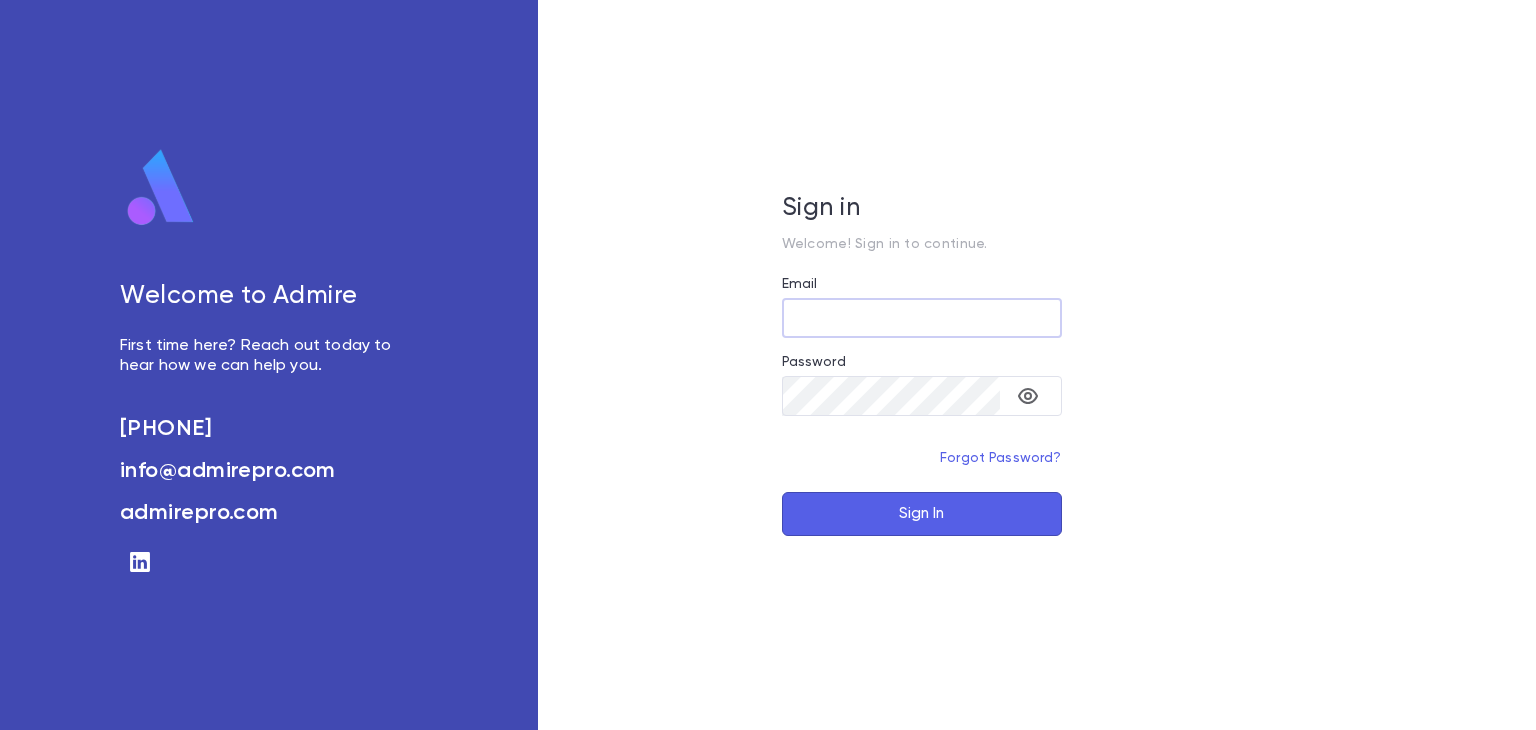 scroll, scrollTop: 0, scrollLeft: 0, axis: both 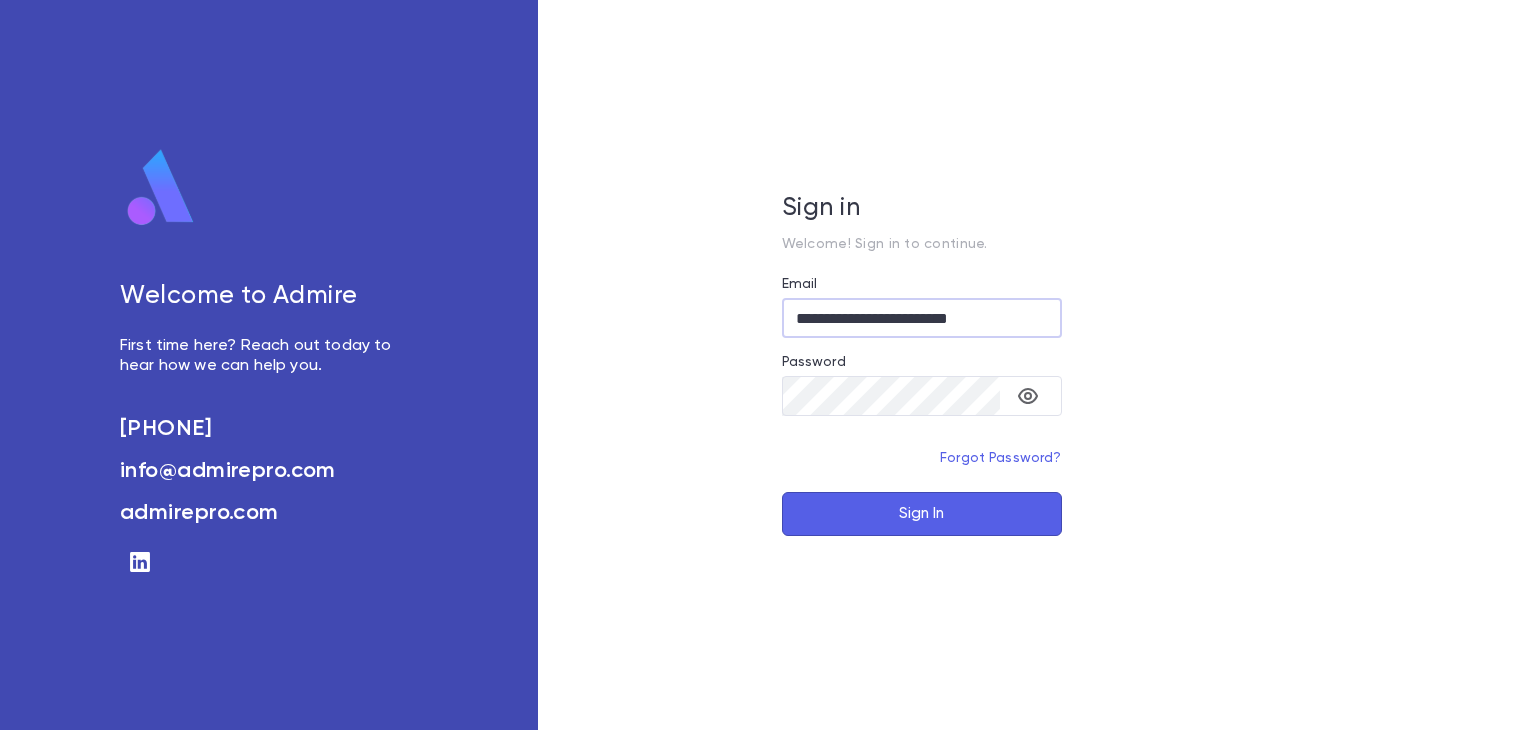 click on "**********" at bounding box center (922, 365) 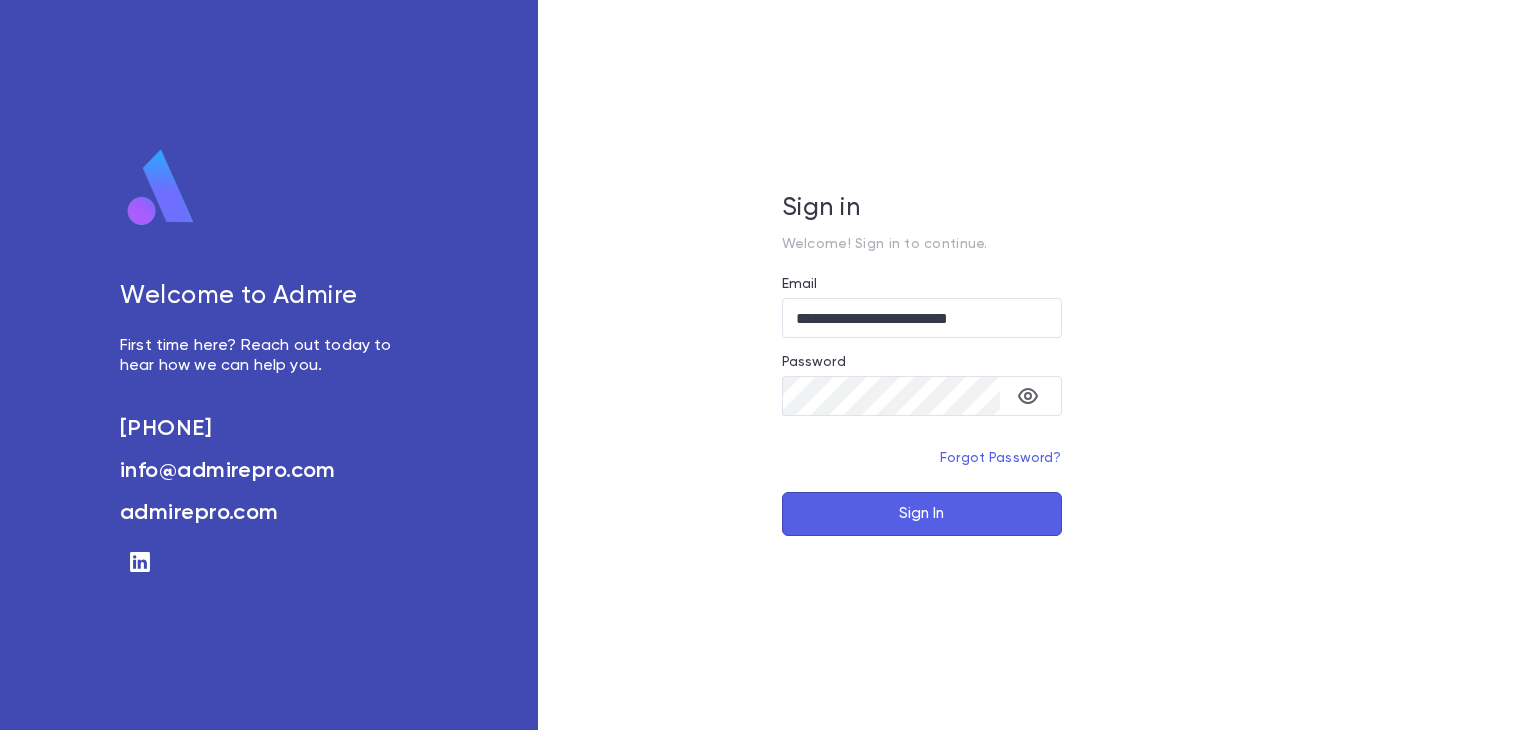 click on "Sign In" at bounding box center (922, 514) 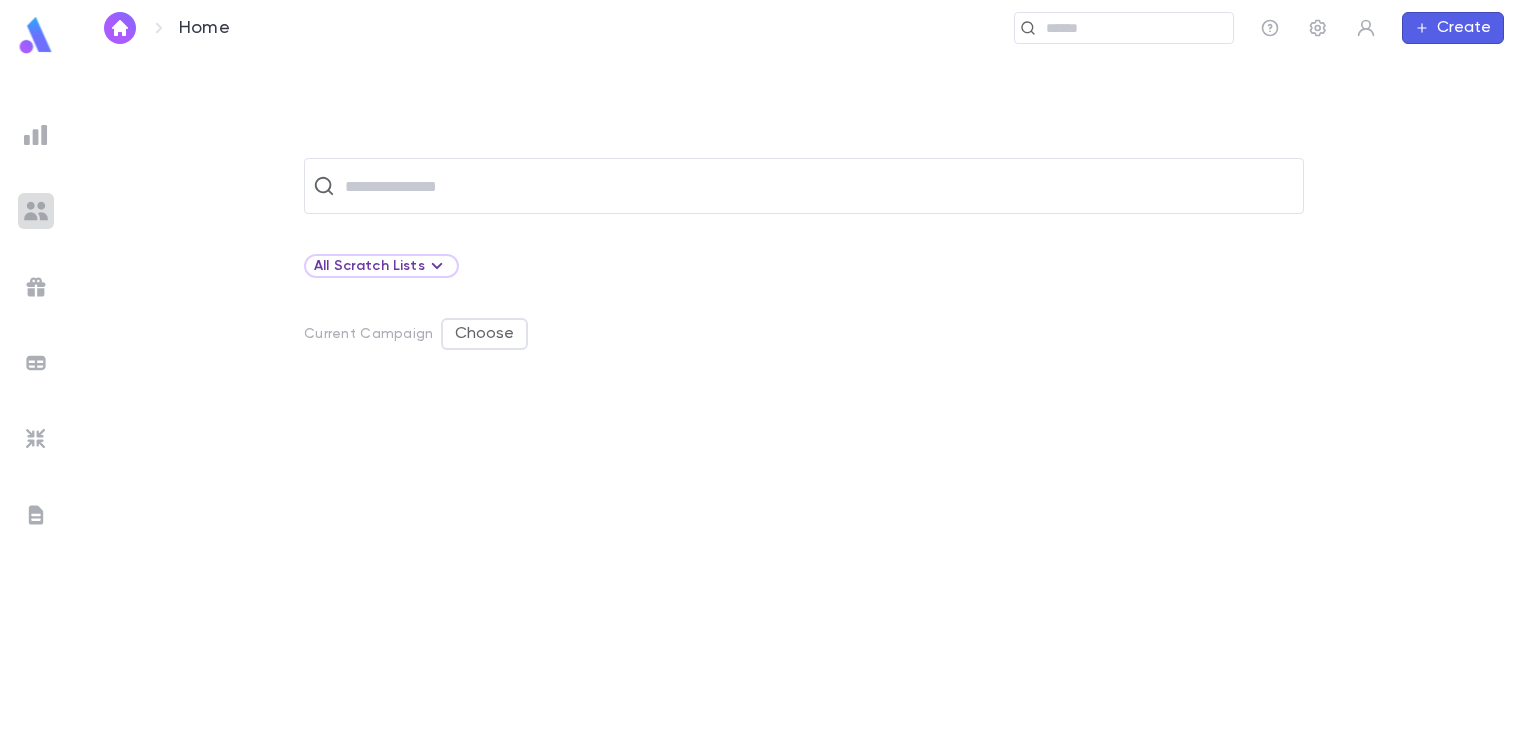 click at bounding box center [36, 211] 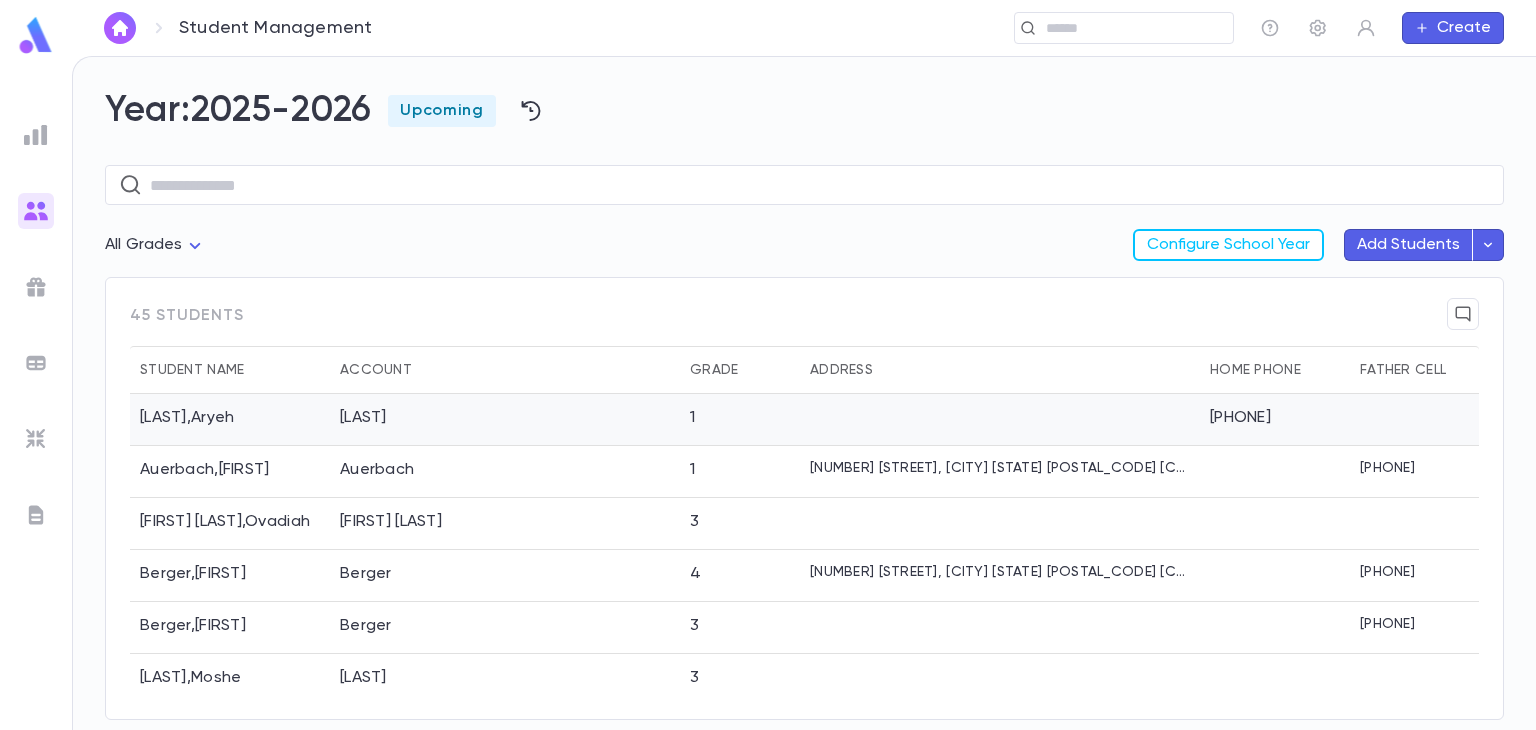 click on "1" at bounding box center [740, 420] 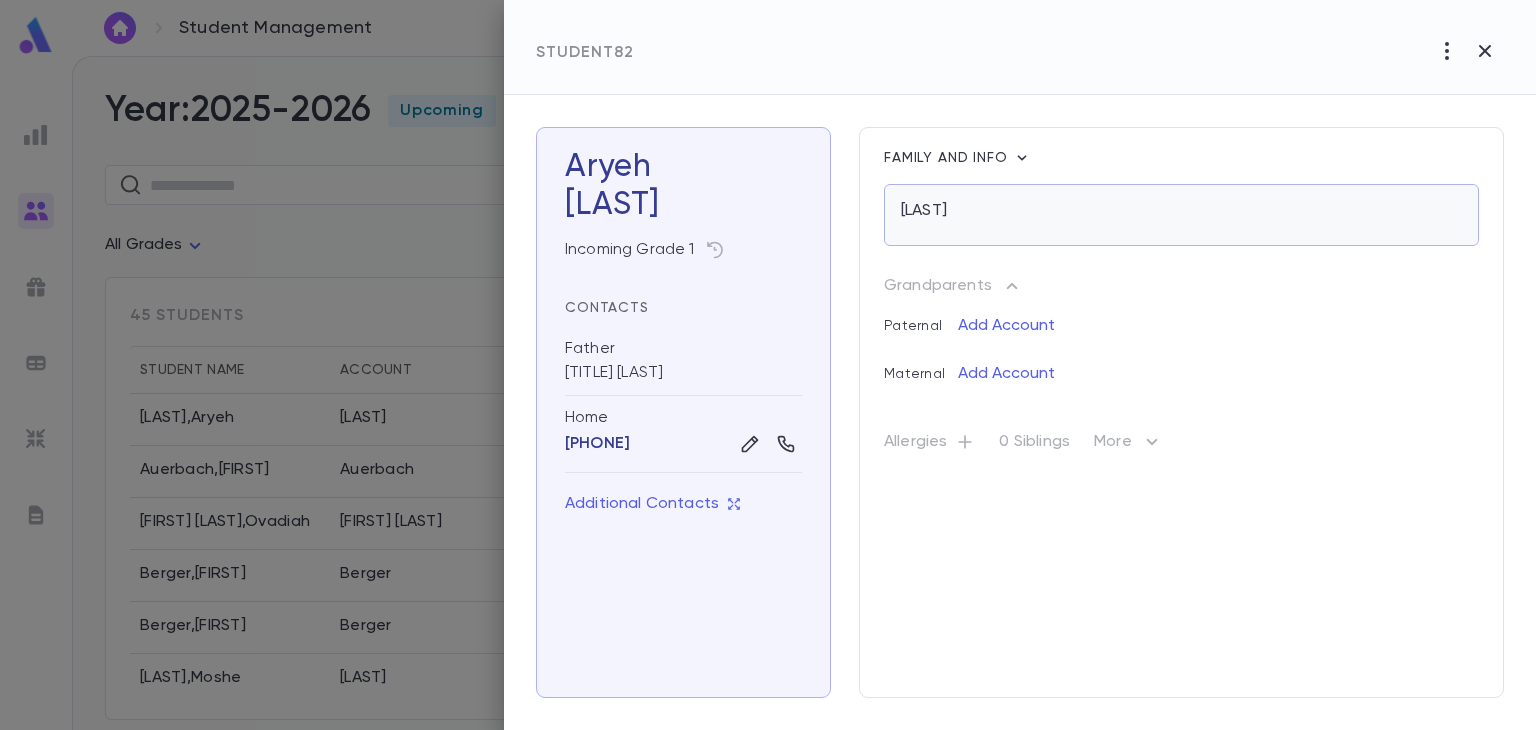 click on "Altusky" at bounding box center (924, 211) 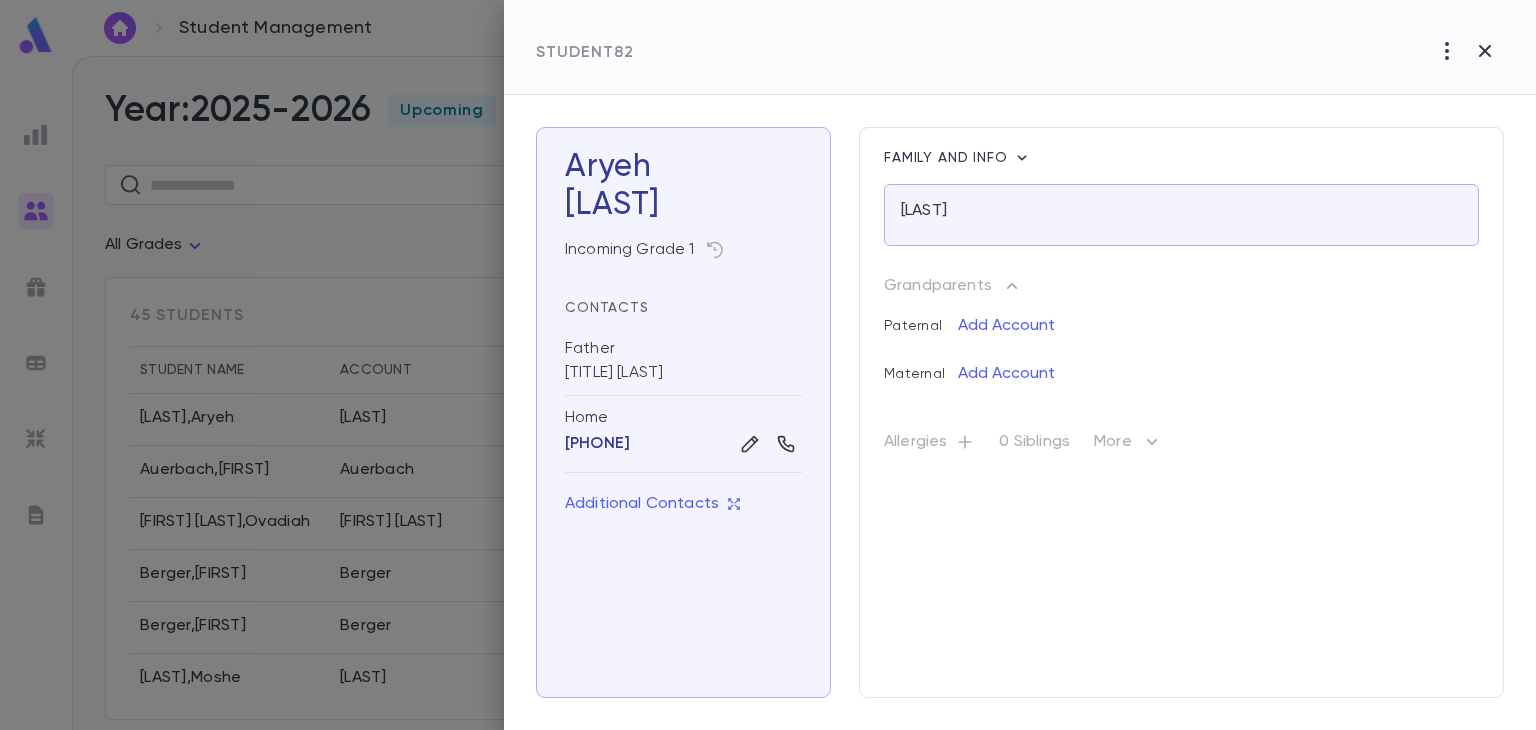 click at bounding box center (768, 365) 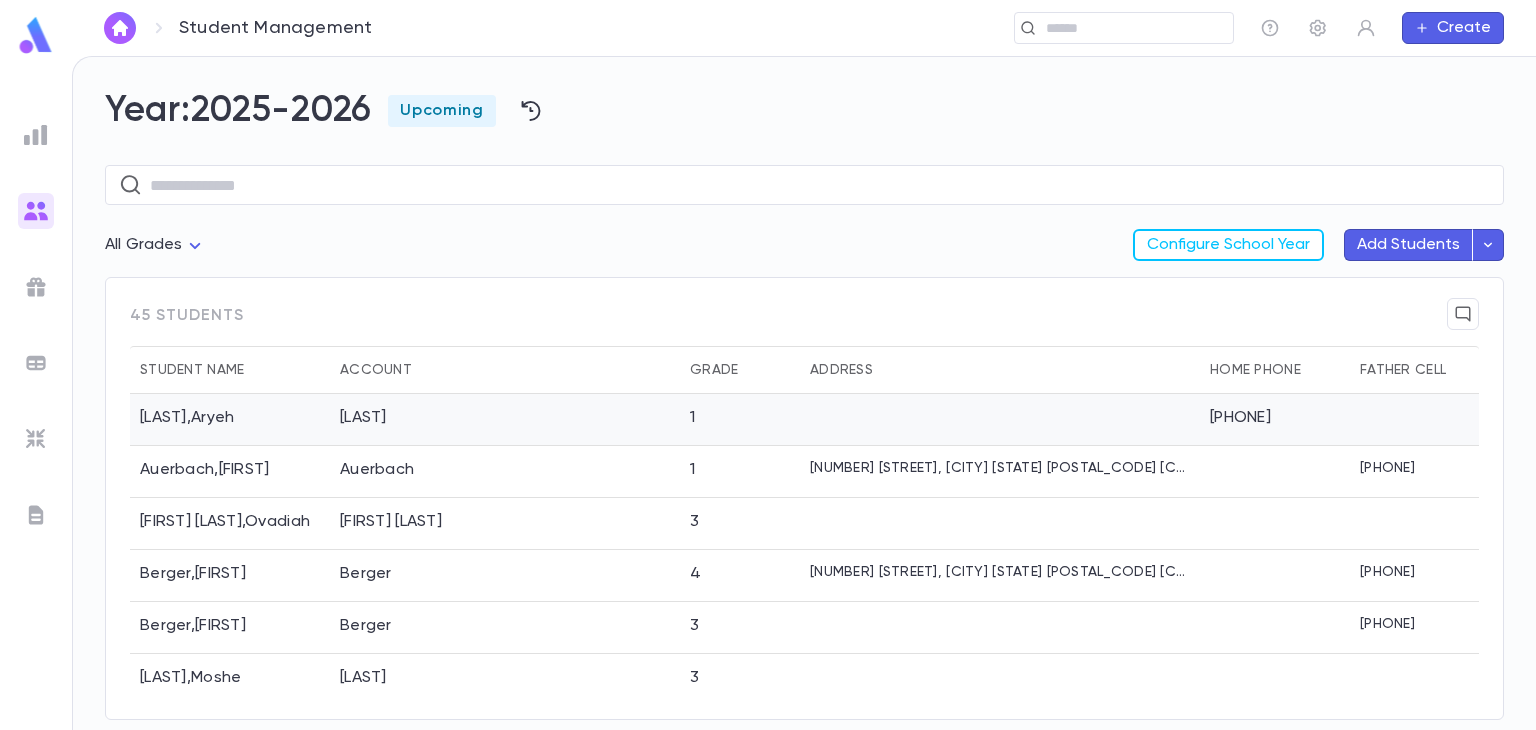 click on "Altusky" at bounding box center (505, 420) 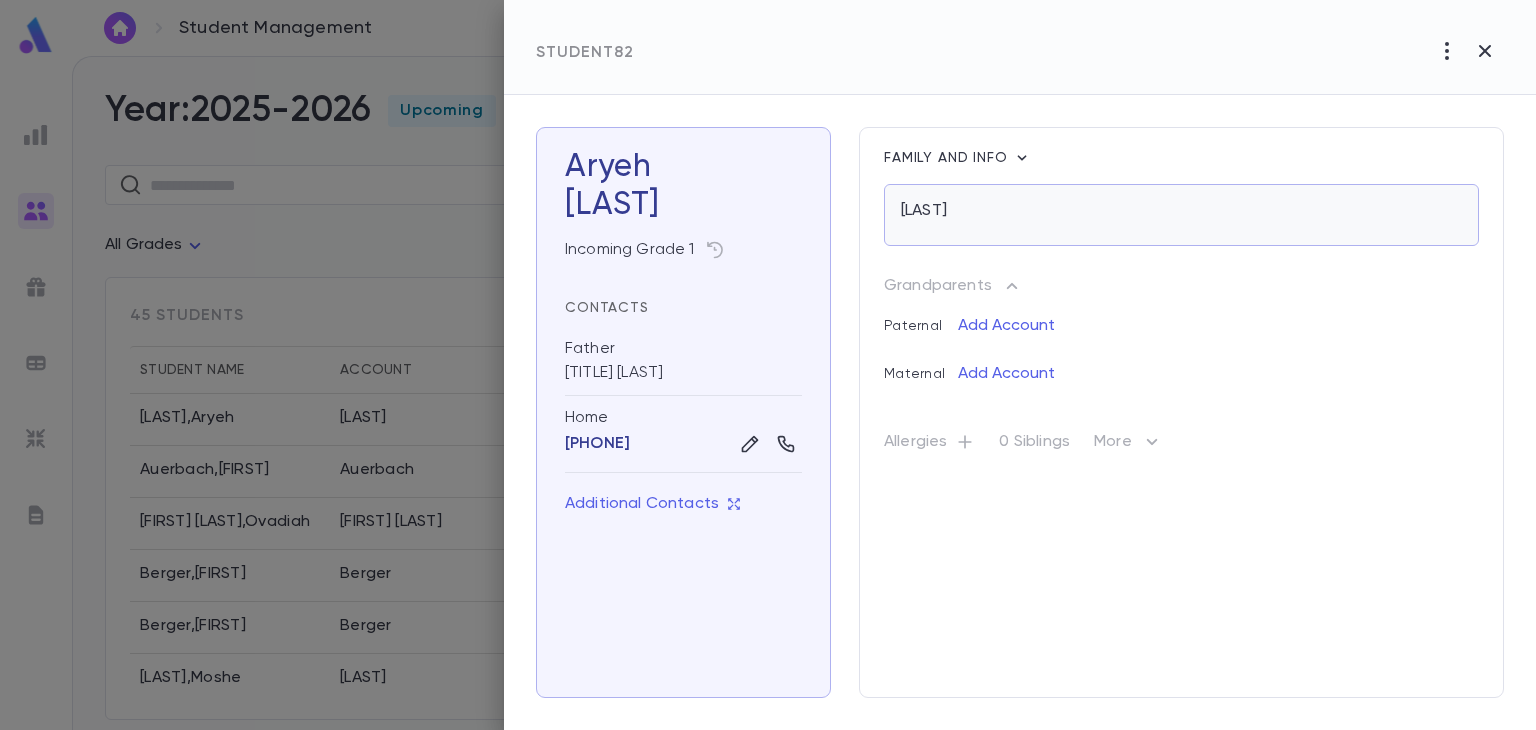 click on "Altusky" at bounding box center [1181, 211] 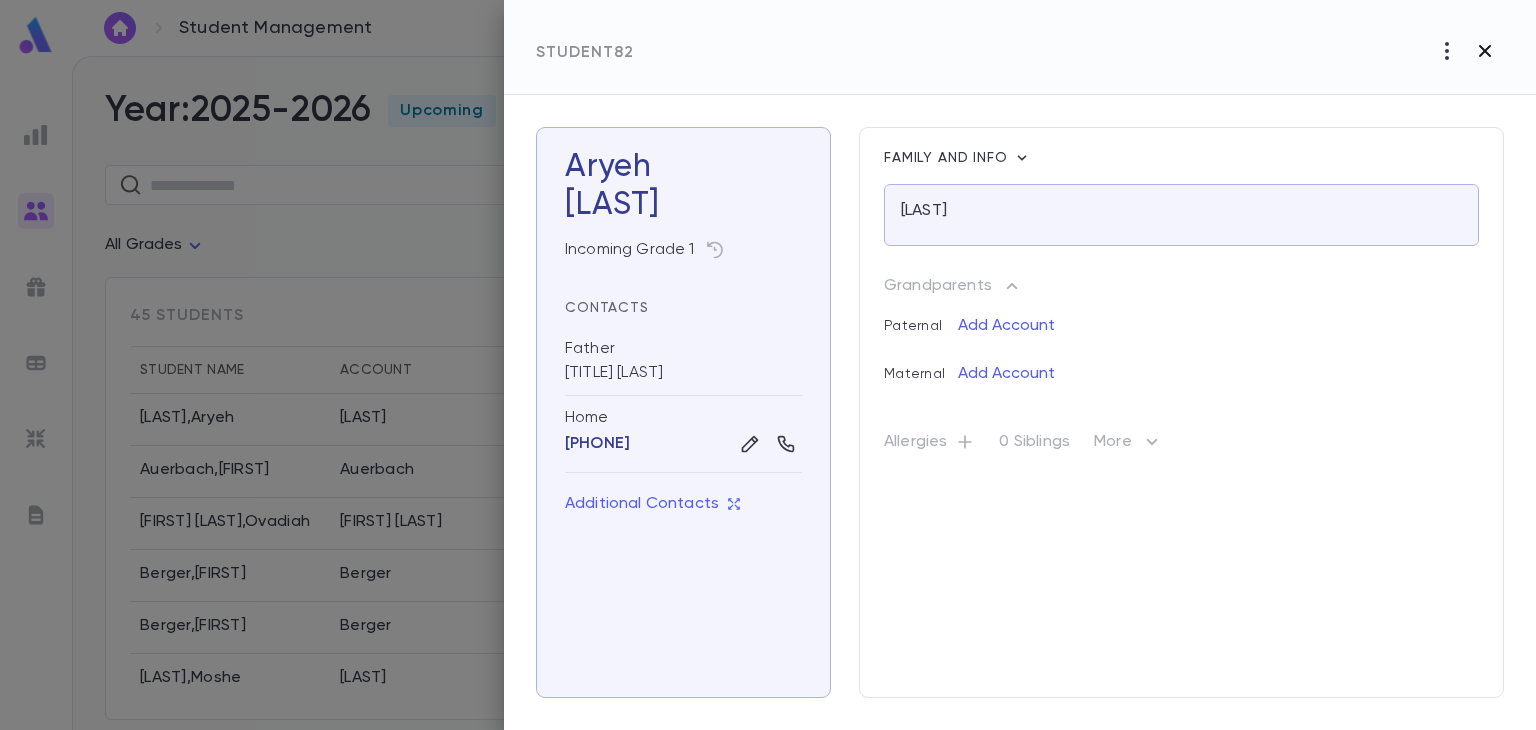 click 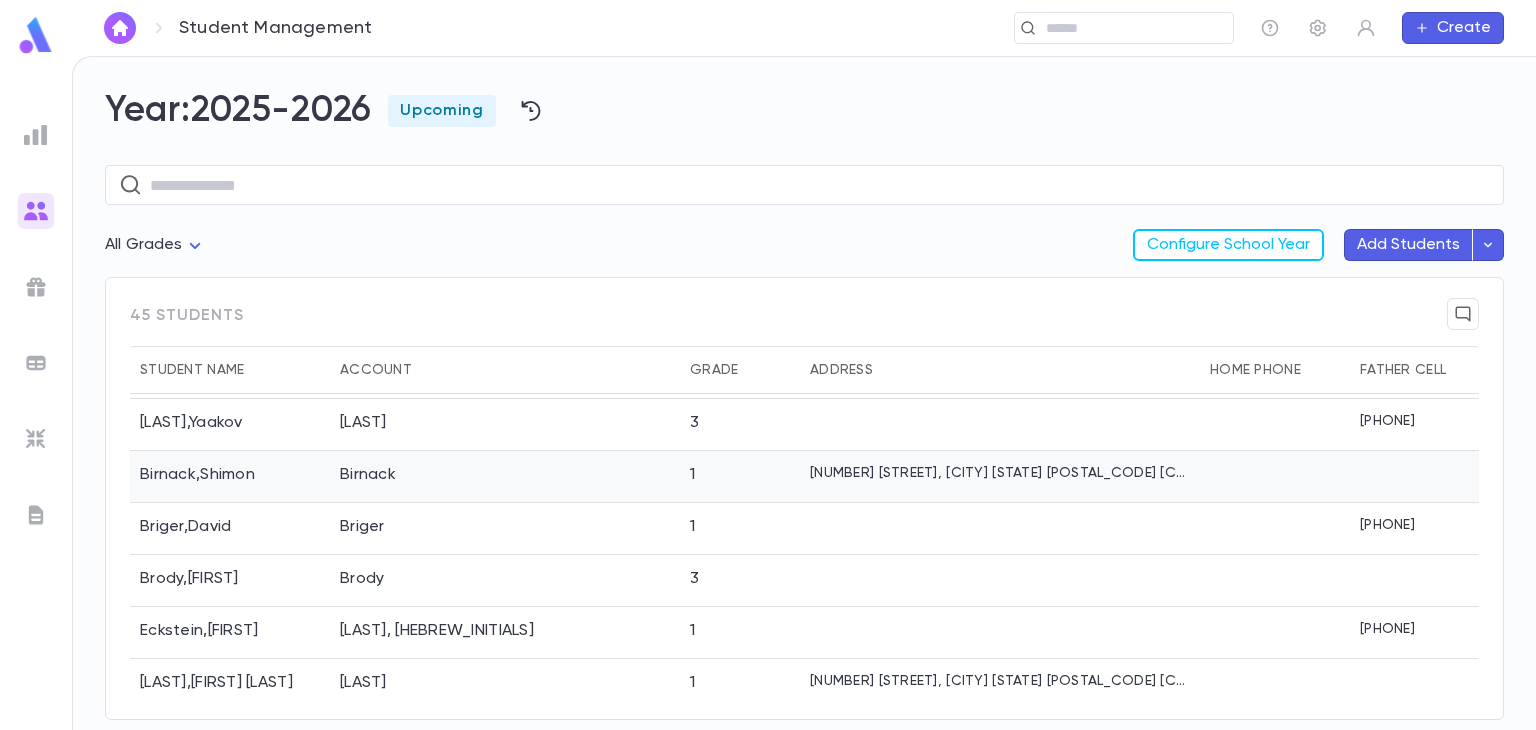 scroll, scrollTop: 320, scrollLeft: 0, axis: vertical 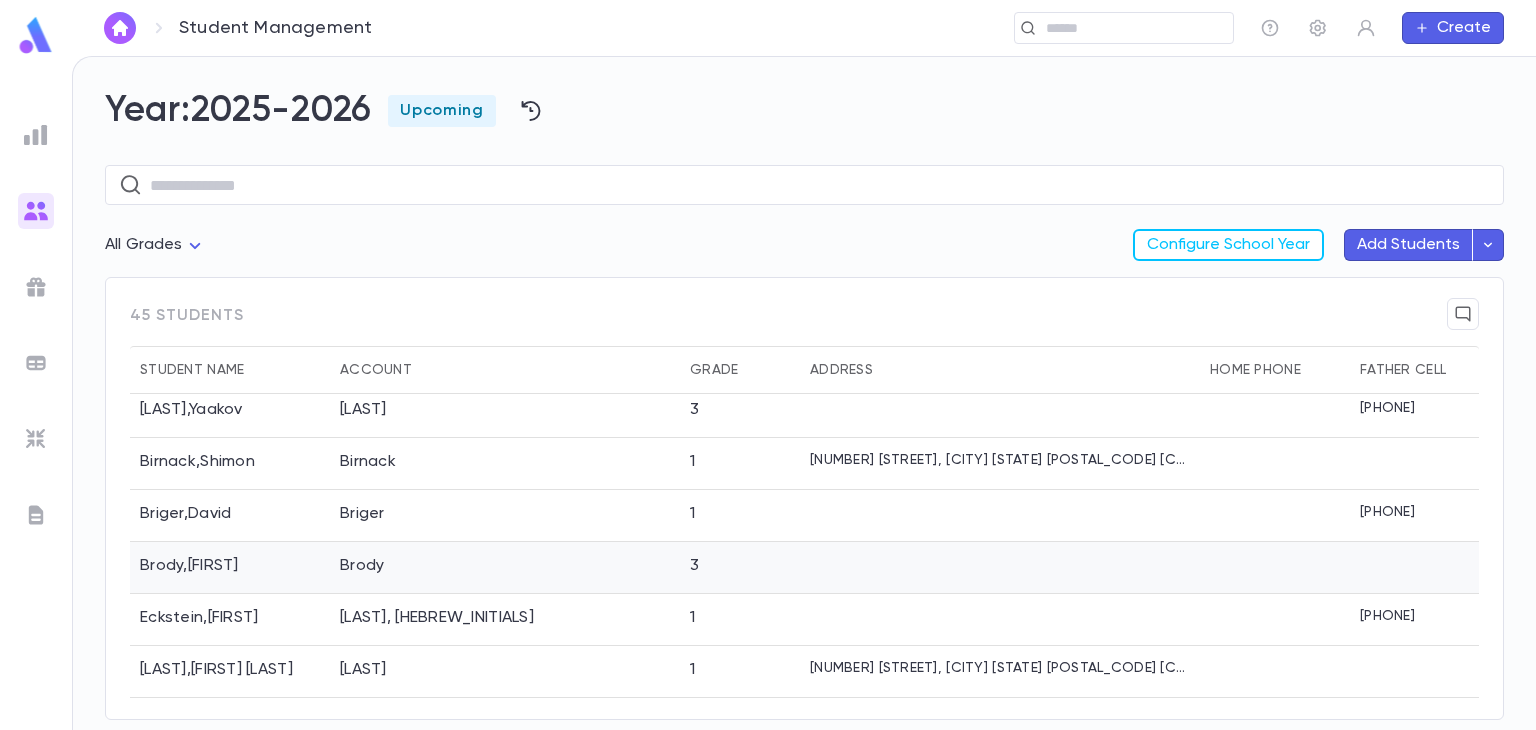 click on "Brody" at bounding box center [505, 568] 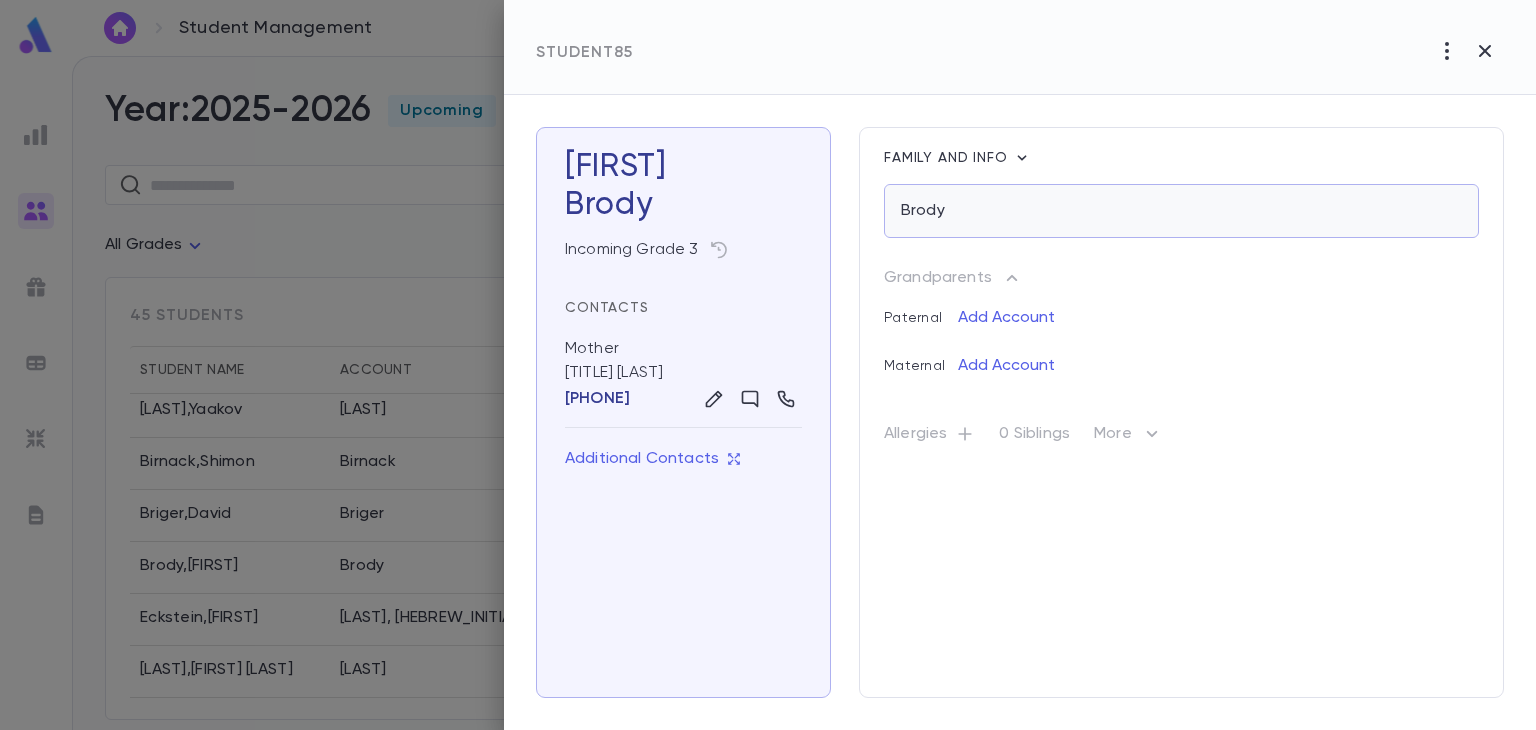 click on "Brody" at bounding box center (1181, 211) 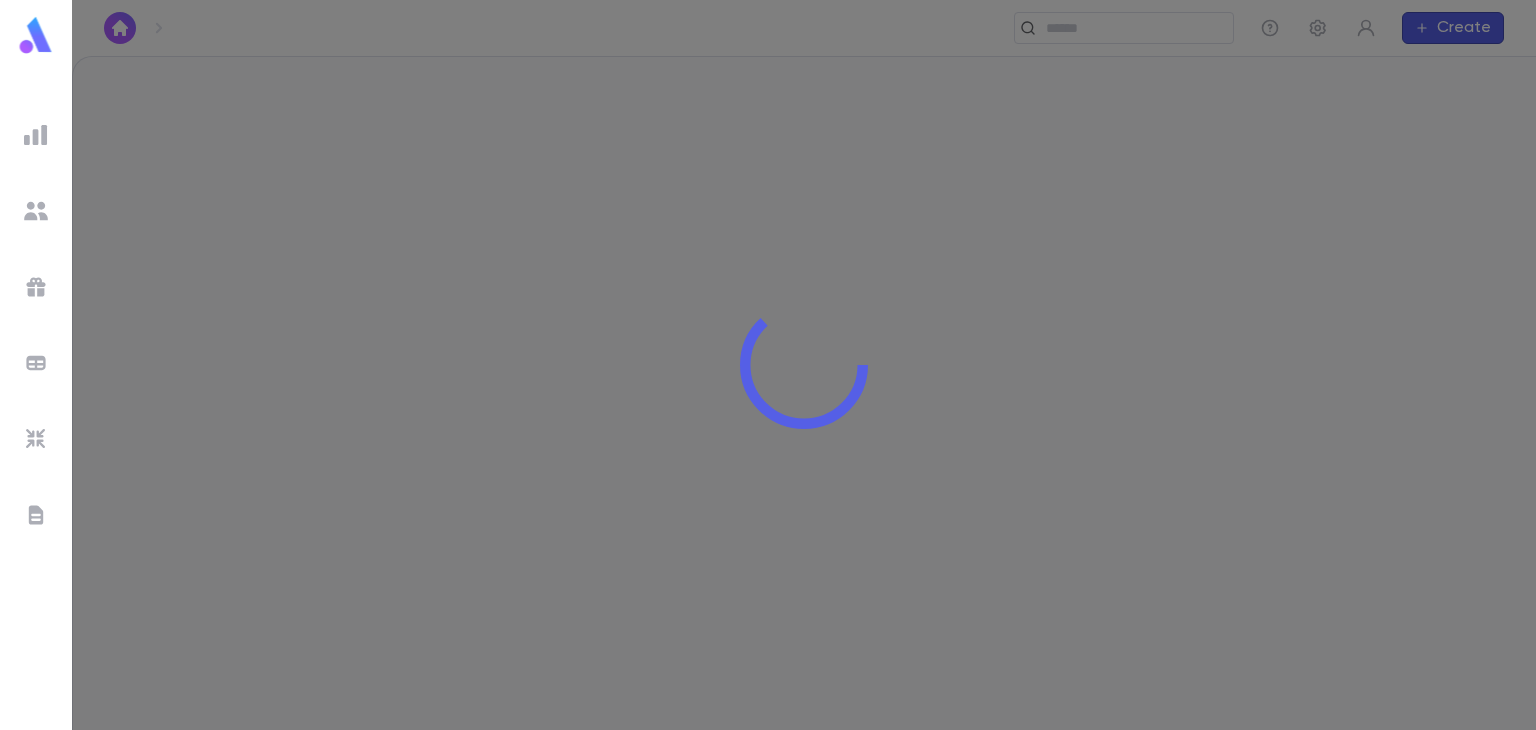 scroll, scrollTop: 0, scrollLeft: 0, axis: both 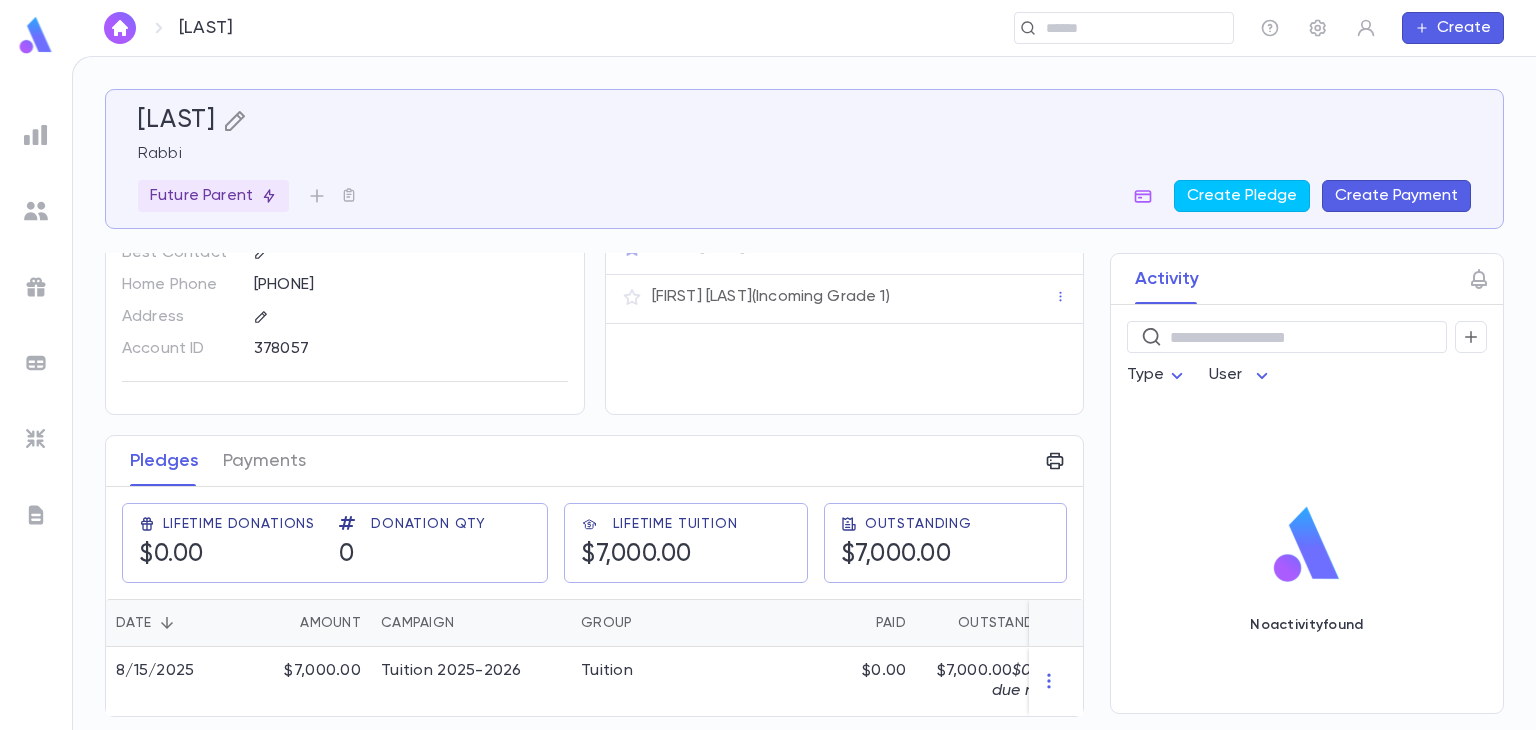 click 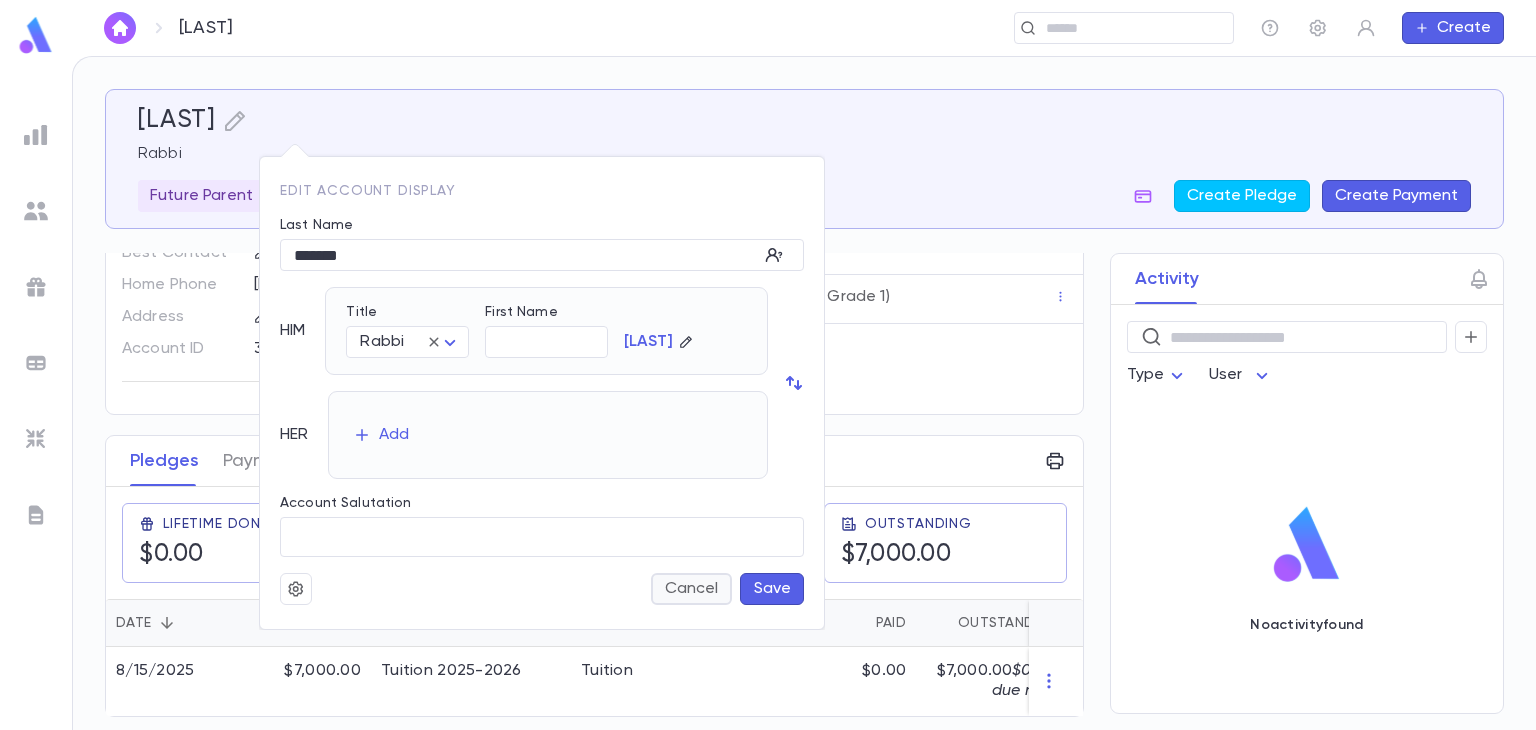 click on "Cancel" at bounding box center [691, 589] 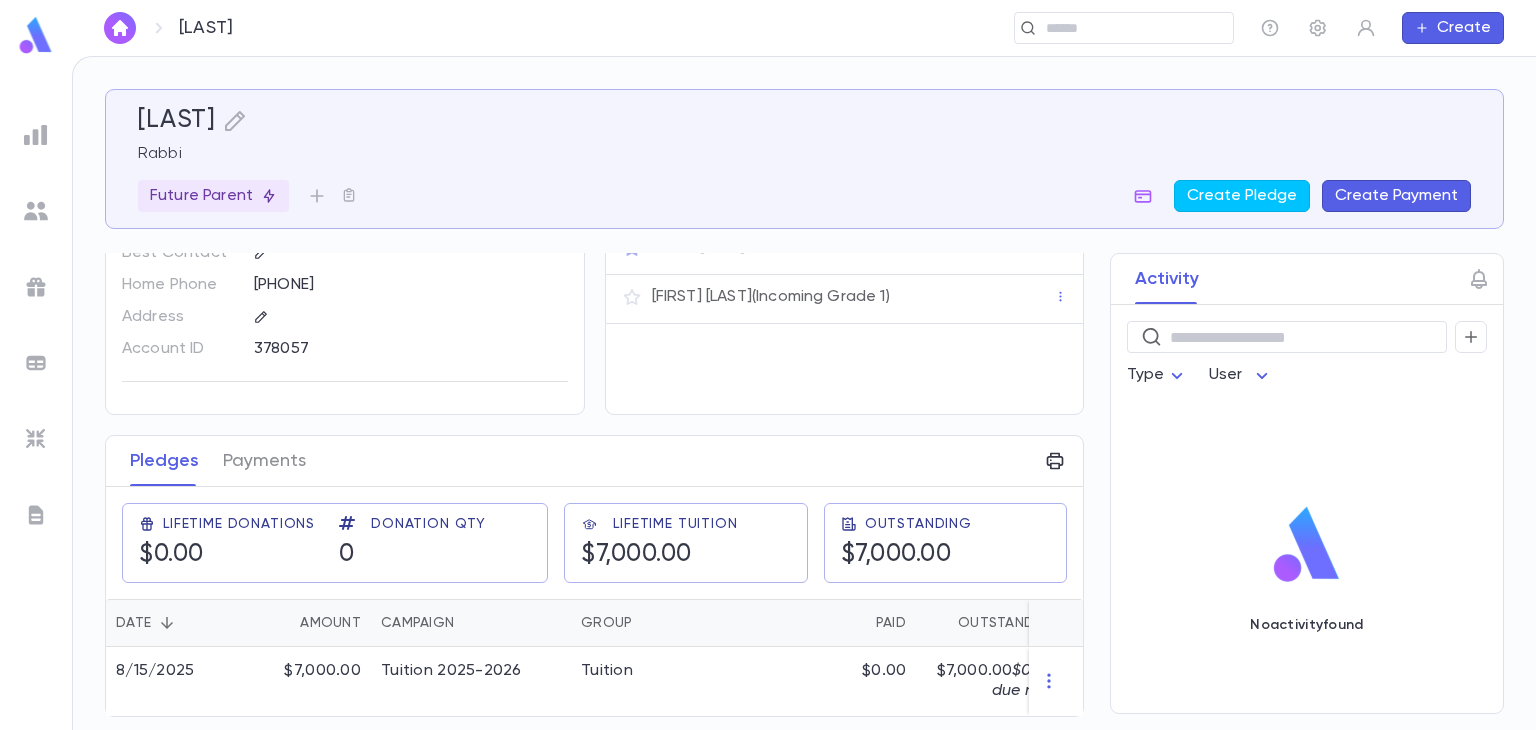 click at bounding box center (402, 315) 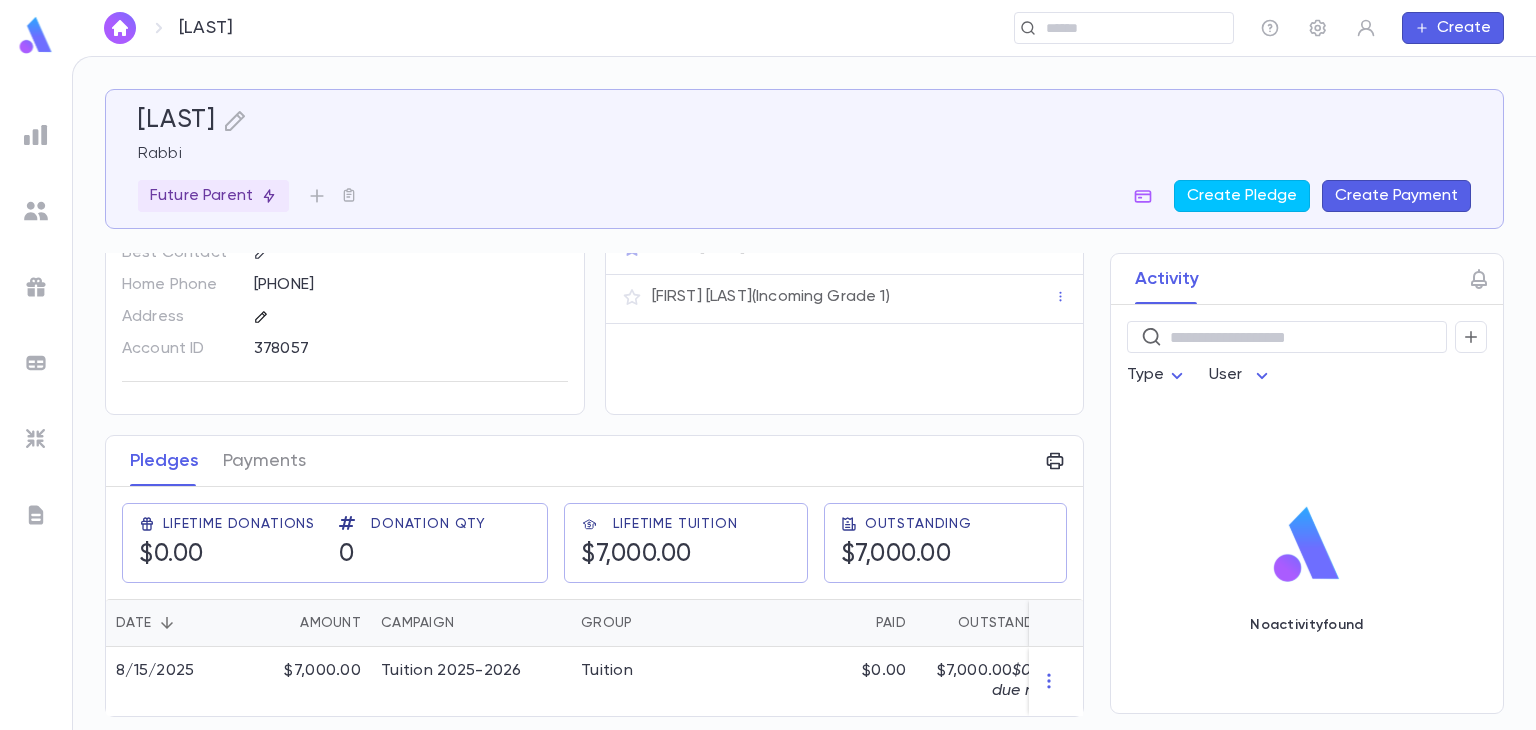 click 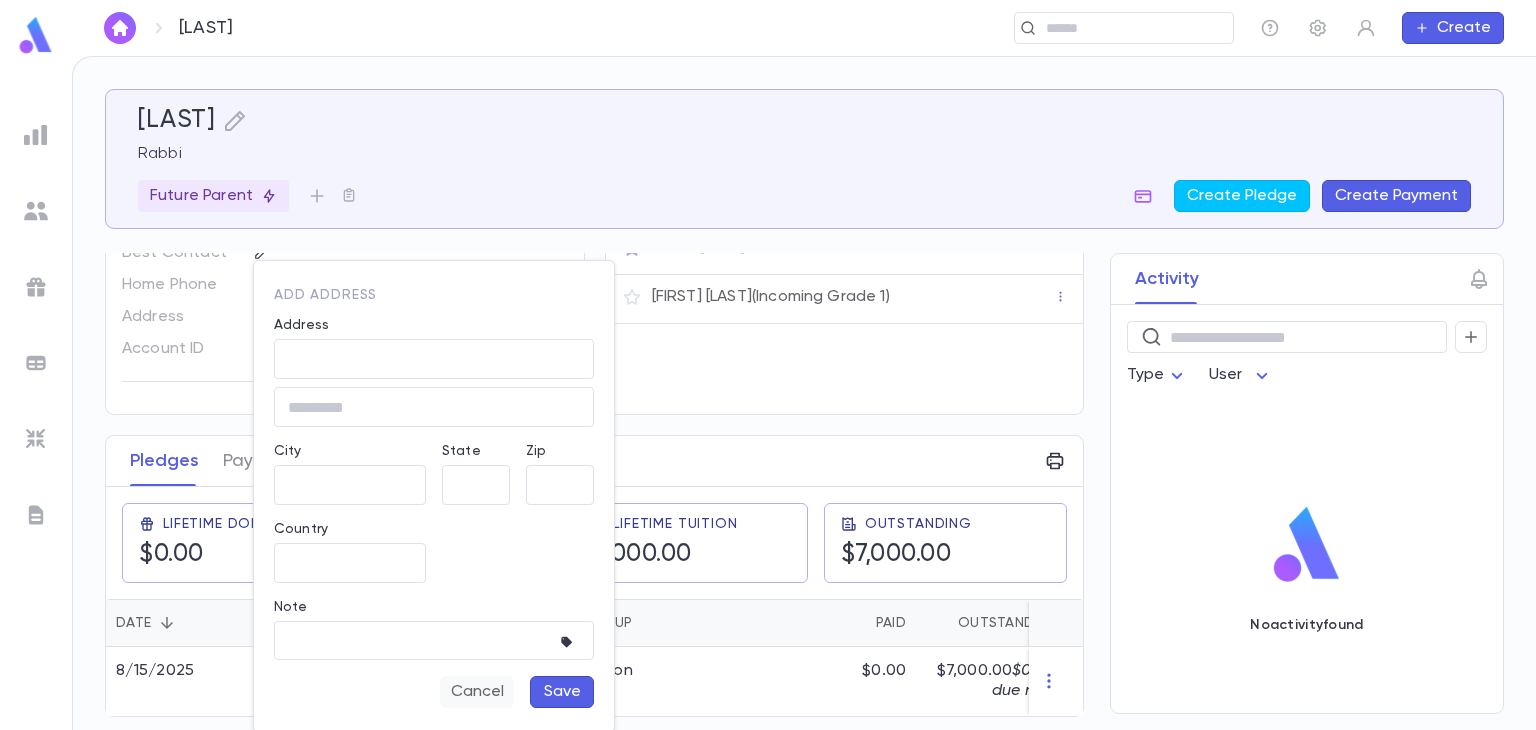 click on "Cancel" at bounding box center [477, 692] 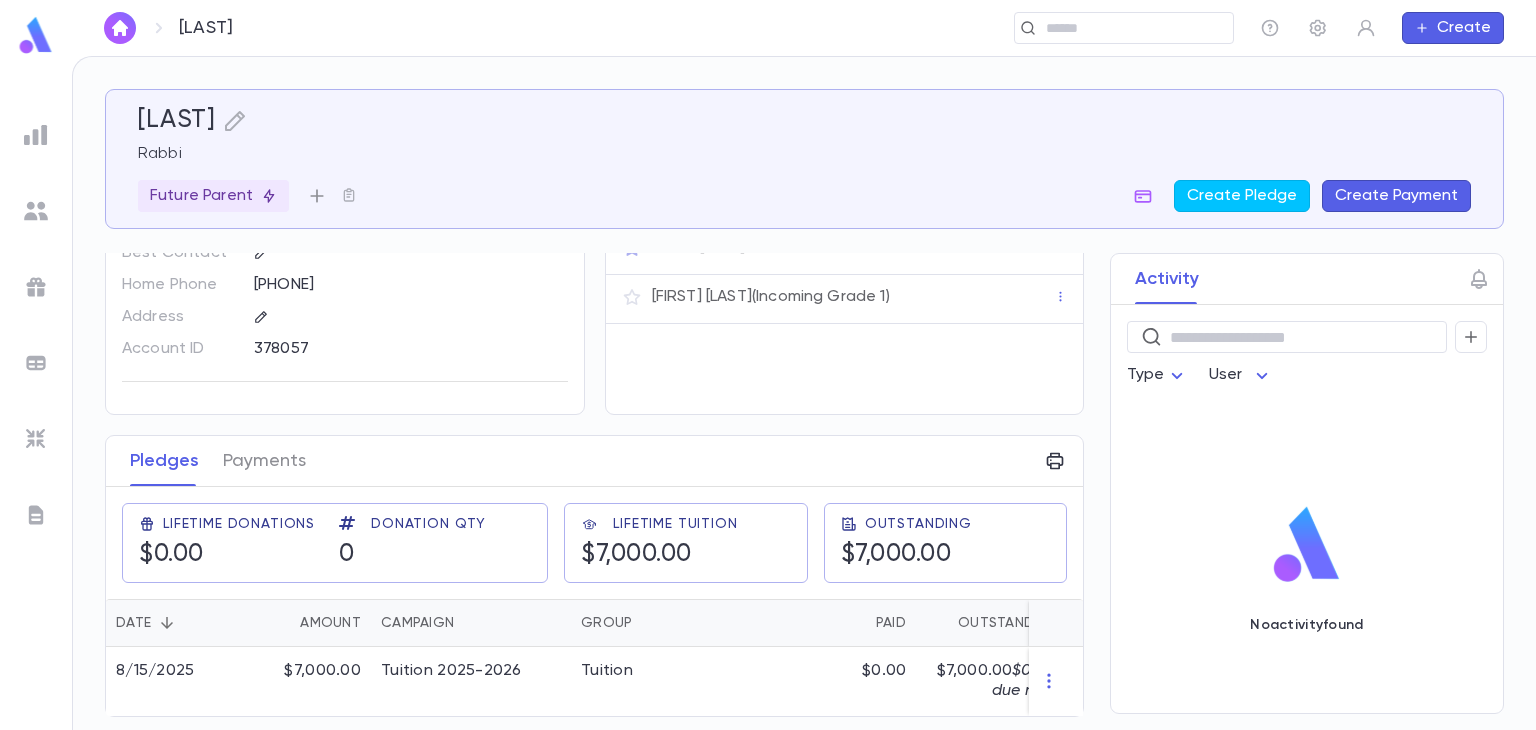 click 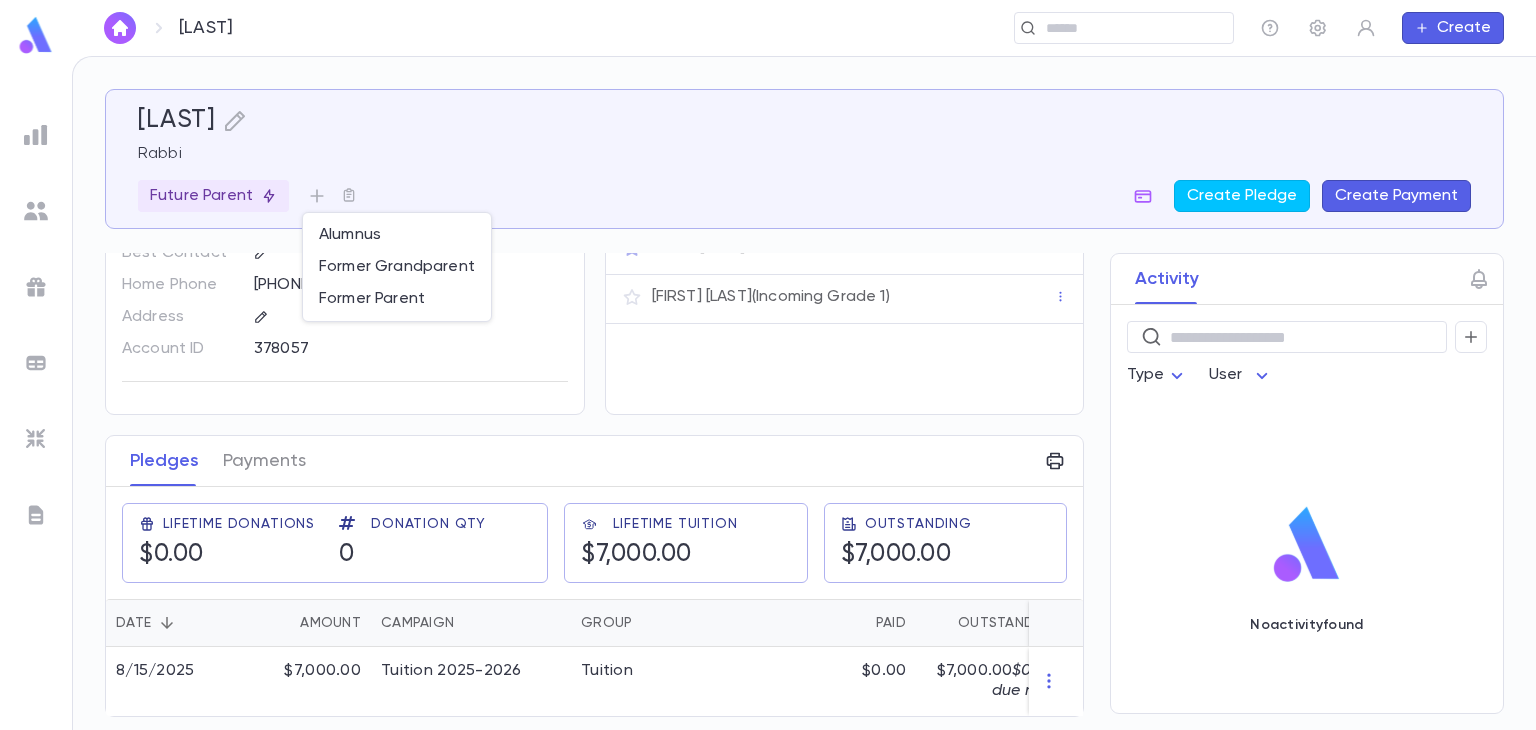 click at bounding box center [768, 365] 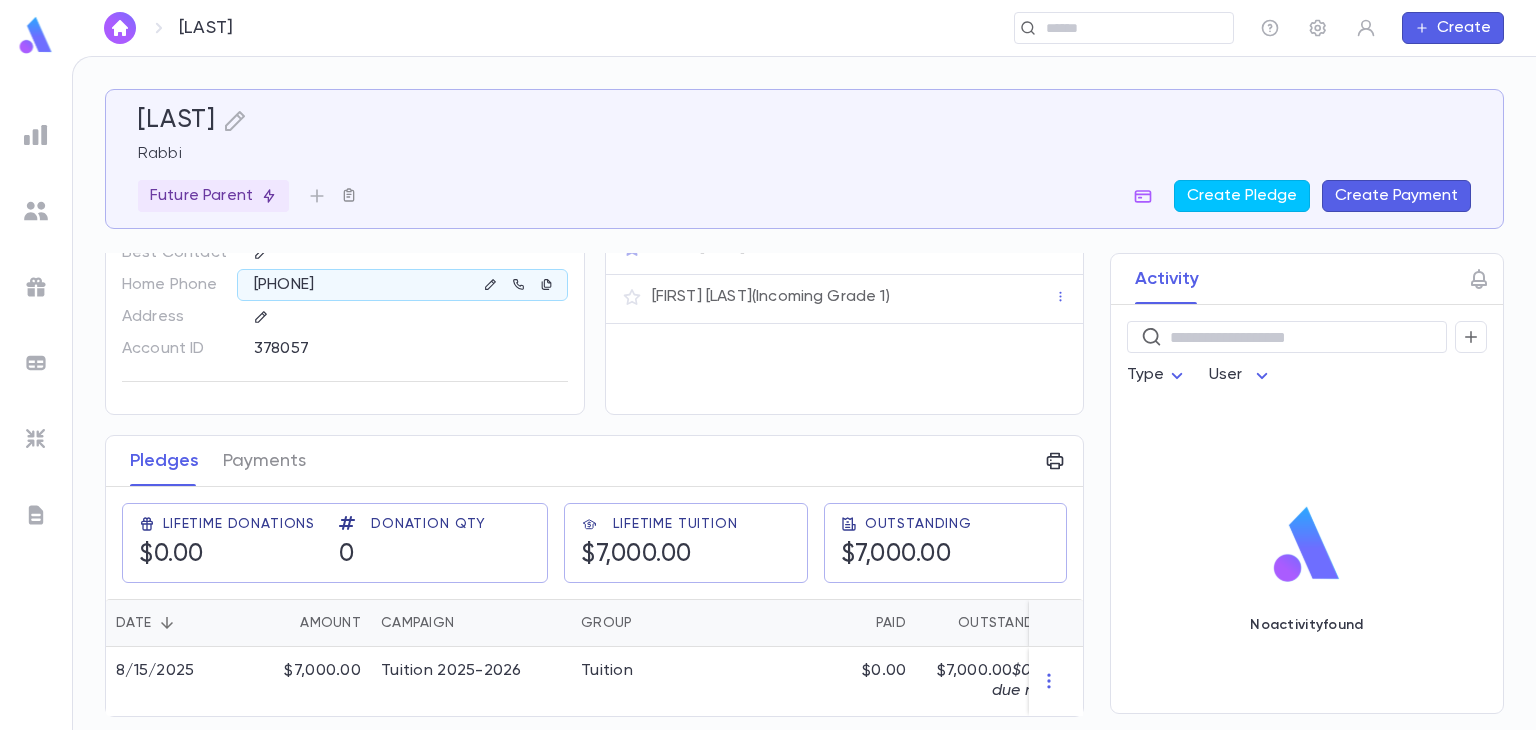 click 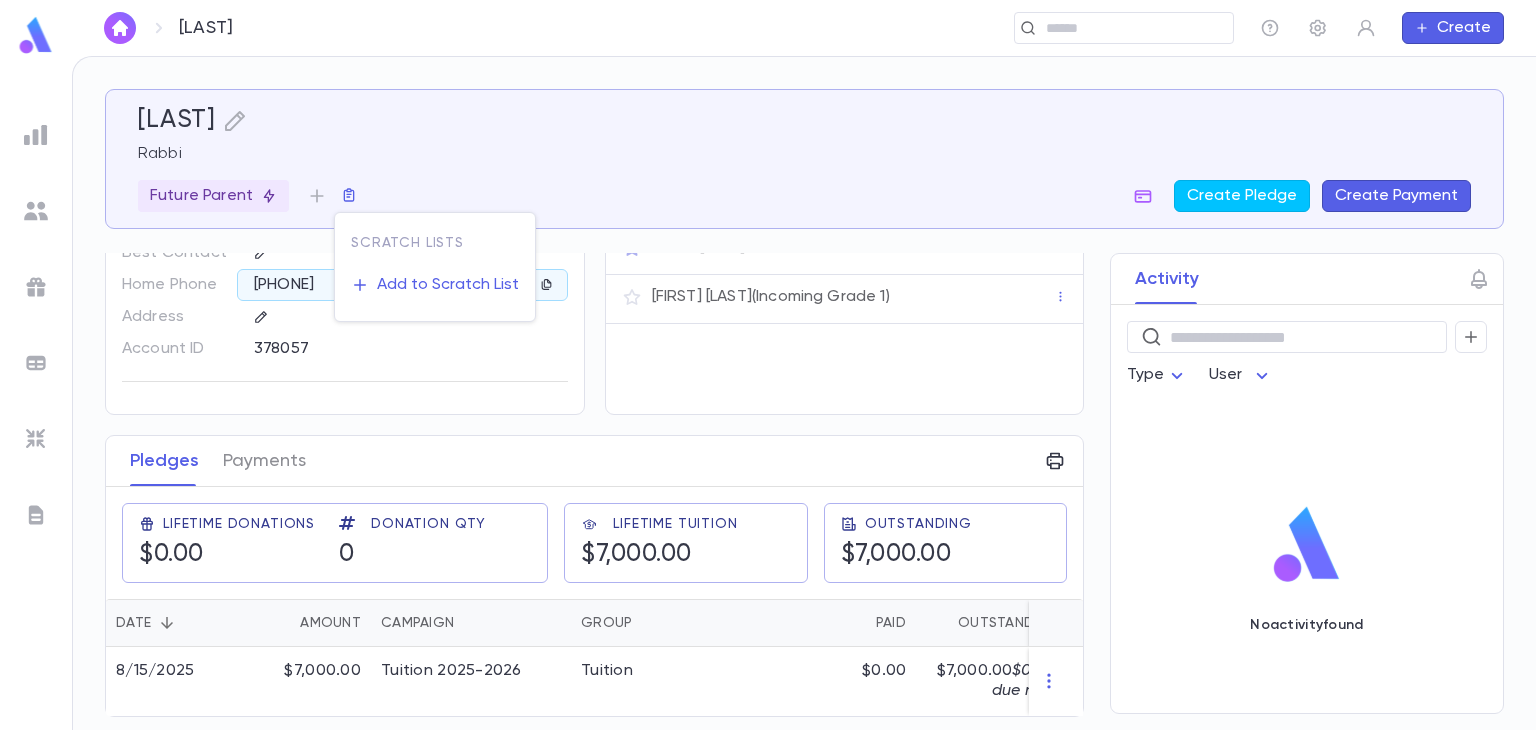 click at bounding box center (768, 365) 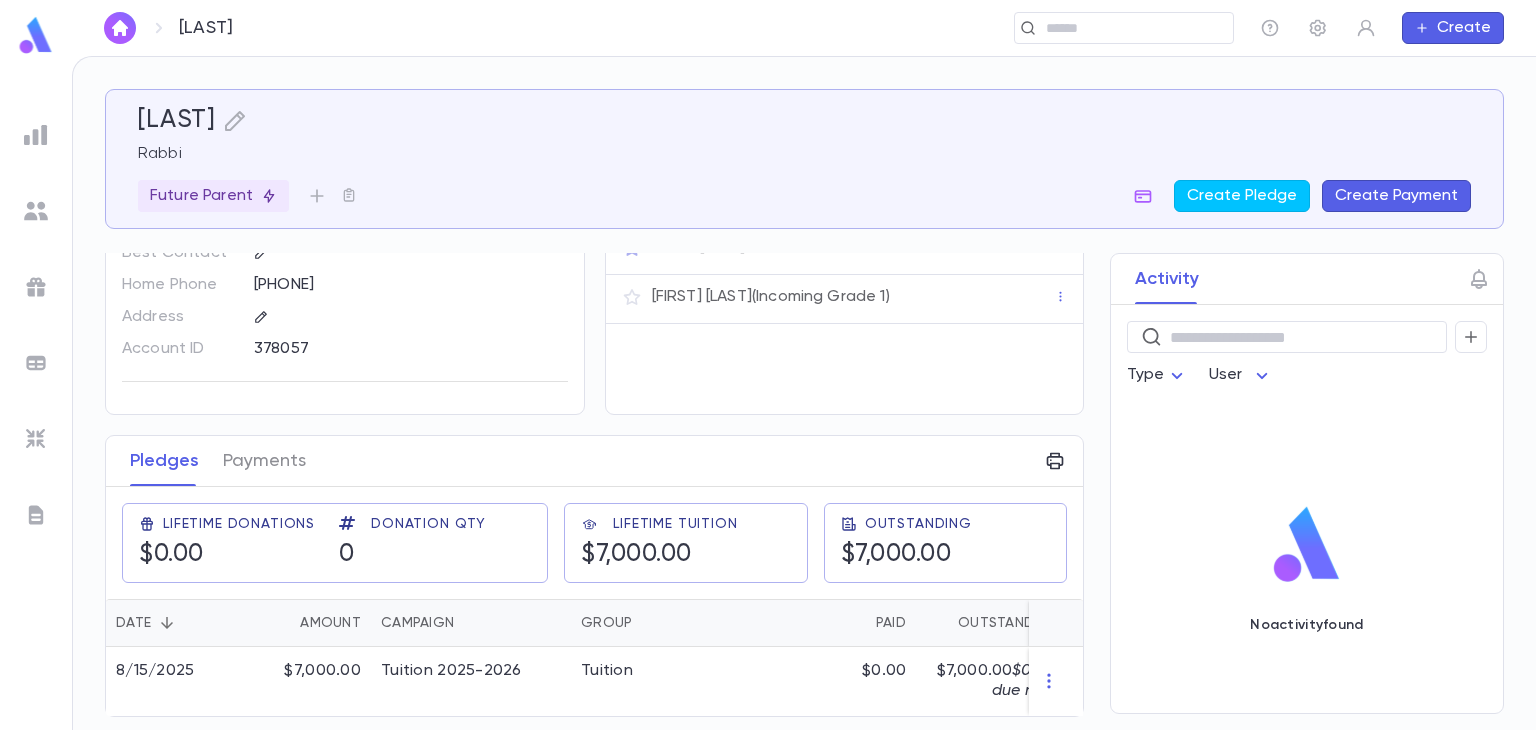 click on "Aryeh Altusky  (Incoming Grade 1)" at bounding box center [771, 297] 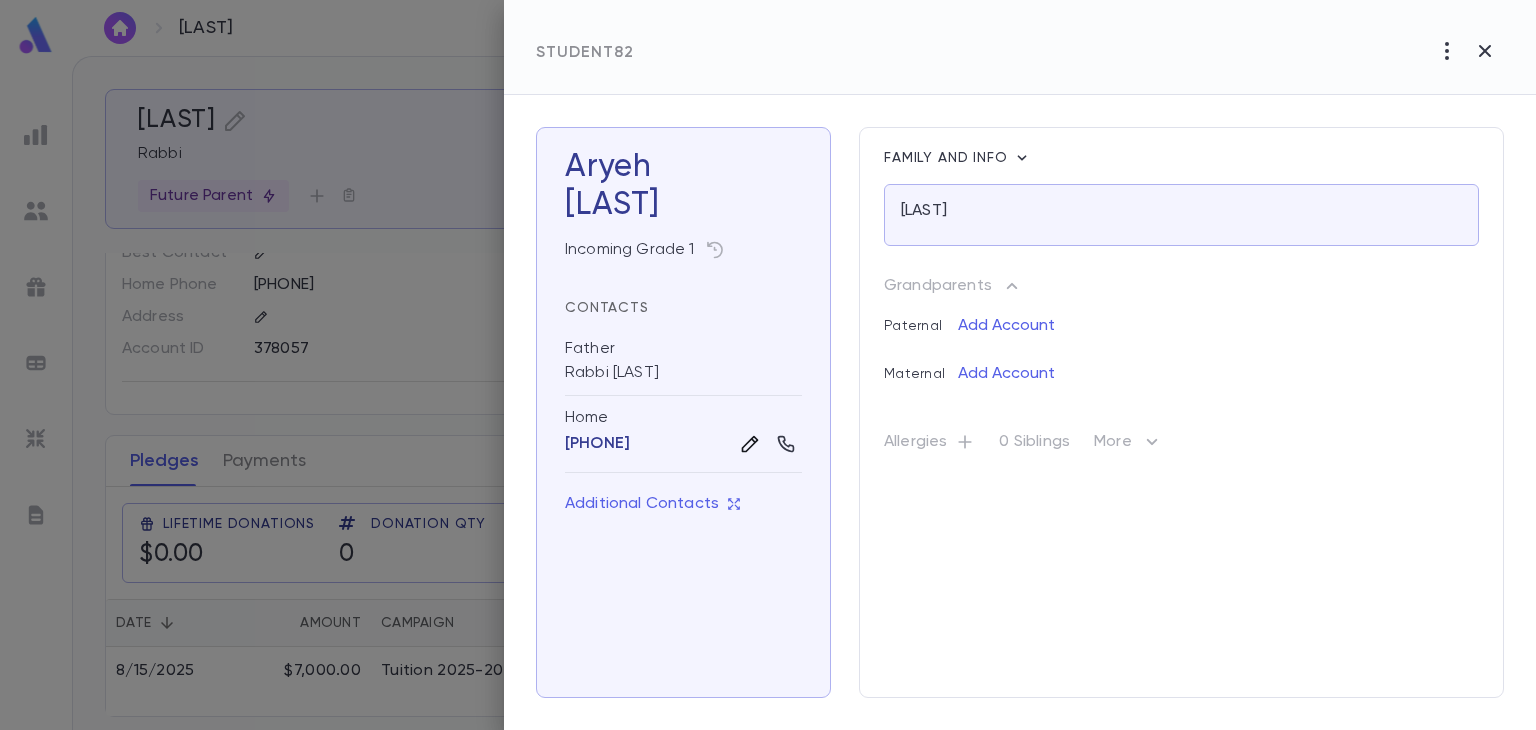 click 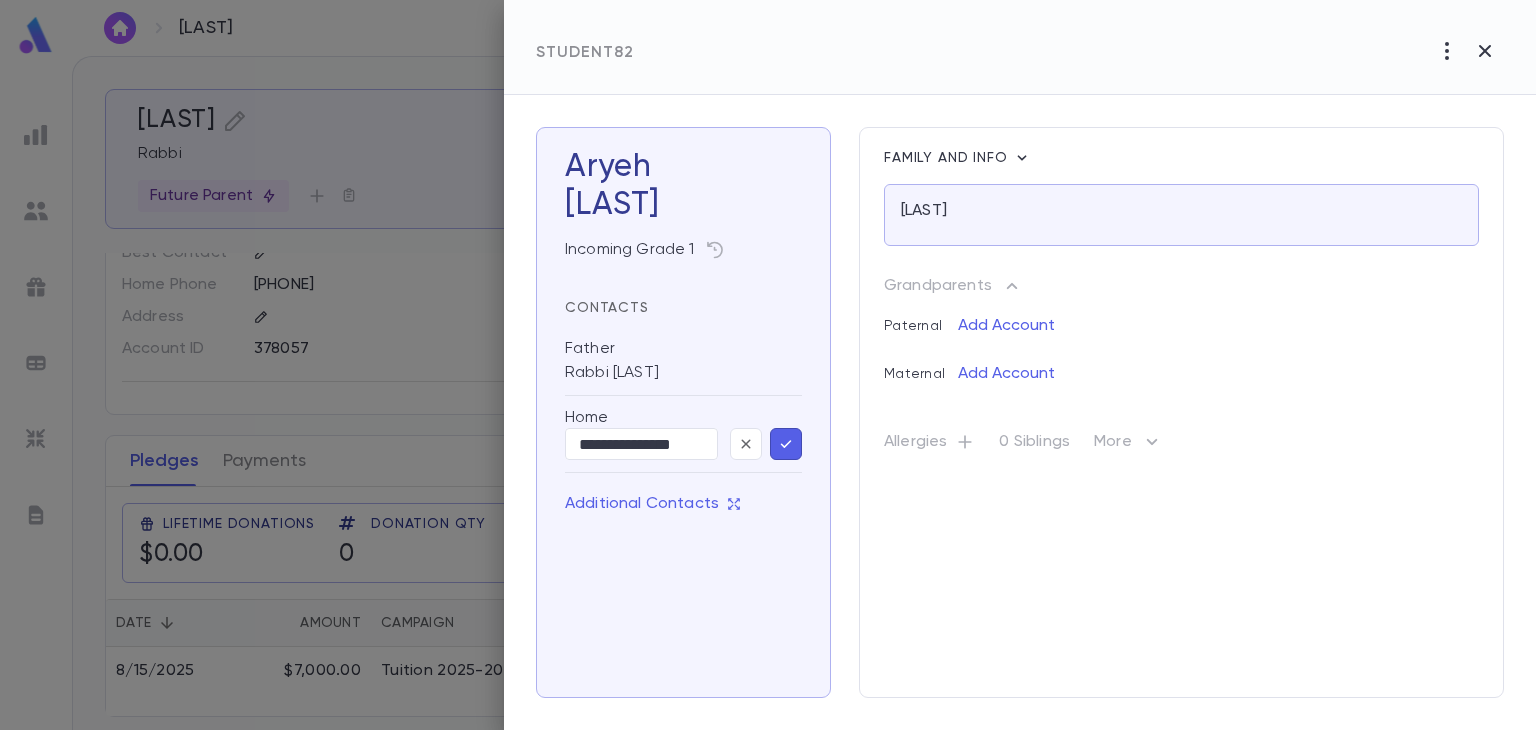 click on "Father" at bounding box center [683, 350] 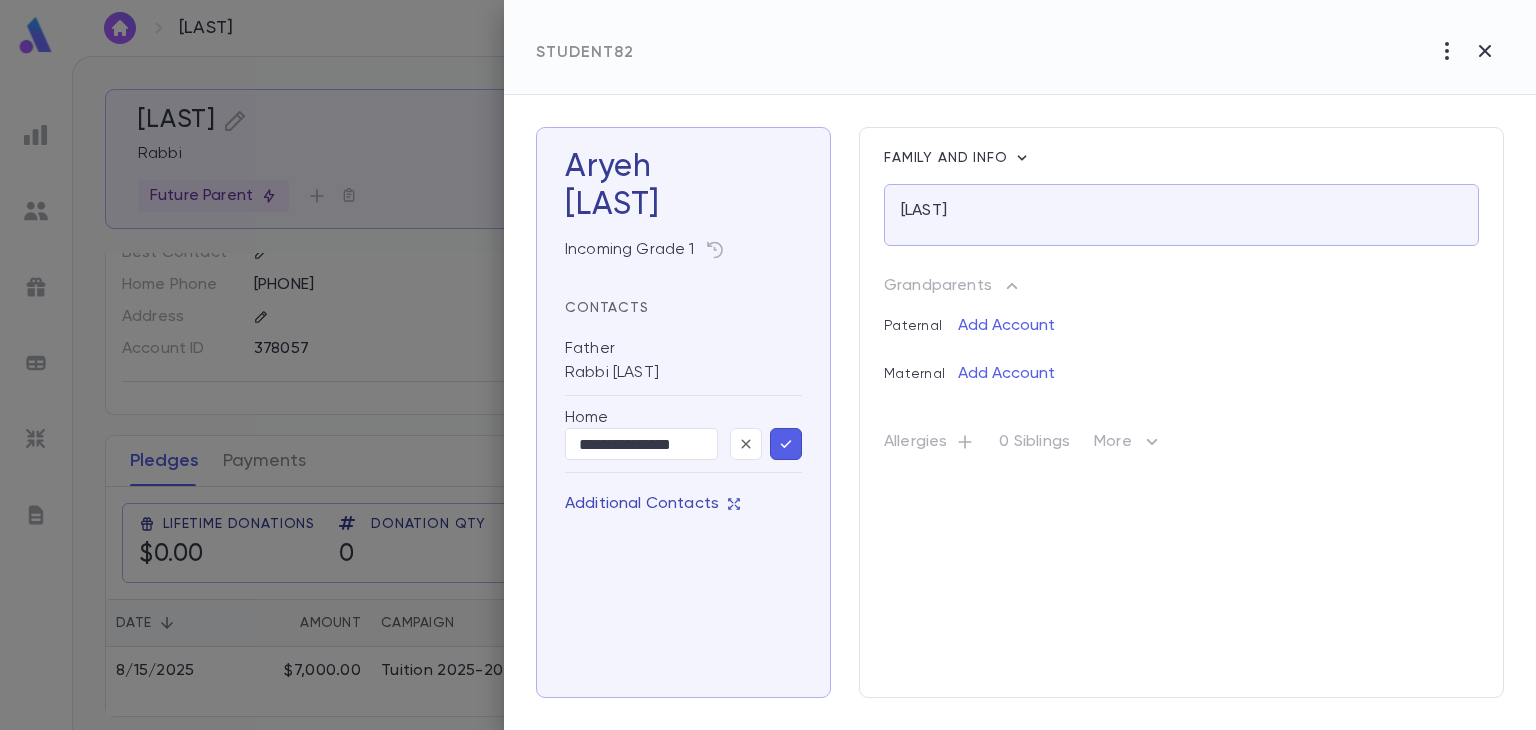click on "Additional   Contacts" at bounding box center [653, 504] 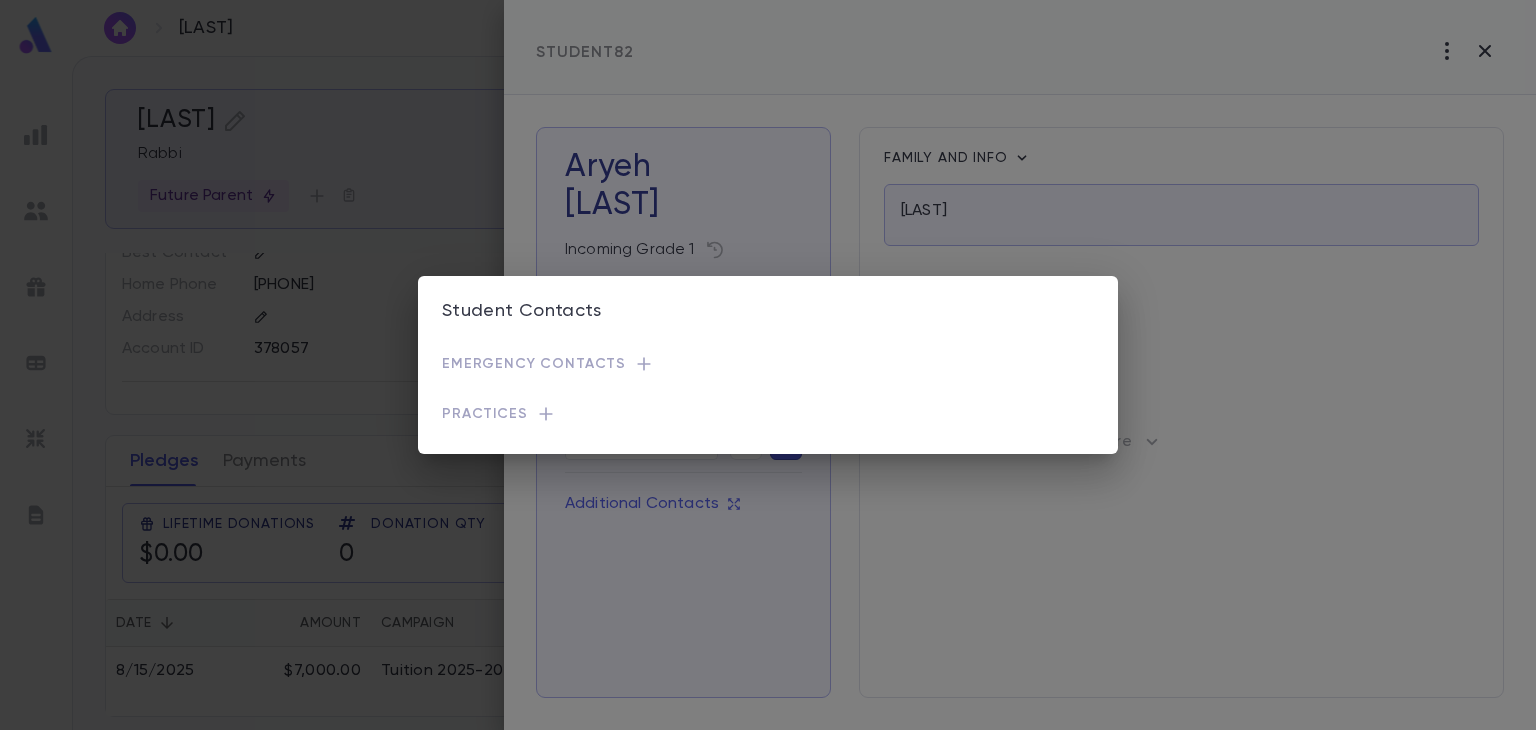 click on "Emergency Contacts Practices" at bounding box center (768, 380) 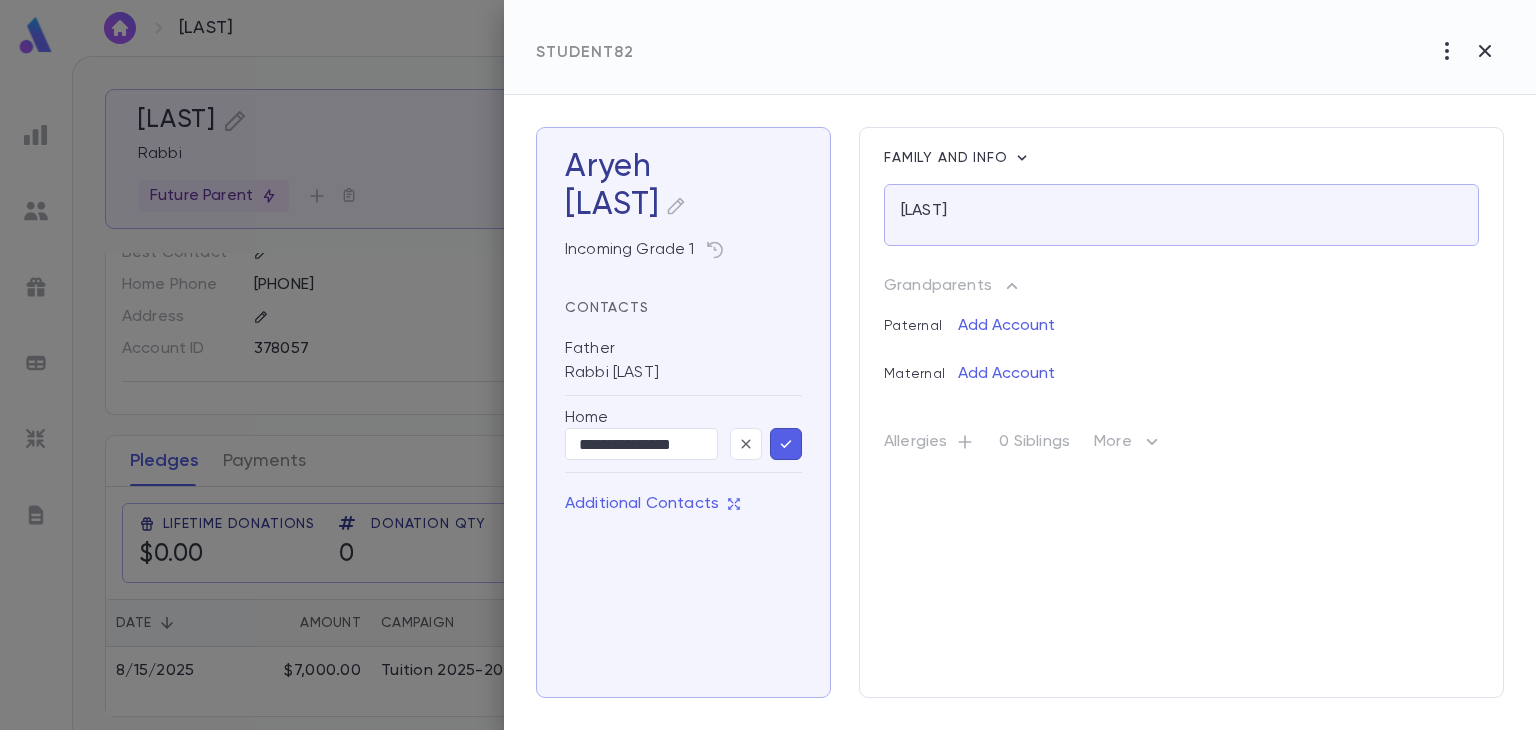 click on "Altusky" at bounding box center (683, 205) 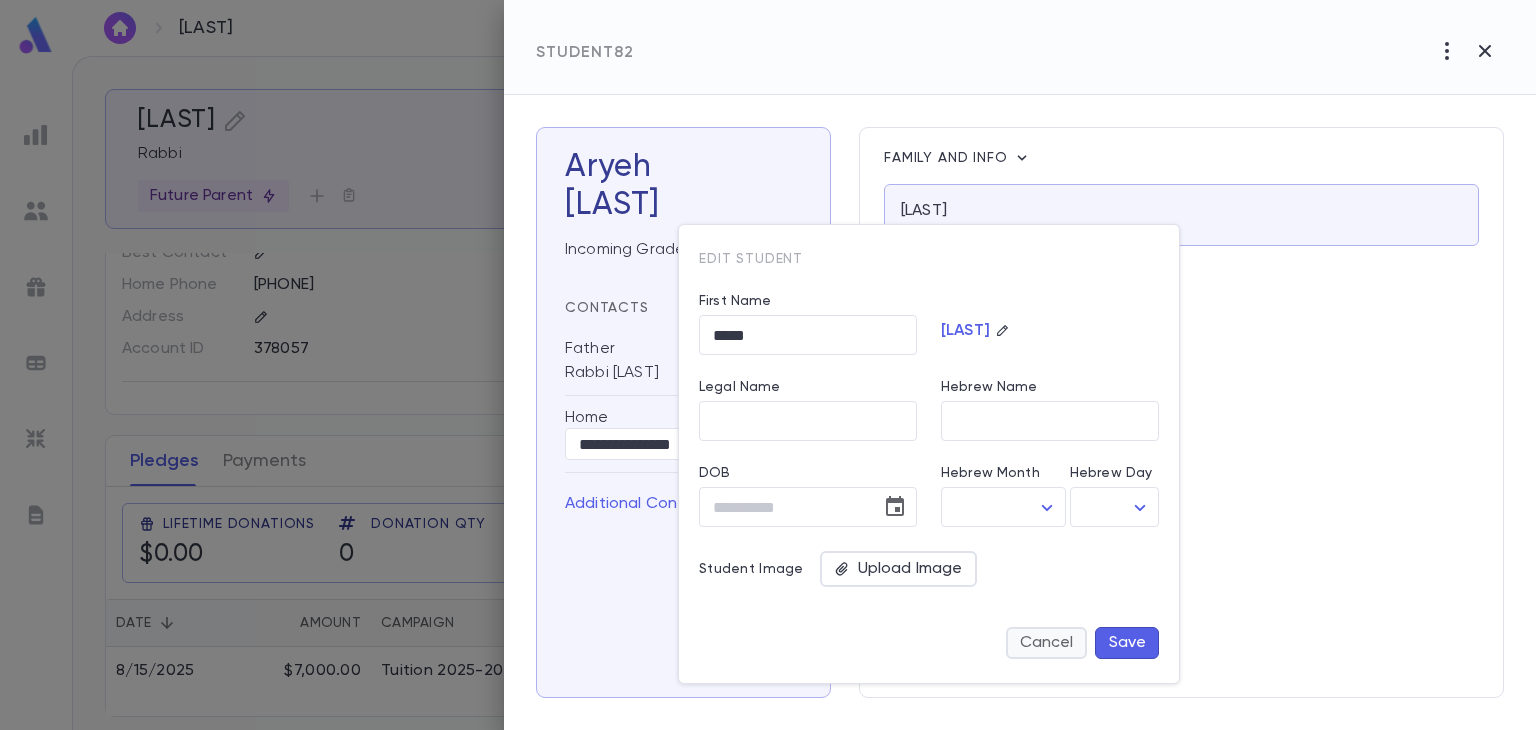 click on "Cancel" at bounding box center (1046, 643) 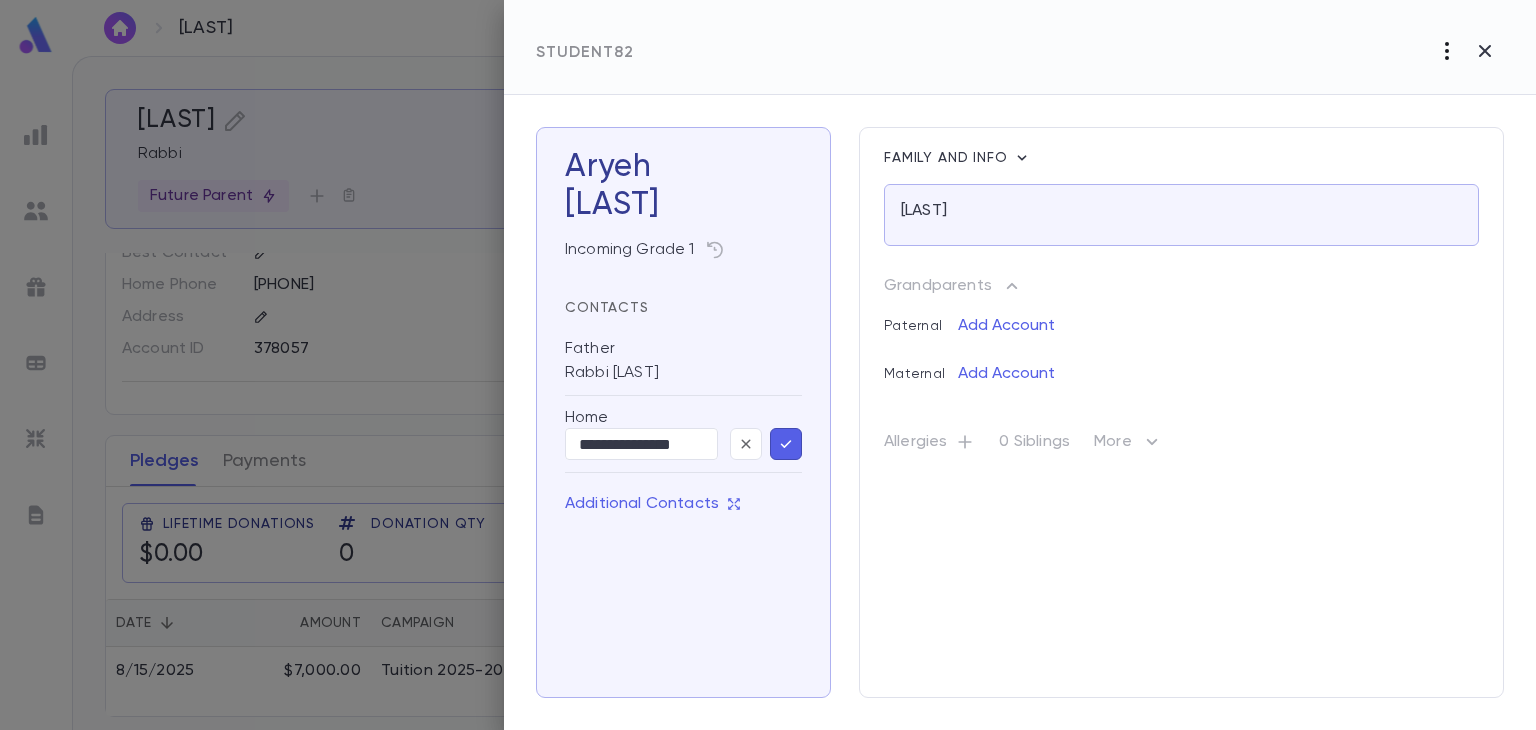 click 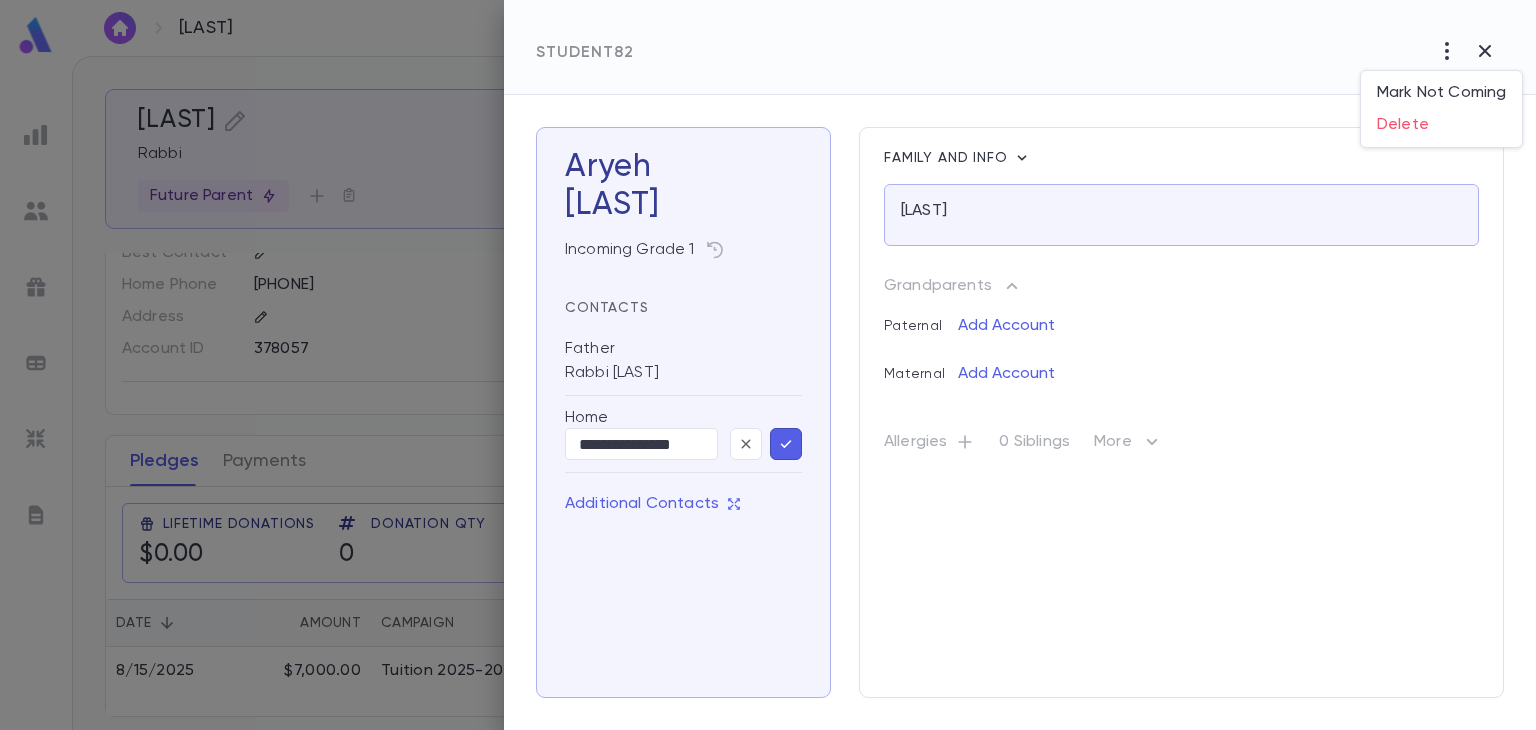 click at bounding box center [768, 365] 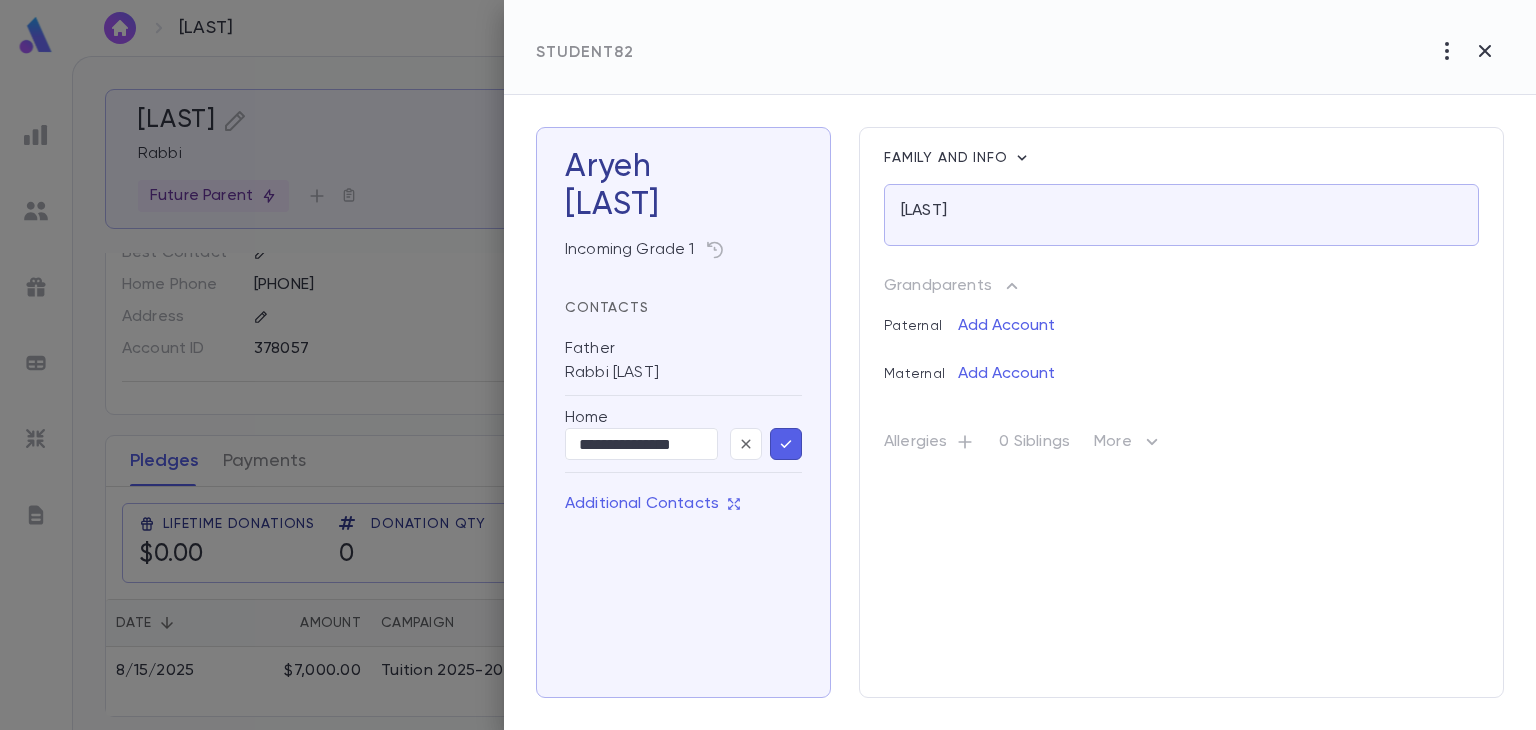 click on "Family and info" at bounding box center [948, 158] 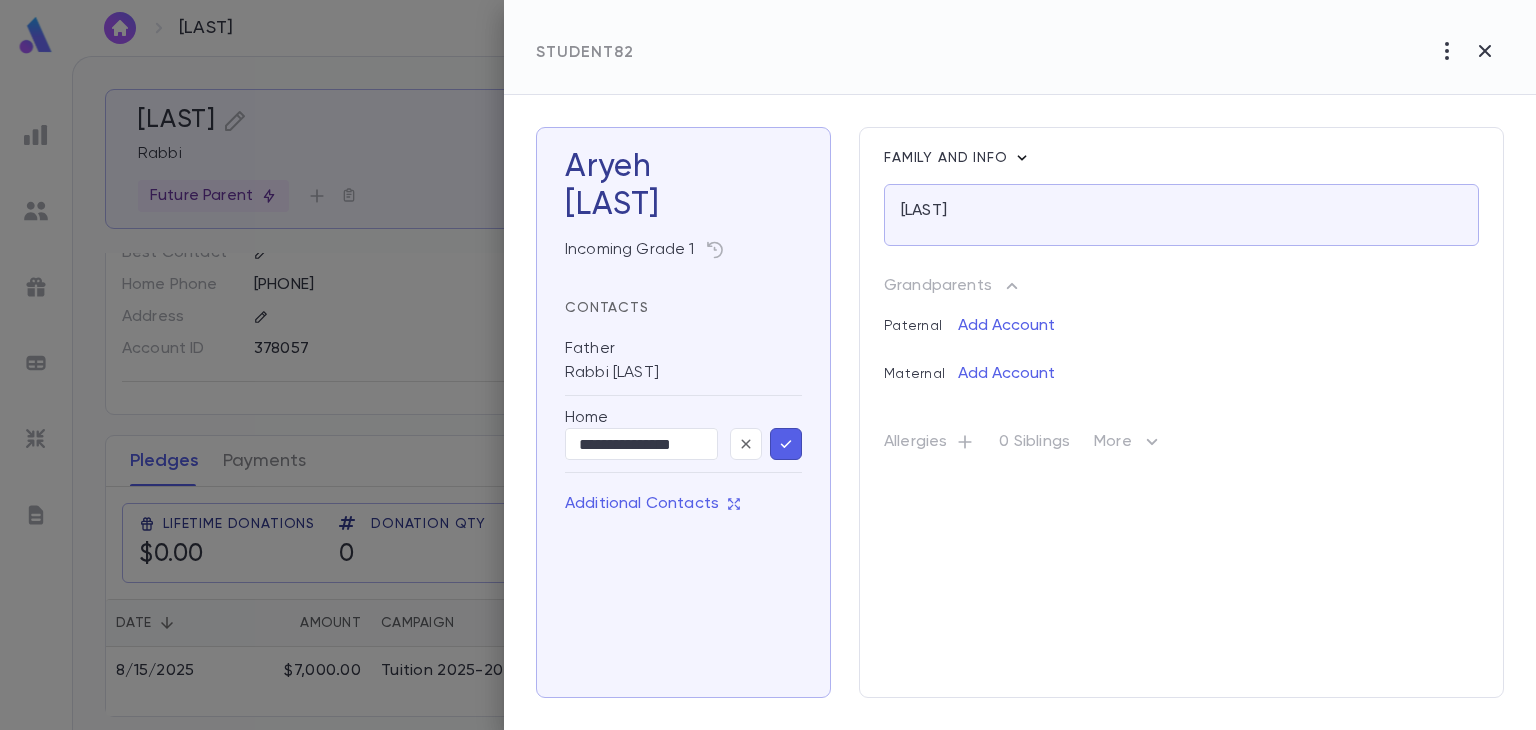 click 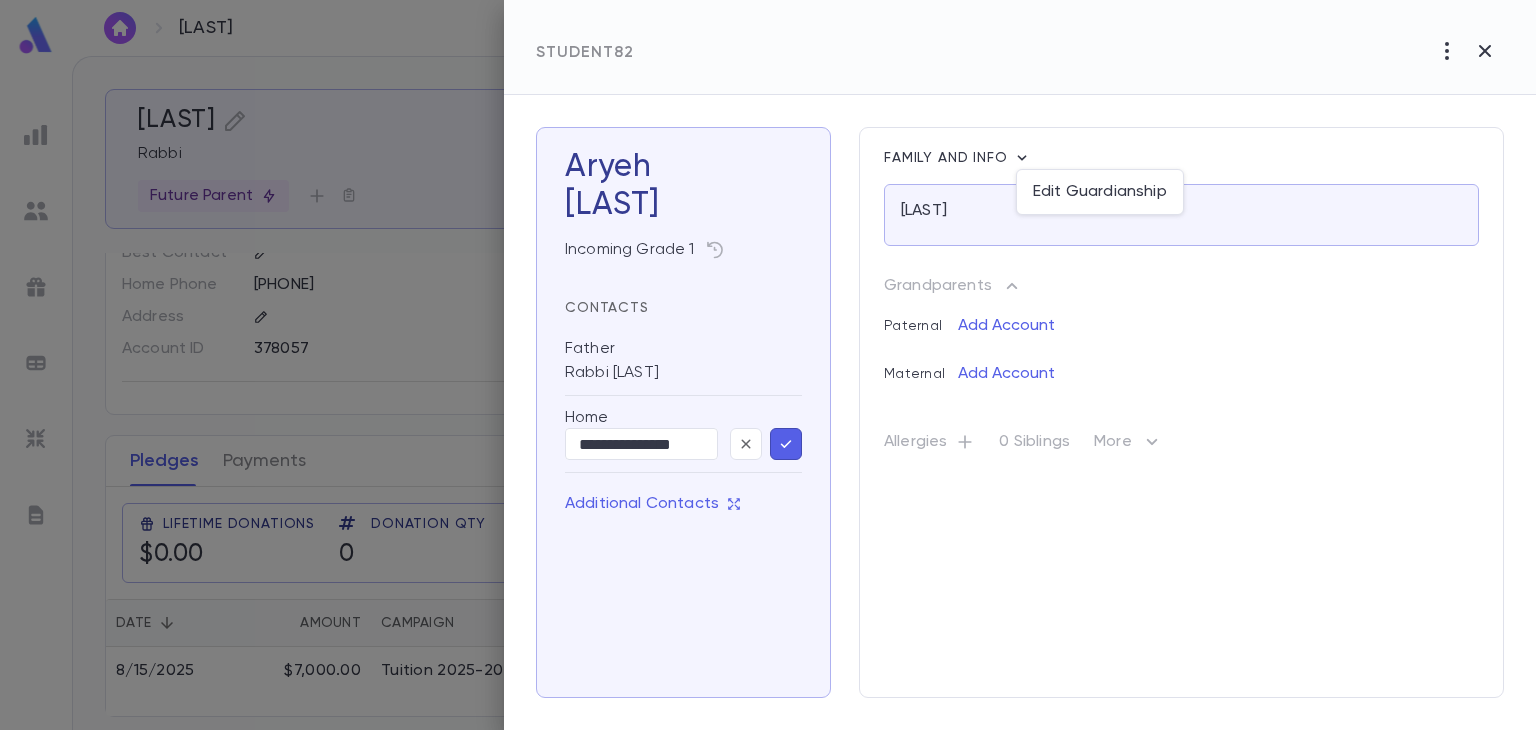 click at bounding box center [768, 365] 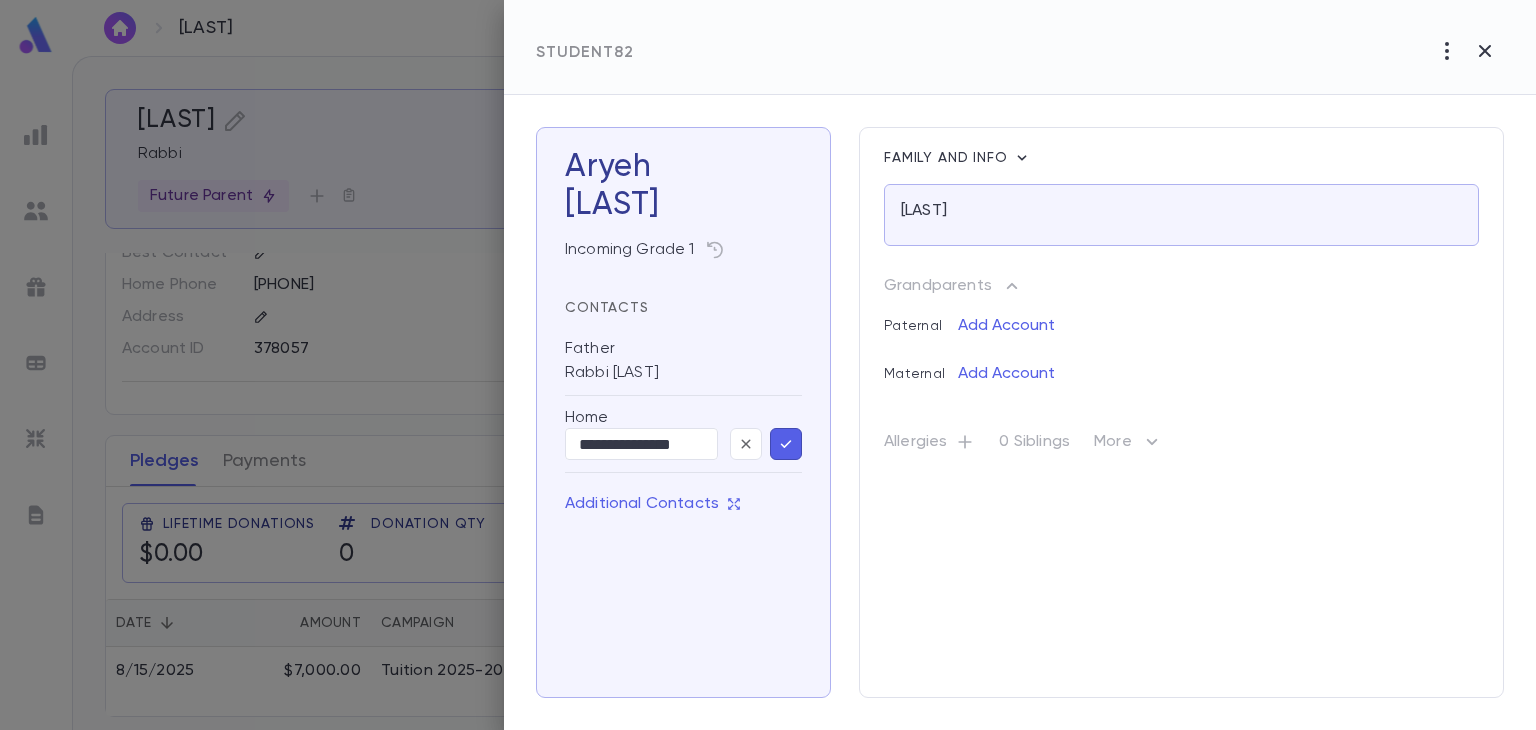 click on "Incoming Grade 1" at bounding box center (683, 250) 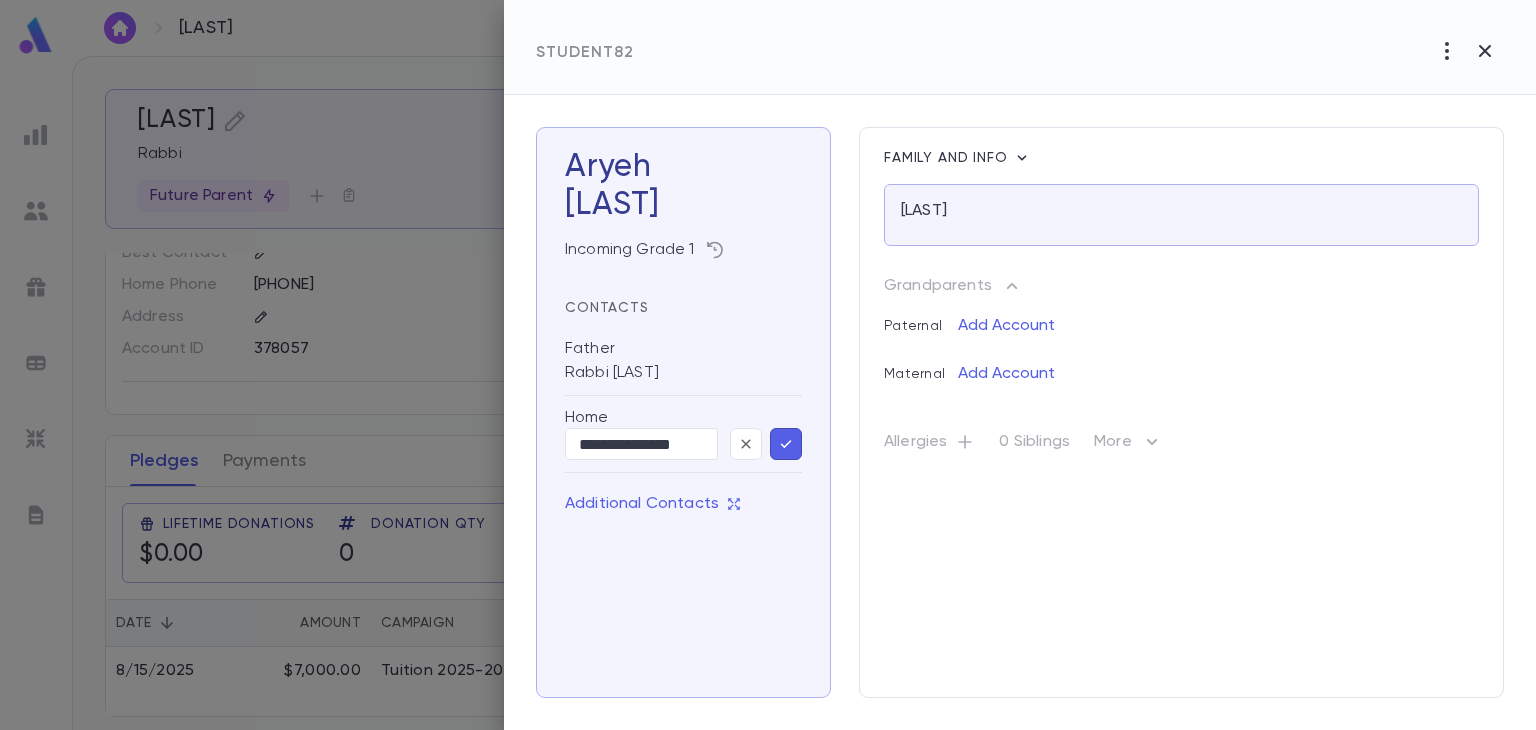 click 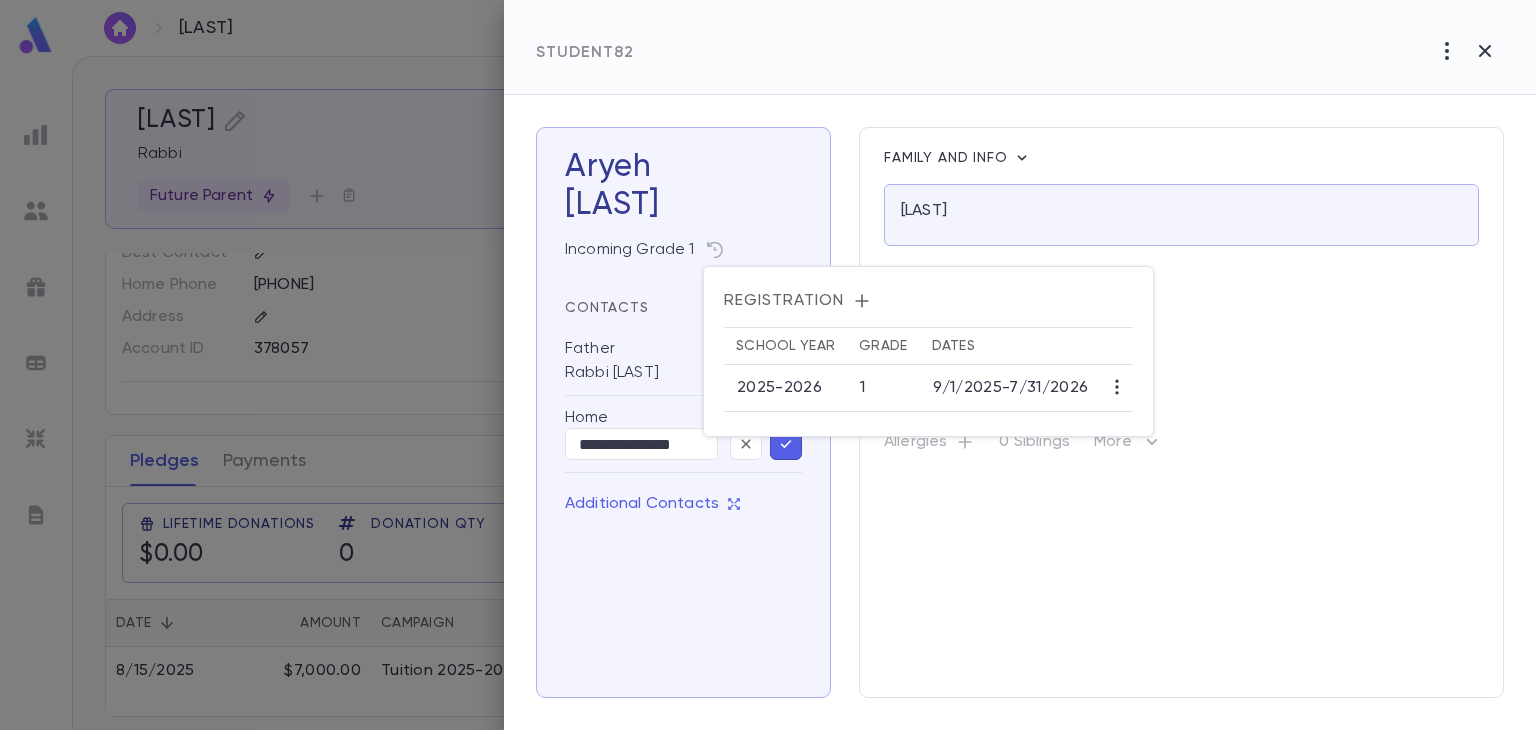 click on "Grade" at bounding box center (883, 346) 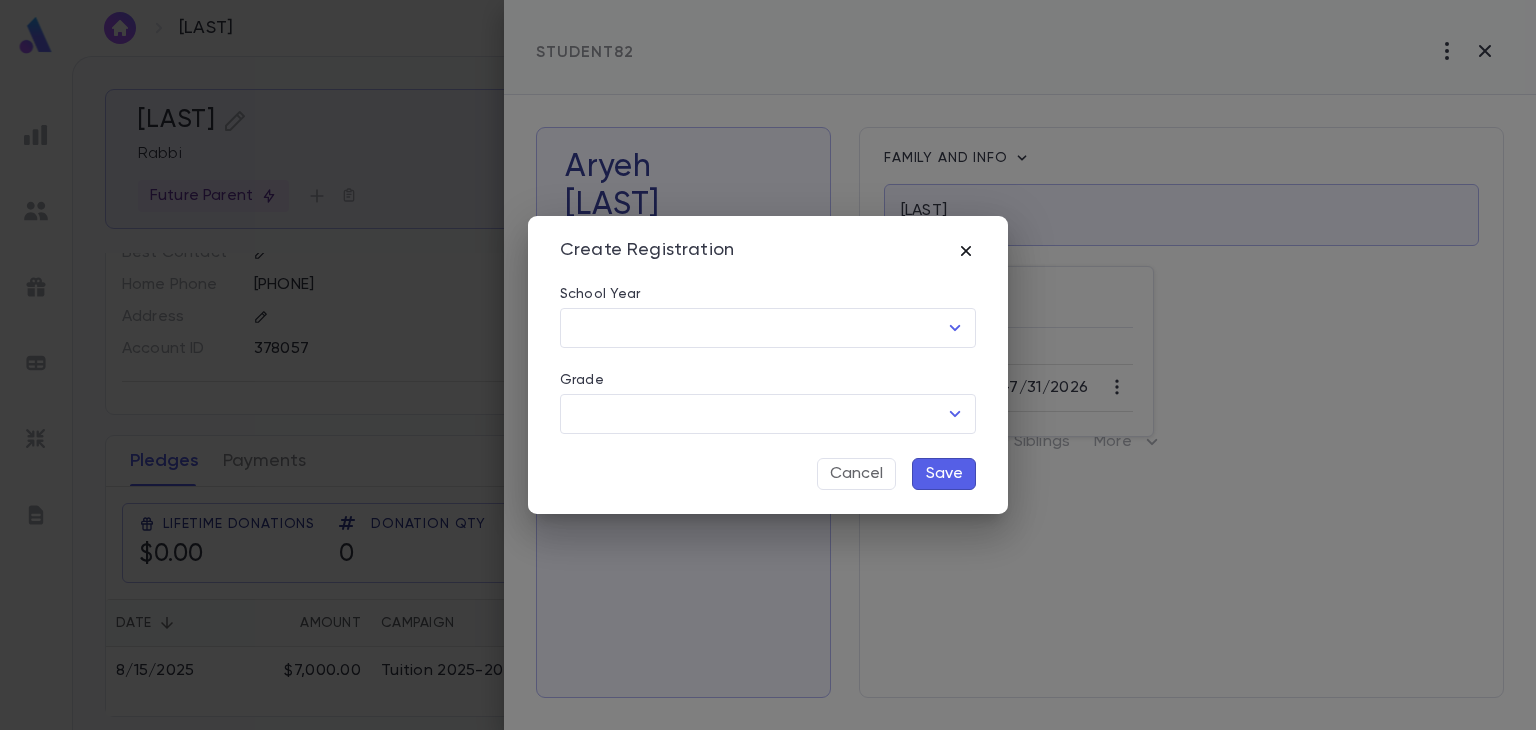 click 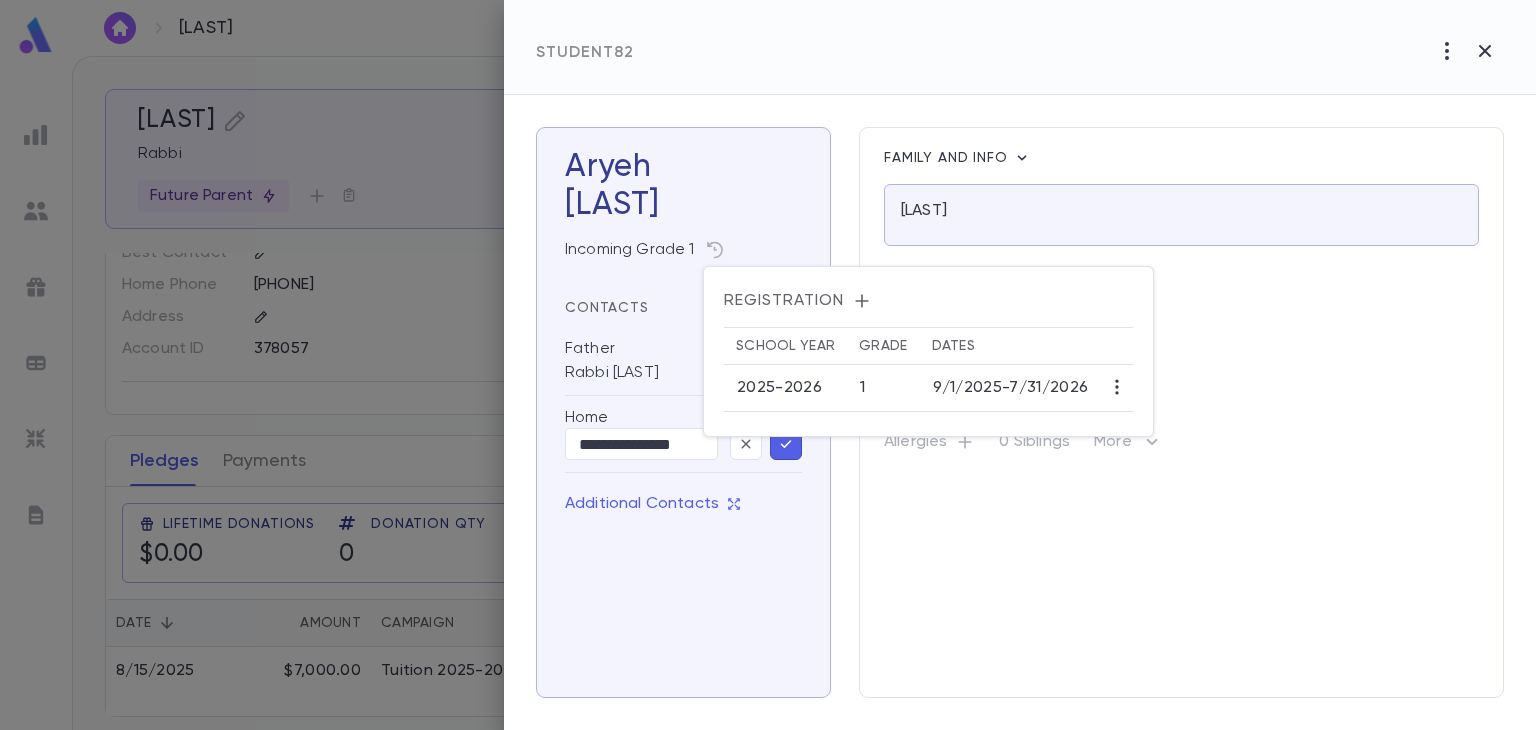 click on "Registration" at bounding box center (928, 301) 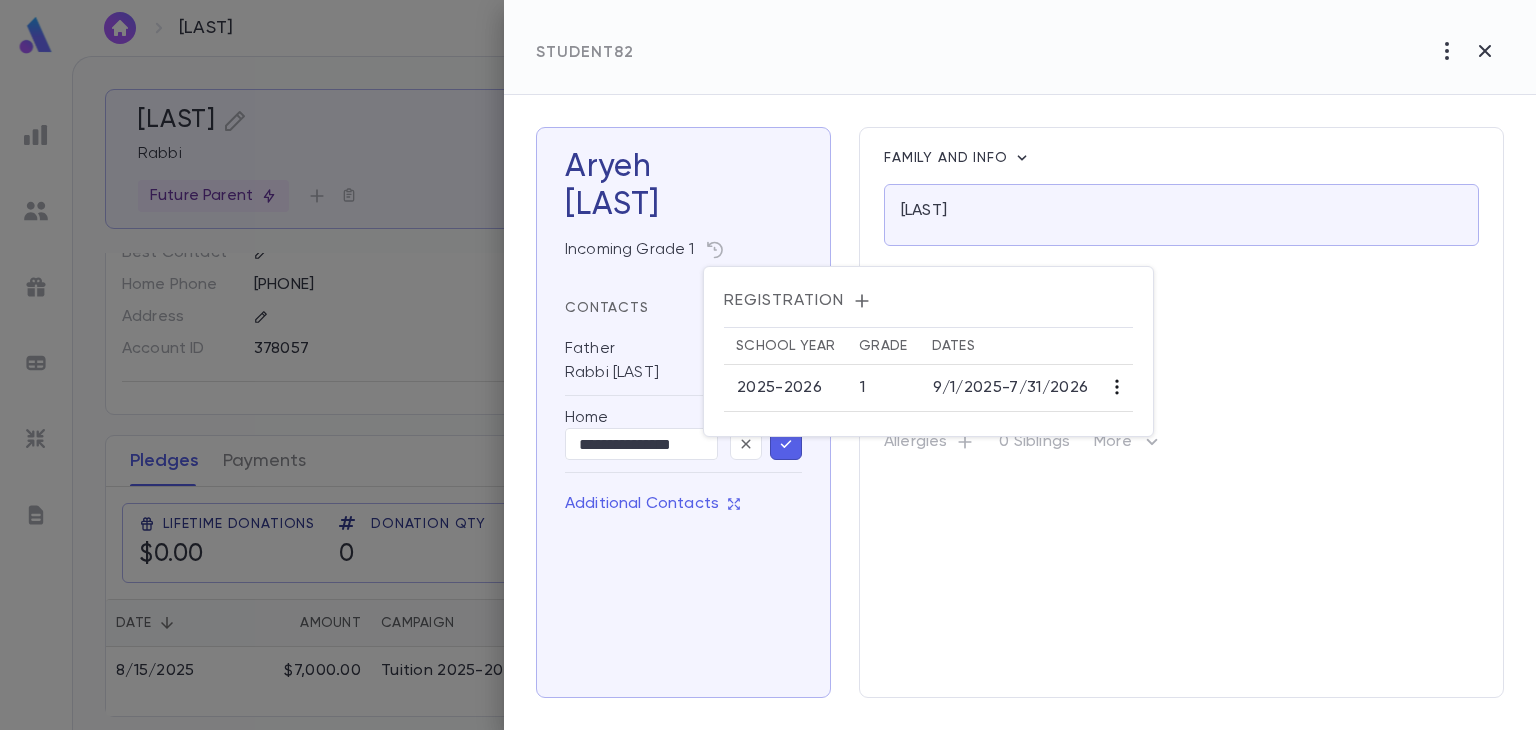 click 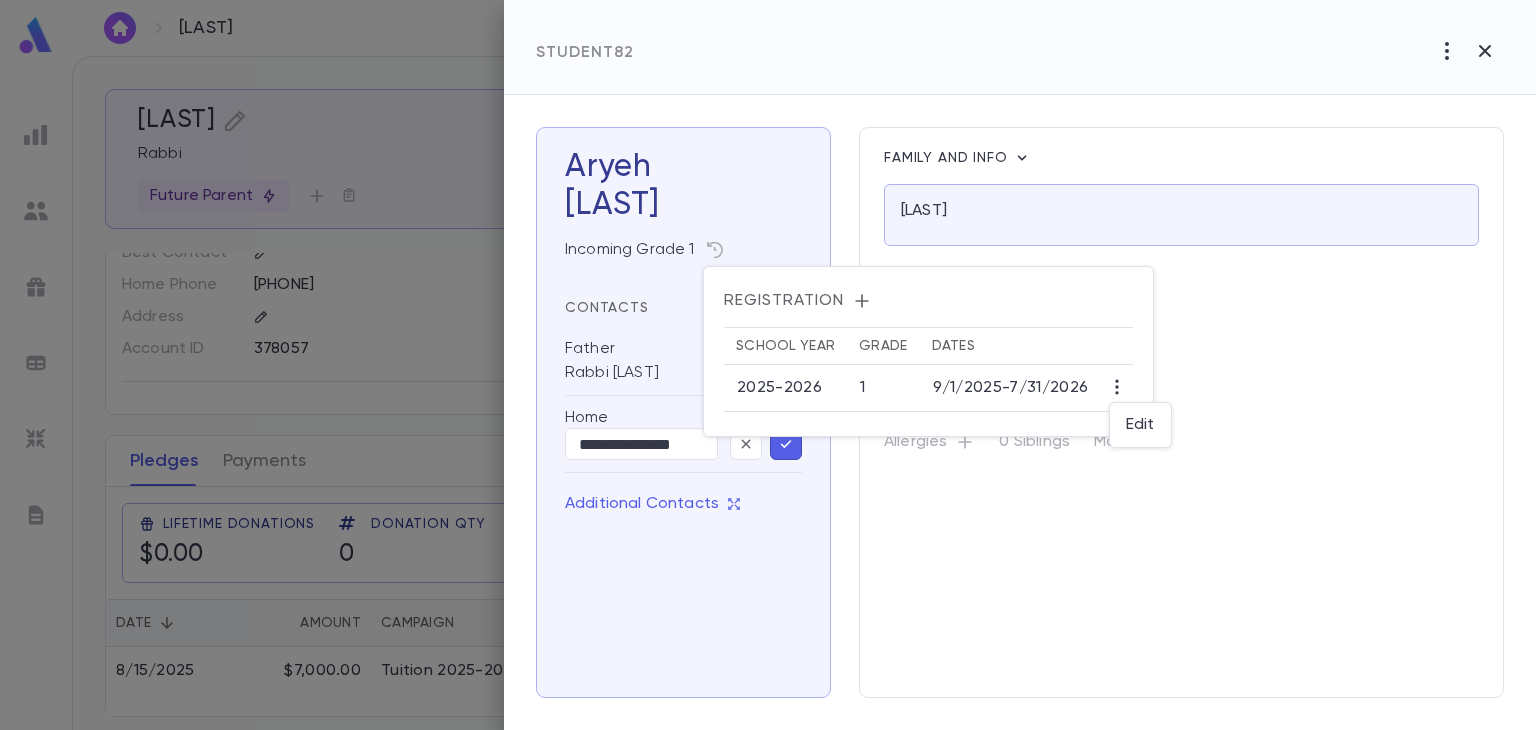 click at bounding box center (768, 365) 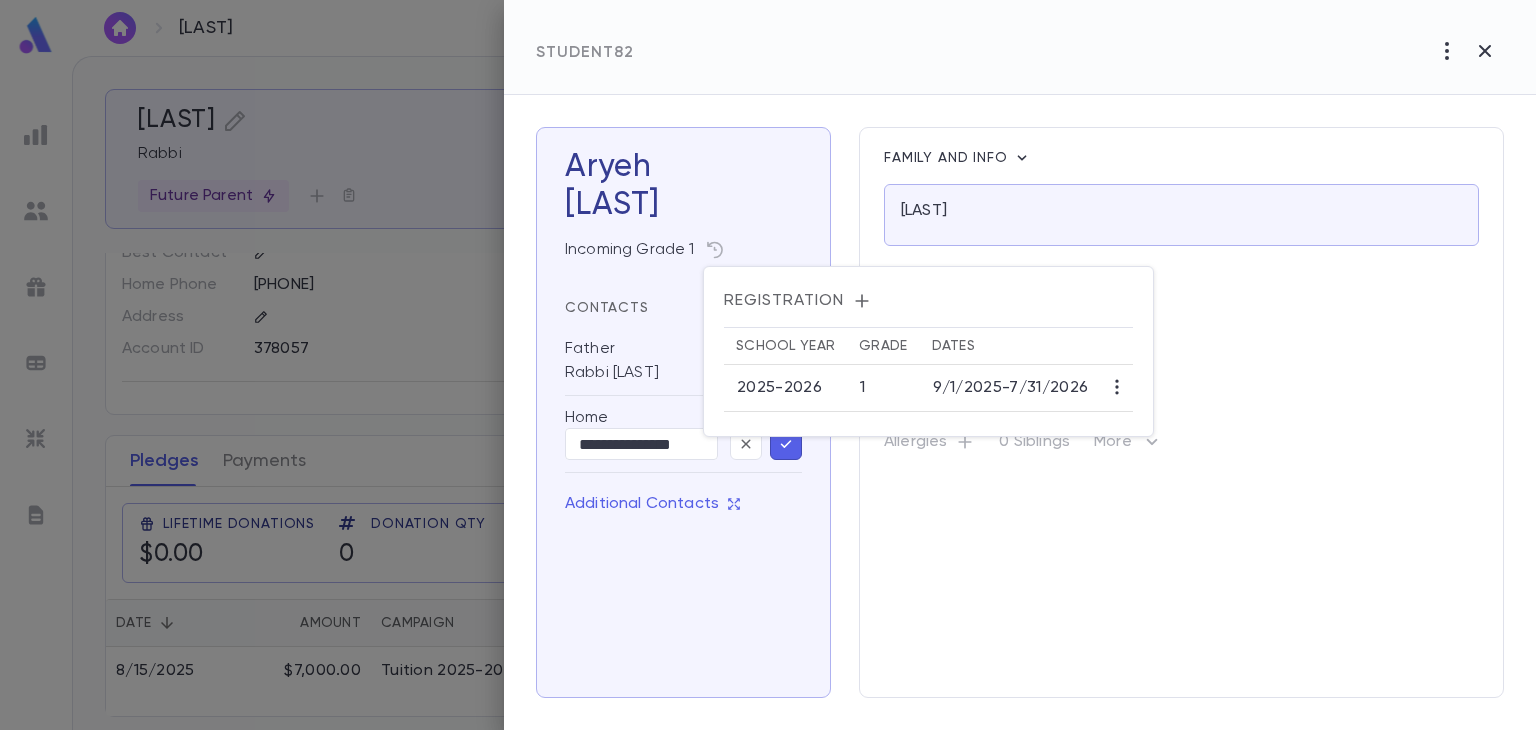 click at bounding box center [768, 365] 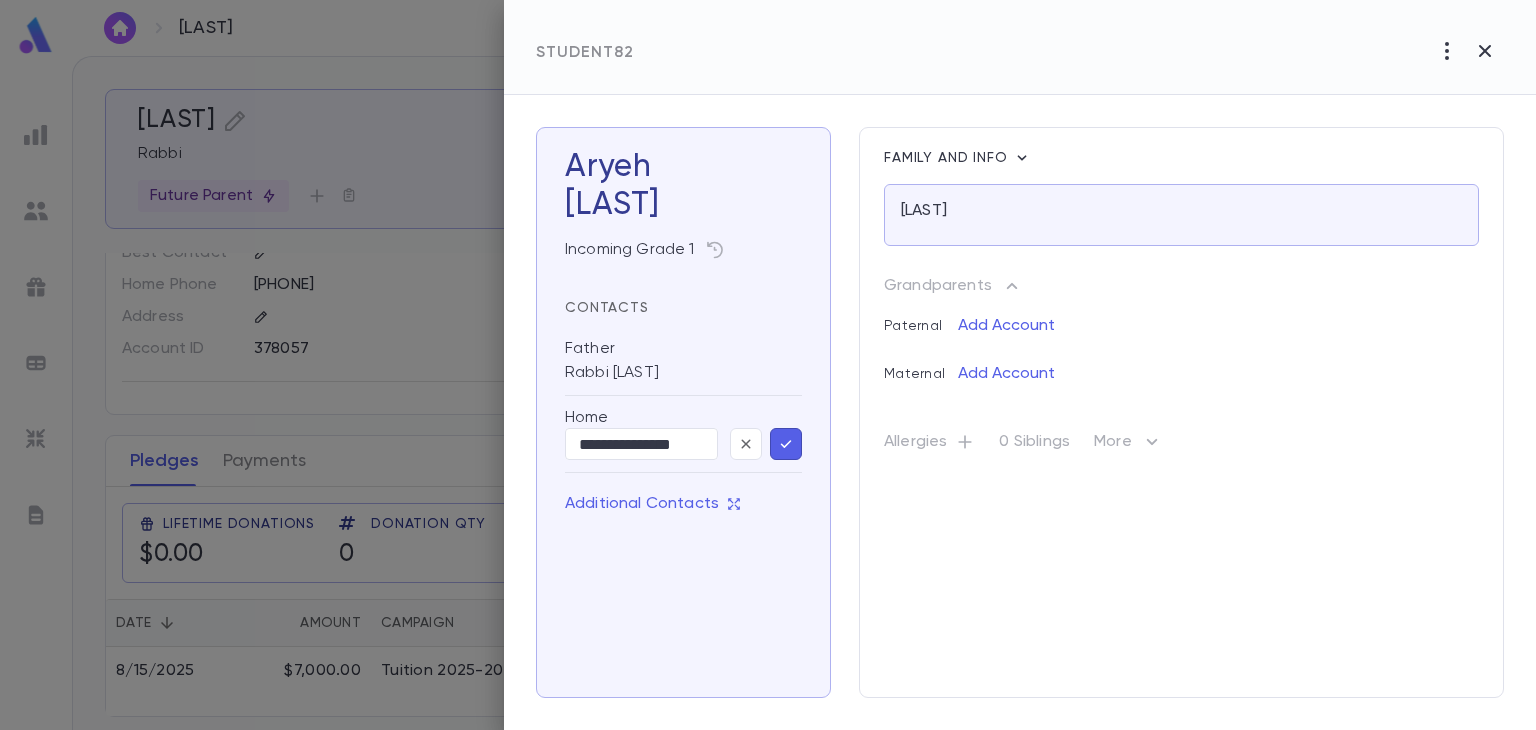 click at bounding box center (768, 365) 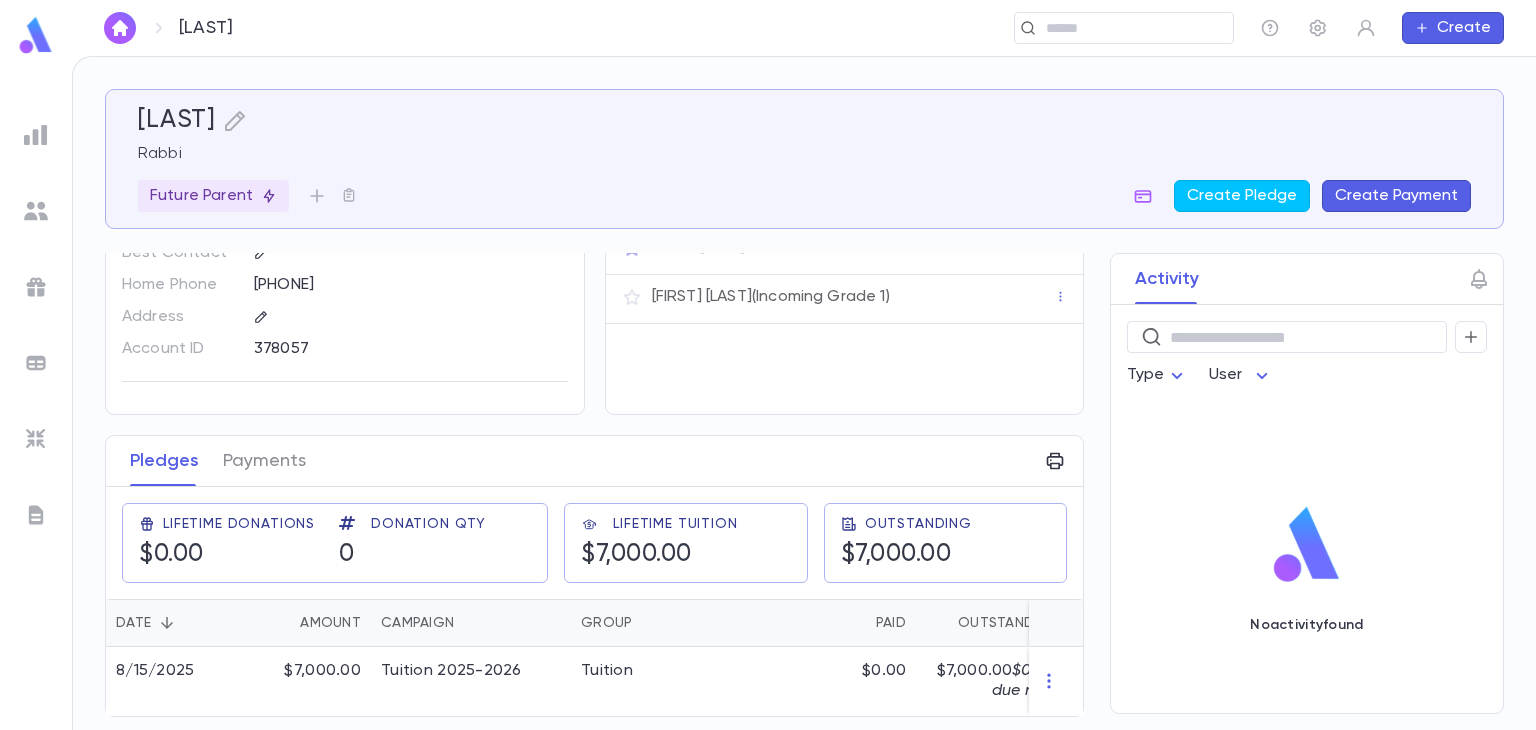 click at bounding box center (36, 211) 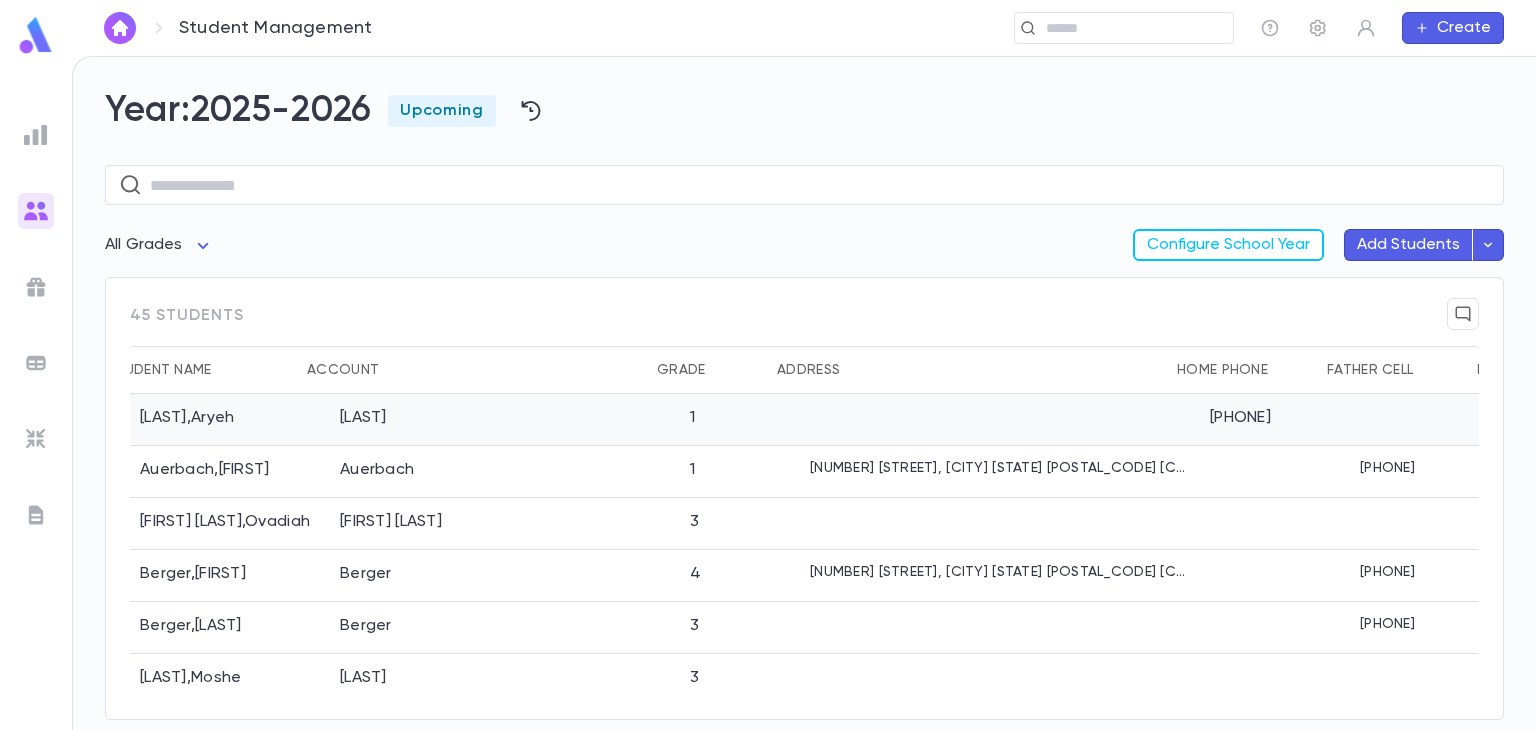scroll, scrollTop: 0, scrollLeft: 178, axis: horizontal 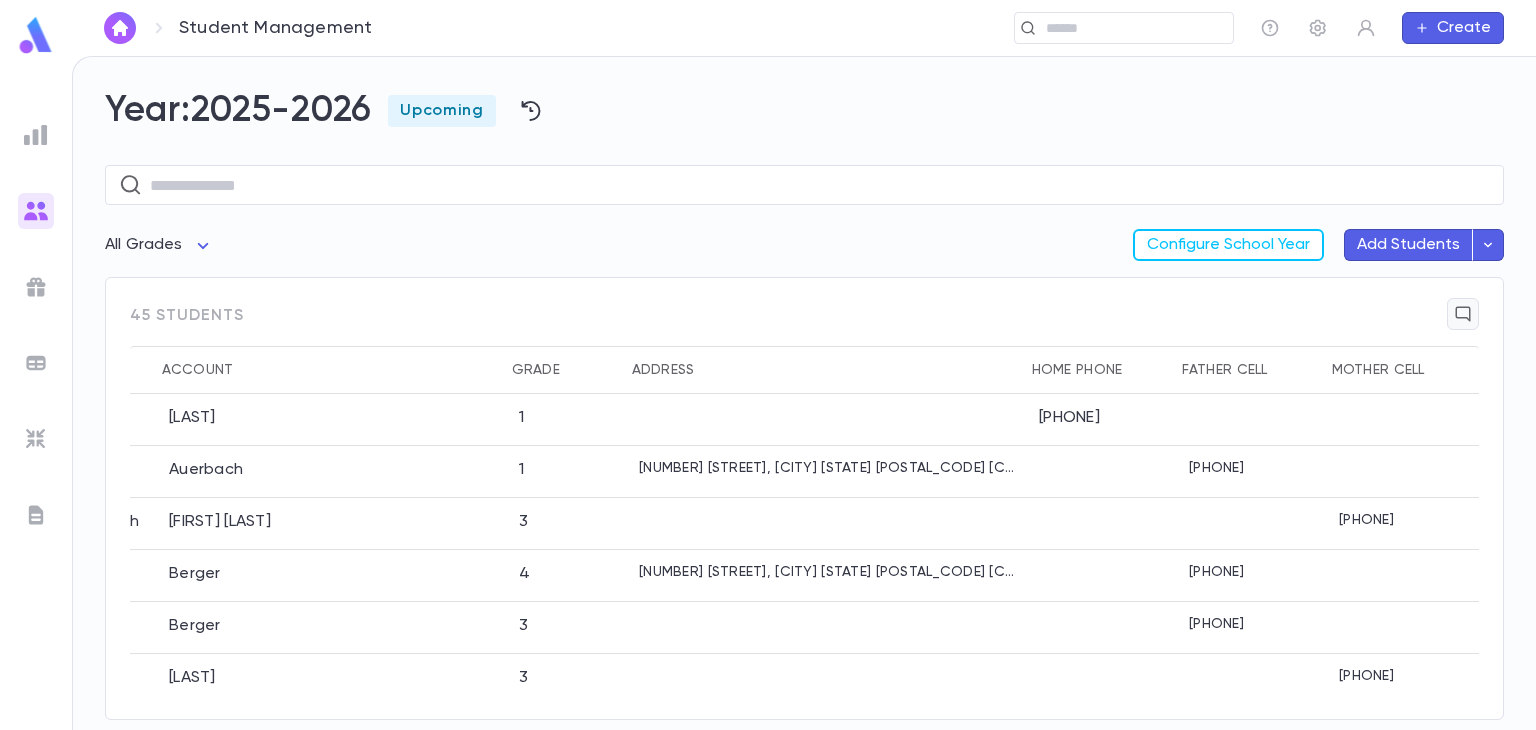 click 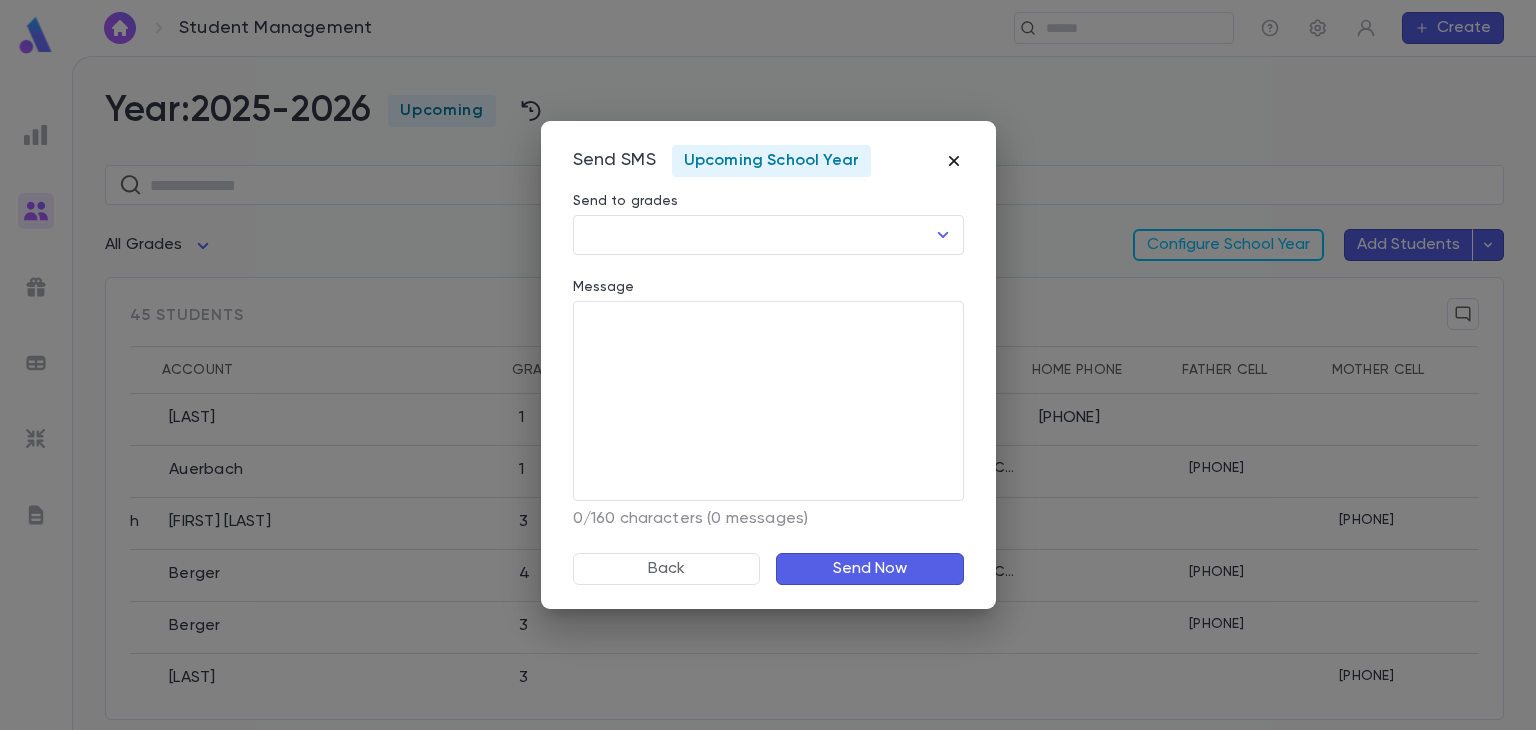 click 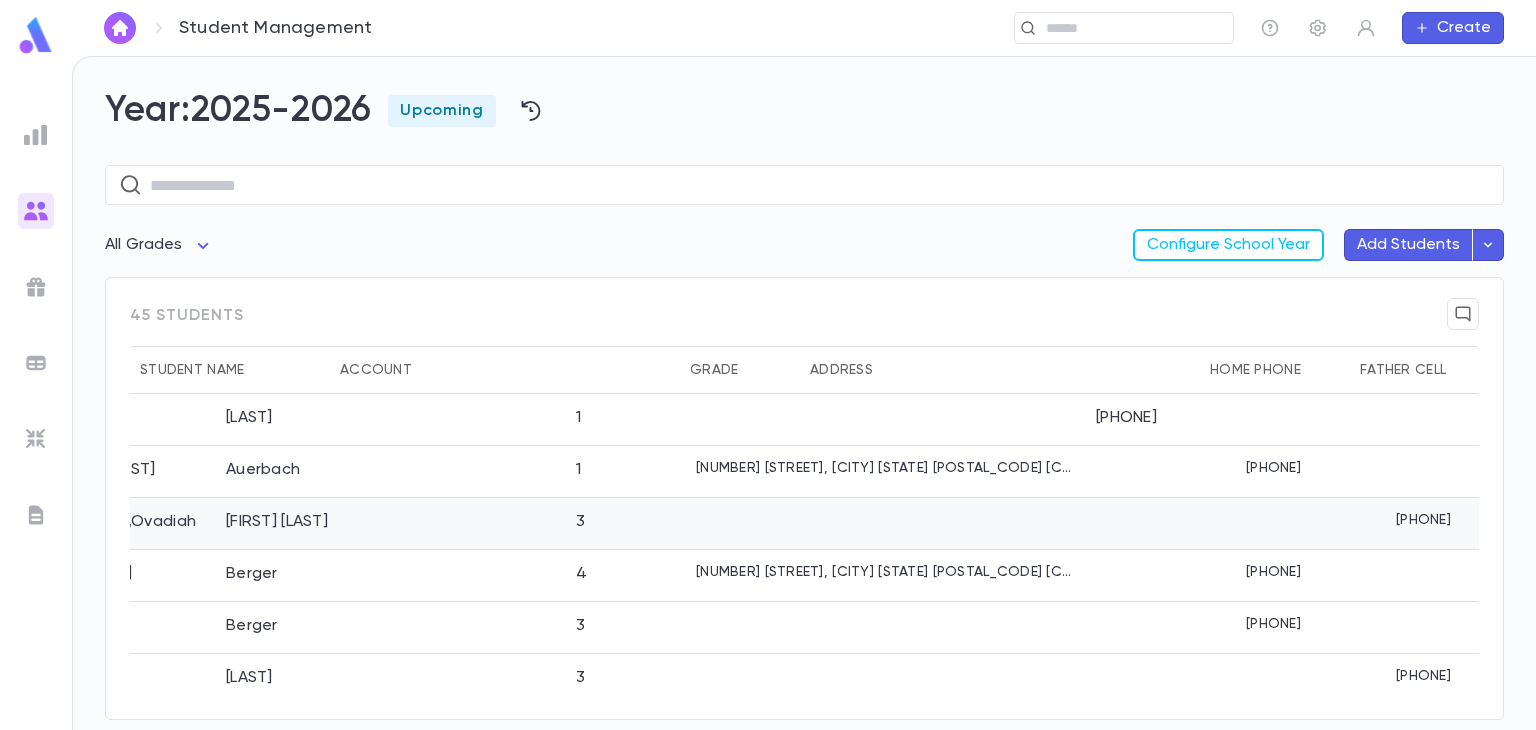 scroll, scrollTop: 0, scrollLeft: 0, axis: both 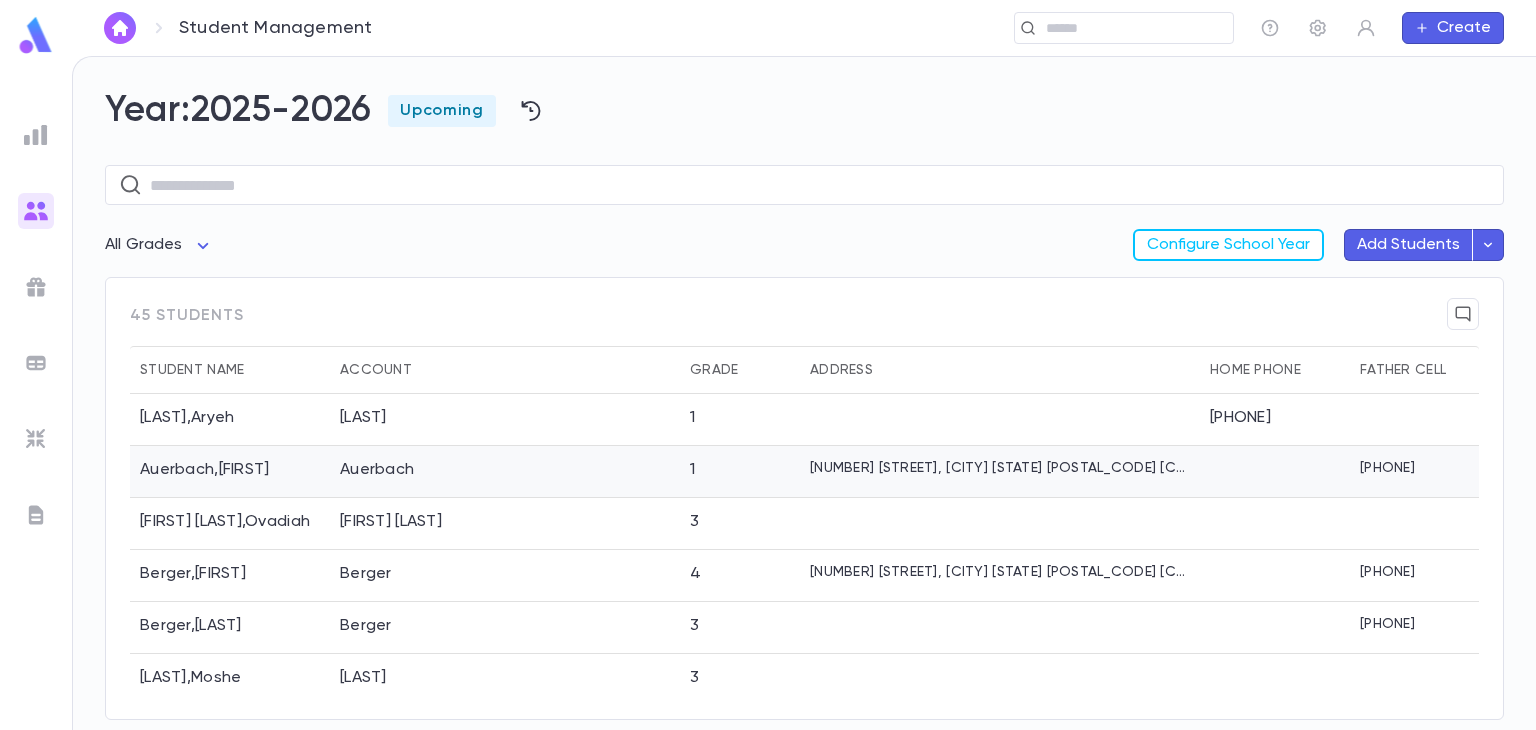 click on "[NUMBER] [STREET], [CITY] [STATE] [POSTAL_CODE] [COUNTRY]" at bounding box center (1000, 472) 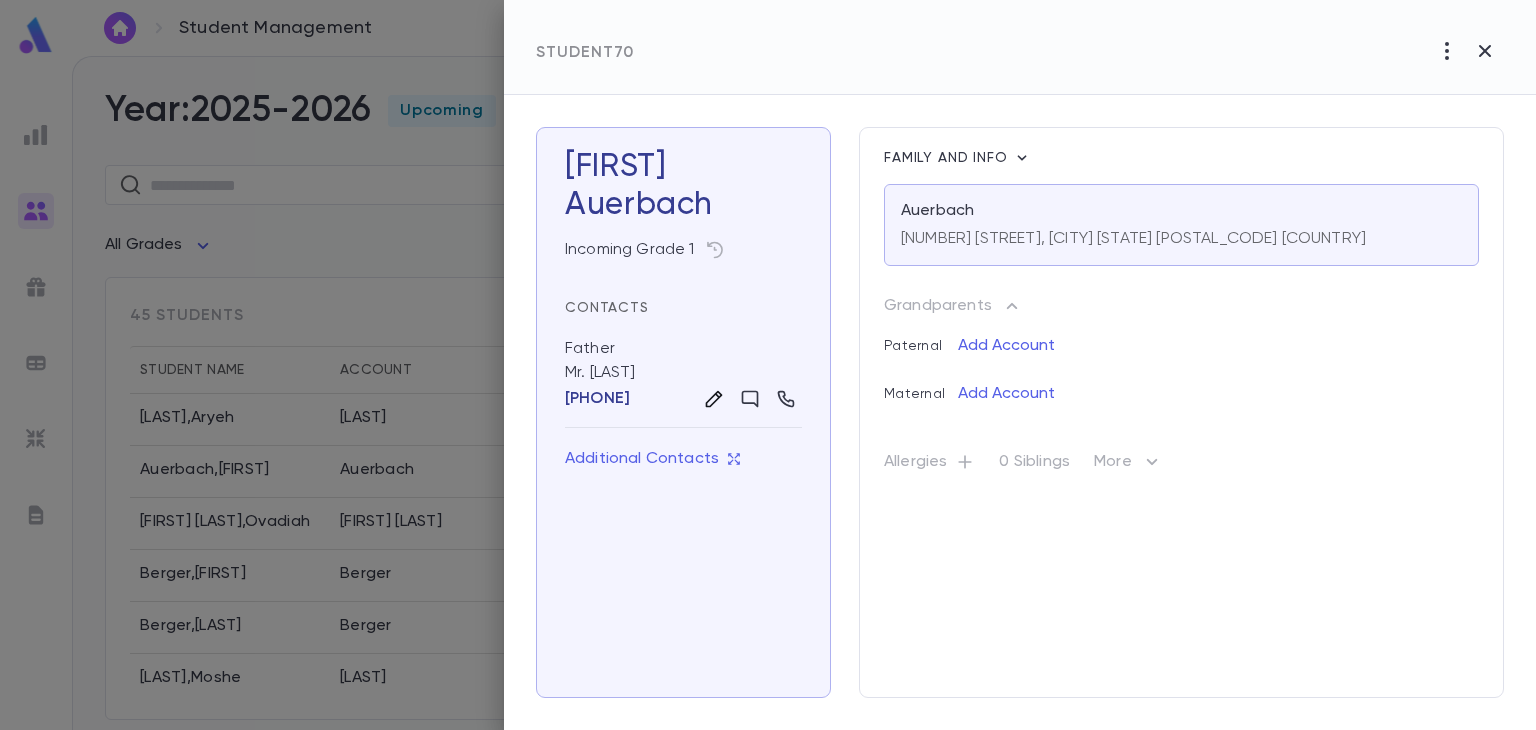 click 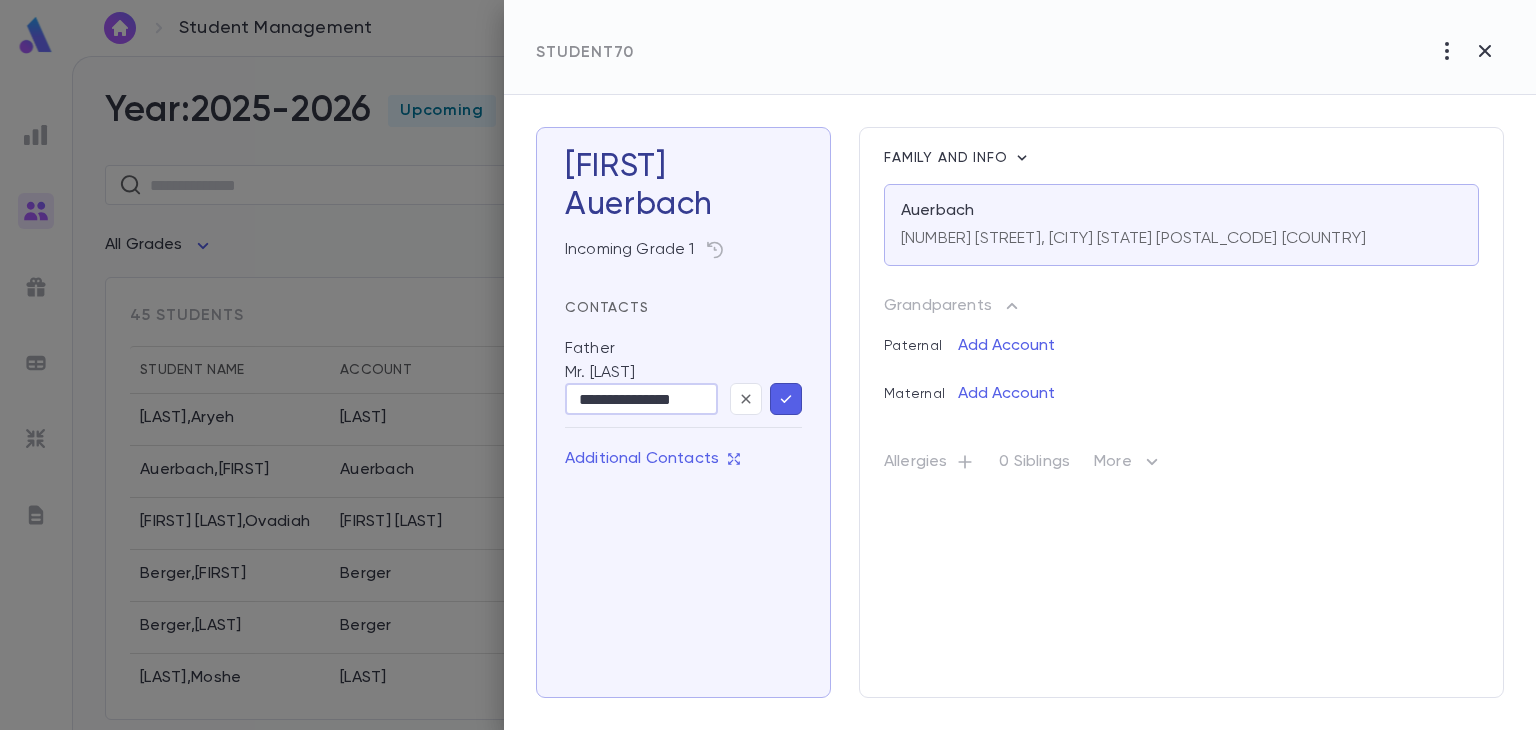 click on "Father" at bounding box center (683, 350) 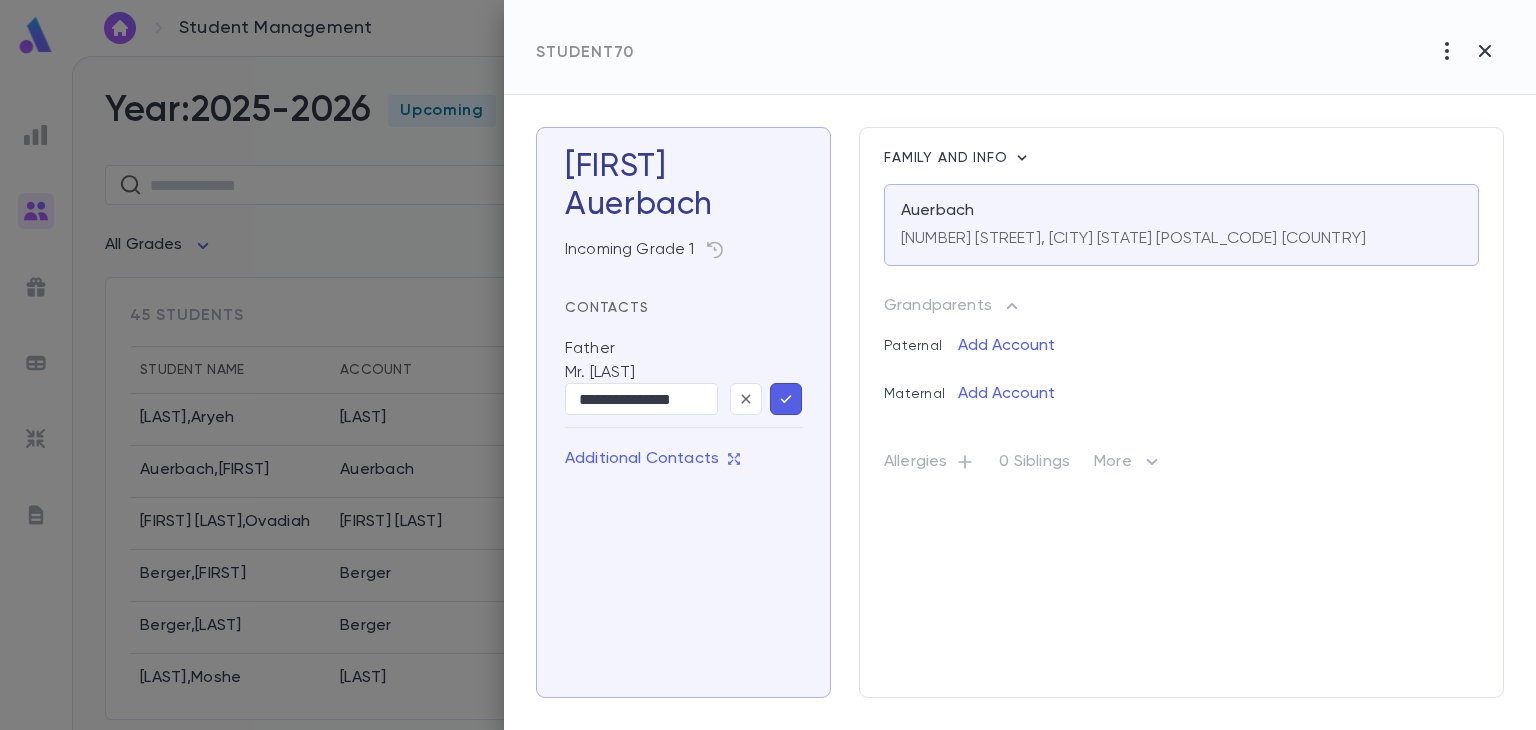 click on "**********" at bounding box center (683, 377) 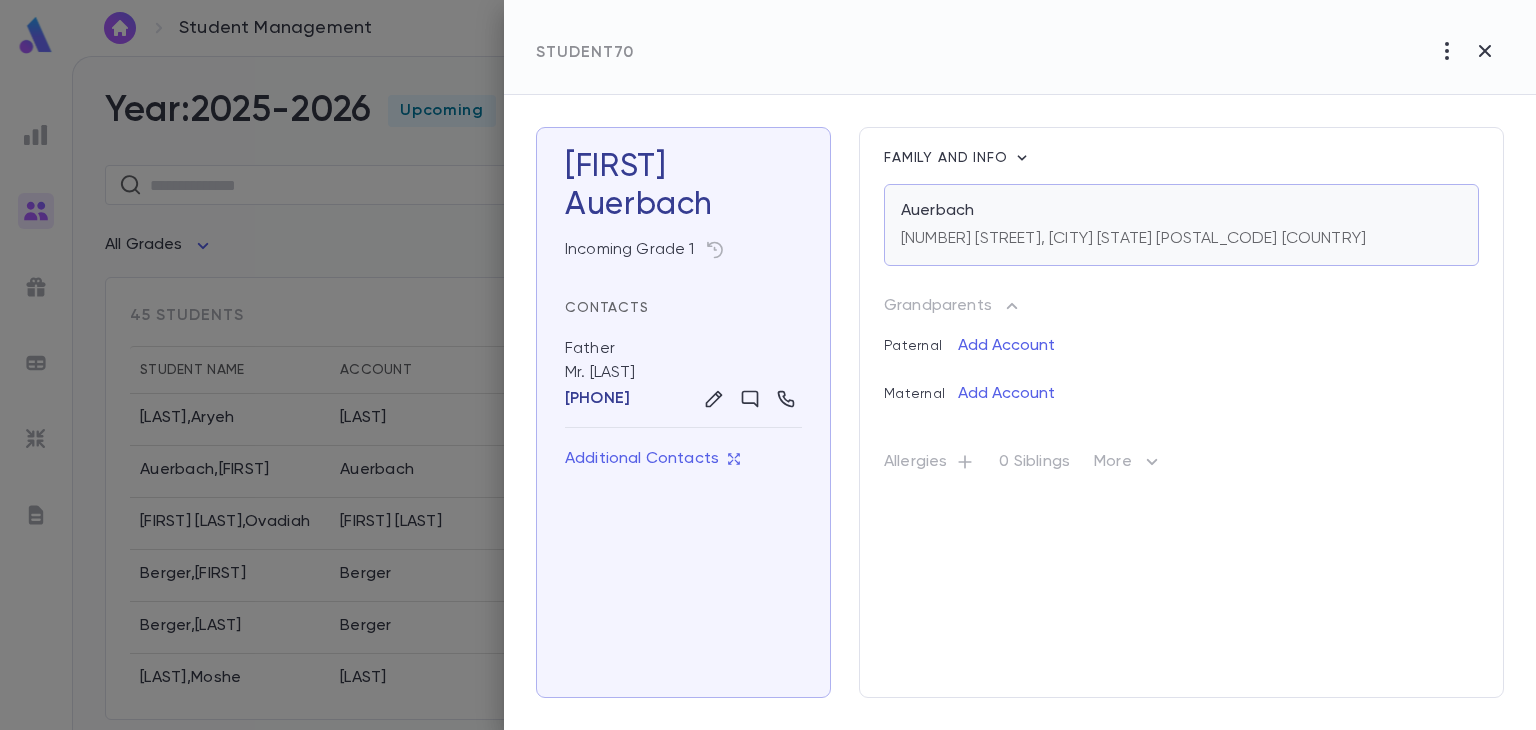 click on "Auerbach" at bounding box center (1181, 211) 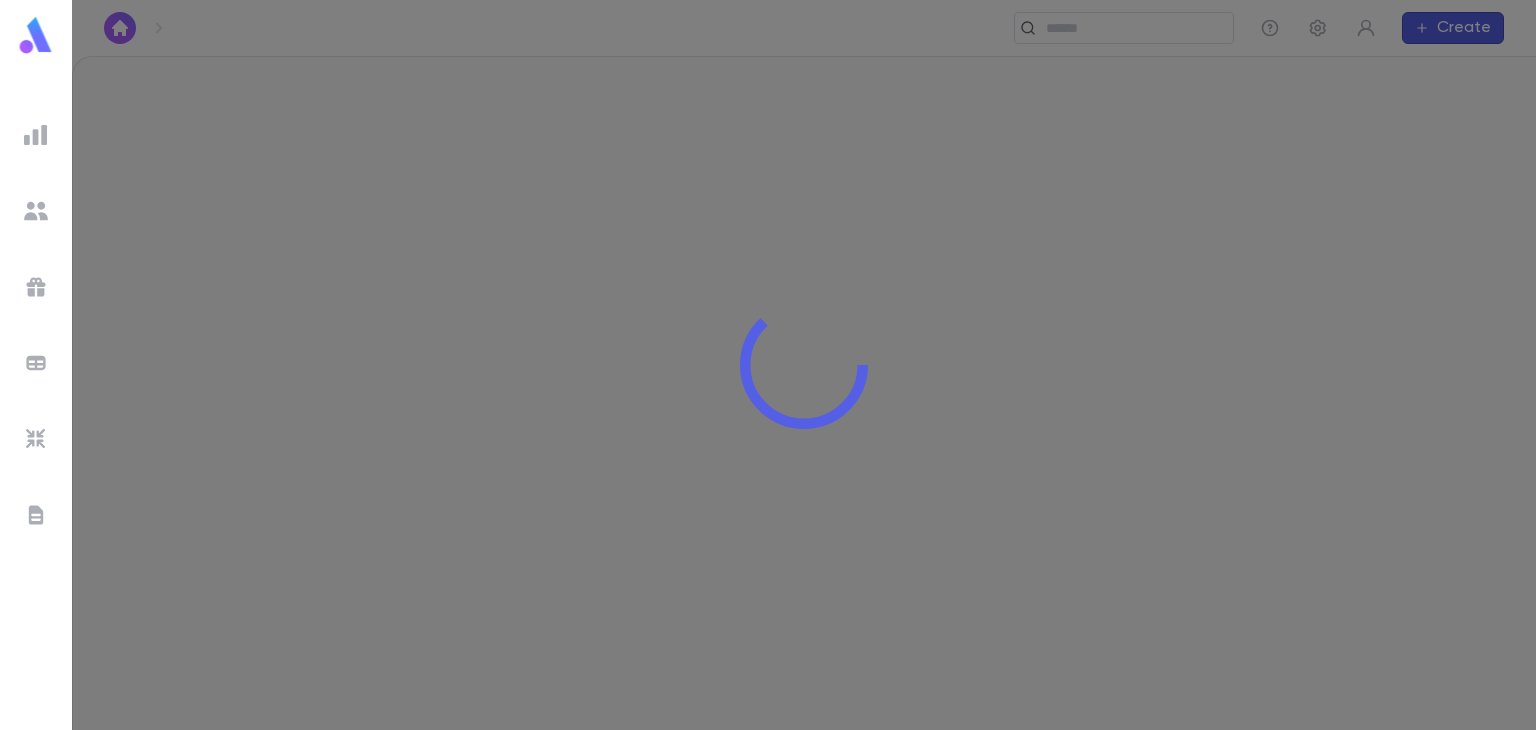 scroll, scrollTop: 0, scrollLeft: 0, axis: both 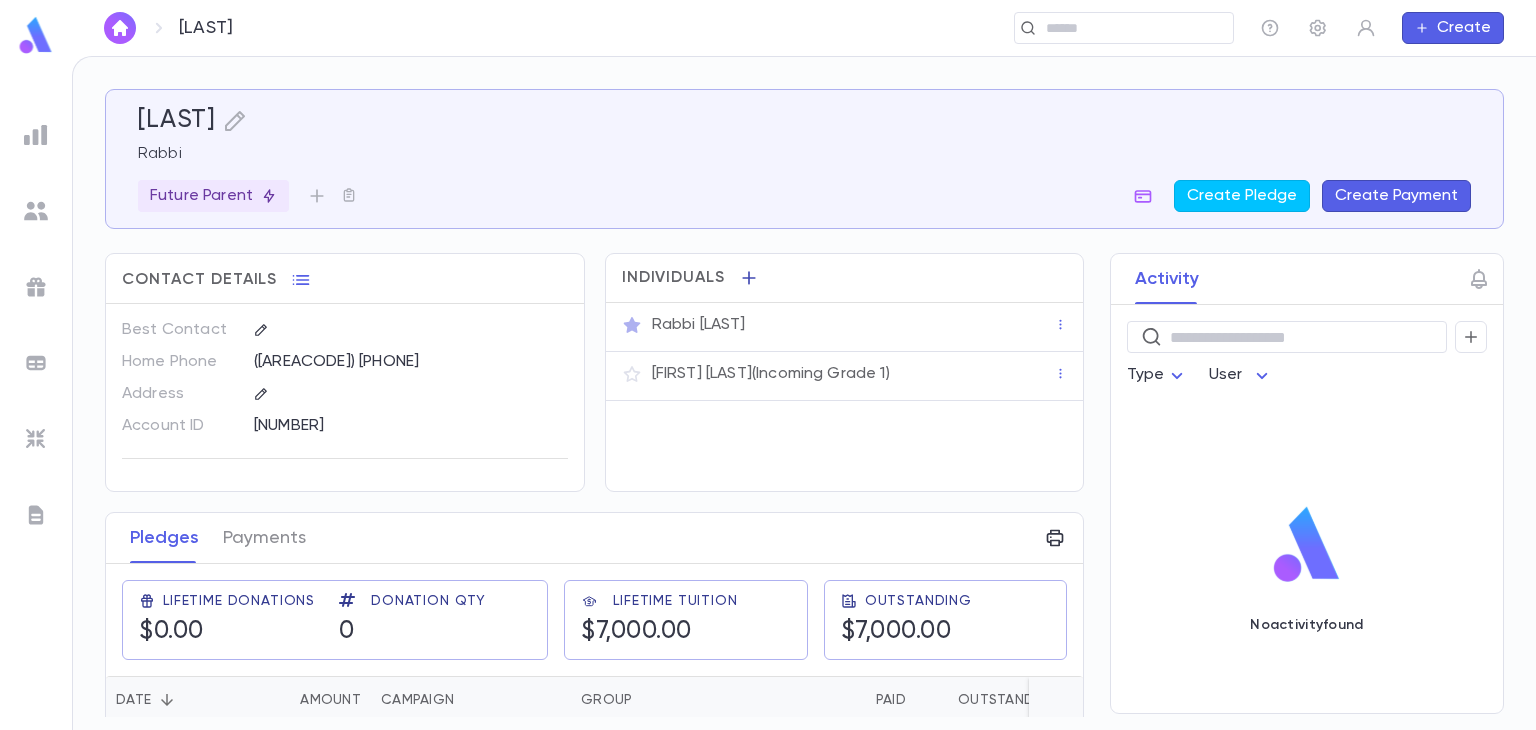 click 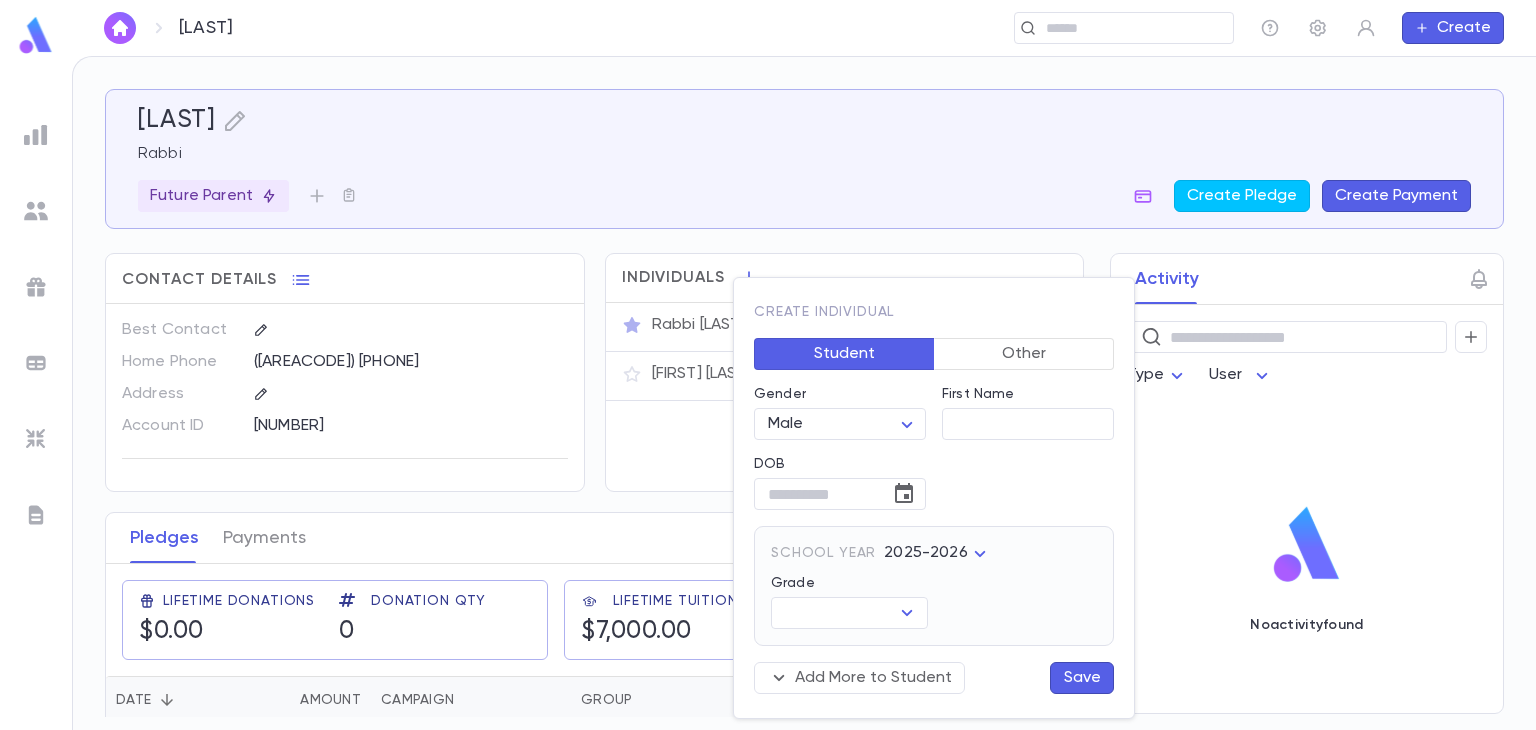 click at bounding box center (768, 365) 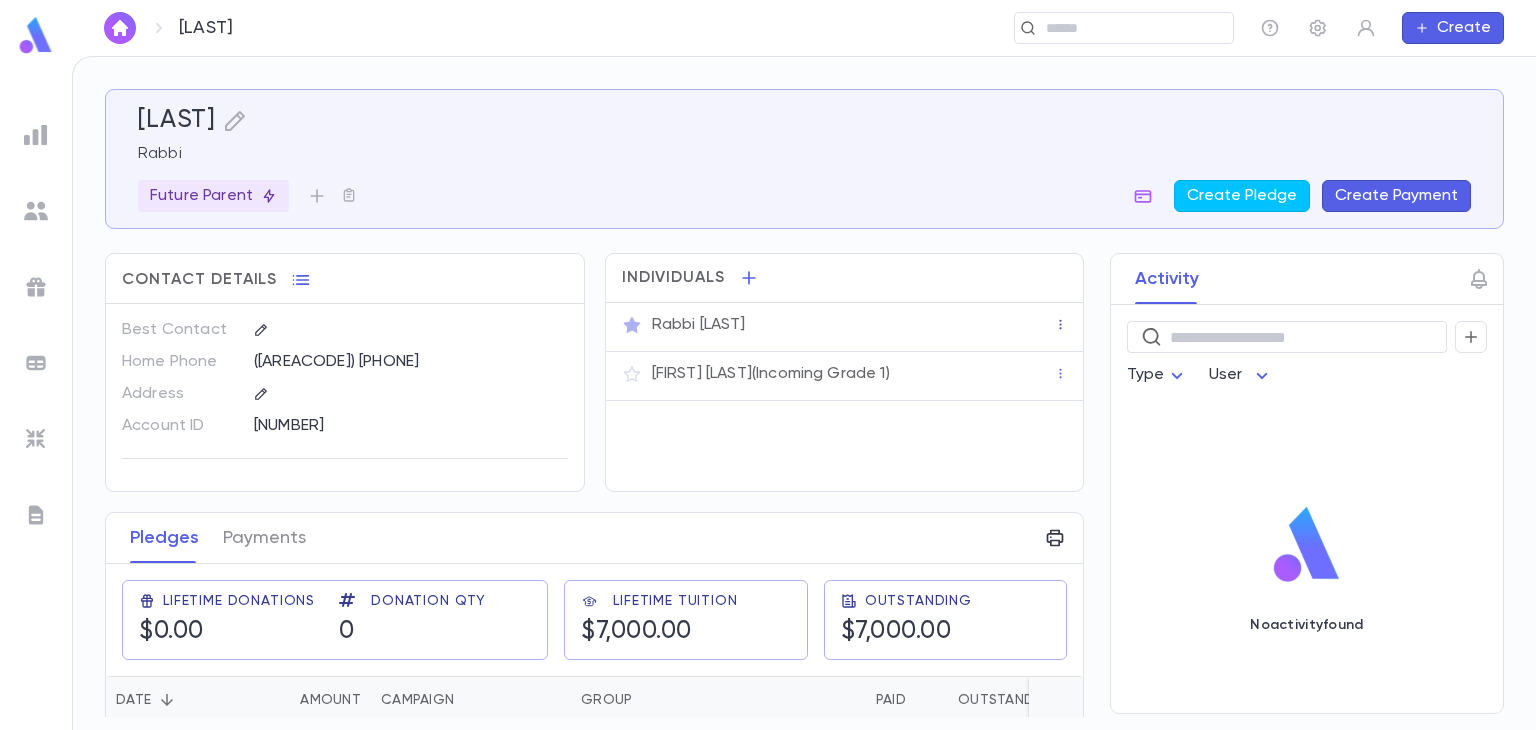 click 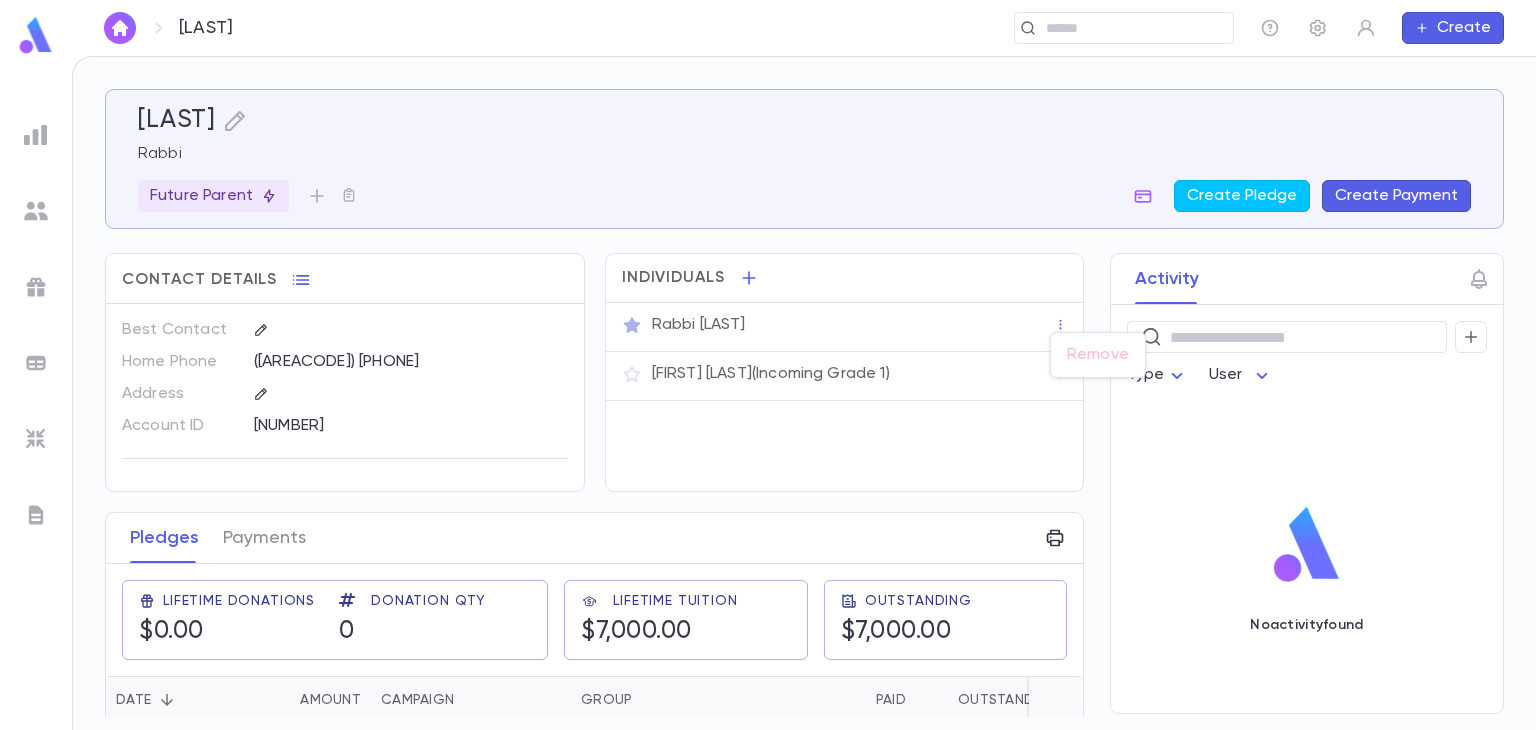 click at bounding box center (768, 365) 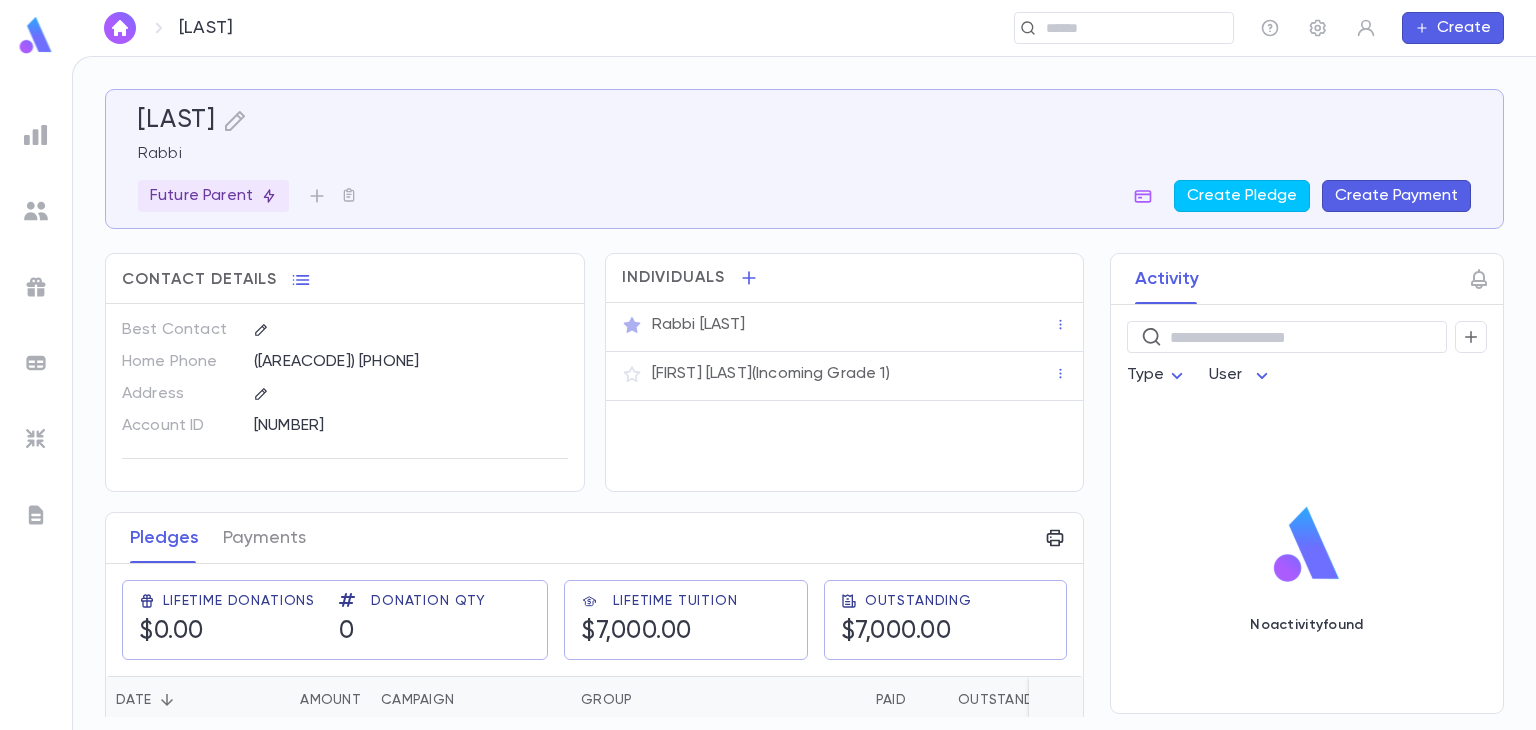 click on "Aryeh Altusky  (Incoming Grade 1)" at bounding box center (853, 374) 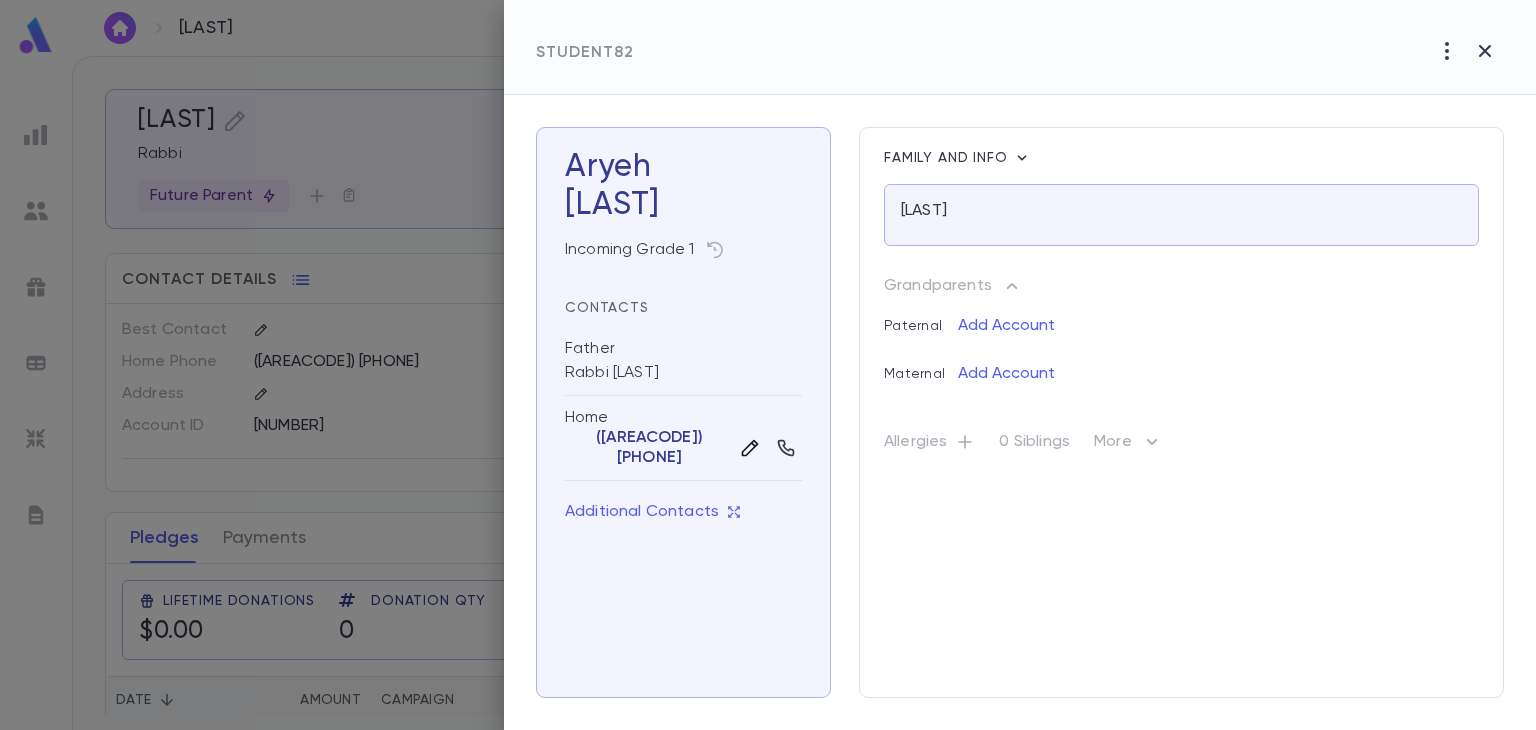 click 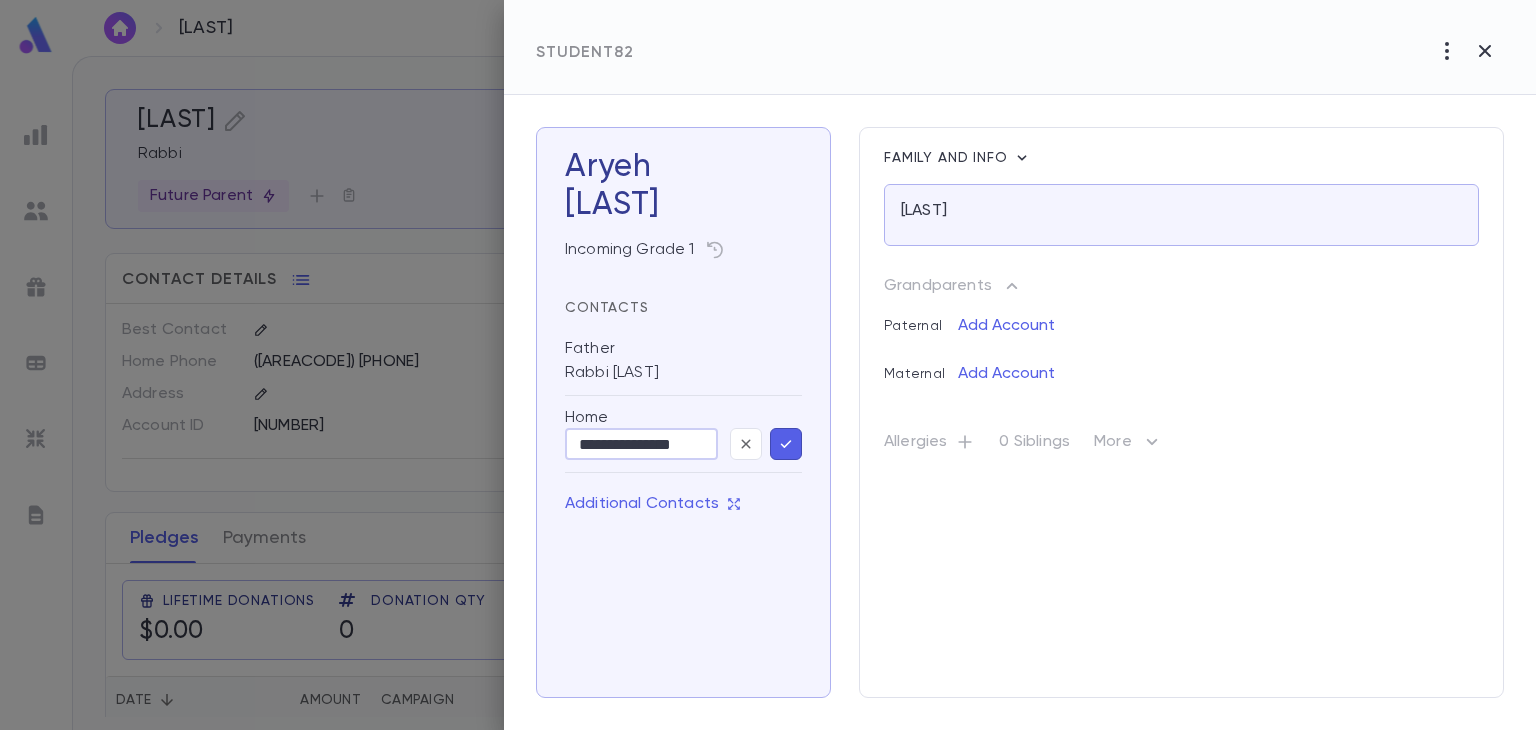 click on "Father" at bounding box center [683, 350] 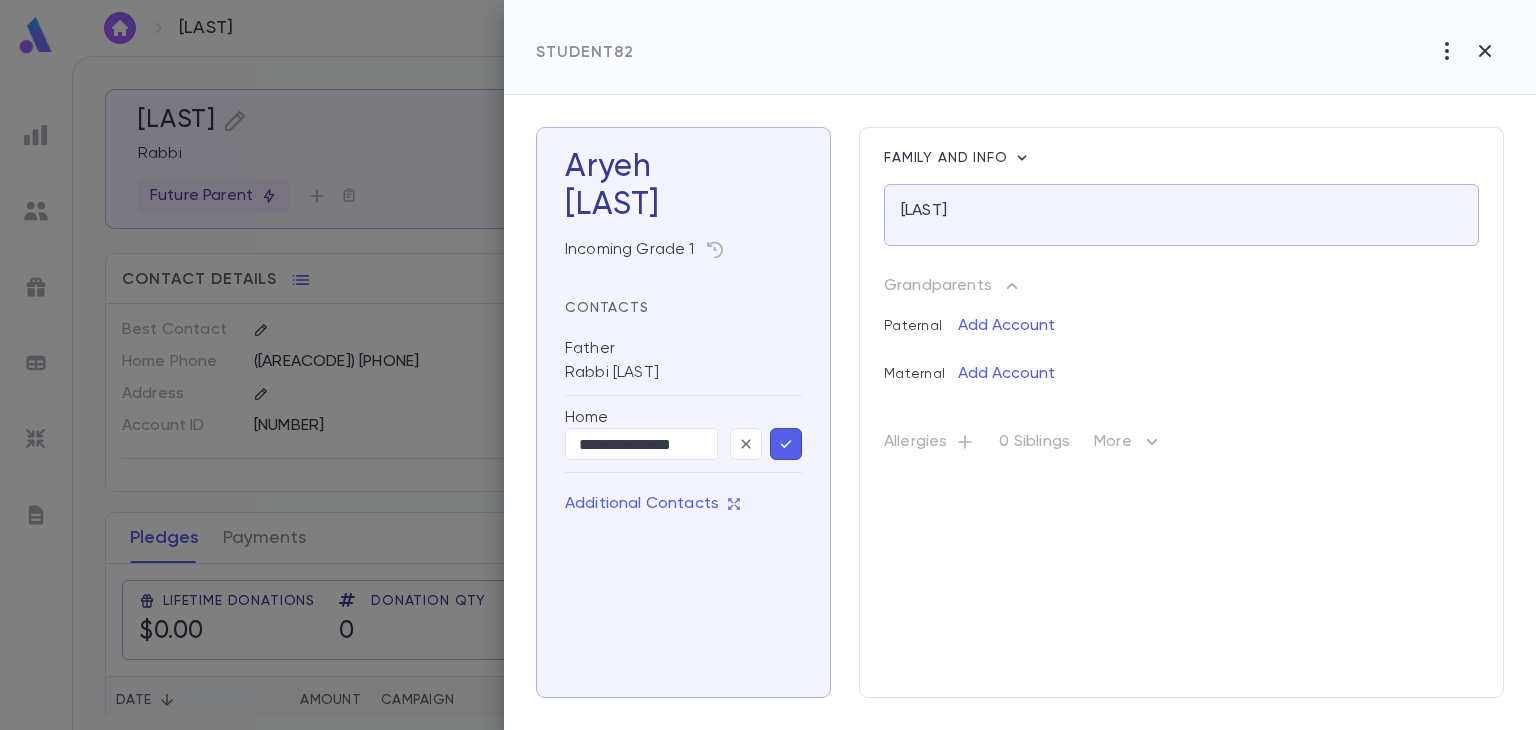 click on "Contacts" at bounding box center [683, 312] 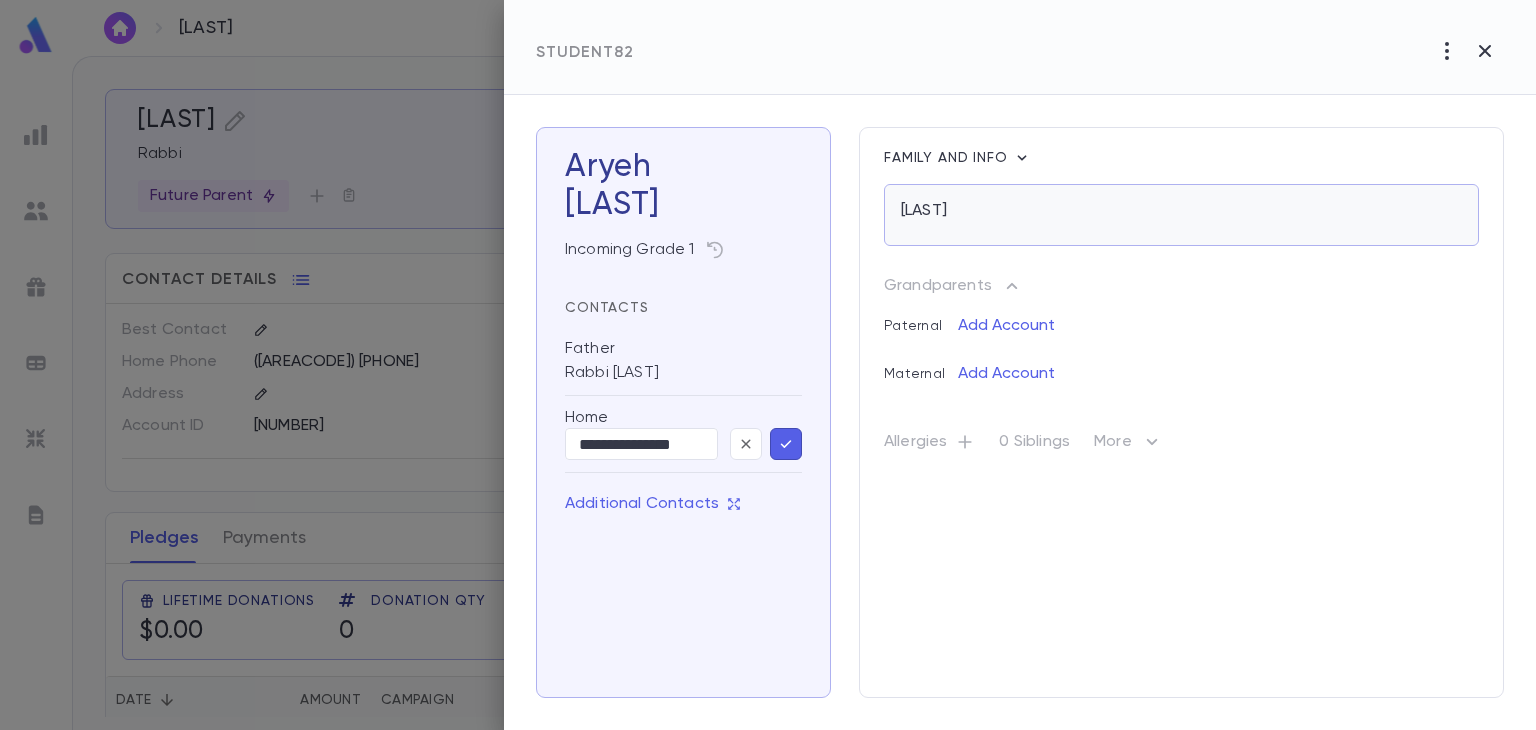 click on "Altusky" at bounding box center (1181, 215) 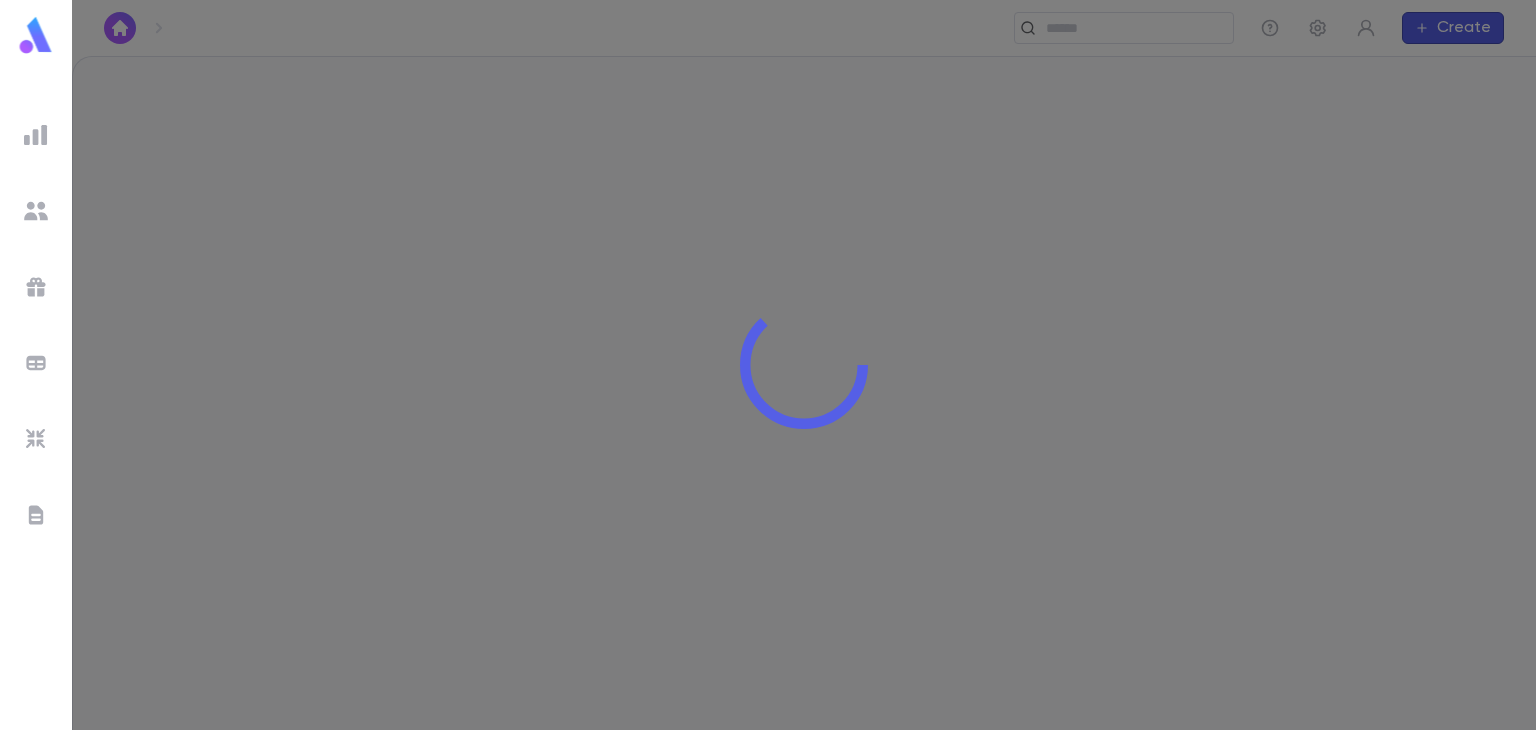 scroll, scrollTop: 0, scrollLeft: 0, axis: both 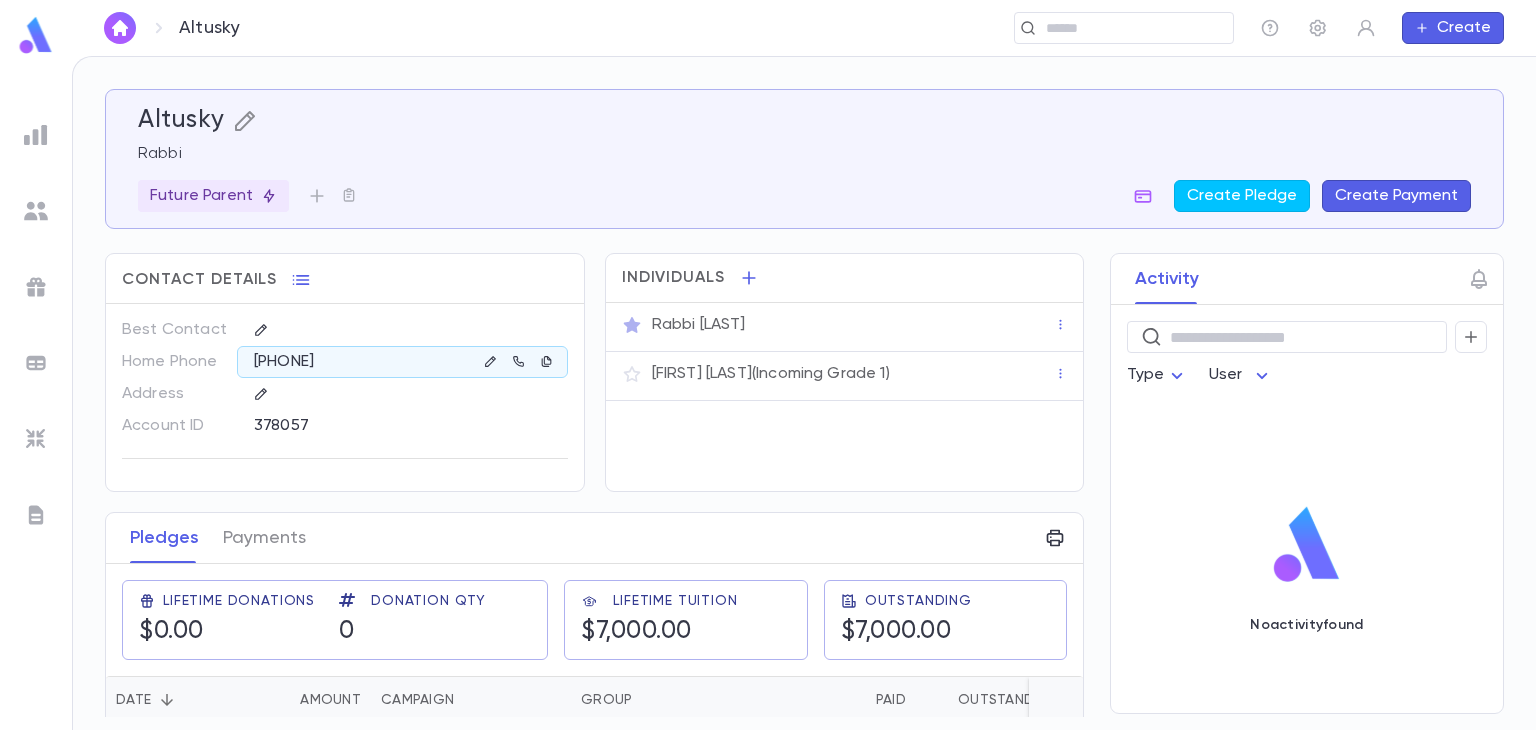 click 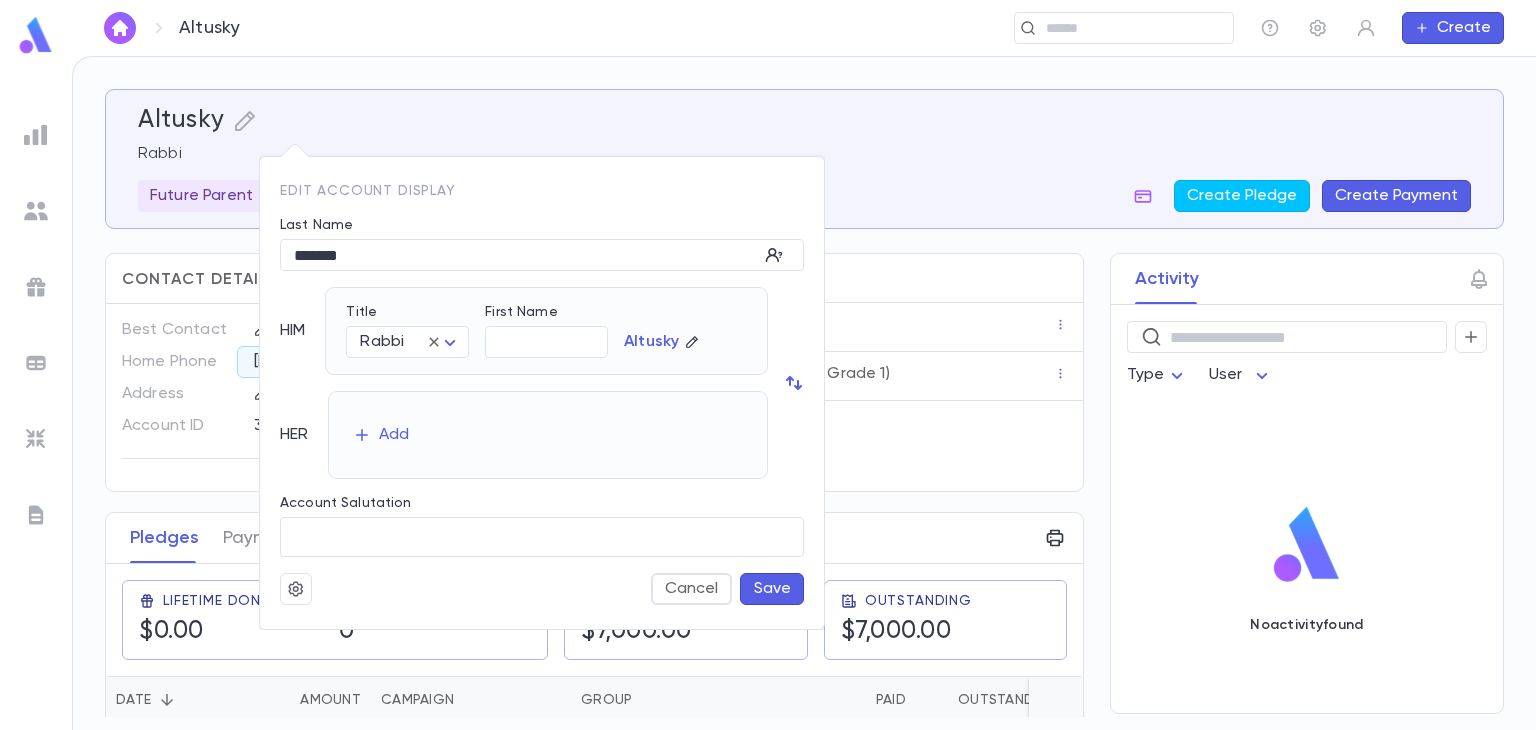 click on "Account Salutation" at bounding box center [542, 506] 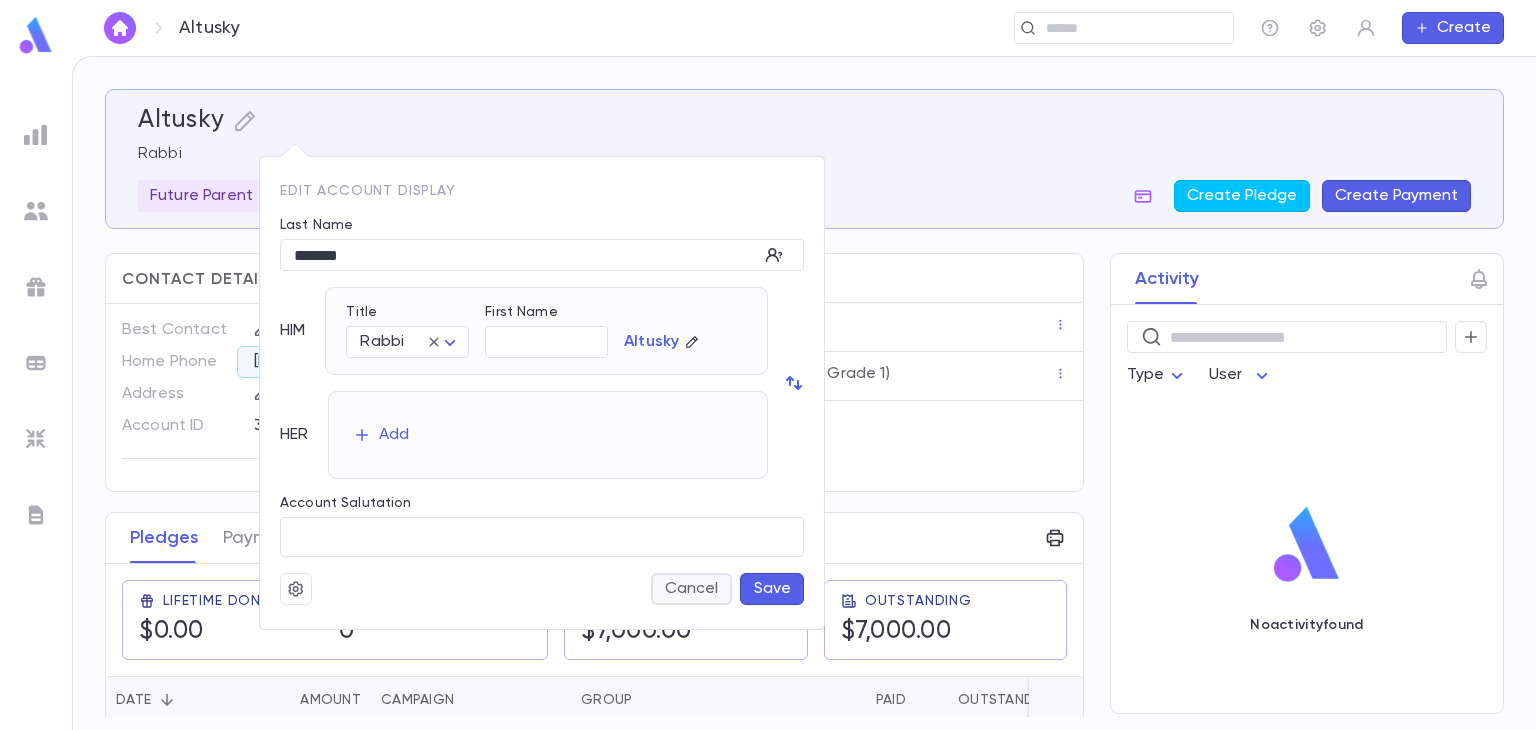 click on "Cancel" at bounding box center [691, 589] 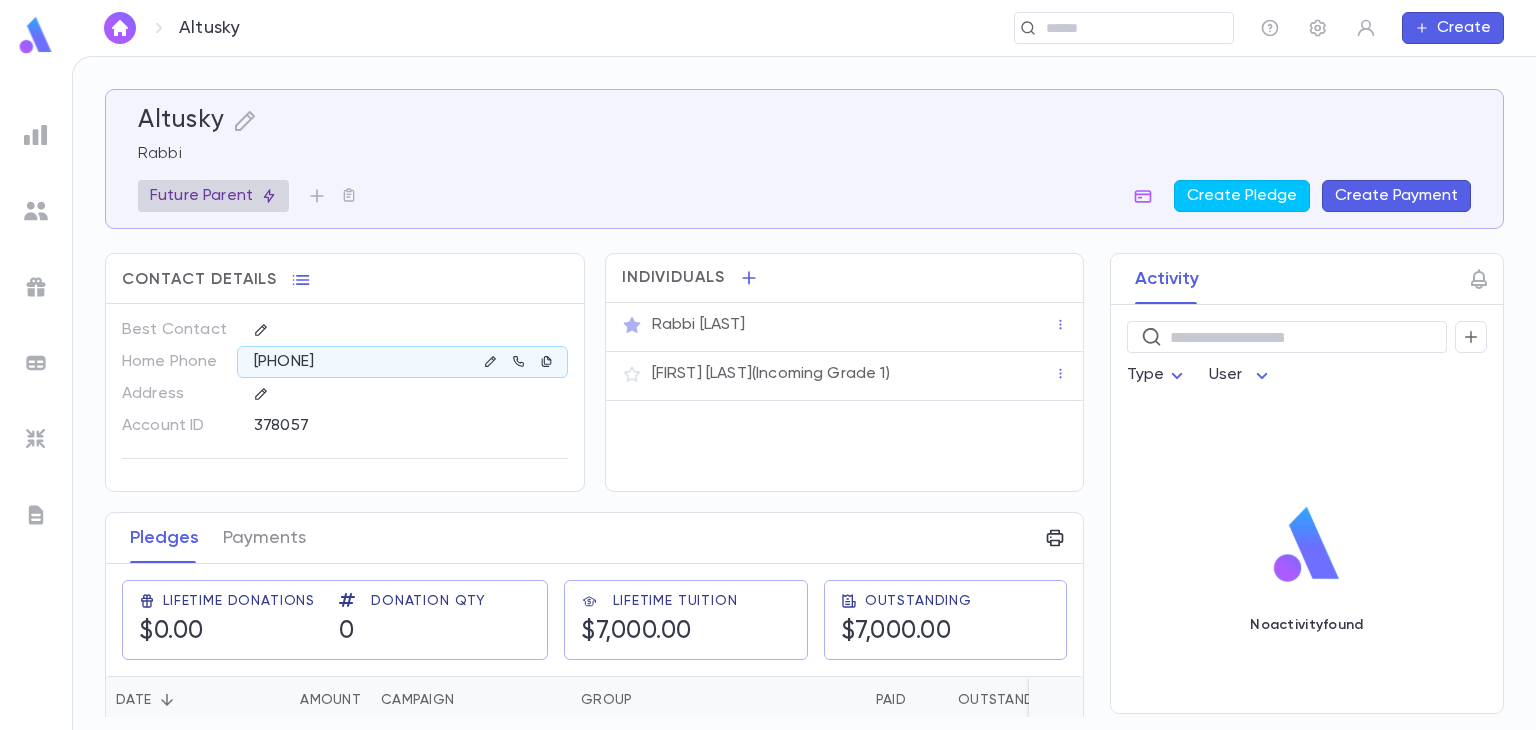 click on "Future Parent" at bounding box center [213, 196] 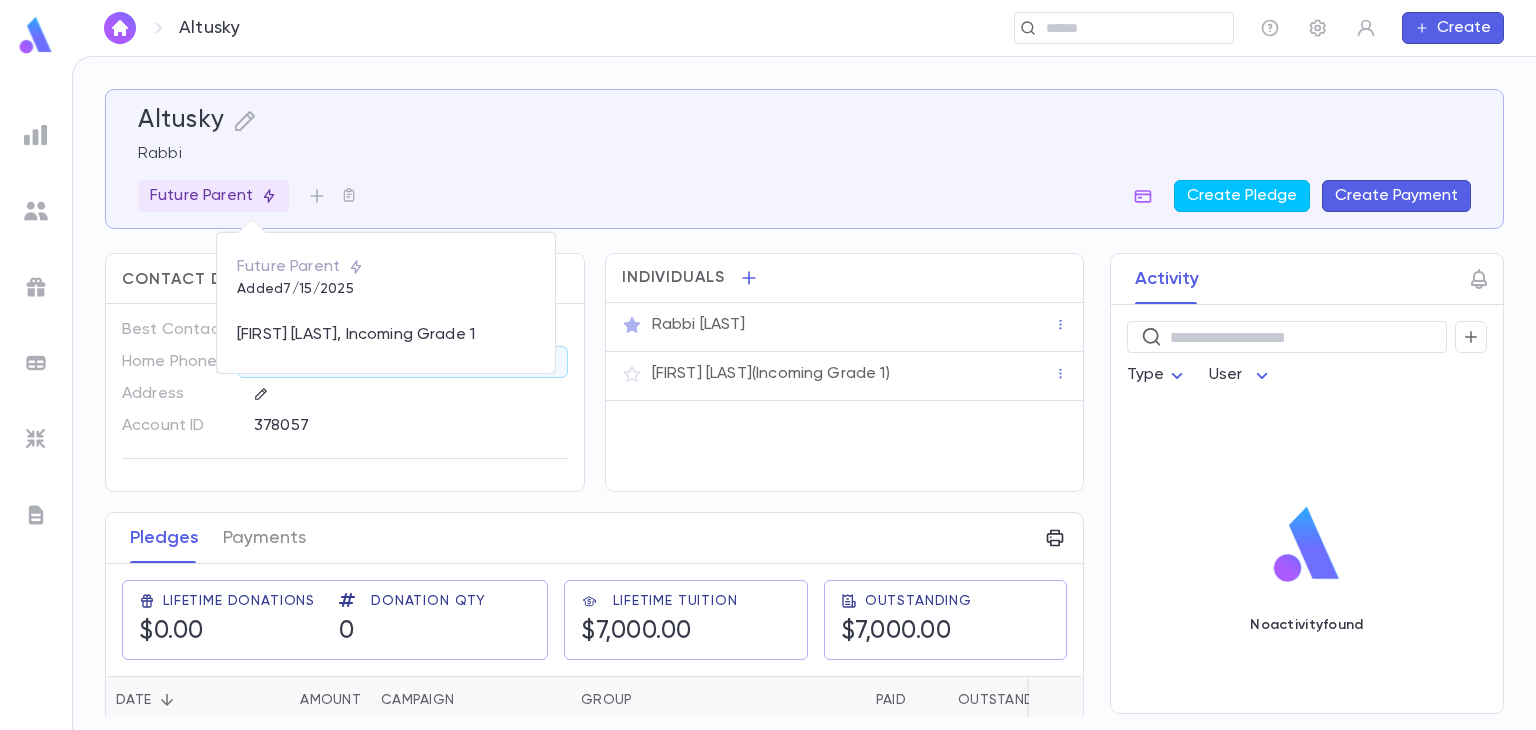 click at bounding box center (768, 365) 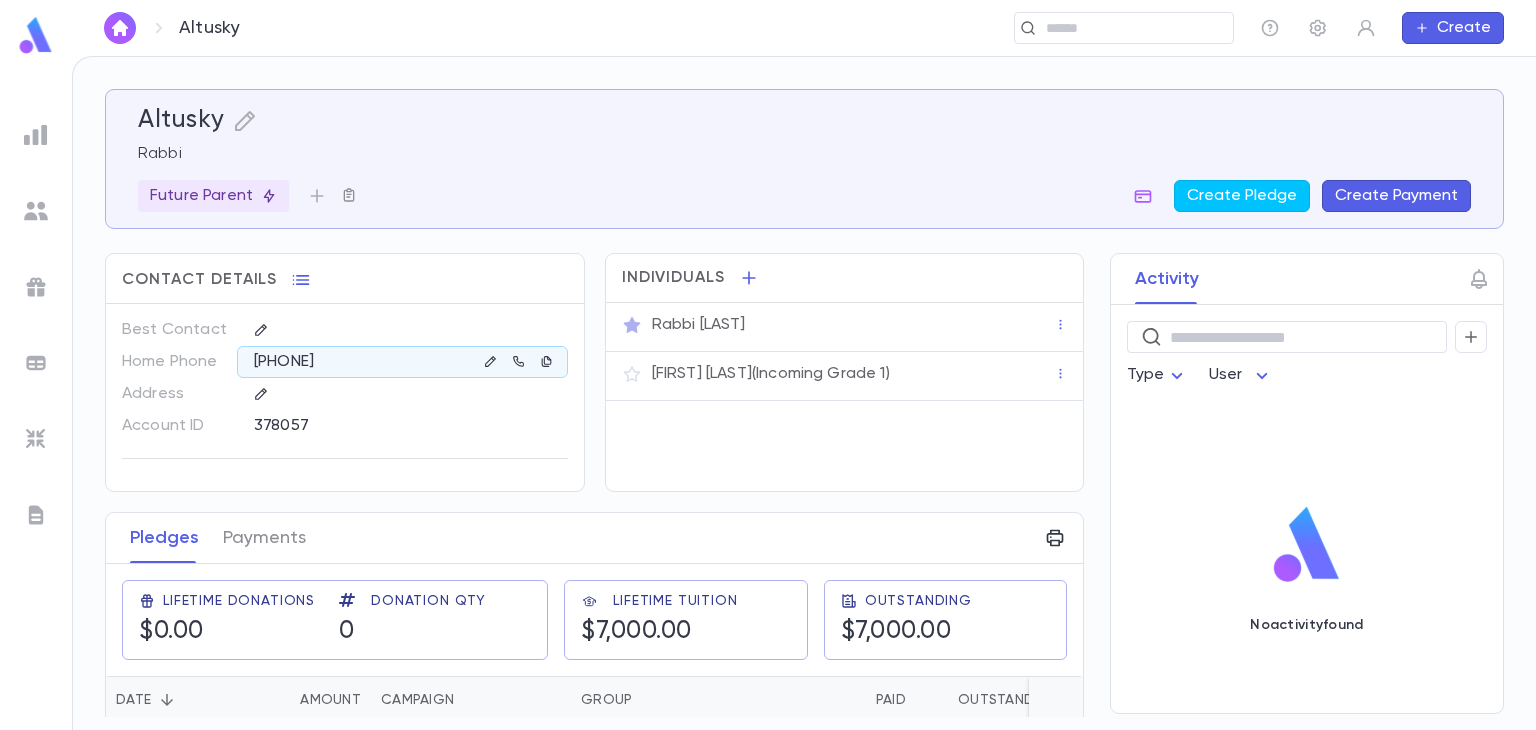 click at bounding box center [349, 196] 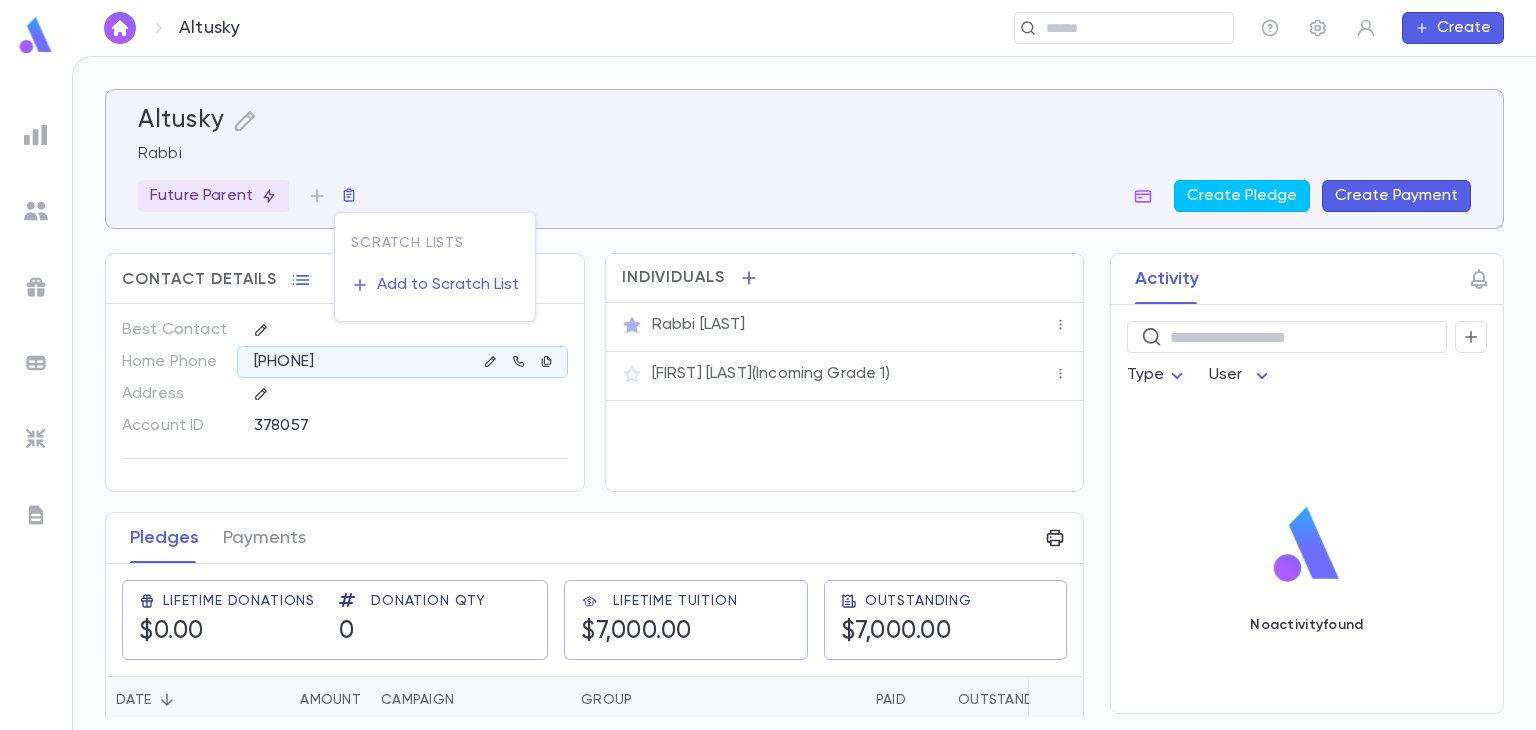 click at bounding box center (768, 365) 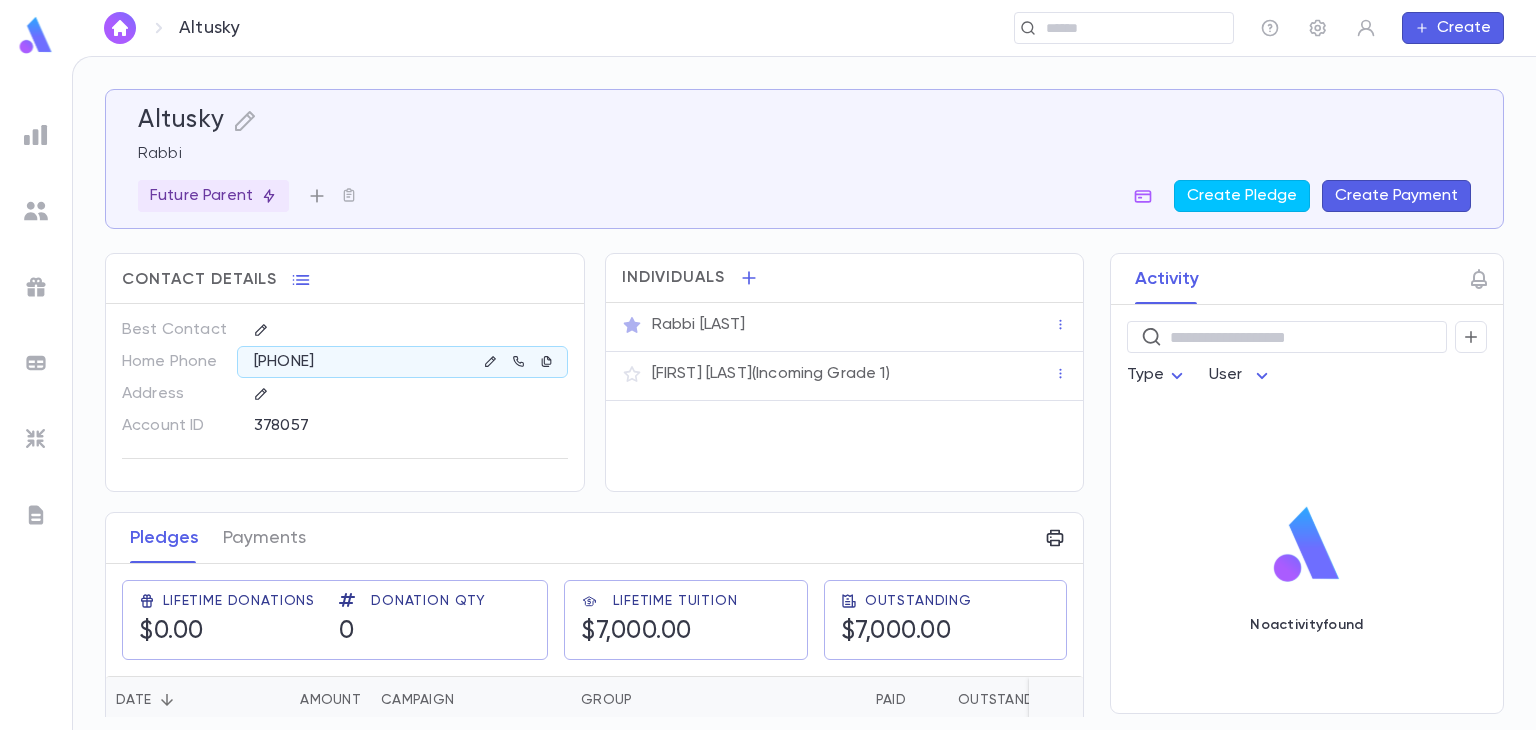 click 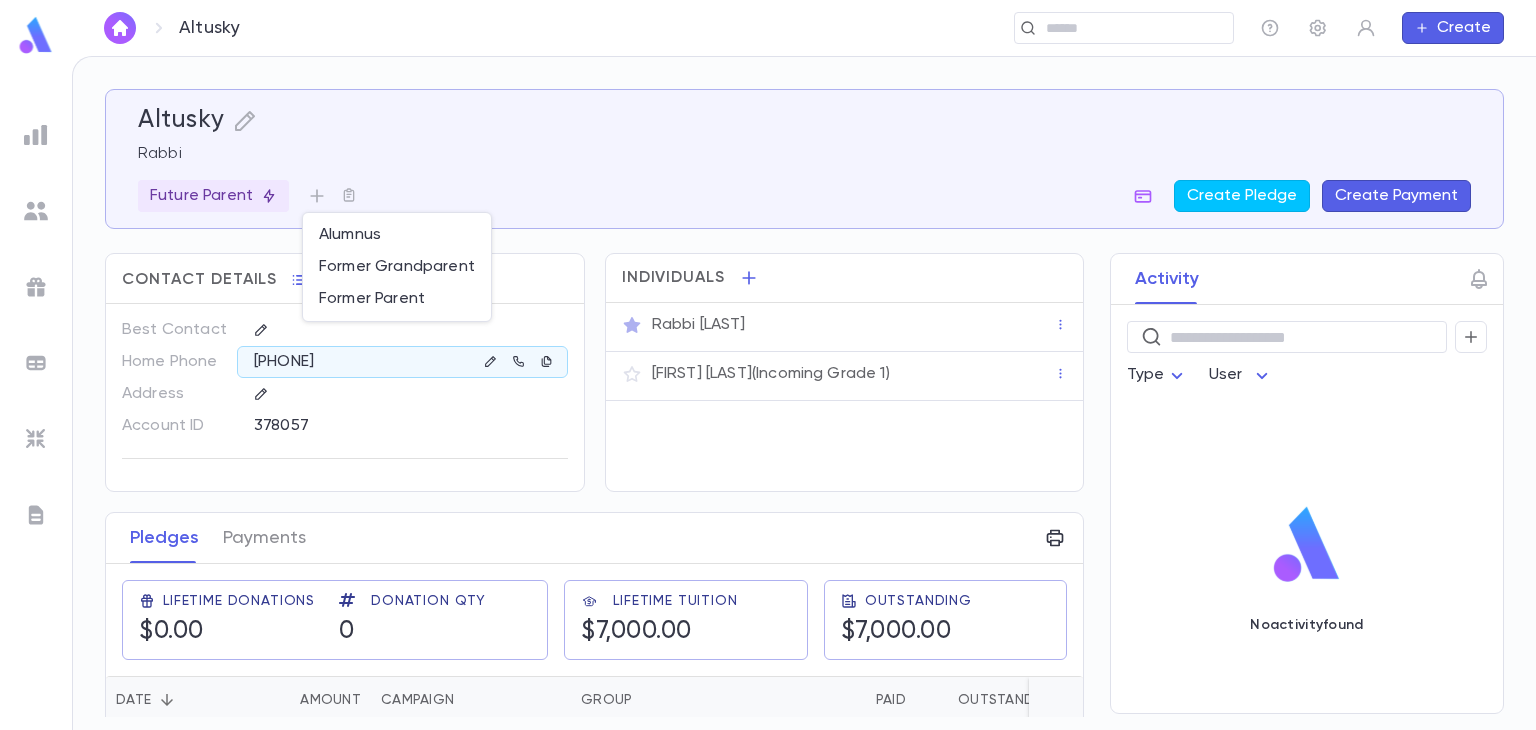 click at bounding box center (768, 365) 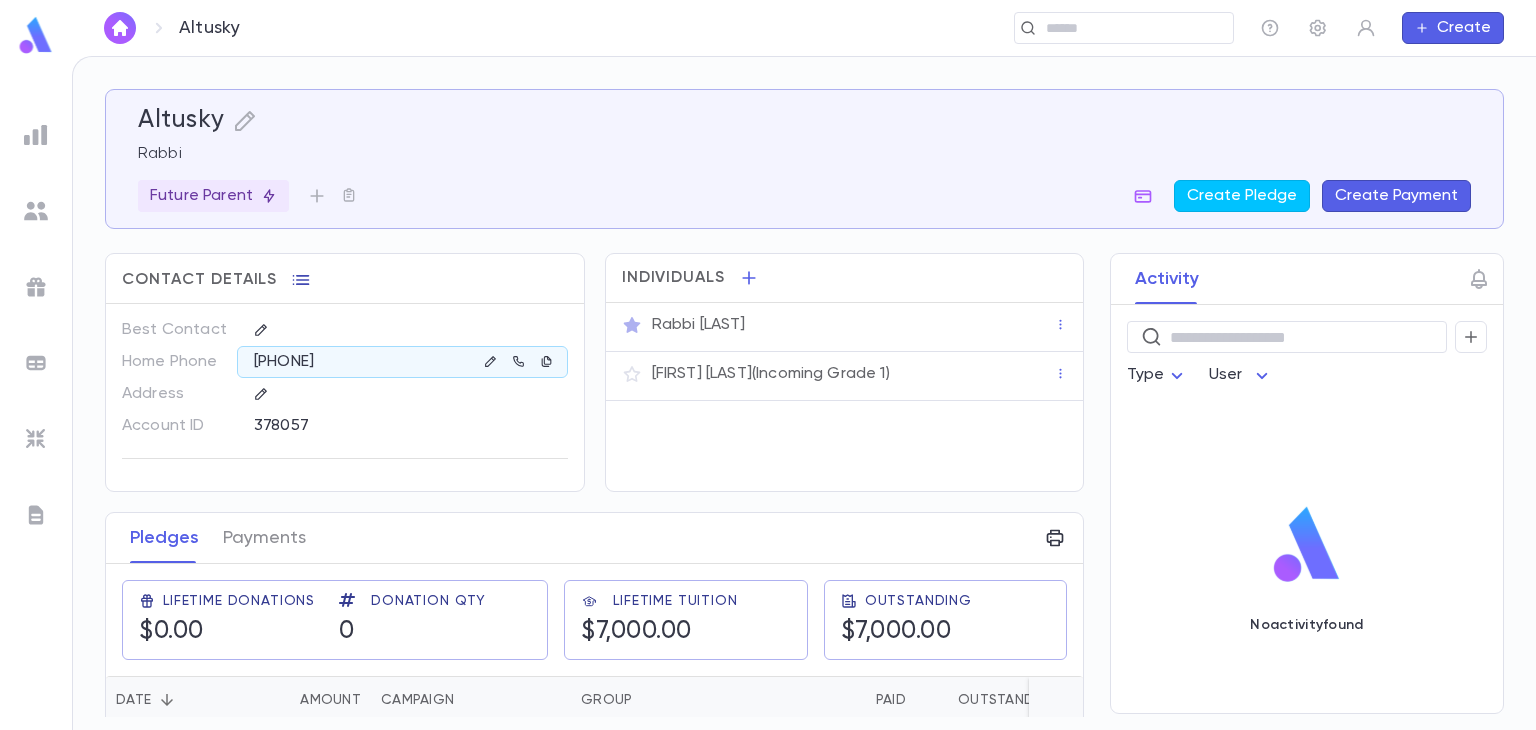 click 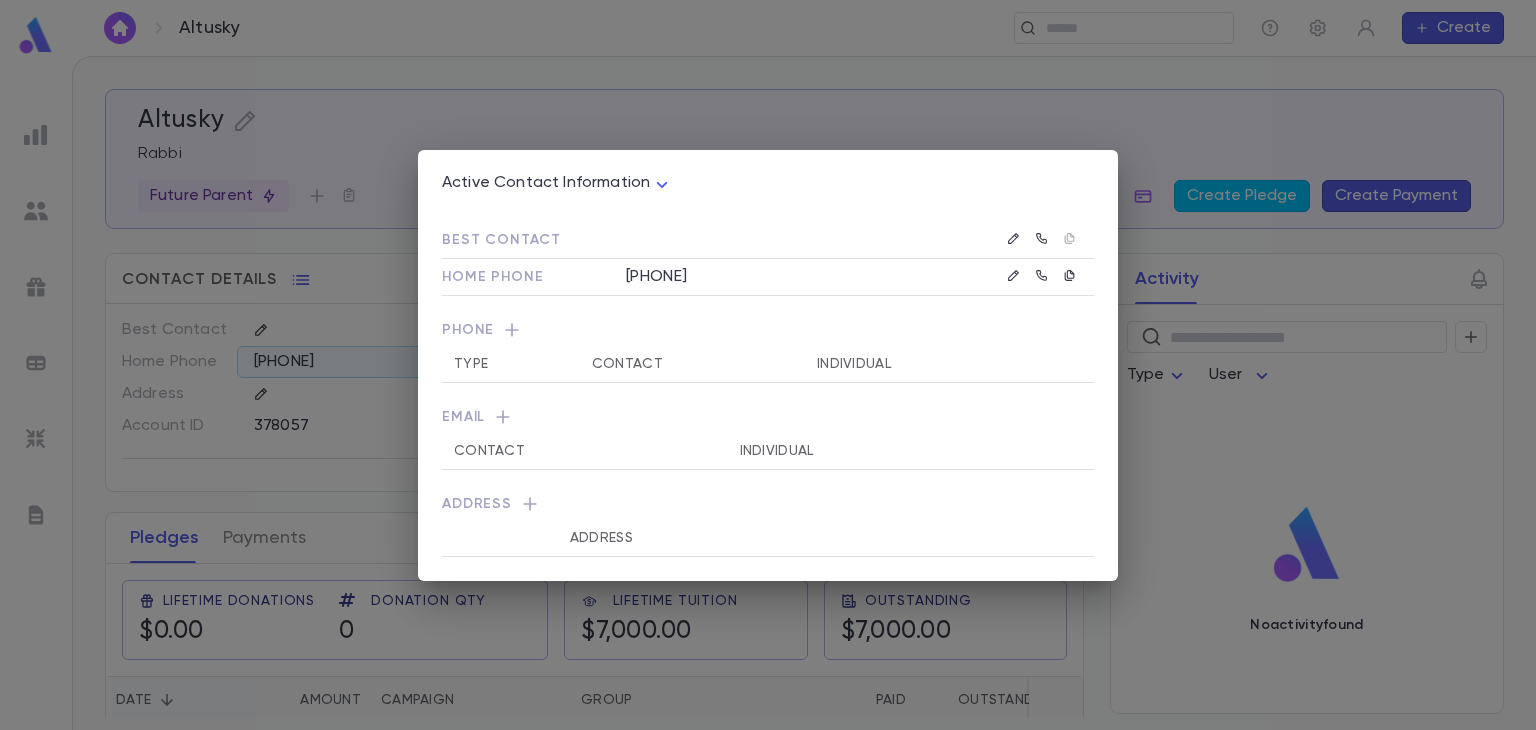 click 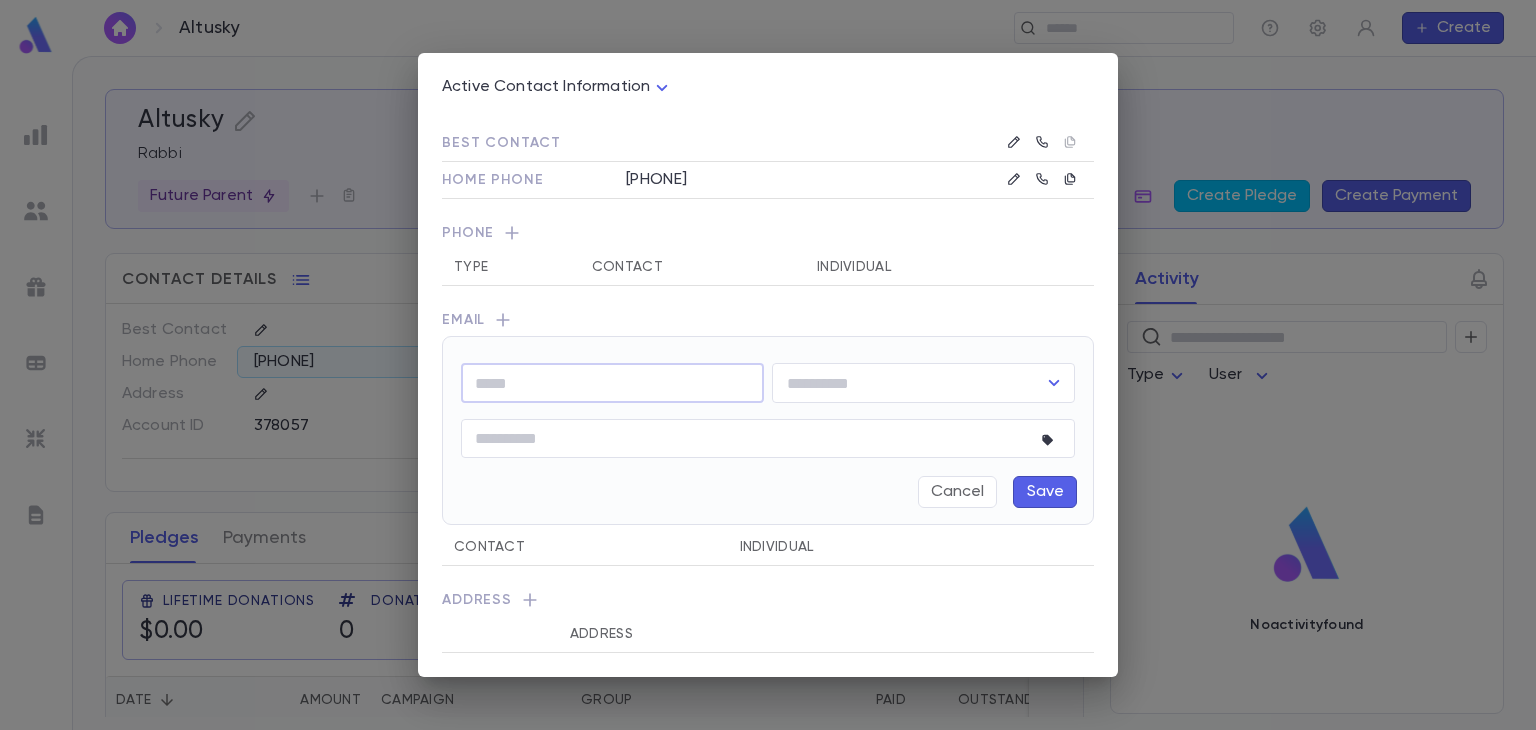click at bounding box center (612, 383) 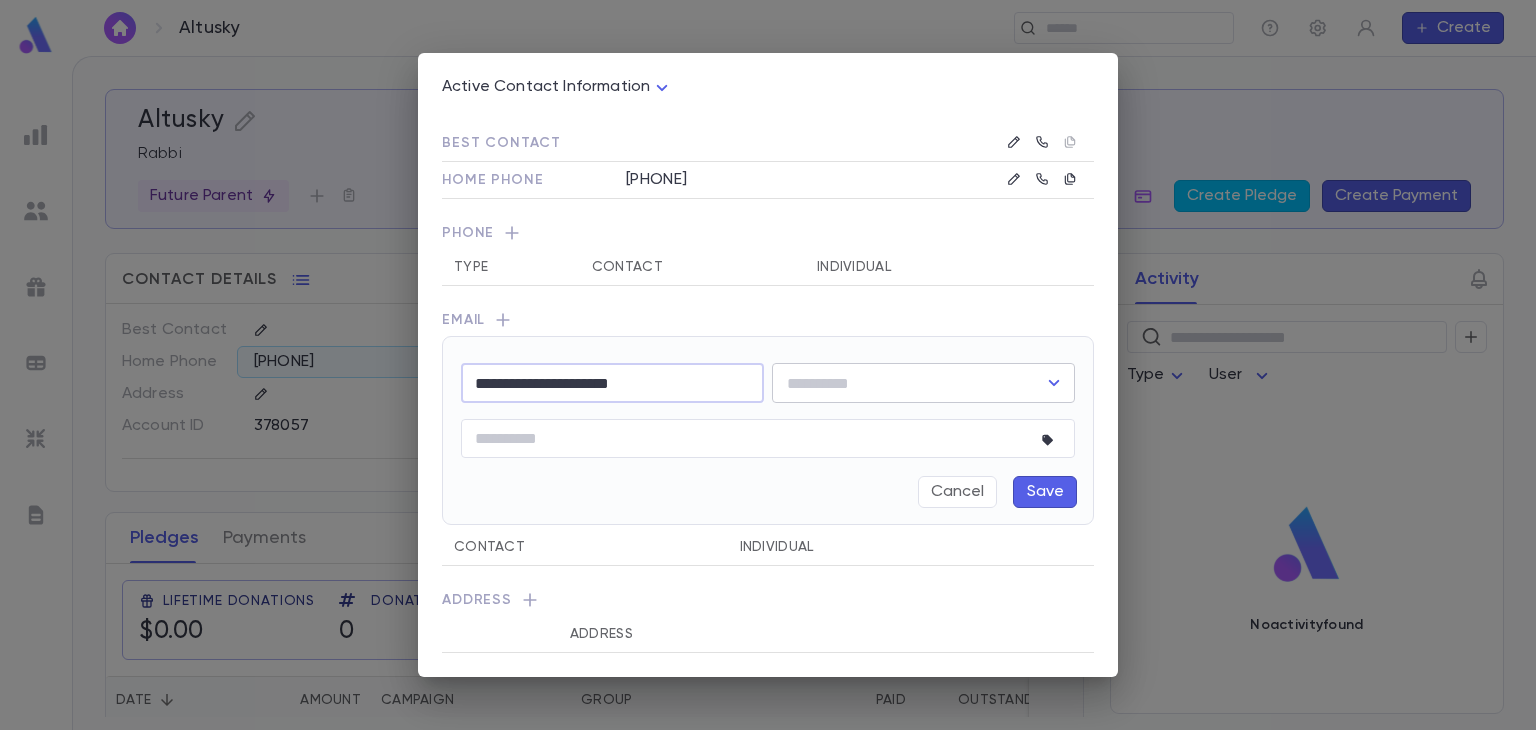 type on "**********" 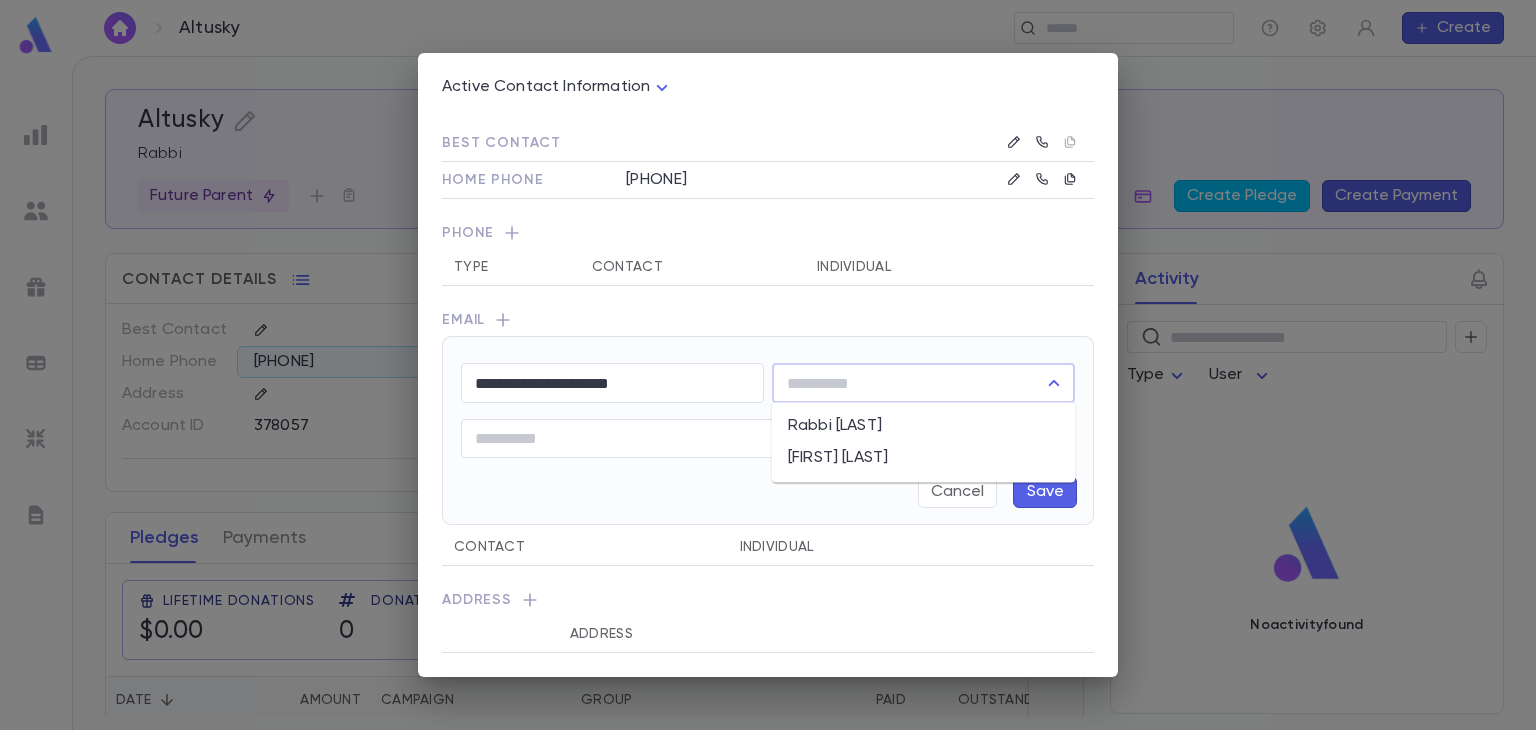 click at bounding box center [908, 383] 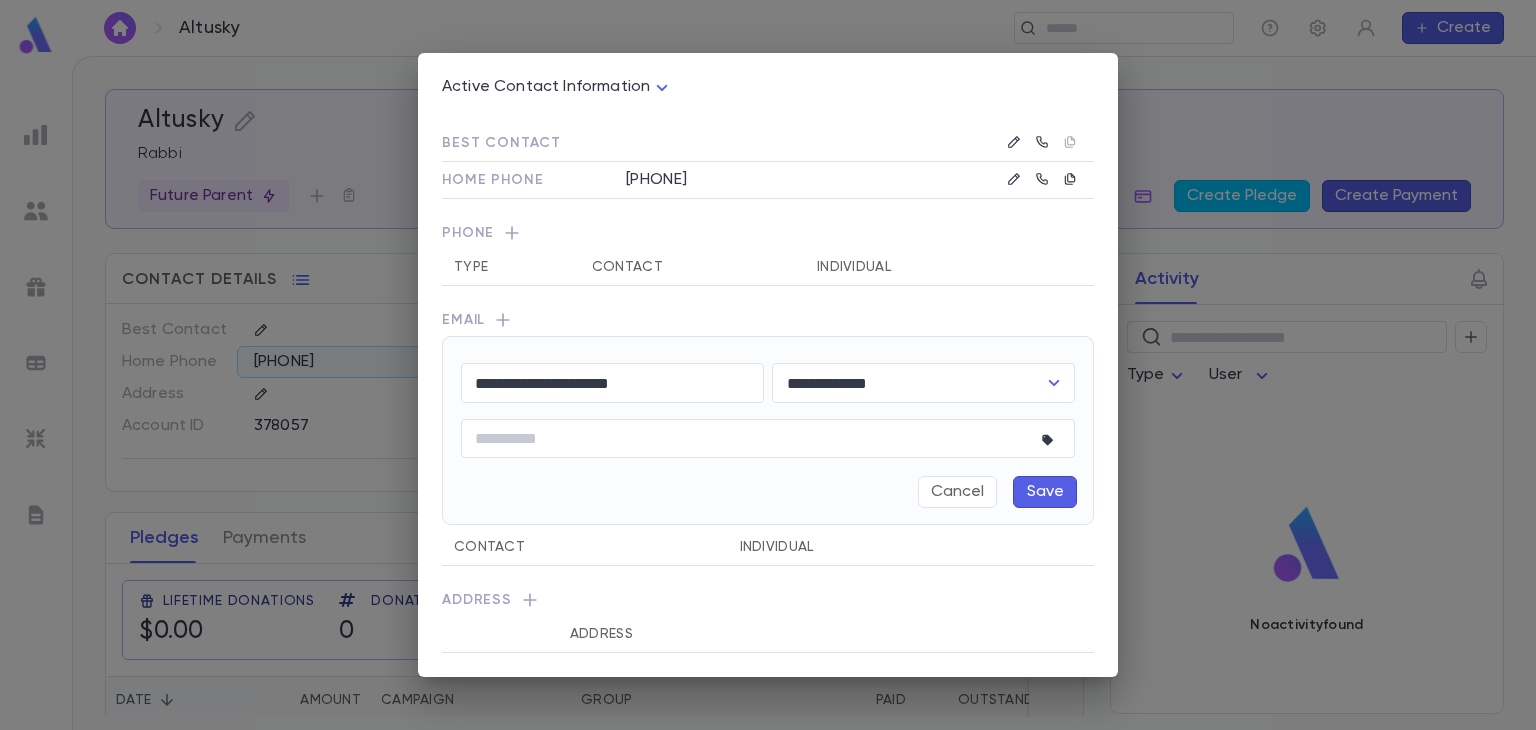 click 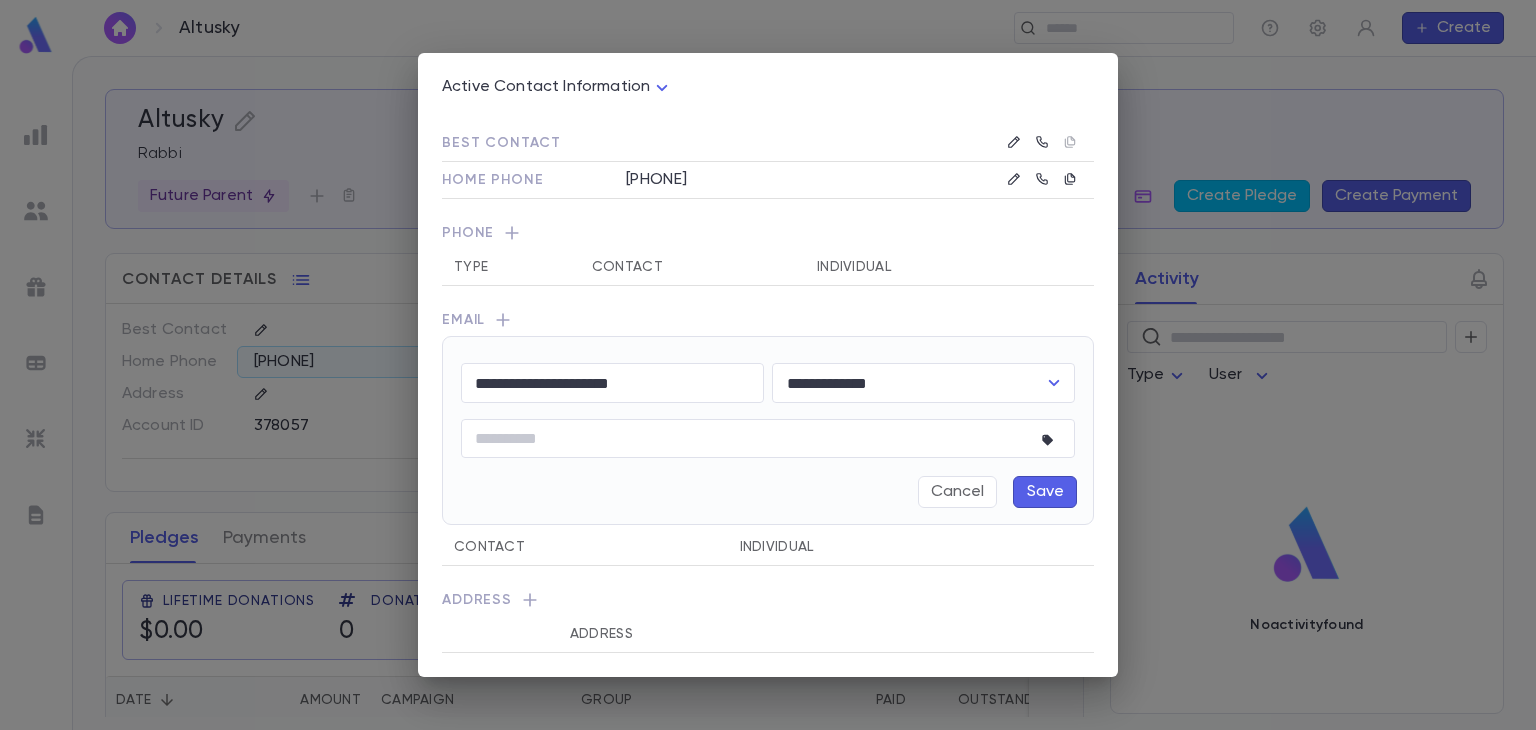 click on "Save" at bounding box center [1045, 492] 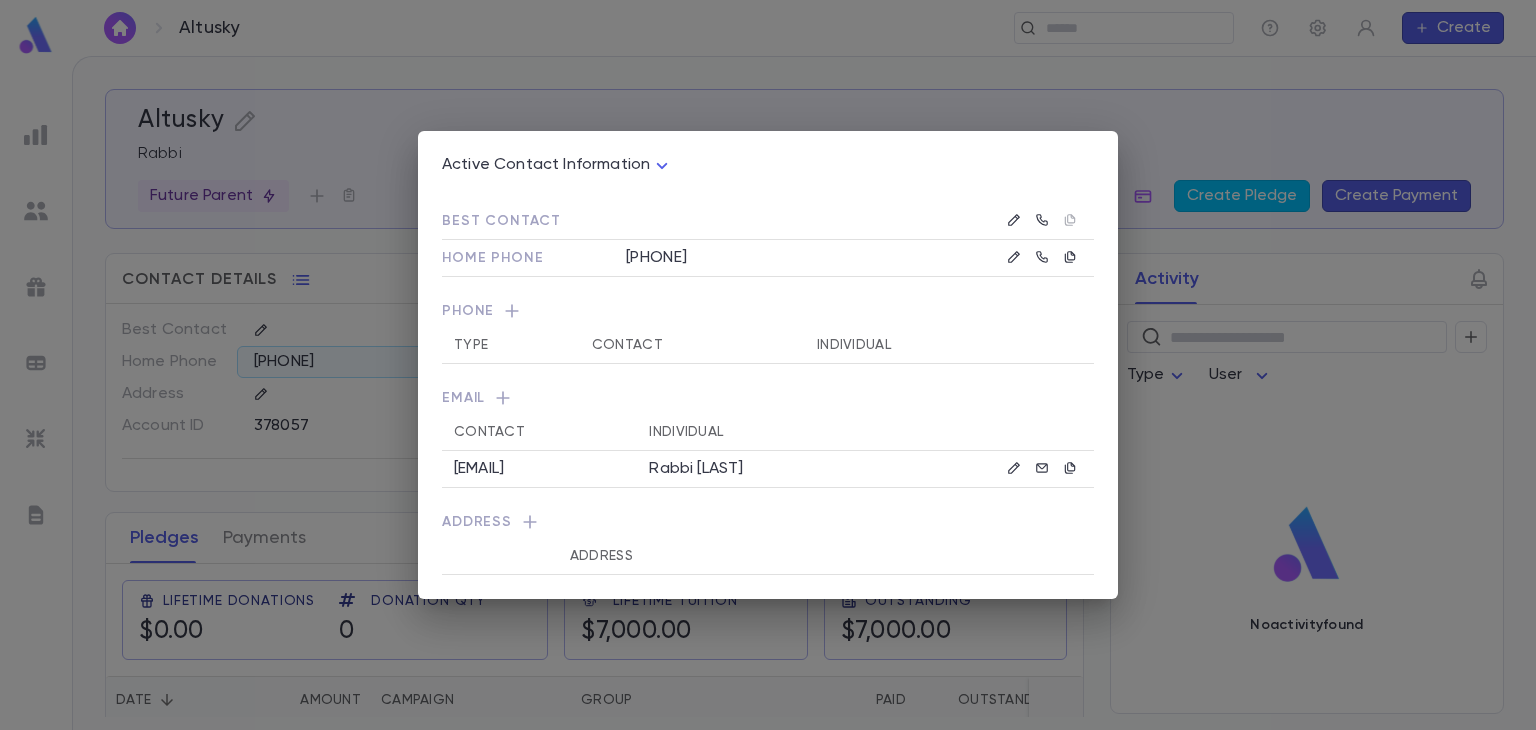 click 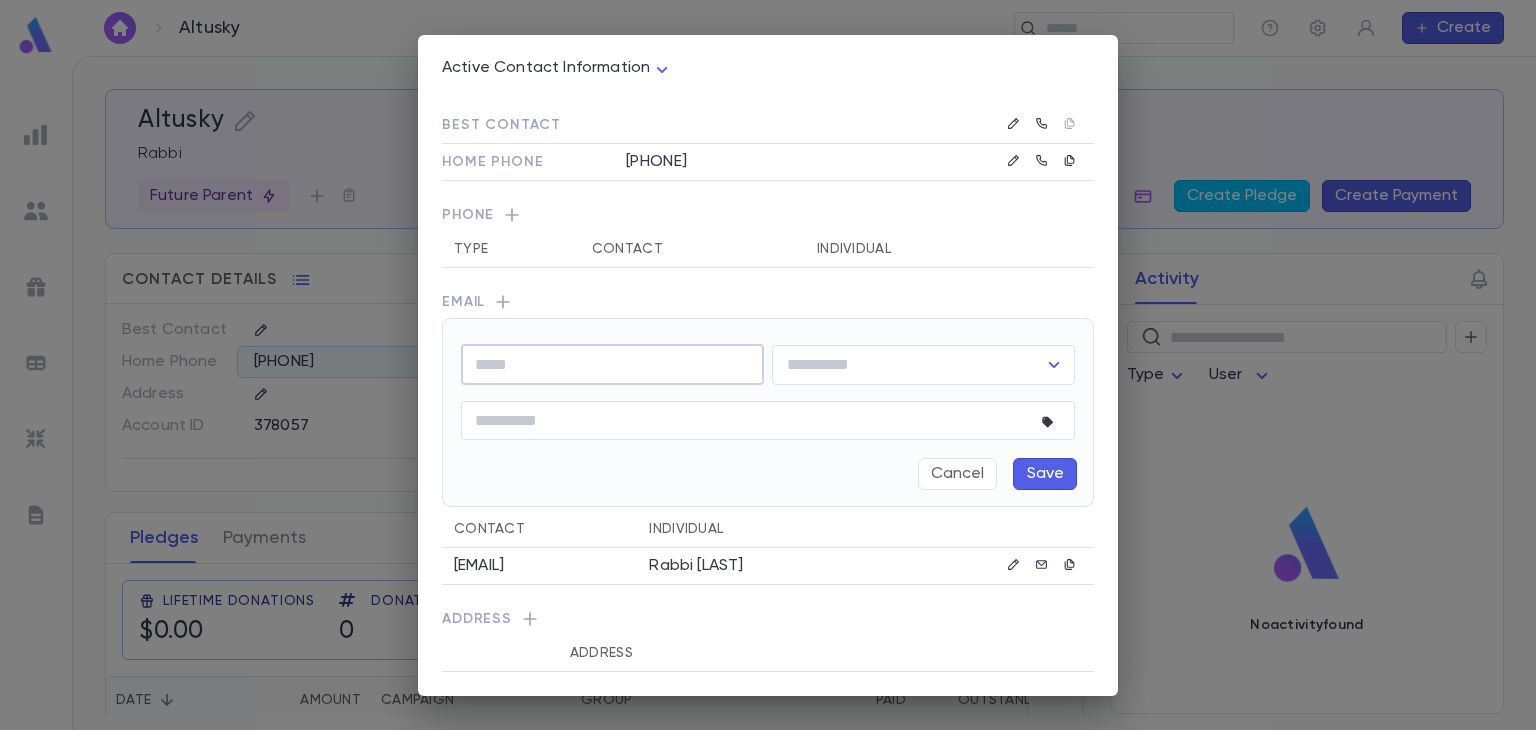 click at bounding box center (612, 364) 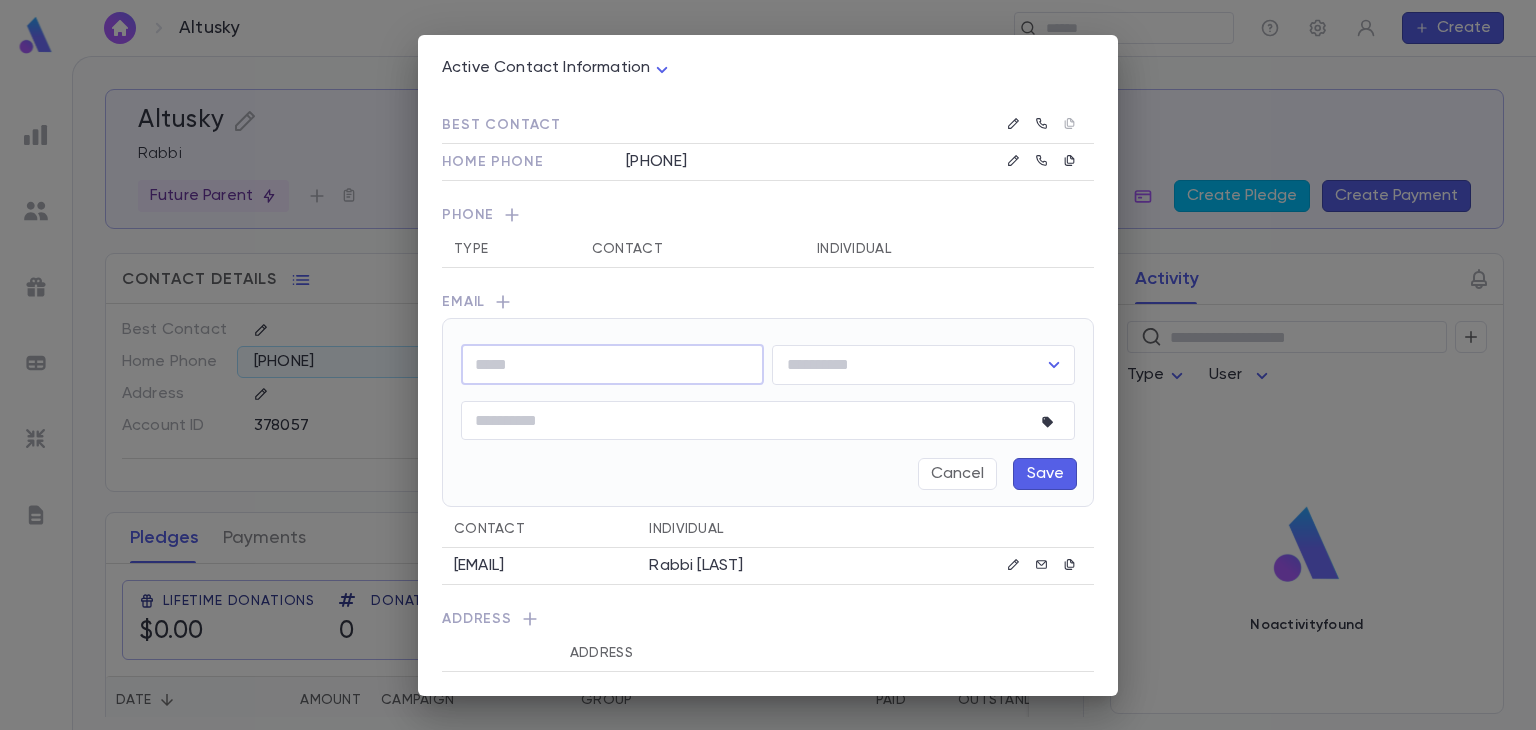 paste on "**********" 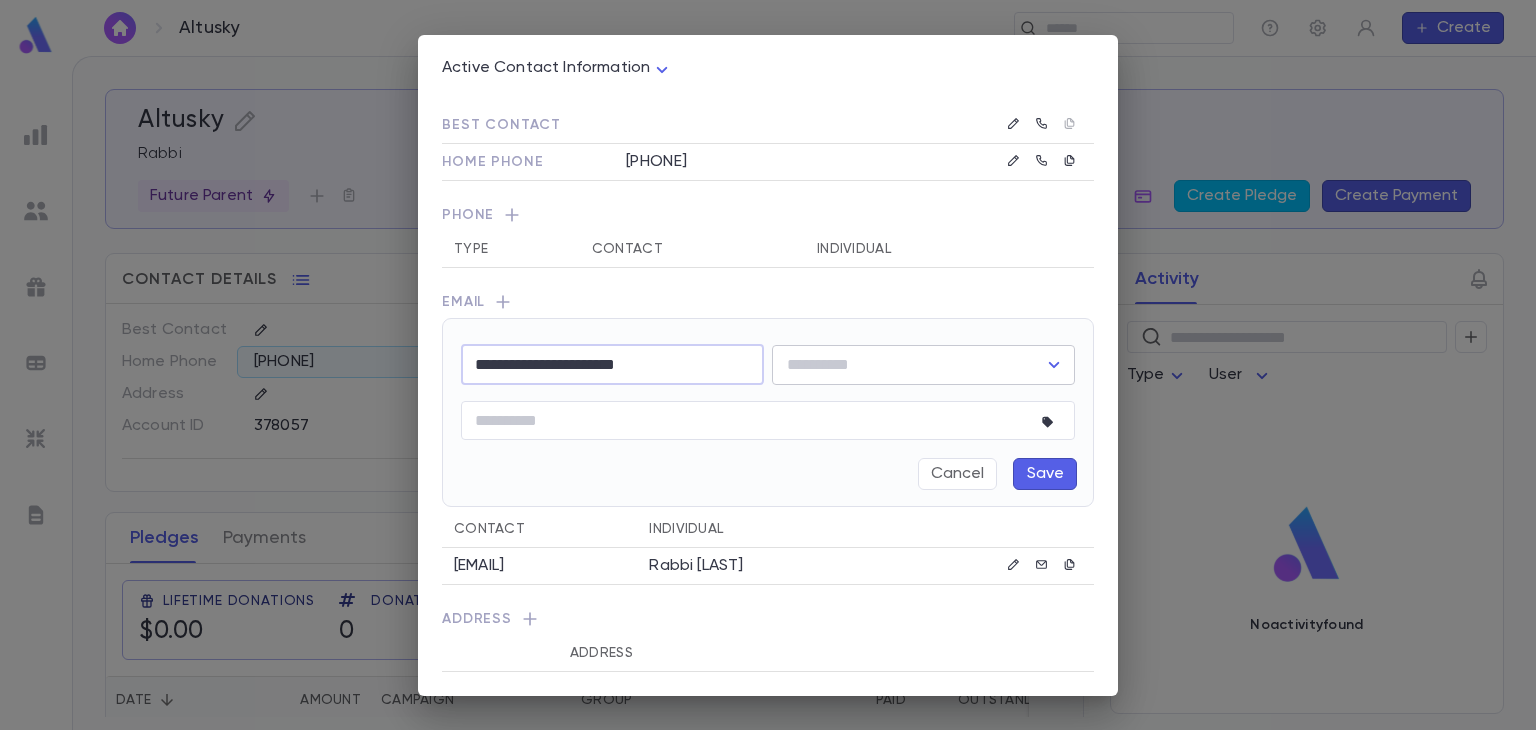type on "**********" 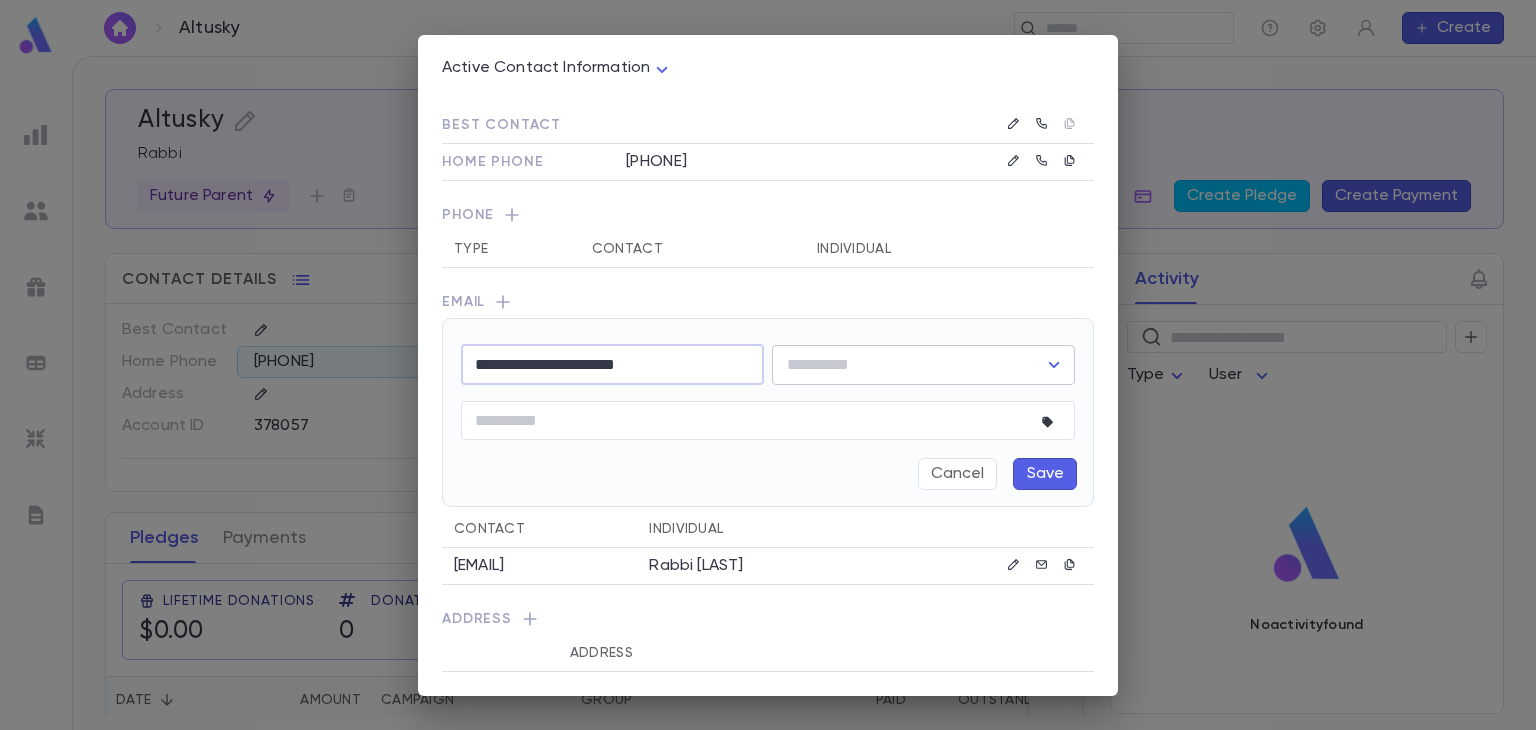 click at bounding box center (908, 365) 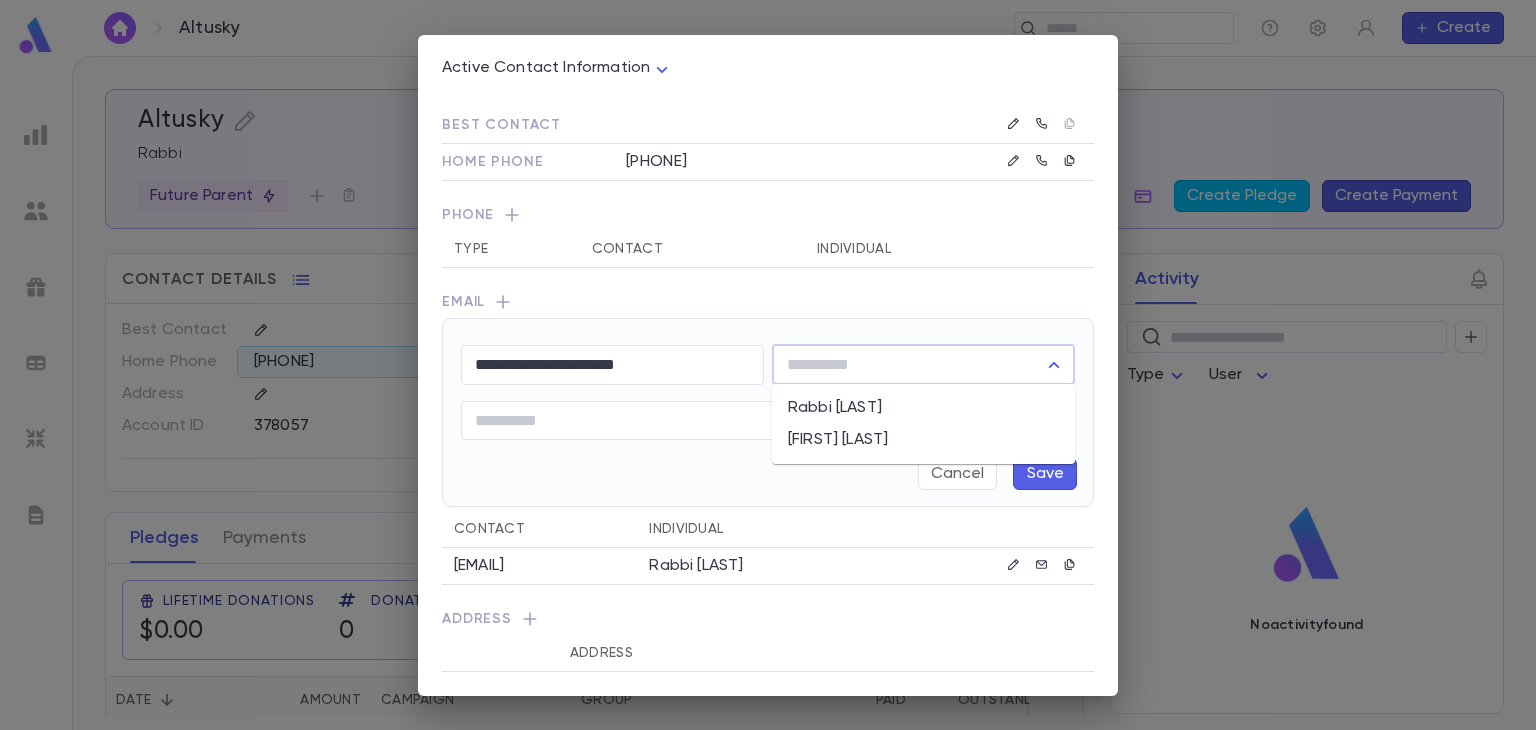 click on "Aryeh Altusky" at bounding box center (923, 440) 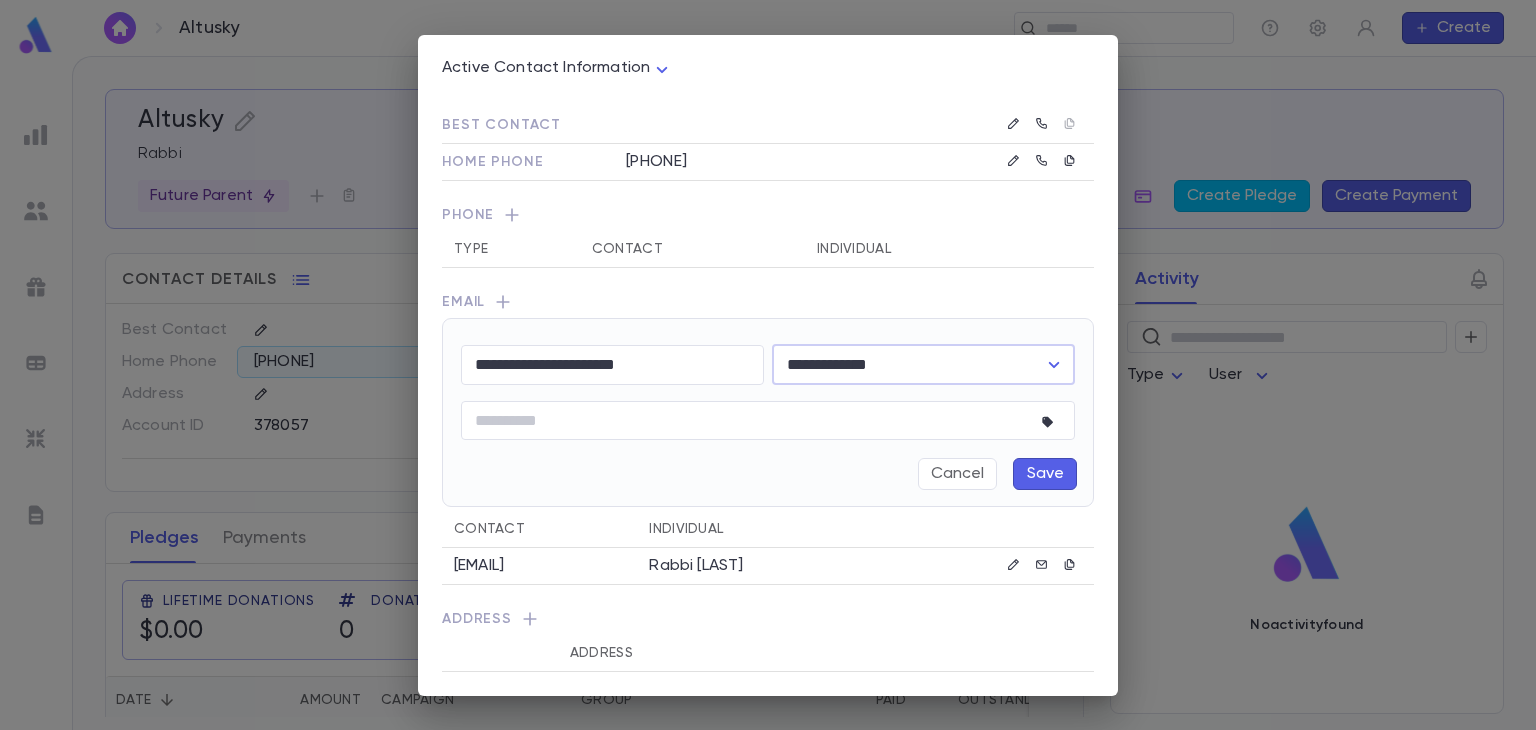click on "Save" at bounding box center [1045, 474] 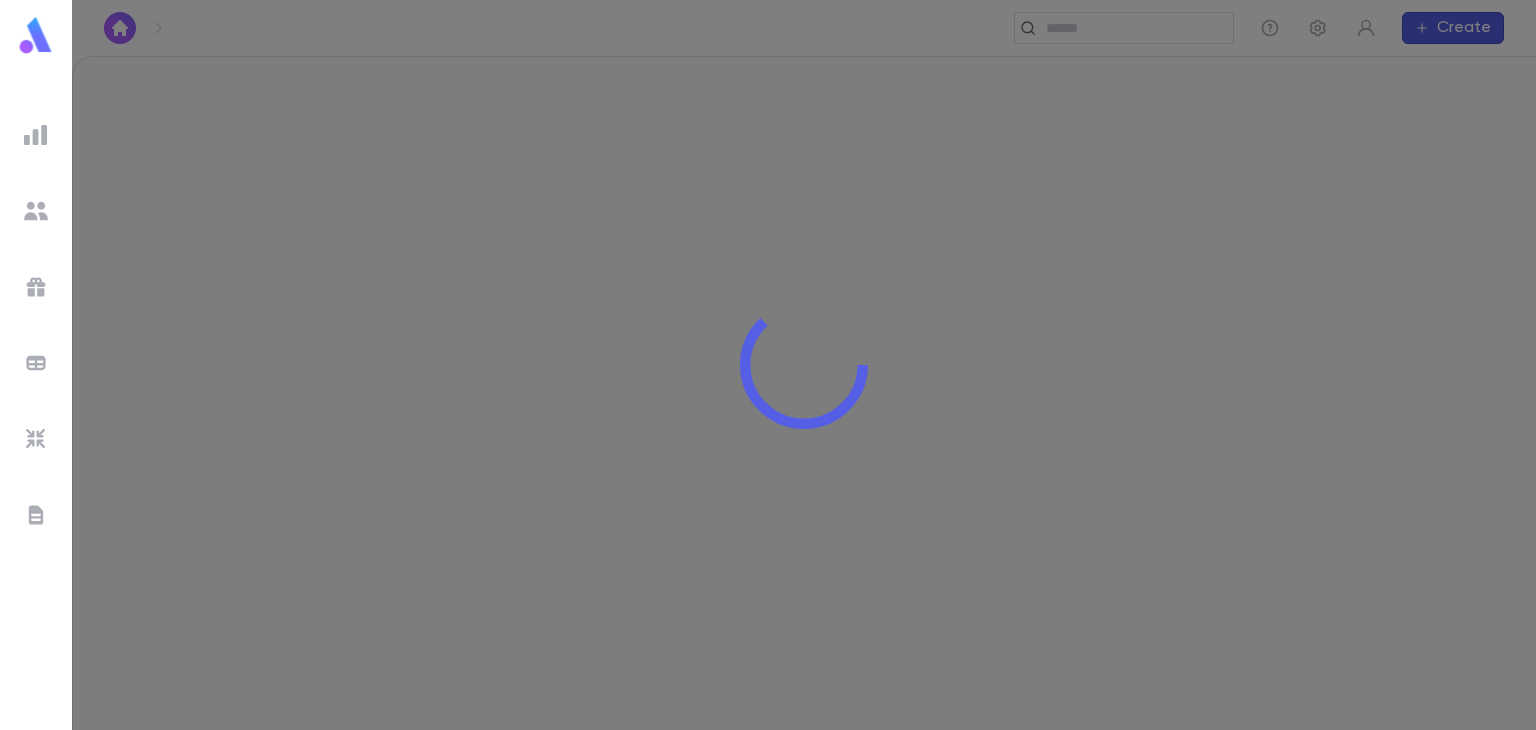 scroll, scrollTop: 0, scrollLeft: 0, axis: both 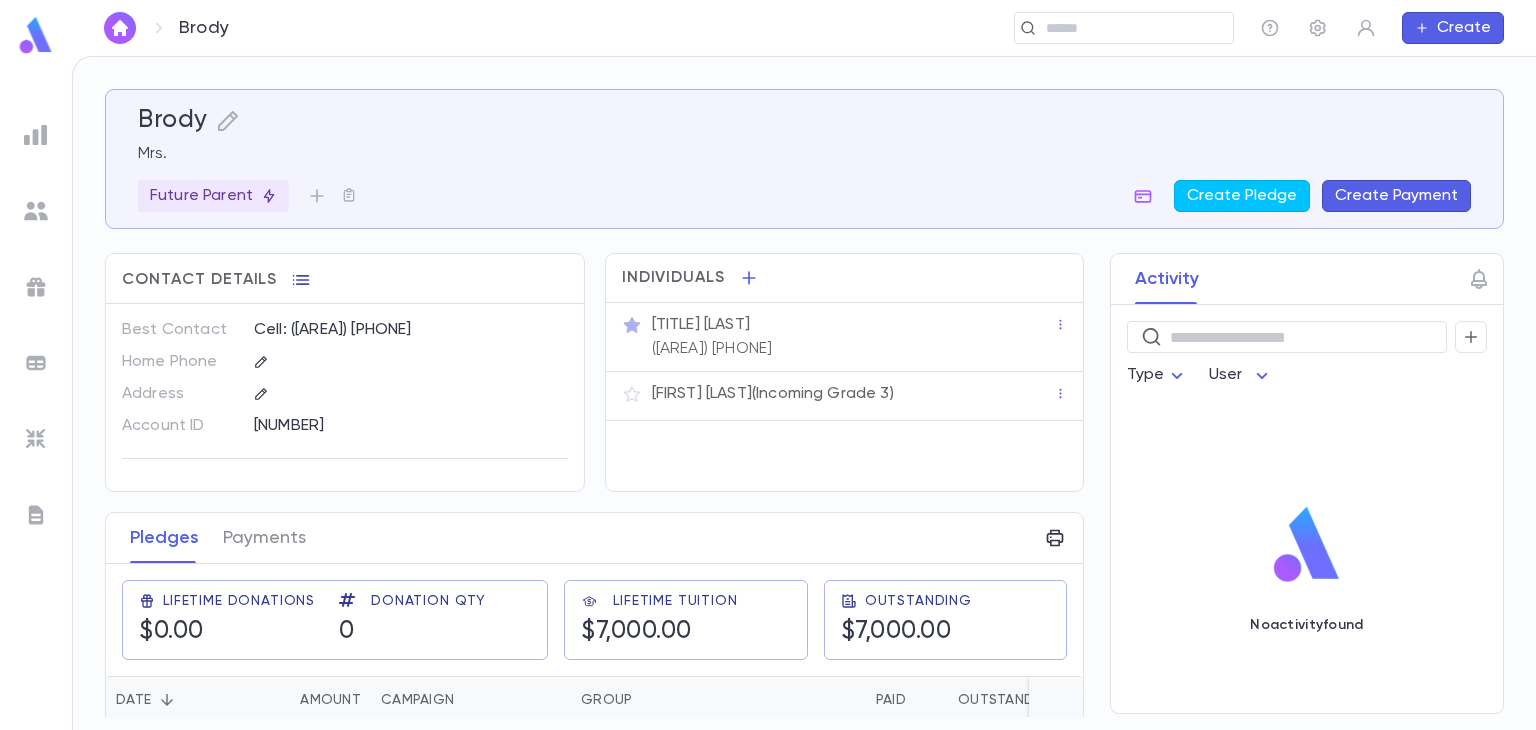 click 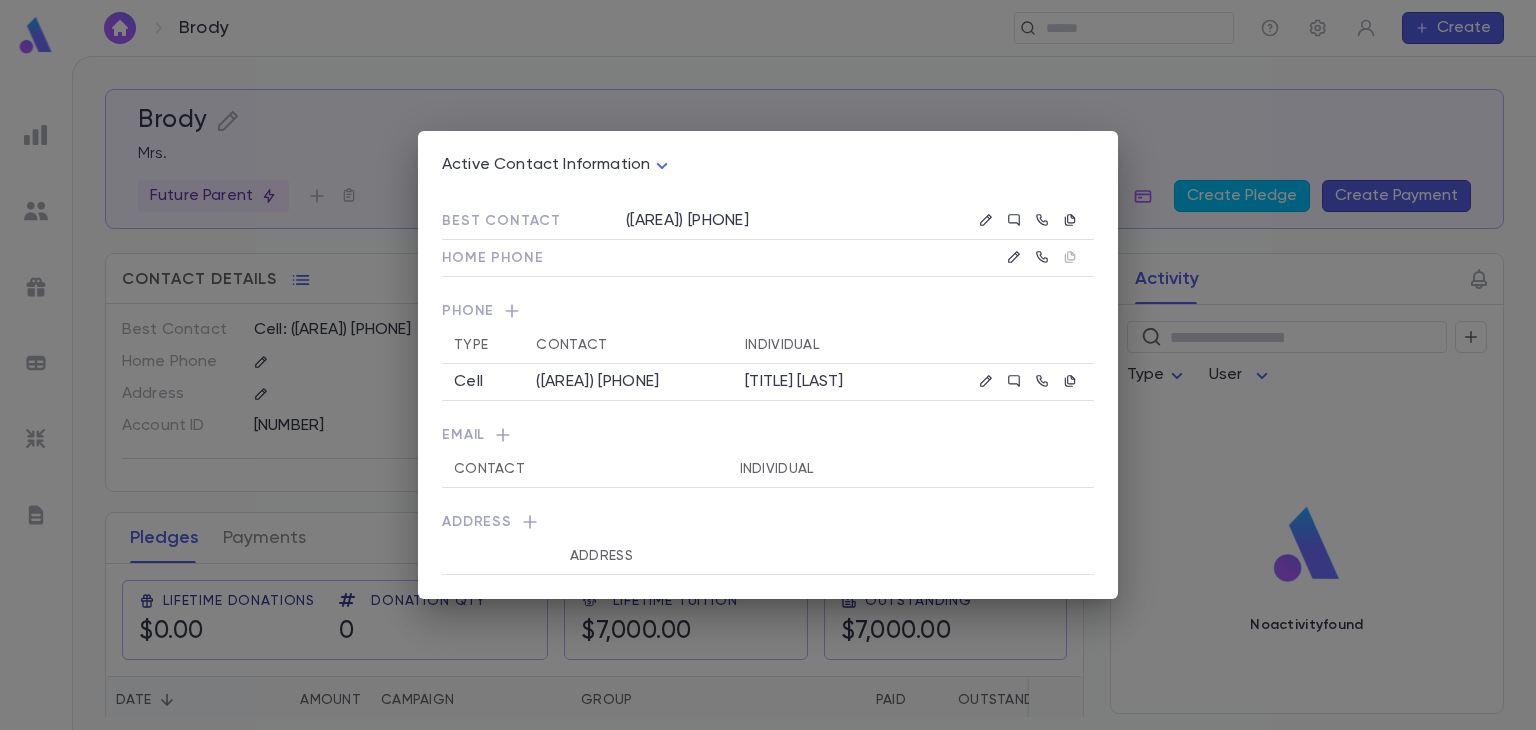 click 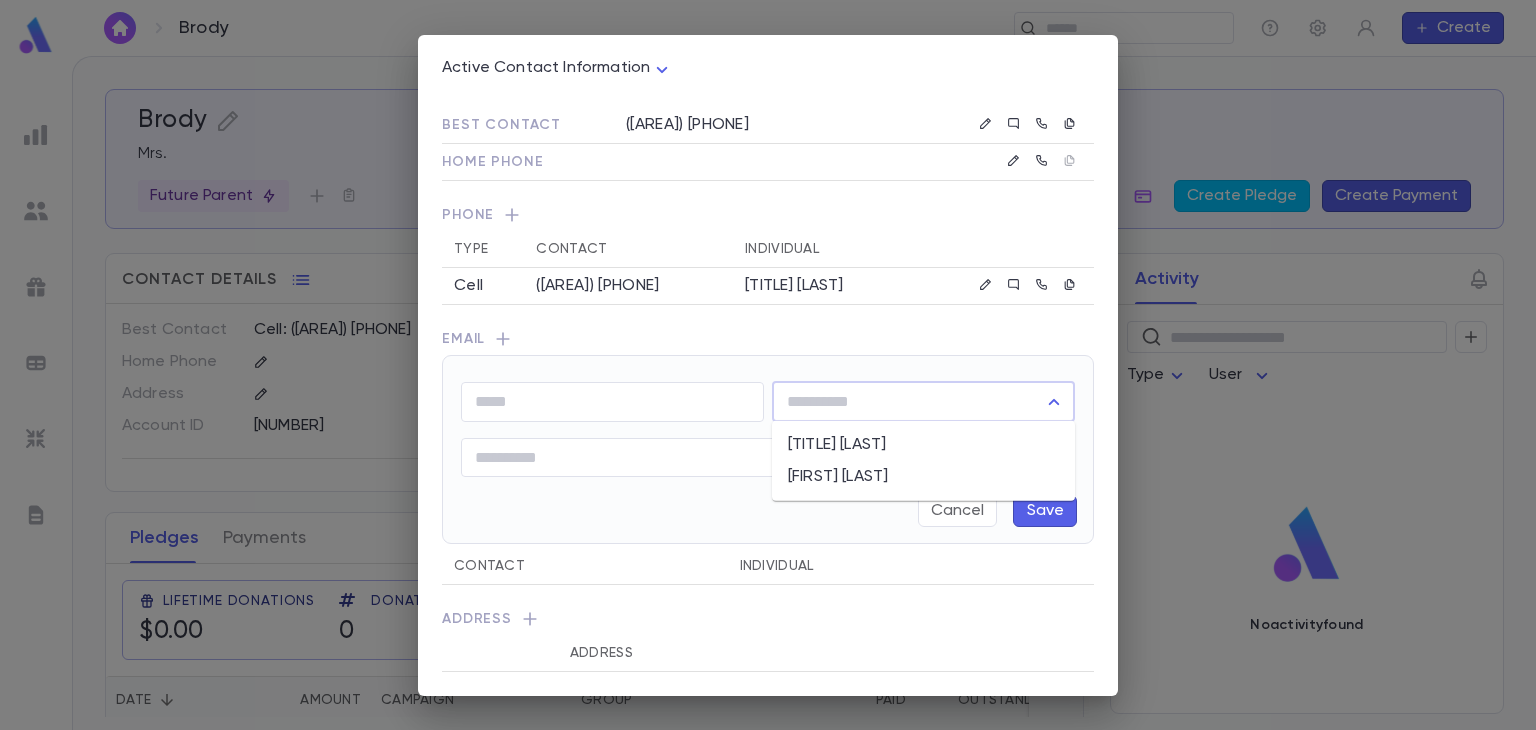 click at bounding box center (908, 402) 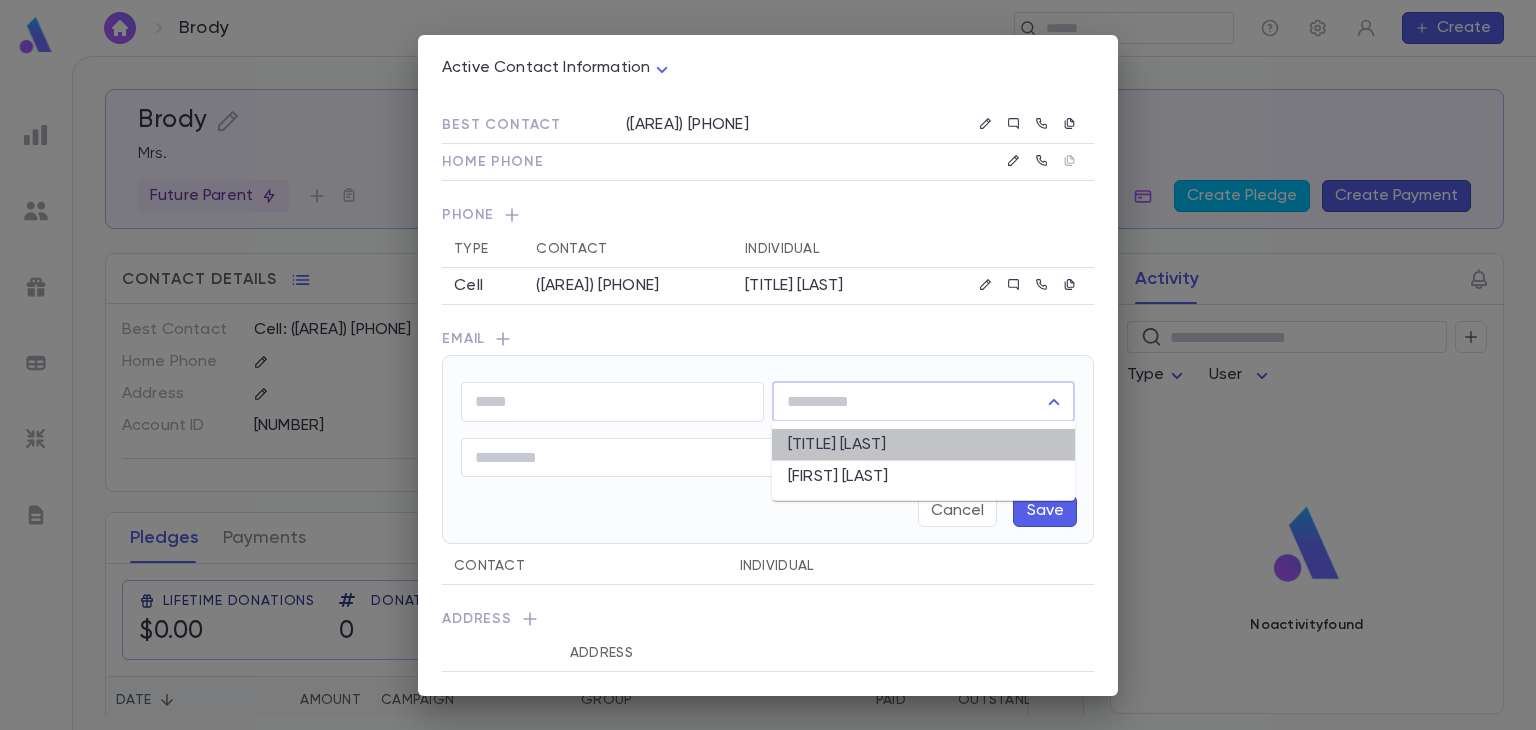 click on "Mrs. Brody" at bounding box center [923, 445] 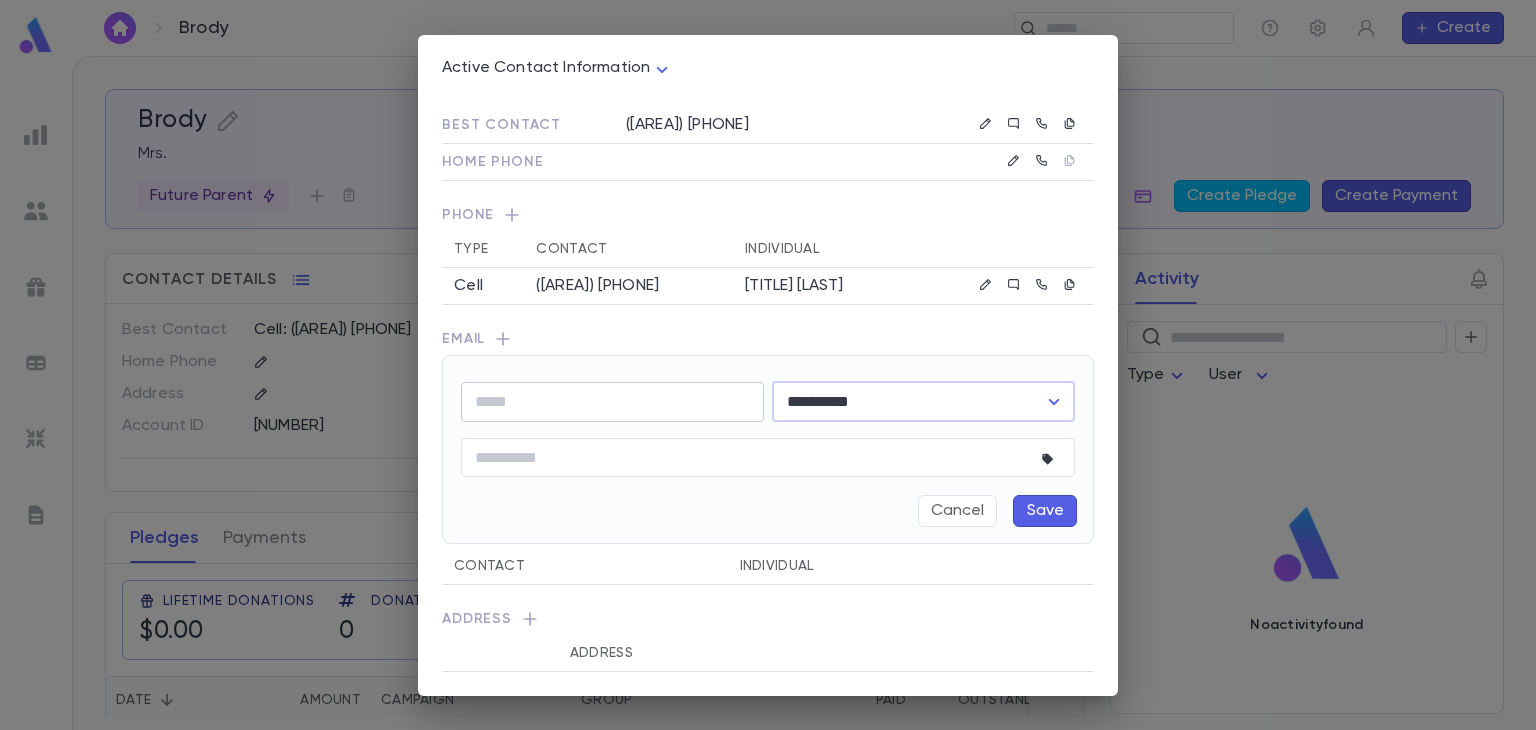 click at bounding box center [612, 401] 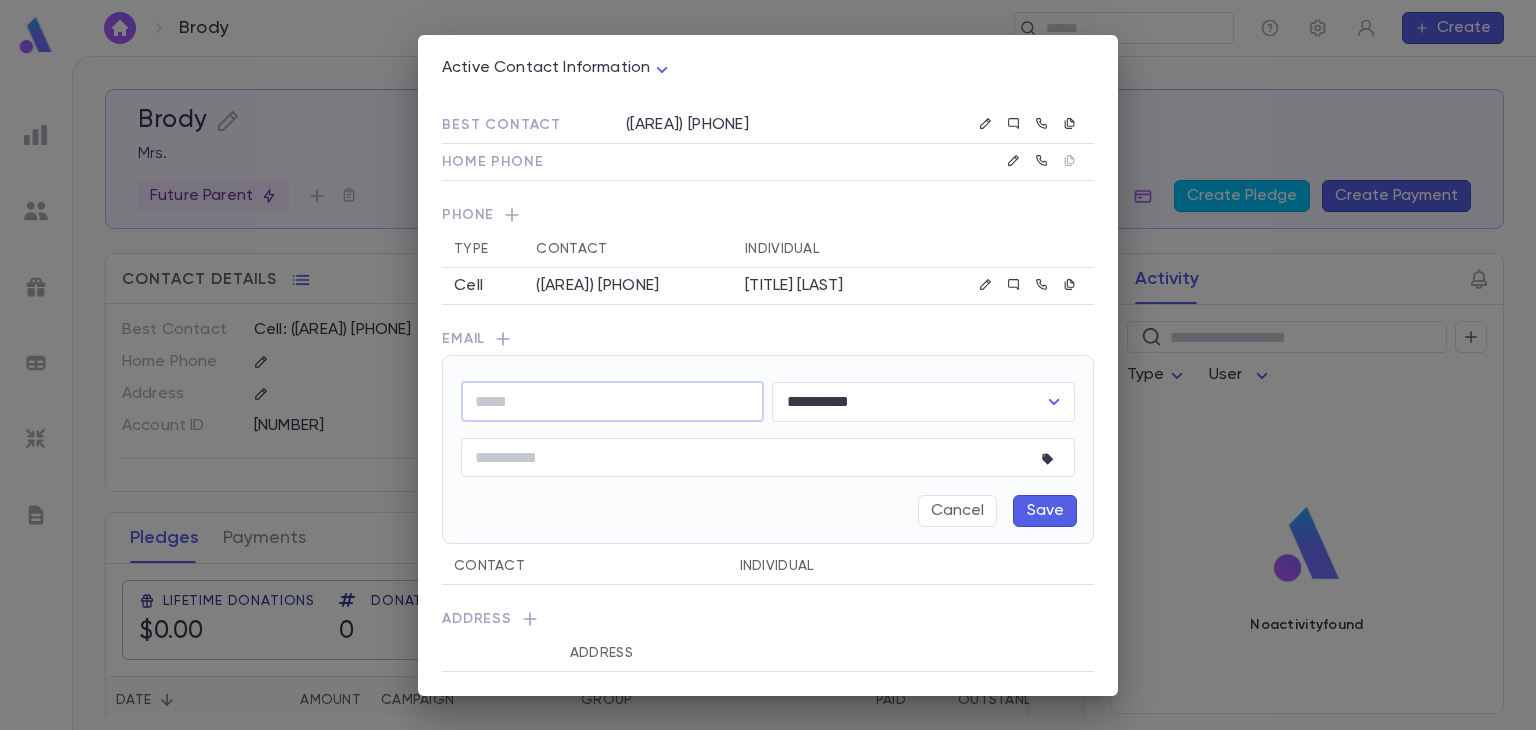 paste on "**********" 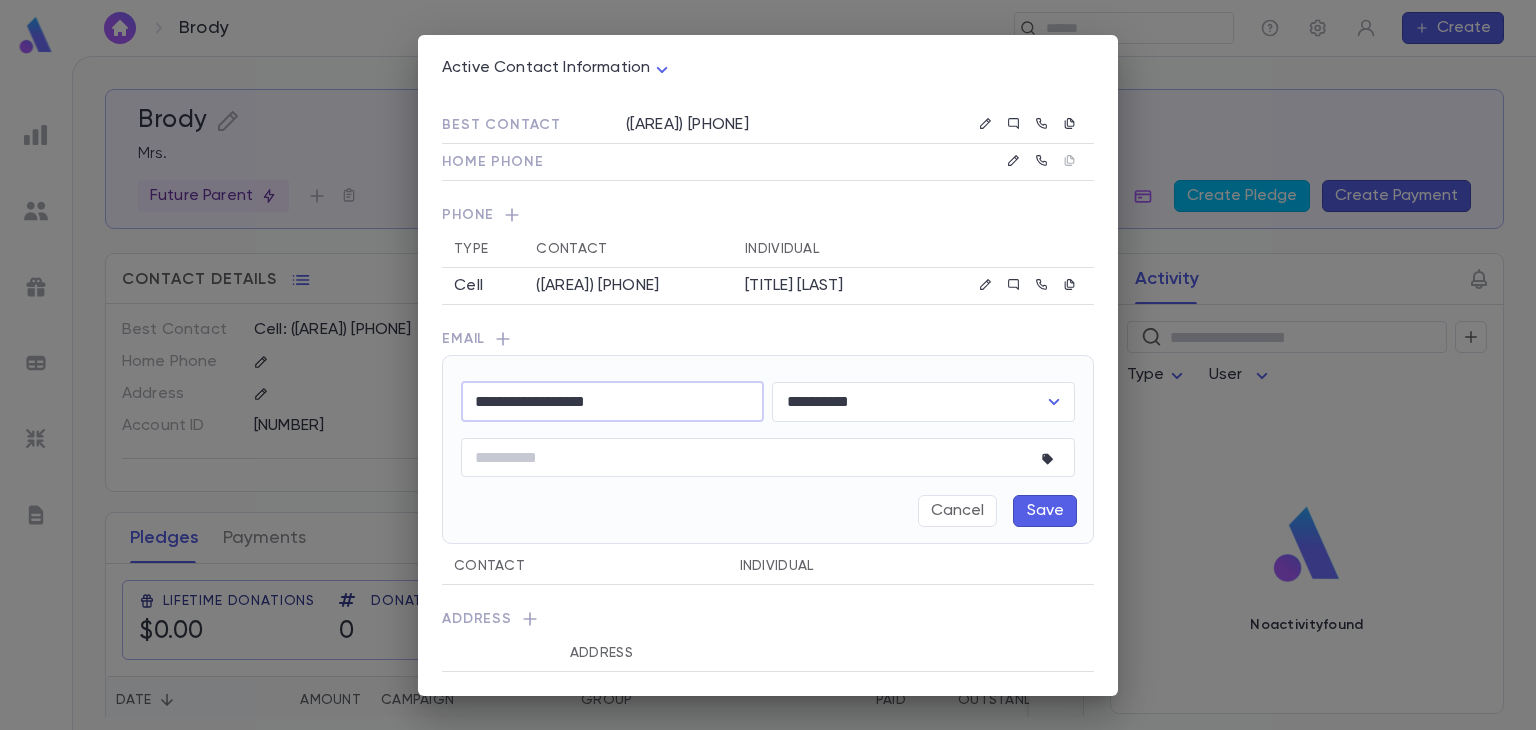 type on "**********" 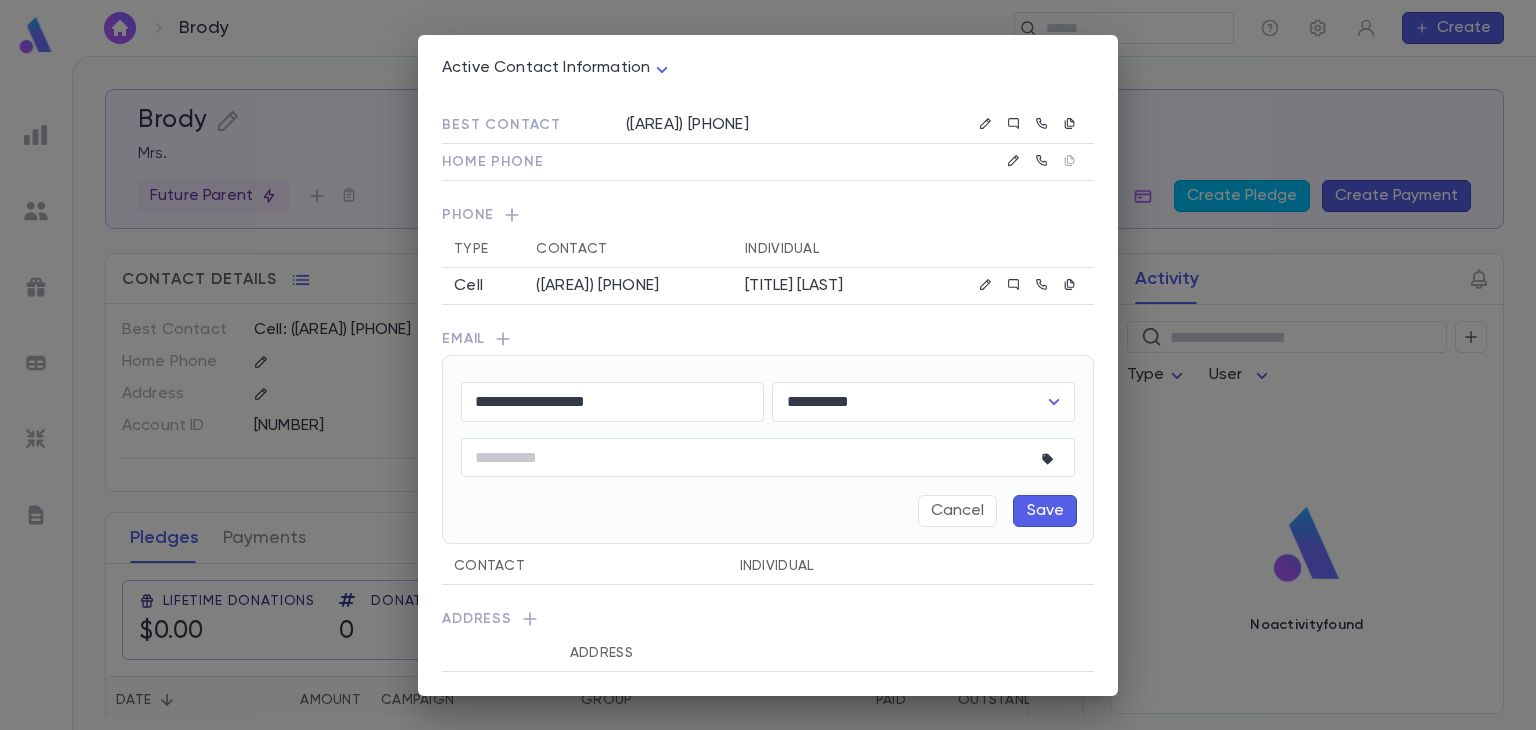 click on "Save" at bounding box center [1045, 511] 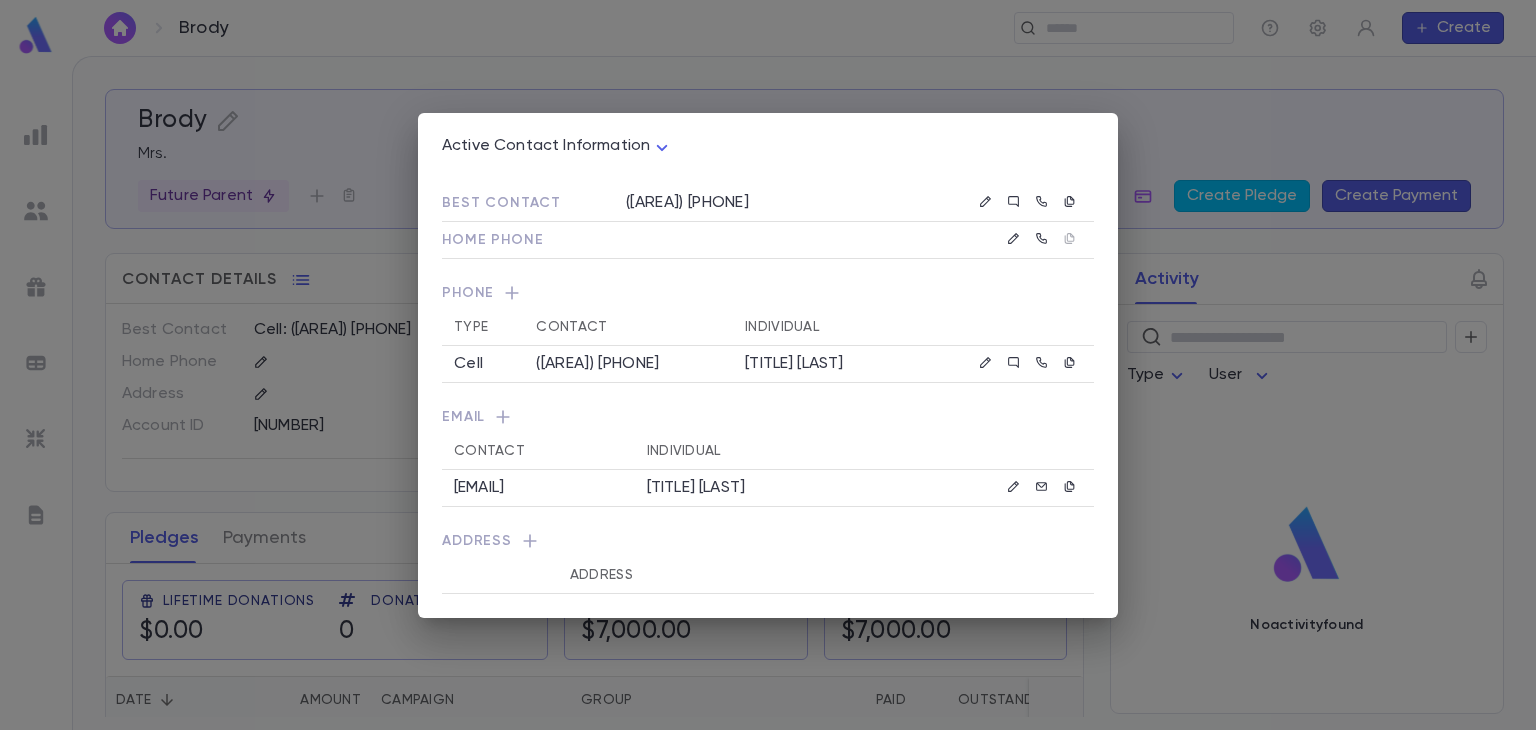 click 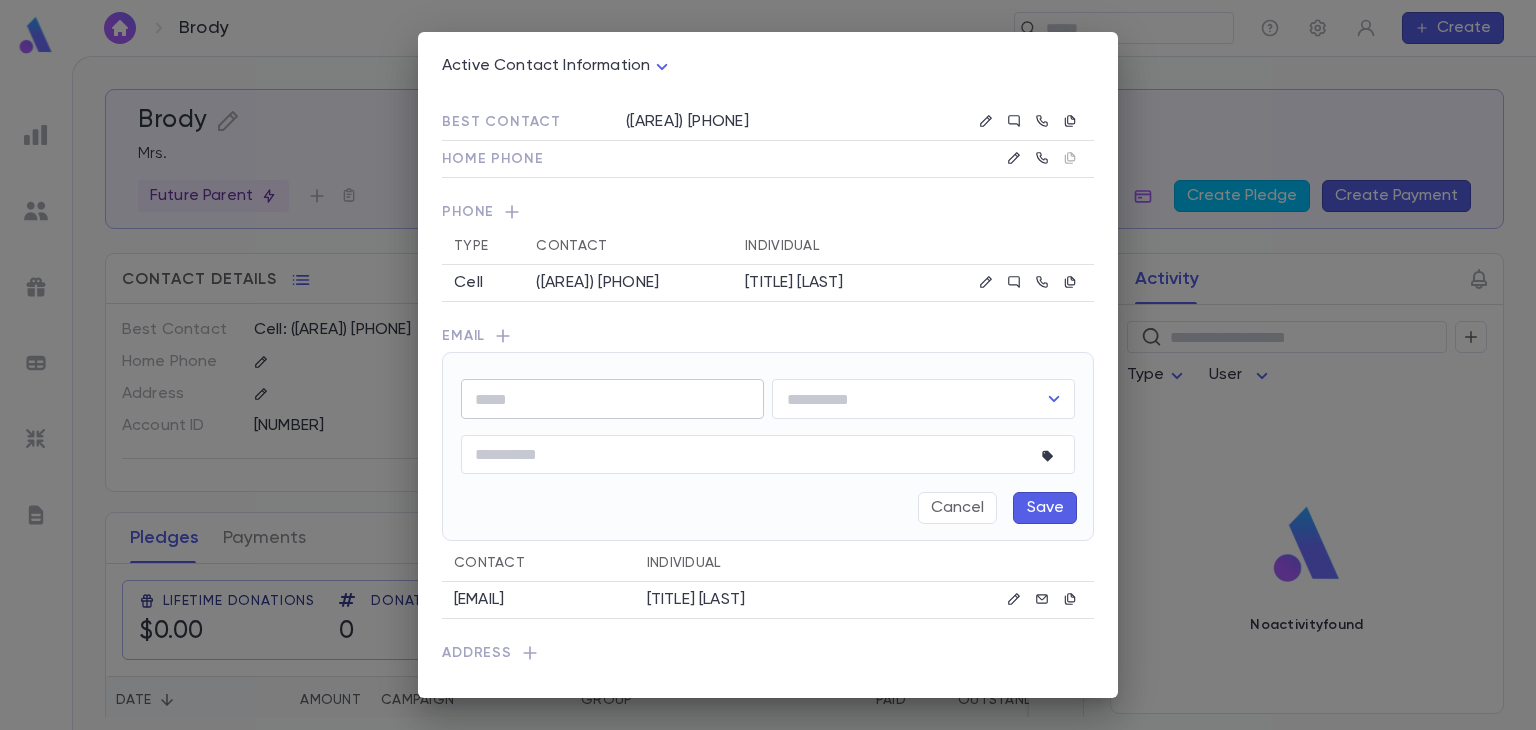 click at bounding box center (612, 399) 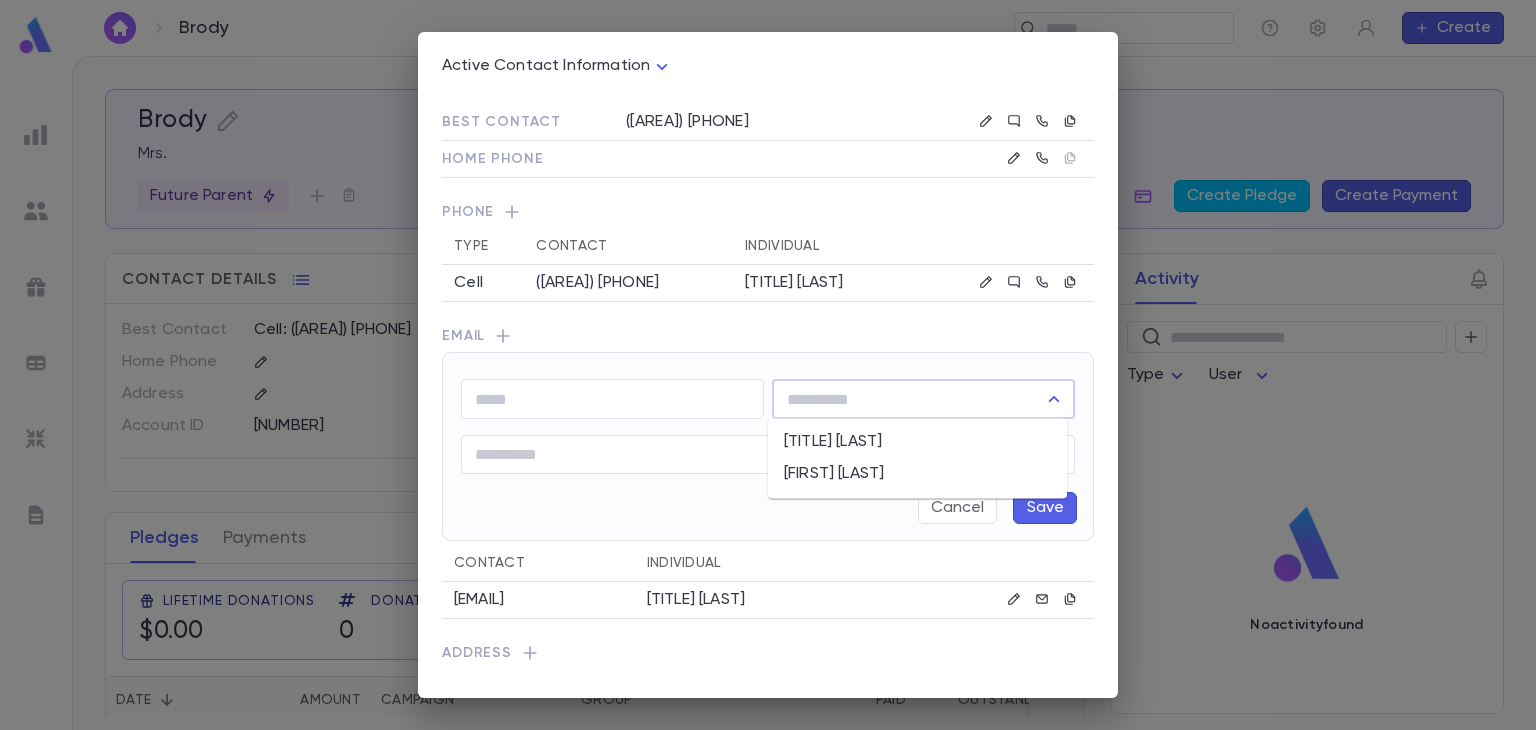 click at bounding box center (908, 399) 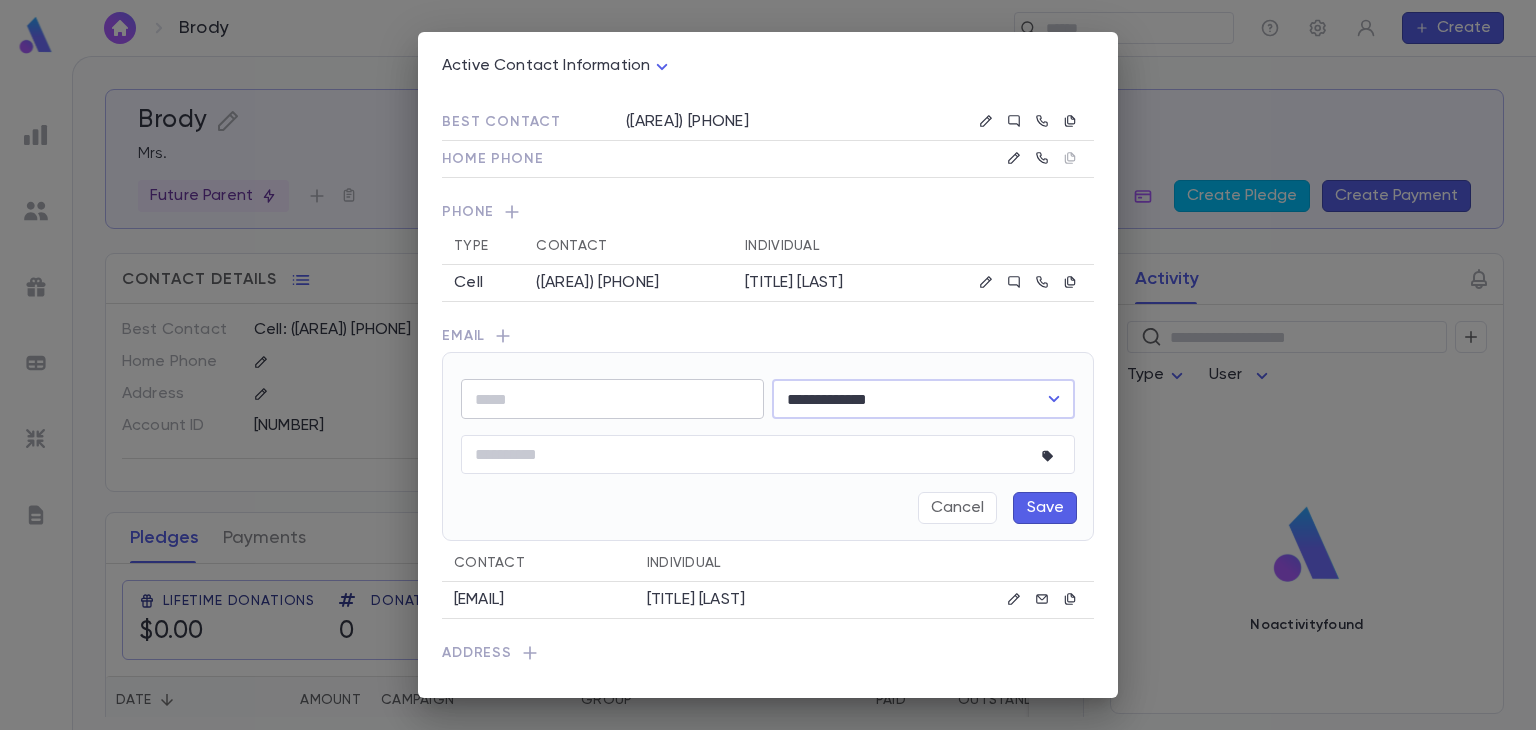 click at bounding box center (612, 399) 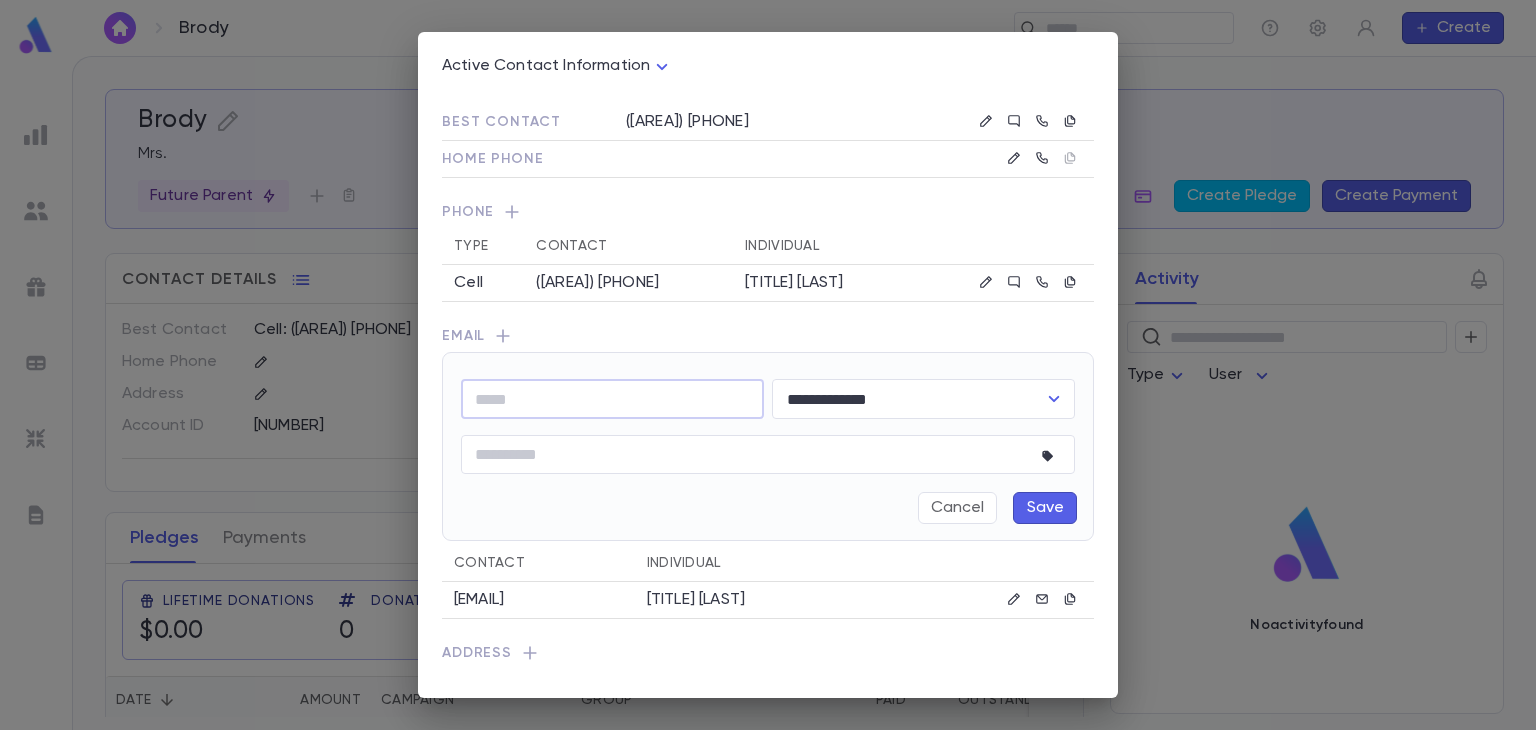 paste on "**********" 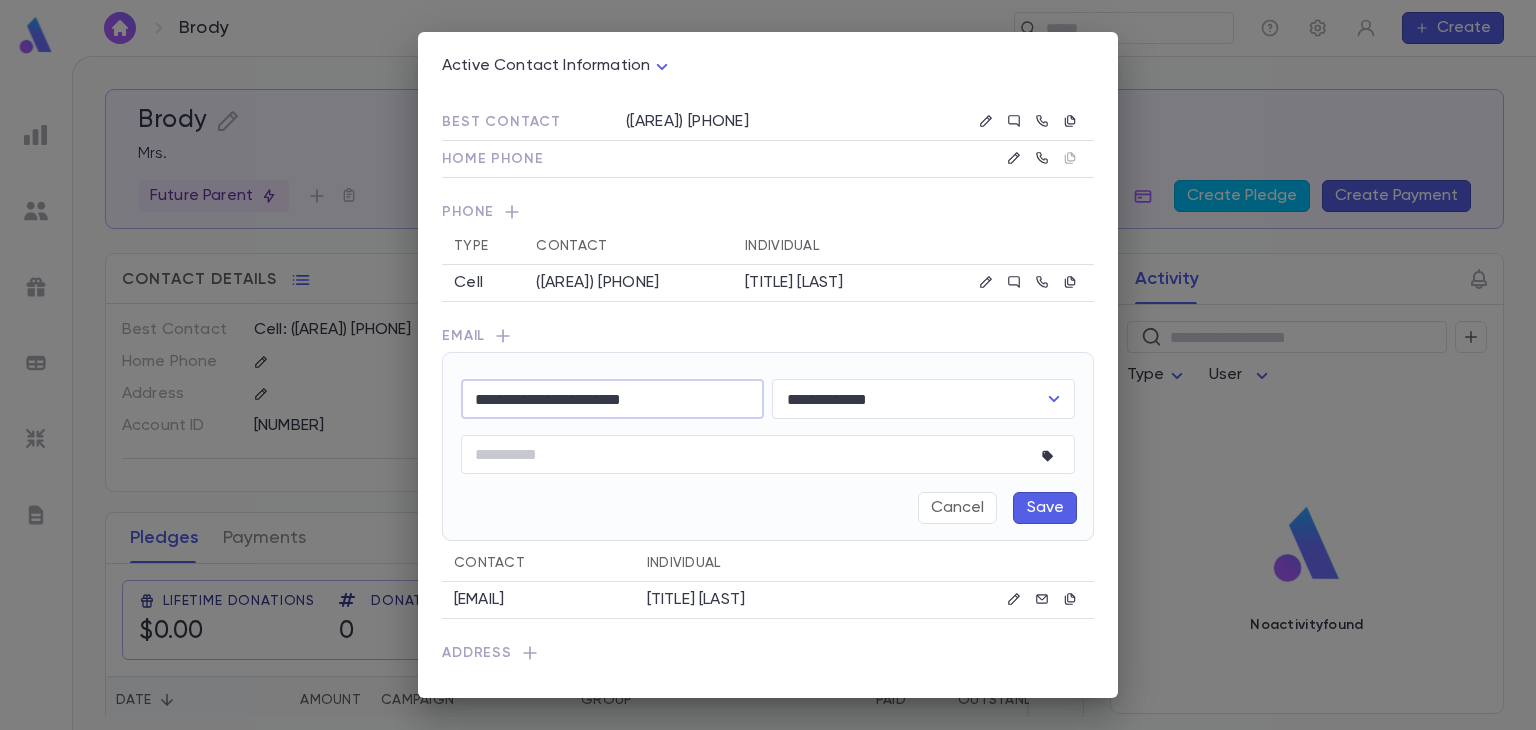 type on "**********" 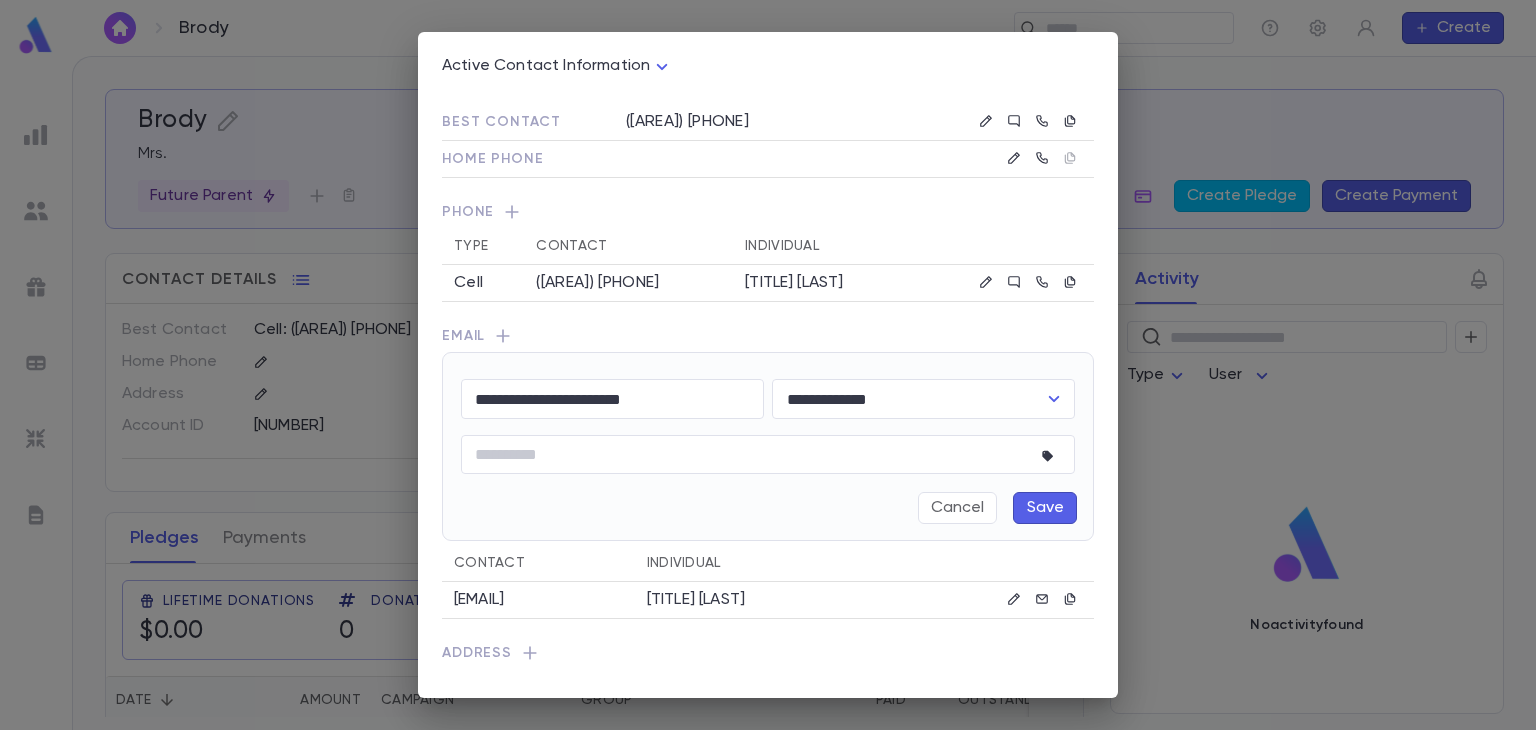 click on "Save" at bounding box center (1045, 508) 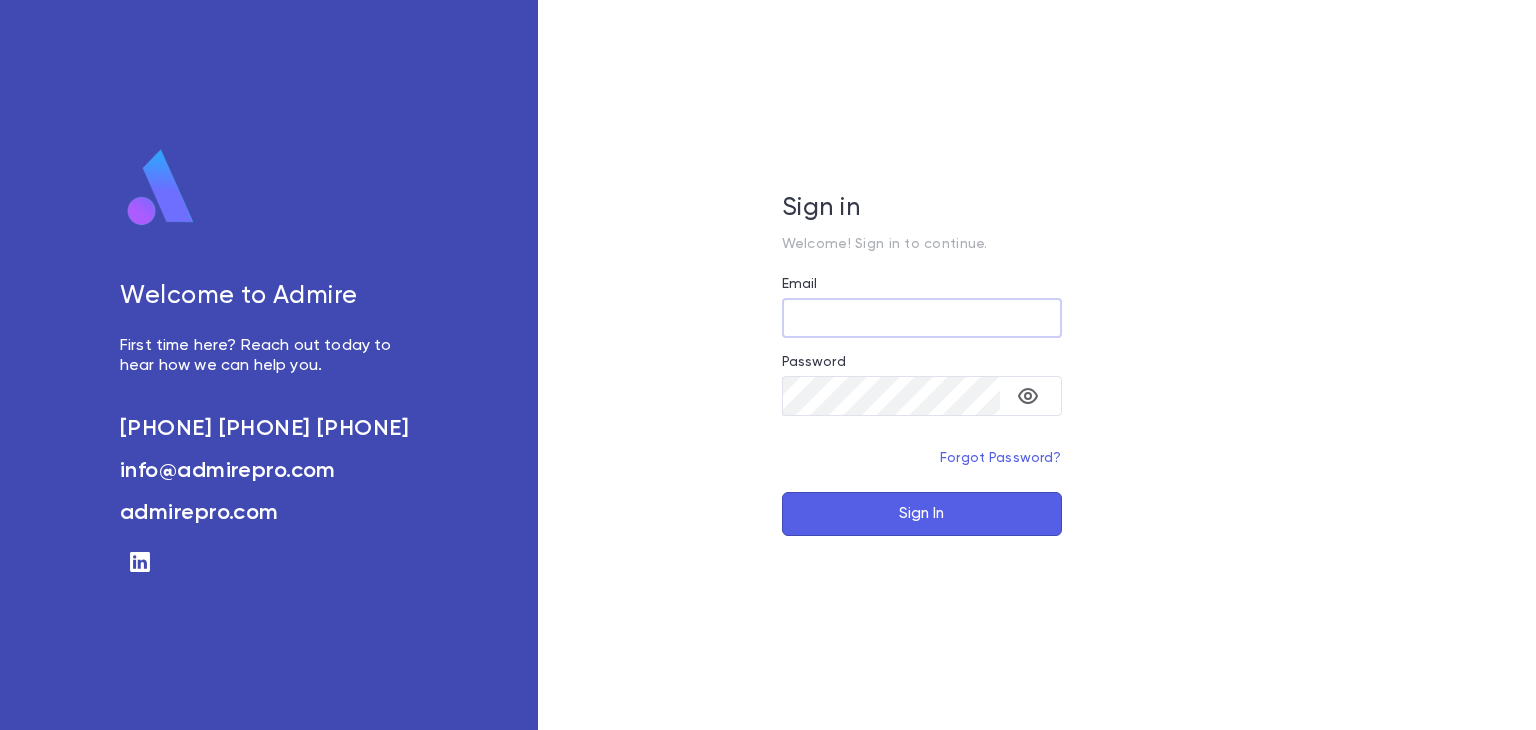 scroll, scrollTop: 0, scrollLeft: 0, axis: both 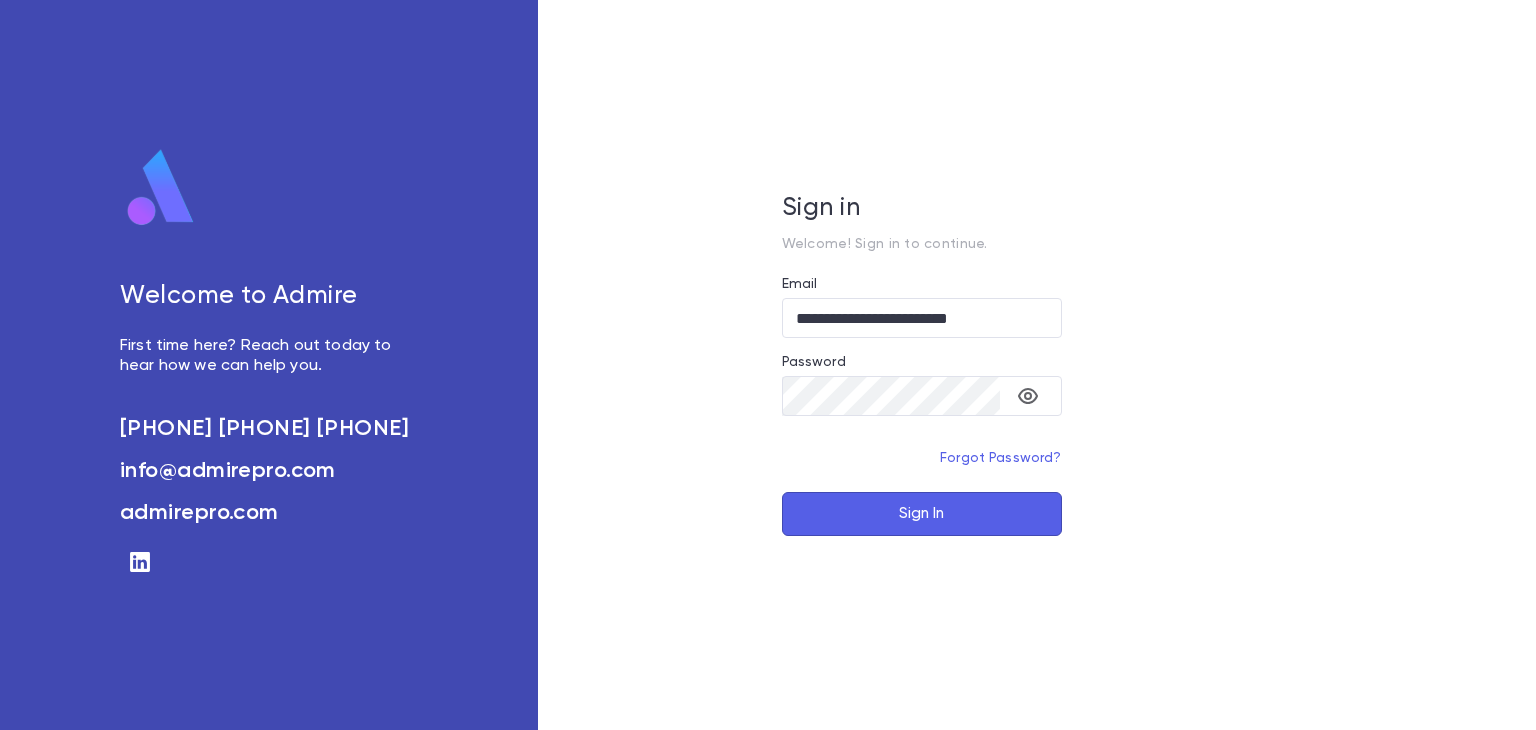 click on "Sign In" at bounding box center (922, 514) 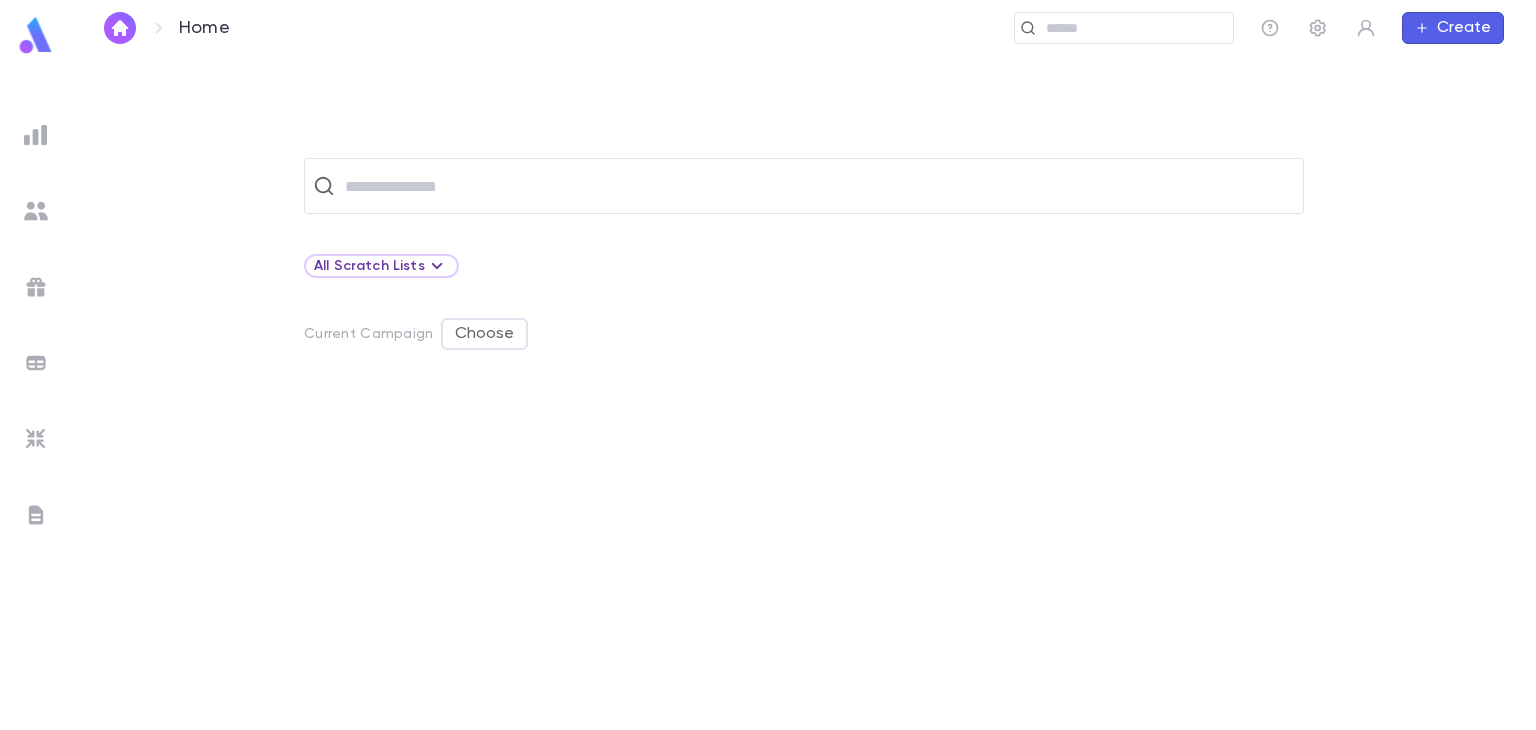click at bounding box center [36, 211] 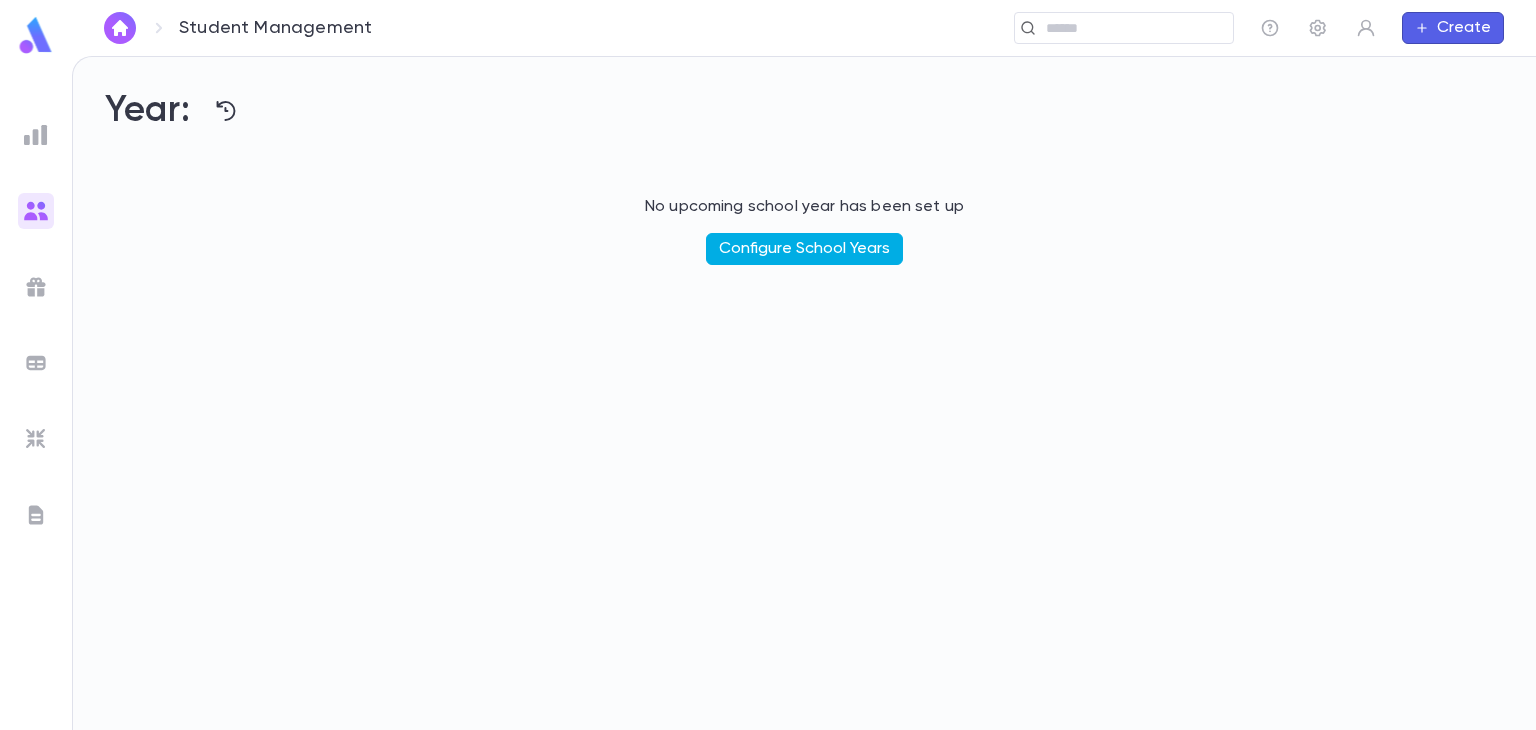 click on "Configure School Years" at bounding box center (804, 249) 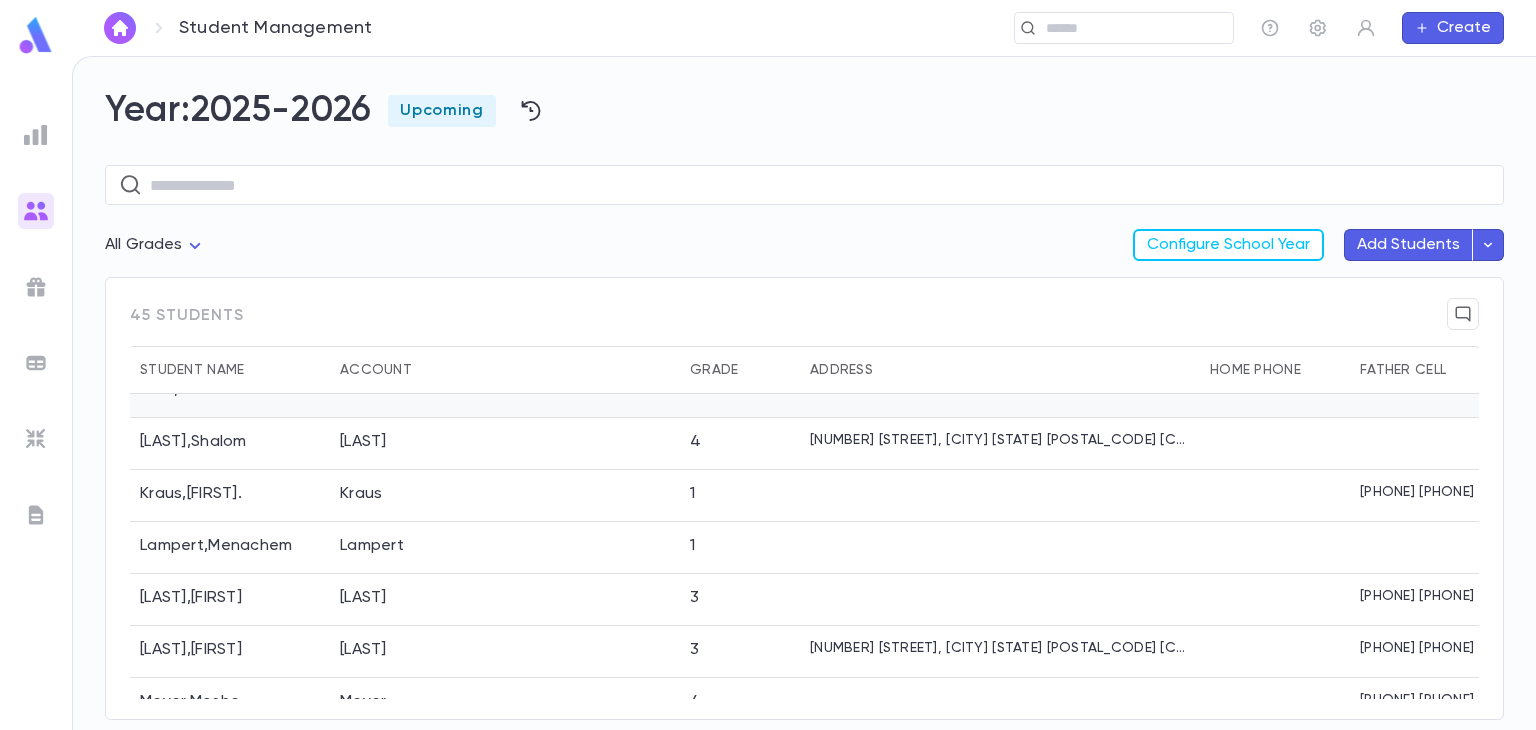 scroll, scrollTop: 1226, scrollLeft: 0, axis: vertical 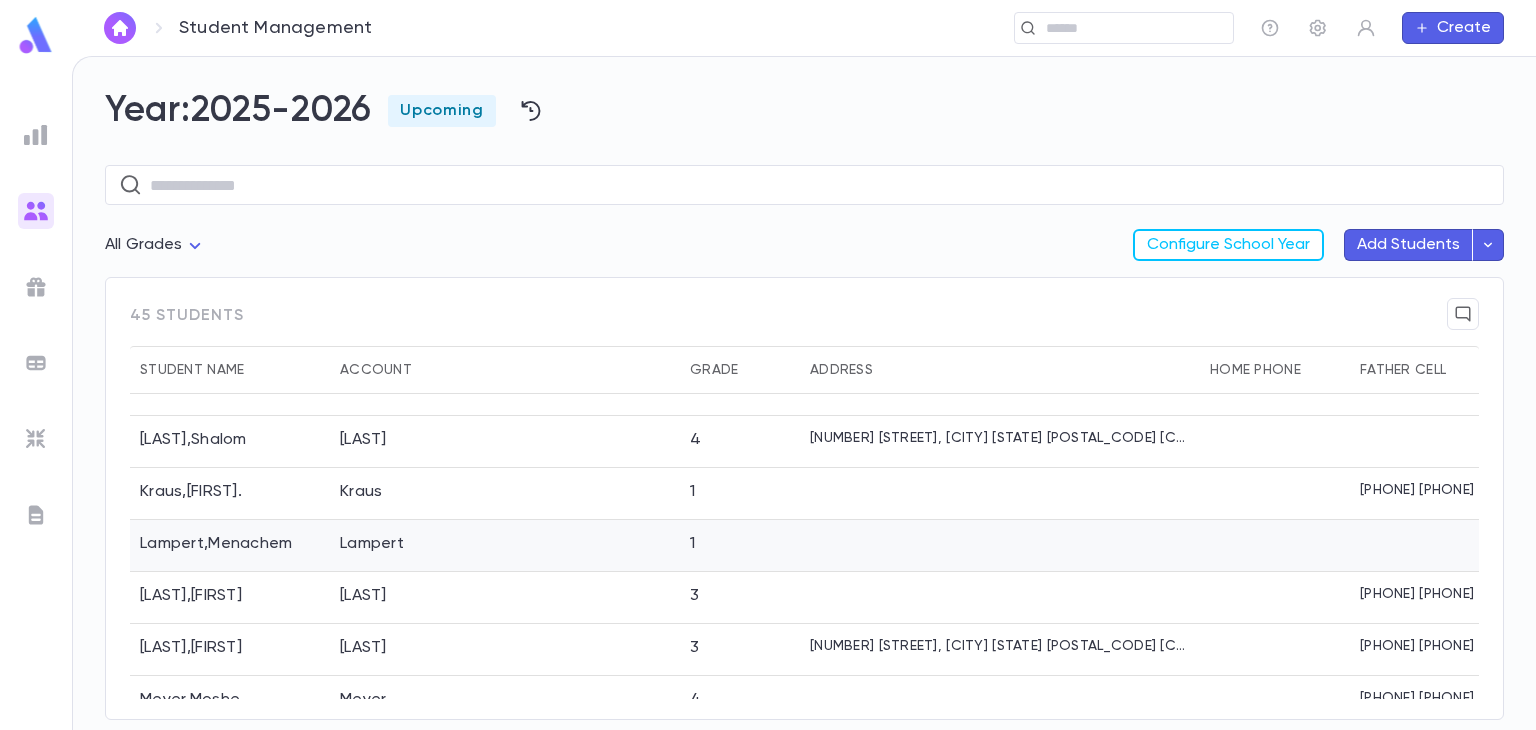 click at bounding box center [1000, 546] 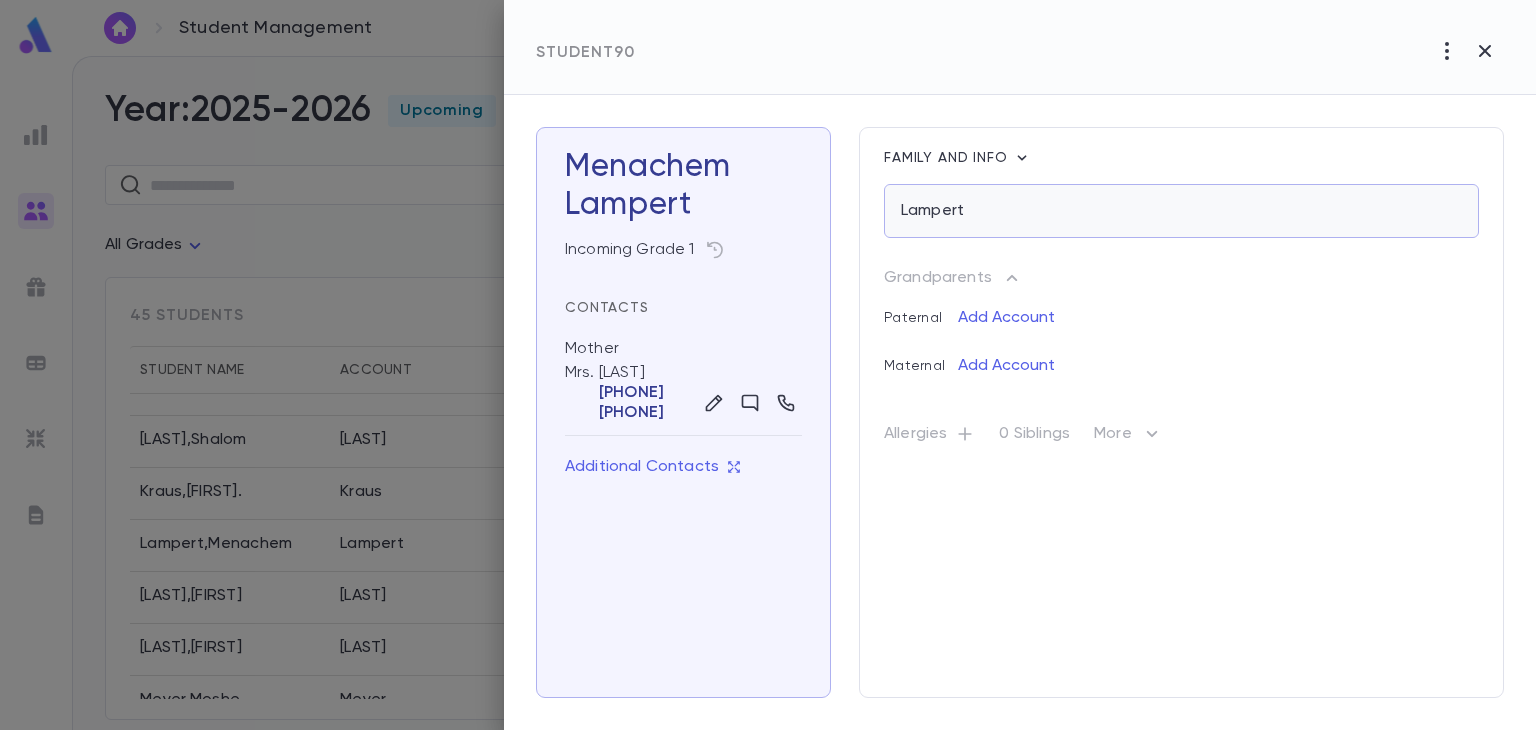 click on "Lampert" at bounding box center [1181, 211] 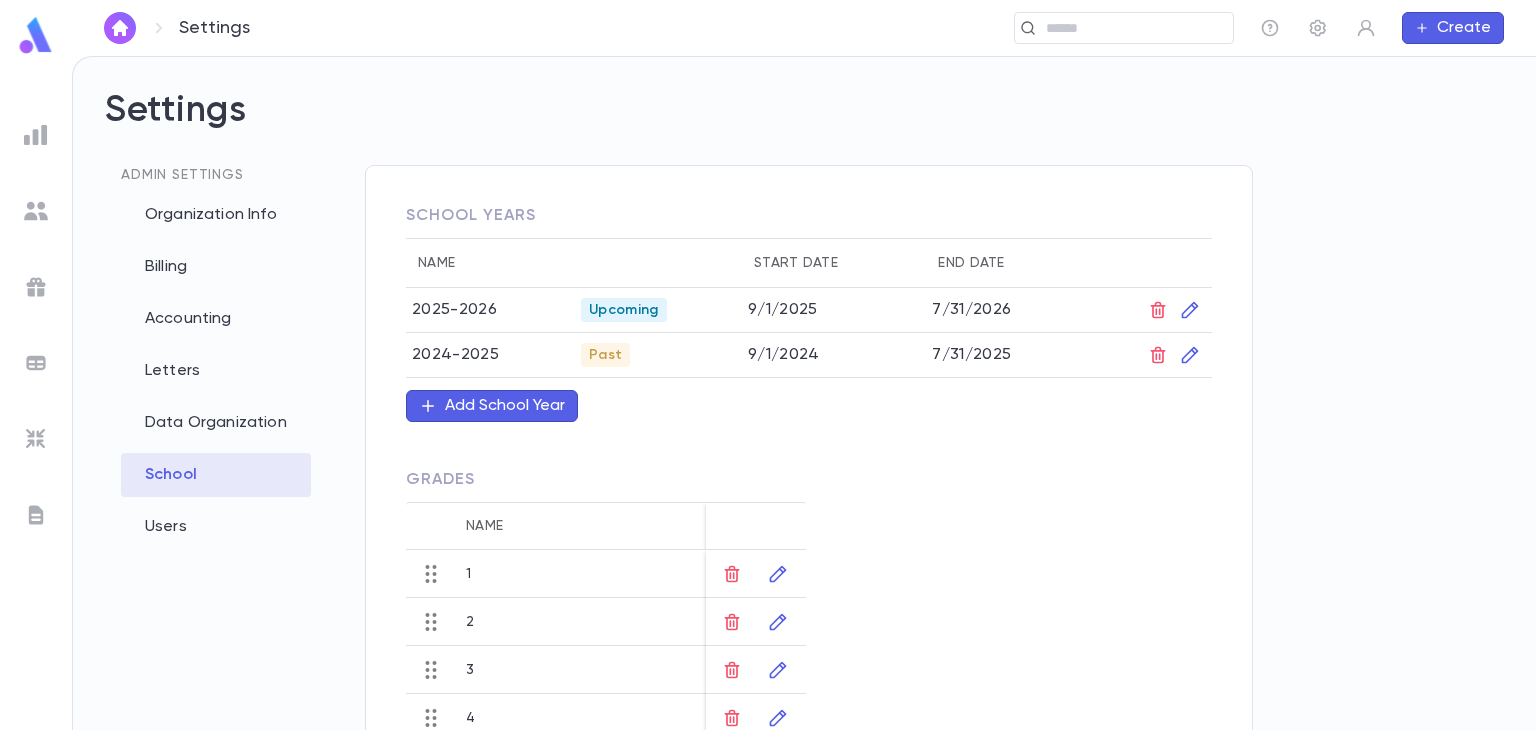 scroll, scrollTop: 0, scrollLeft: 0, axis: both 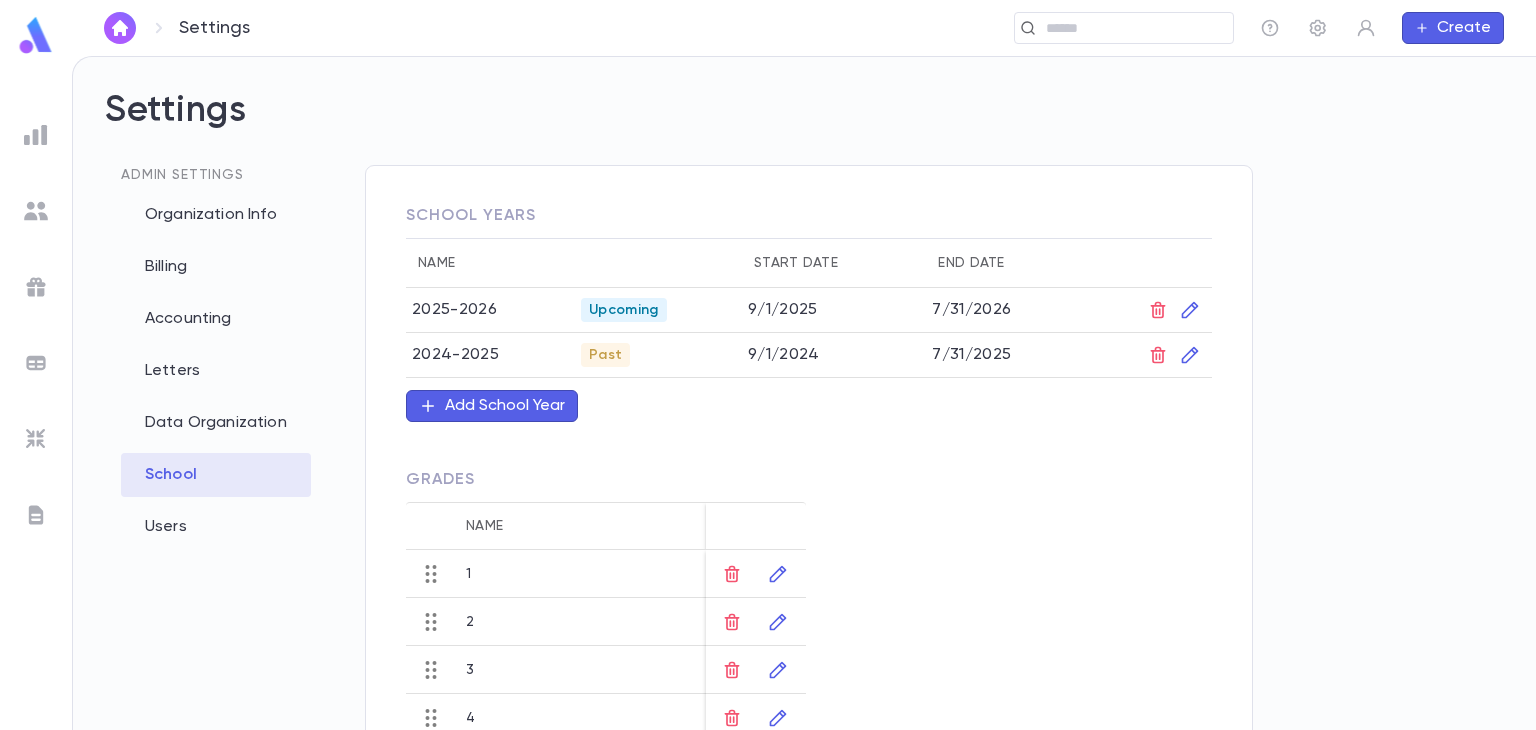 click on "Upcoming" at bounding box center [624, 310] 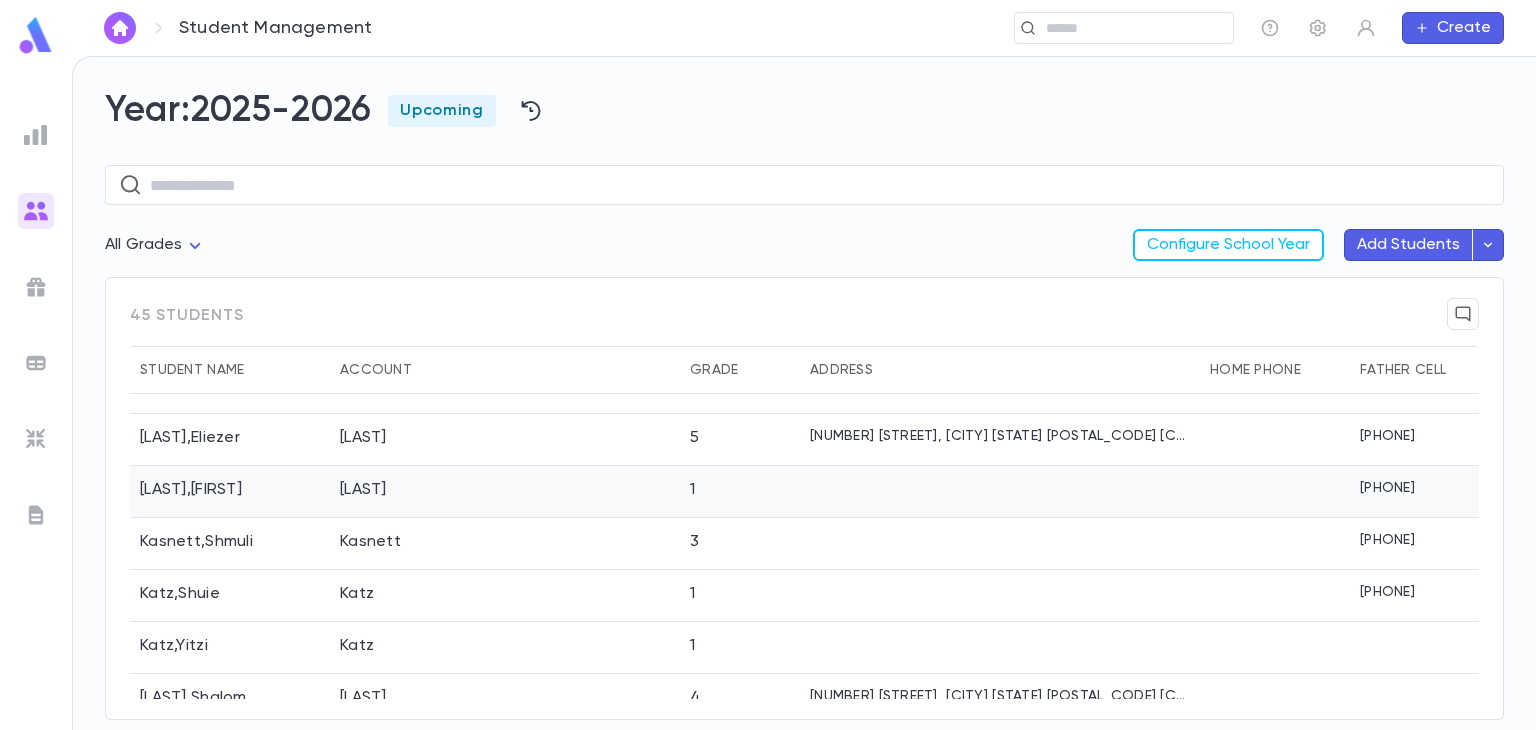 scroll, scrollTop: 970, scrollLeft: 0, axis: vertical 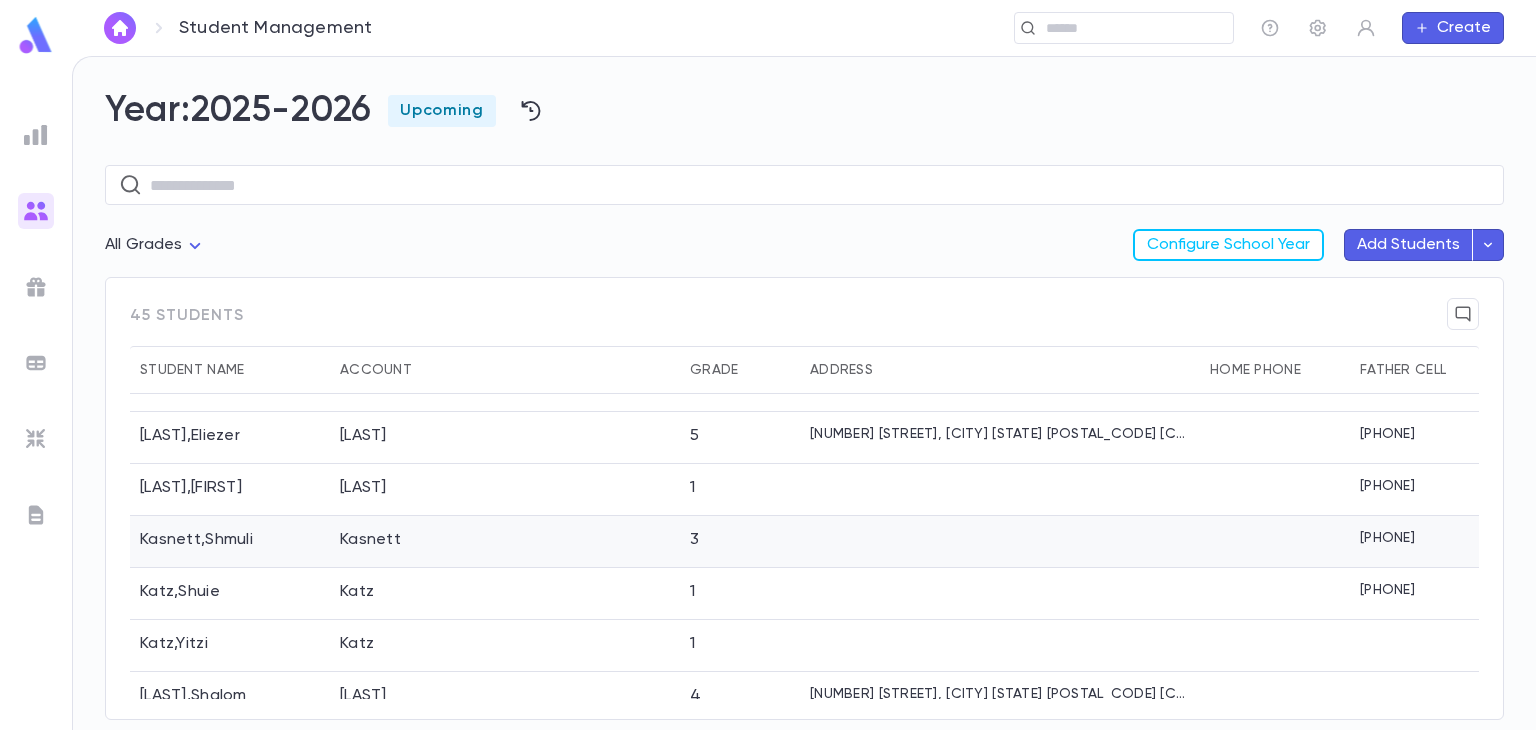 click on "Kasnett" at bounding box center [505, 542] 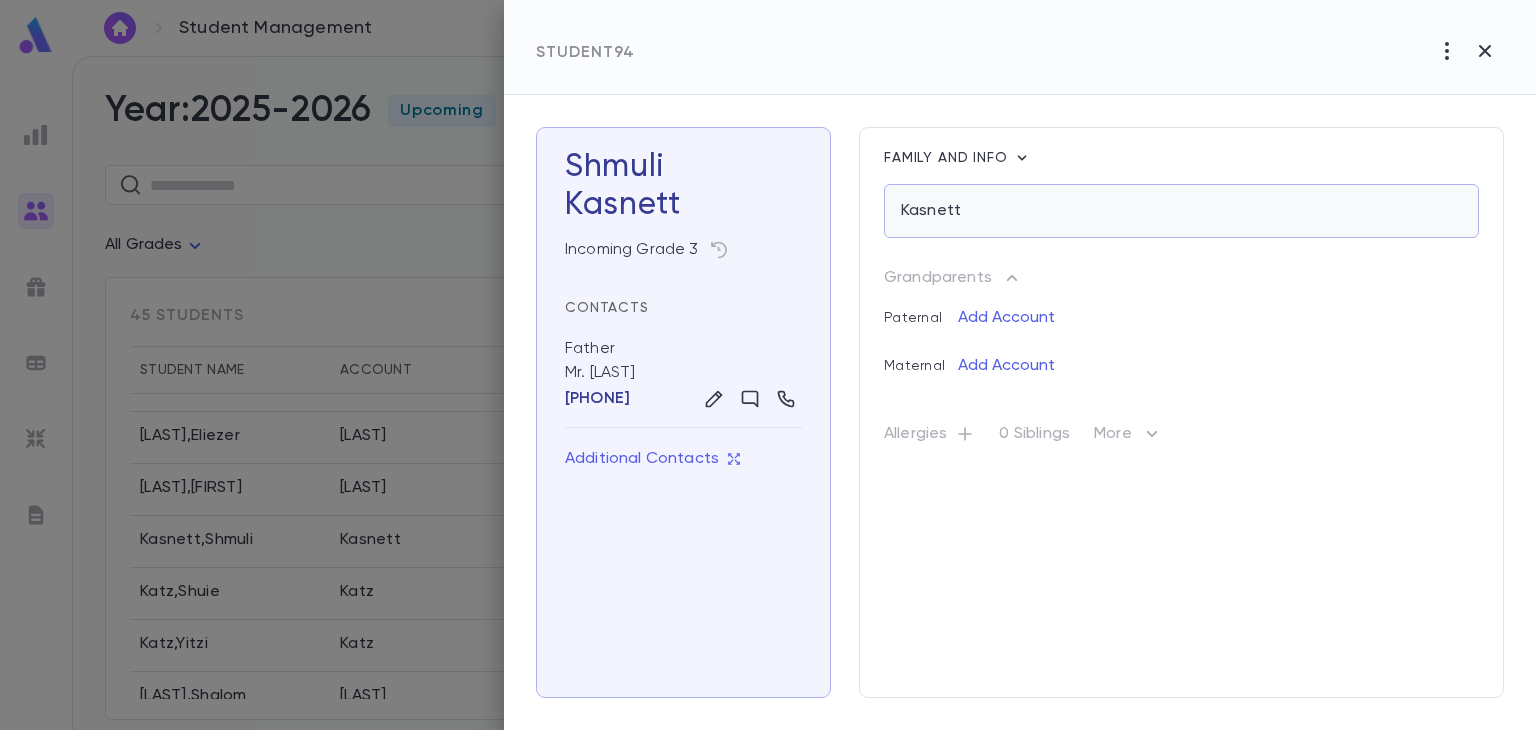 click on "Kasnett" at bounding box center [1181, 211] 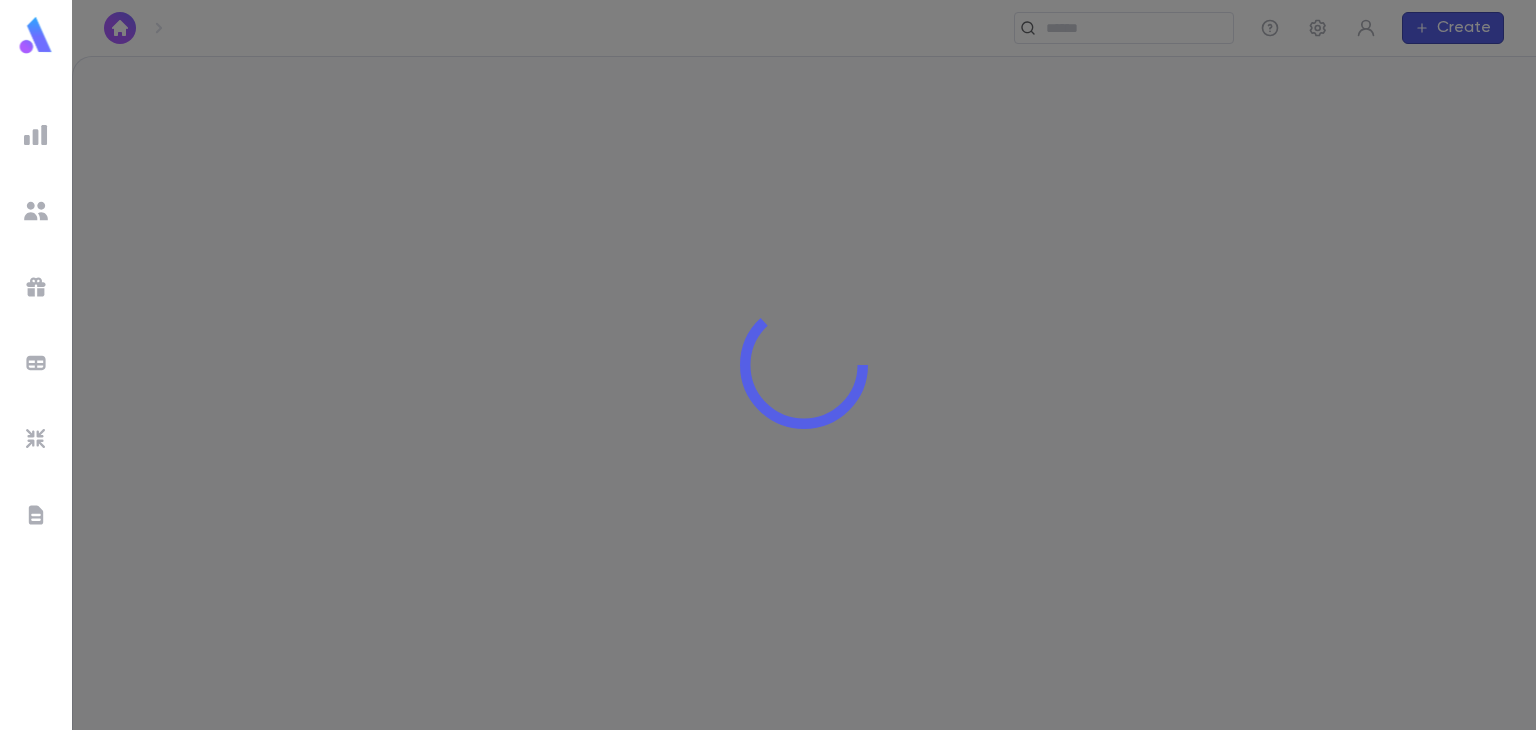 scroll, scrollTop: 0, scrollLeft: 0, axis: both 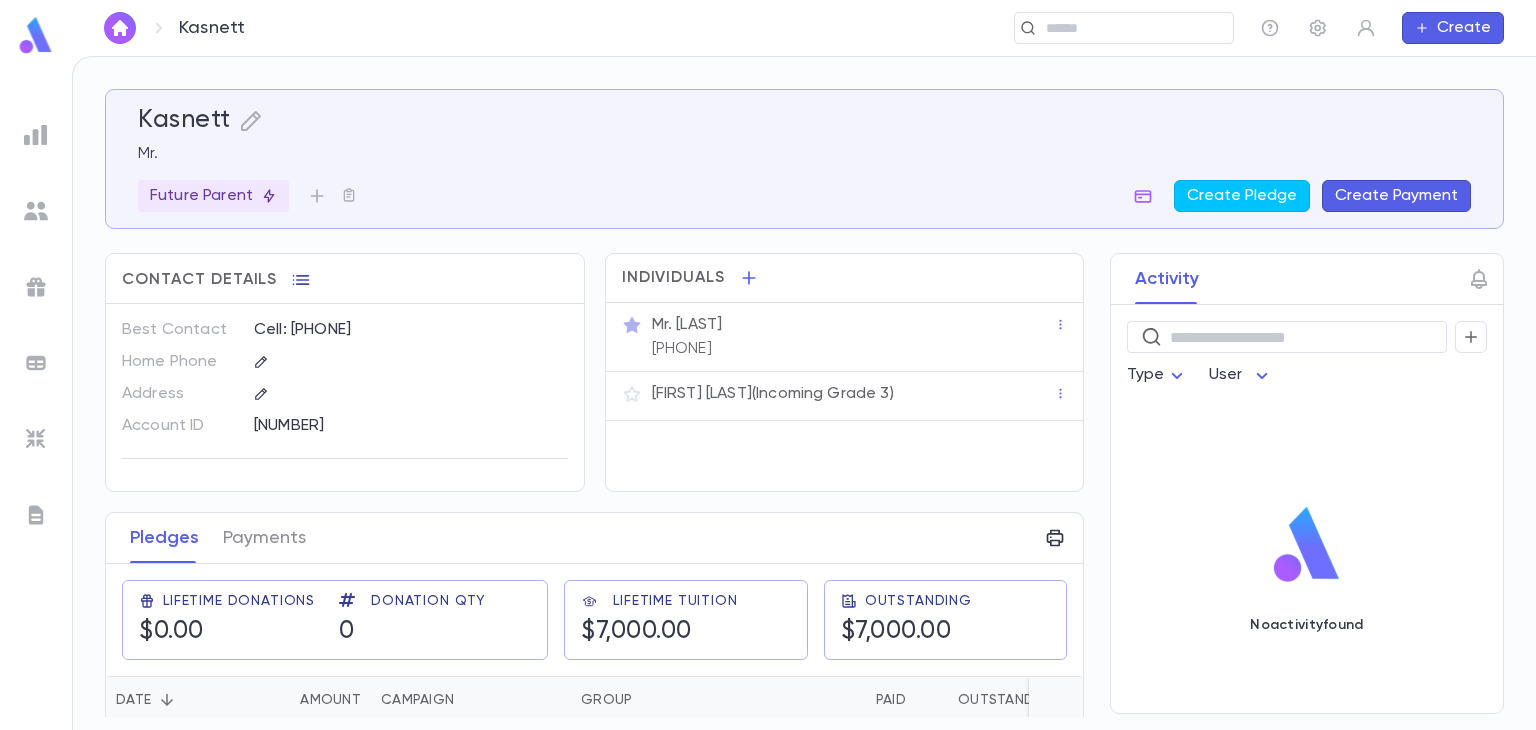 click 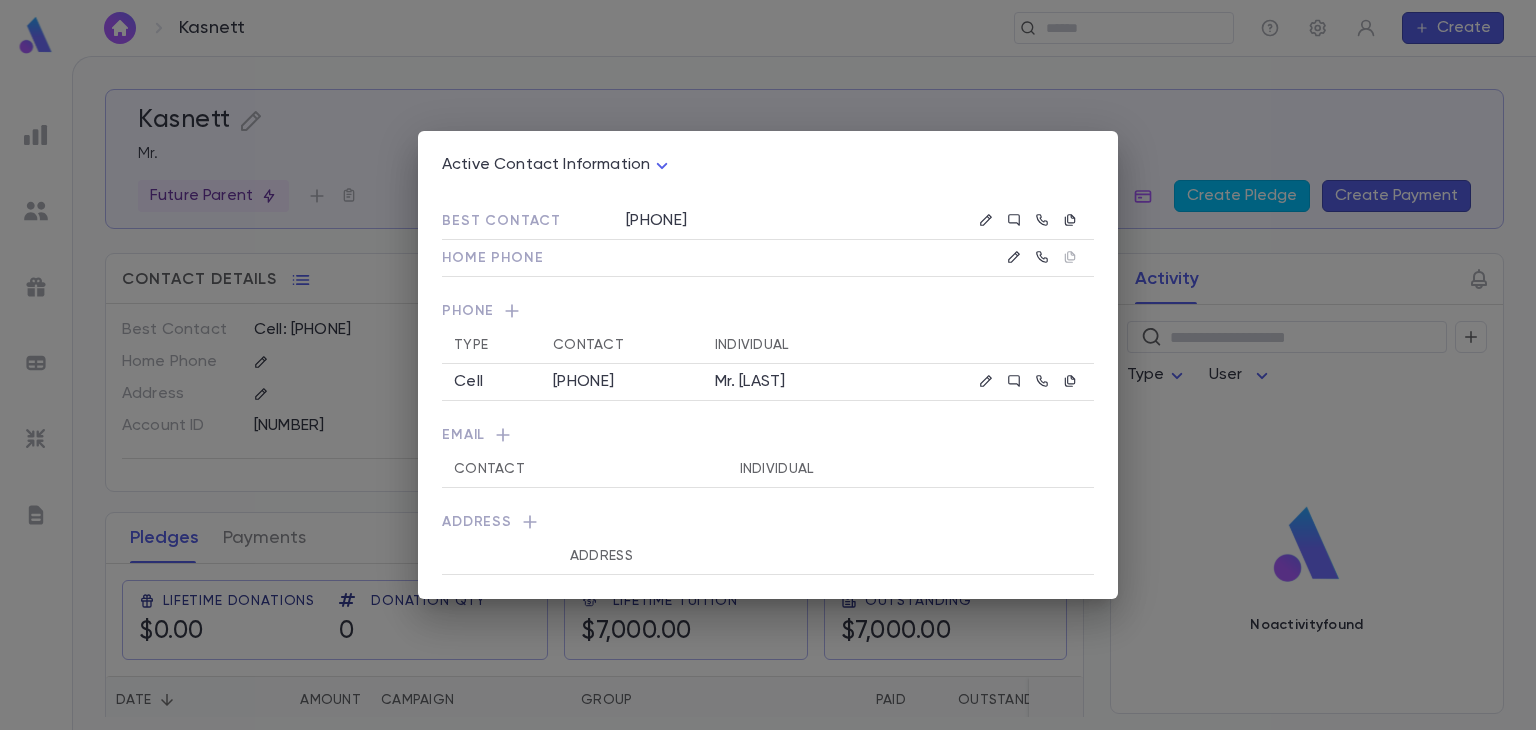 click 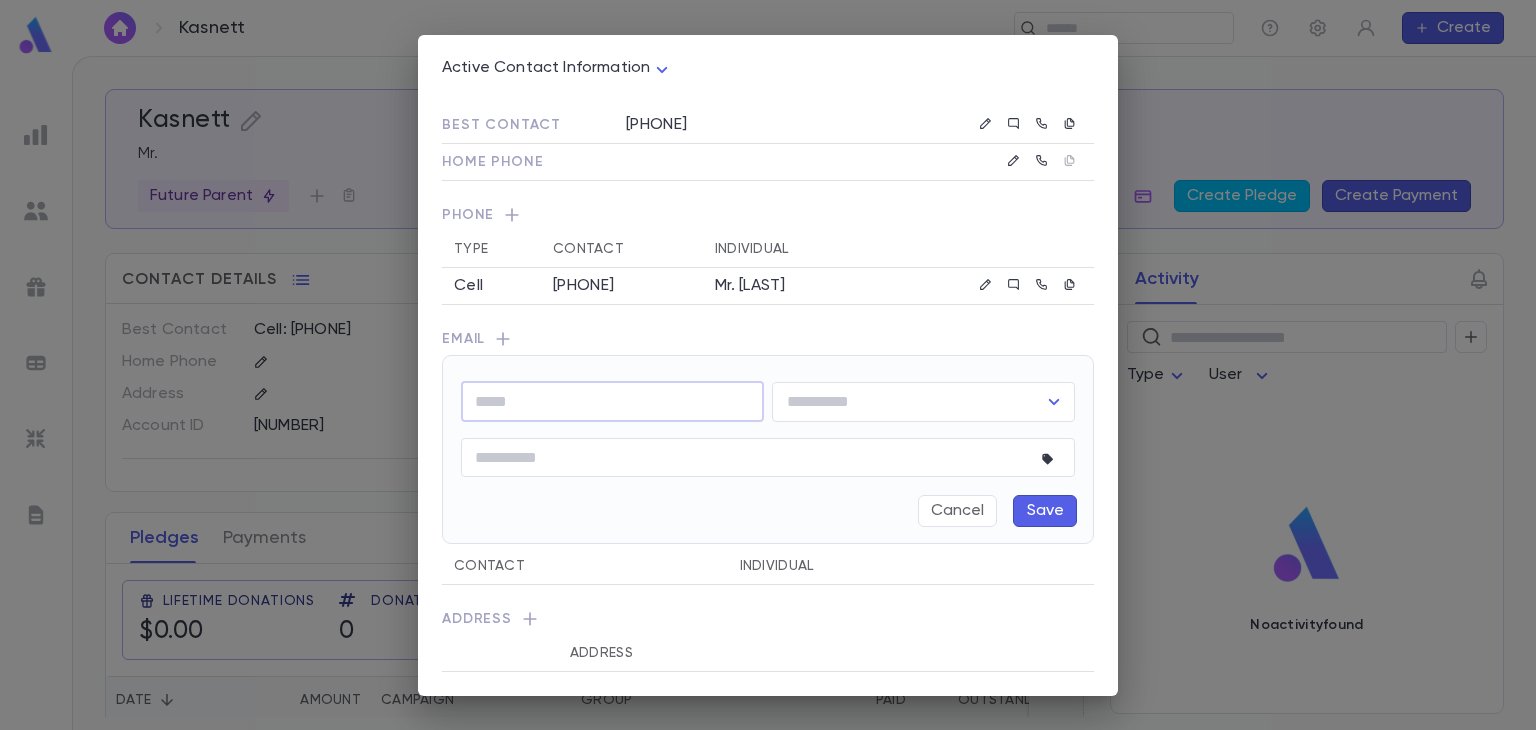 click at bounding box center (612, 401) 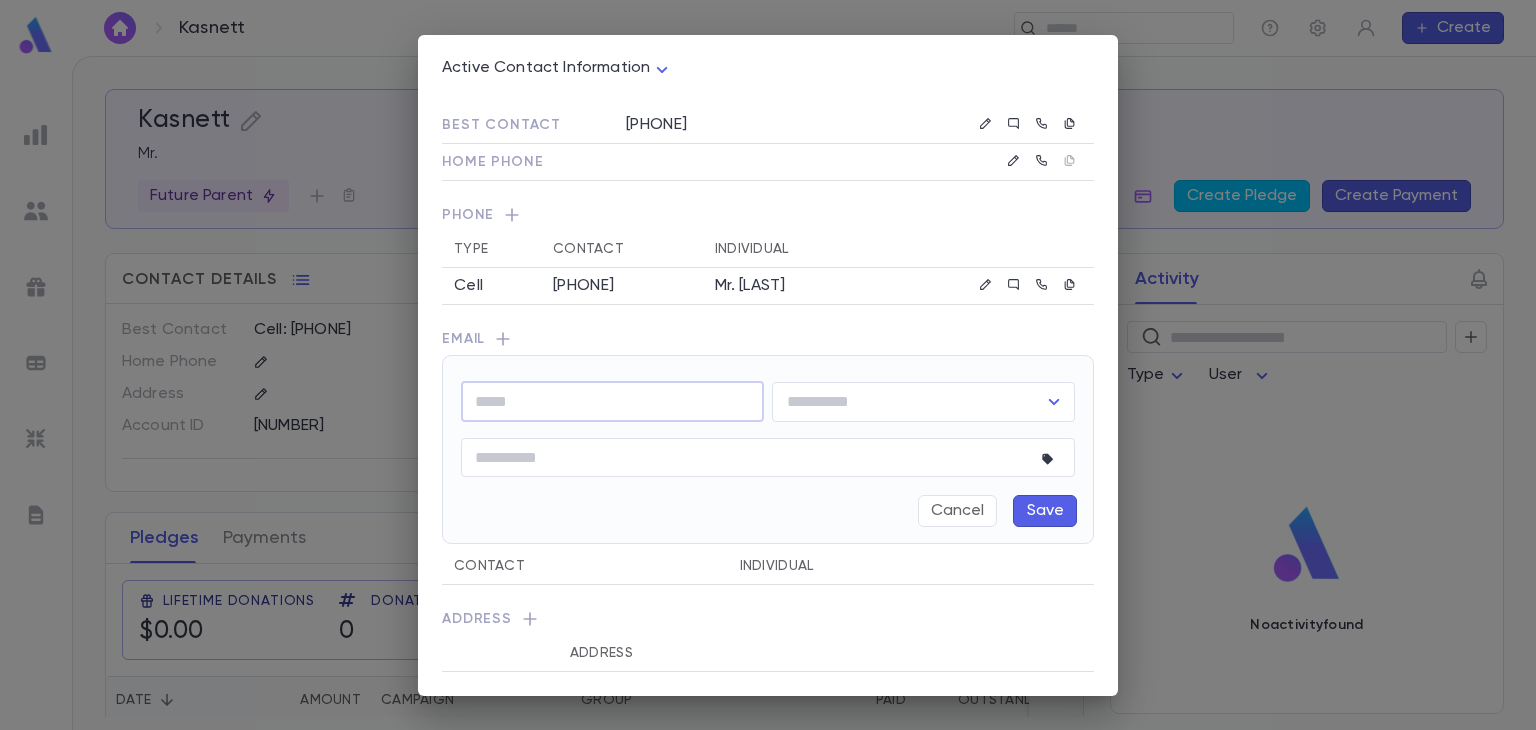 paste on "**********" 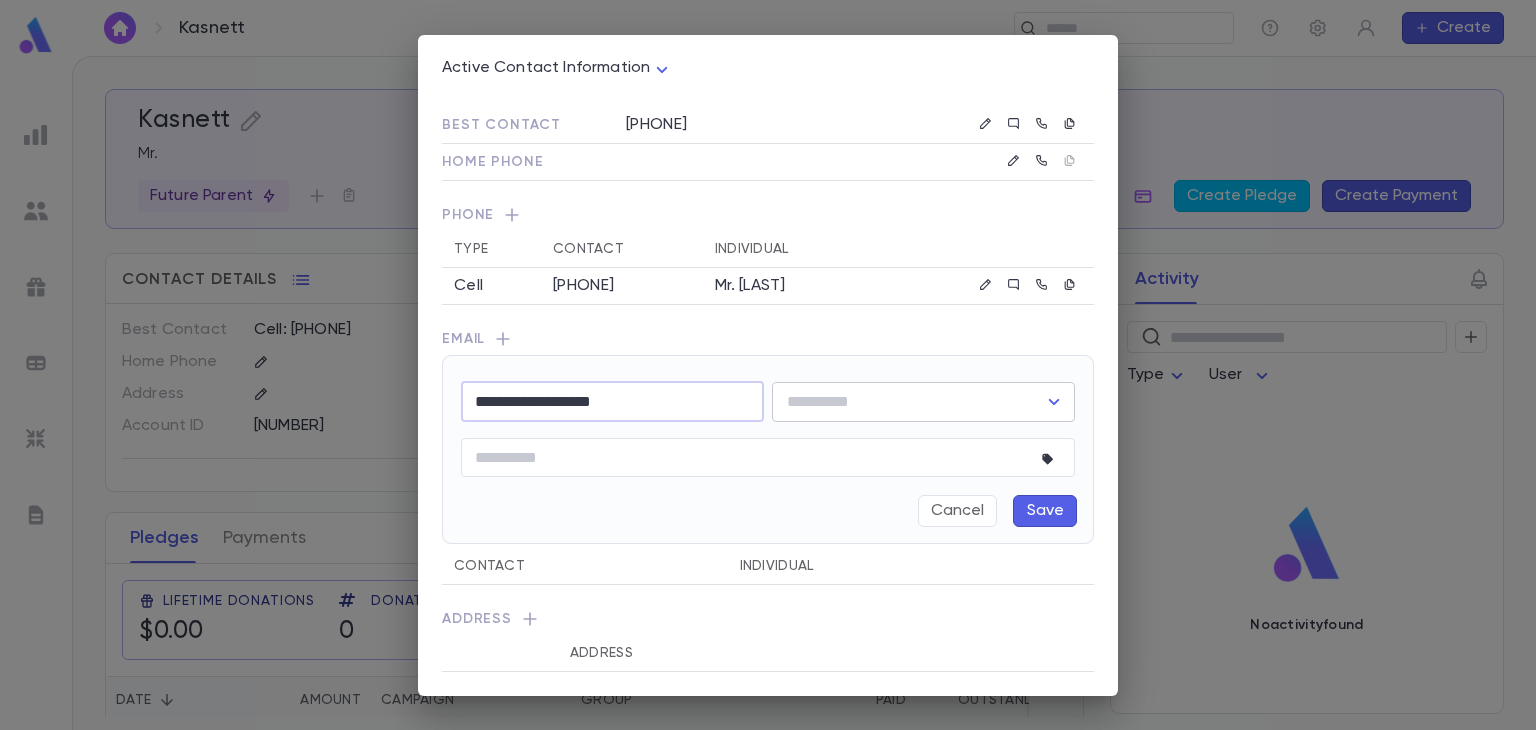 click 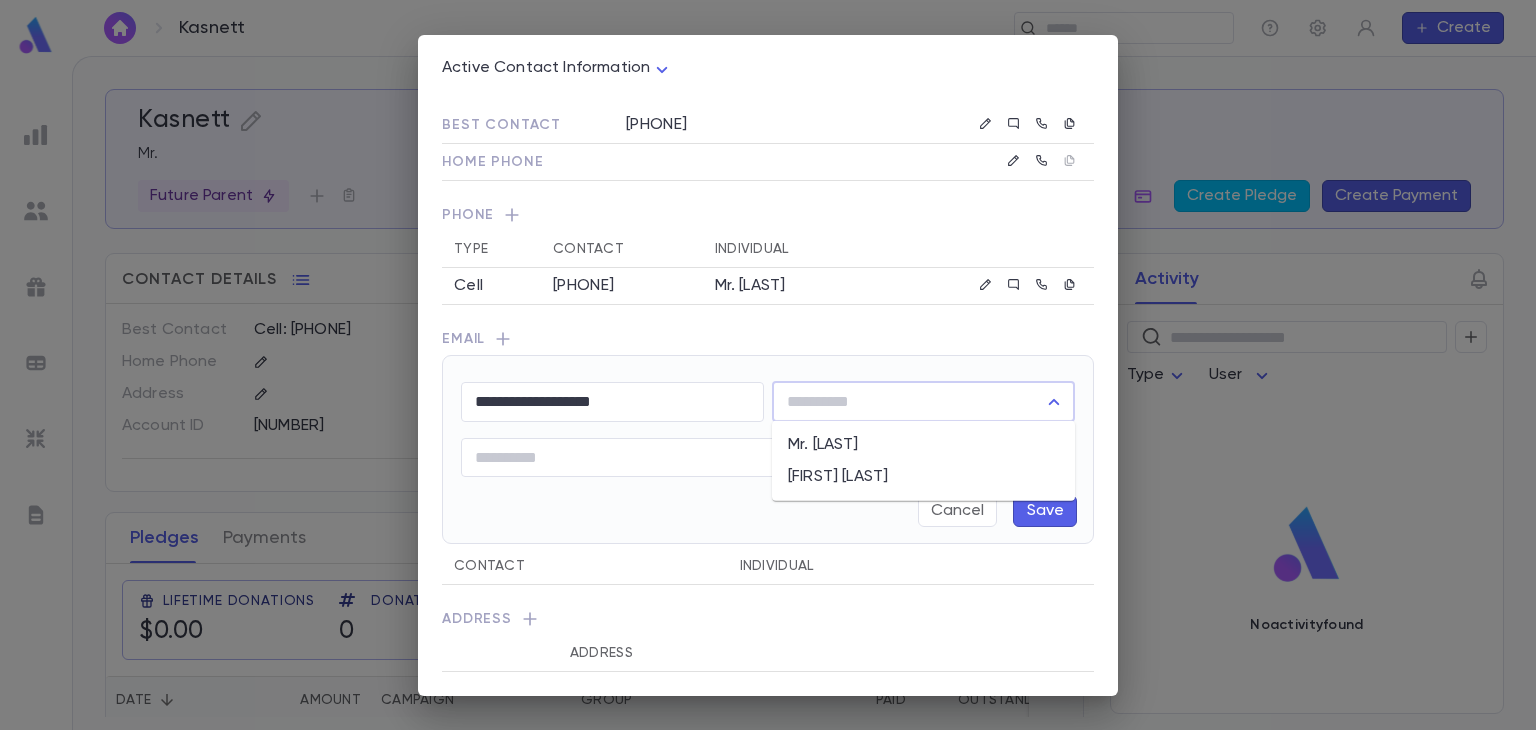 click on "Mr. [LAST]" at bounding box center [923, 445] 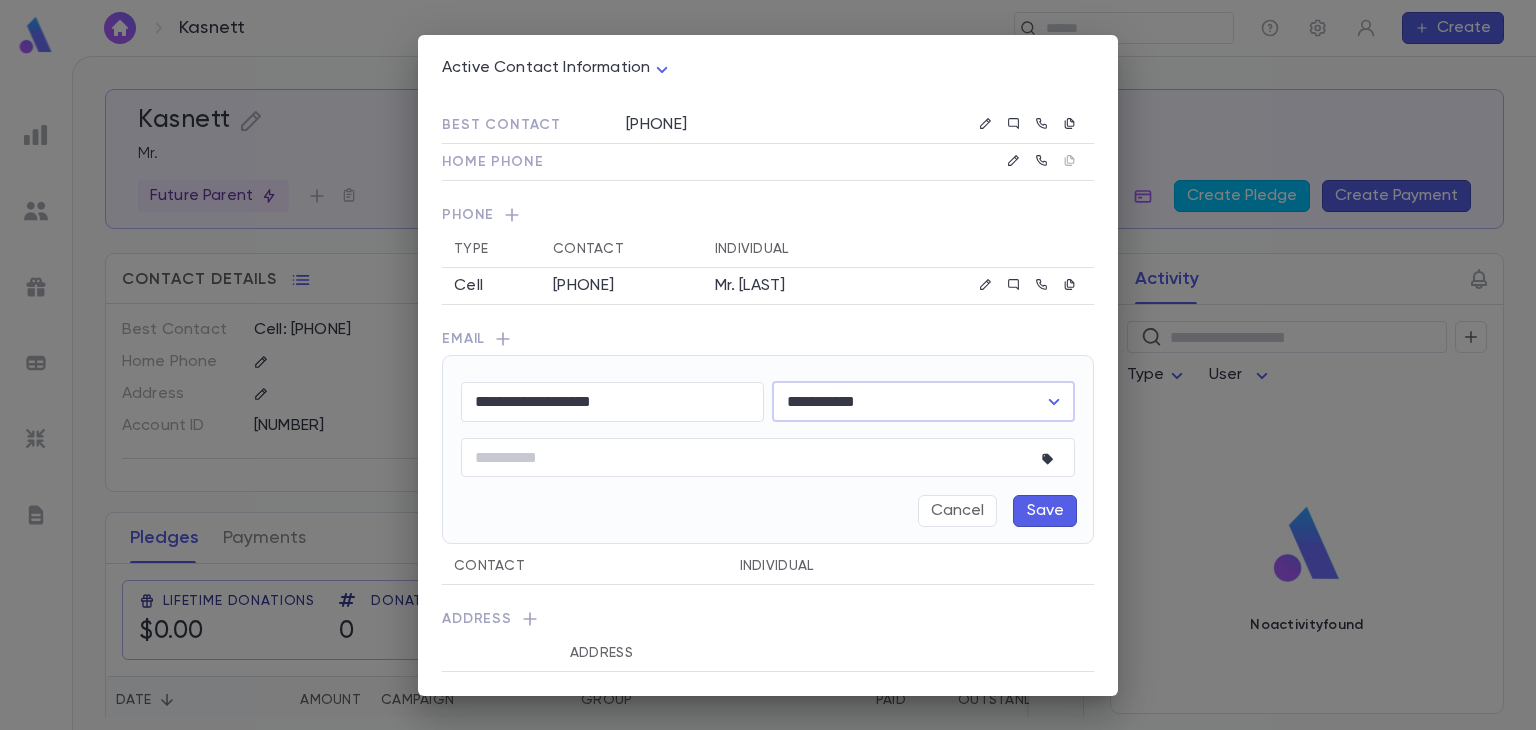 click on "Save" at bounding box center [1045, 511] 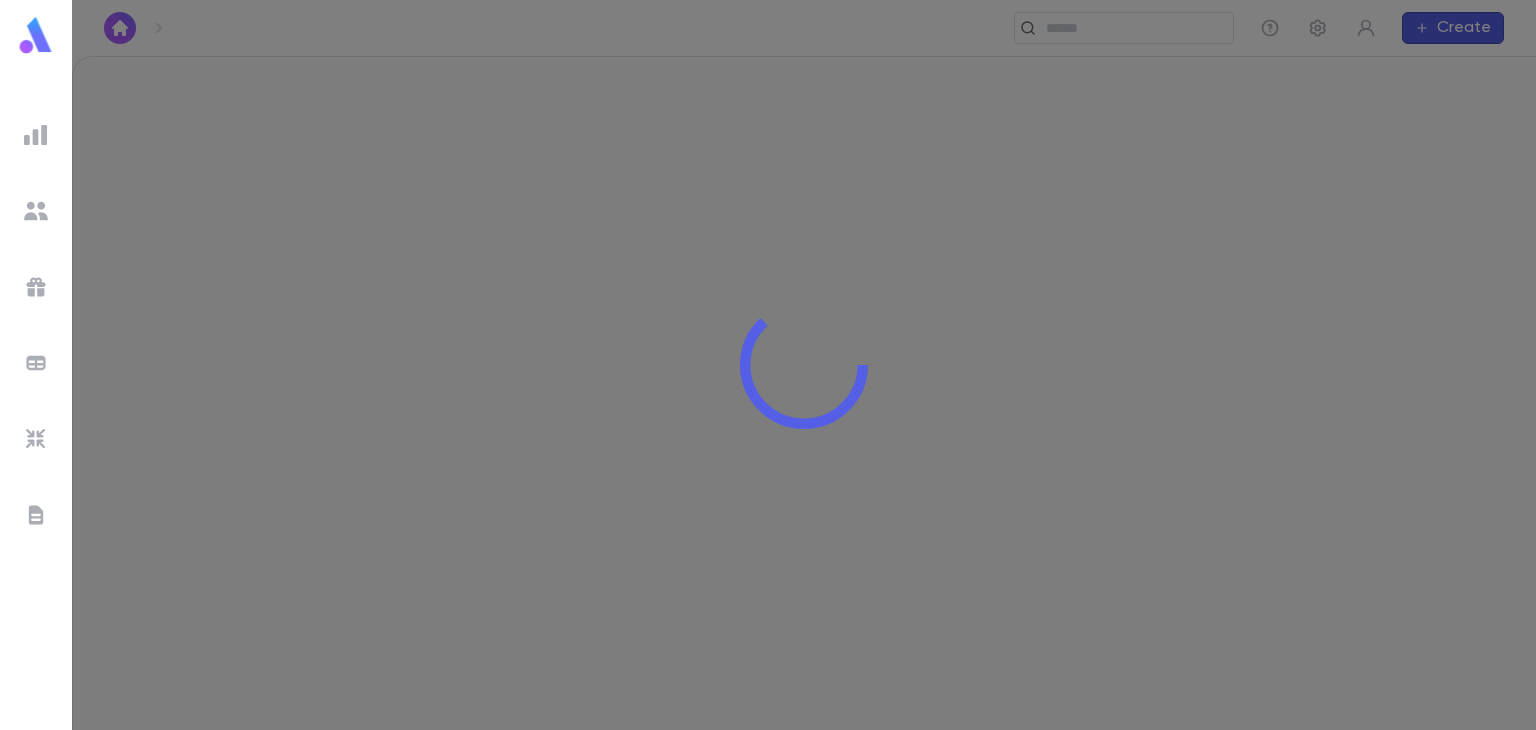 scroll, scrollTop: 0, scrollLeft: 0, axis: both 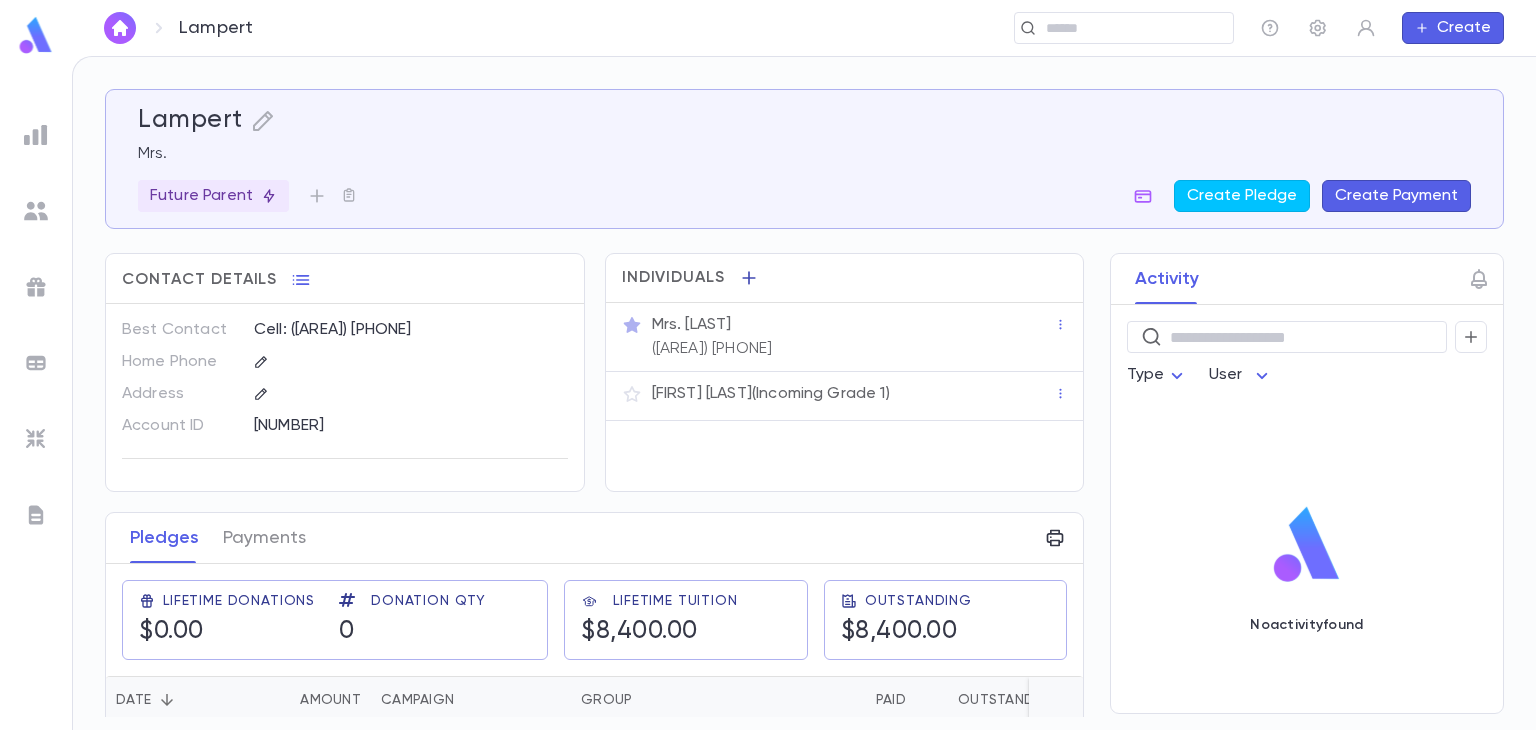 click 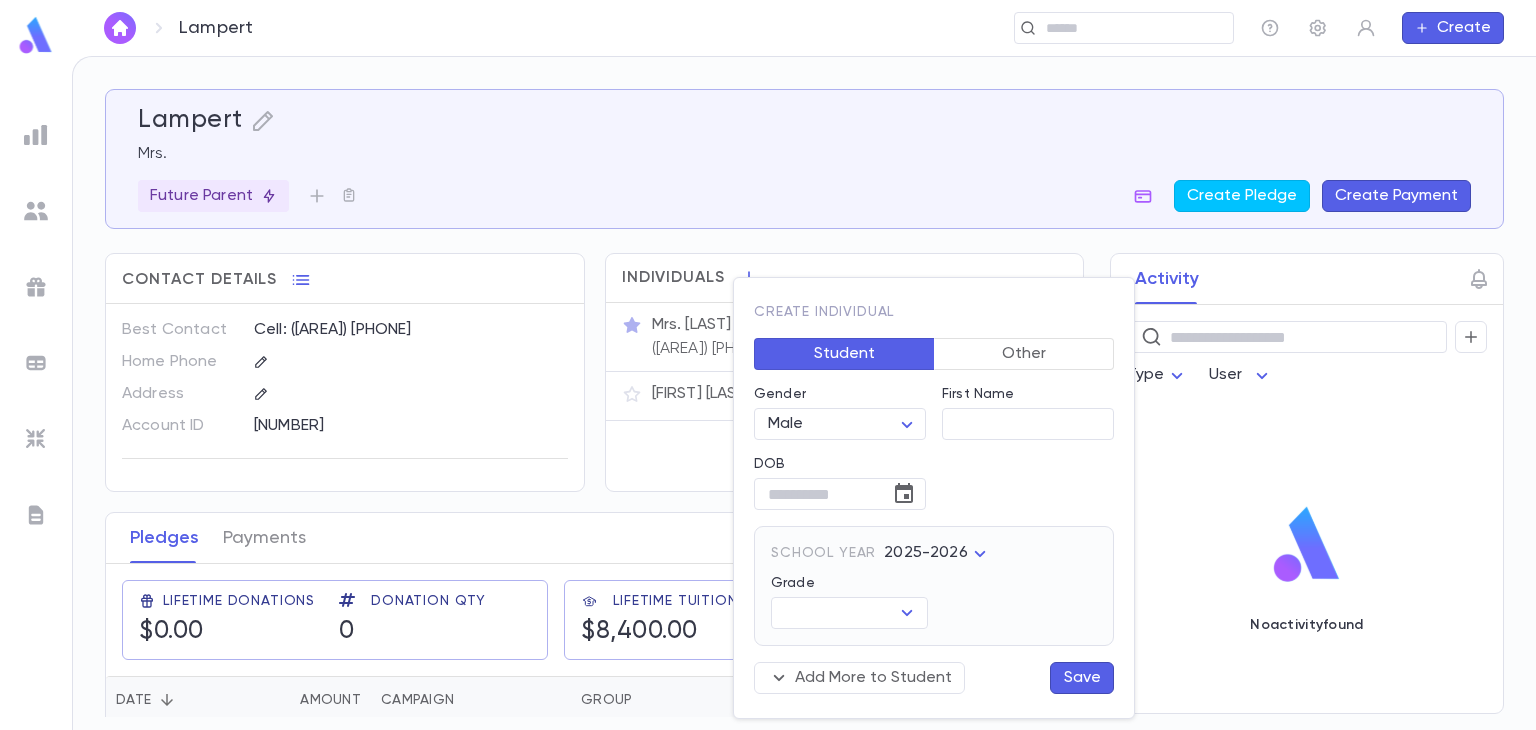 click at bounding box center [768, 365] 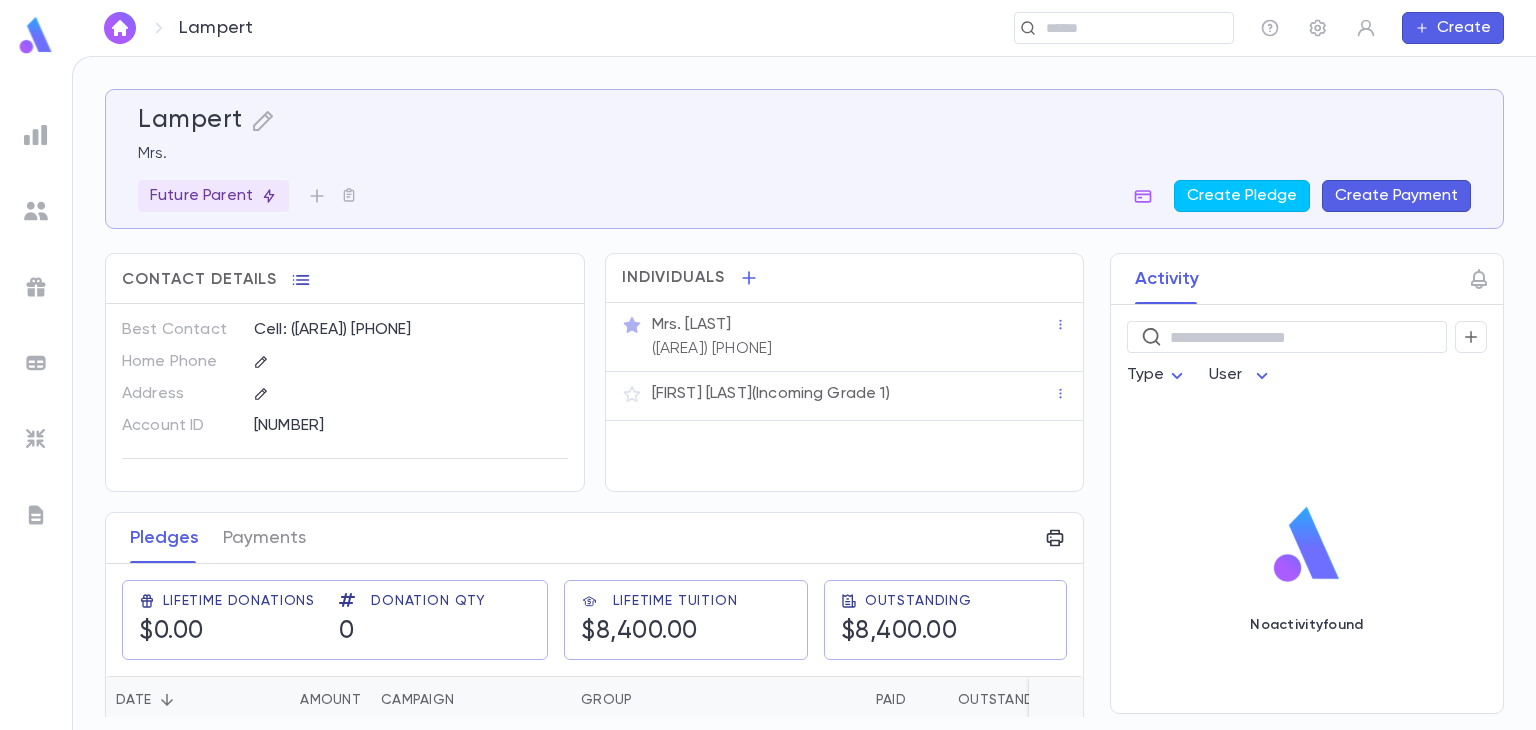 click 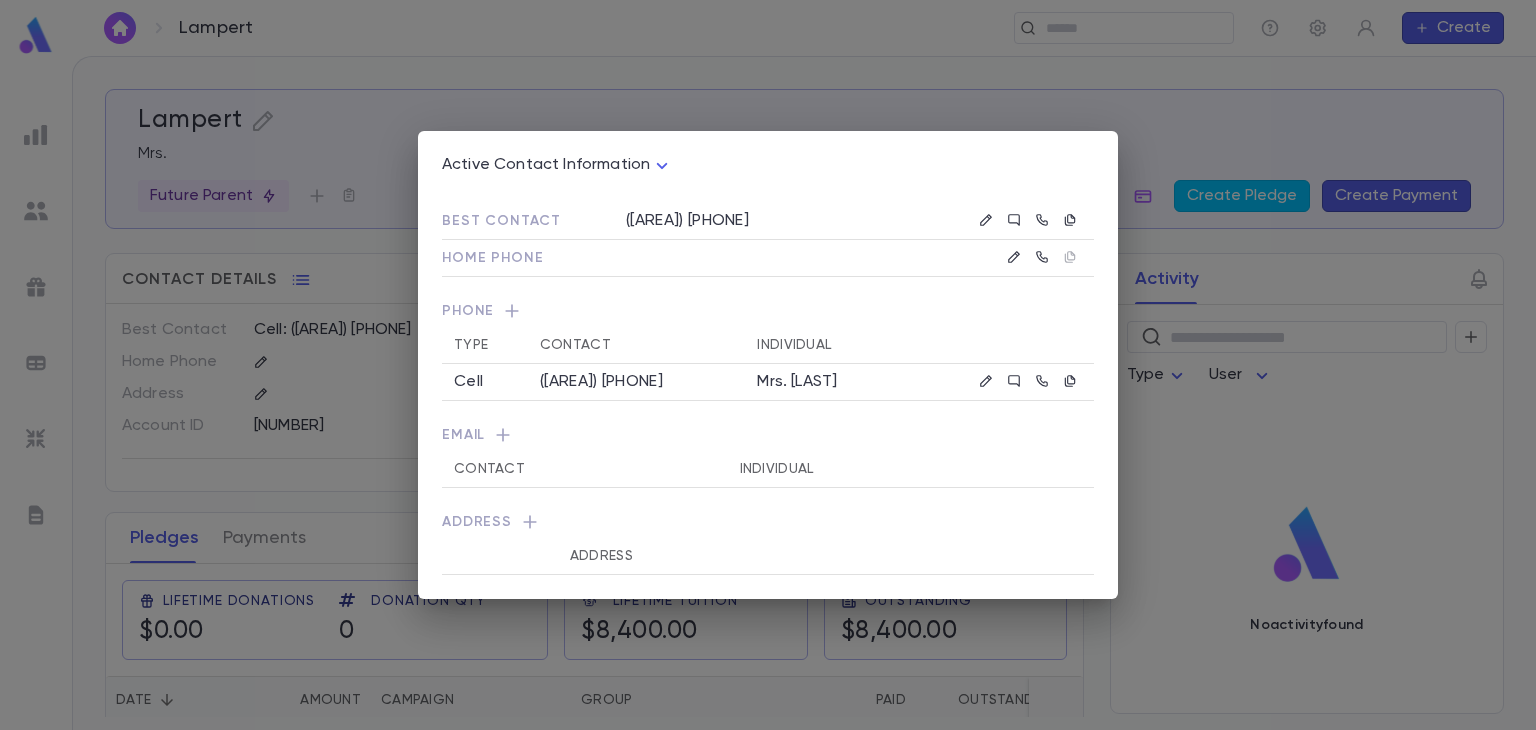 click 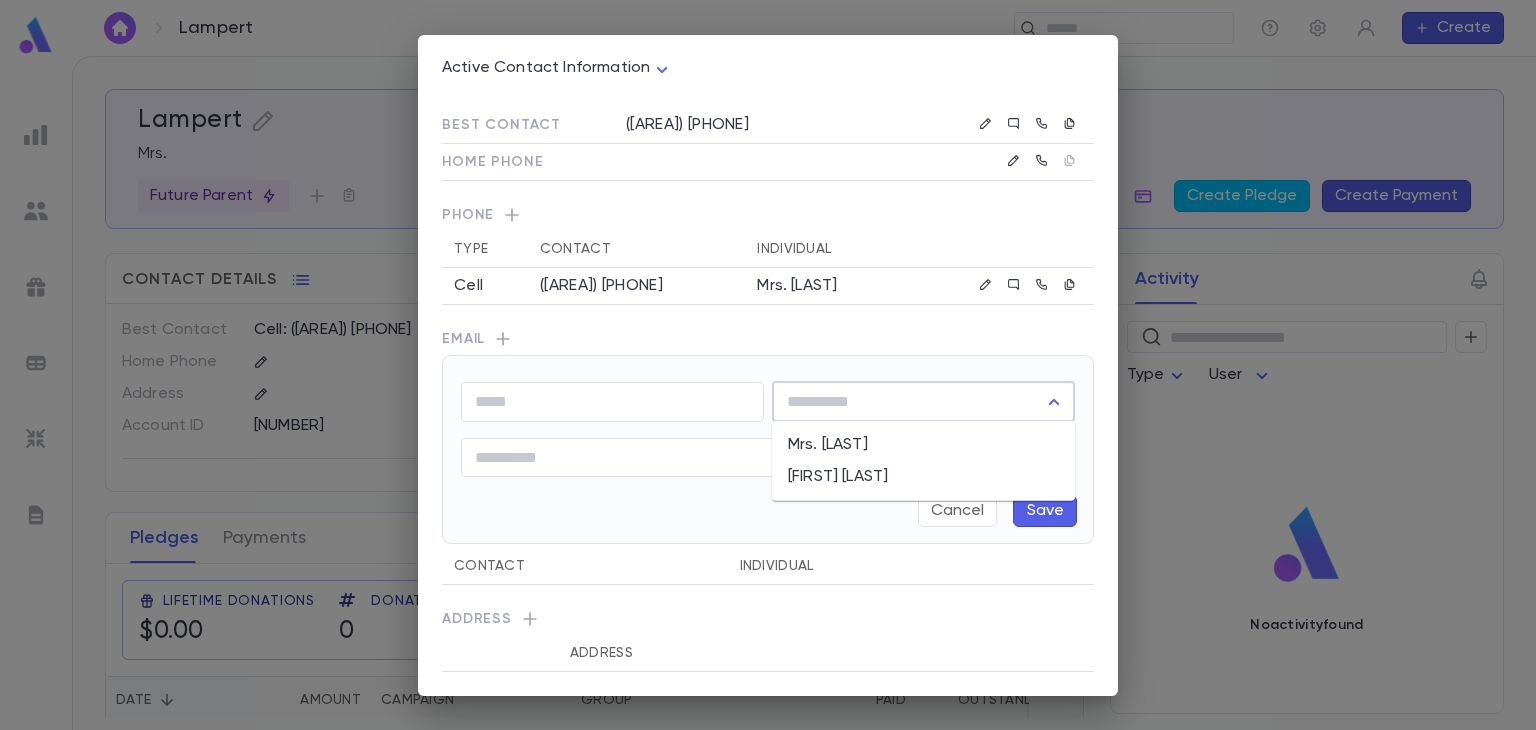 click at bounding box center (908, 402) 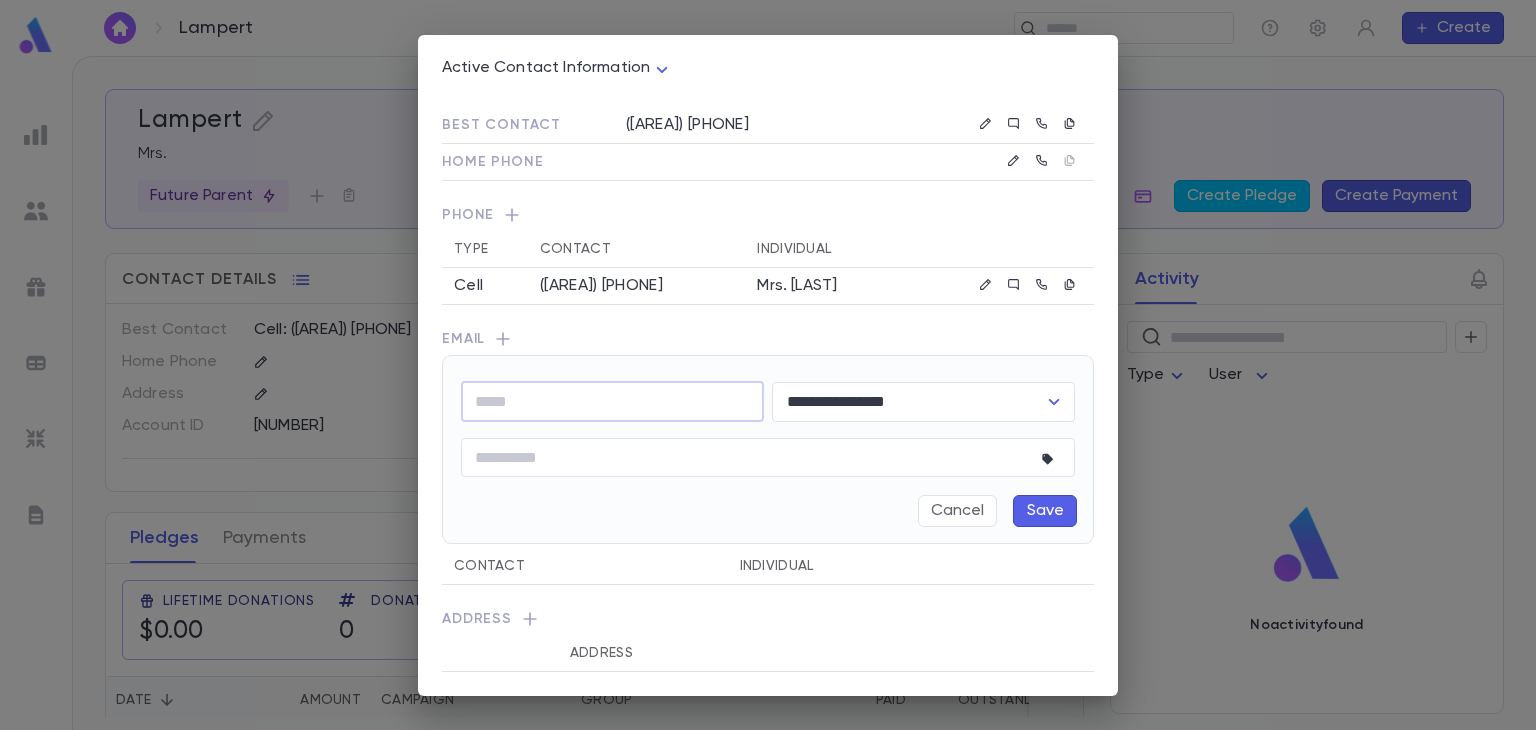 click at bounding box center [612, 401] 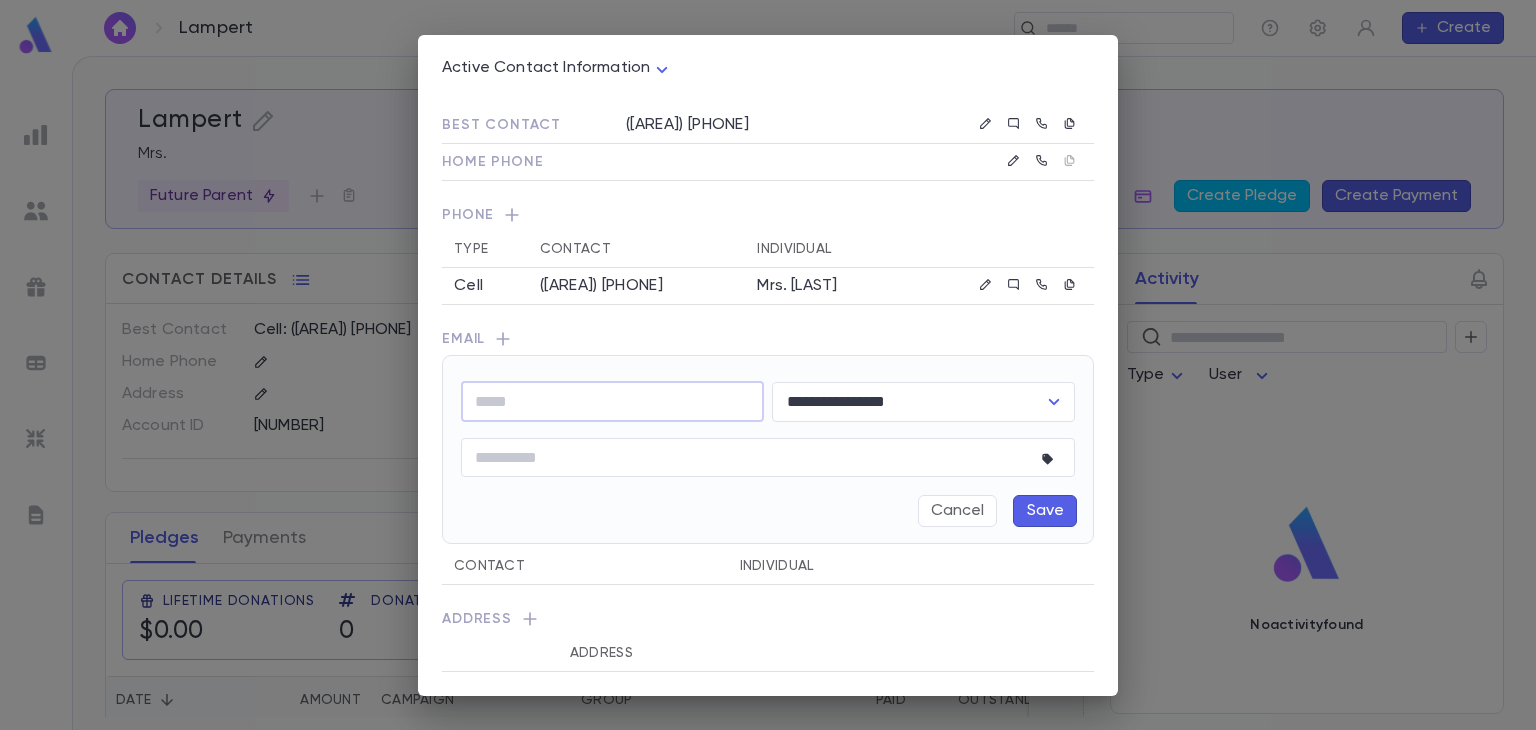 paste on "**********" 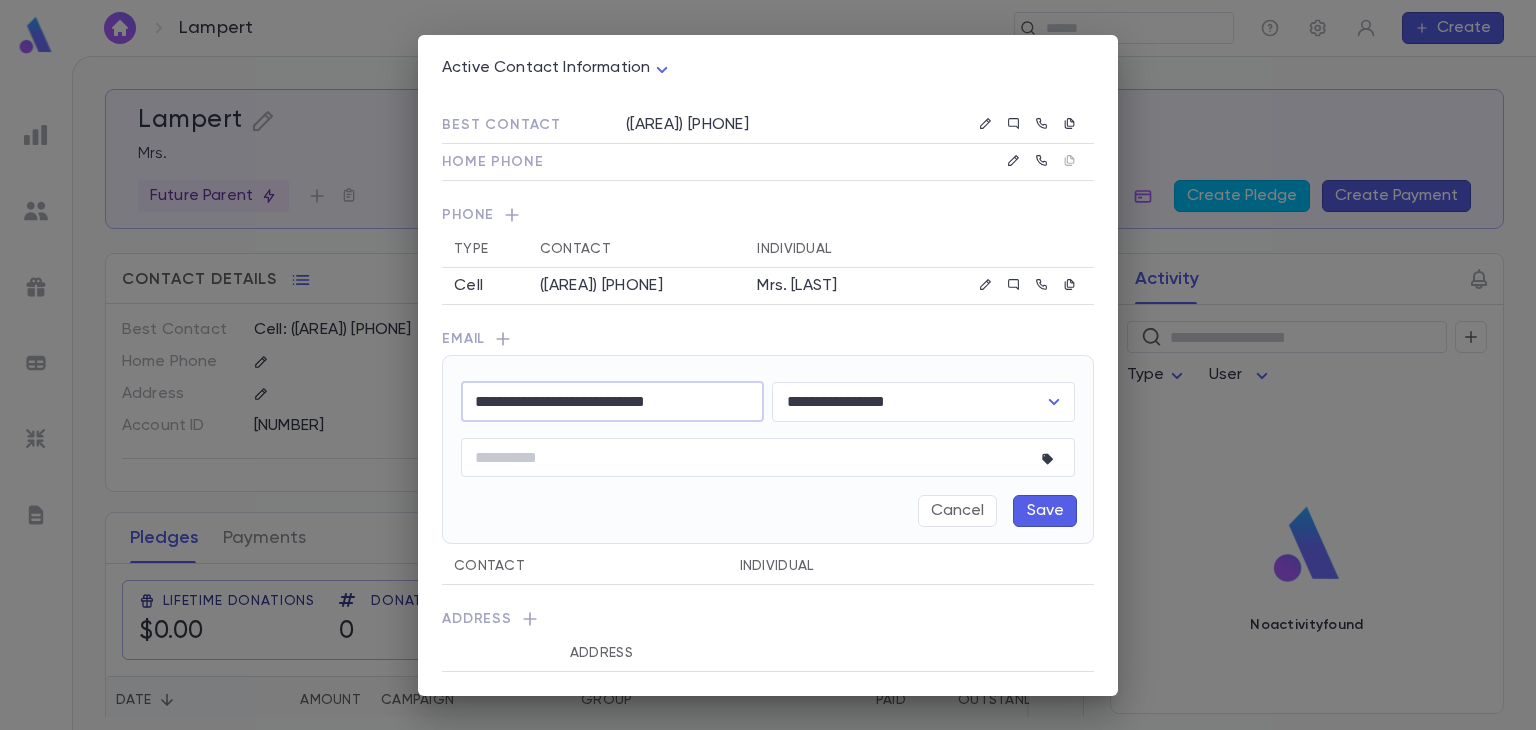 type on "**********" 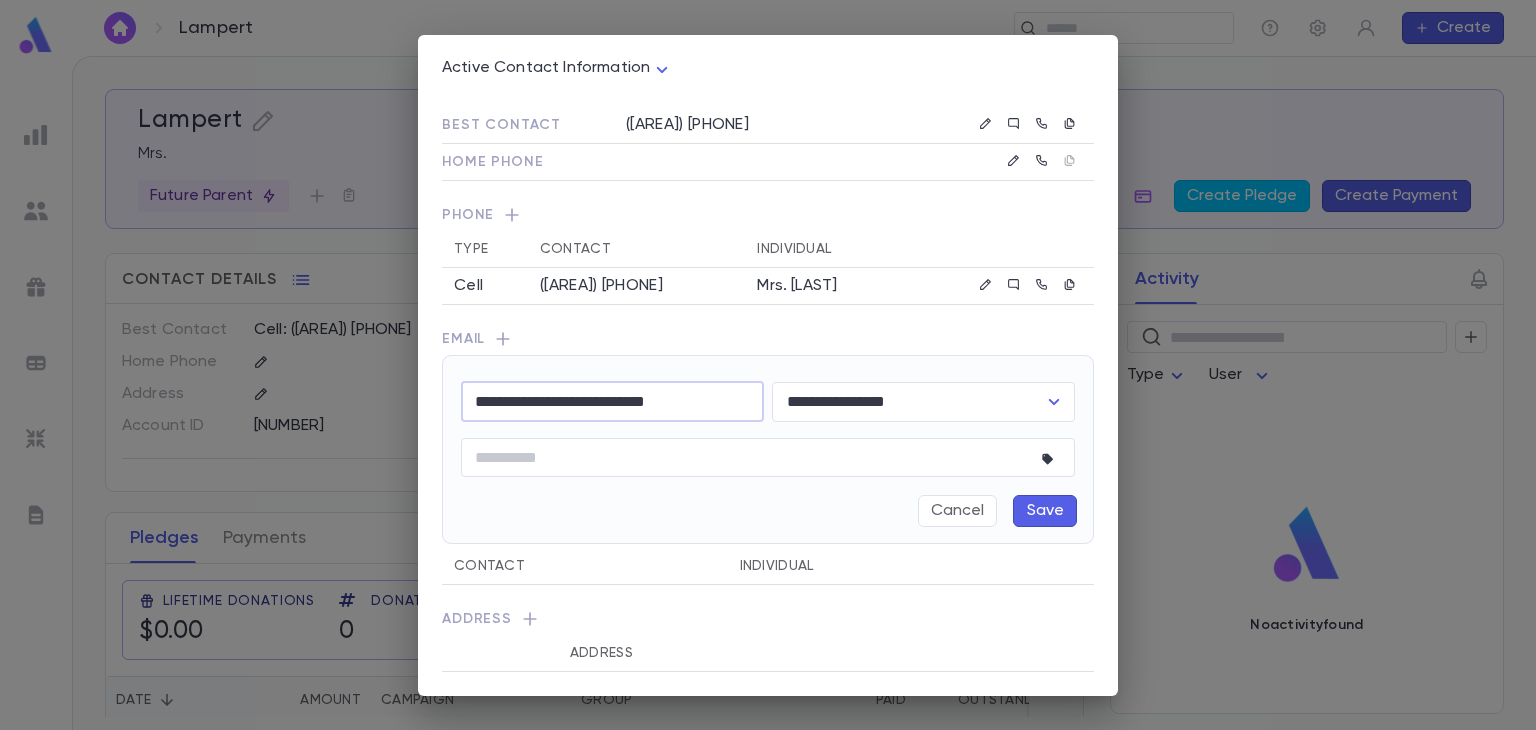 click on "Save" at bounding box center (1045, 511) 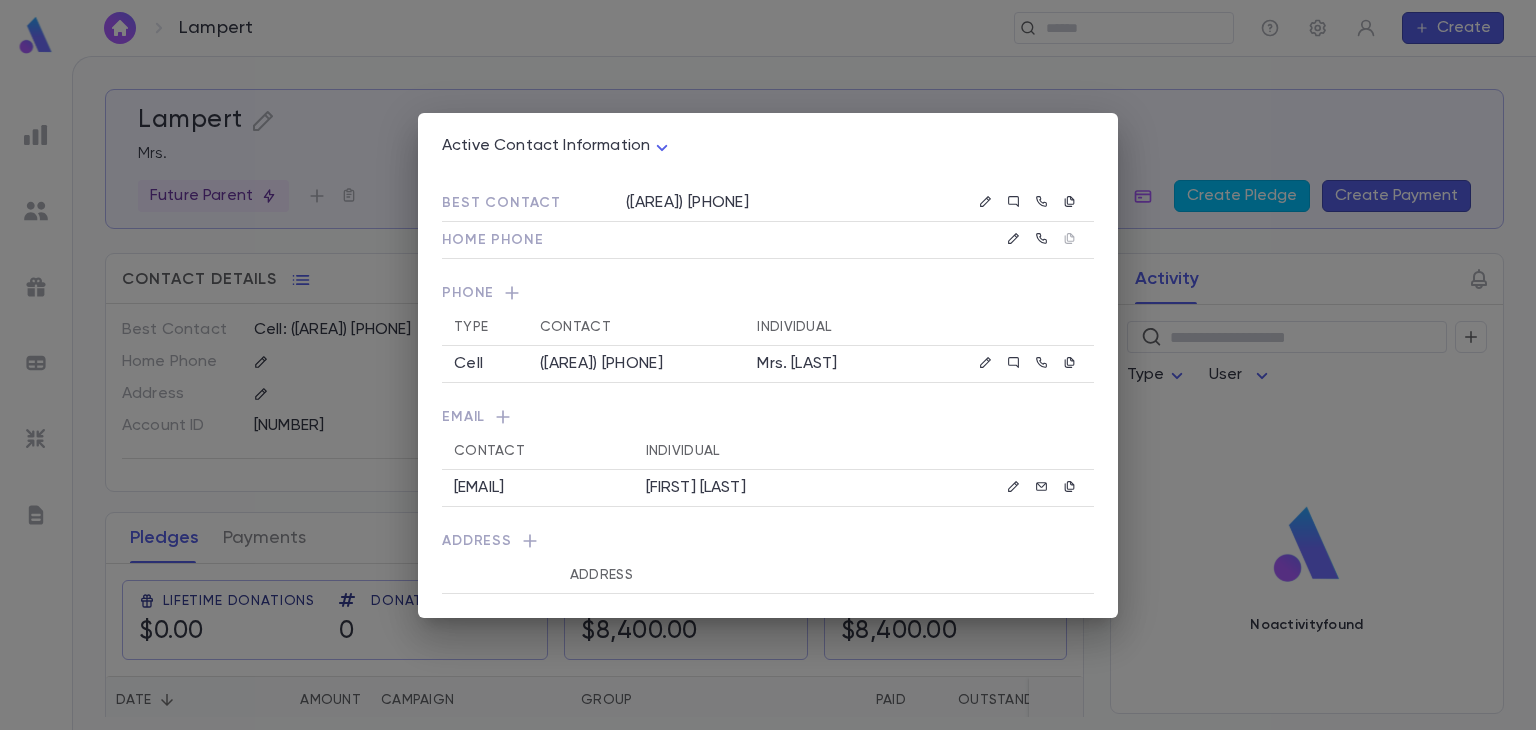 click on "Active Contact Information **** Best Contact ([AREA]) [PHONE] Home Phone Phone Type Contact Individual Cell ([AREA]) [PHONE] Mrs. [LAST] Email Contact Individual [EMAIL] [FIRST] [LAST] Address Address" at bounding box center (768, 365) 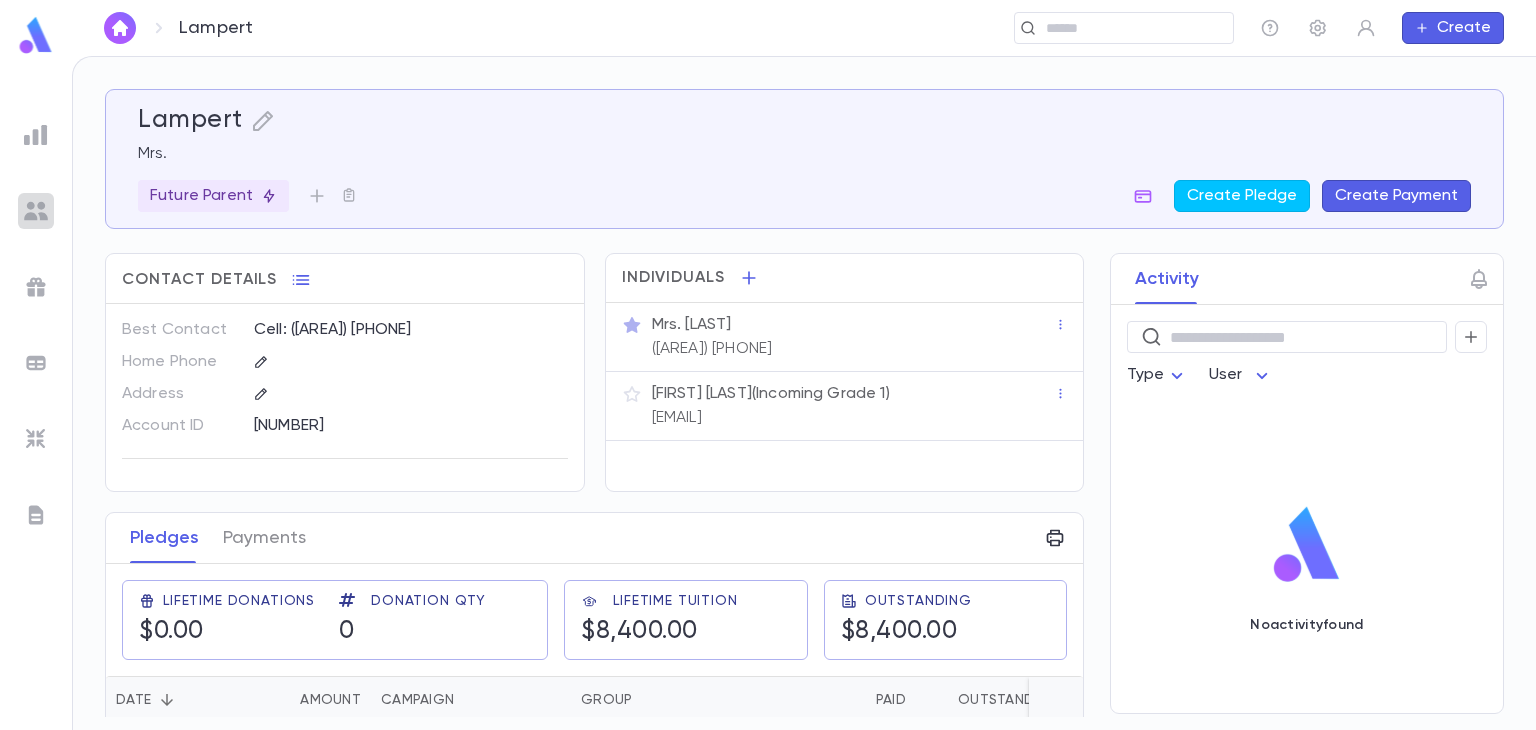 click at bounding box center [36, 211] 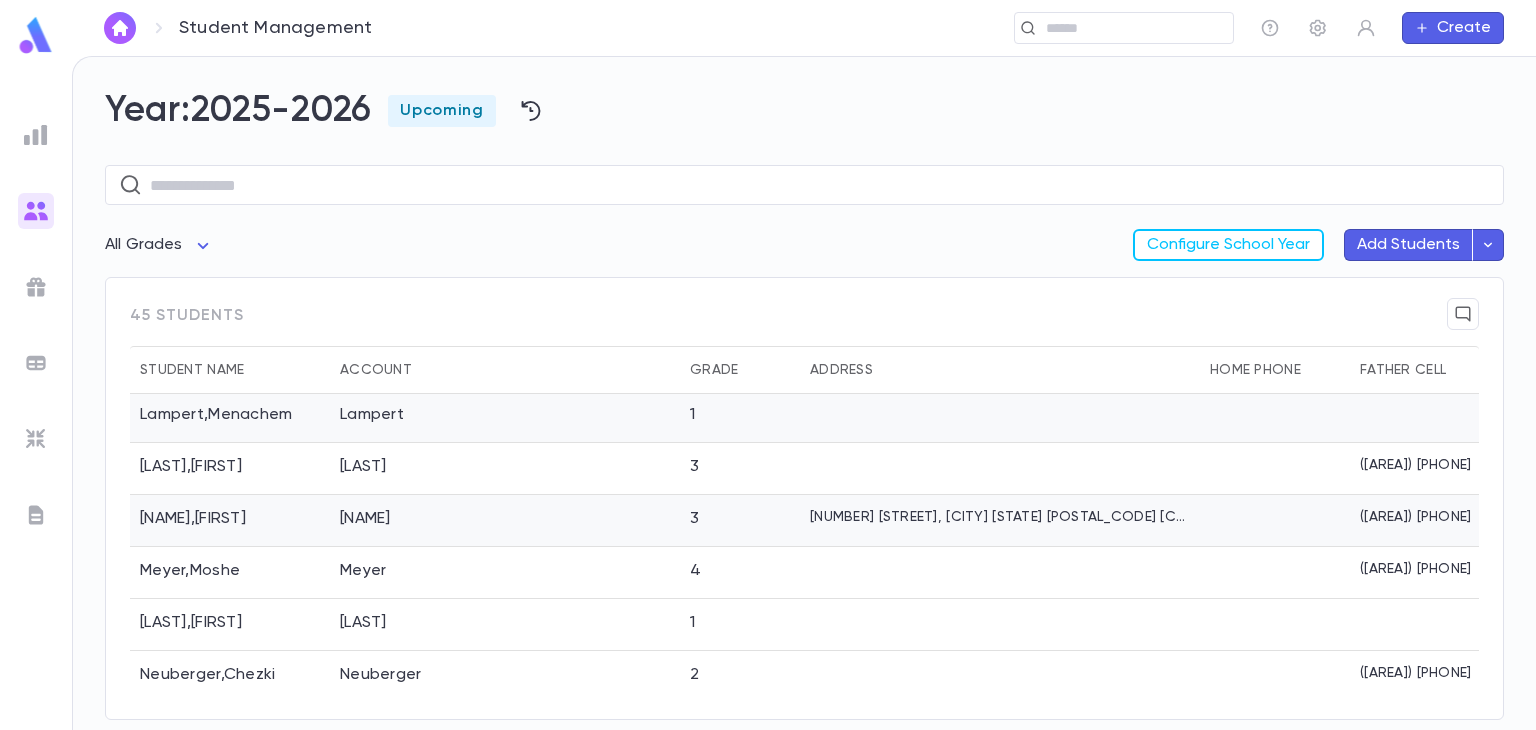 scroll, scrollTop: 1356, scrollLeft: 0, axis: vertical 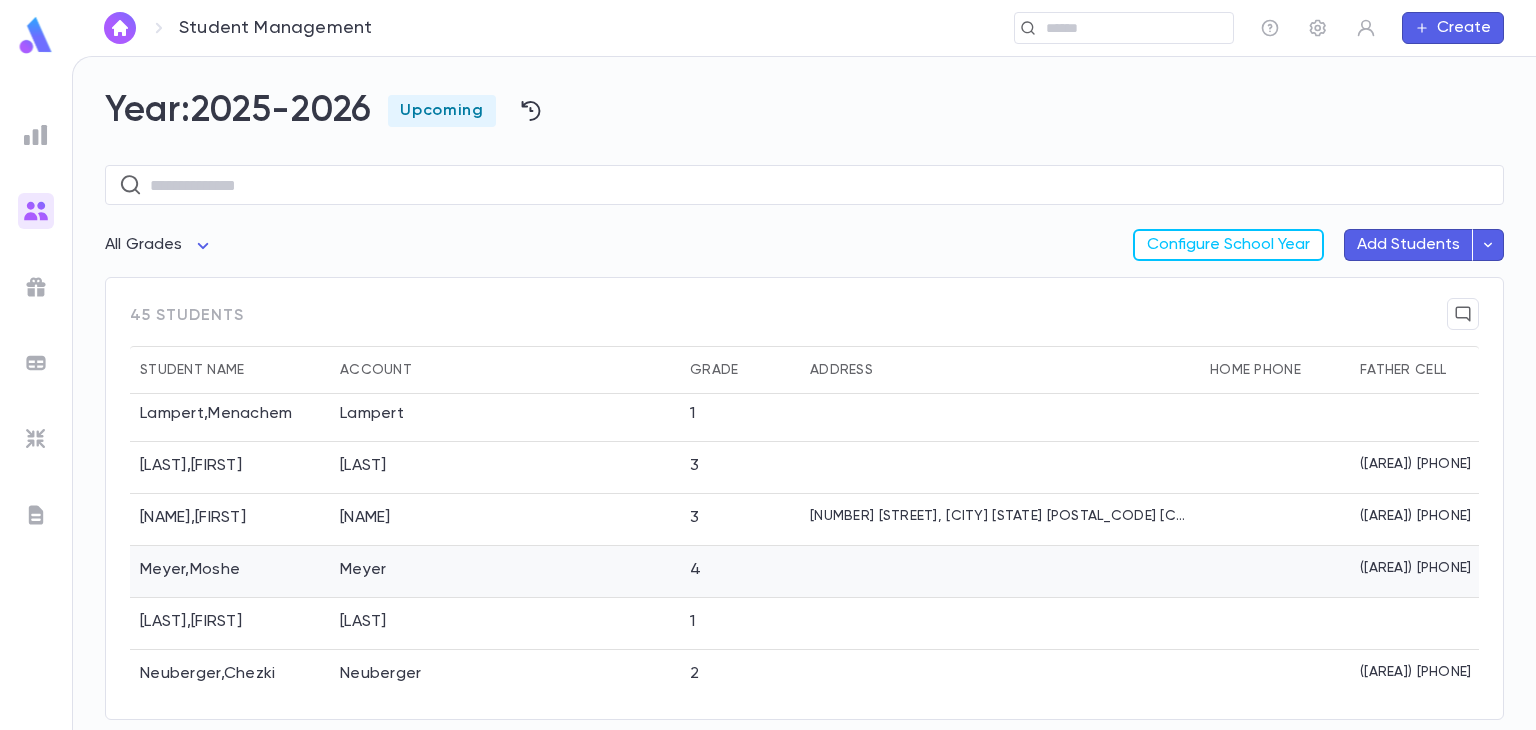 click at bounding box center [1000, 572] 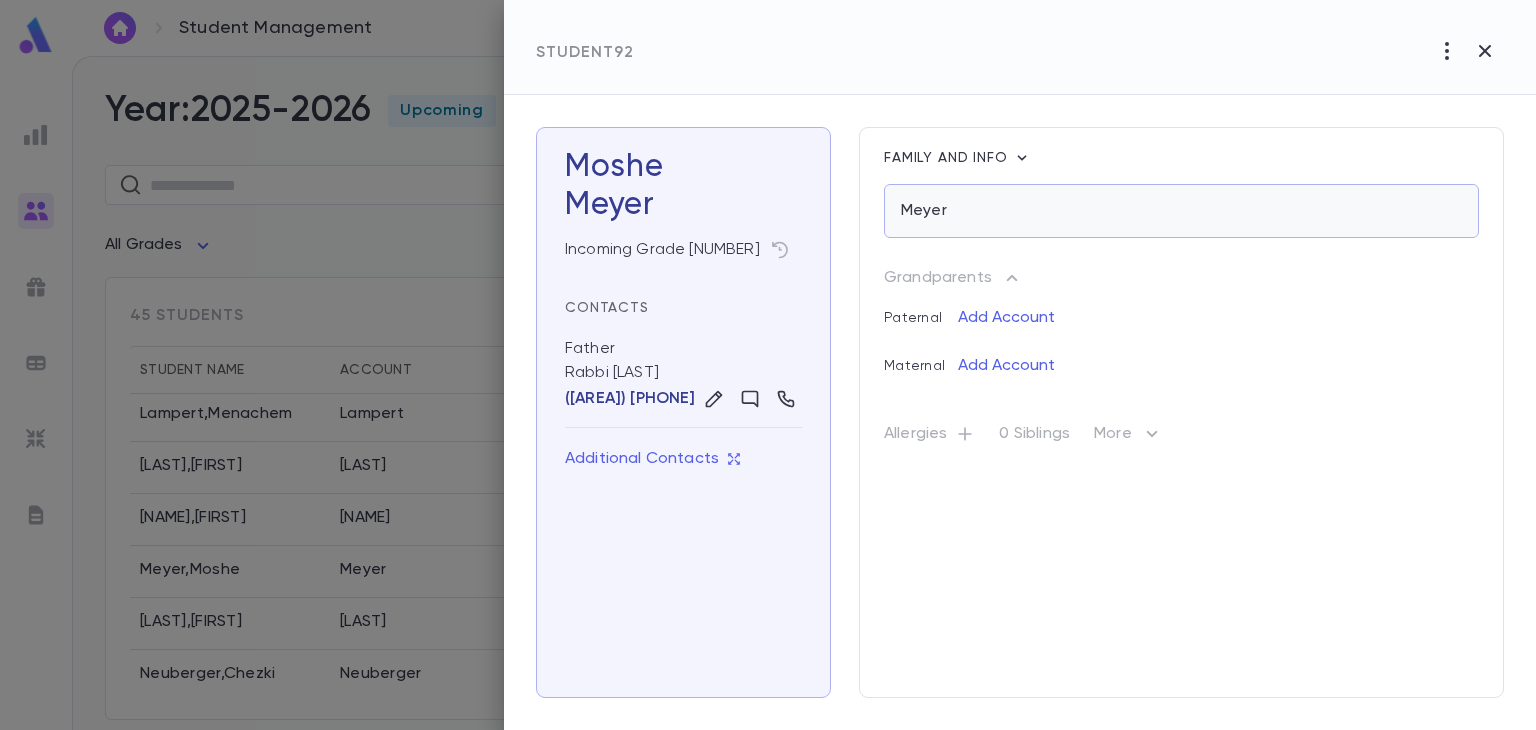 click on "Meyer" at bounding box center [1181, 211] 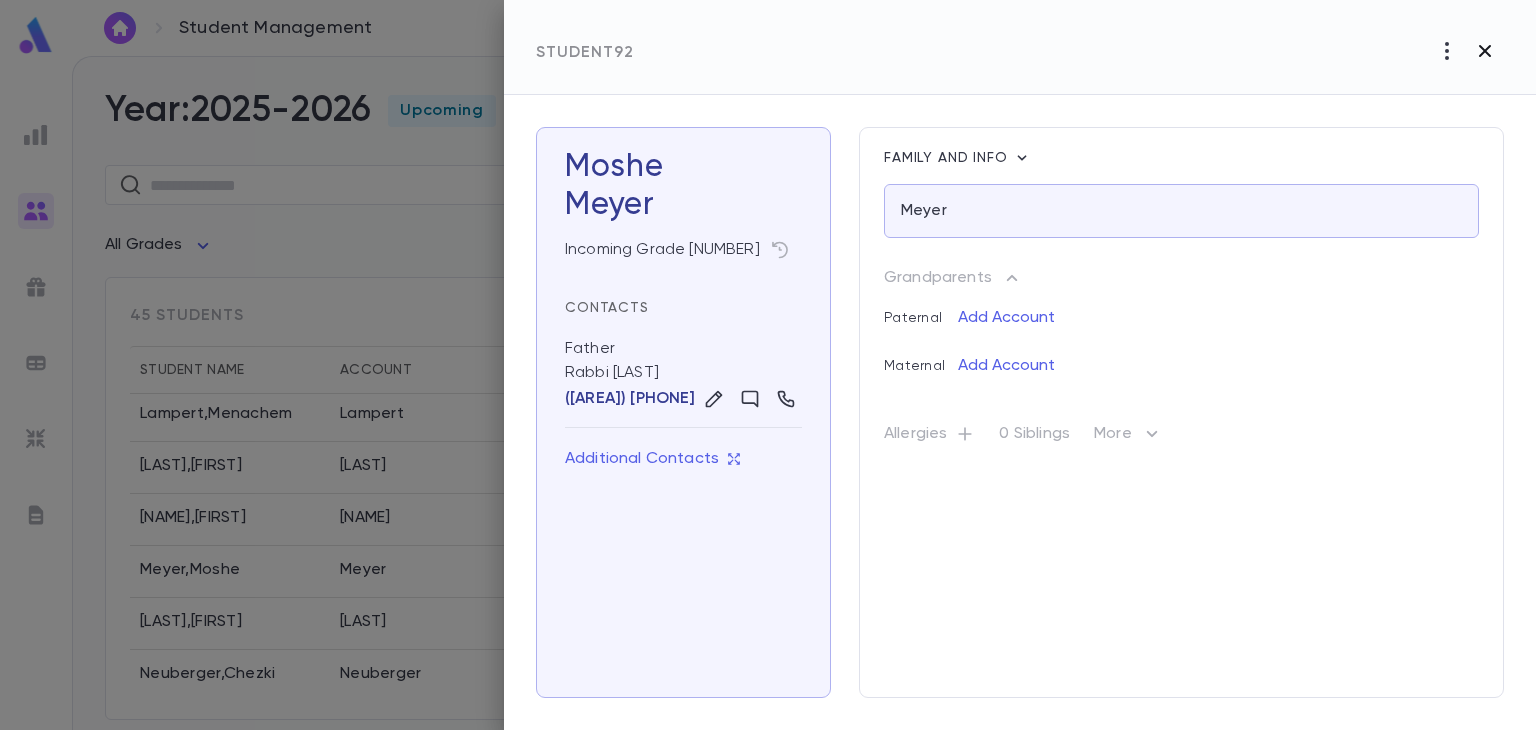 click 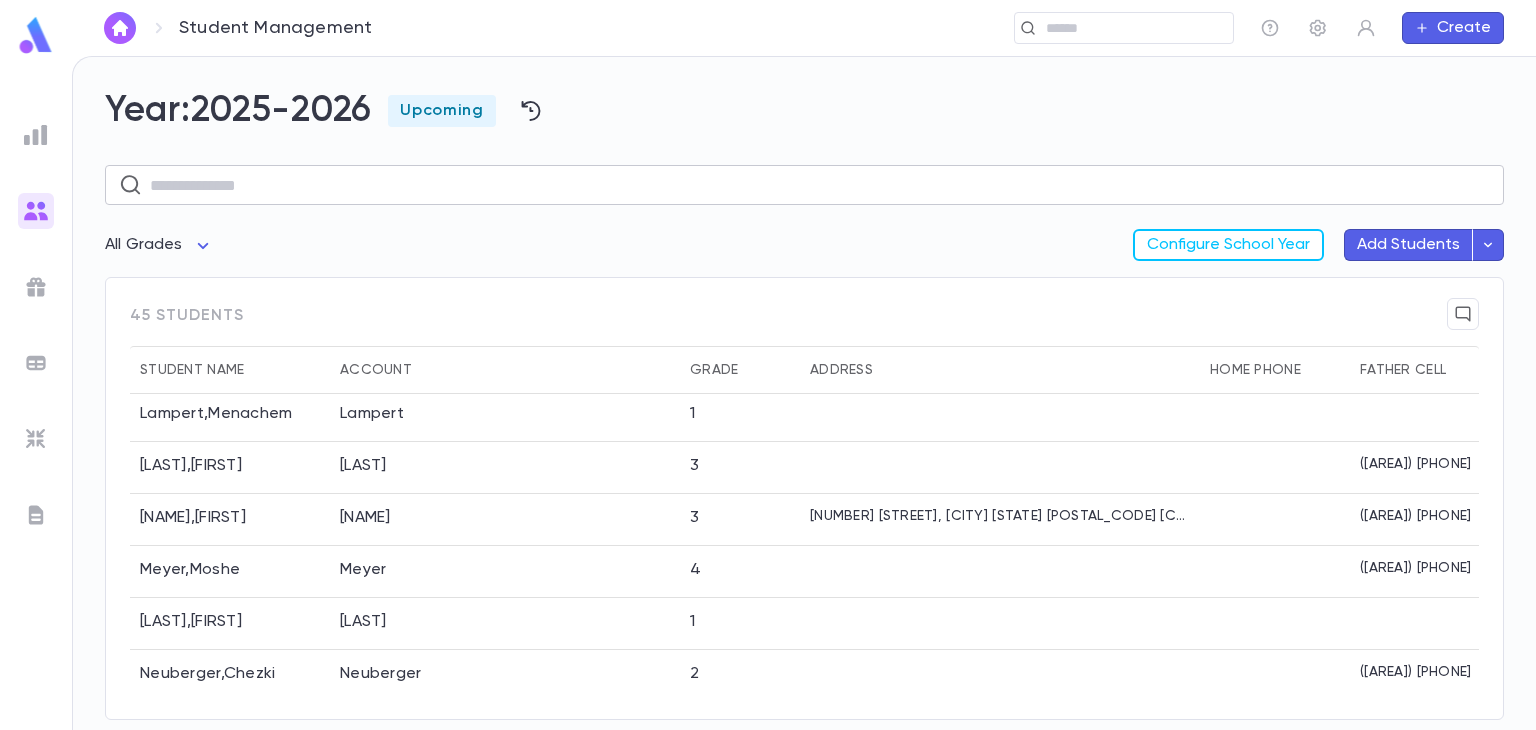 click at bounding box center (820, 185) 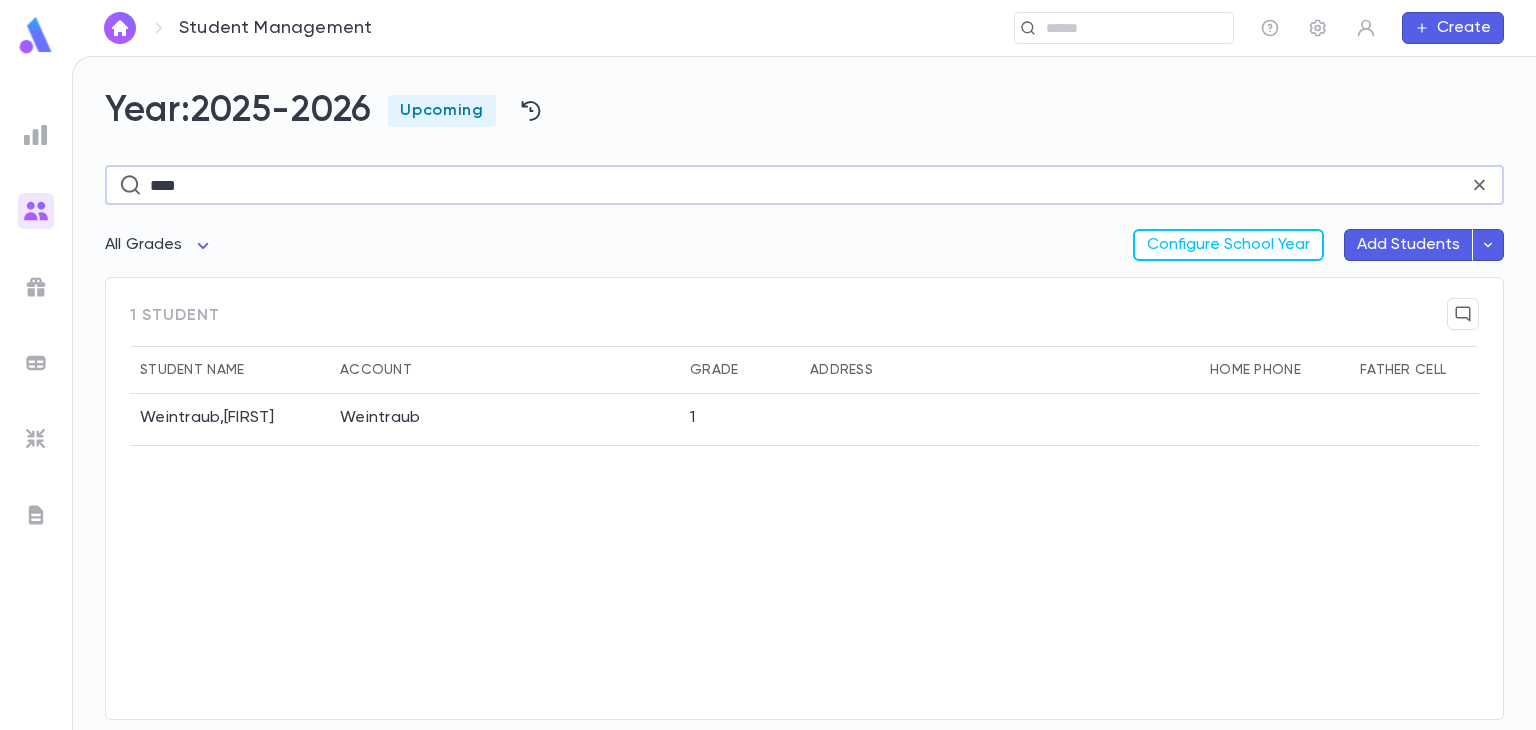 scroll, scrollTop: 0, scrollLeft: 0, axis: both 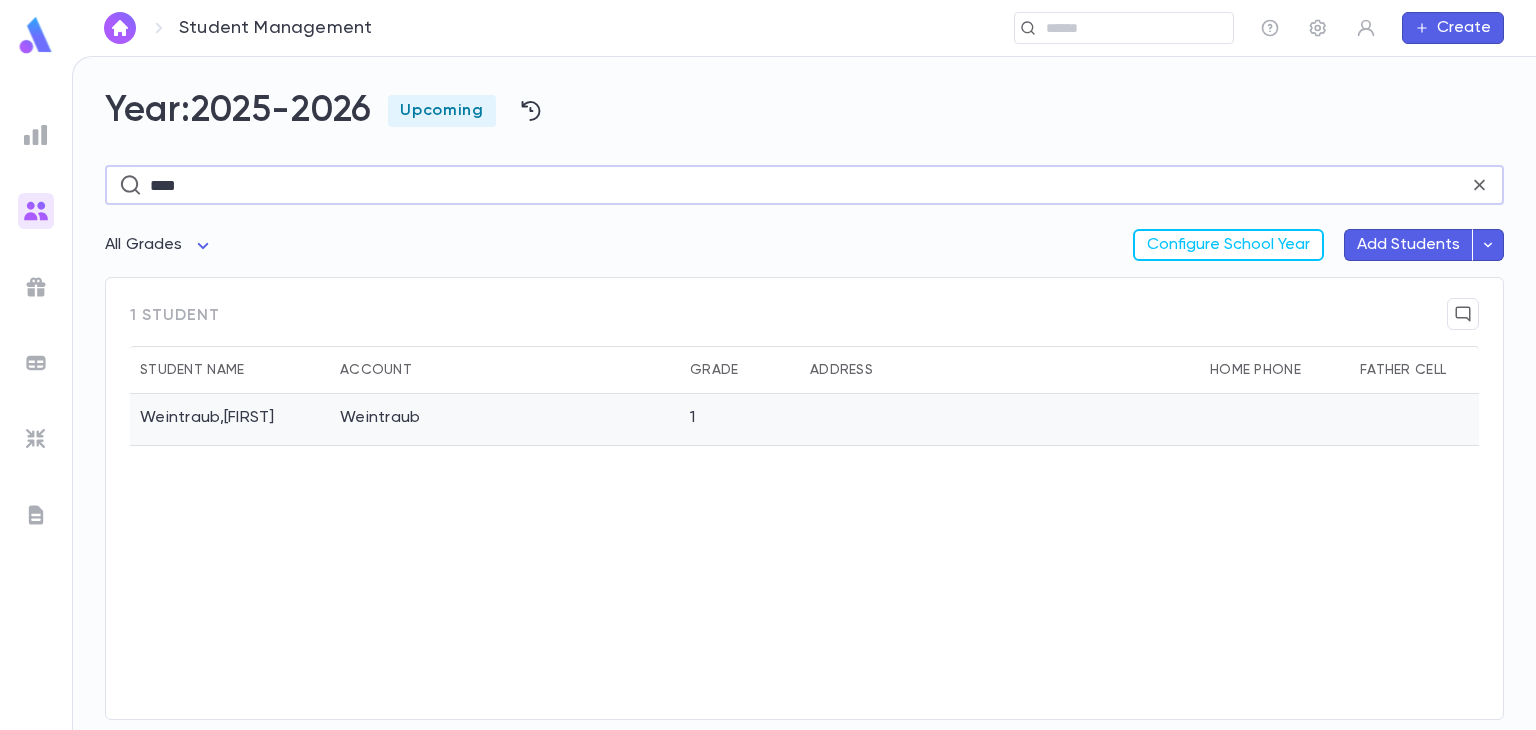 type on "****" 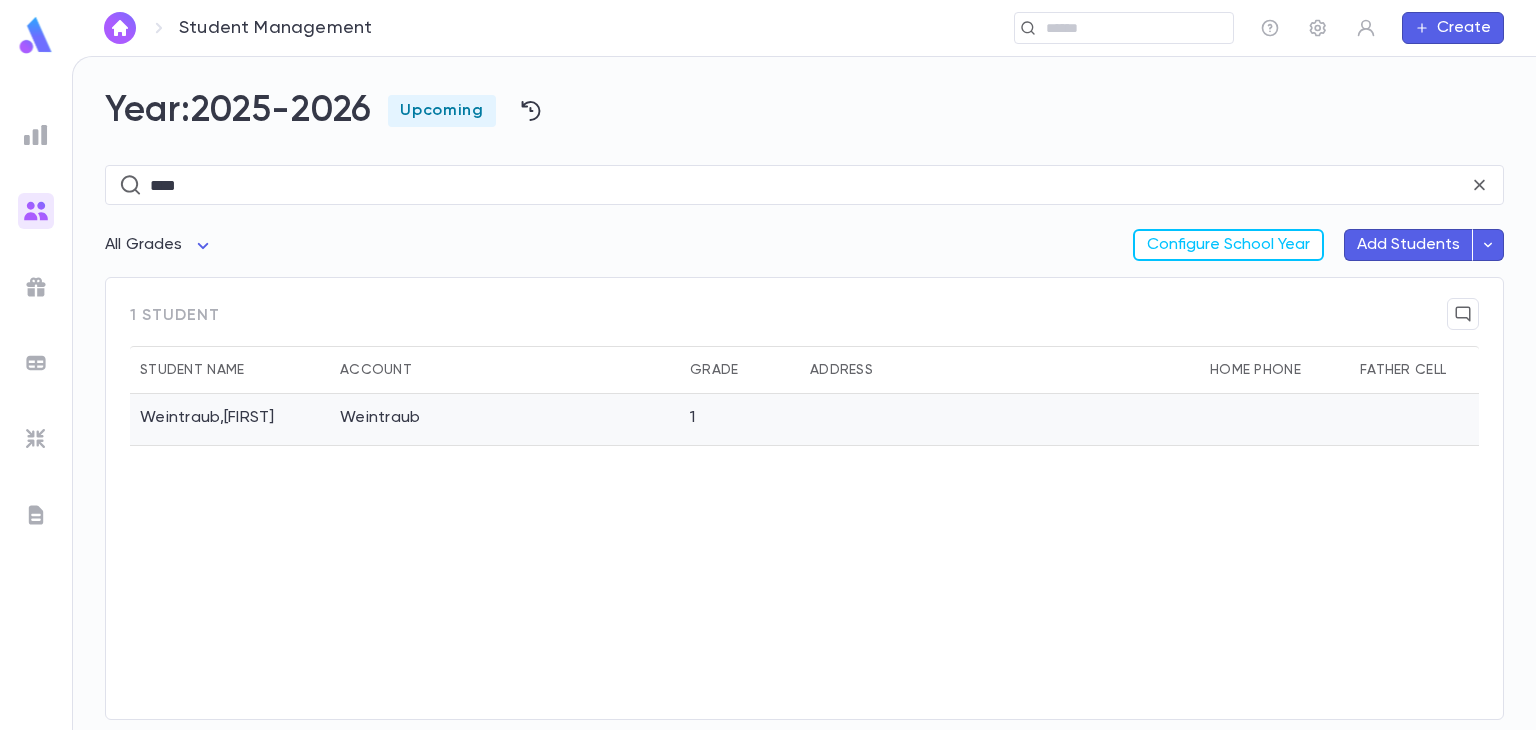 click on "Weintraub" at bounding box center [505, 420] 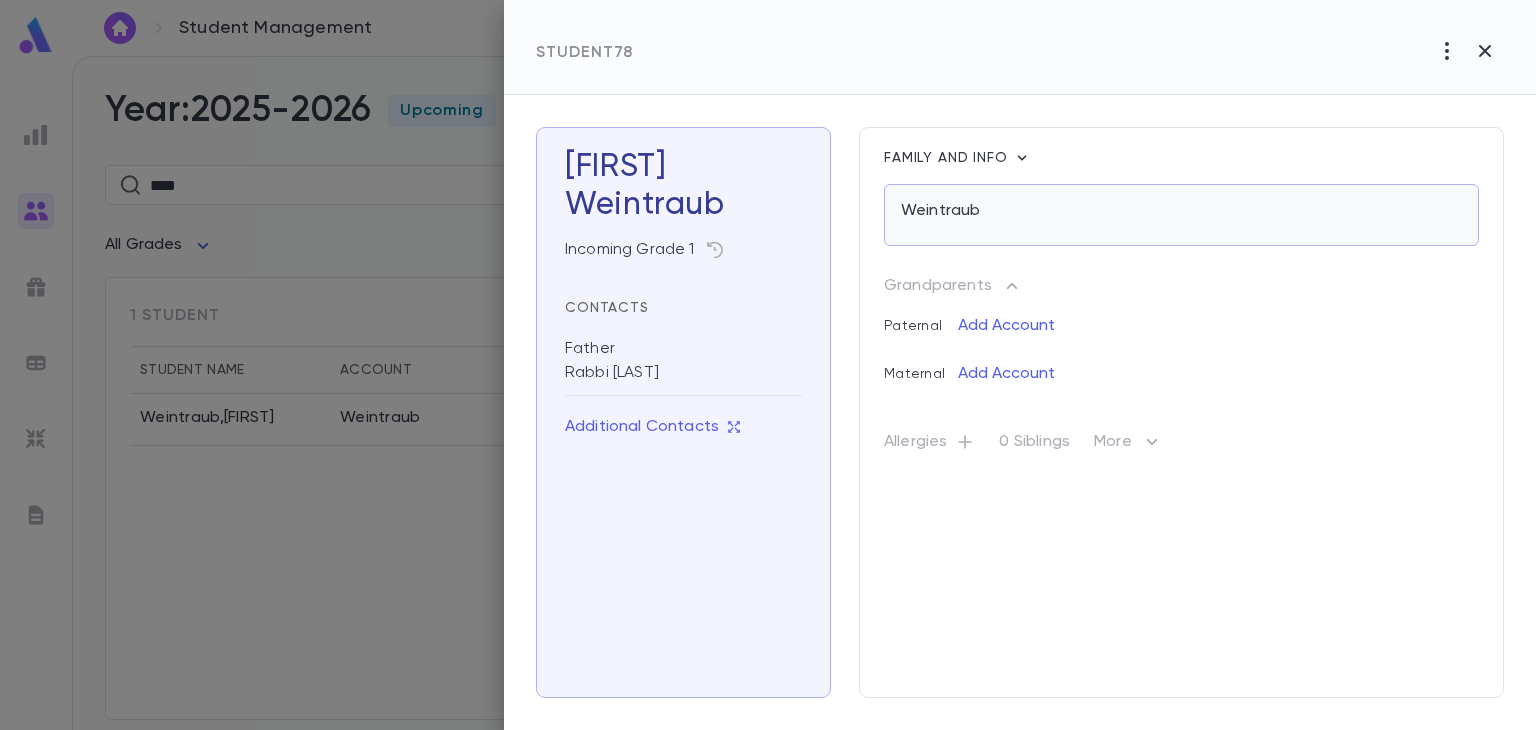 click on "Weintraub" at bounding box center (1181, 215) 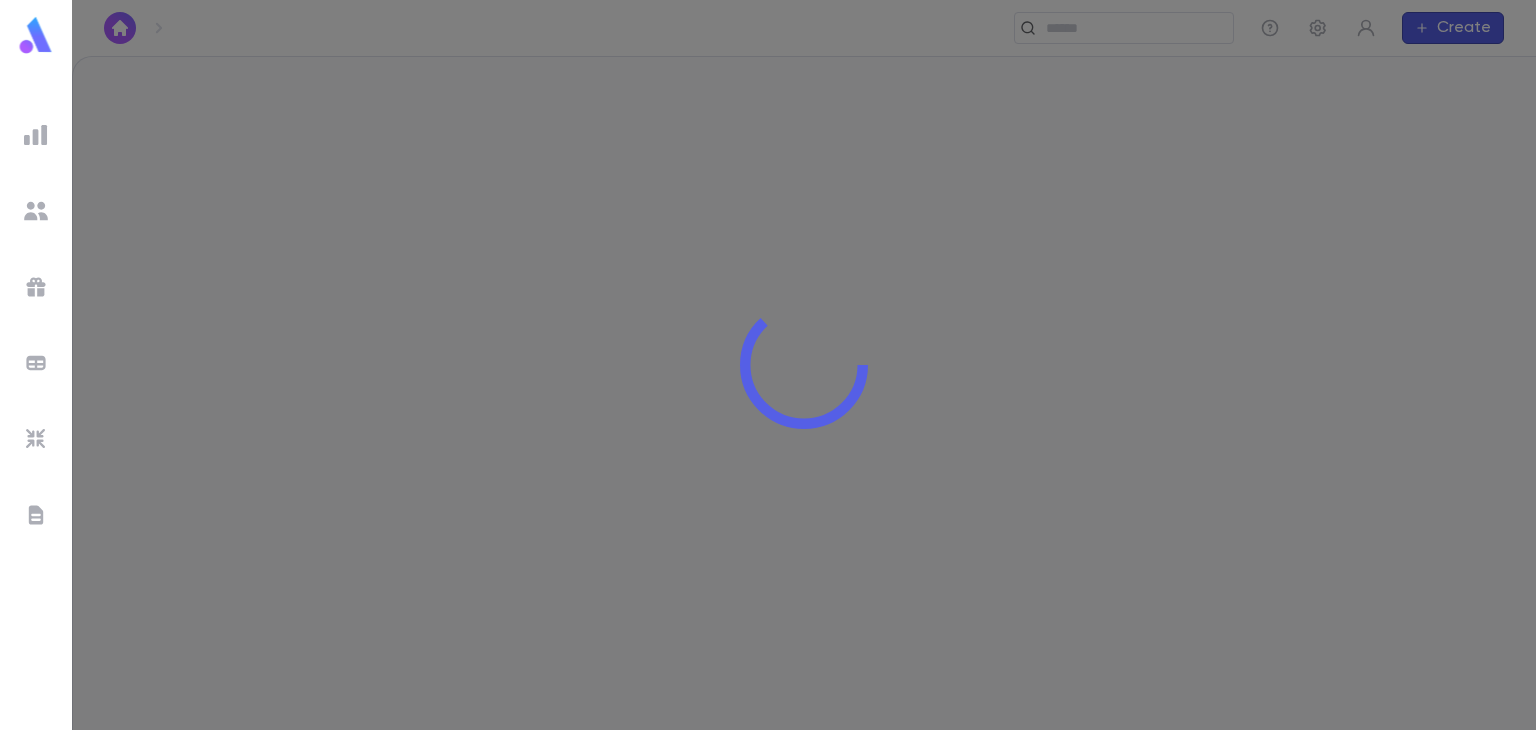 scroll, scrollTop: 0, scrollLeft: 0, axis: both 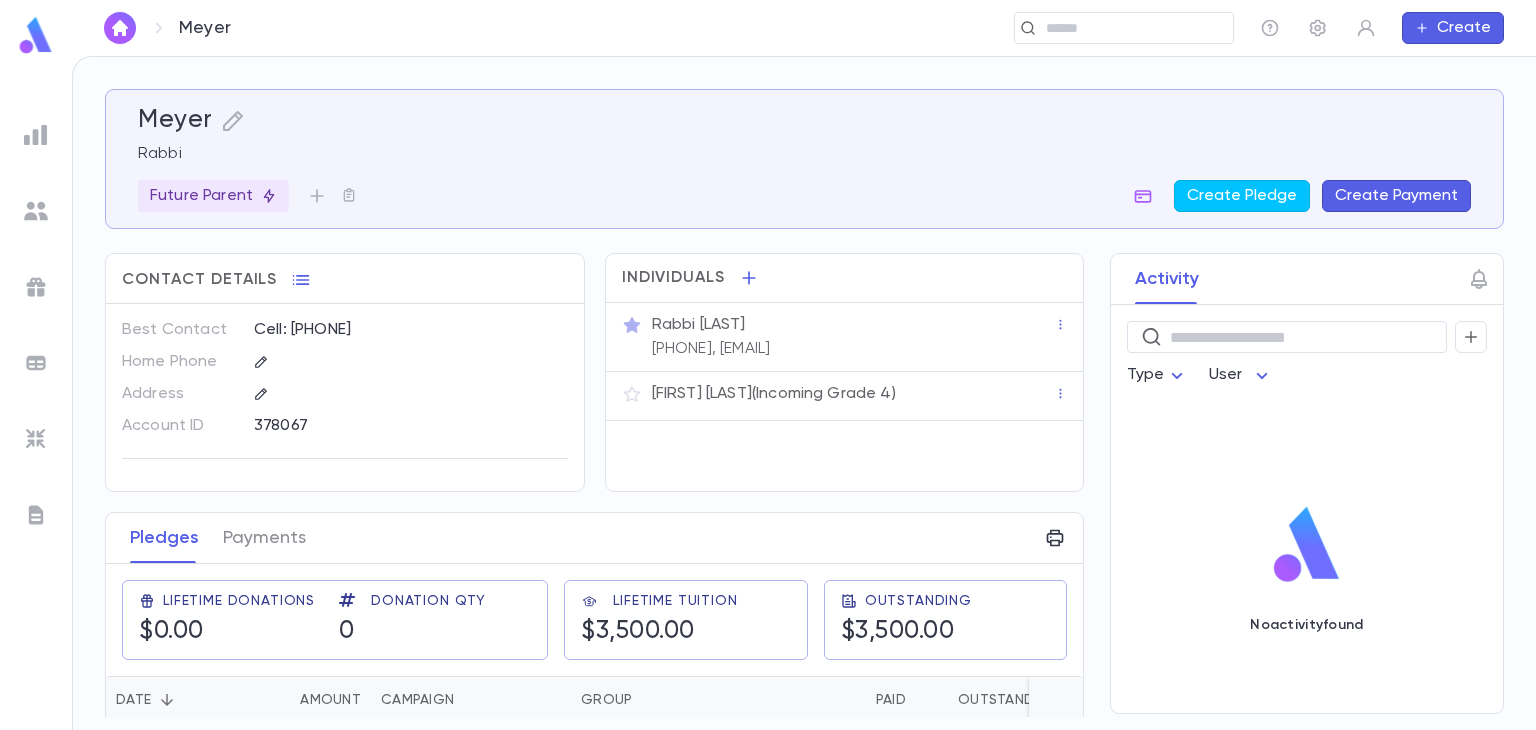 click at bounding box center [36, 211] 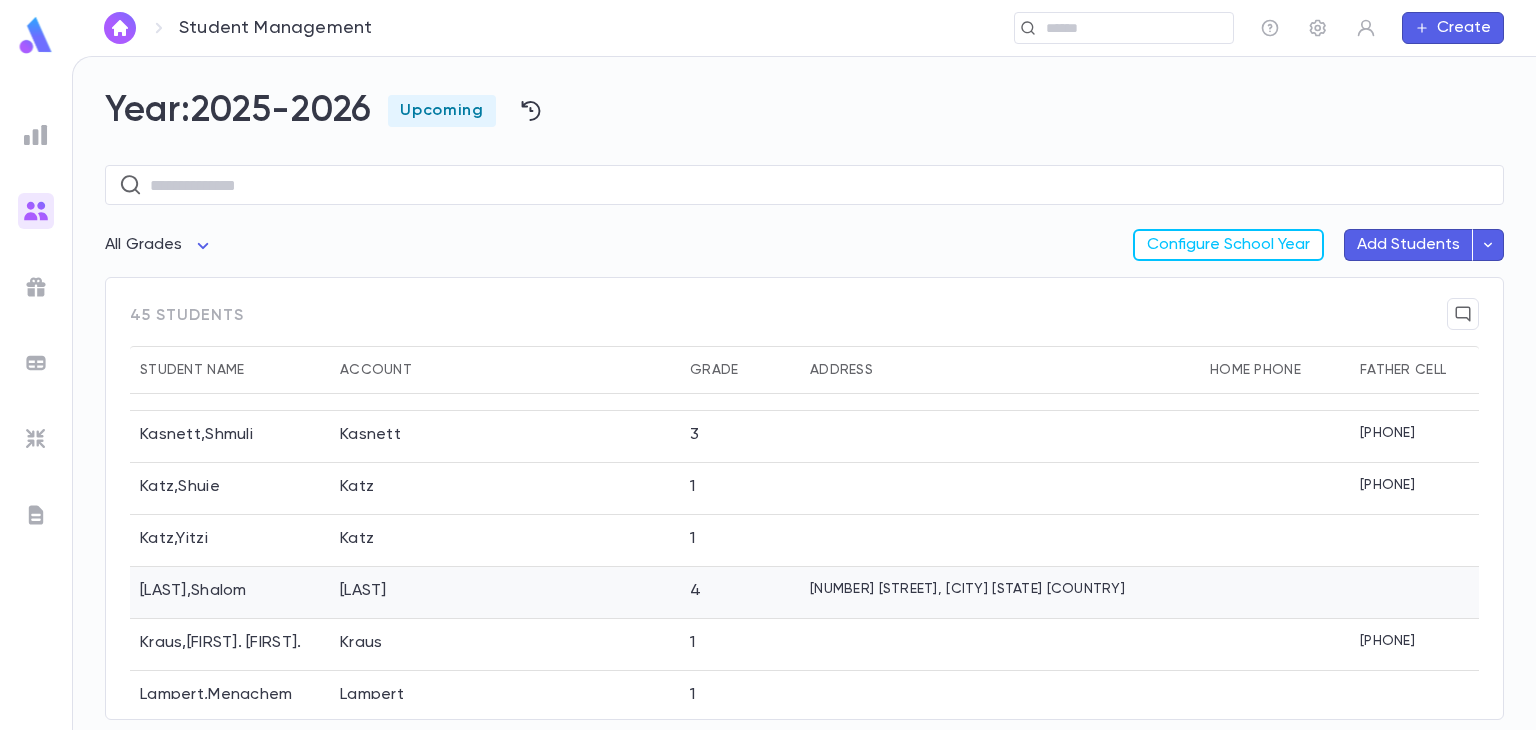 scroll, scrollTop: 1070, scrollLeft: 0, axis: vertical 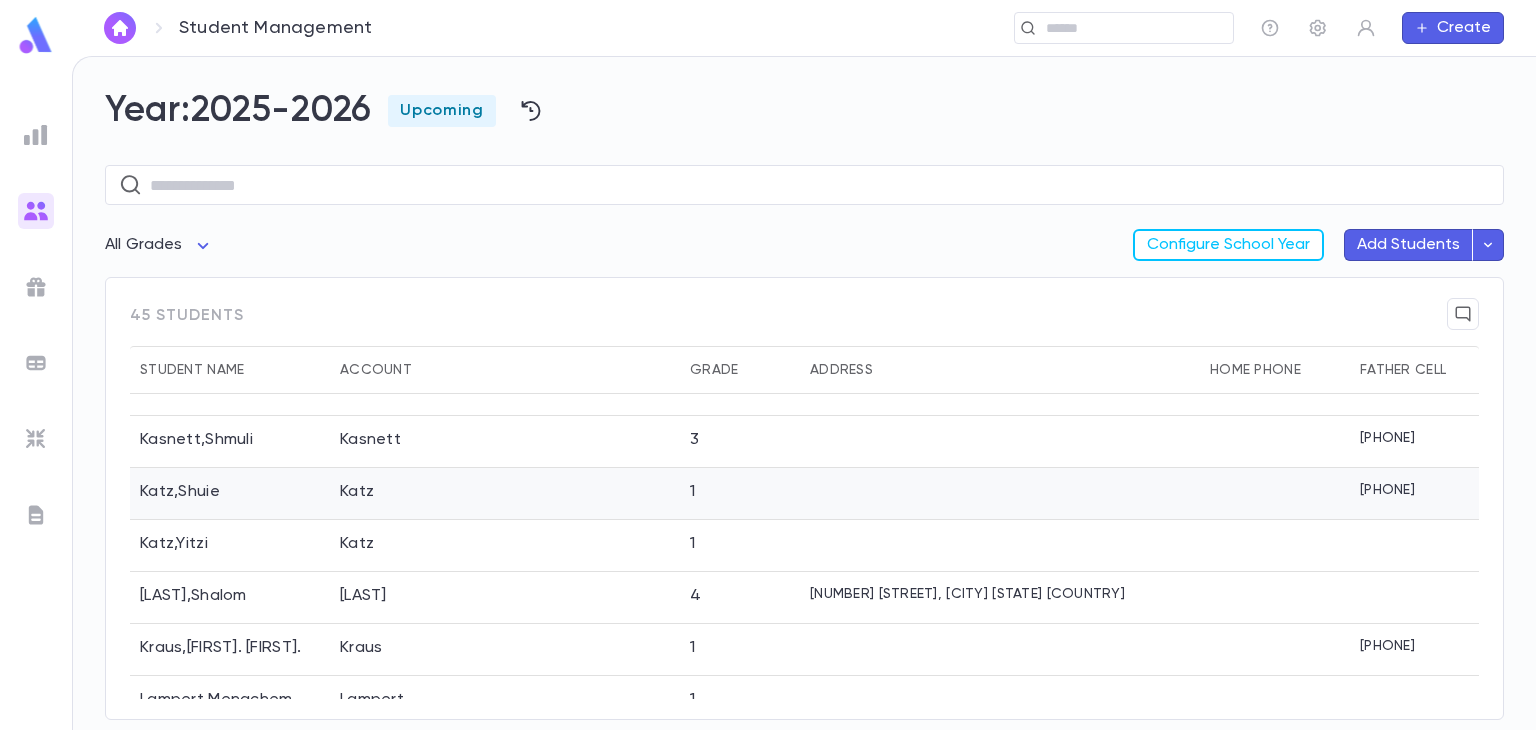 click on "1" at bounding box center [740, 494] 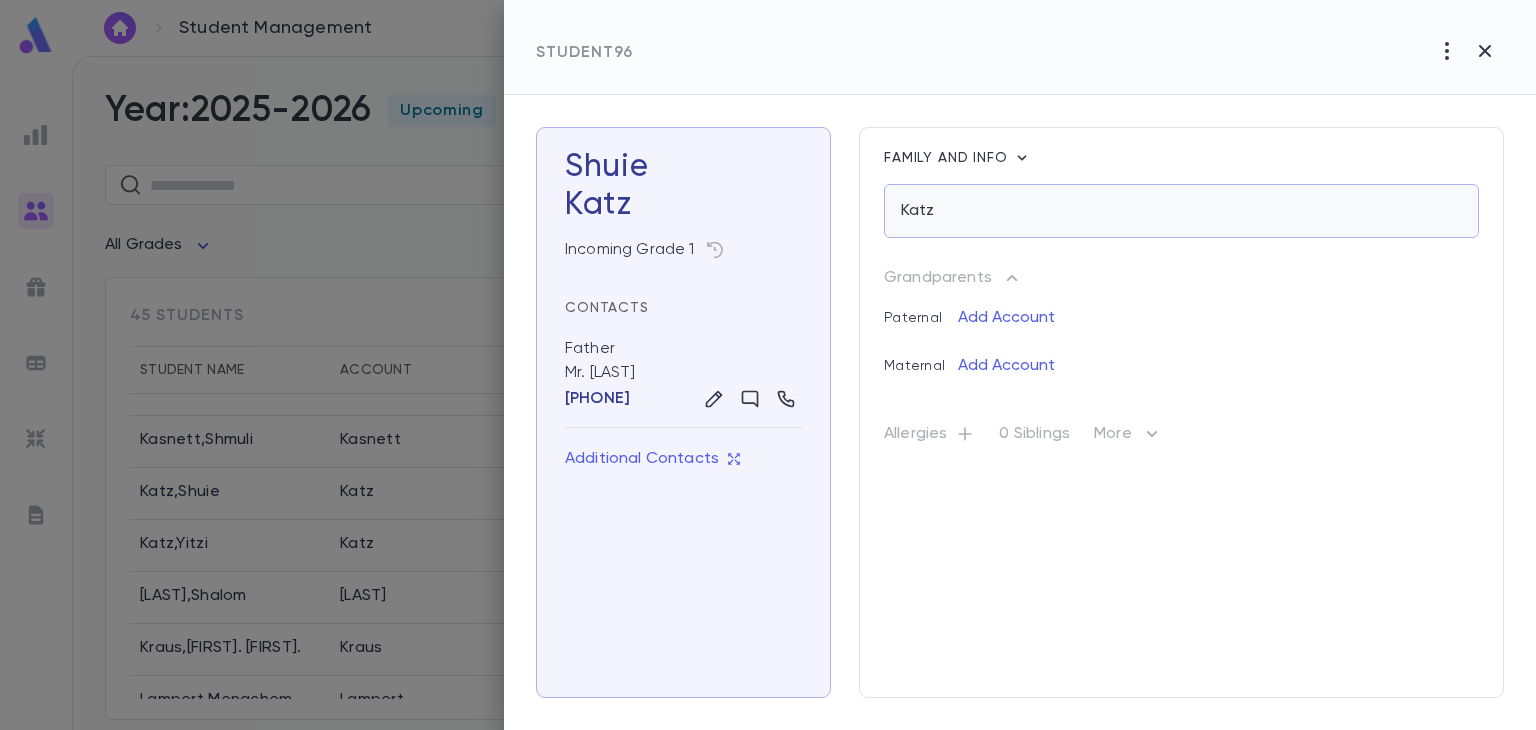 click on "Katz" at bounding box center (1181, 211) 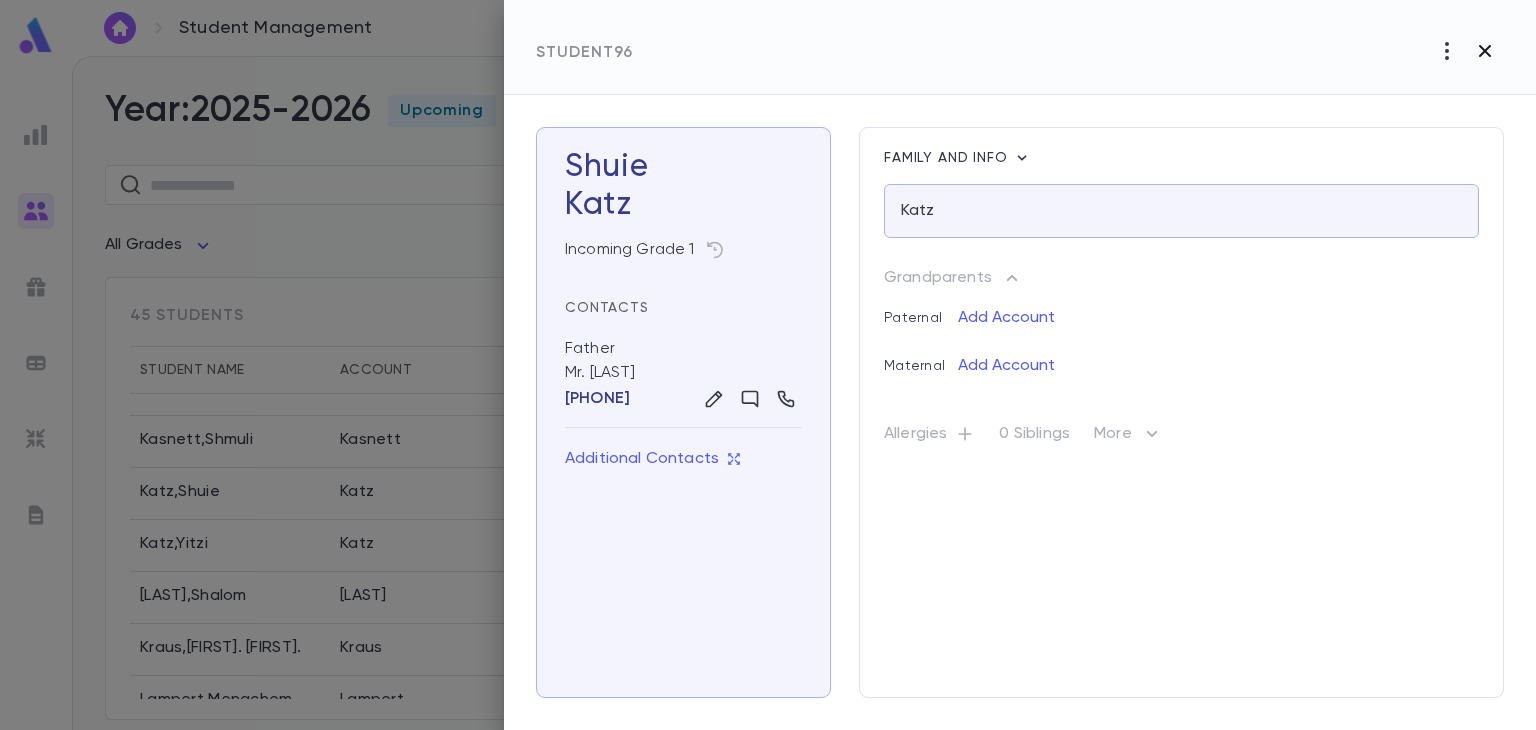 click 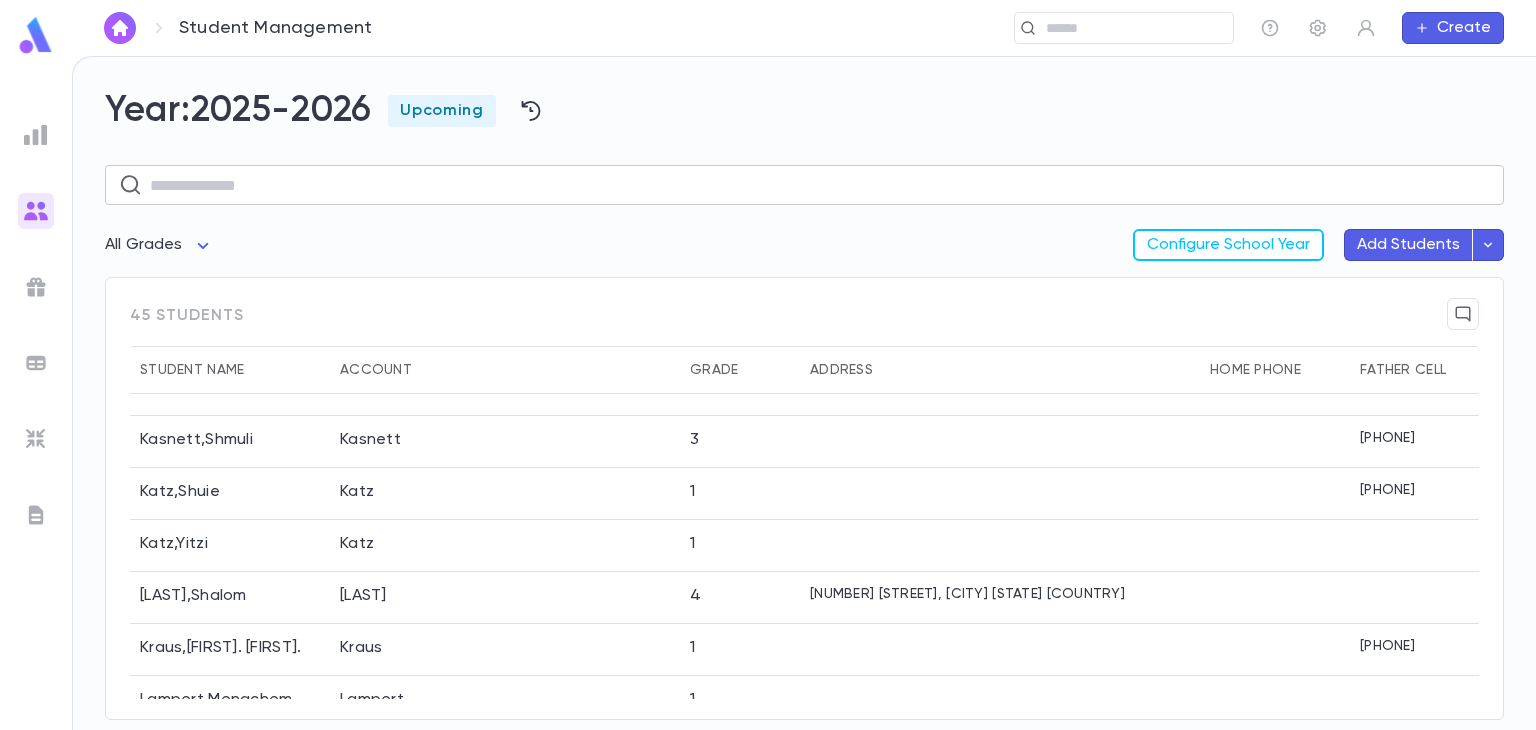 click at bounding box center [820, 185] 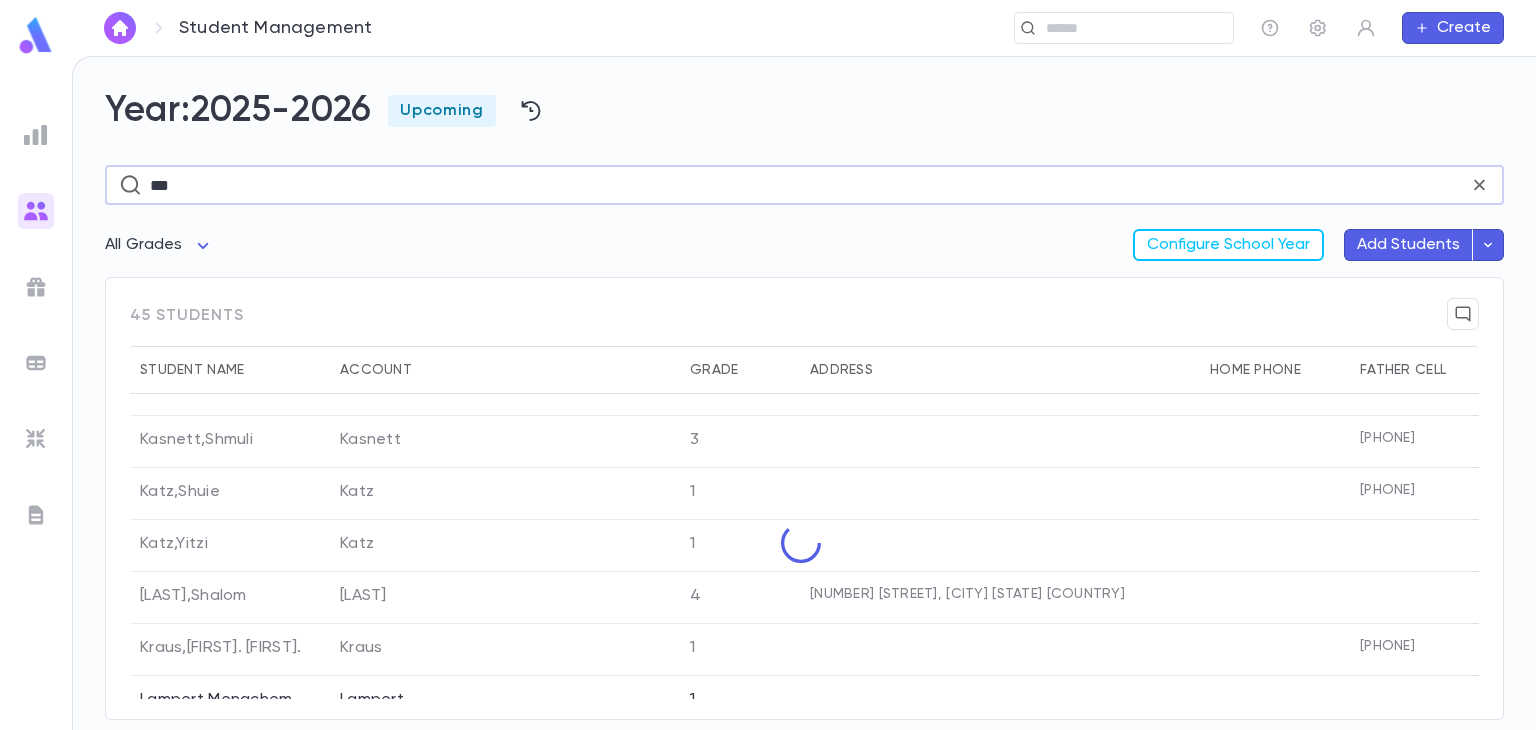 scroll, scrollTop: 0, scrollLeft: 0, axis: both 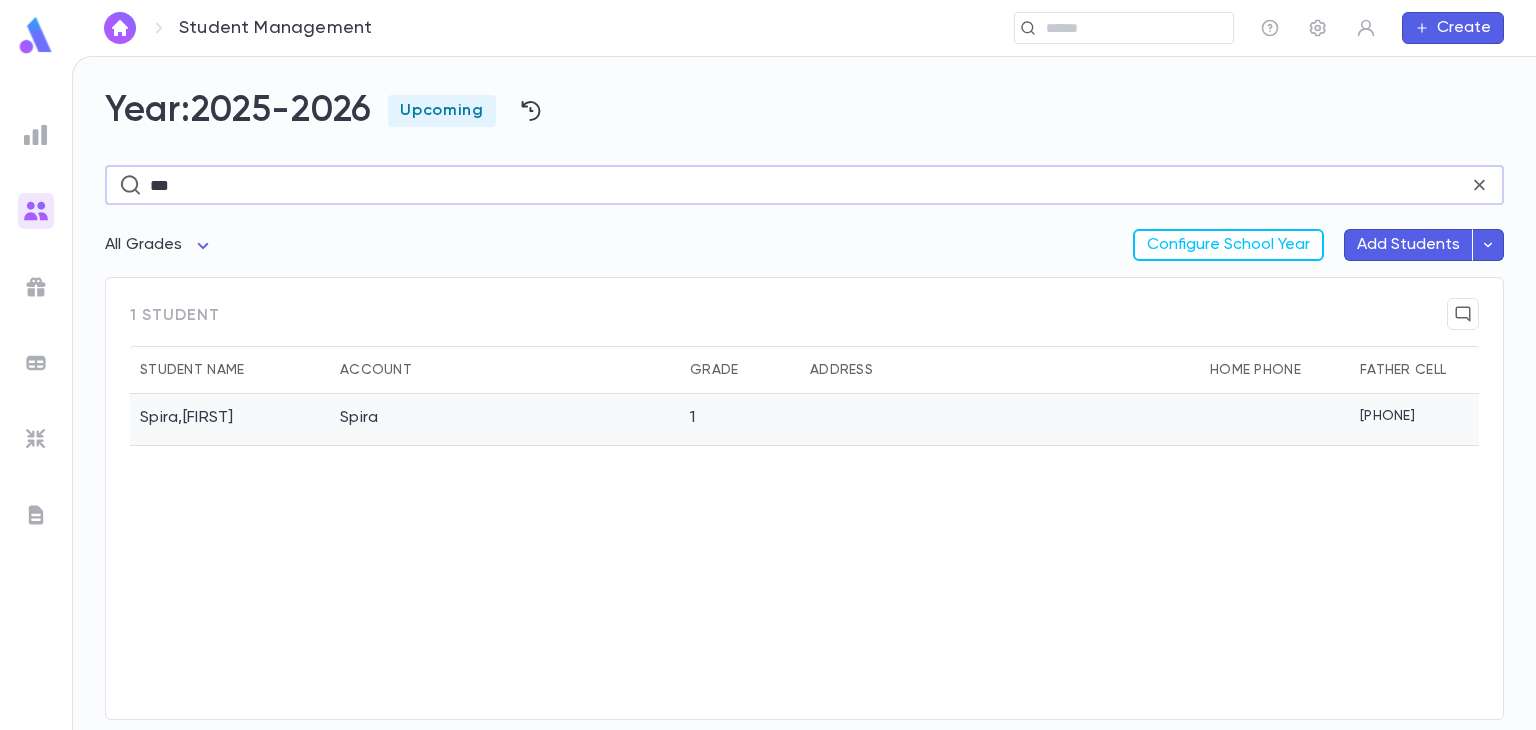 click on "Spira" at bounding box center [505, 420] 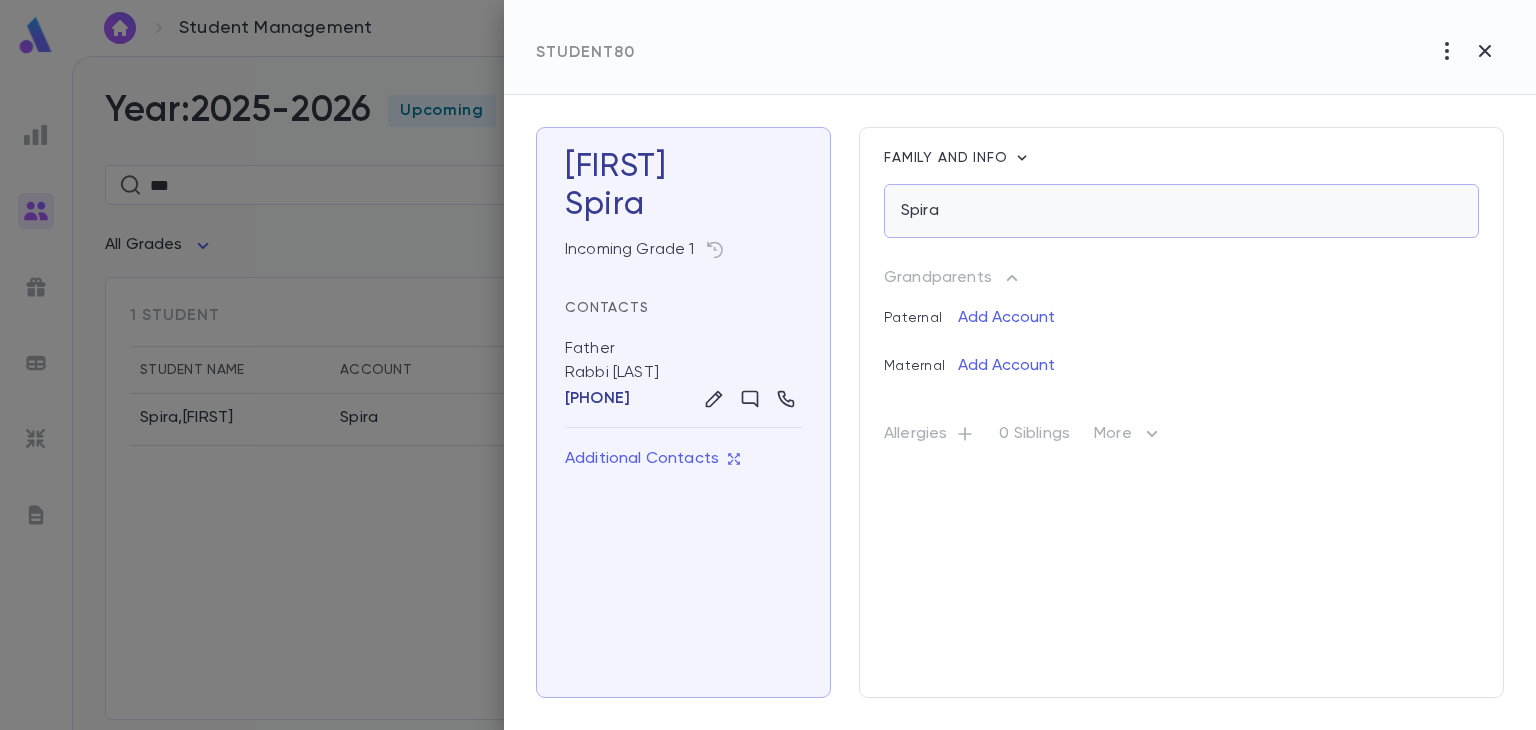click on "Spira" at bounding box center (1181, 211) 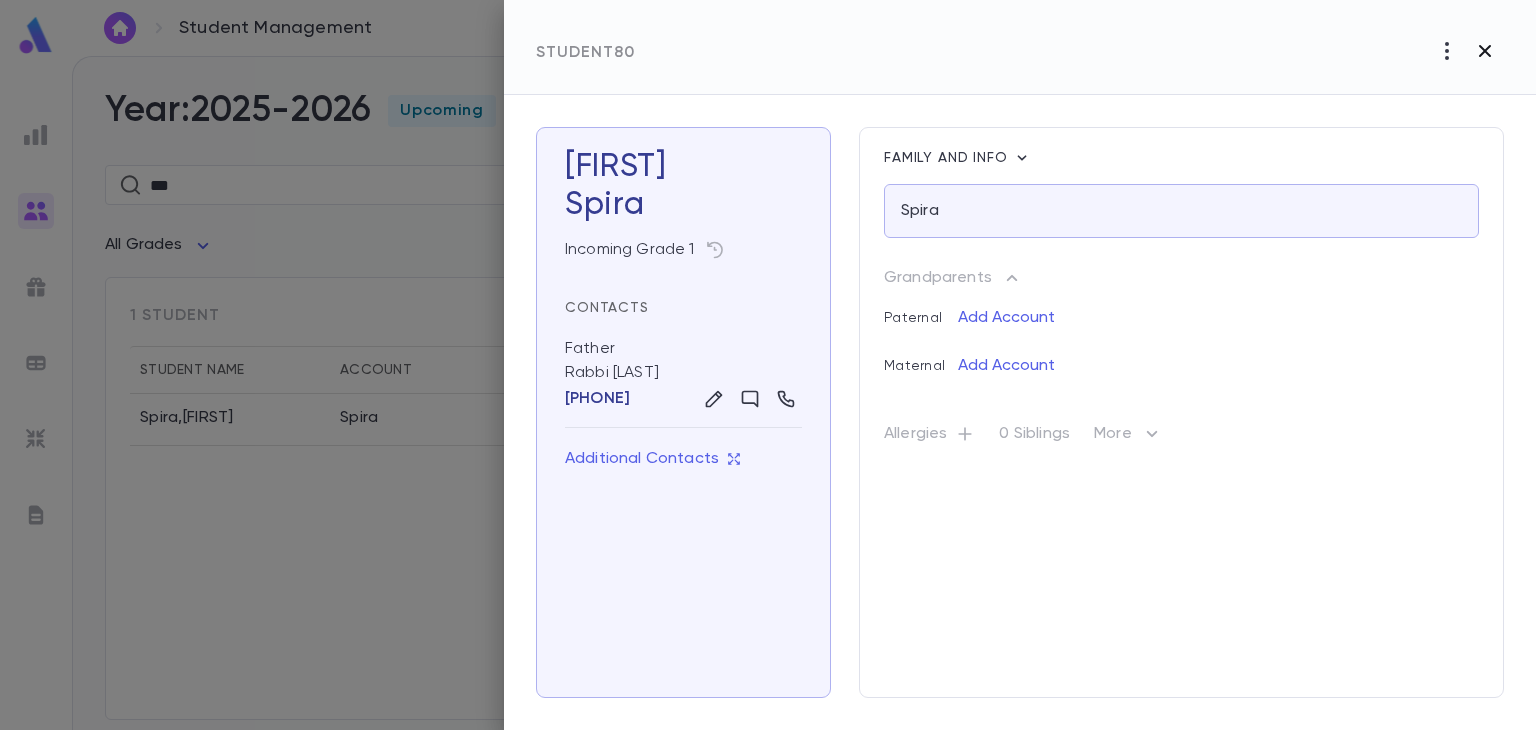 click 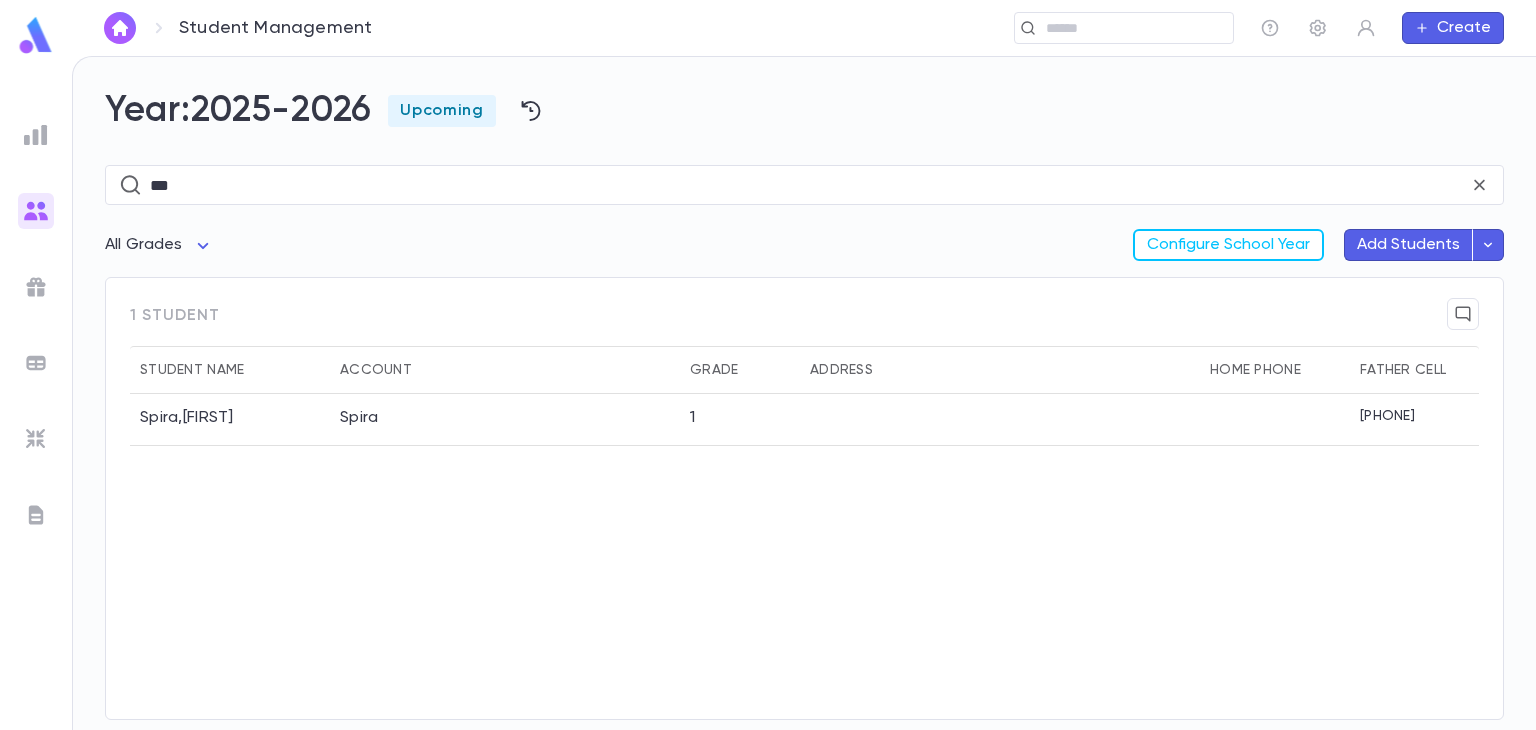 click on "*** ​" at bounding box center (804, 181) 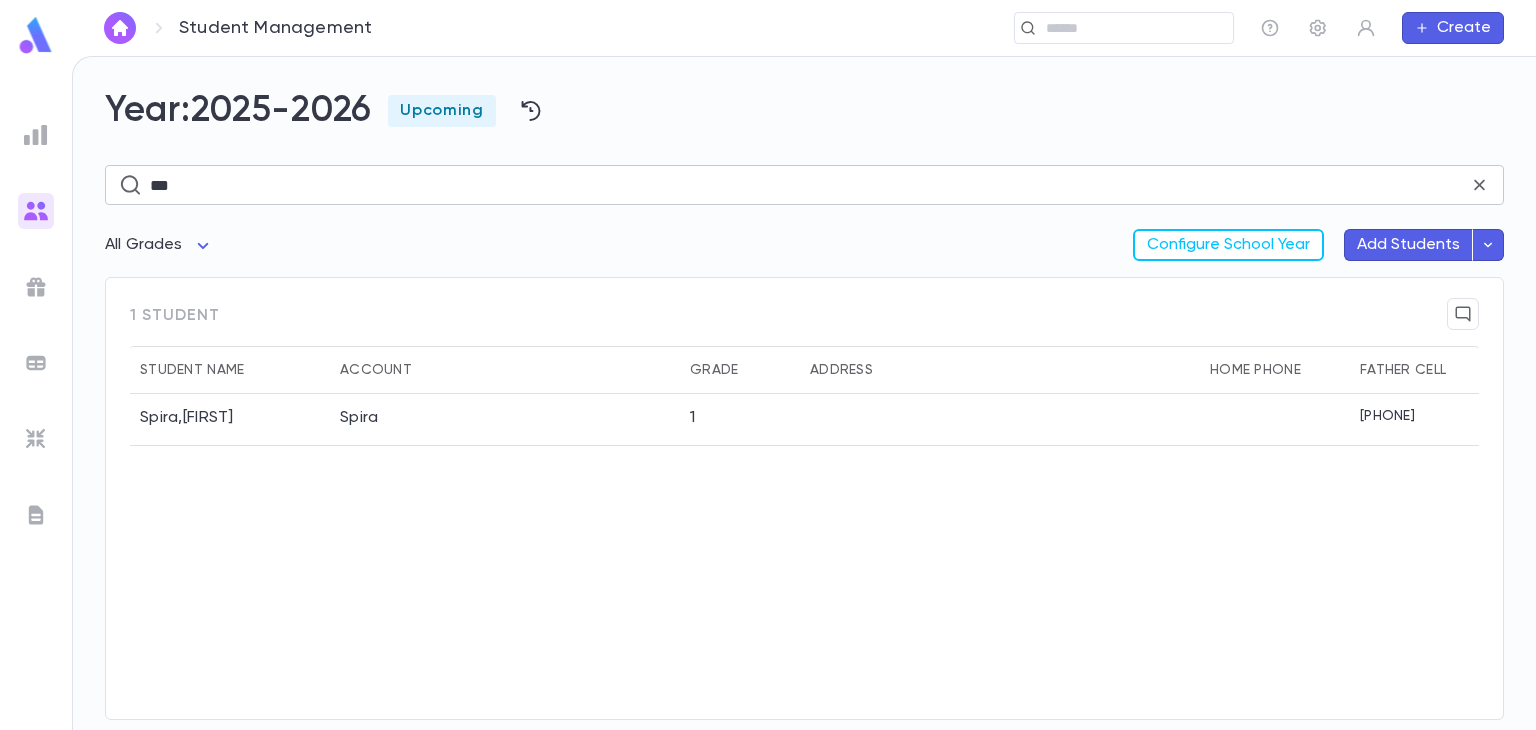 click on "***" at bounding box center (809, 185) 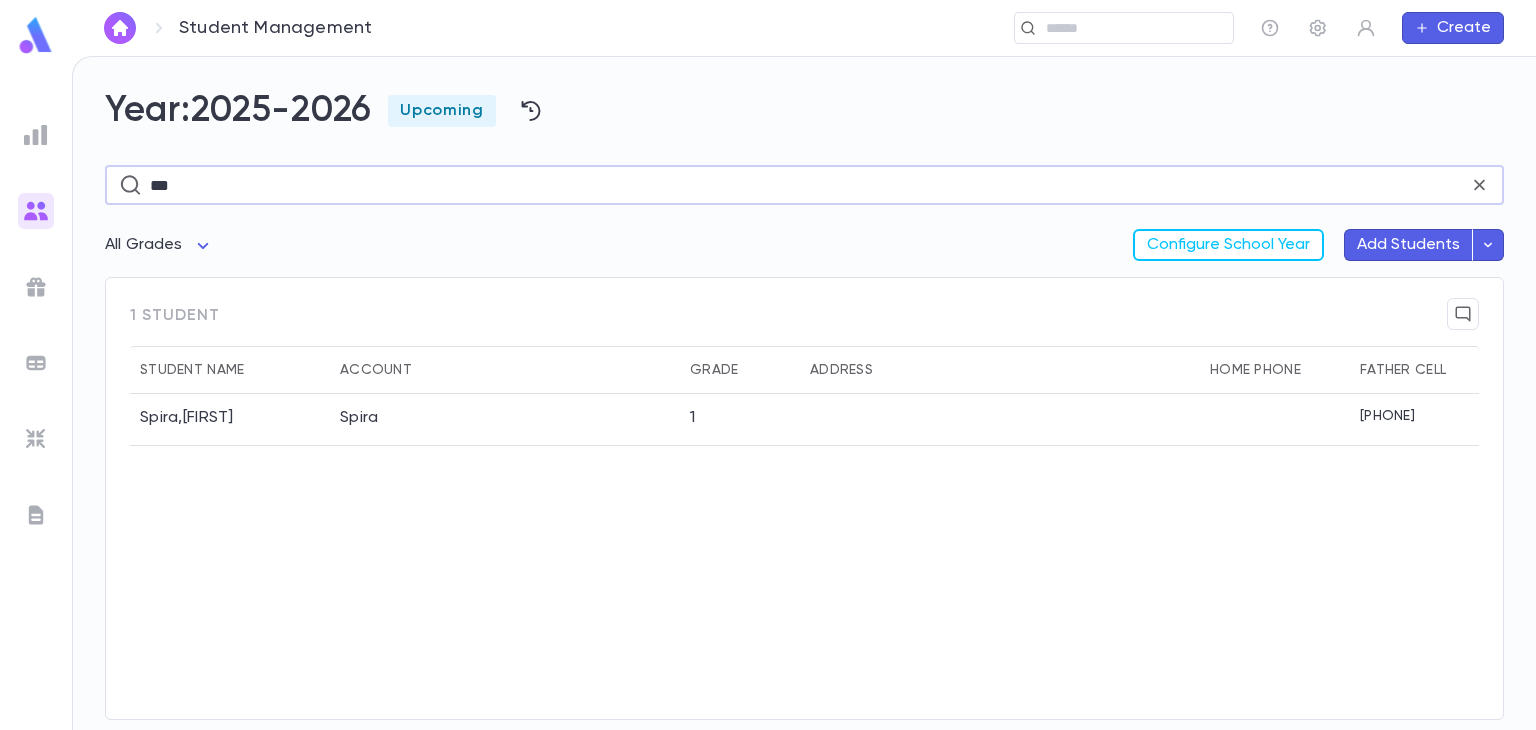 click on "***" at bounding box center (809, 185) 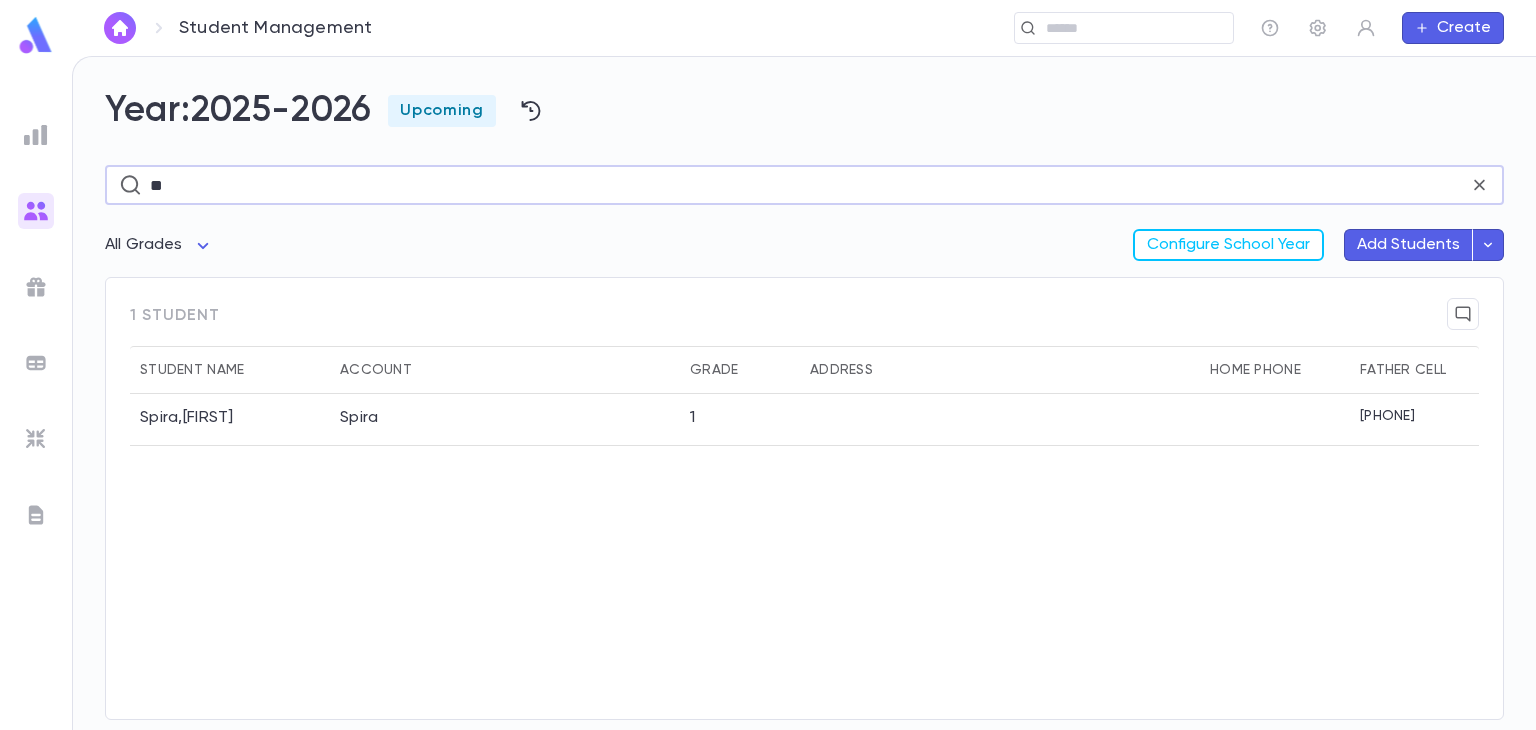 type on "*" 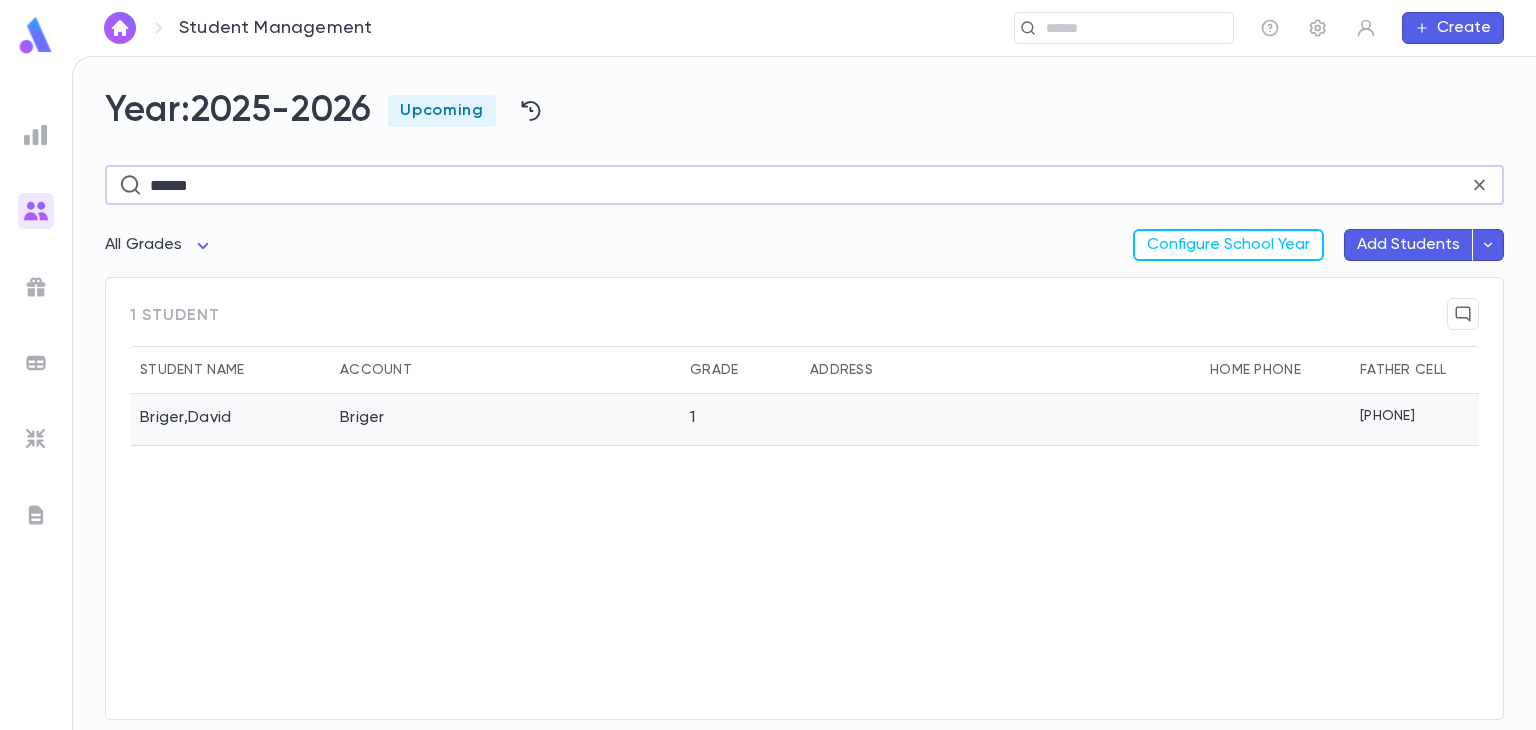 click at bounding box center (1000, 420) 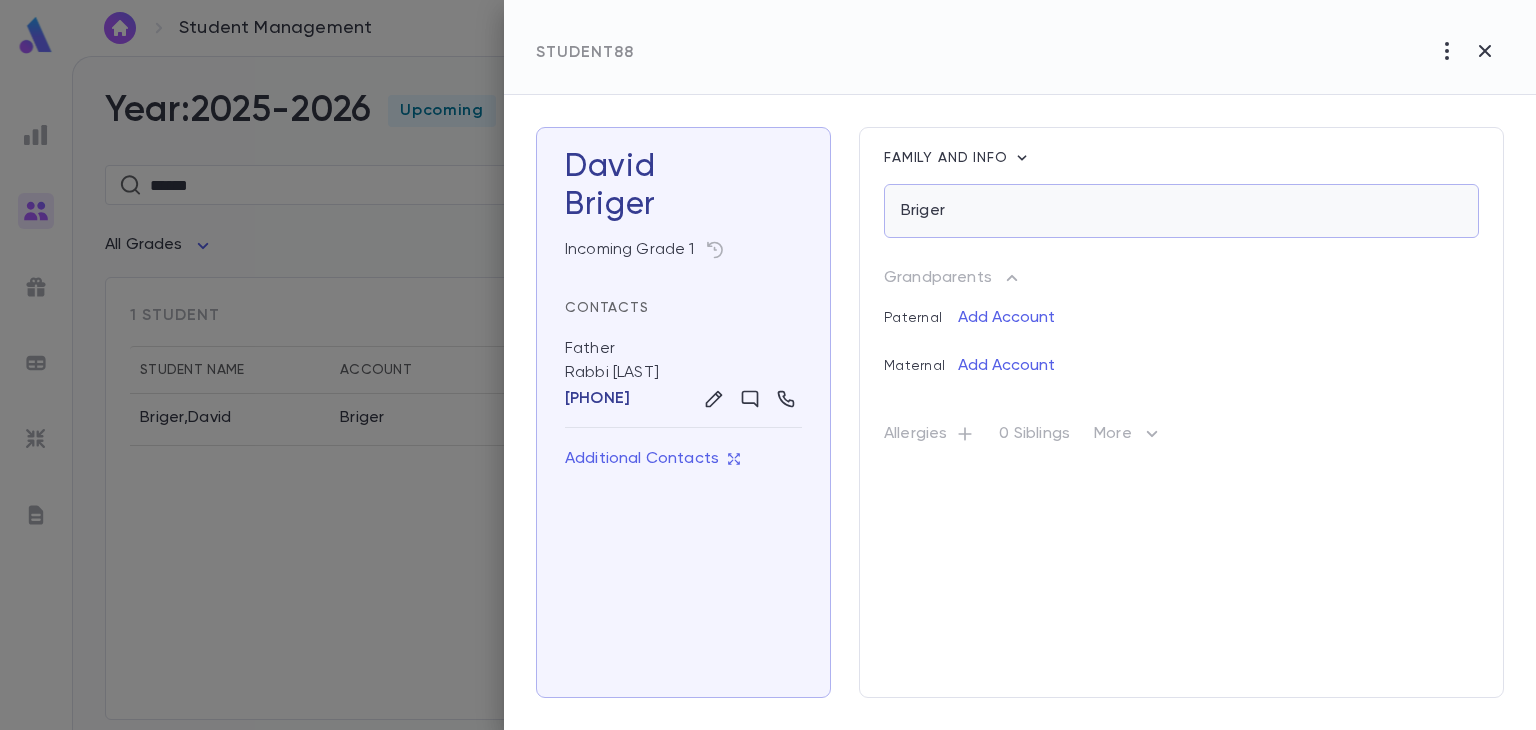 click on "Briger" at bounding box center [1181, 211] 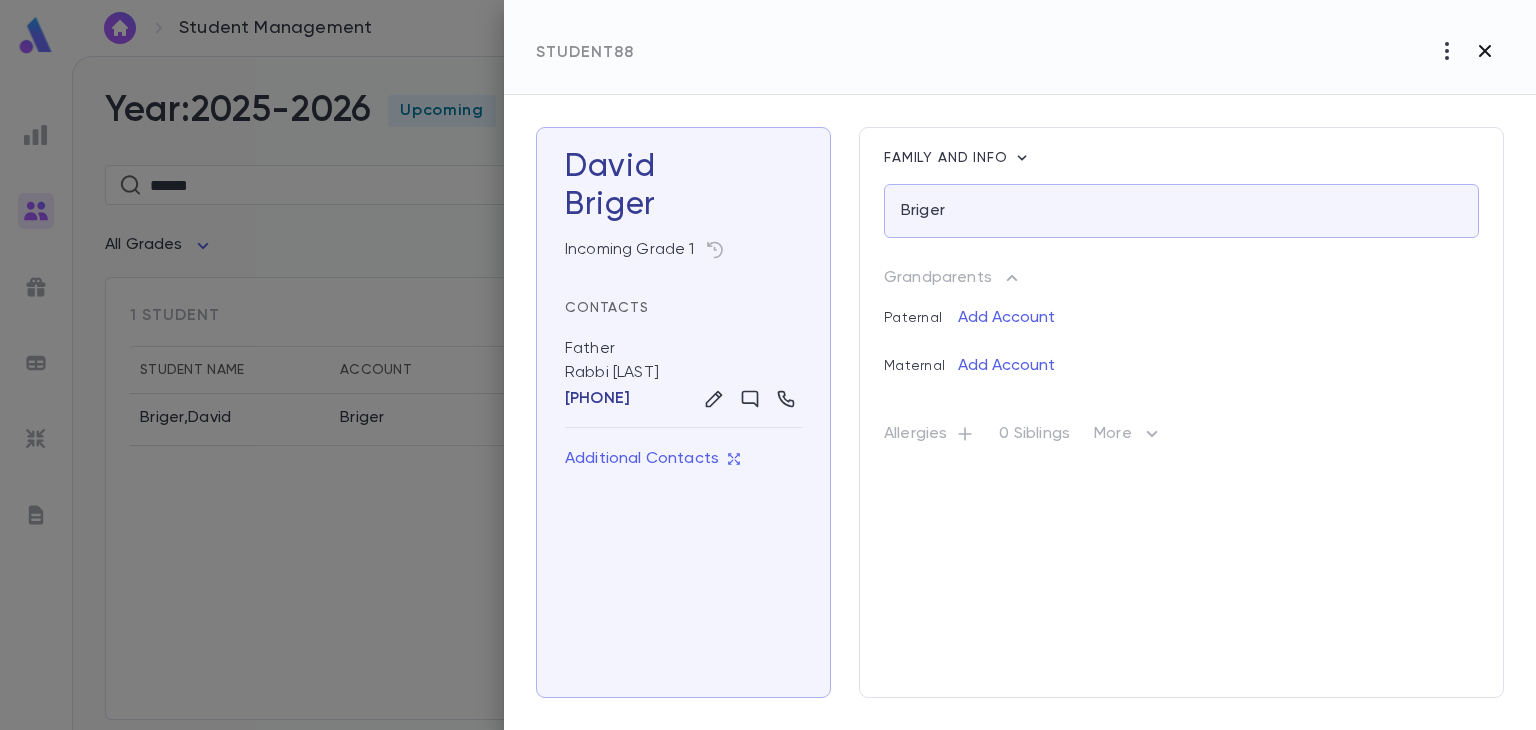 click 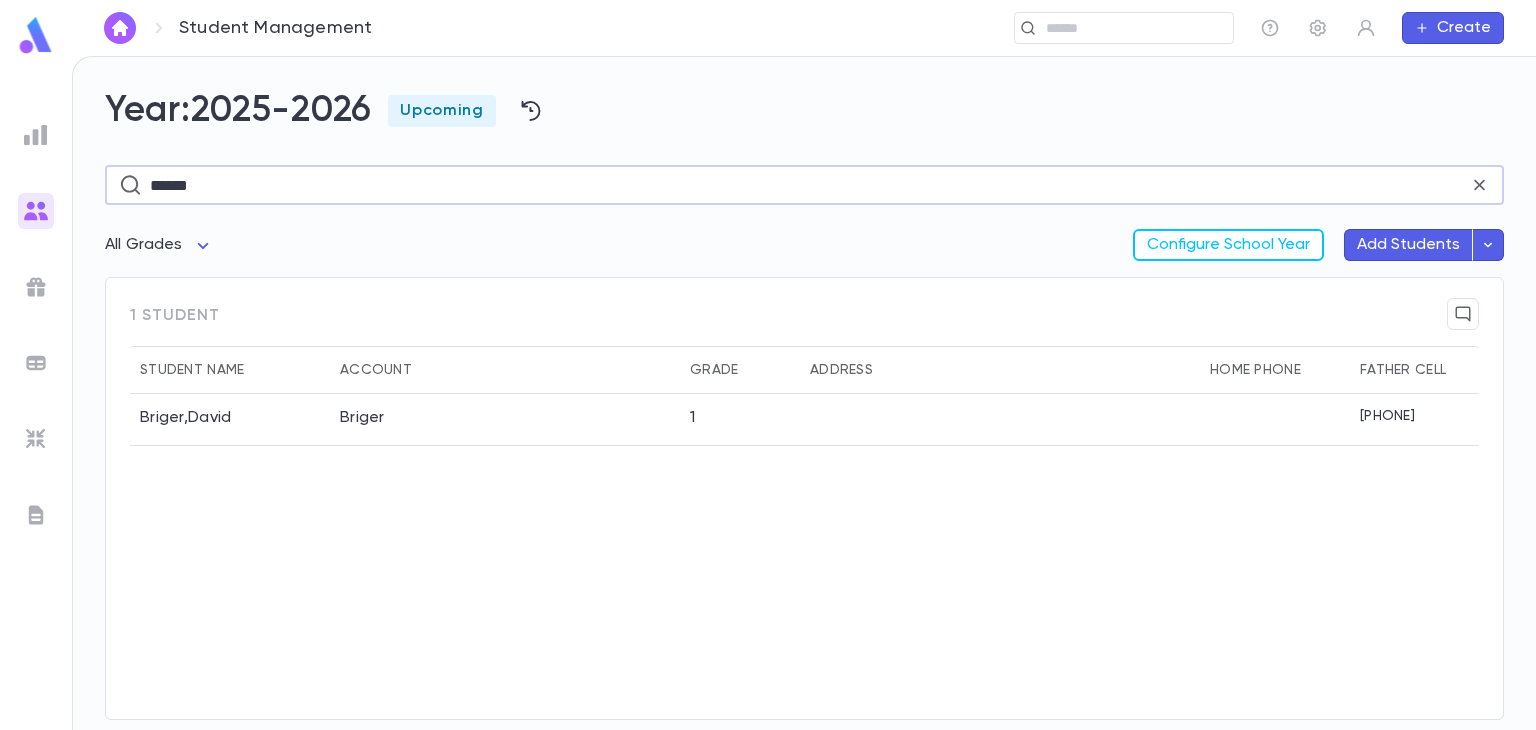 click on "******" at bounding box center [809, 185] 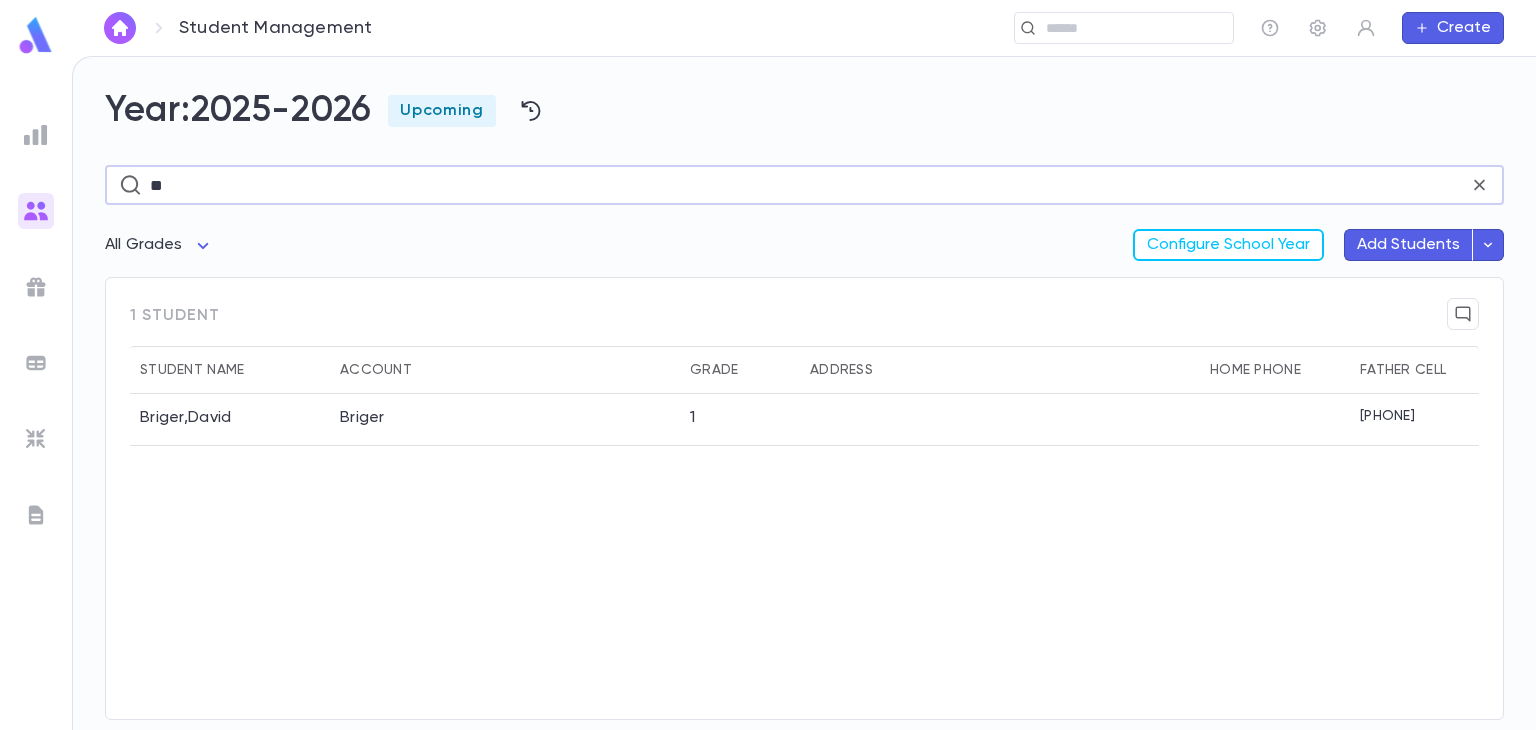 type on "*" 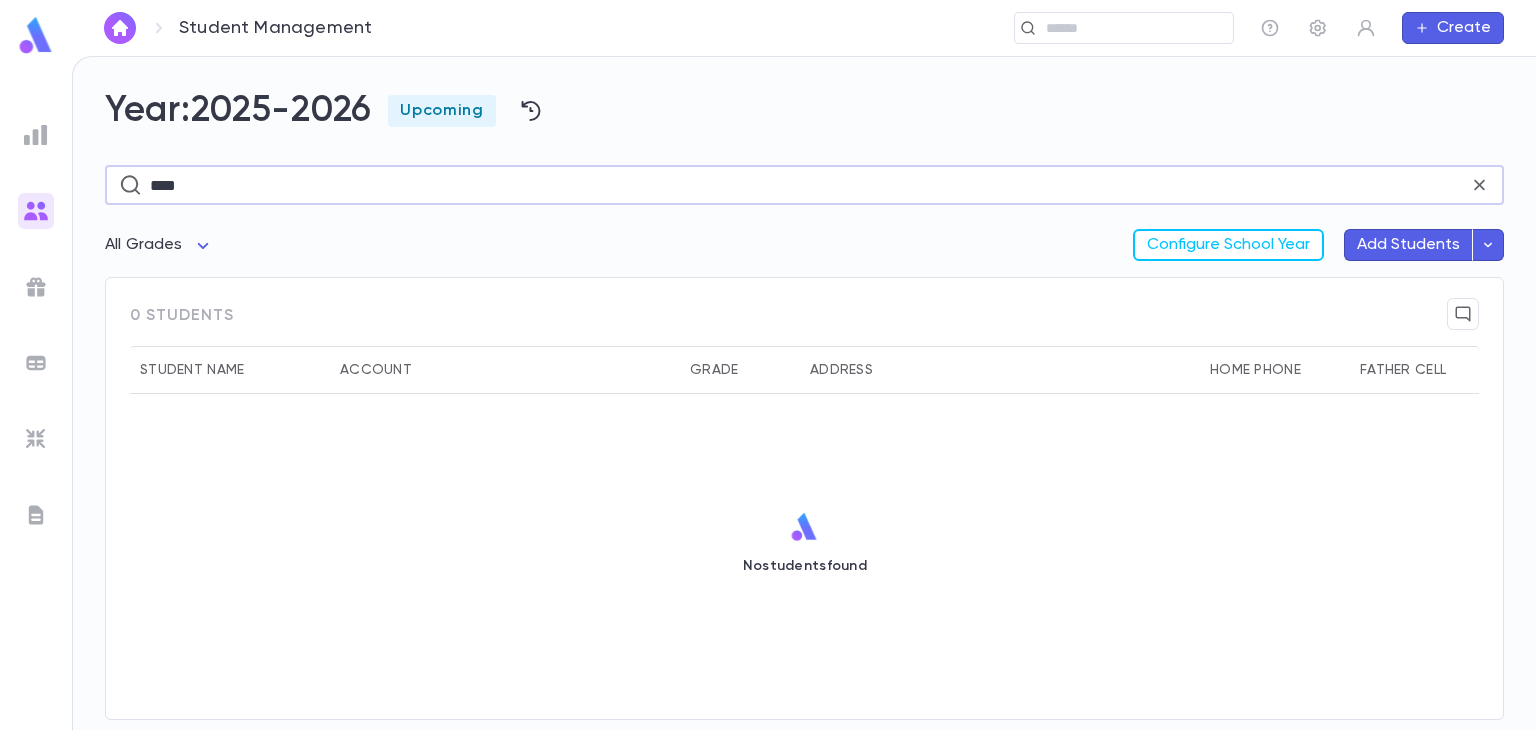 type on "****" 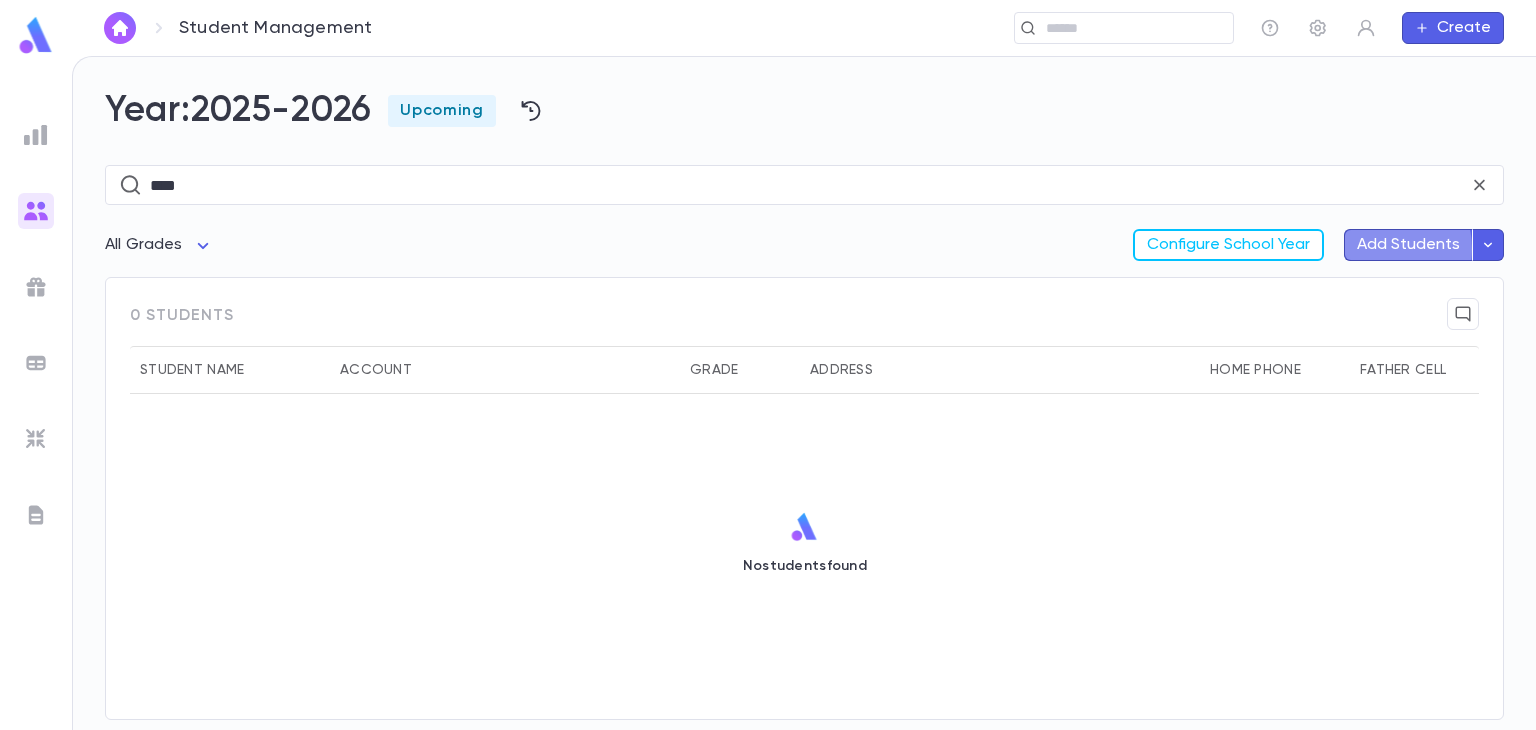click on "Add Students" at bounding box center (1408, 245) 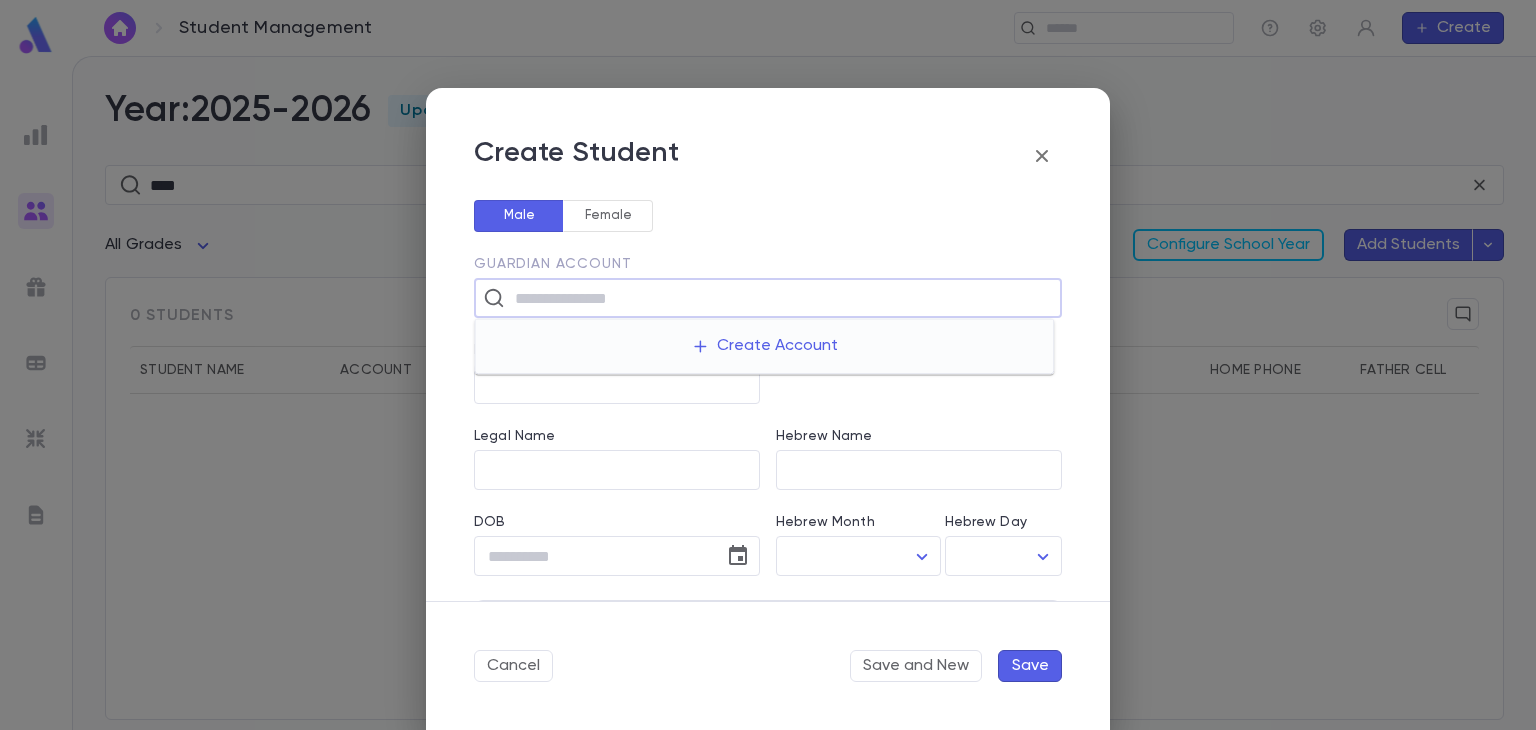 click at bounding box center [781, 298] 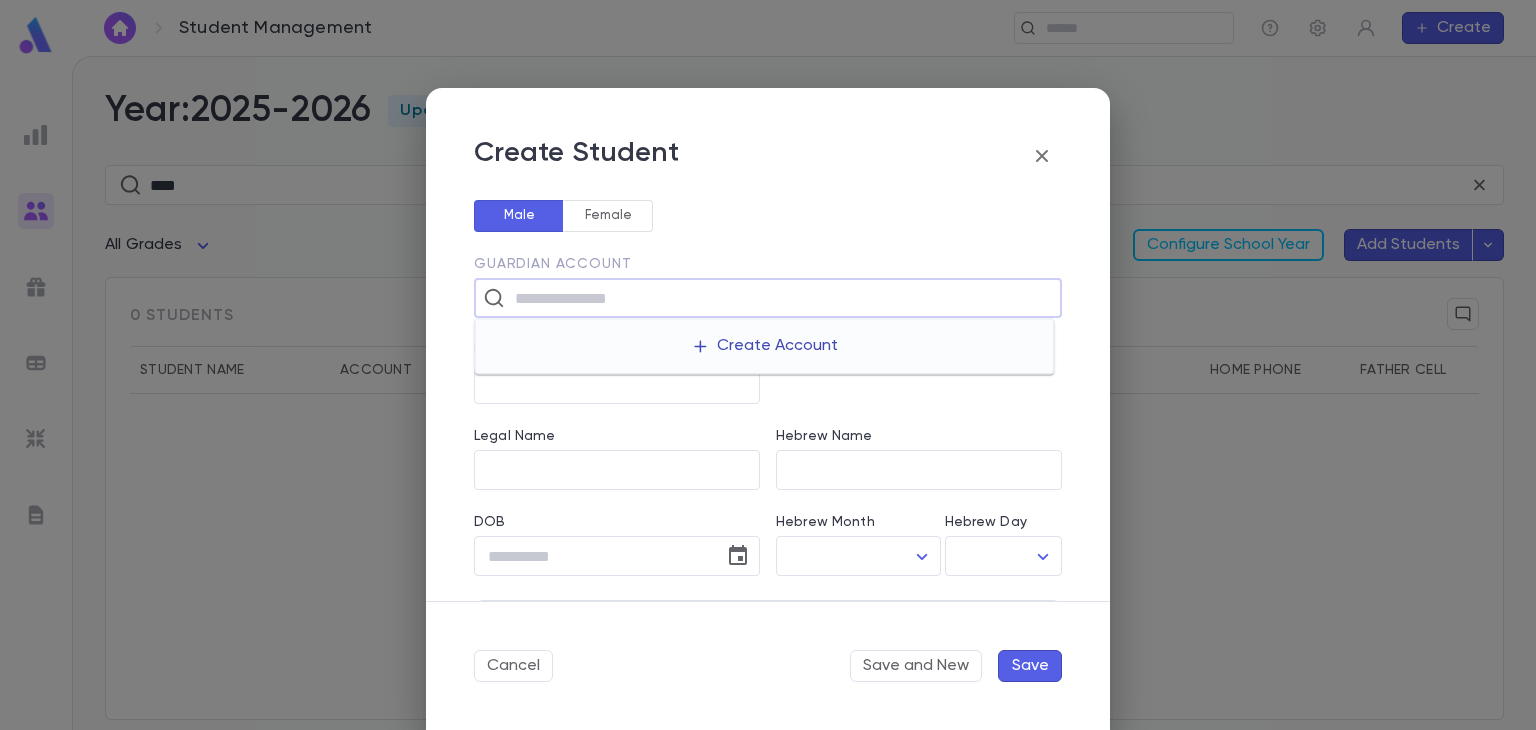 click on "Create Account" at bounding box center [764, 346] 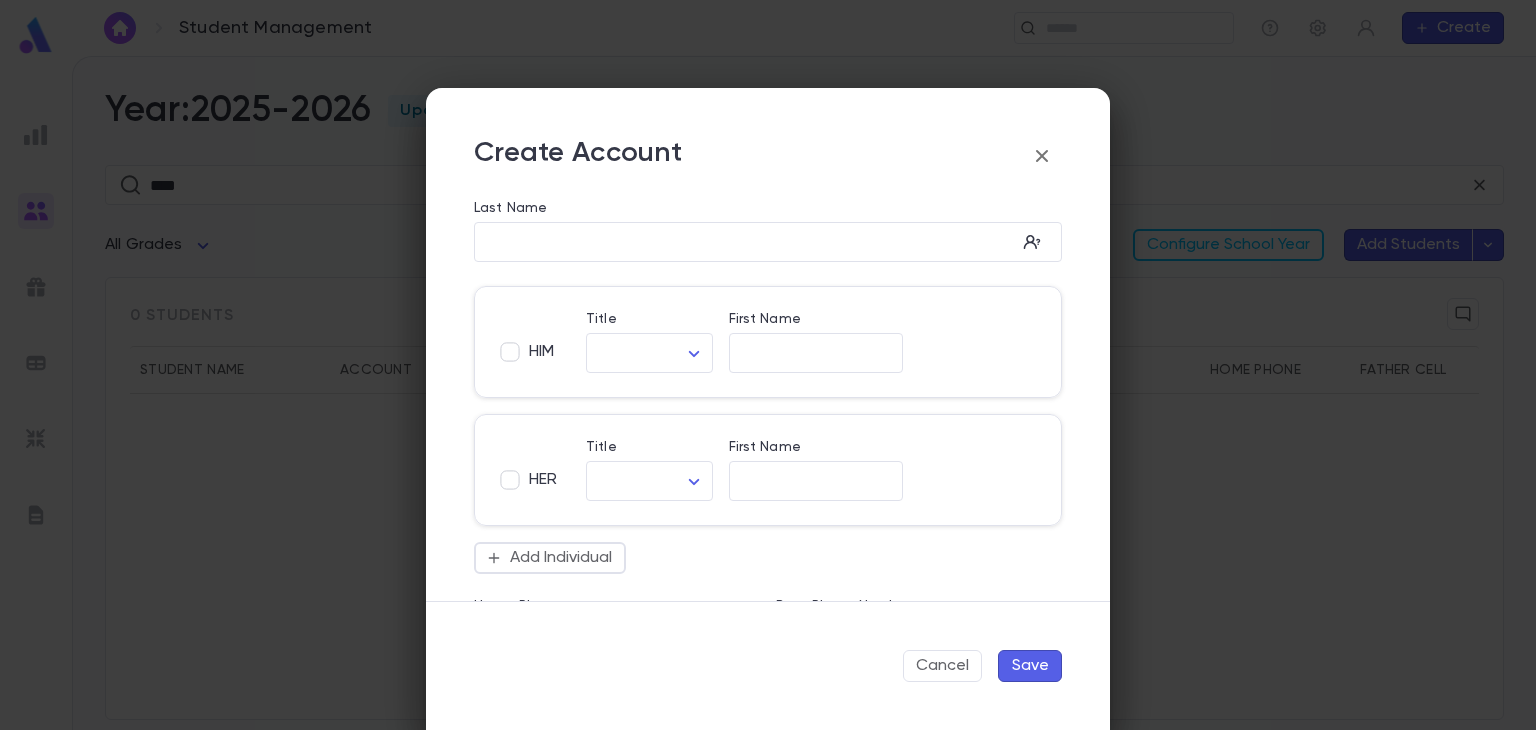 click on "Last Name" at bounding box center [768, 211] 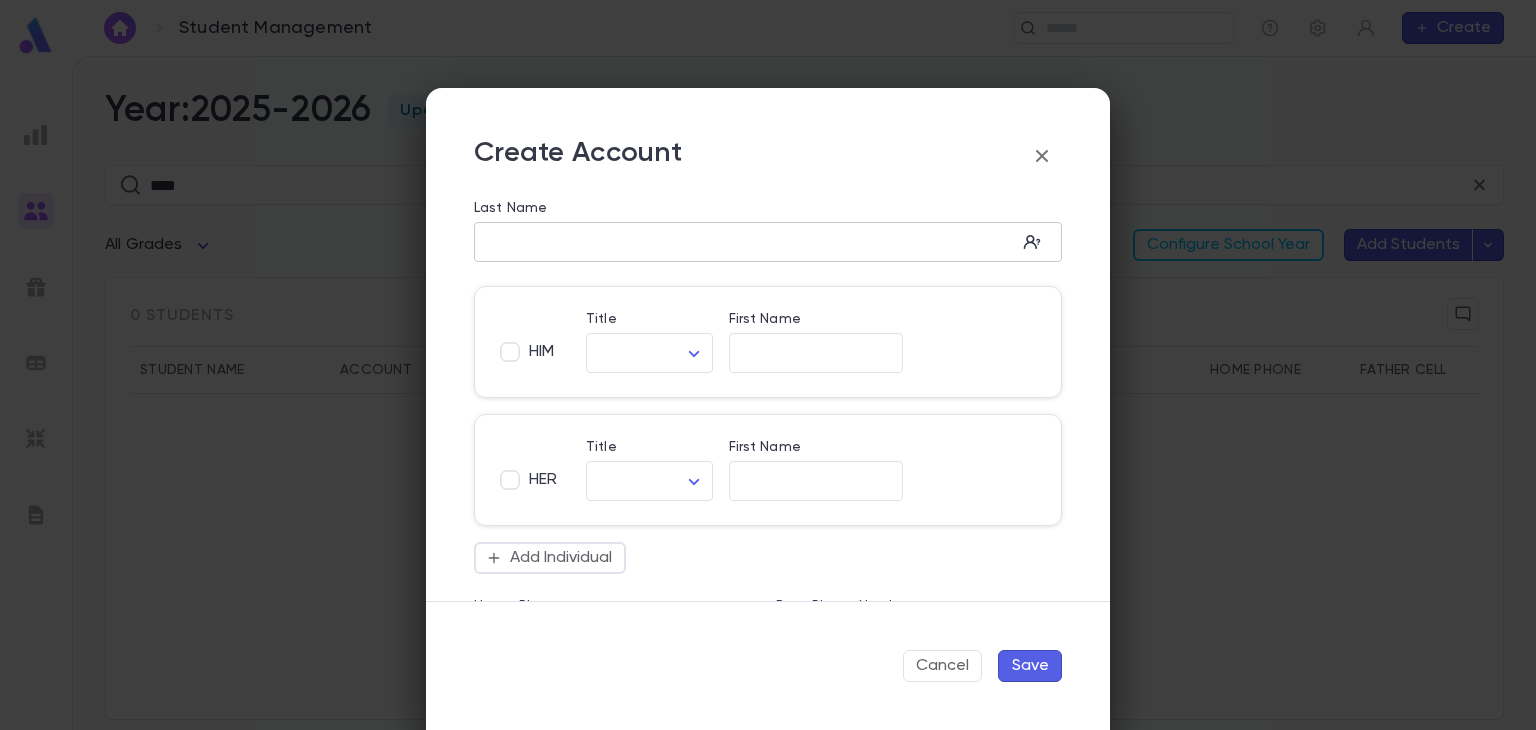 click on "Last Name" at bounding box center (745, 242) 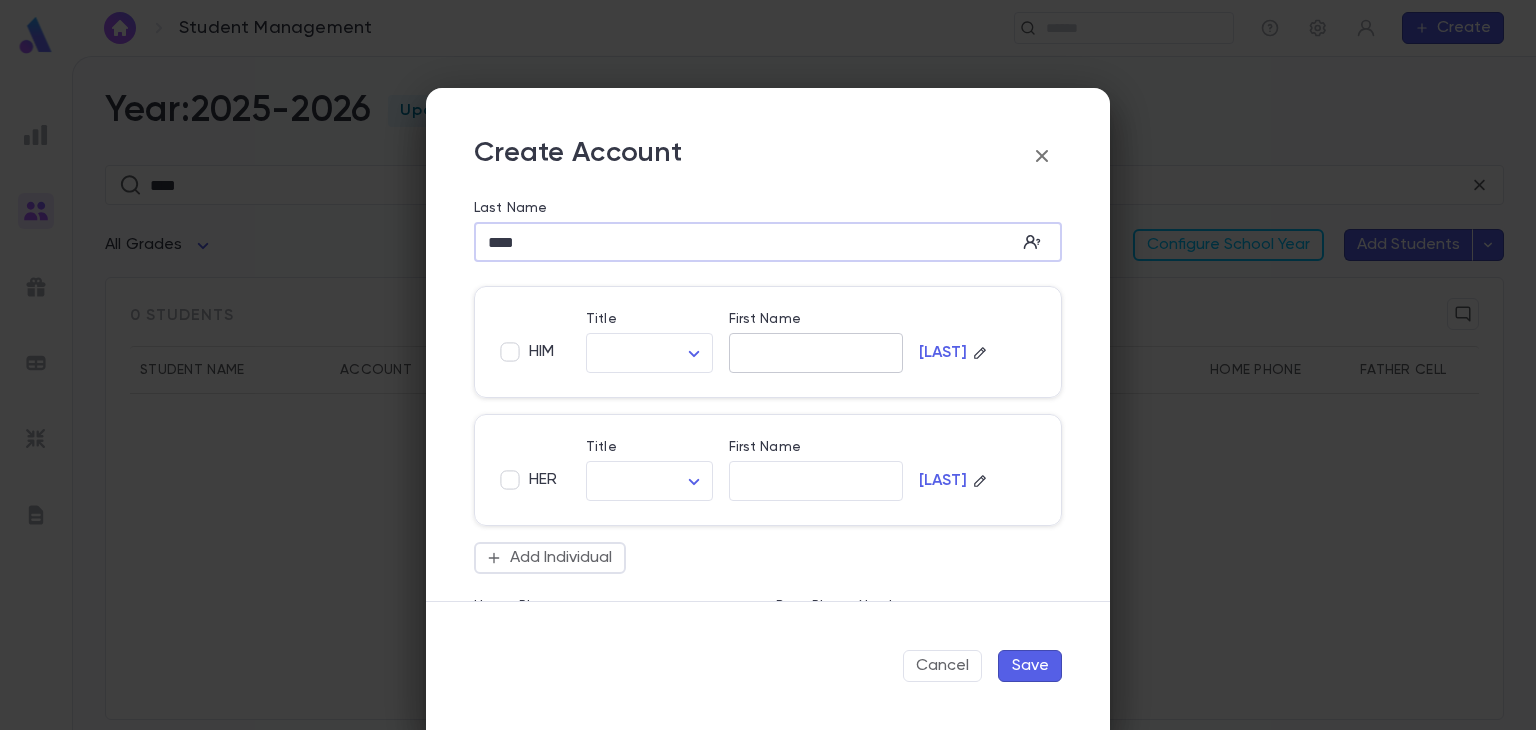 type on "****" 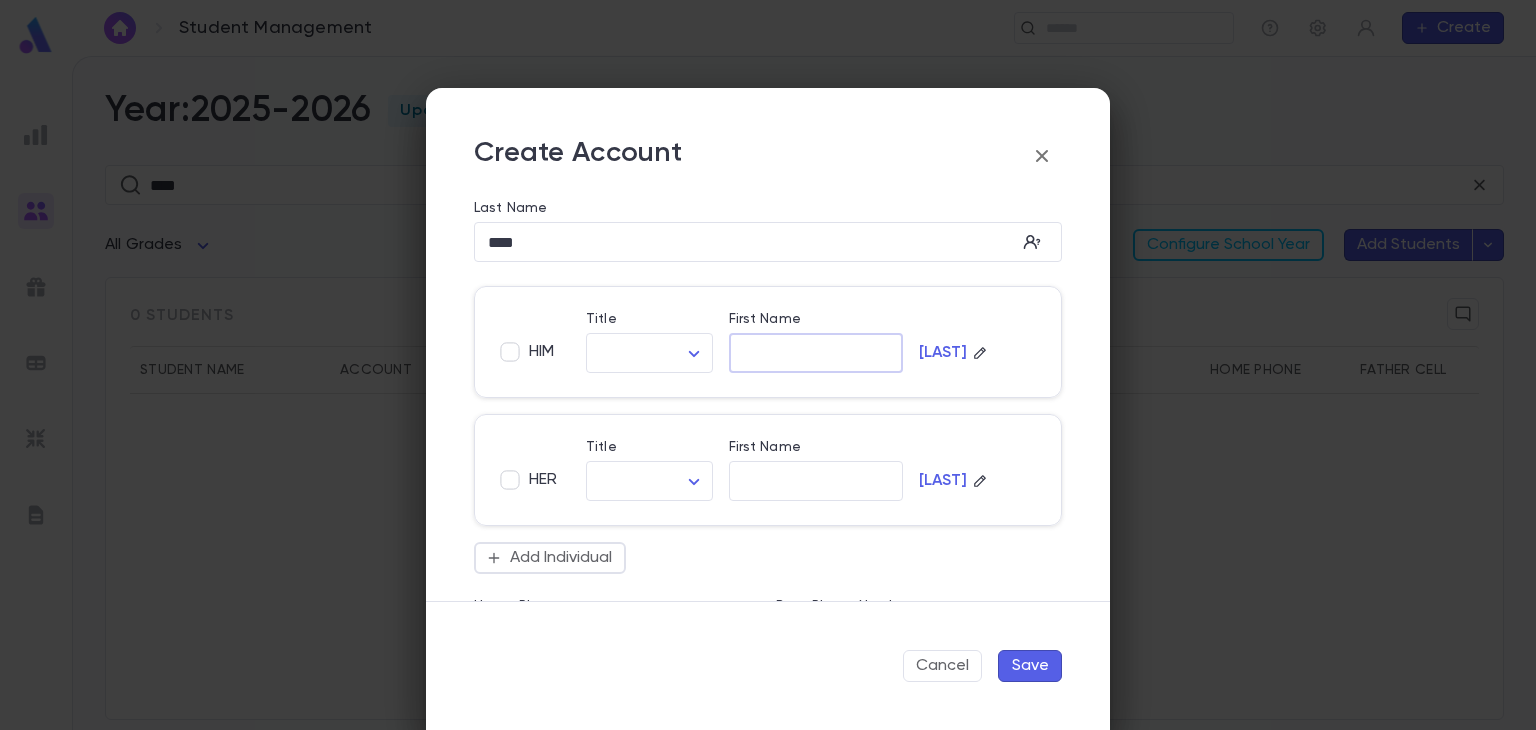 click on "First Name" at bounding box center [816, 353] 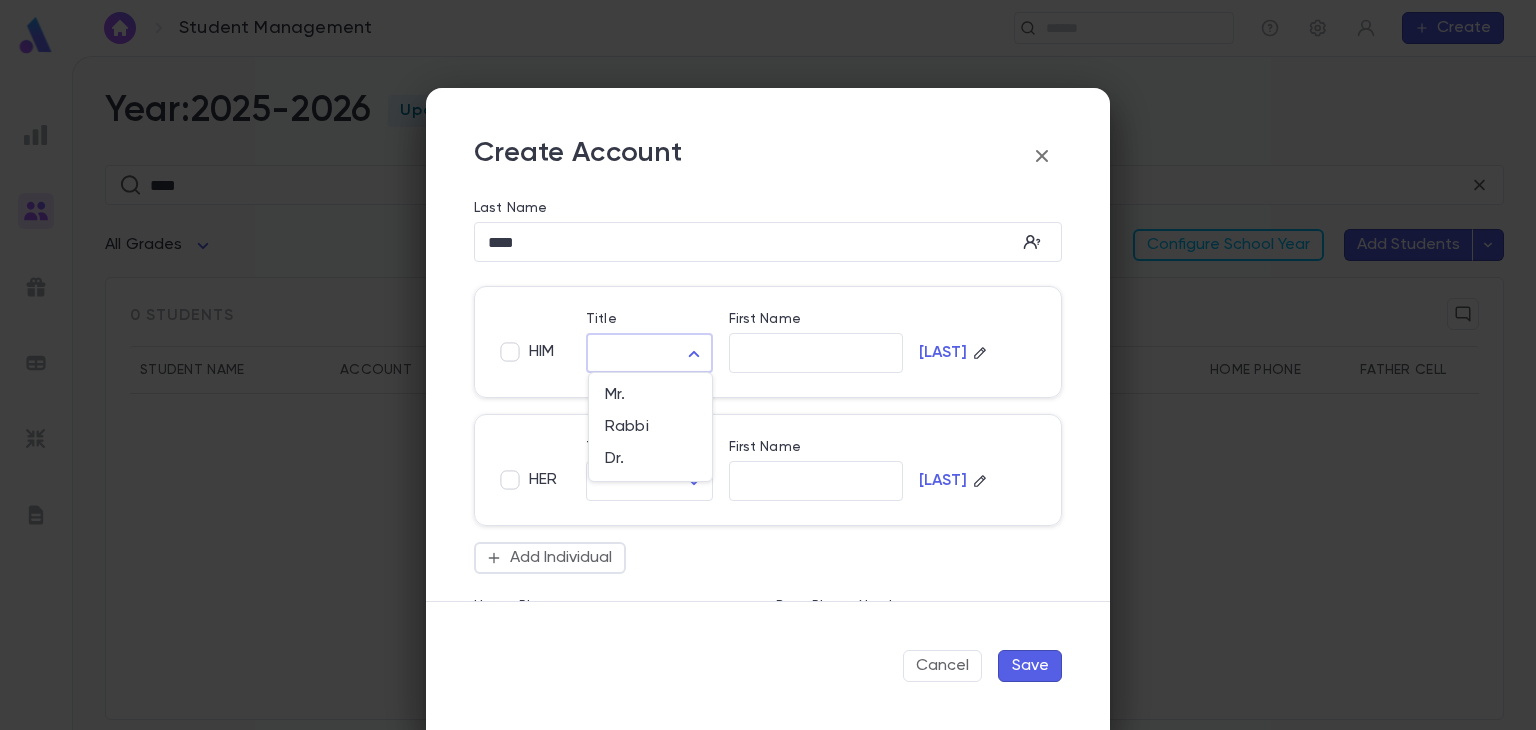 click on "Student Management ​  Create Year:  2025-2026 Upcoming **** ​ All Grades Configure School Year Add Students   0   students Student Name Account Grade Address Home Phone Father Cell Mother Cell No  students  found Profile Log out Account Pledge Payment 2025-2026 2024-2025 Import Beta Create Student Male Female Guardian Account ​ First Name ​ Legal Name ​ Hebrew Name ​ DOB ​ Hebrew Month ​ ​ Hebrew Day ​ ​ School Year 2025-2026 ** Grade ​ Linked Practices  Add Practice Grandparents Paternal Add Account Maternal Add Account Student Image Upload Image Allergies ​ Cancel Save and New Save Create Account Last Name **** ​ HIM Title ​ ​ First Name ​ Lind HER Title ​ ​ First Name ​ Lind Add Individual Home Phone ​ Best Phone Number ​ ​ Address ​ ​ City ​ State ​ Zip ​ Country ​ Note * ​ Add Address Salutation ​ Cancel Save
Powered by Mapbox
Mr. Rabbi Dr." at bounding box center [768, 393] 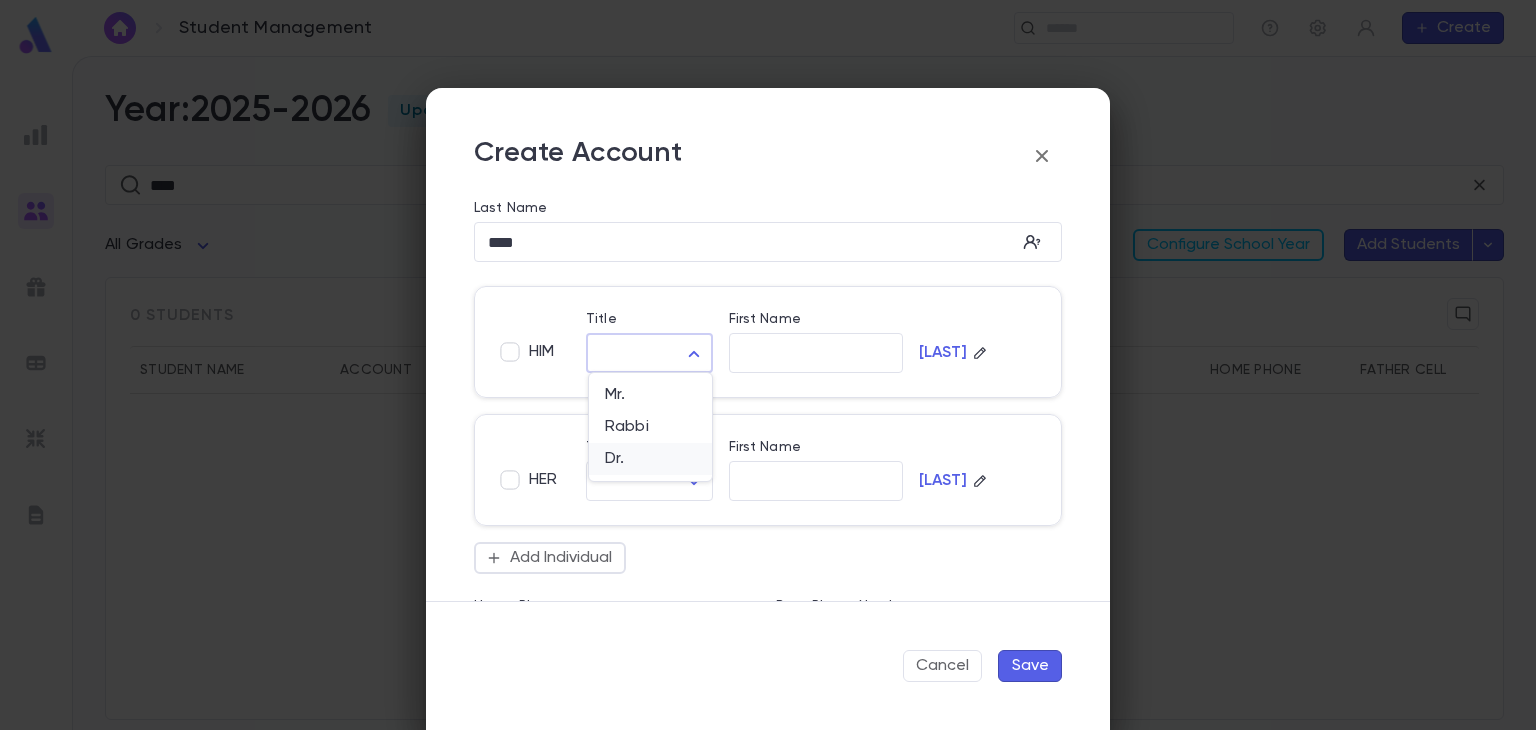 click on "Dr." at bounding box center [650, 459] 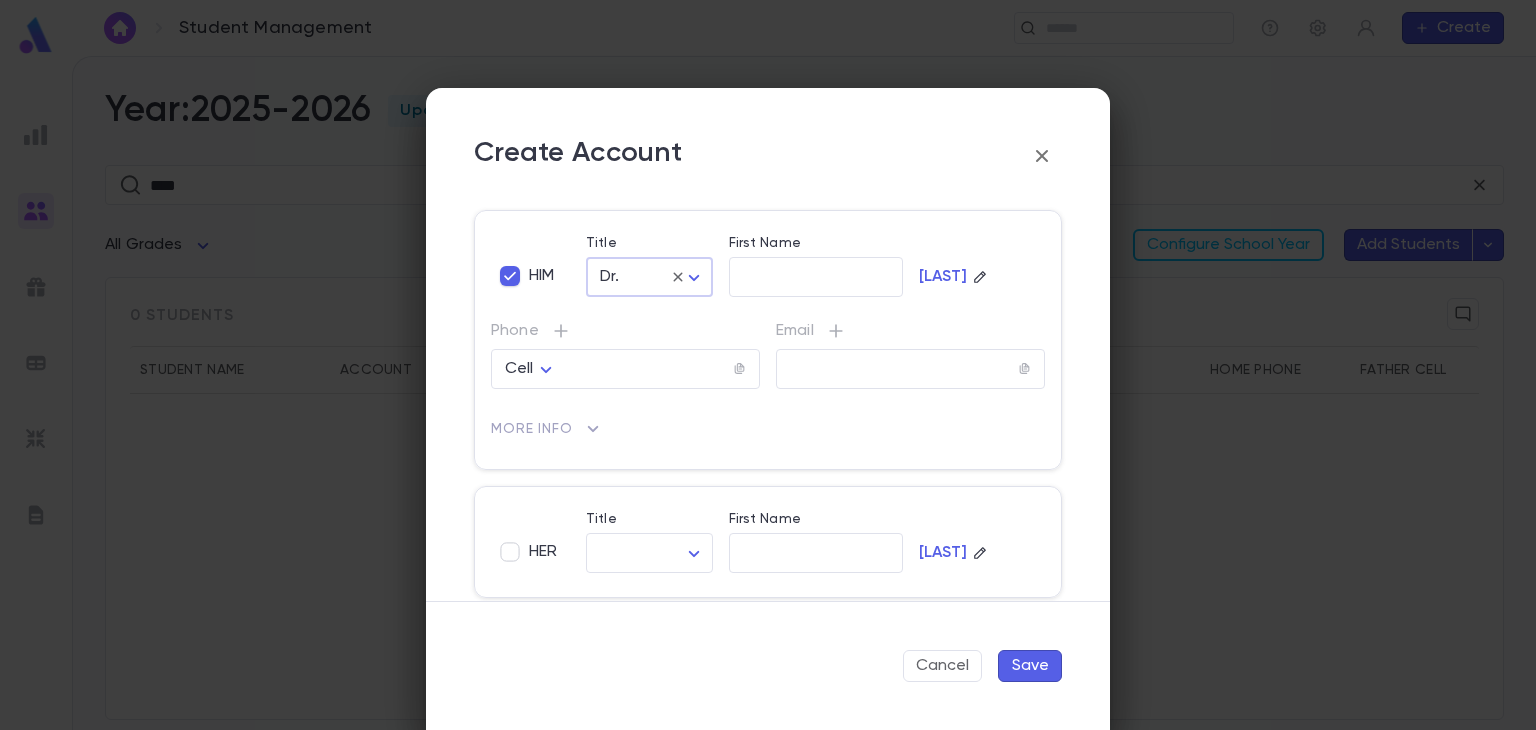 scroll, scrollTop: 75, scrollLeft: 0, axis: vertical 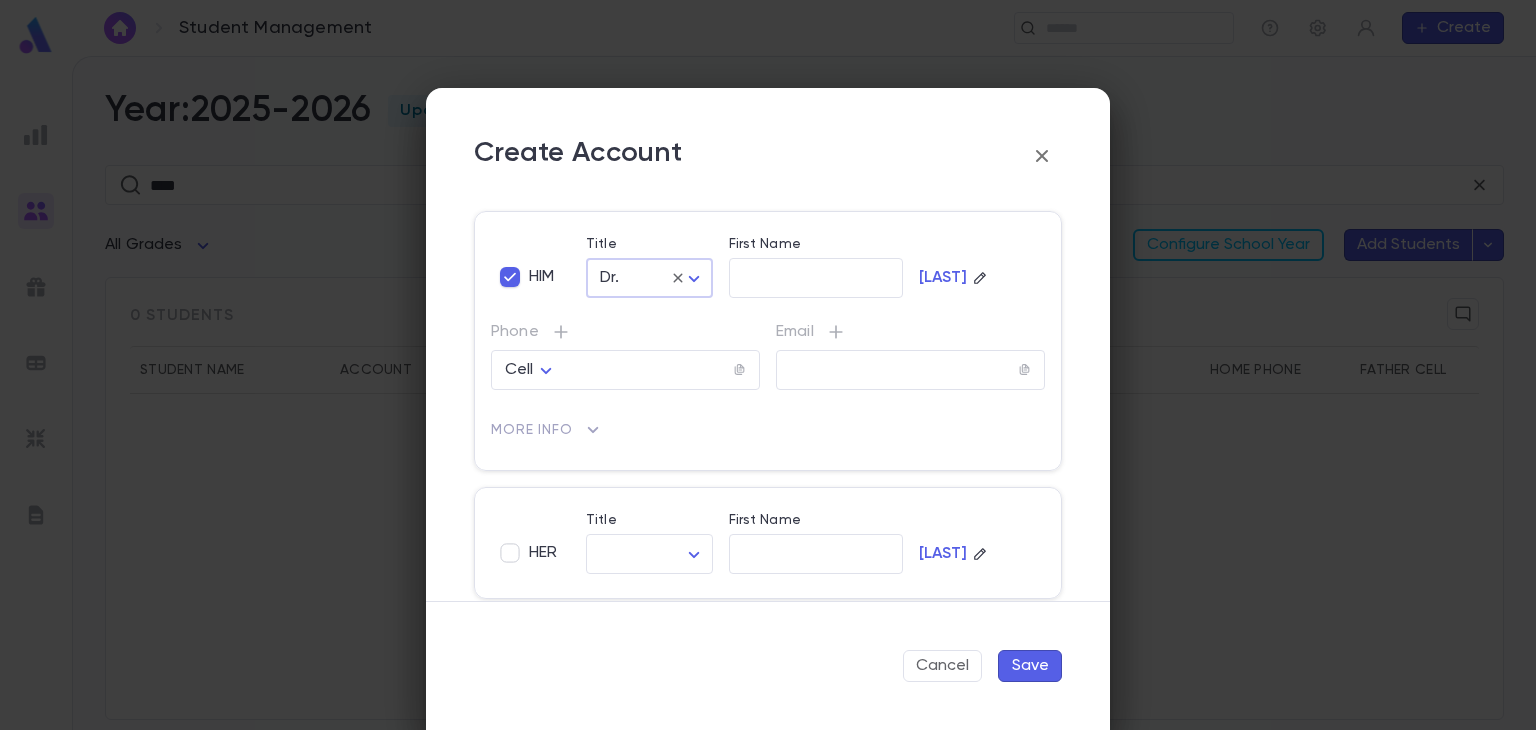 click 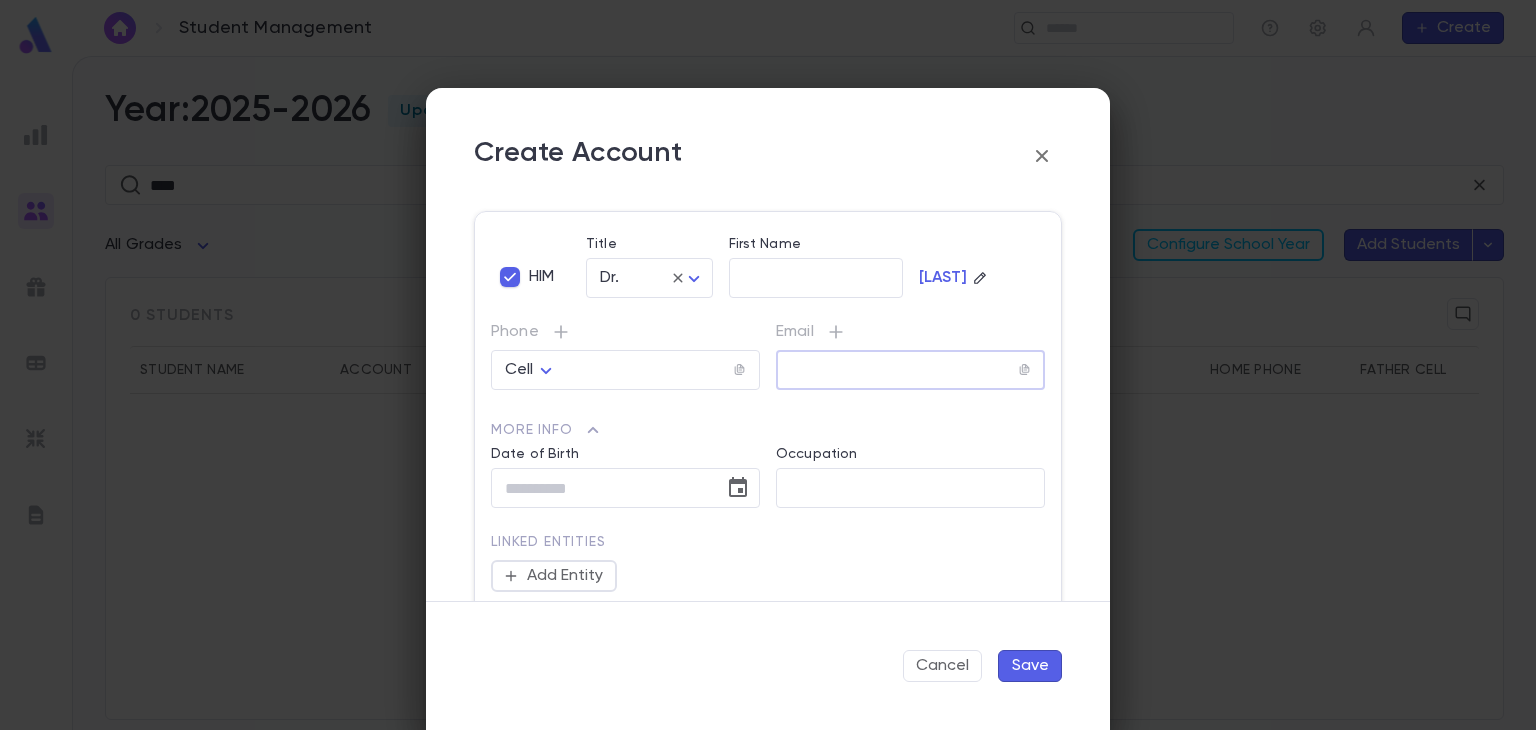 click at bounding box center (897, 370) 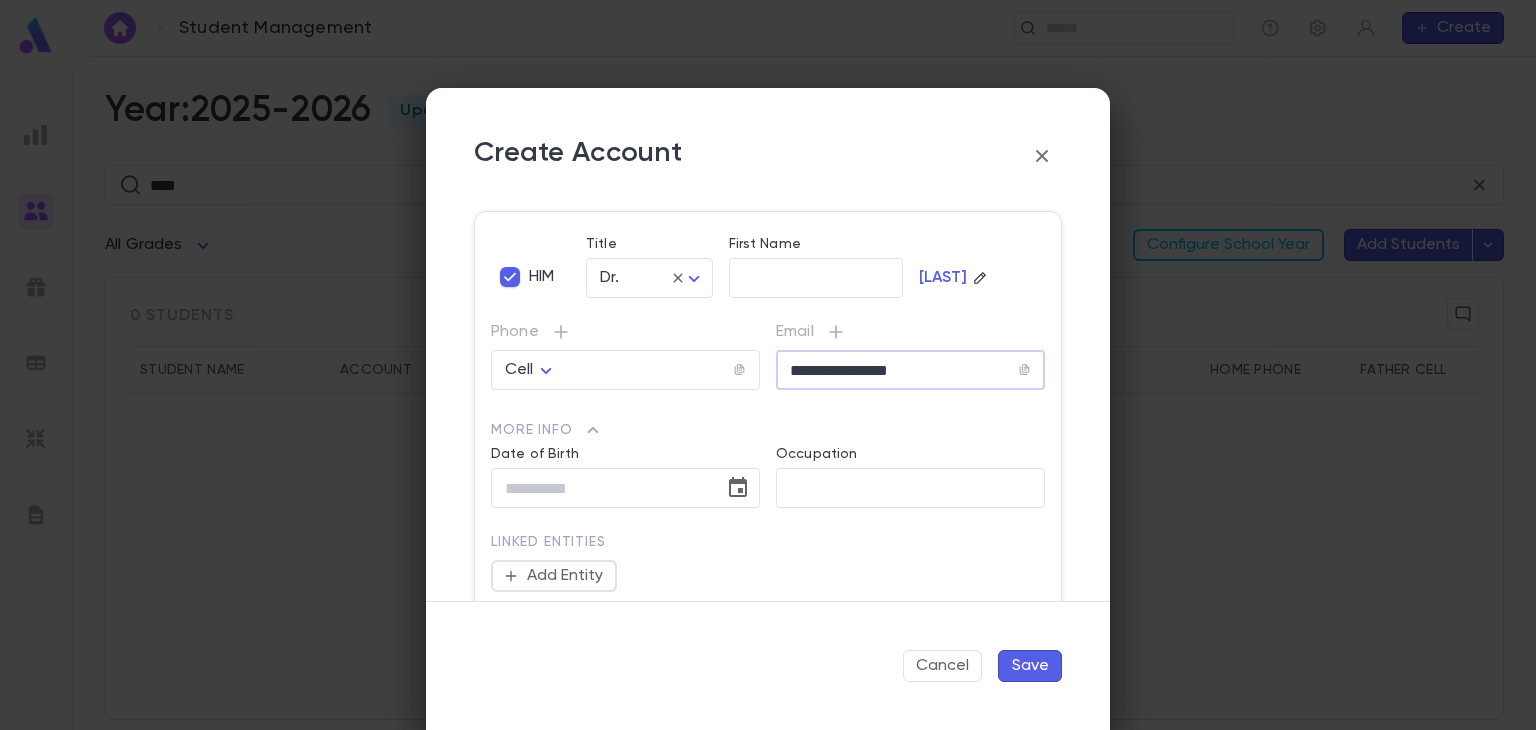 type on "**********" 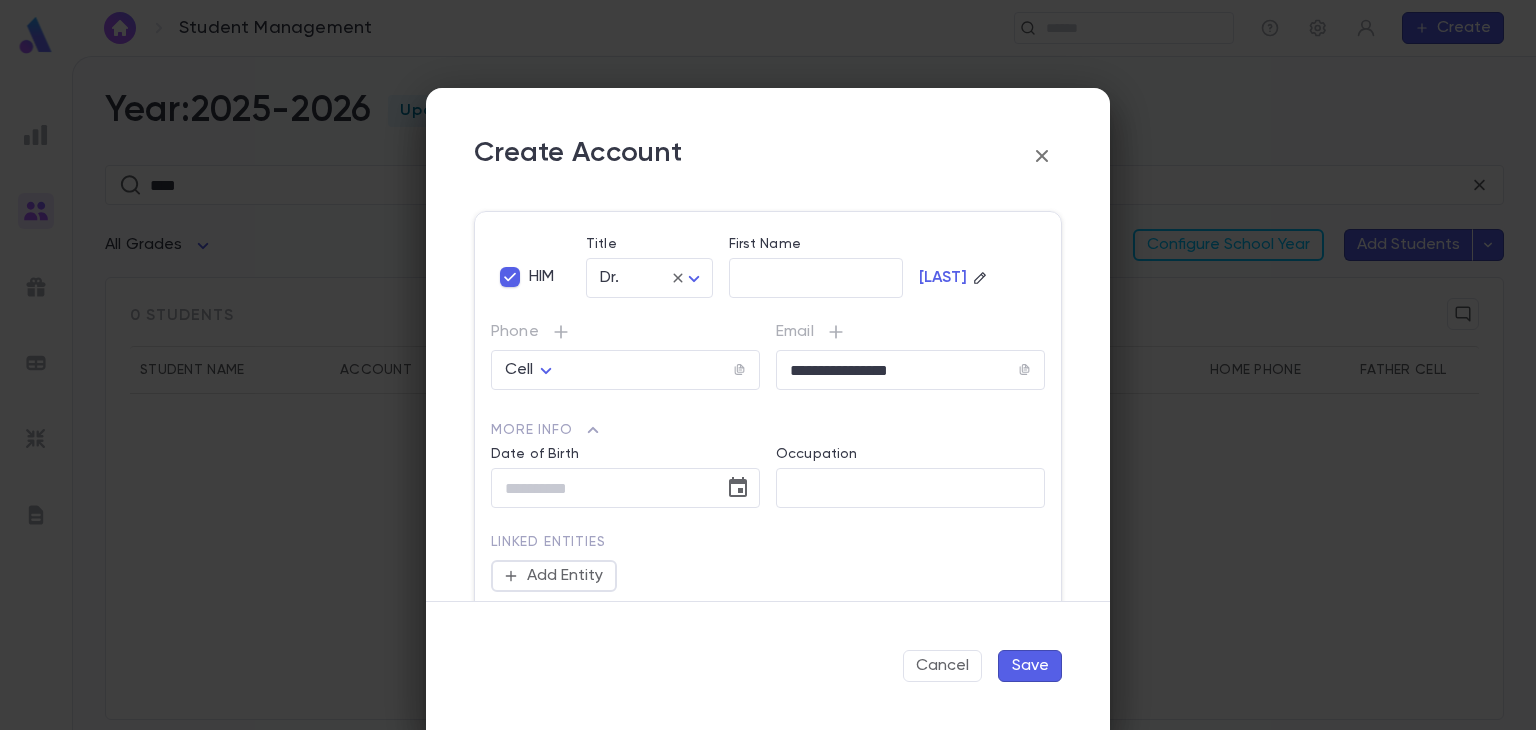 click on "Phone   Cell **** ​" at bounding box center (625, 356) 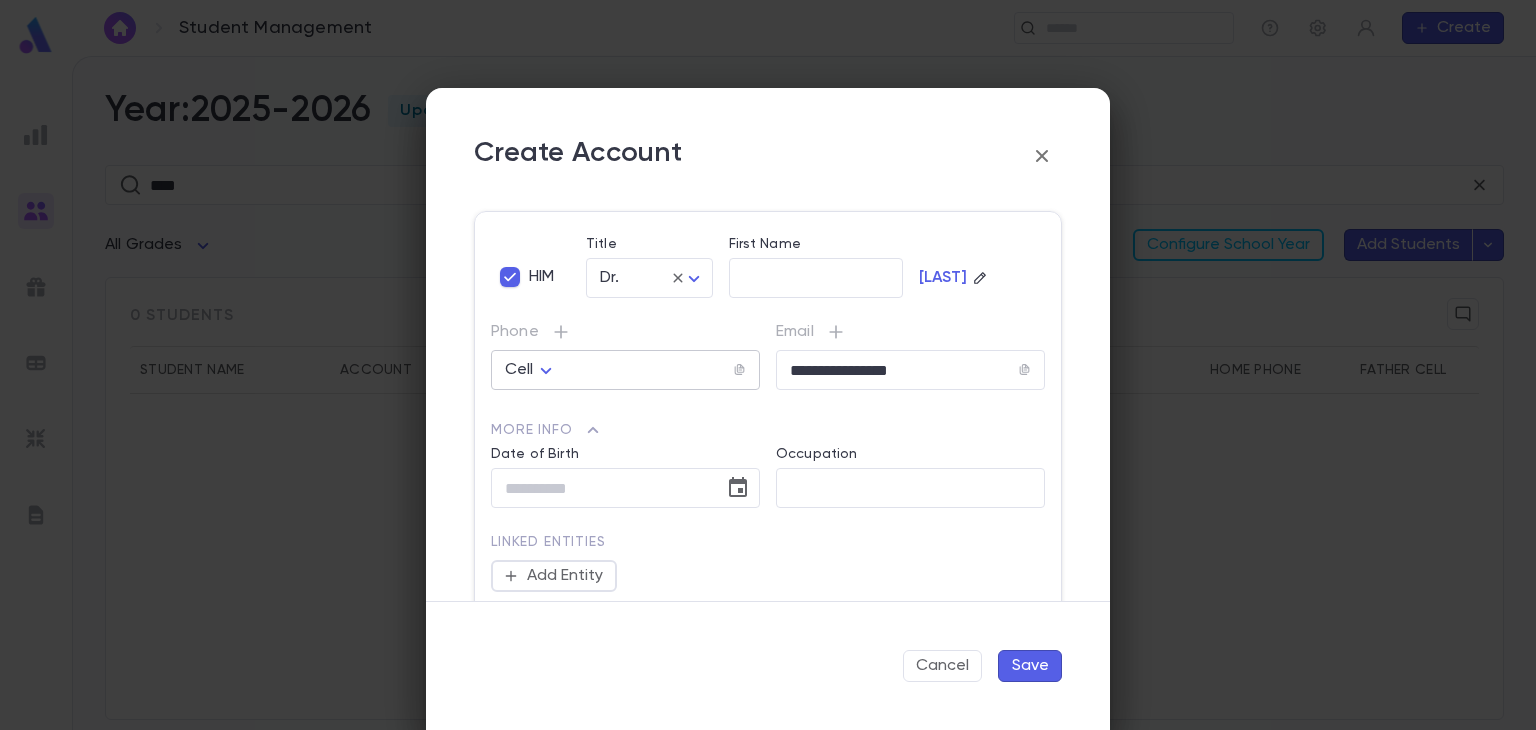 click on "Cell **** ​" at bounding box center (625, 370) 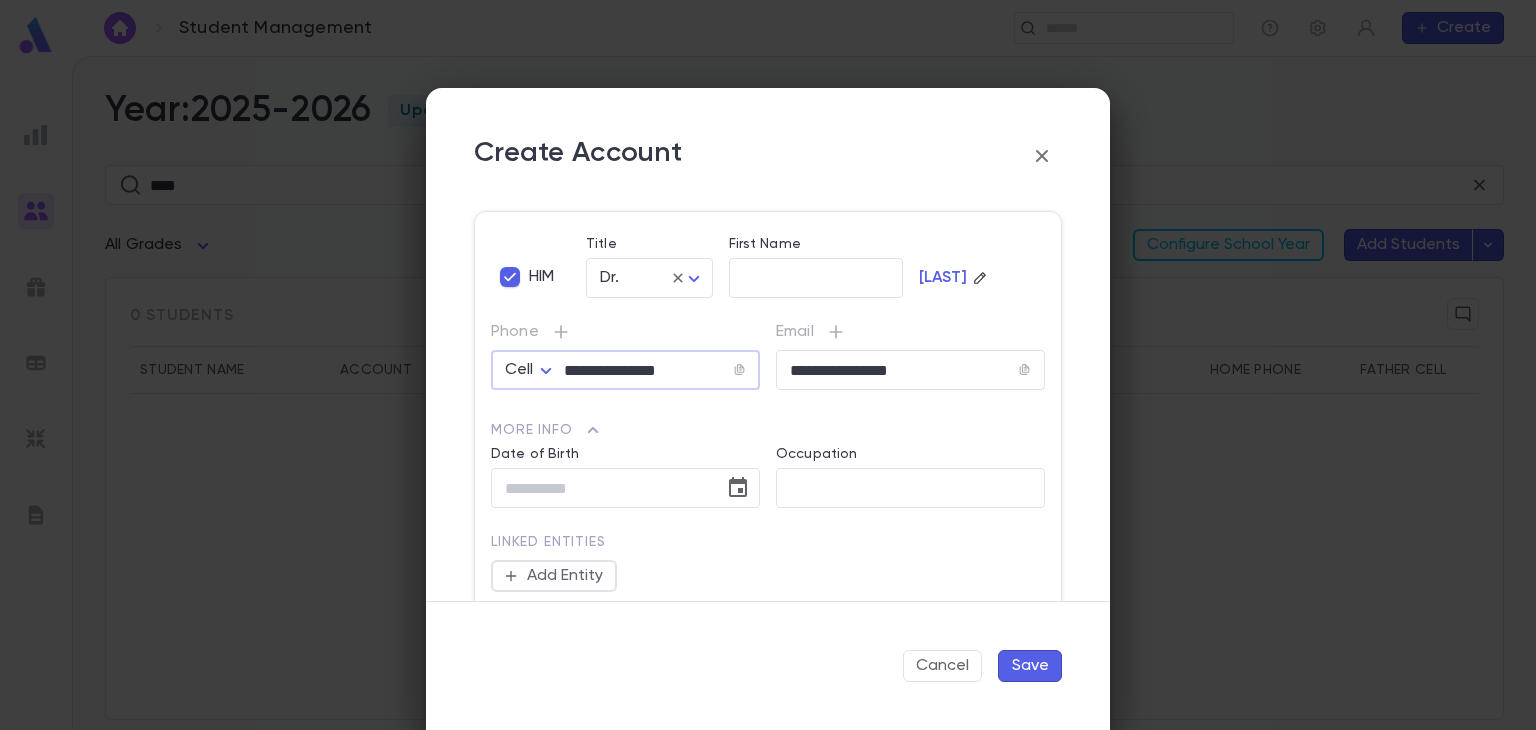 click on "**********" at bounding box center (648, 370) 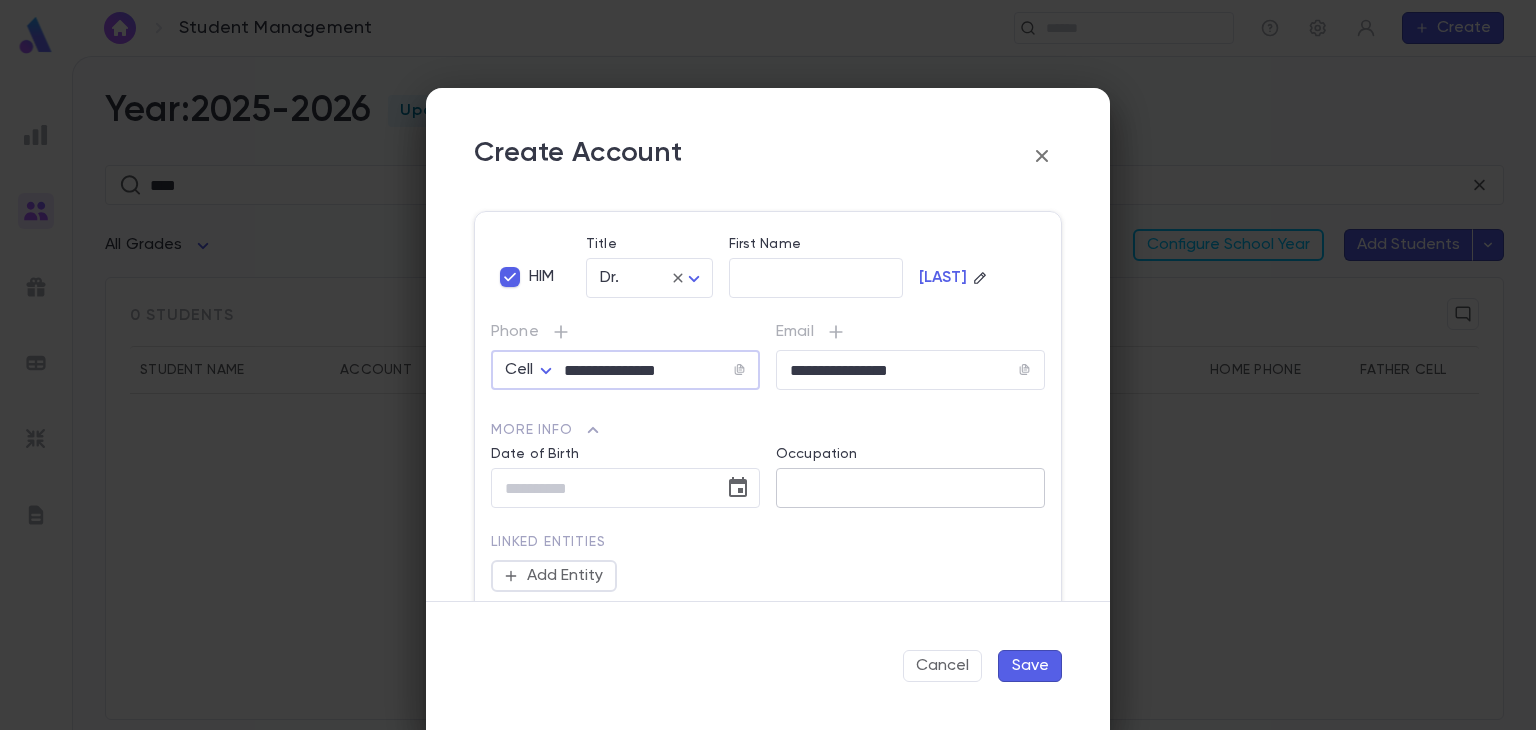 type on "**********" 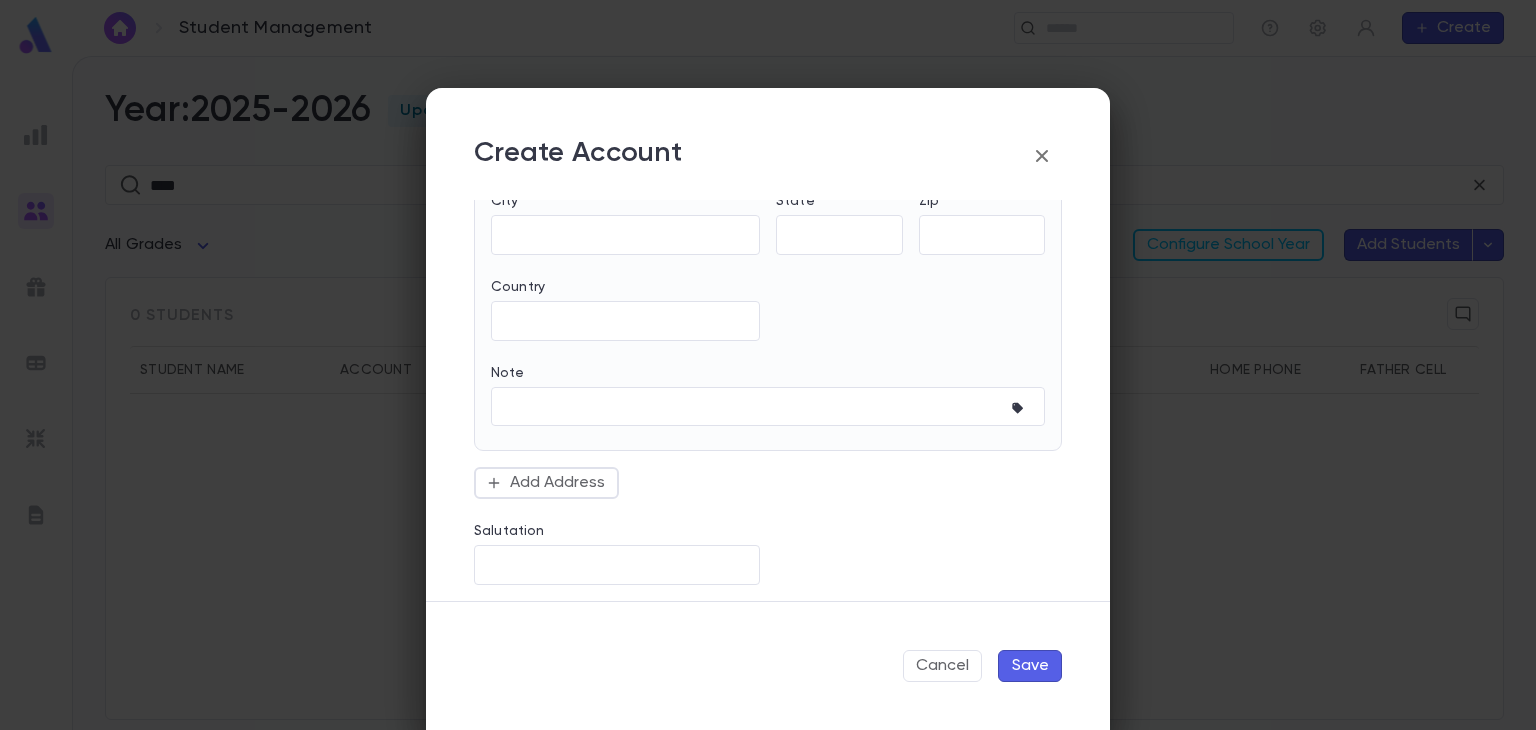 scroll, scrollTop: 952, scrollLeft: 0, axis: vertical 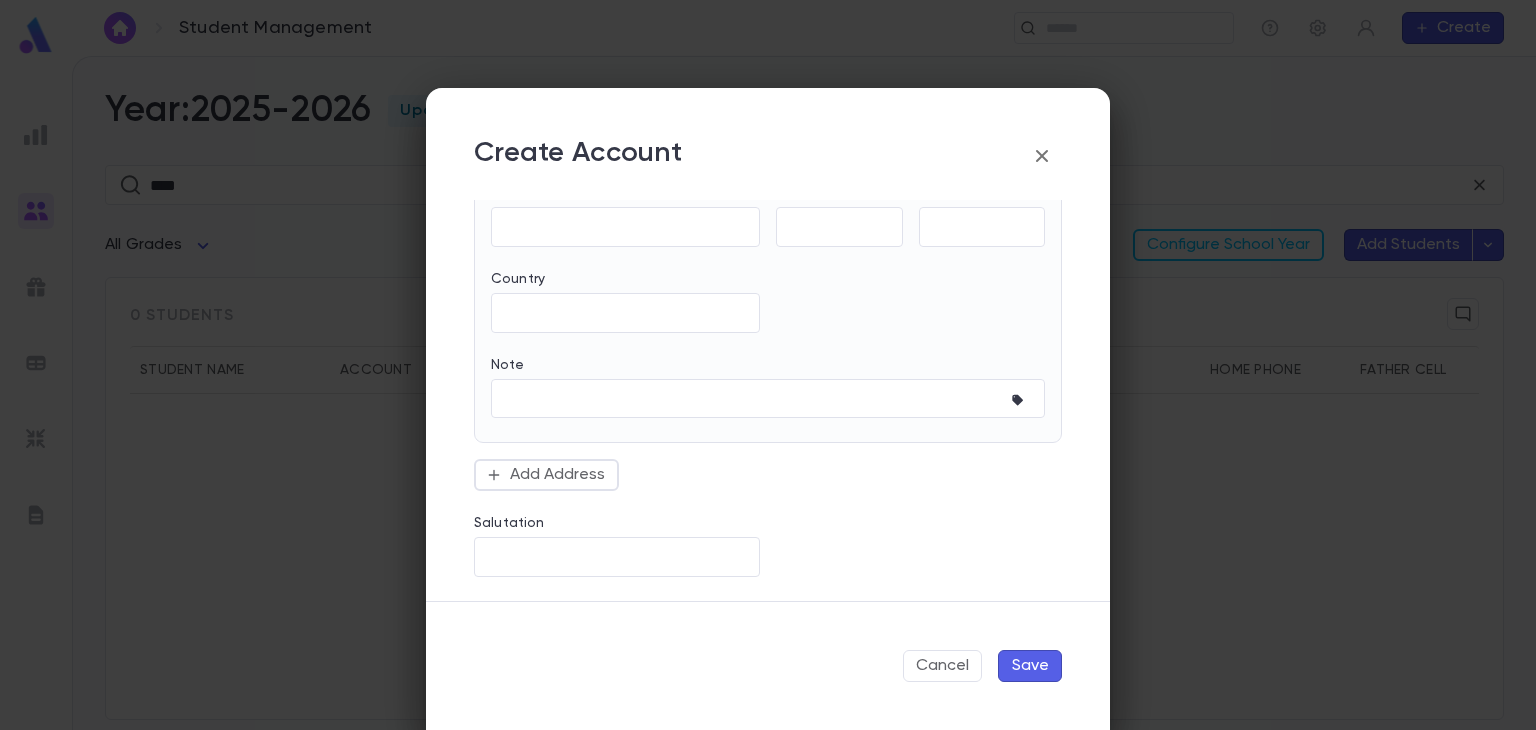 click on "Save" at bounding box center [1030, 666] 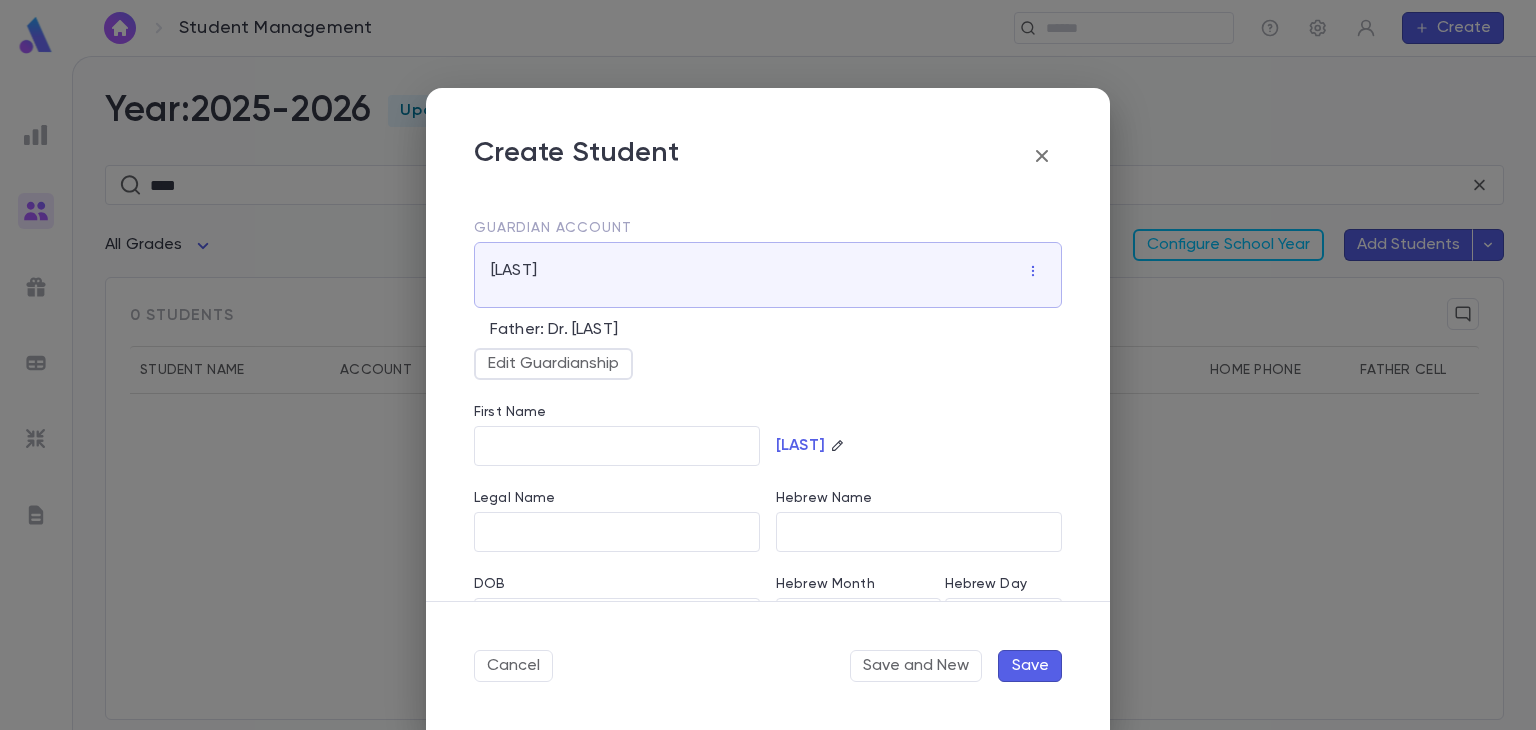 scroll, scrollTop: 0, scrollLeft: 0, axis: both 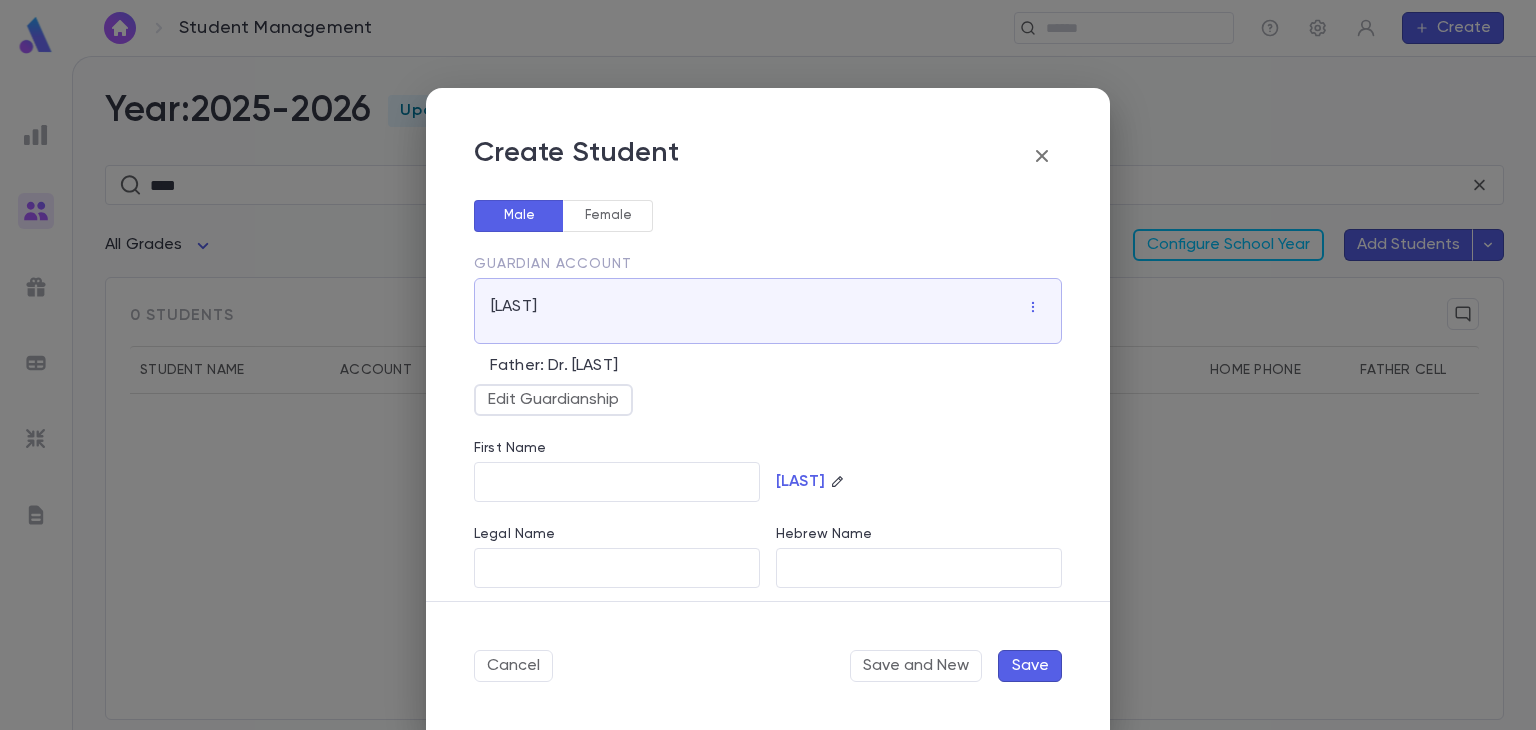 click on "Edit Guardianship" at bounding box center (768, 398) 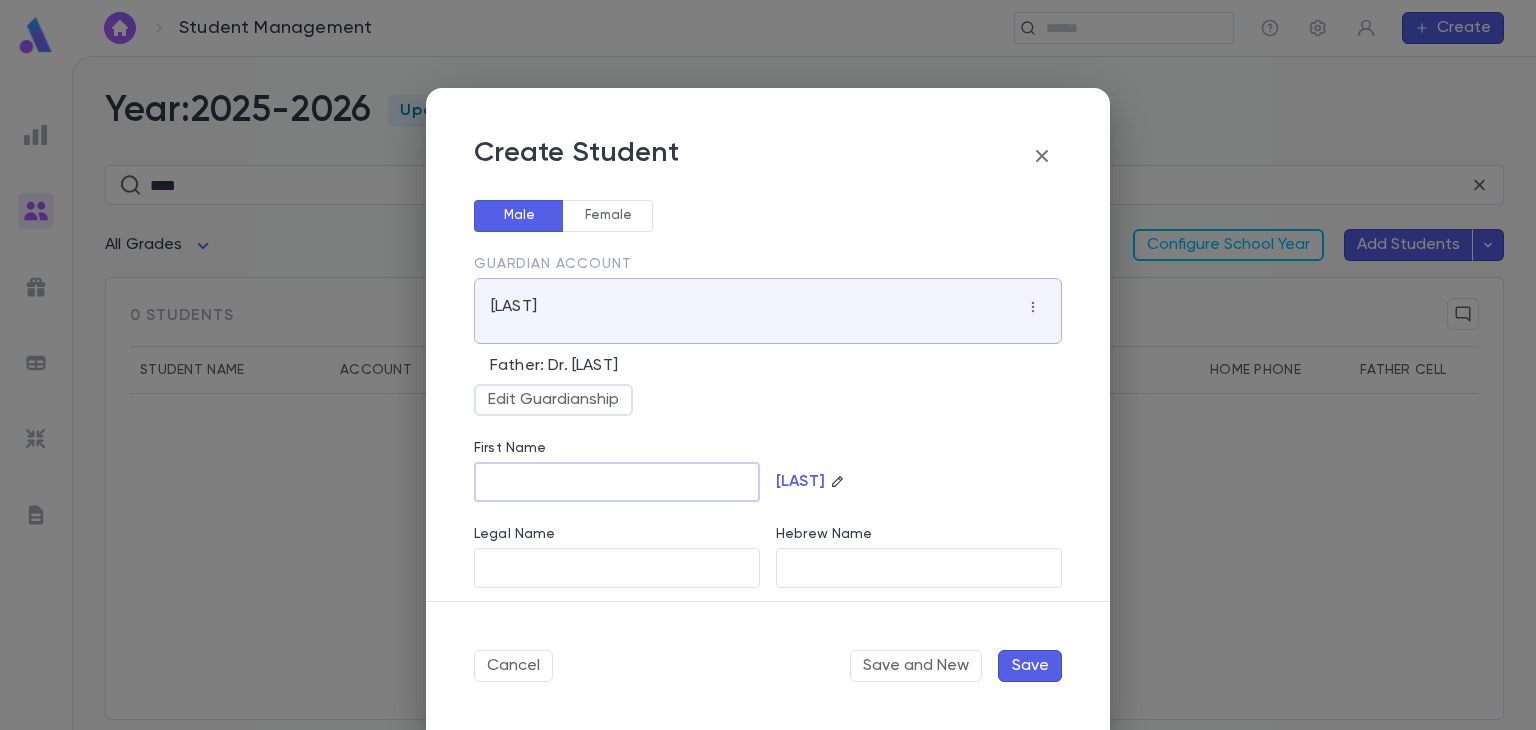 click on "First Name" at bounding box center [617, 482] 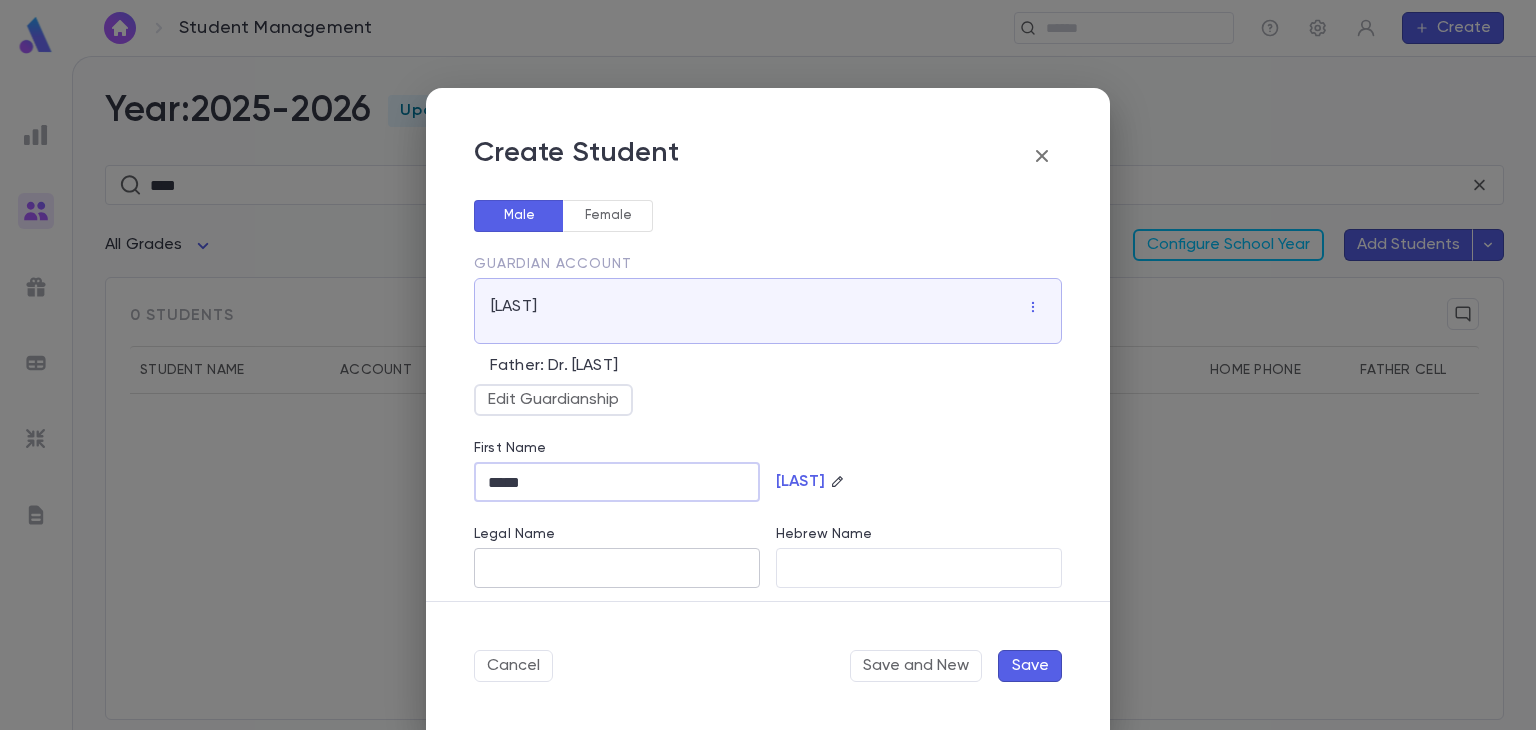 type on "*****" 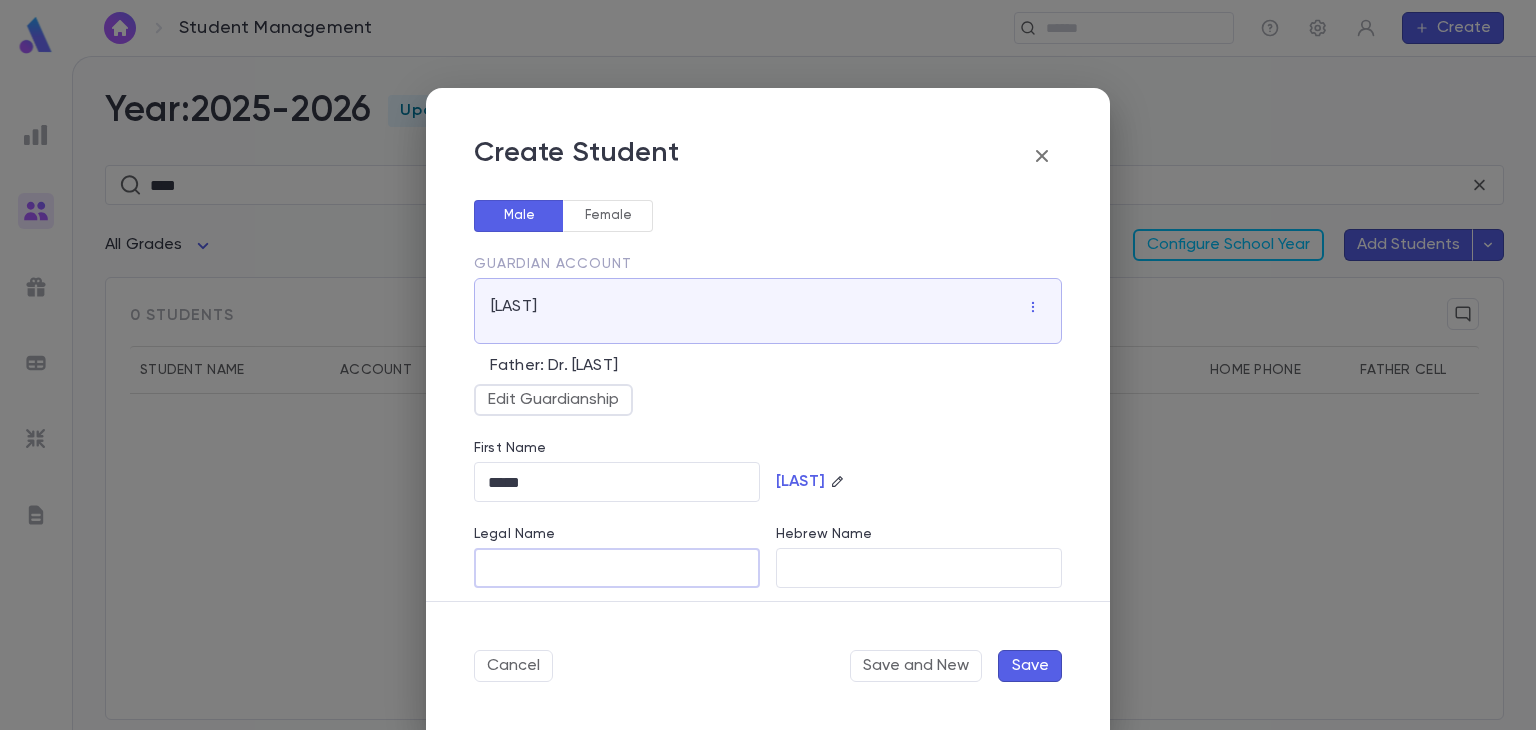 click on "Legal Name" at bounding box center (617, 568) 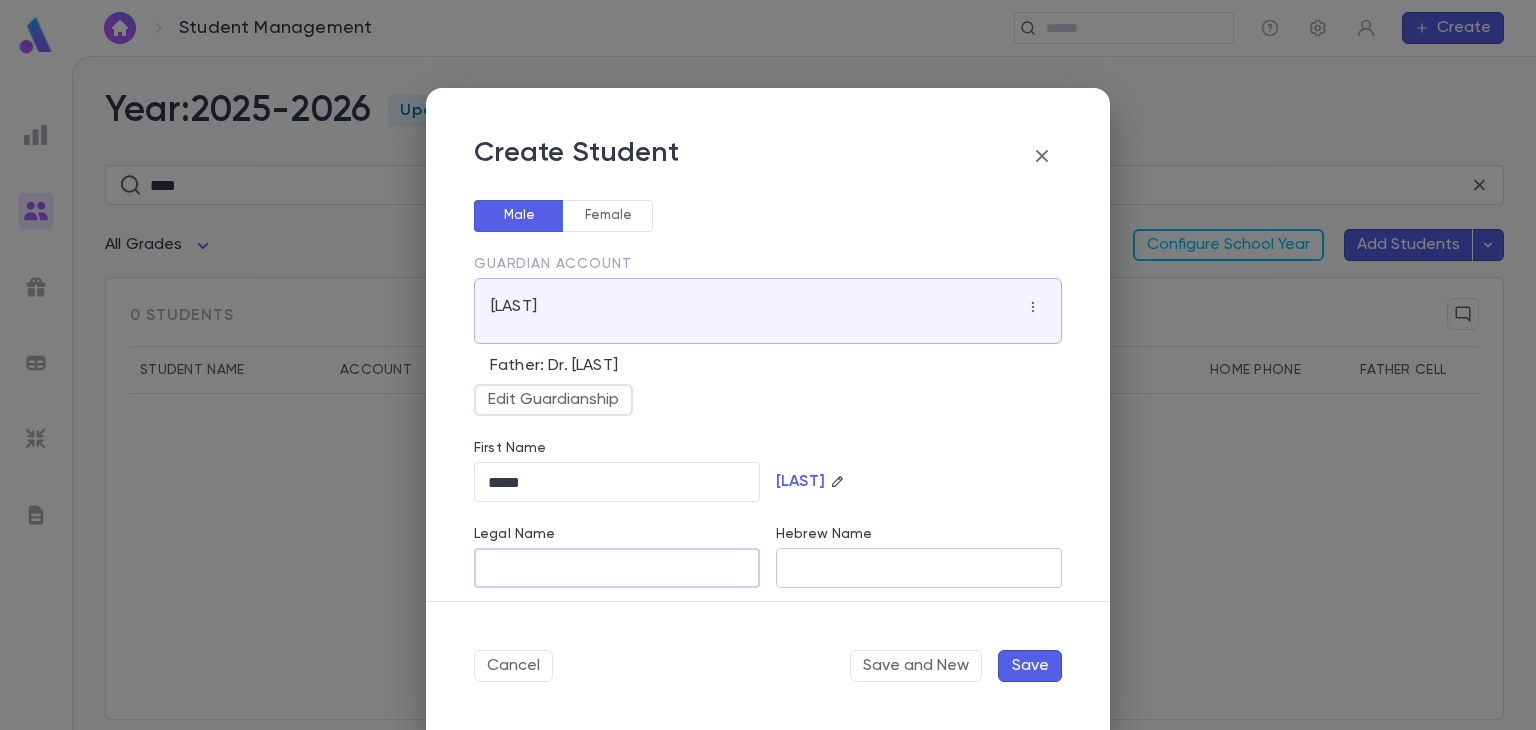 click on "Hebrew Name" at bounding box center [919, 568] 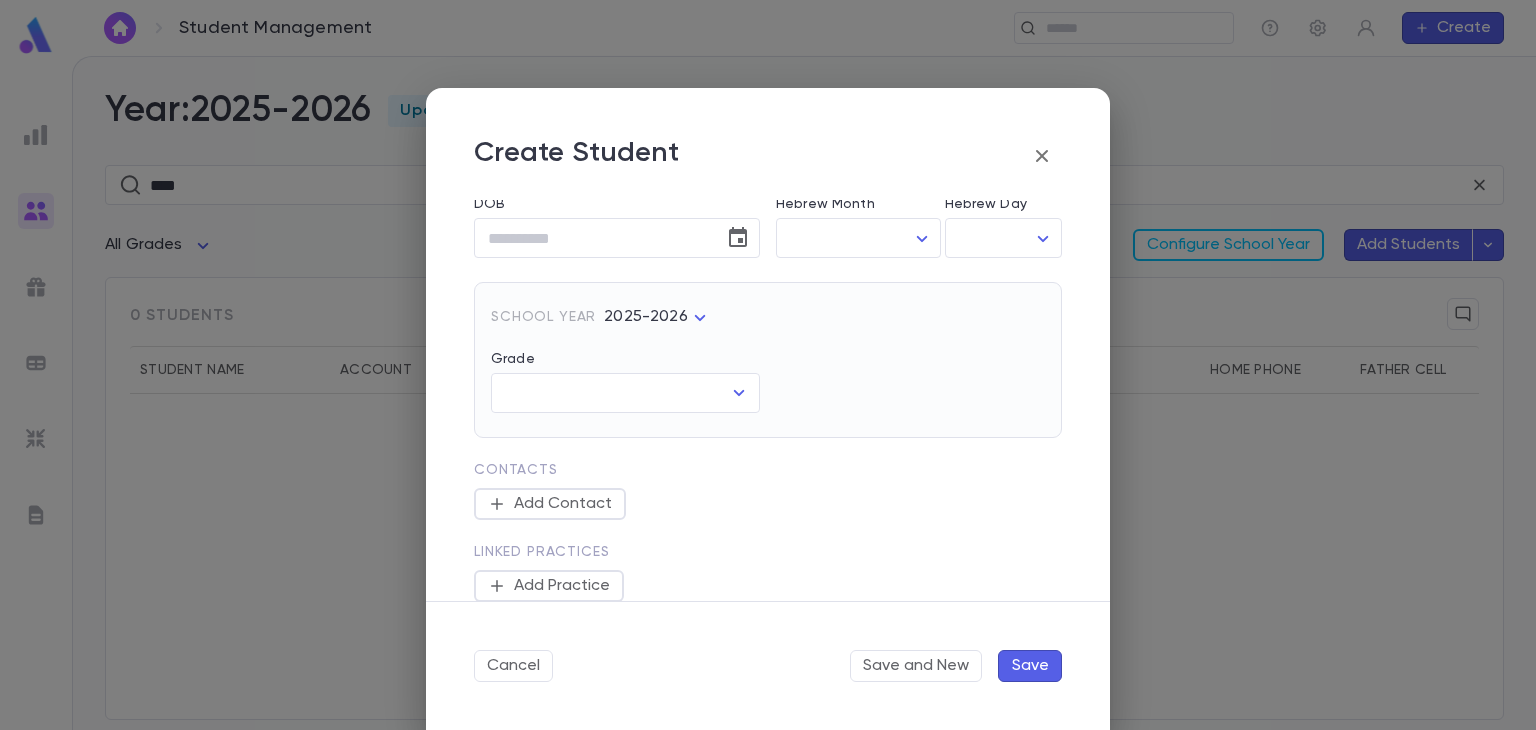 scroll, scrollTop: 418, scrollLeft: 0, axis: vertical 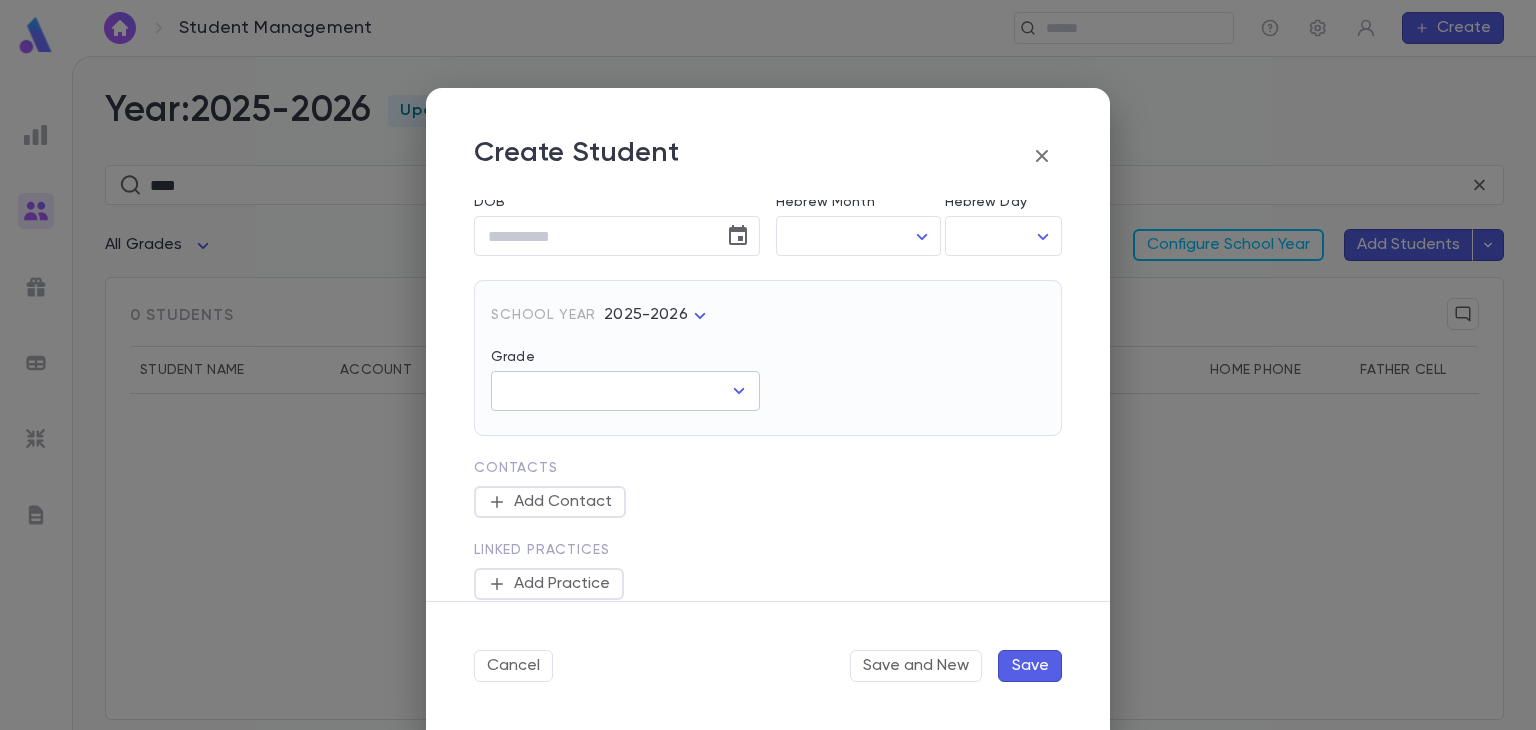click 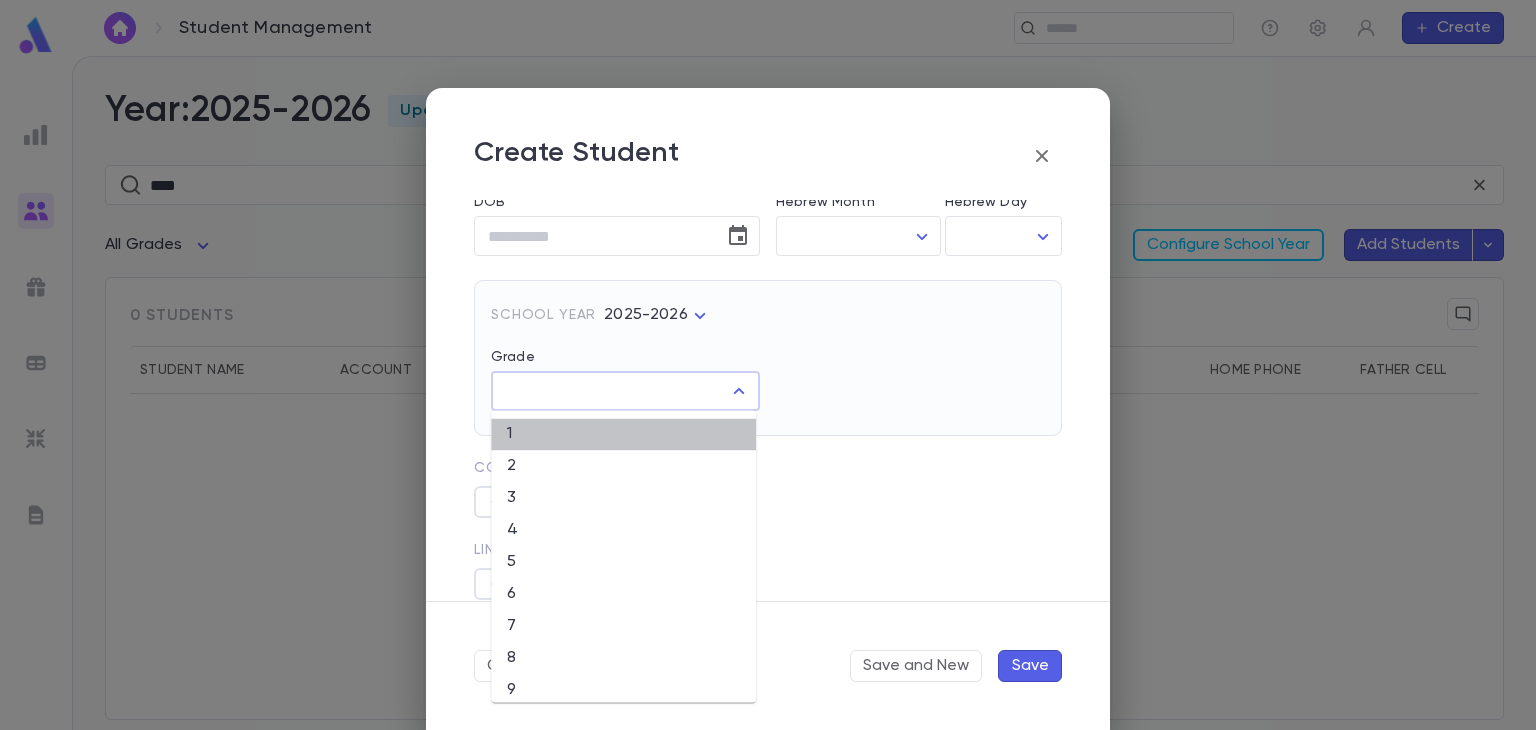 click on "1" at bounding box center (623, 434) 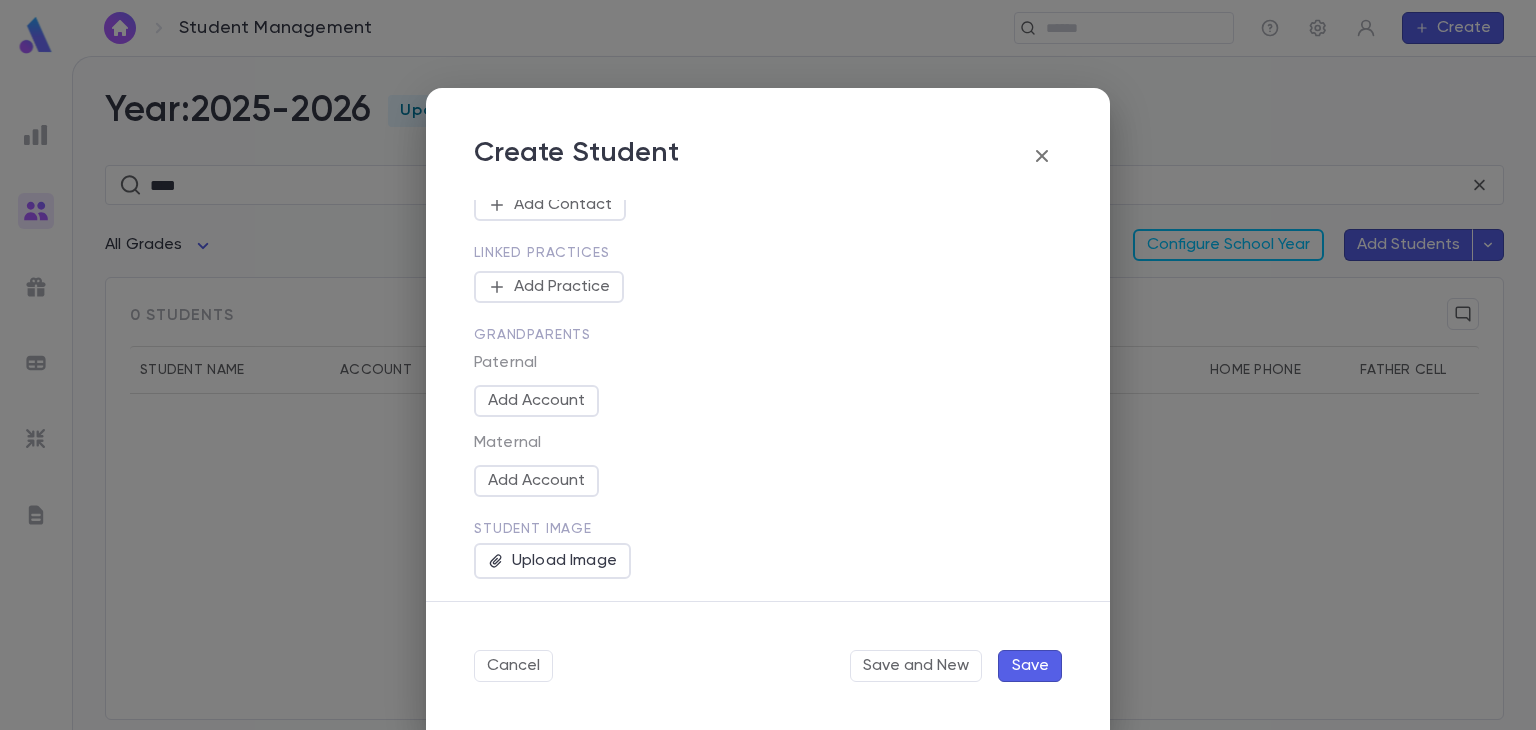 scroll, scrollTop: 801, scrollLeft: 0, axis: vertical 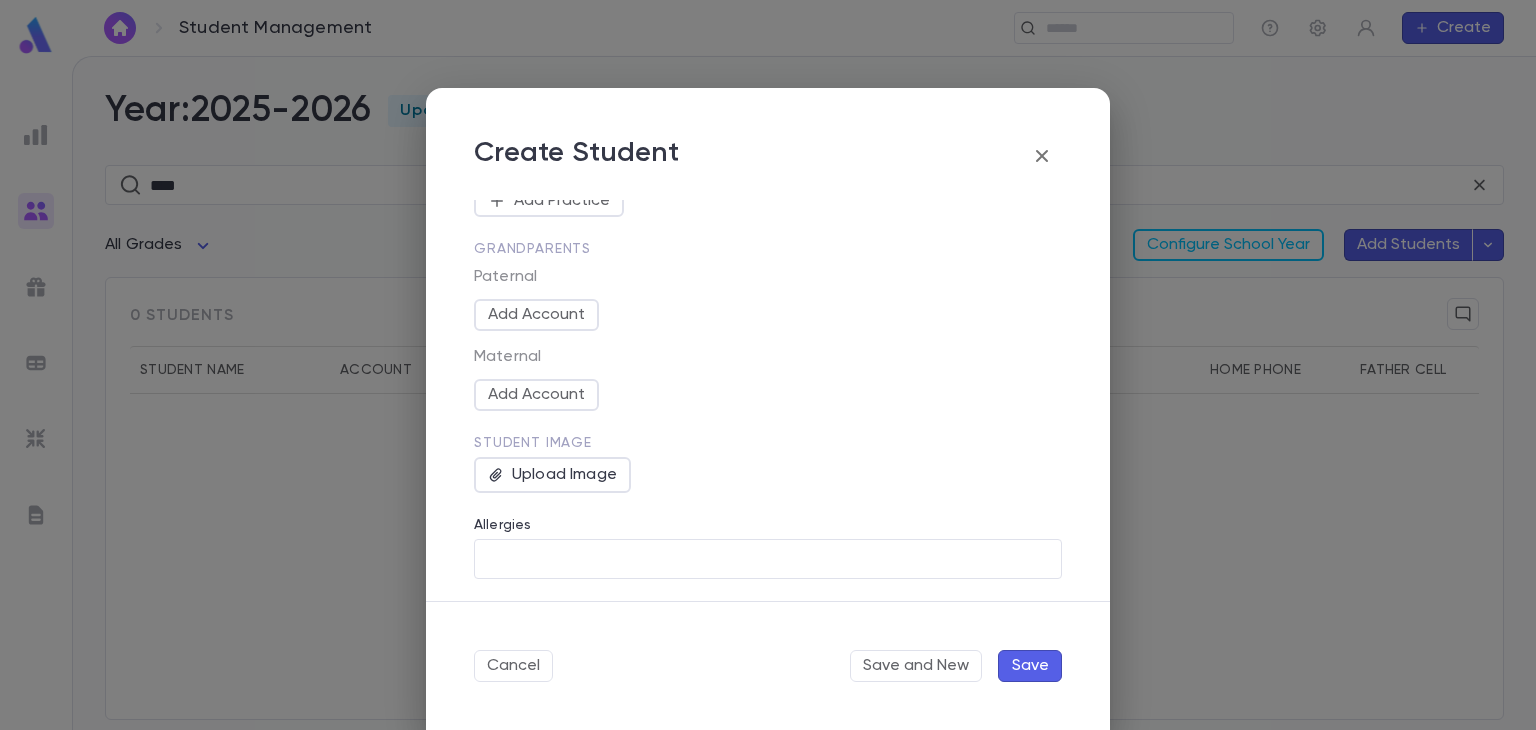 click on "Save" at bounding box center (1030, 666) 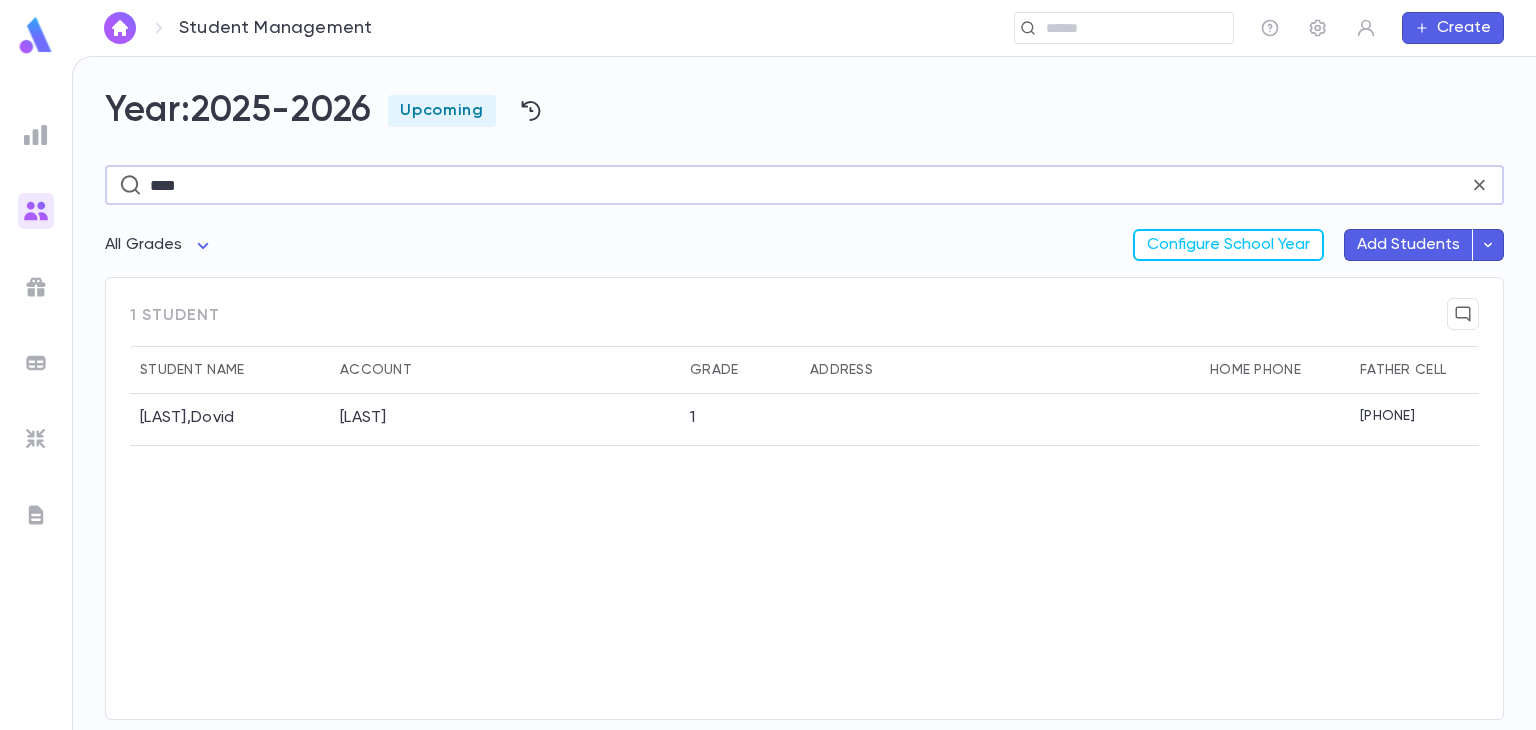 click on "****" at bounding box center (809, 185) 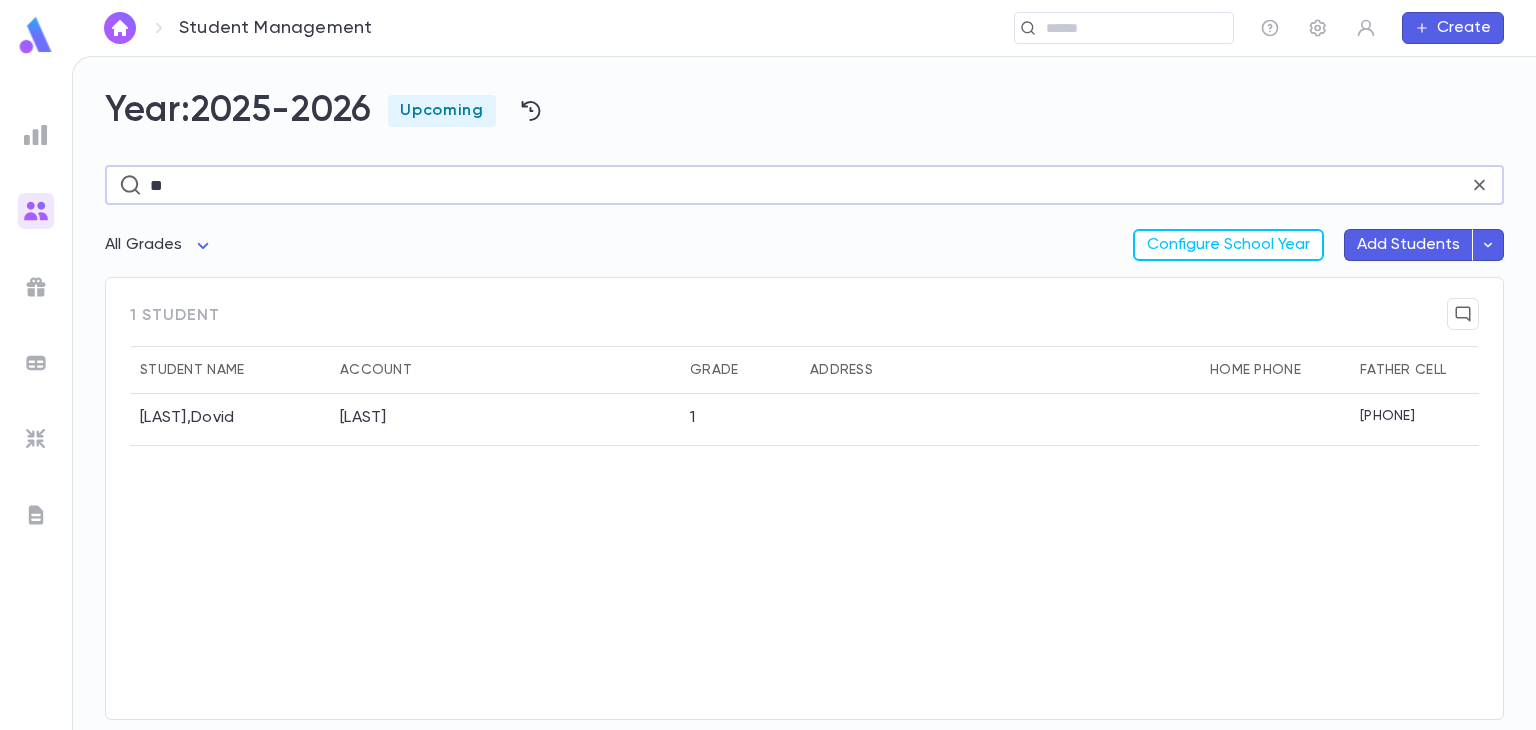 type on "*" 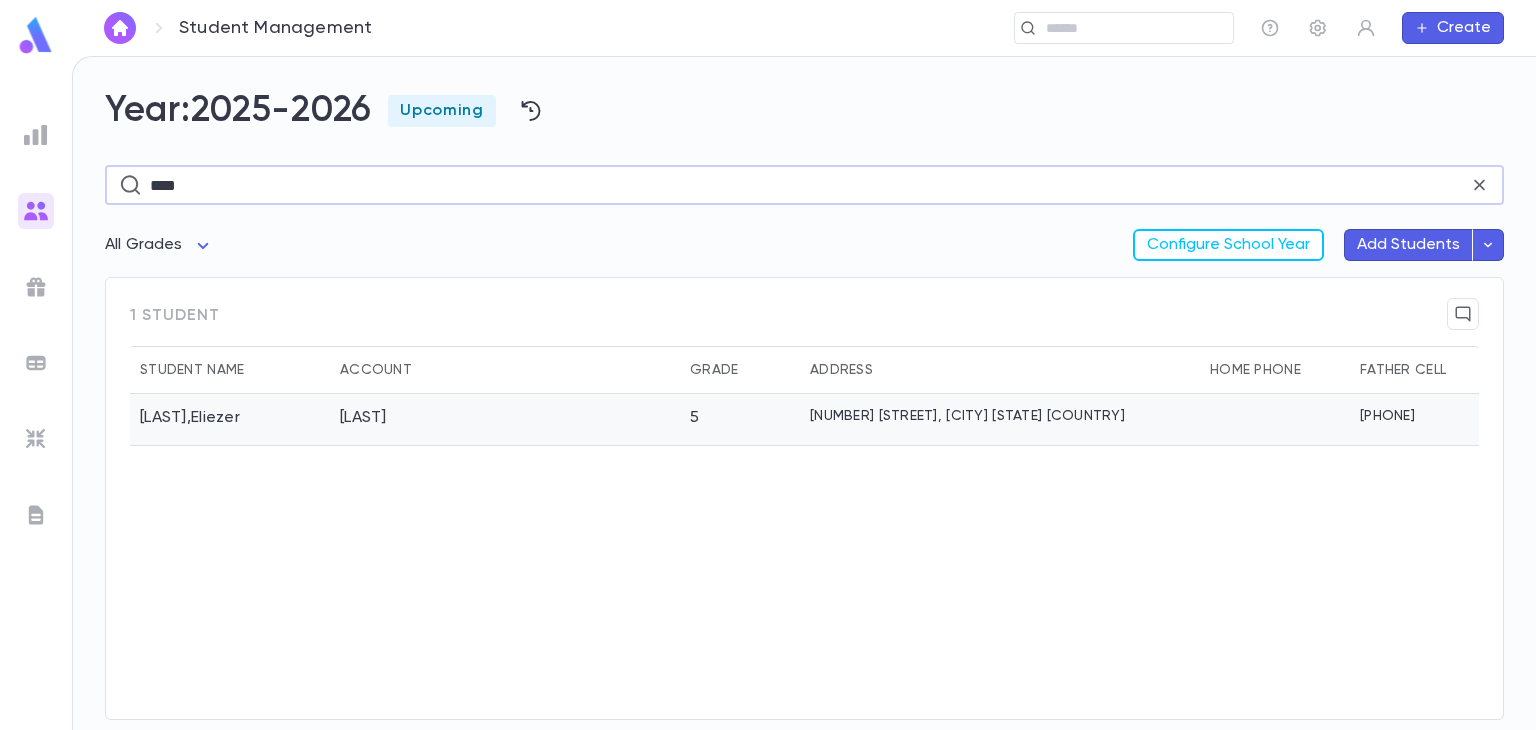 click on "5" at bounding box center (740, 420) 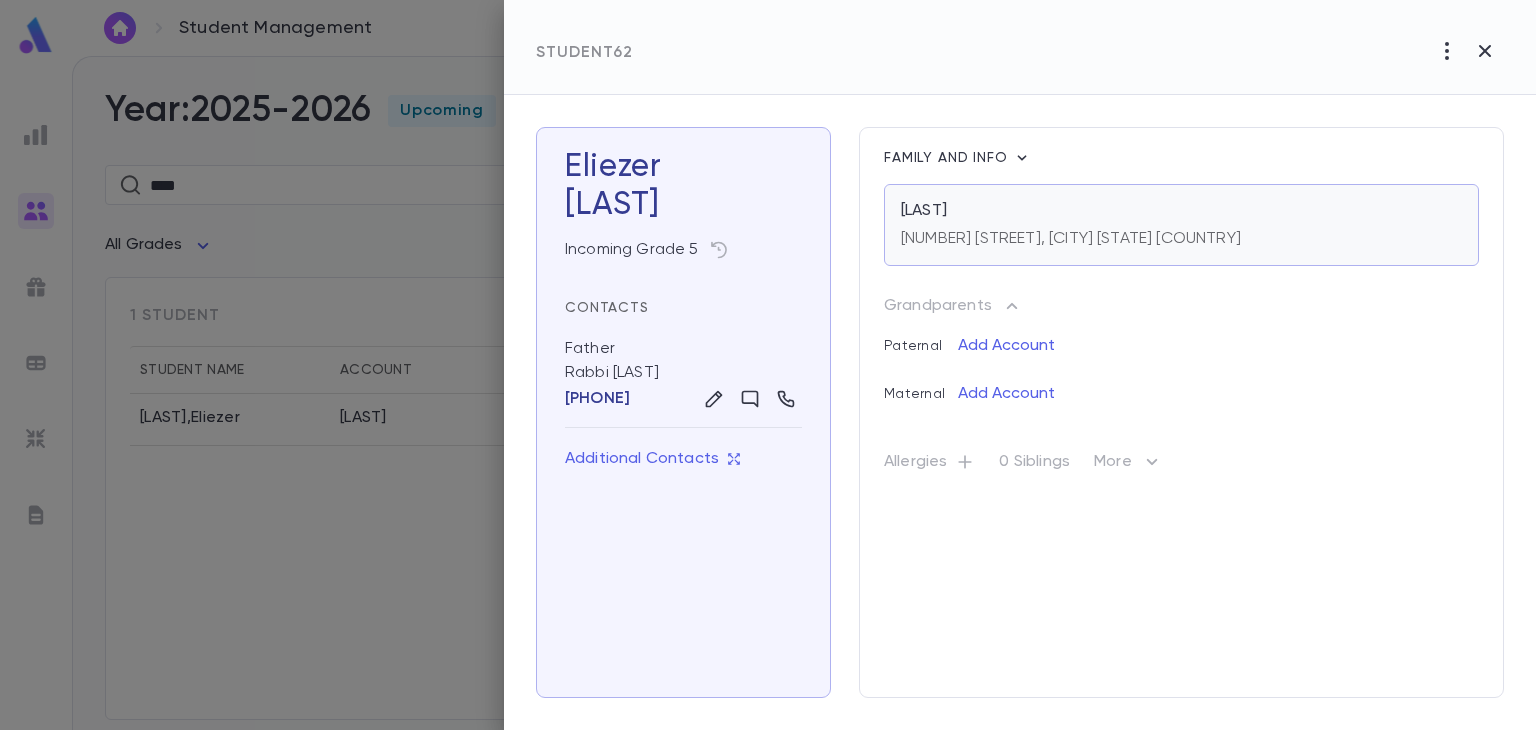 click on "Heller 117 Rockhill Road, Spring Valley NY 10977 United States" at bounding box center (1181, 225) 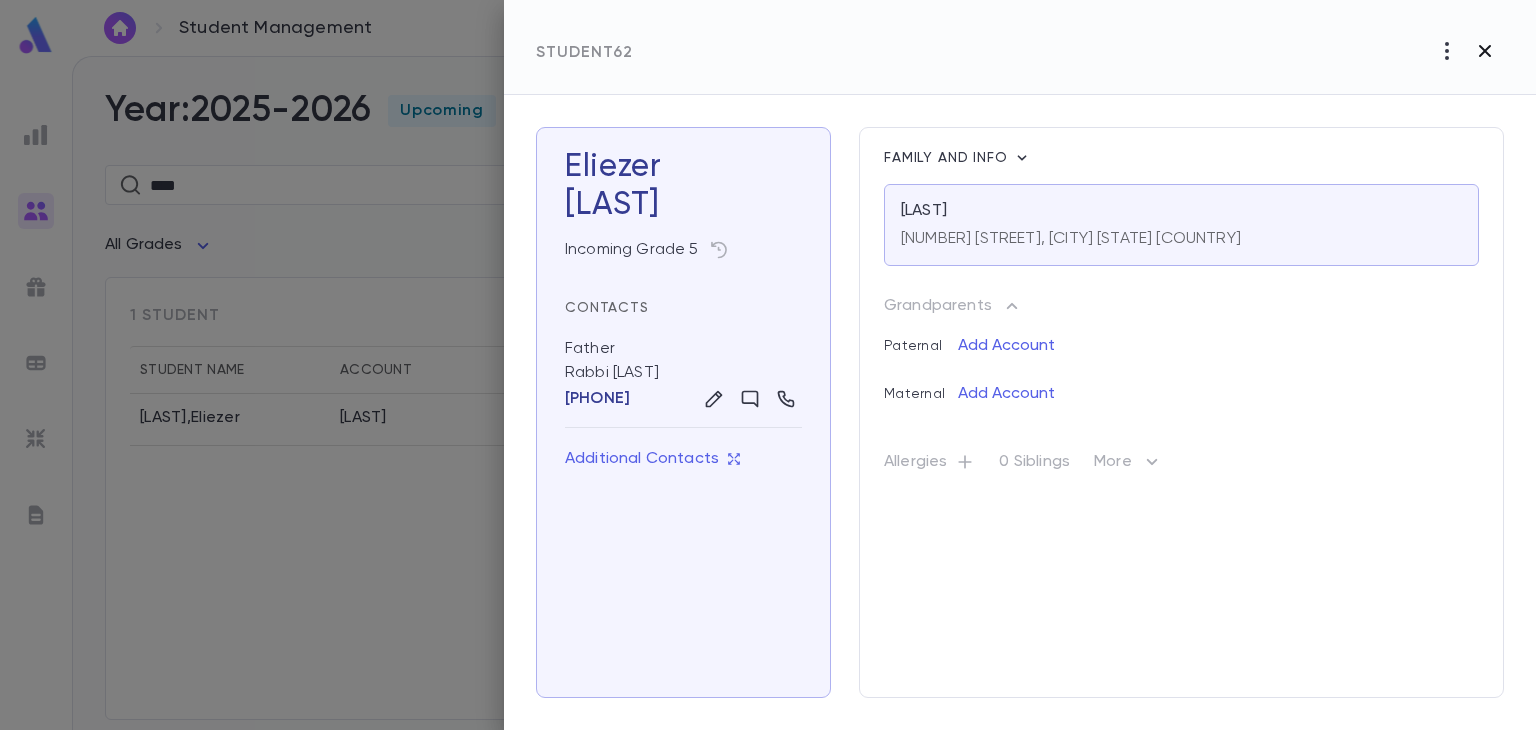 click 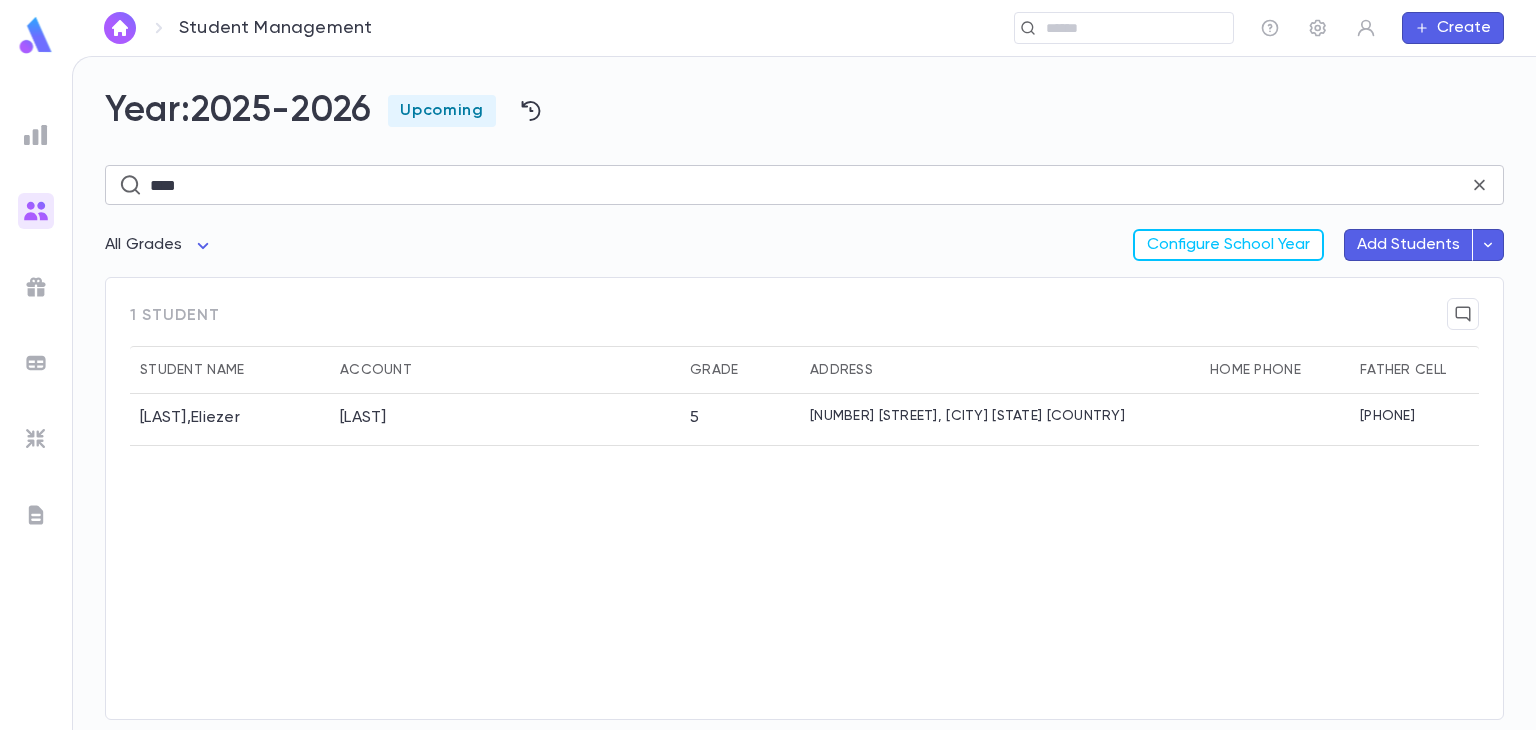click on "****" at bounding box center (809, 185) 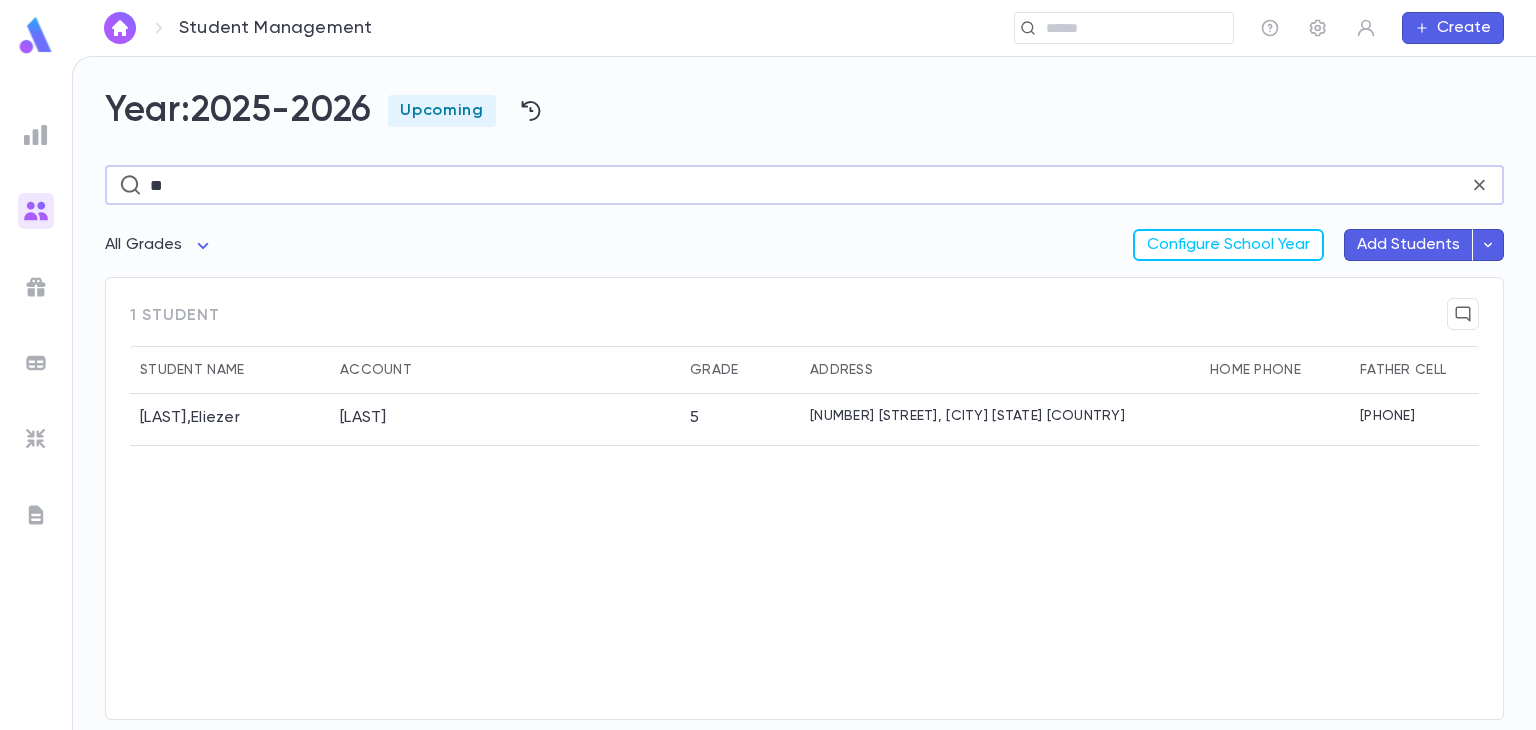 type on "*" 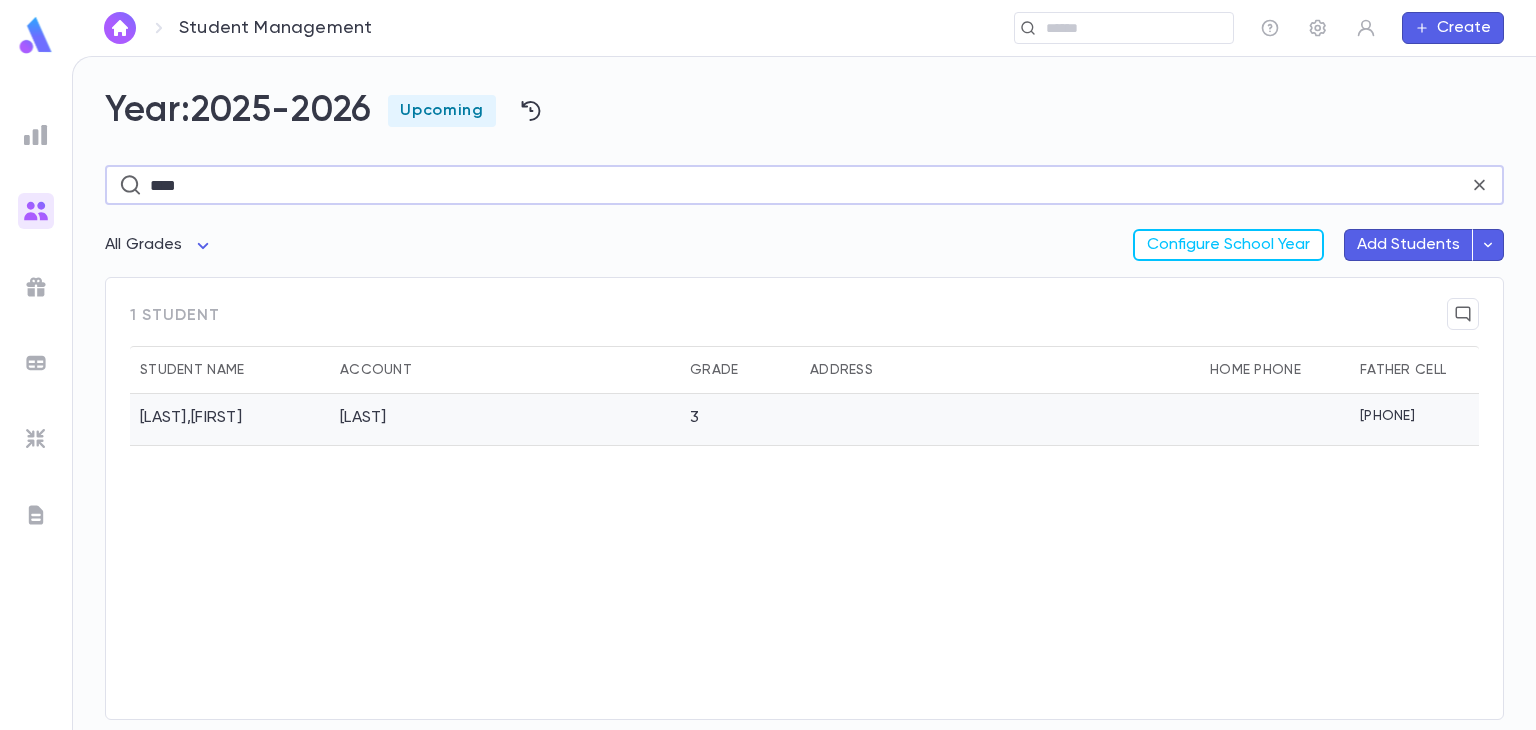 click on "Levy" at bounding box center [505, 420] 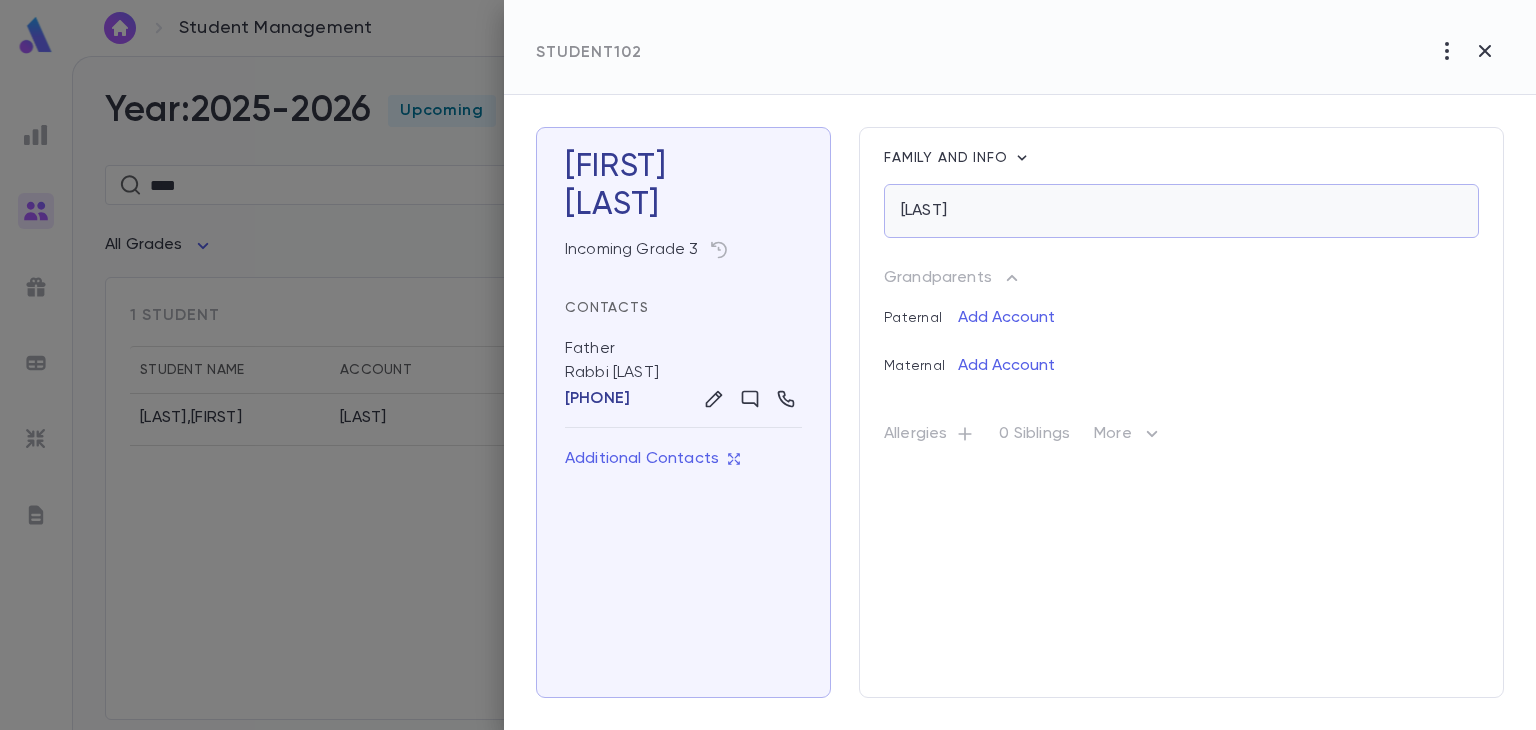 click on "Levy" at bounding box center [1181, 211] 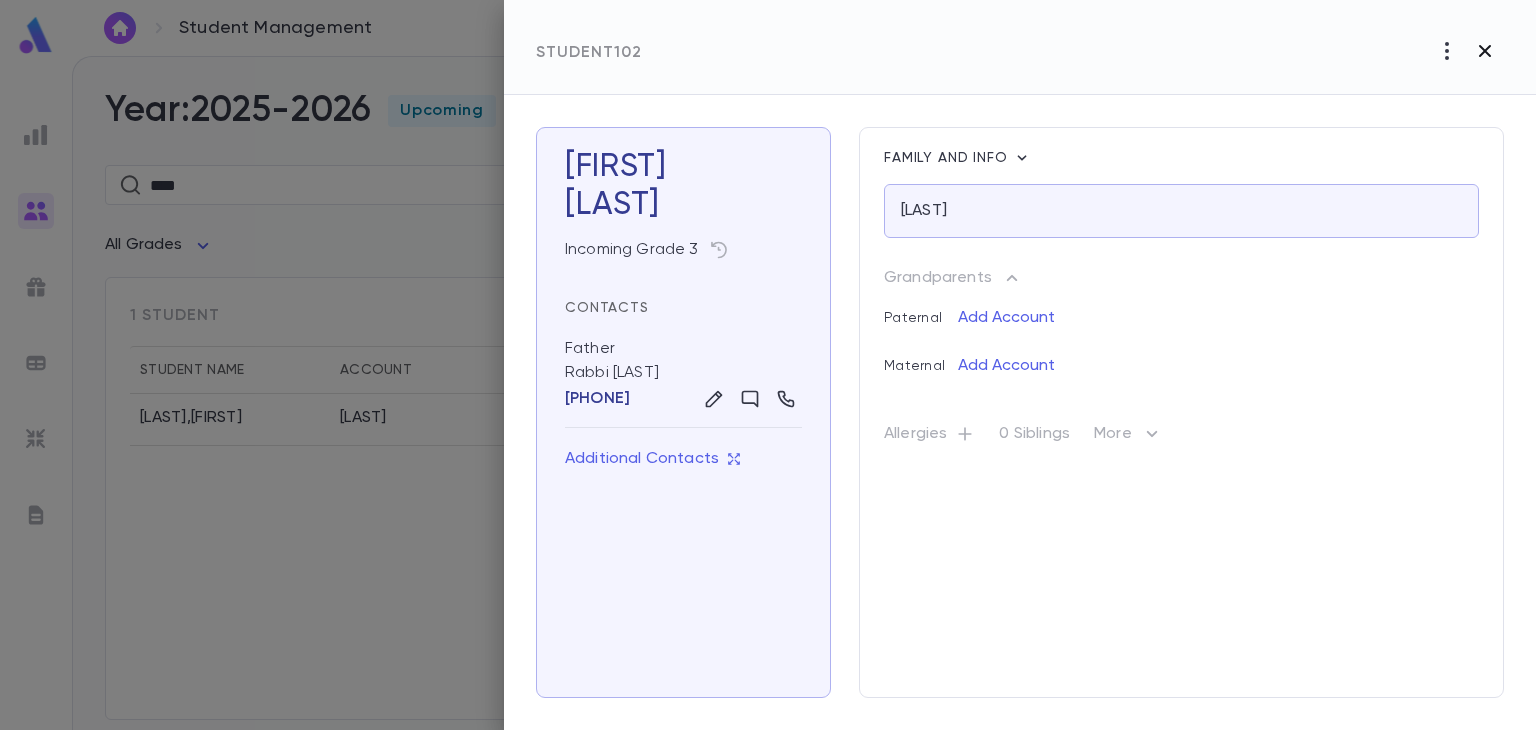 click 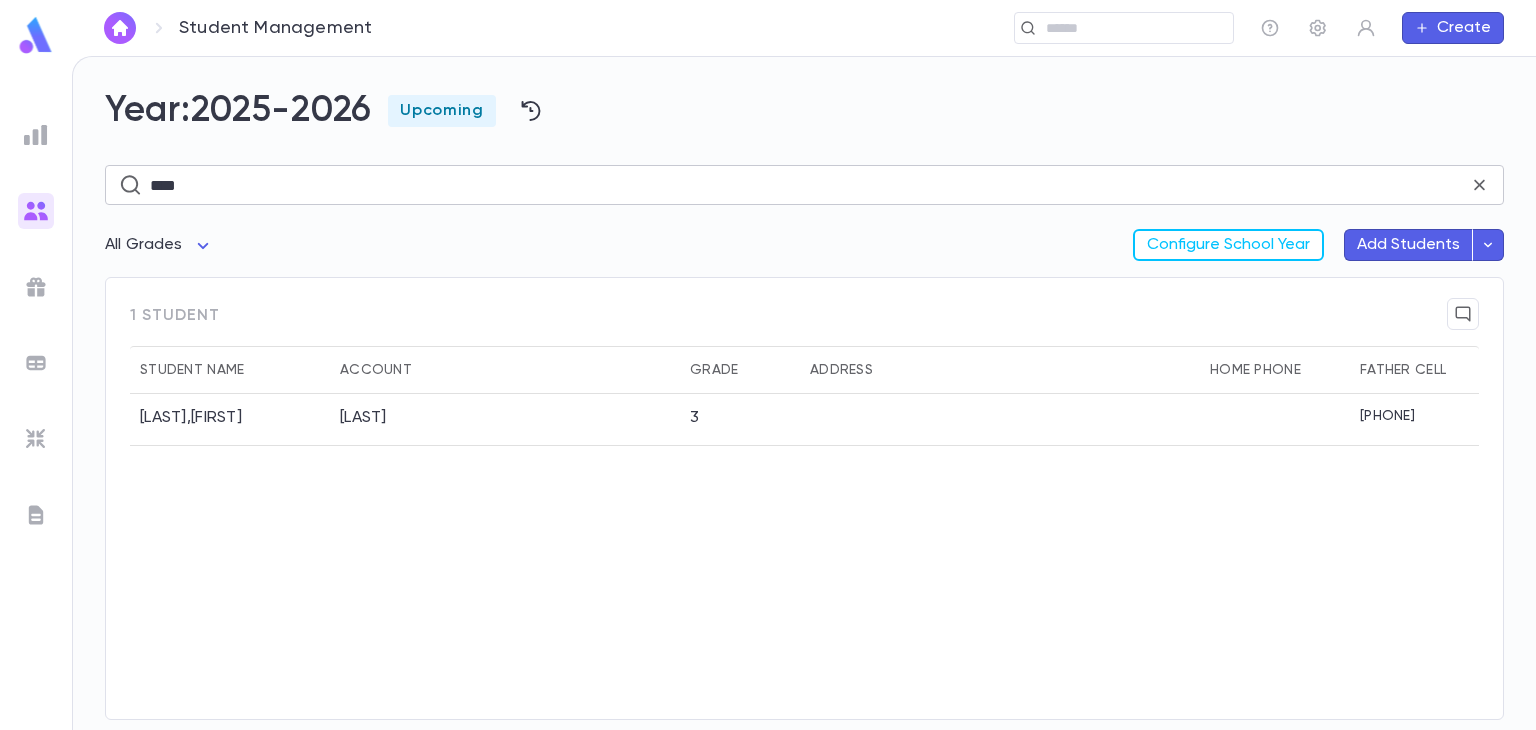 click on "****" at bounding box center (809, 185) 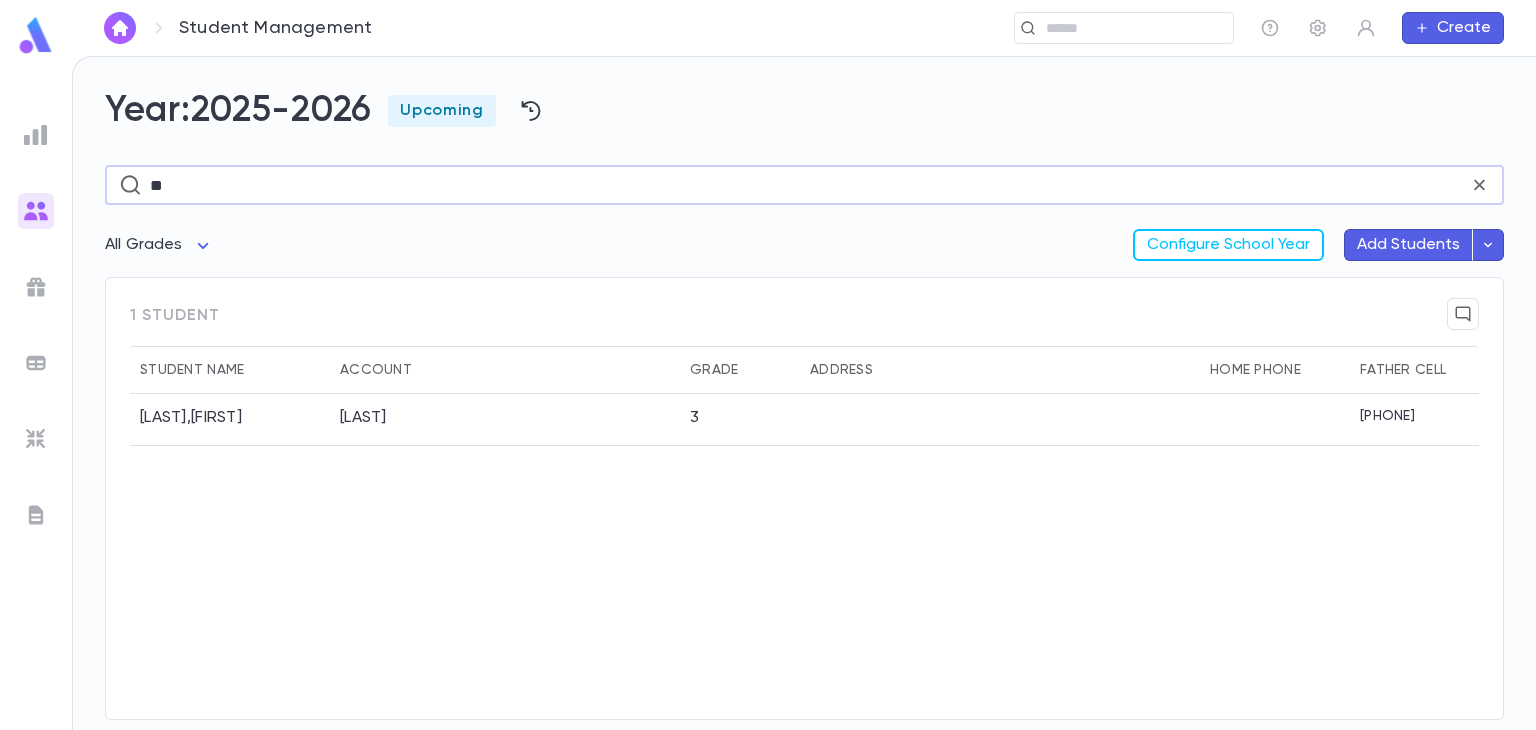 type on "*" 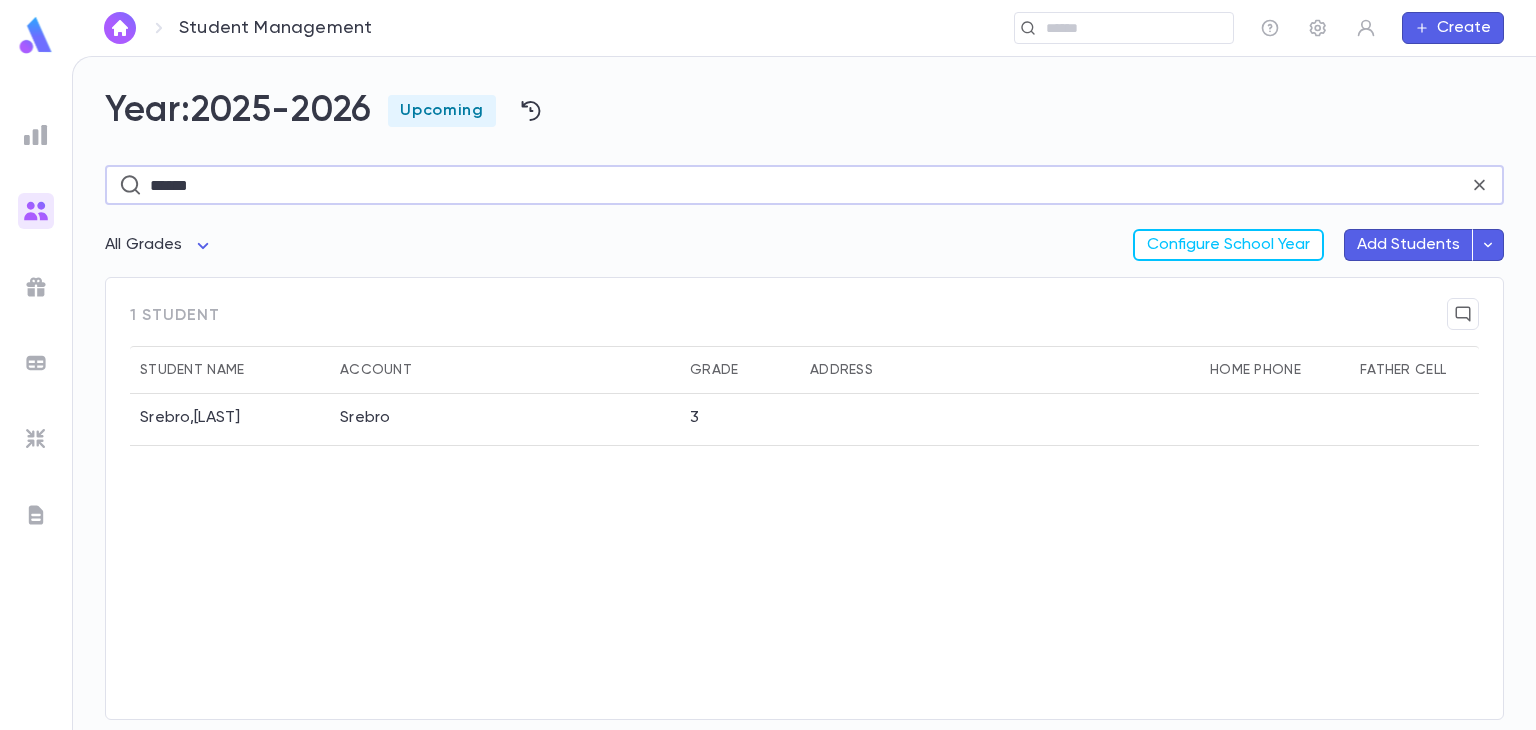type on "******" 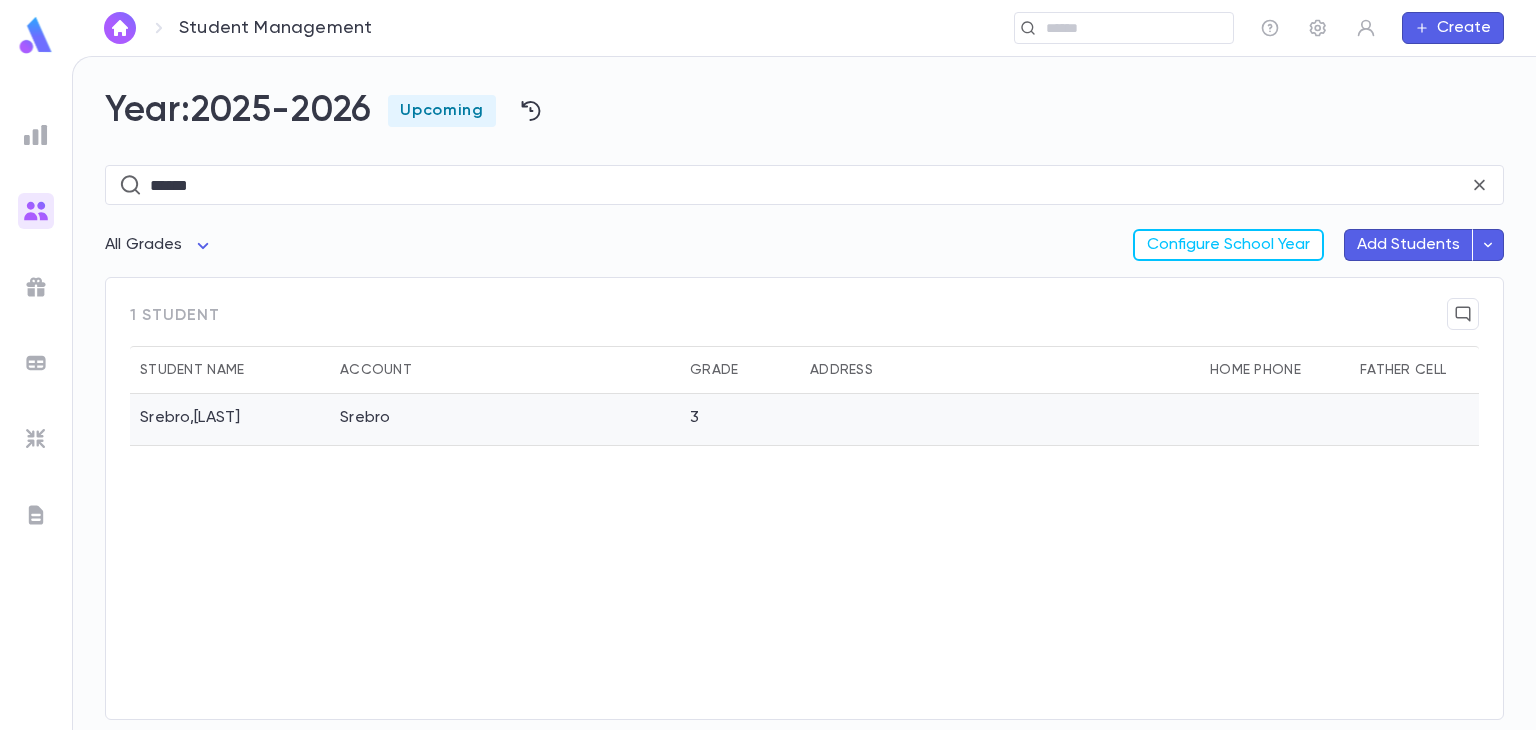 click on "Srebro" at bounding box center [505, 420] 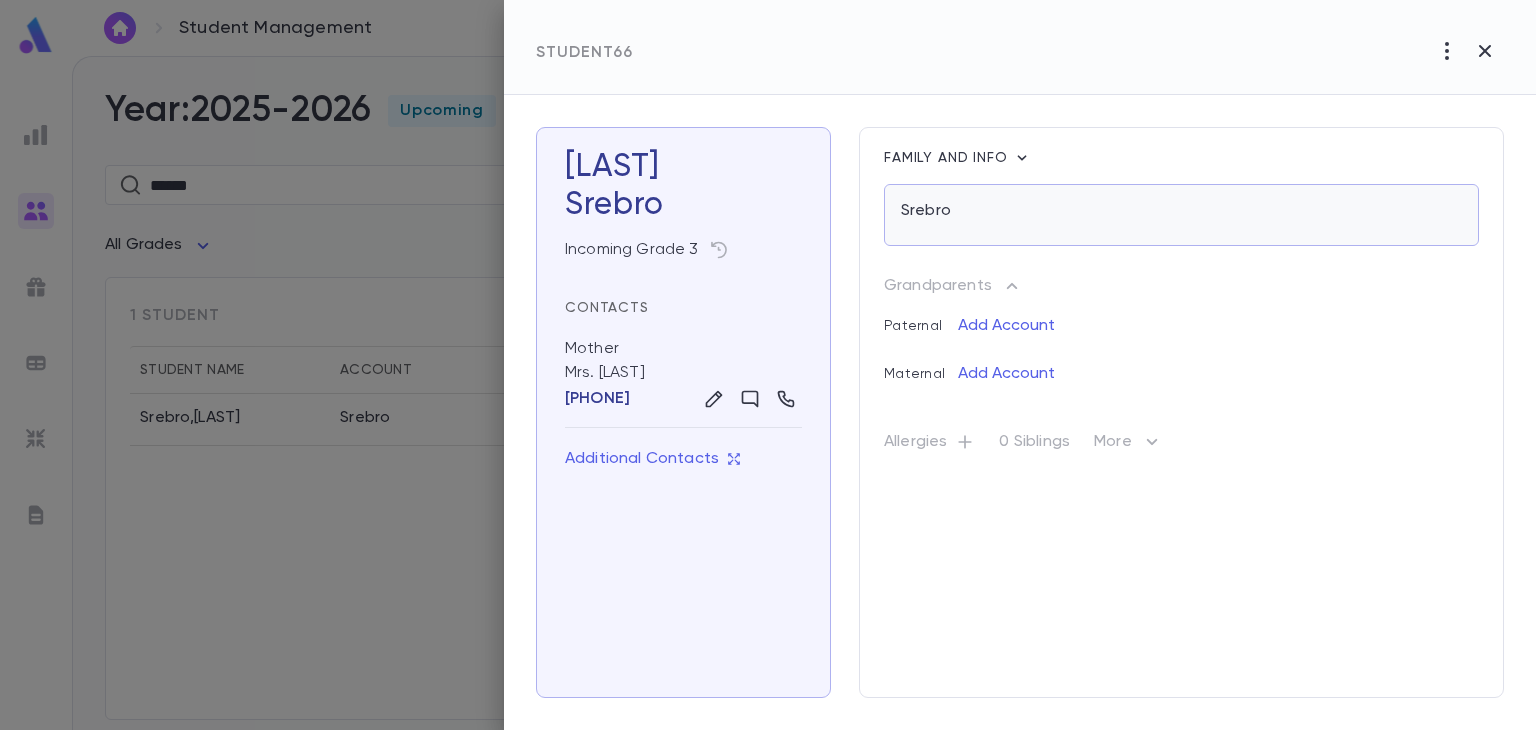 click on "Srebro" at bounding box center (926, 211) 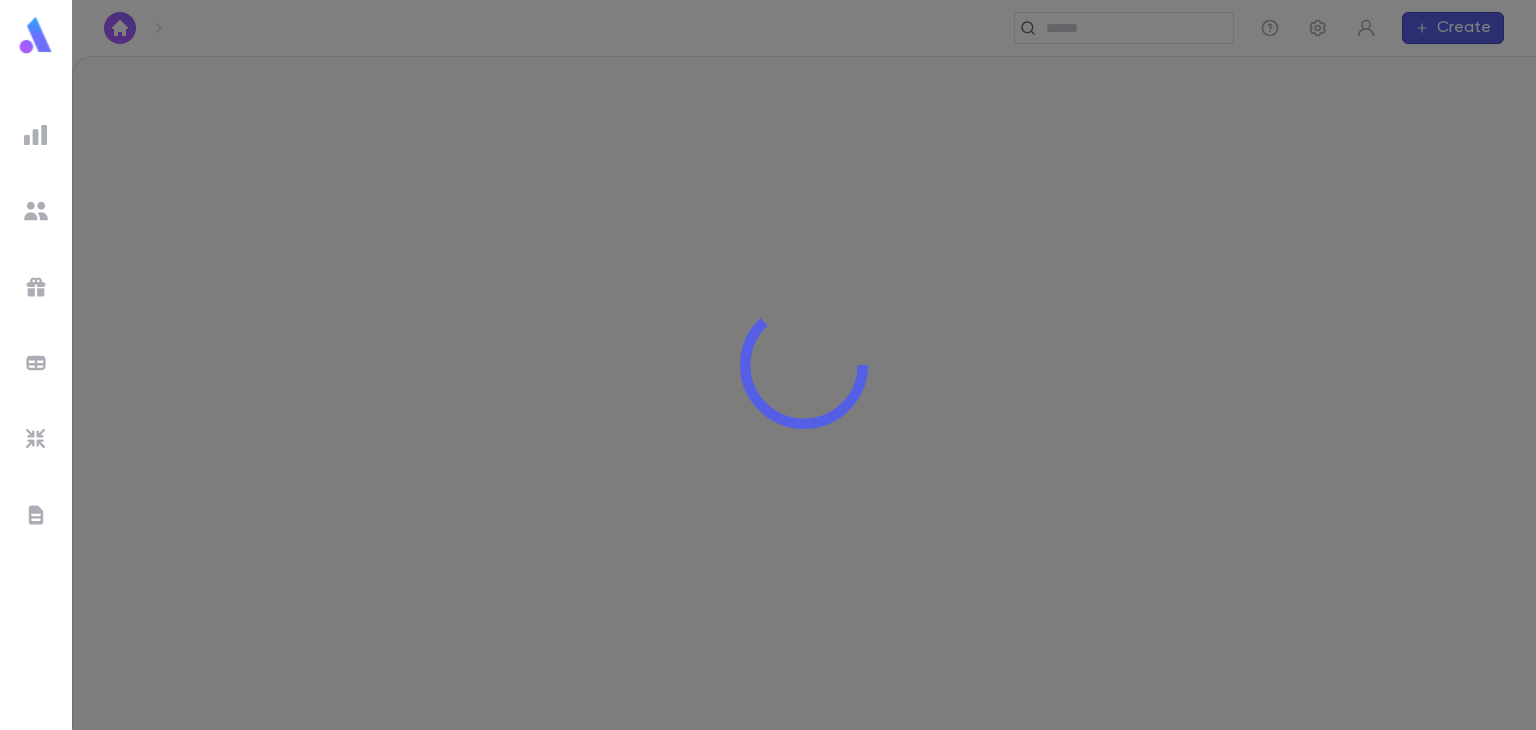 scroll, scrollTop: 0, scrollLeft: 0, axis: both 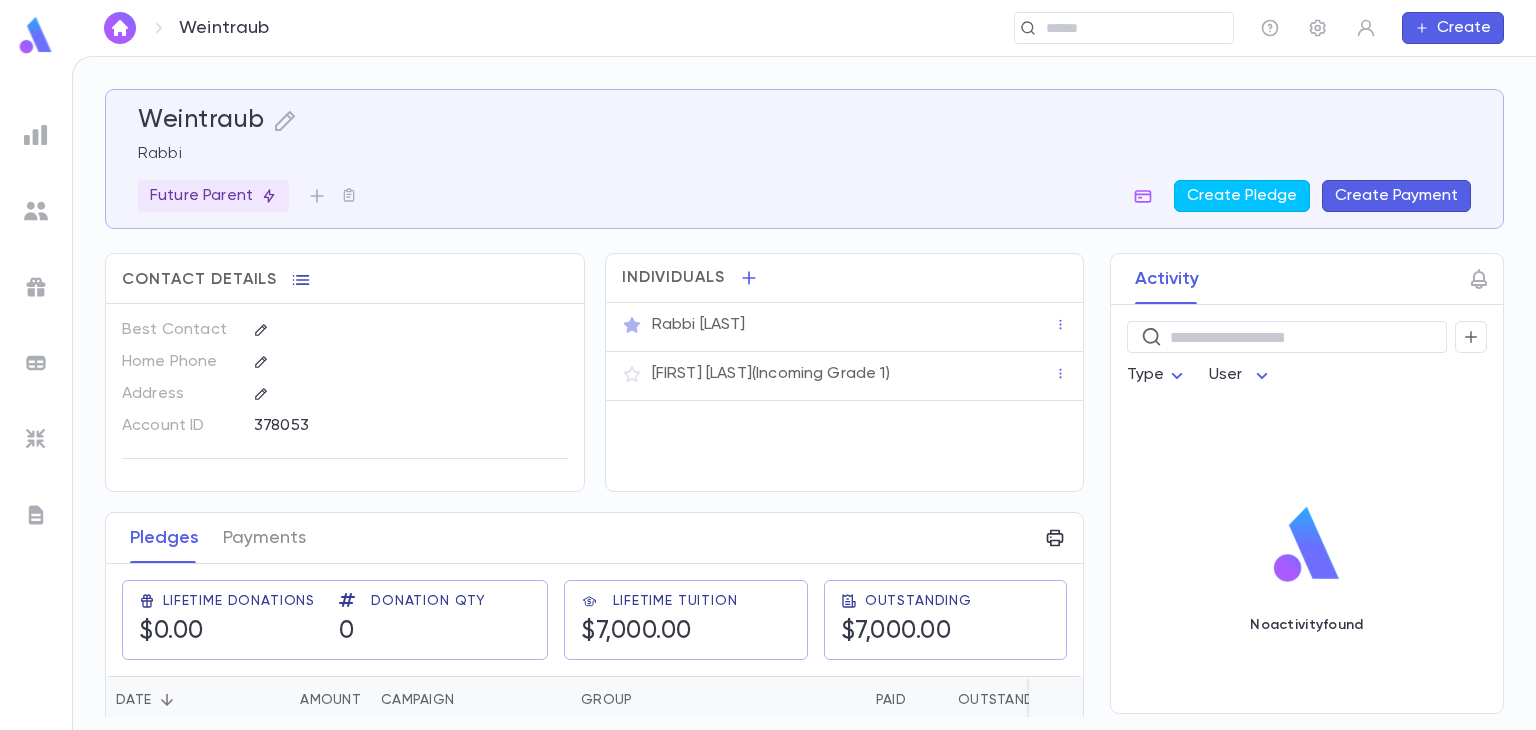 click 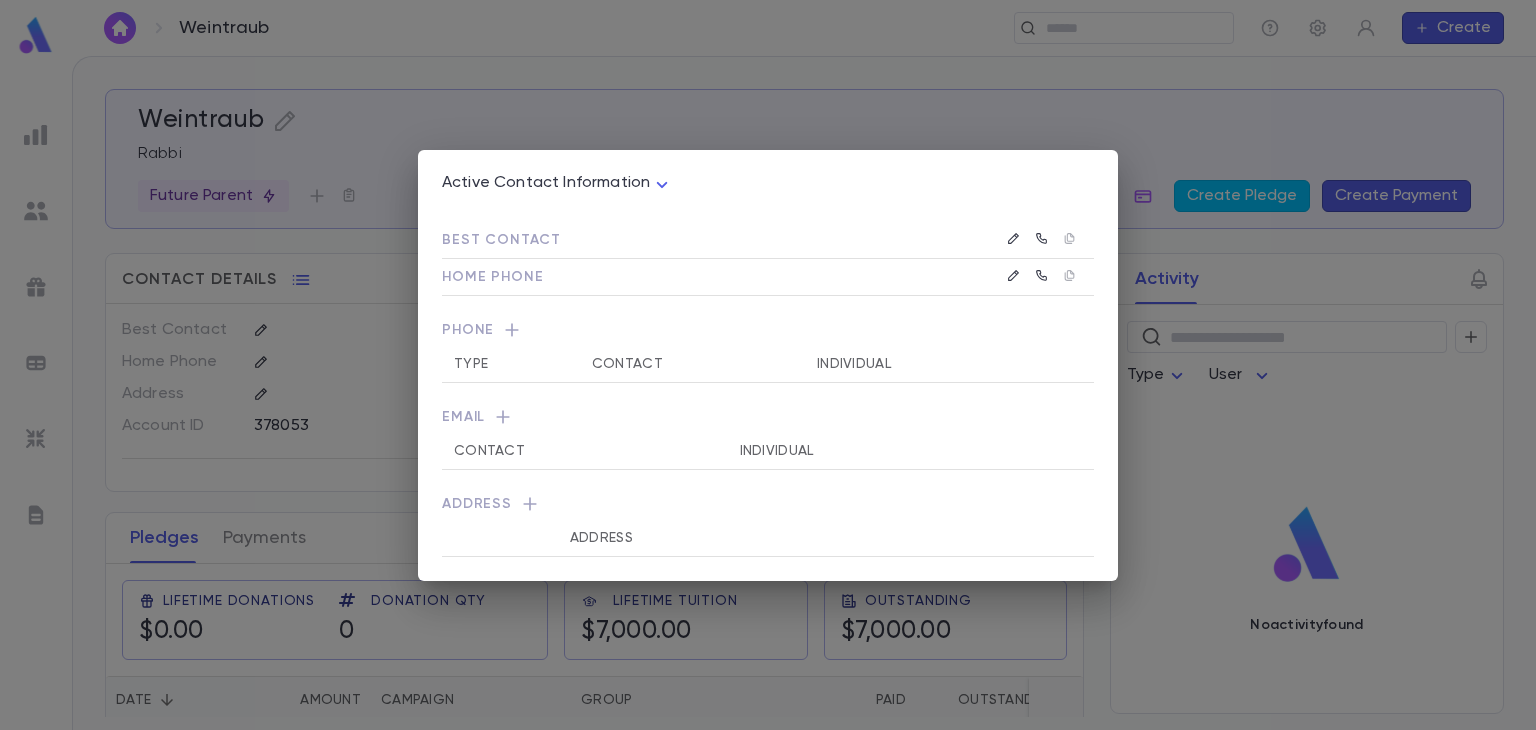 click 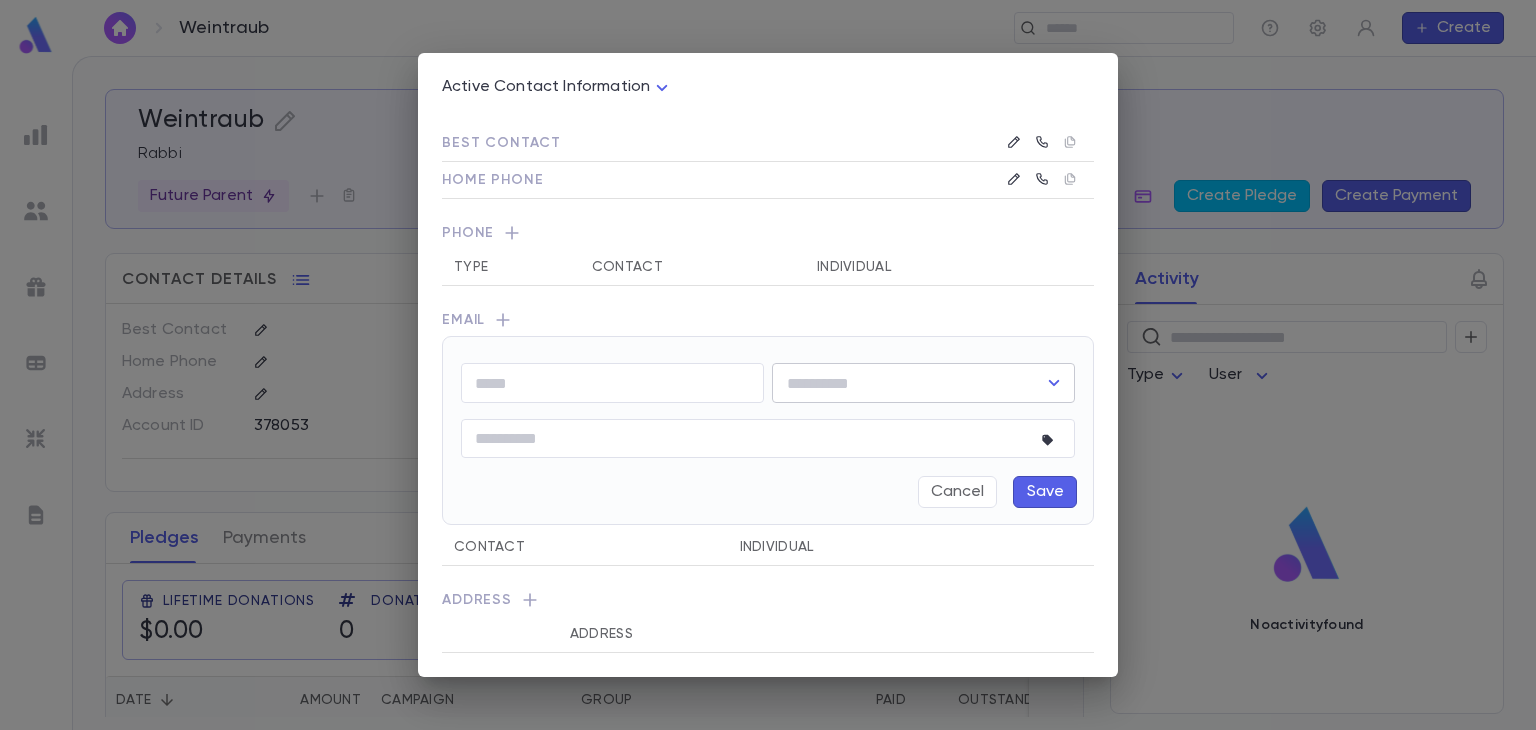 click at bounding box center [908, 383] 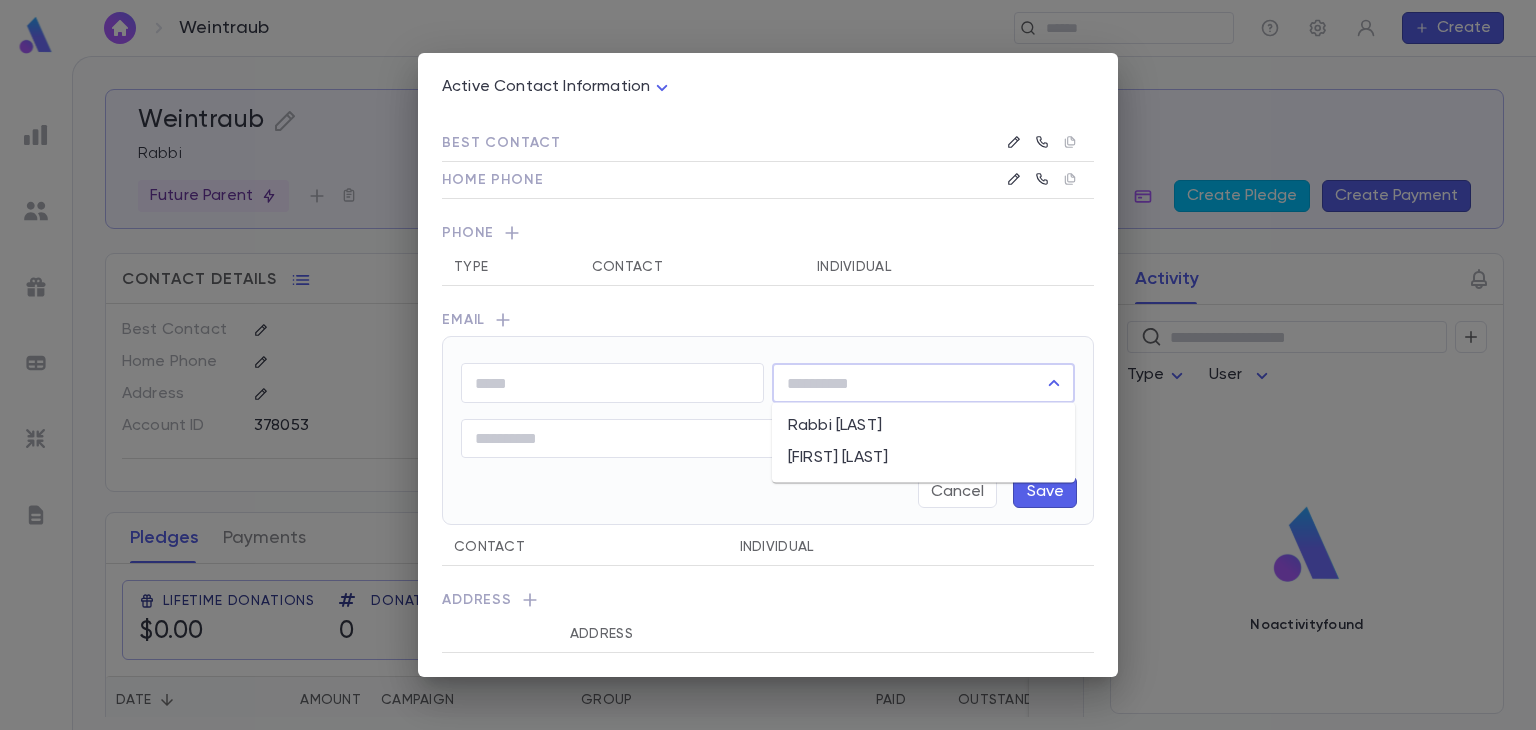click on "Shmuel Weintraub" at bounding box center [923, 458] 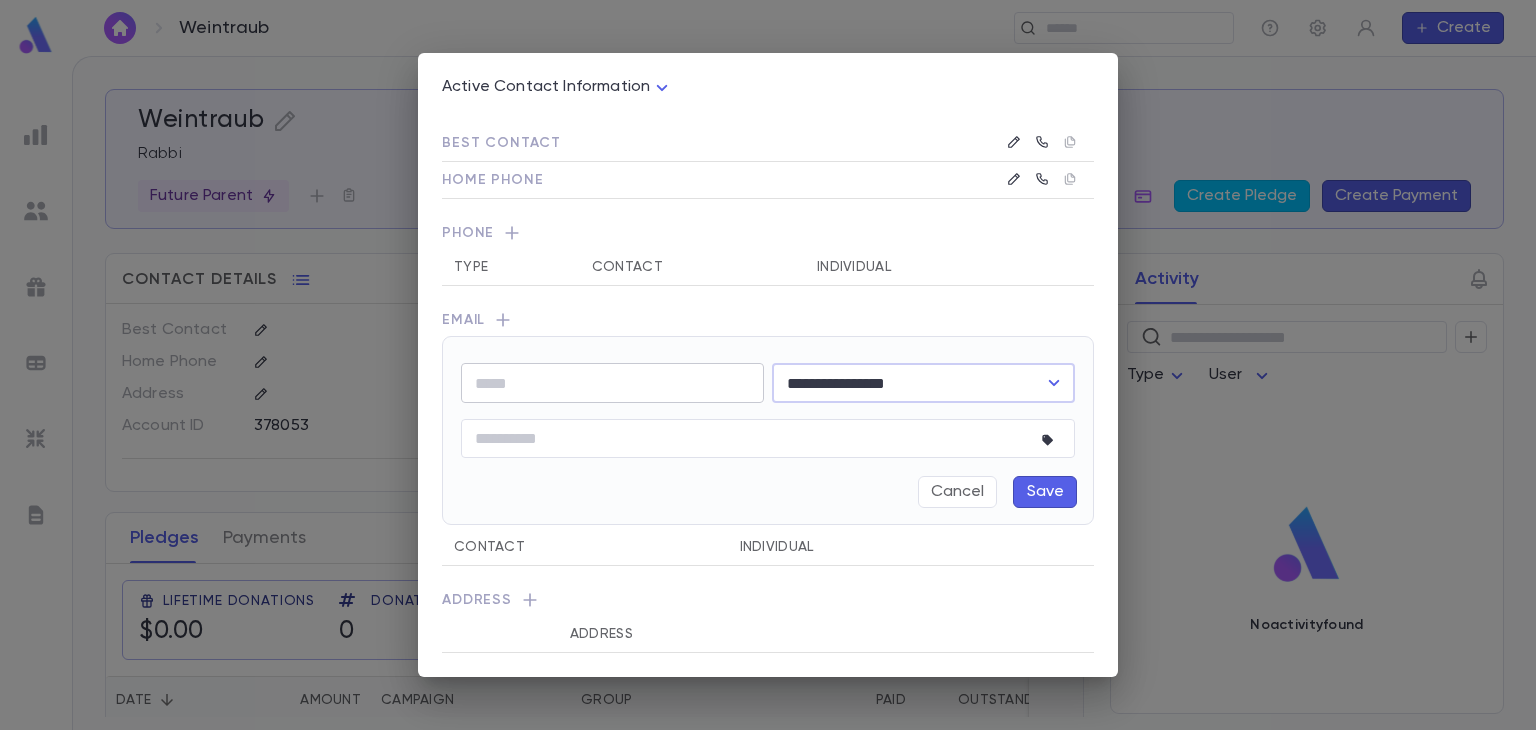 click at bounding box center (612, 383) 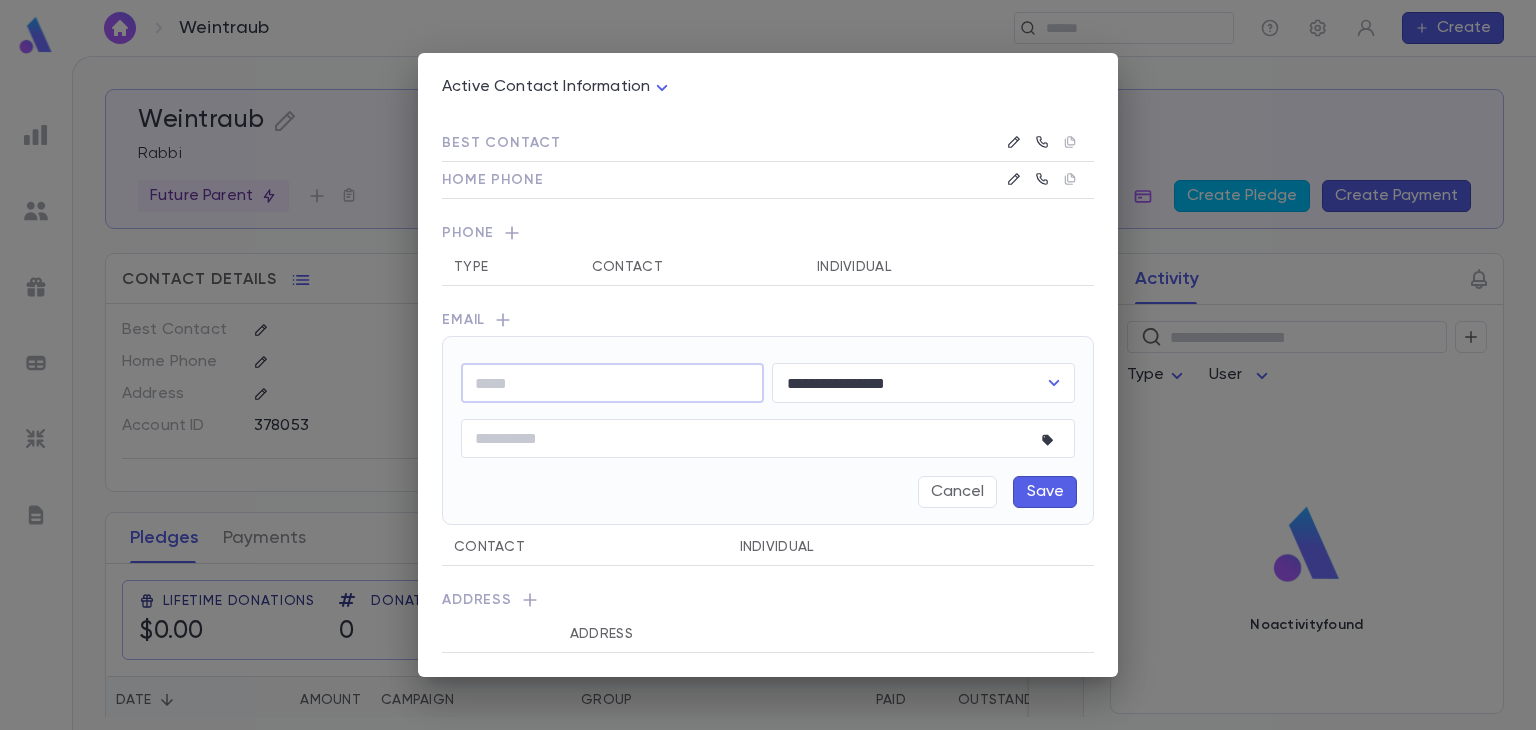 paste on "**********" 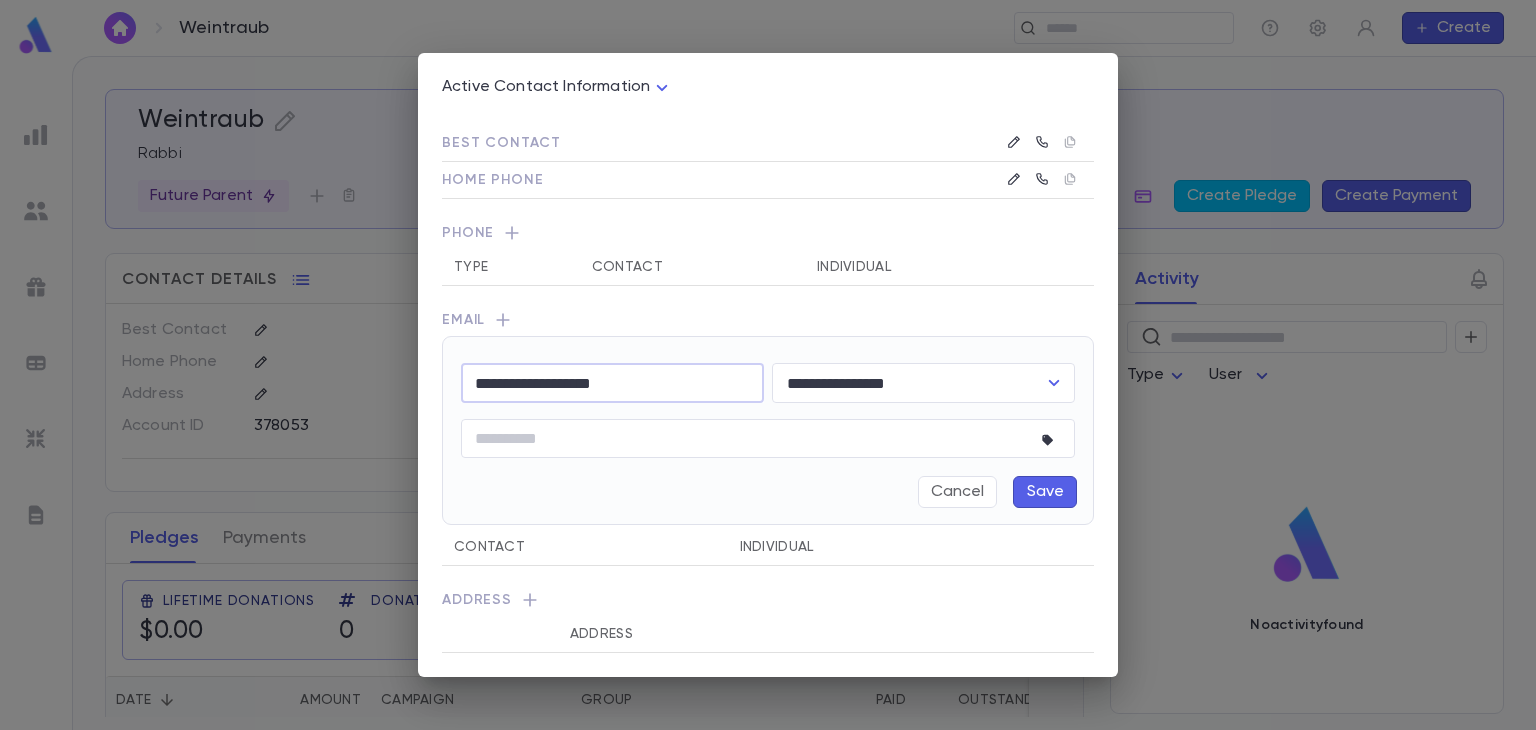 type on "**********" 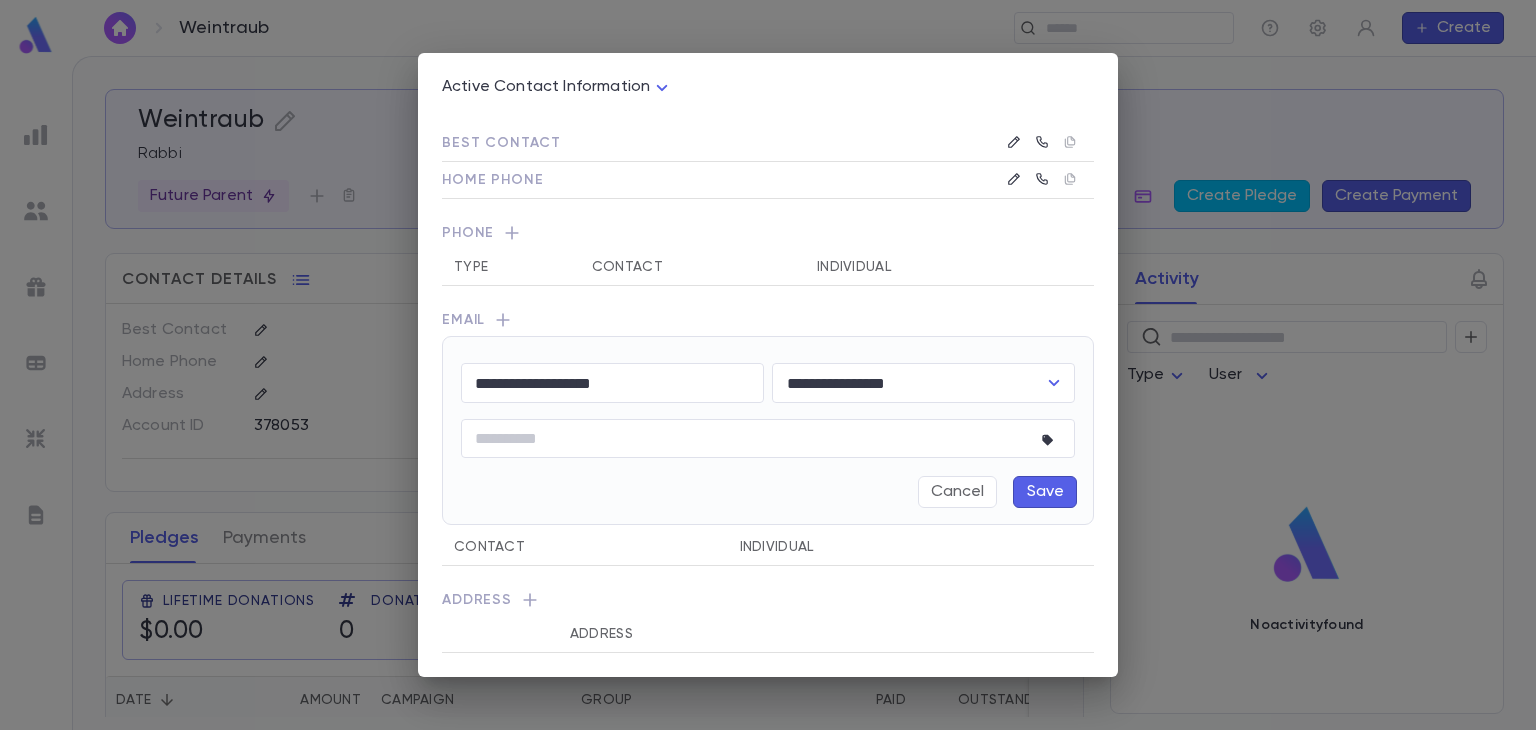 click on "Save" at bounding box center (1045, 492) 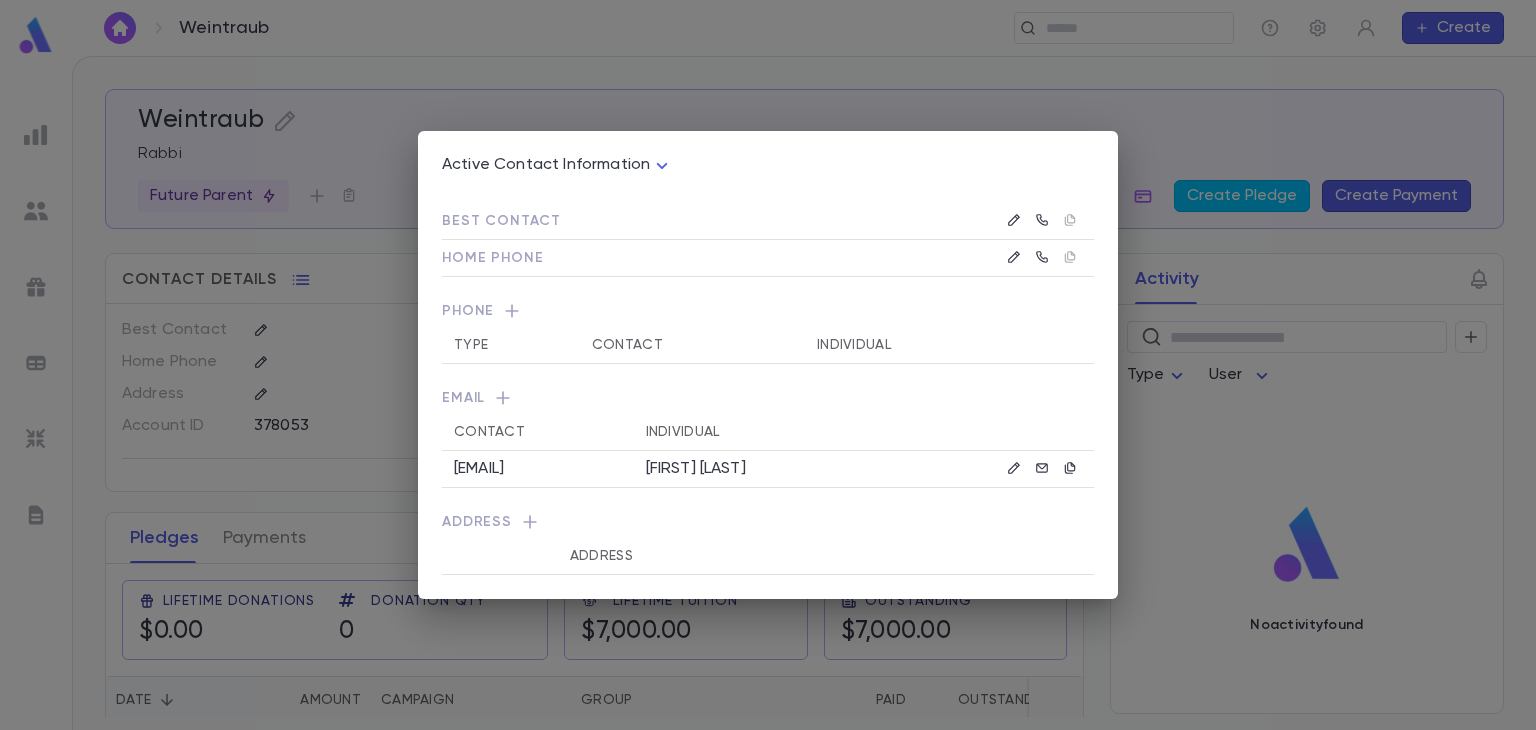 click on "Best Contact Home Phone Phone Type Contact Individual Email Contact Individual Shmuelw87@gmail.com Shmuel Weintraub Address Address" at bounding box center (768, 383) 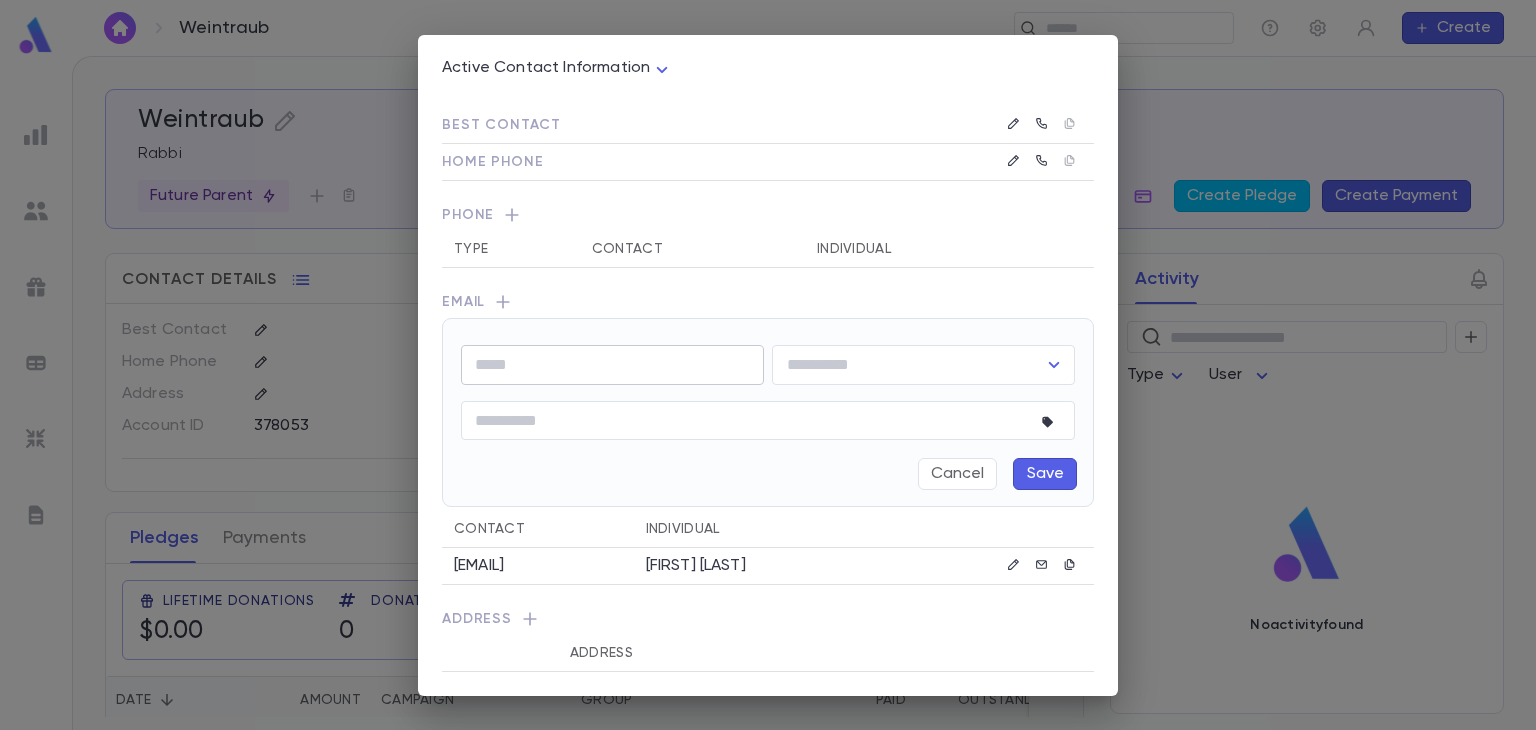 click at bounding box center [612, 364] 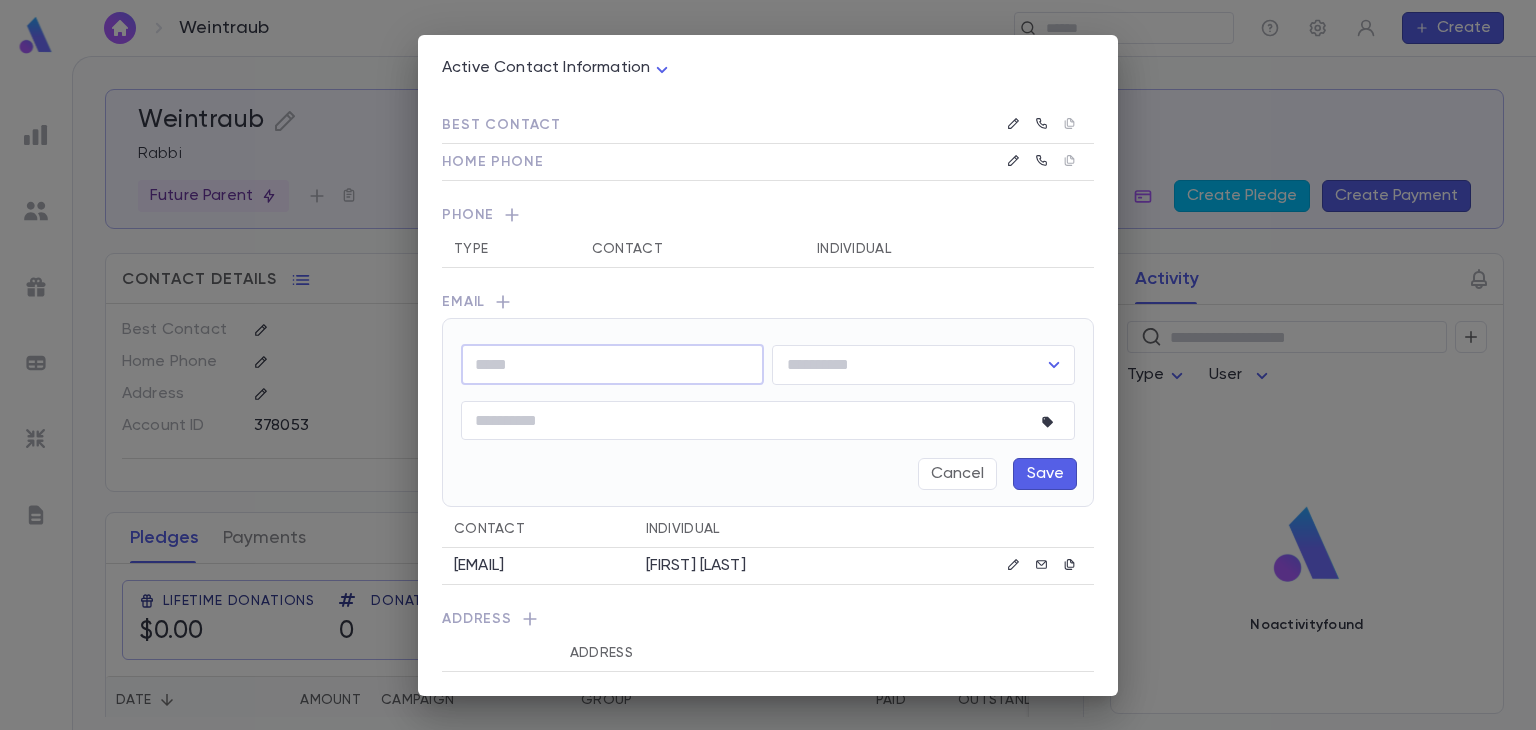 paste on "**********" 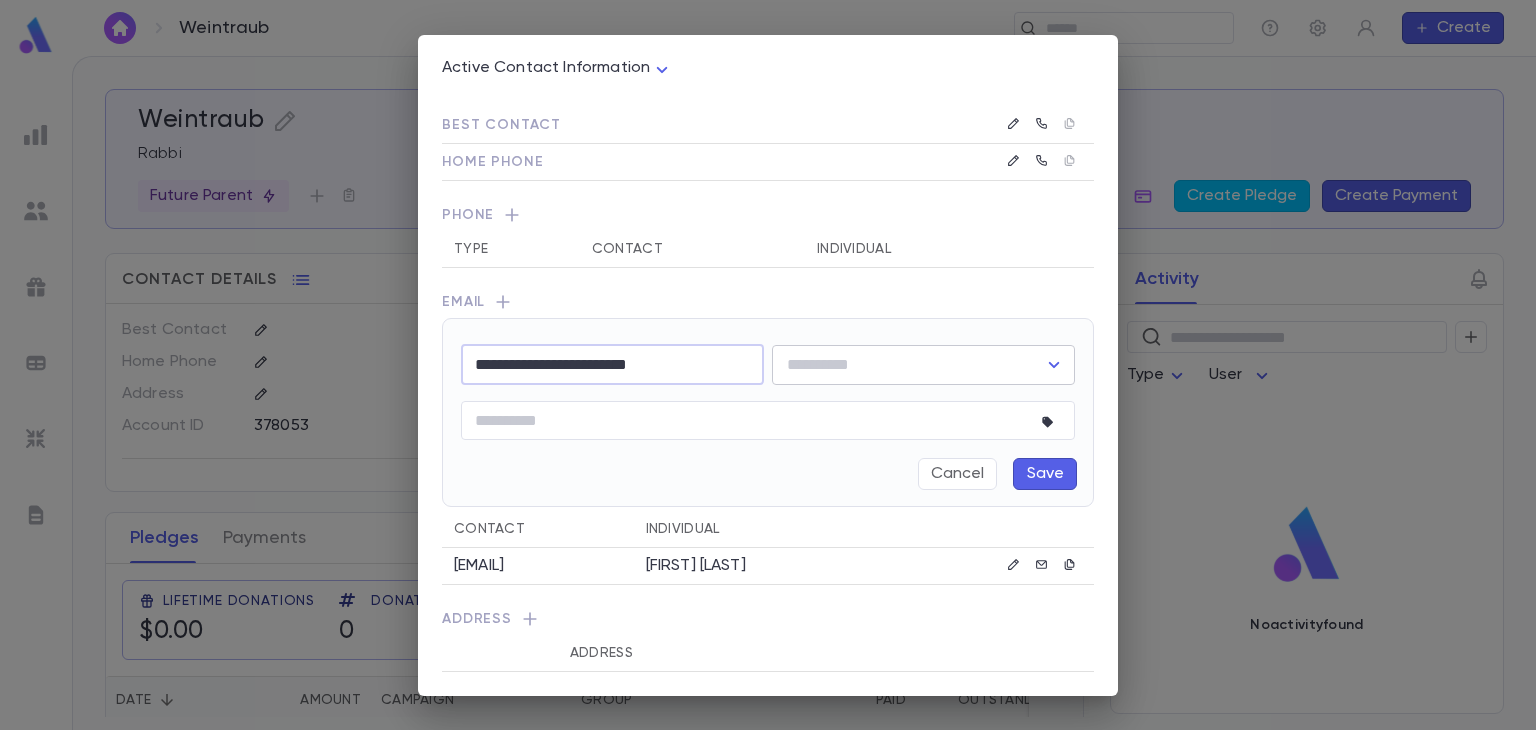 type on "**********" 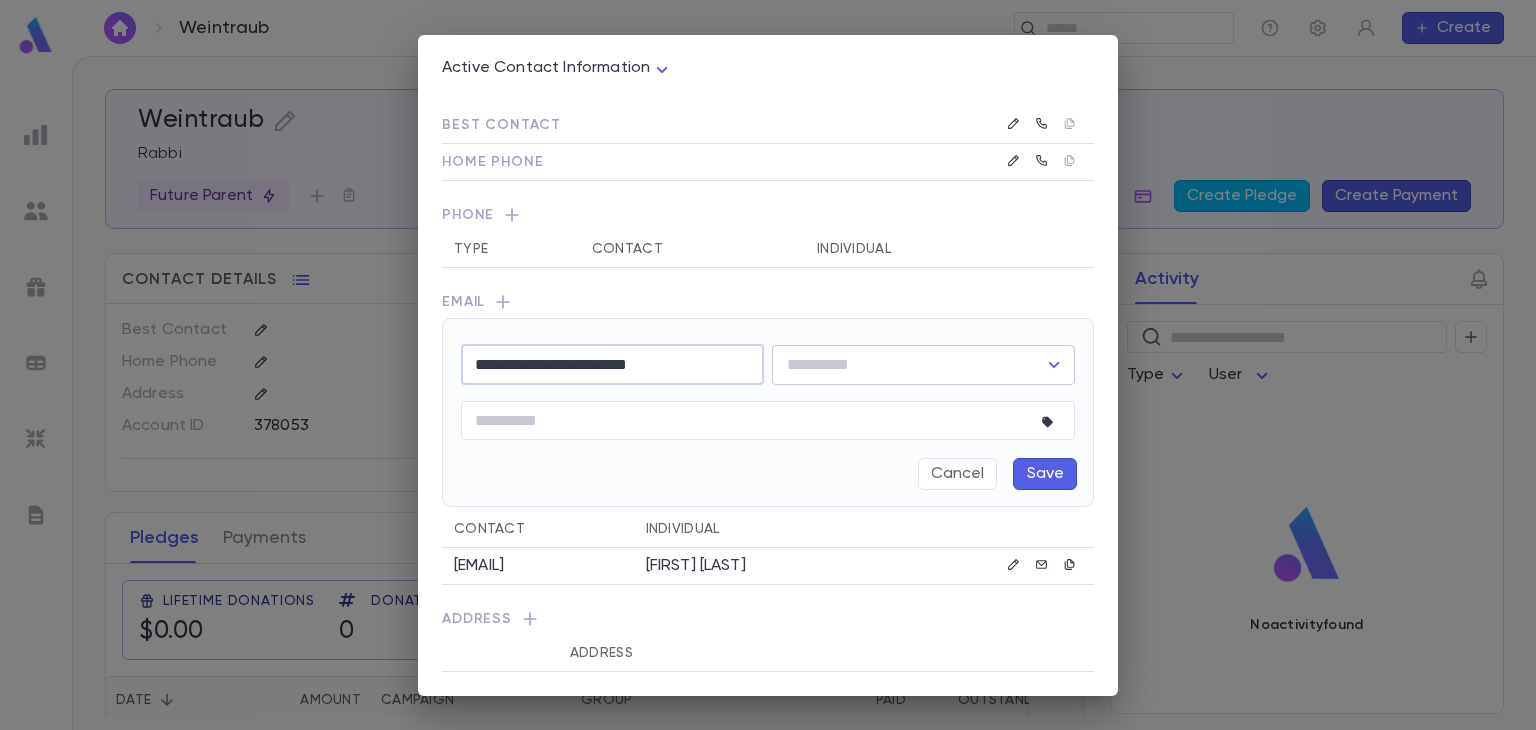 click at bounding box center [908, 365] 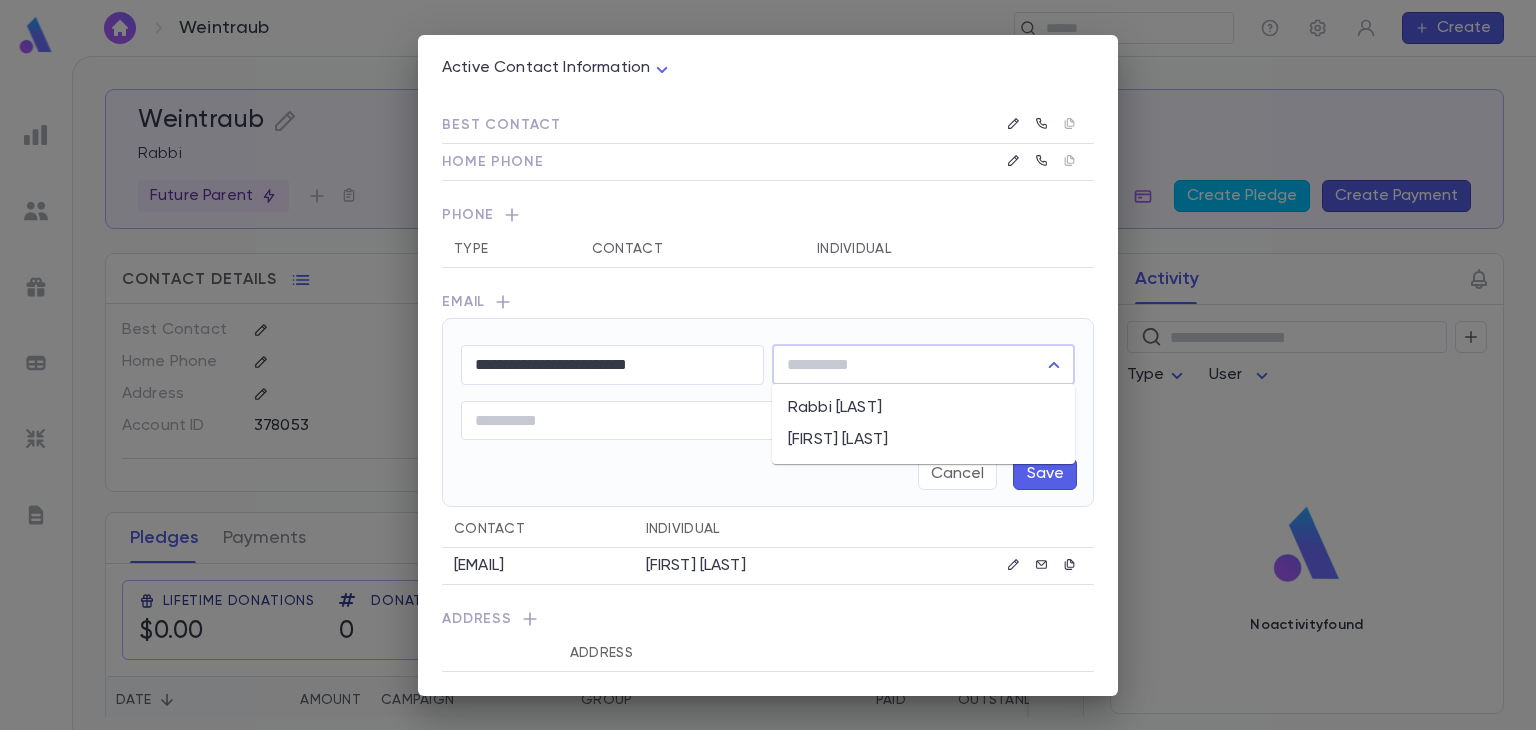 click on "Rabbi Weintraub" at bounding box center [923, 408] 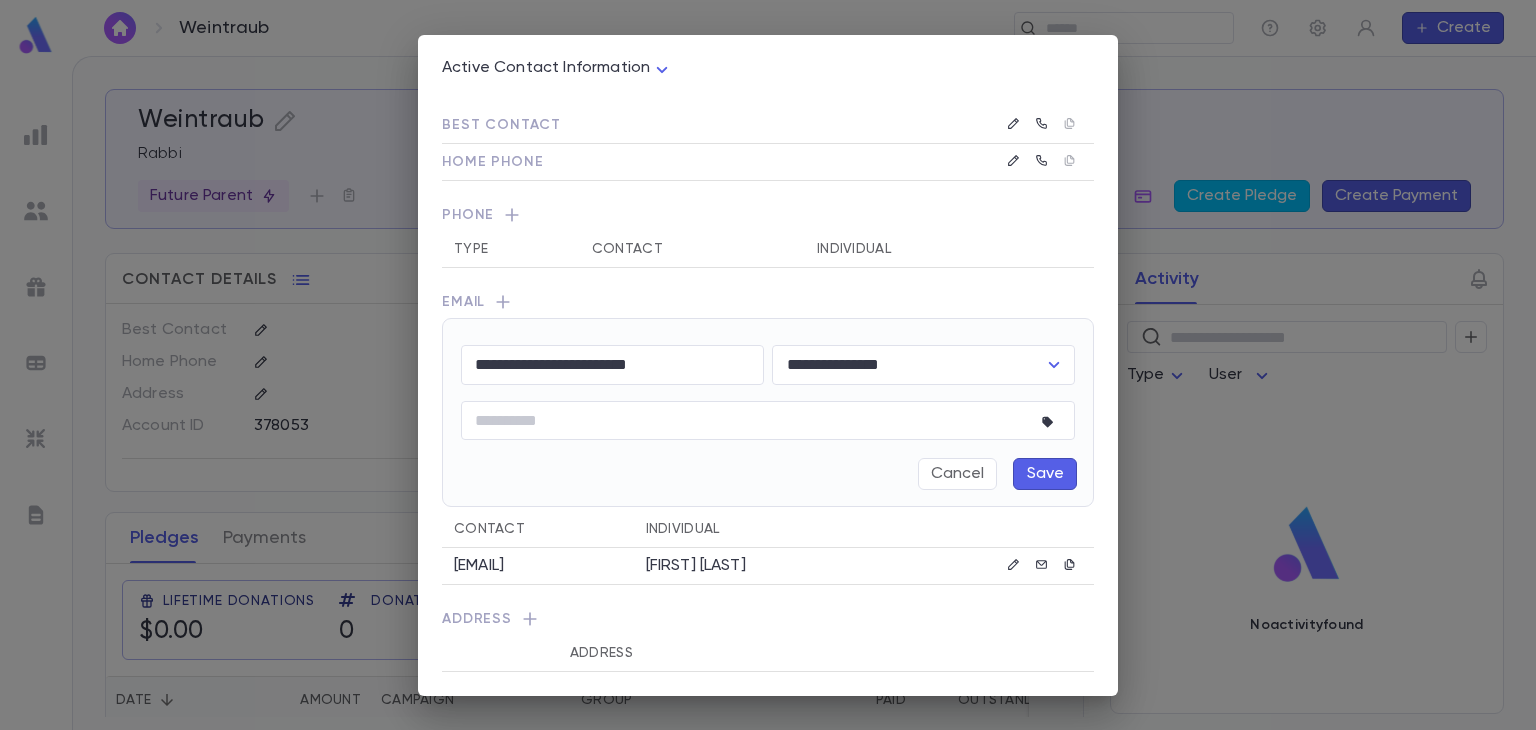 click on "Save" at bounding box center [1045, 474] 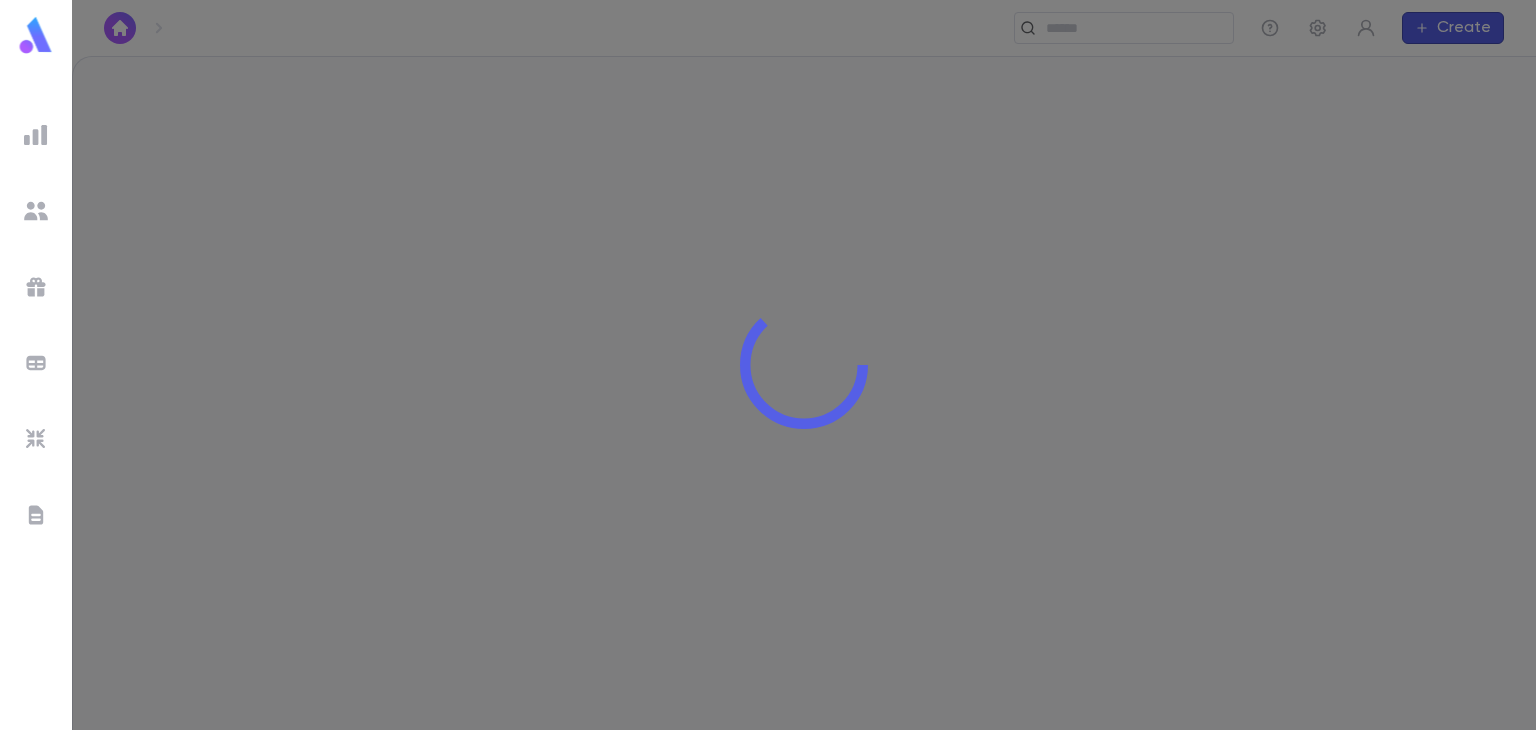 scroll, scrollTop: 0, scrollLeft: 0, axis: both 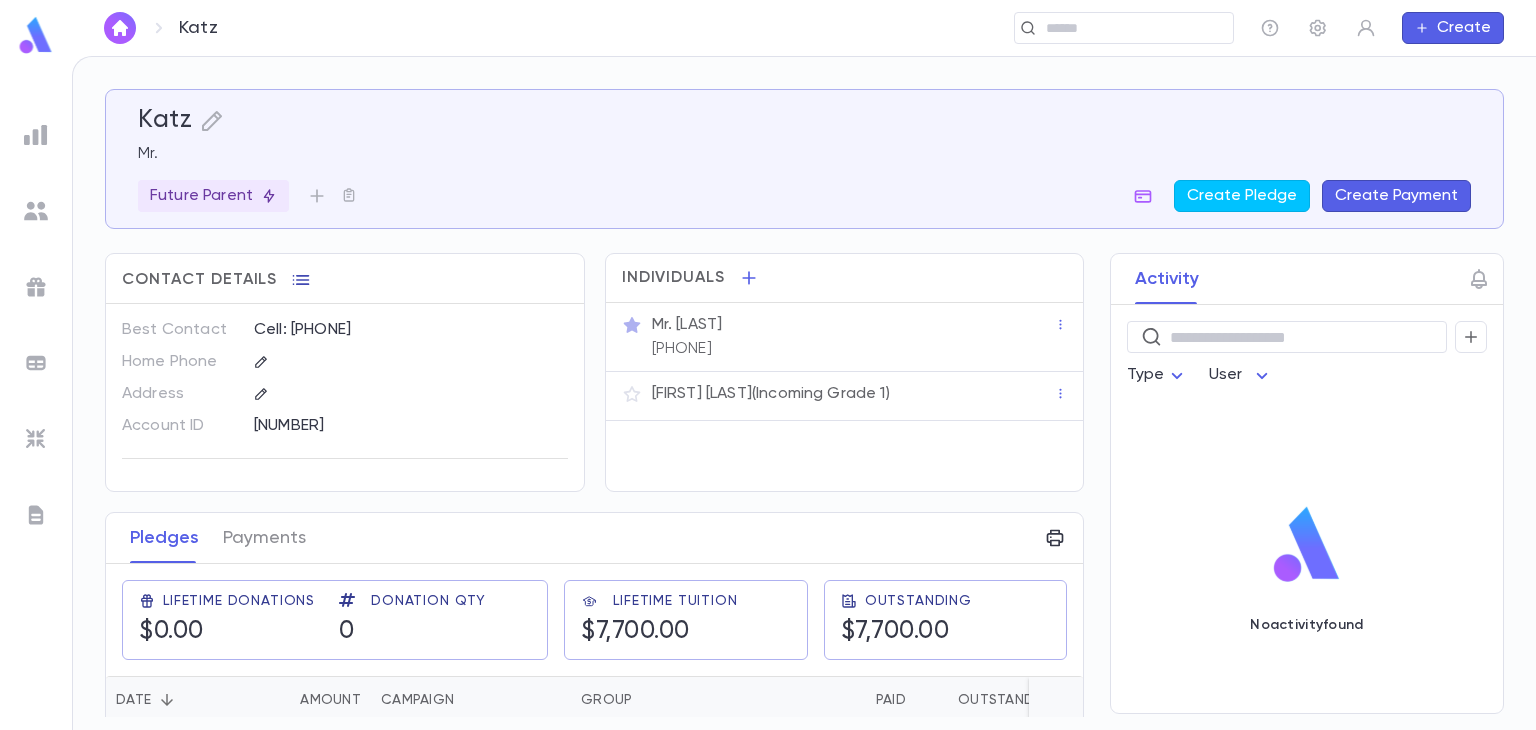 click 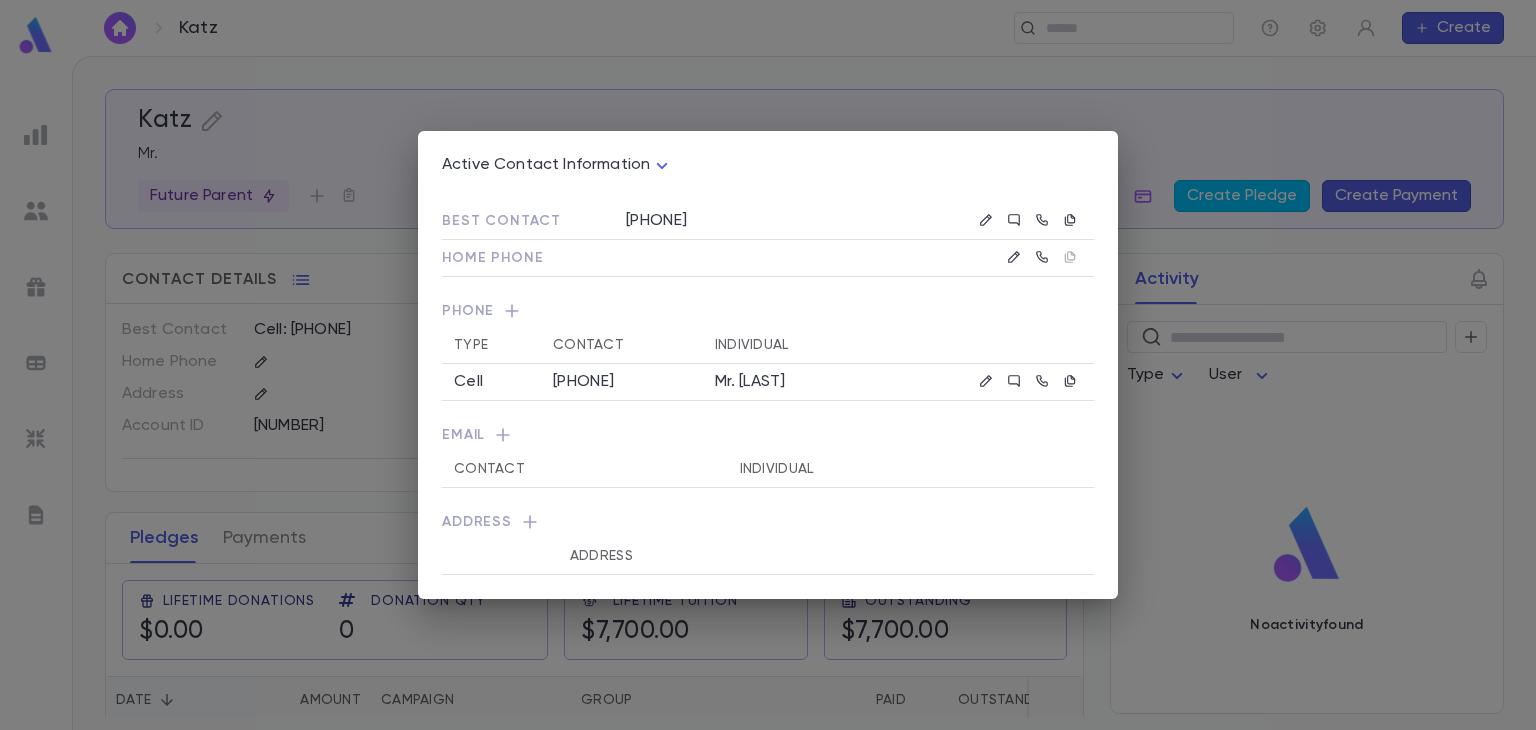 click 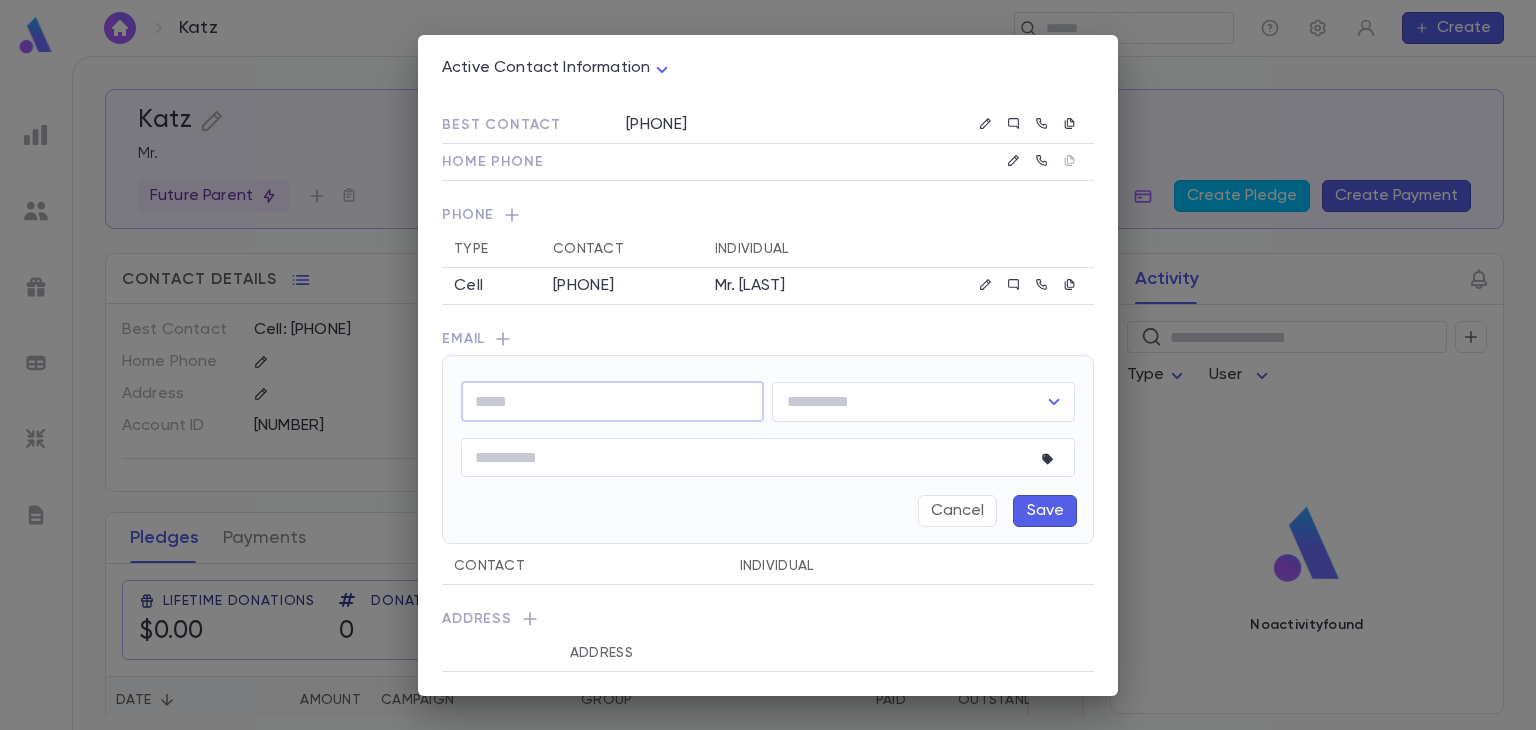 click at bounding box center [612, 401] 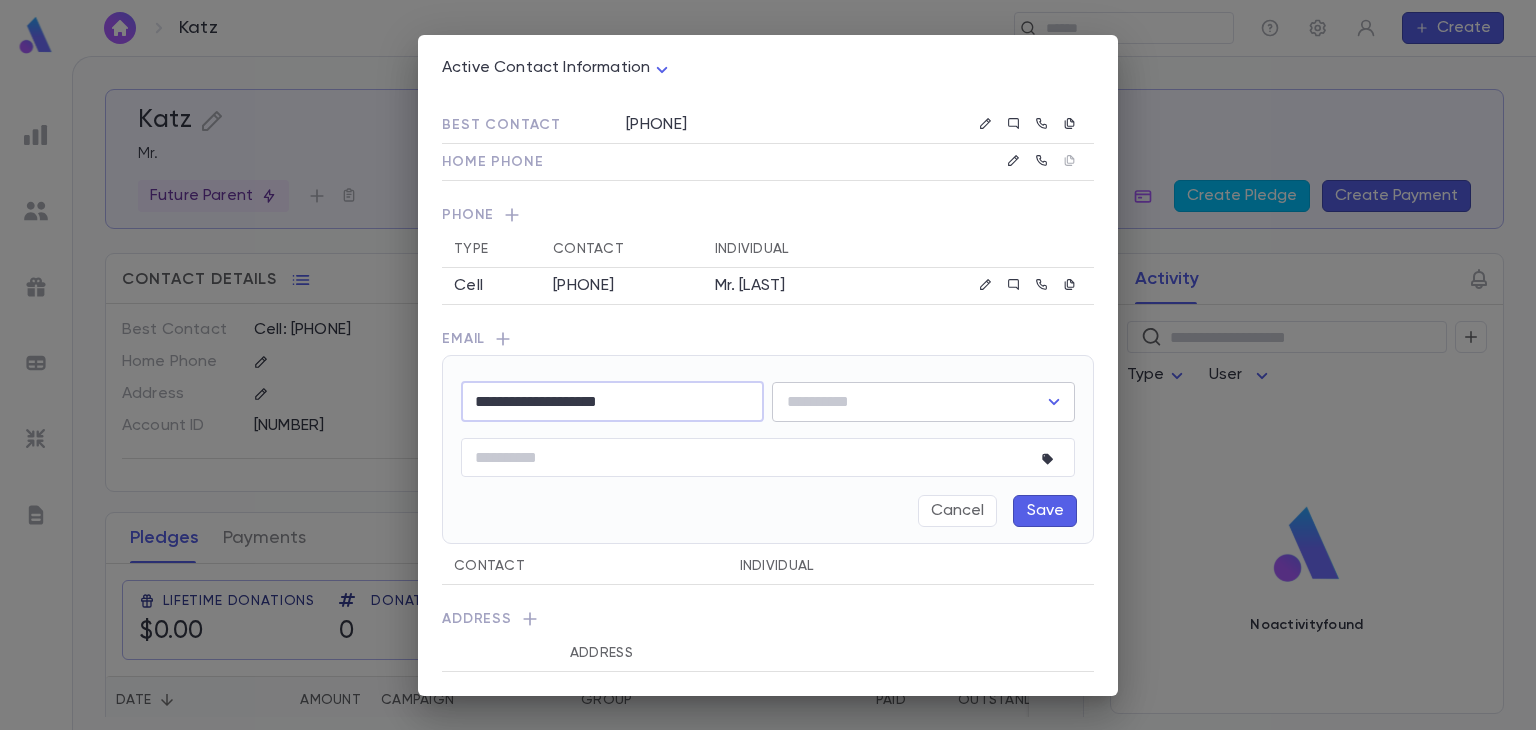 type on "**********" 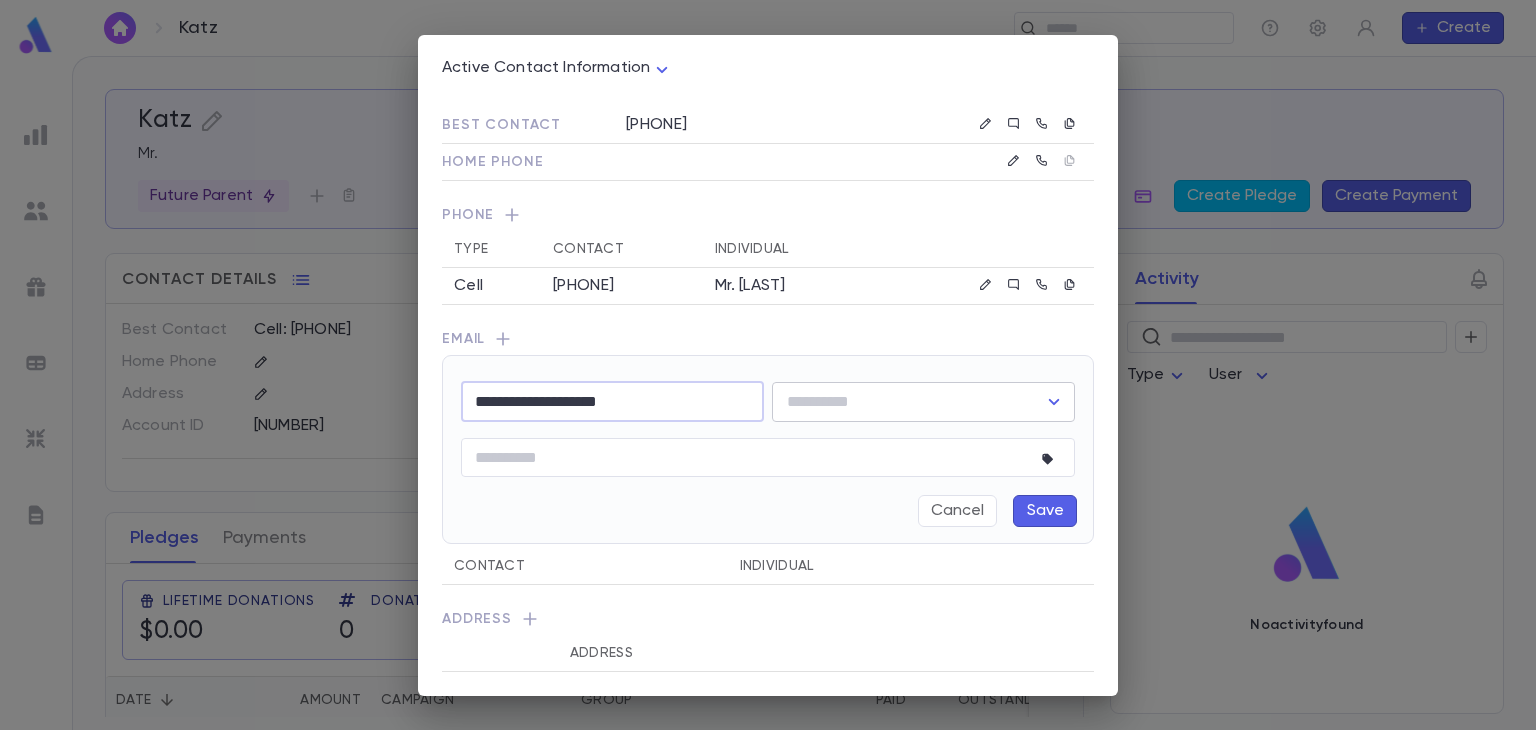 click at bounding box center [908, 402] 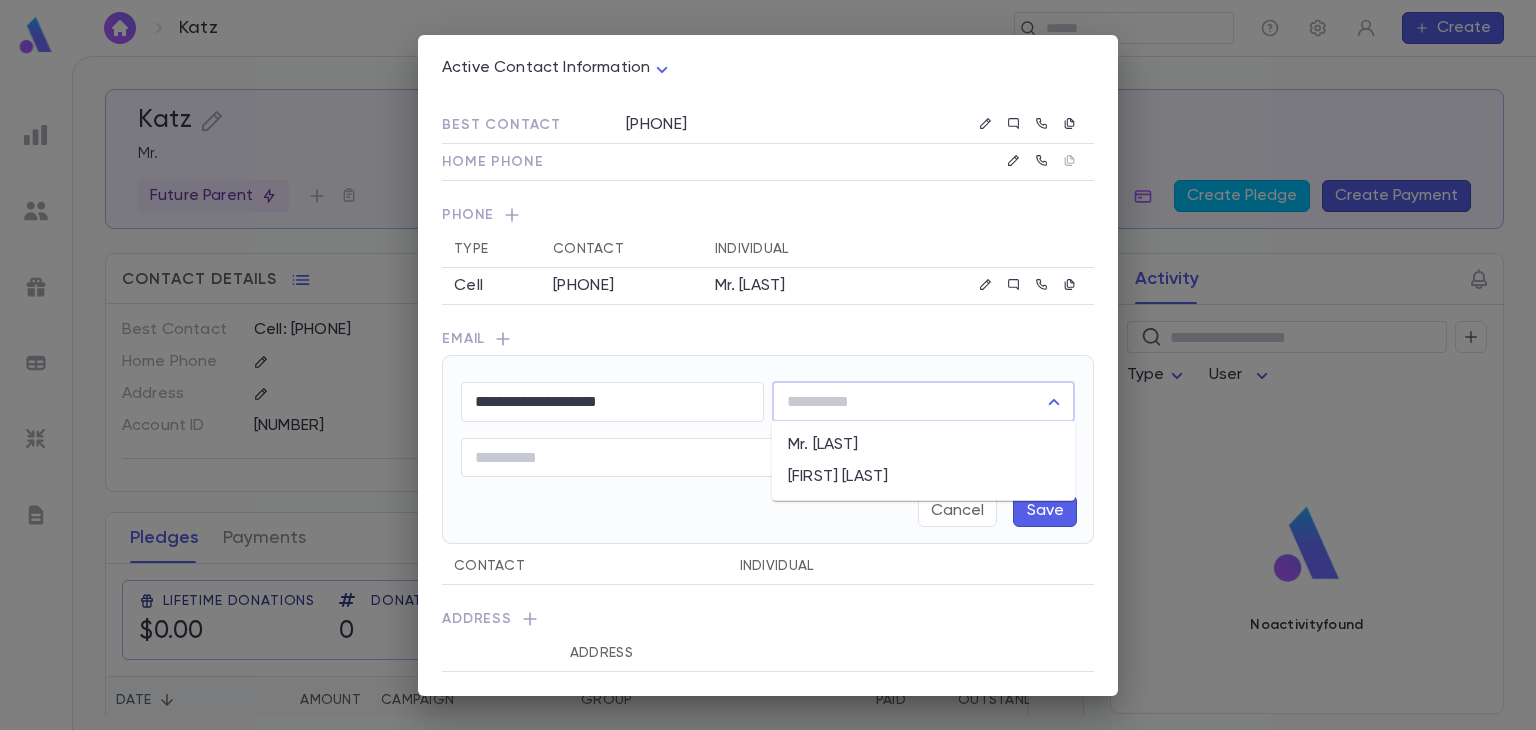 click on "Mr. [LAST]" at bounding box center (923, 445) 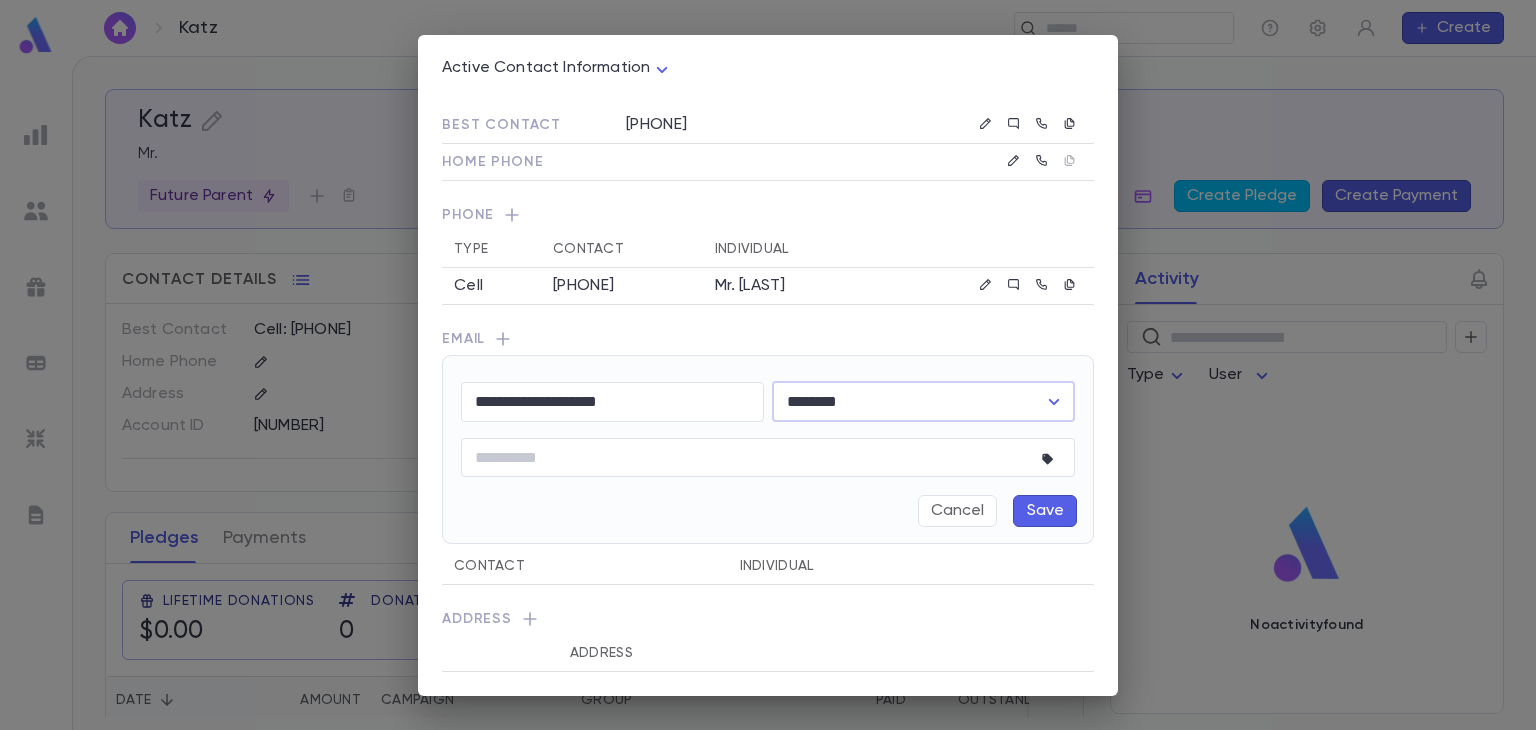 click on "Save" at bounding box center [1045, 511] 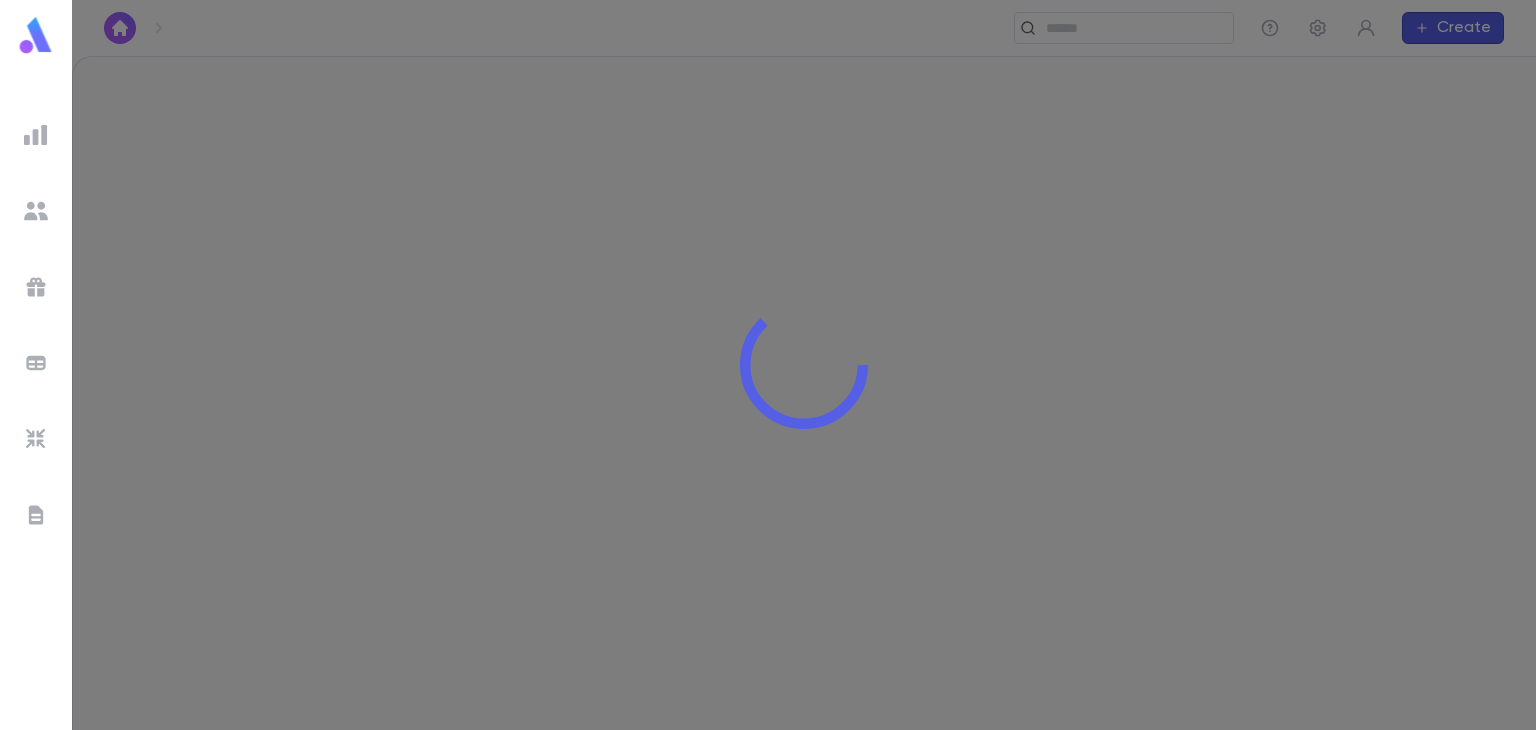 scroll, scrollTop: 0, scrollLeft: 0, axis: both 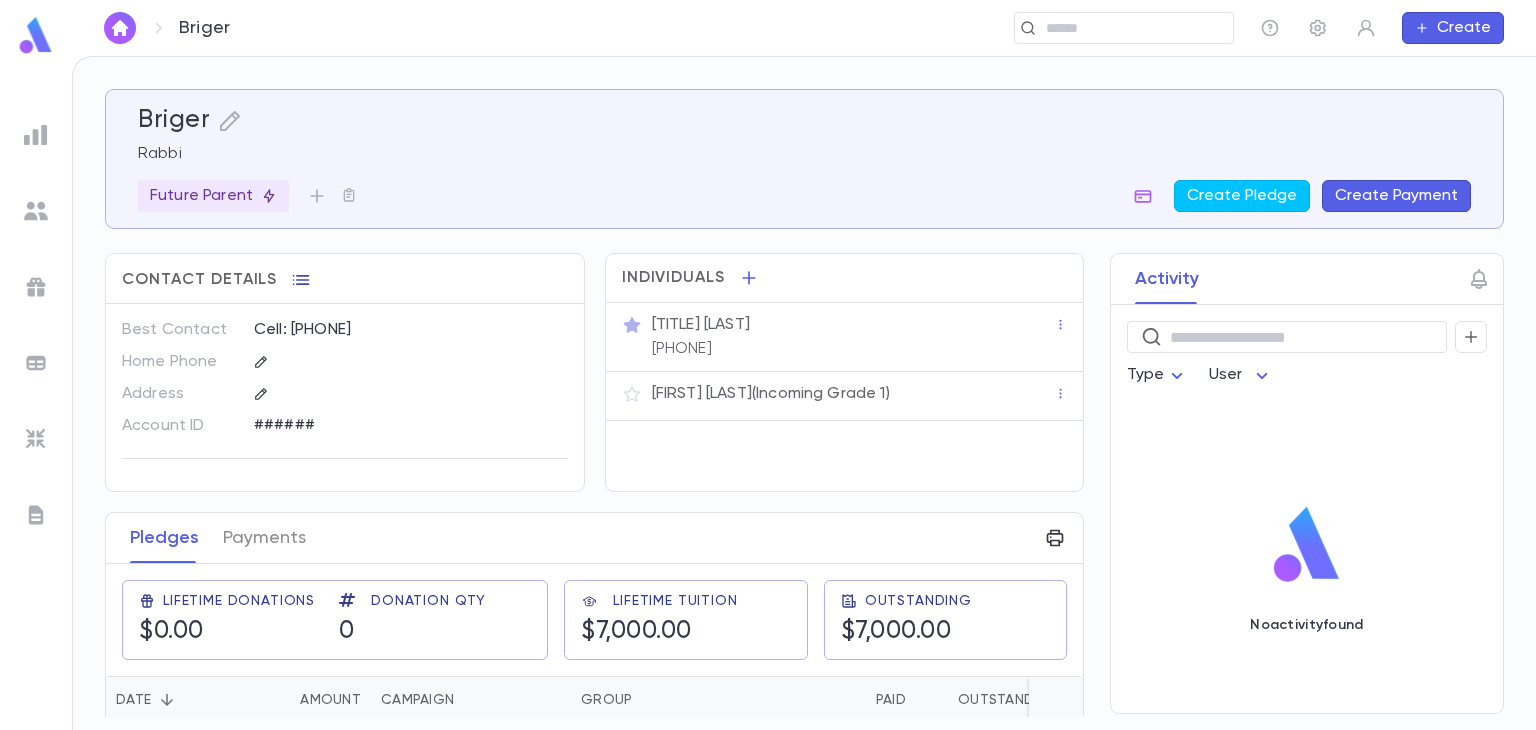 click 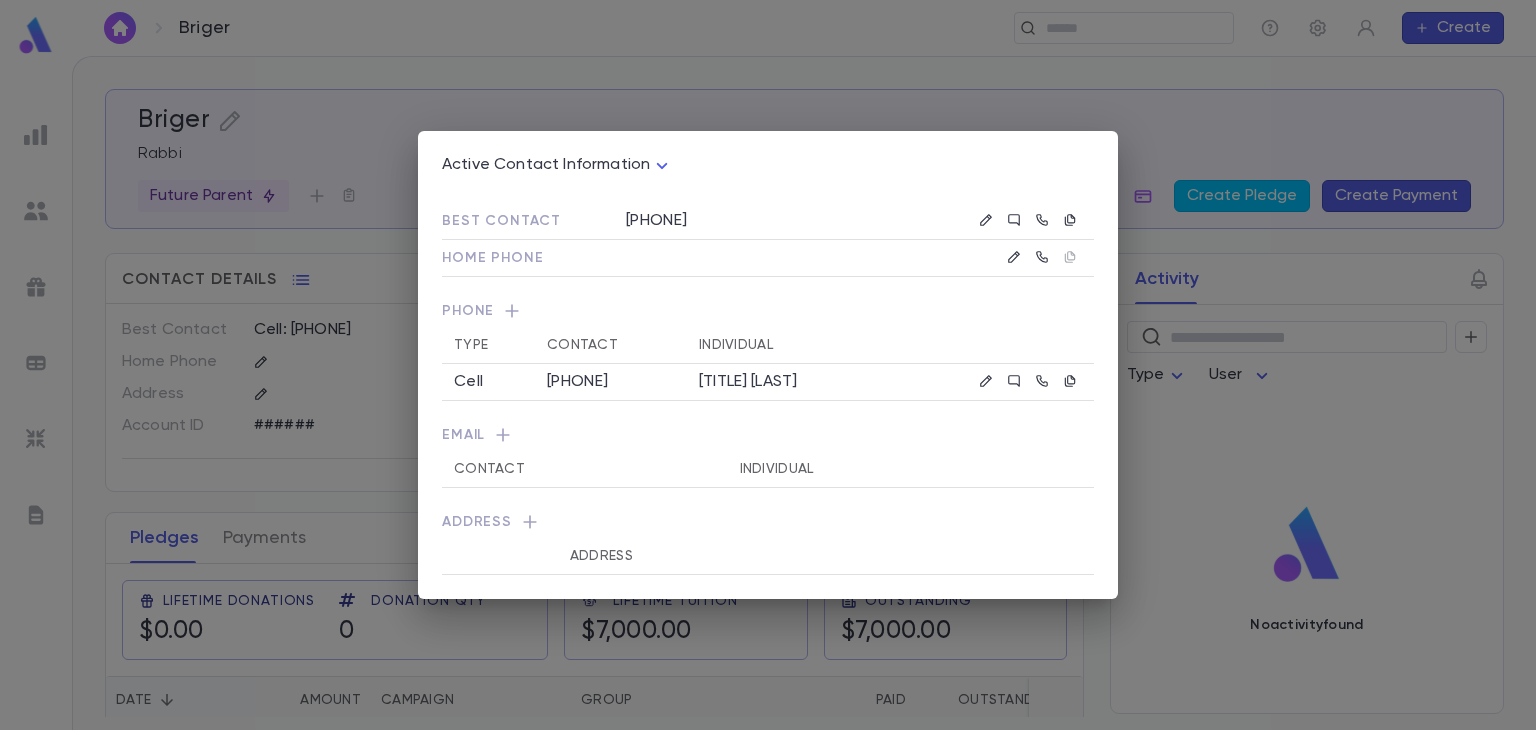 click 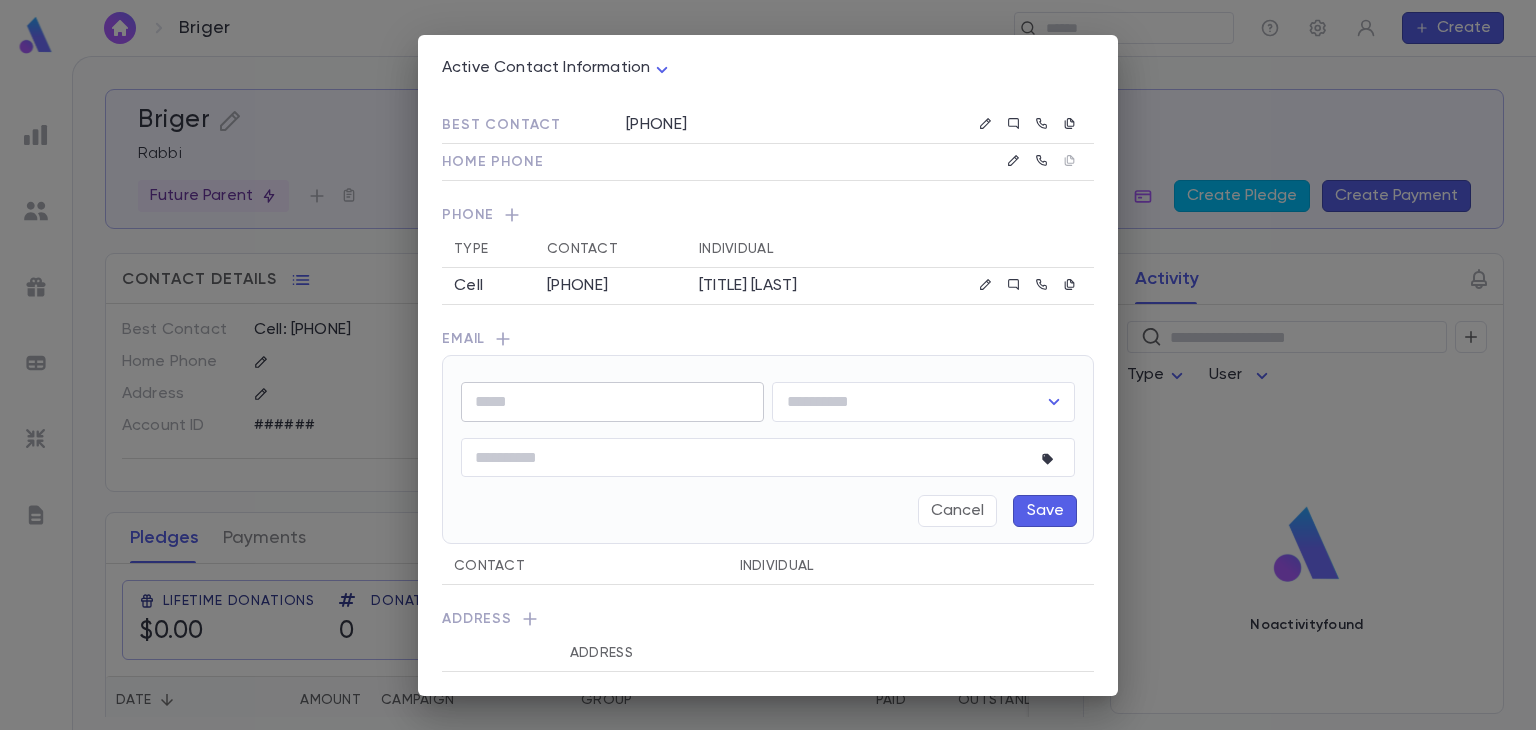 click at bounding box center [612, 401] 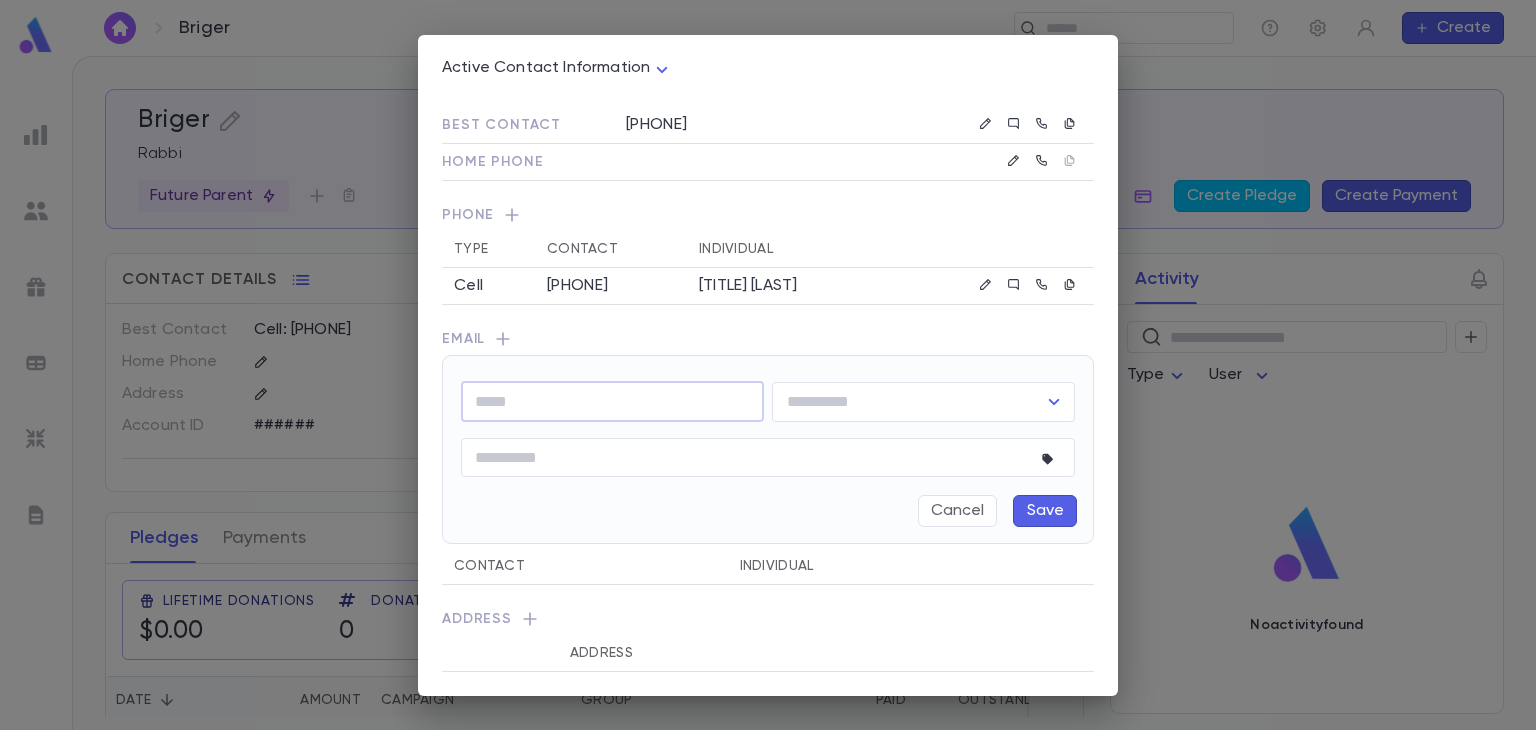 paste on "**********" 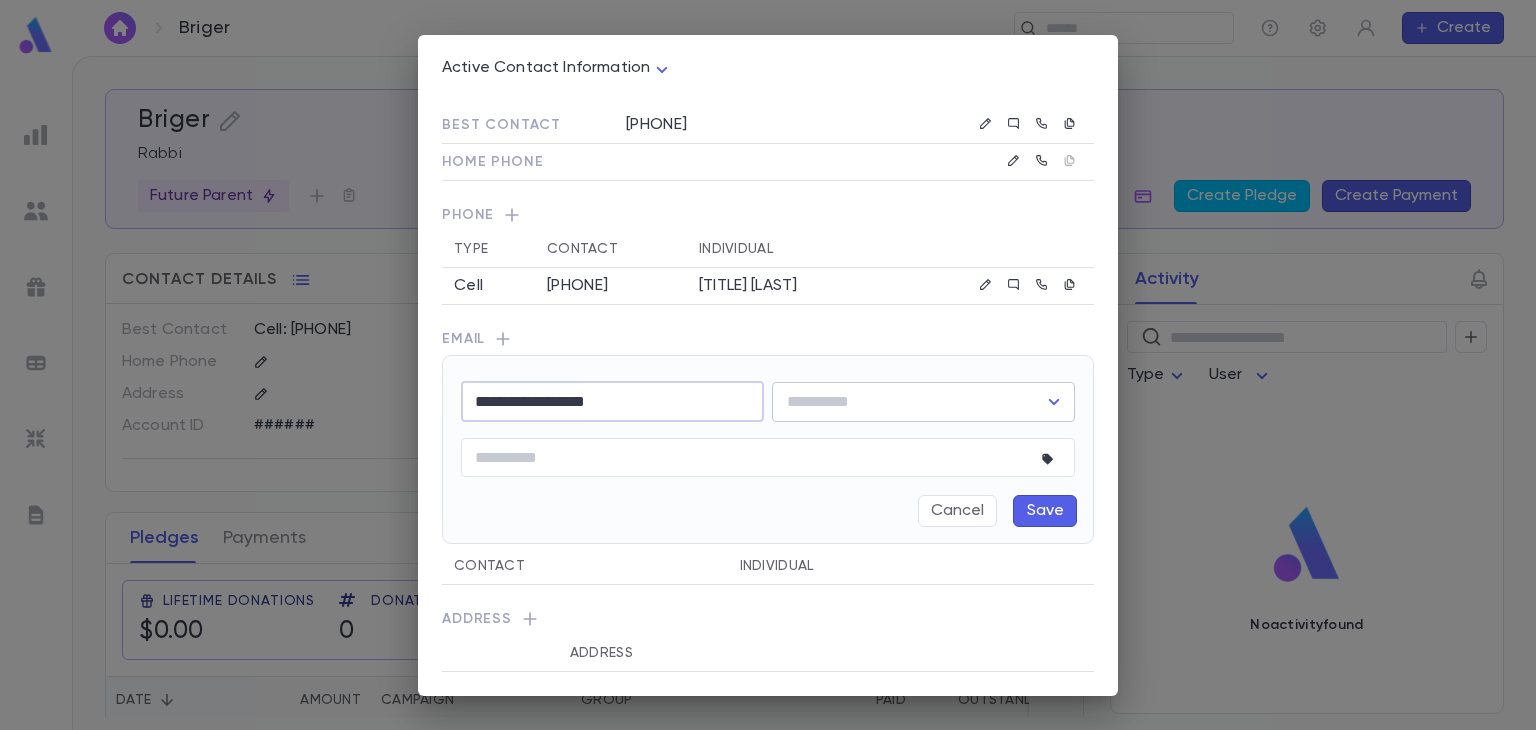 type on "**********" 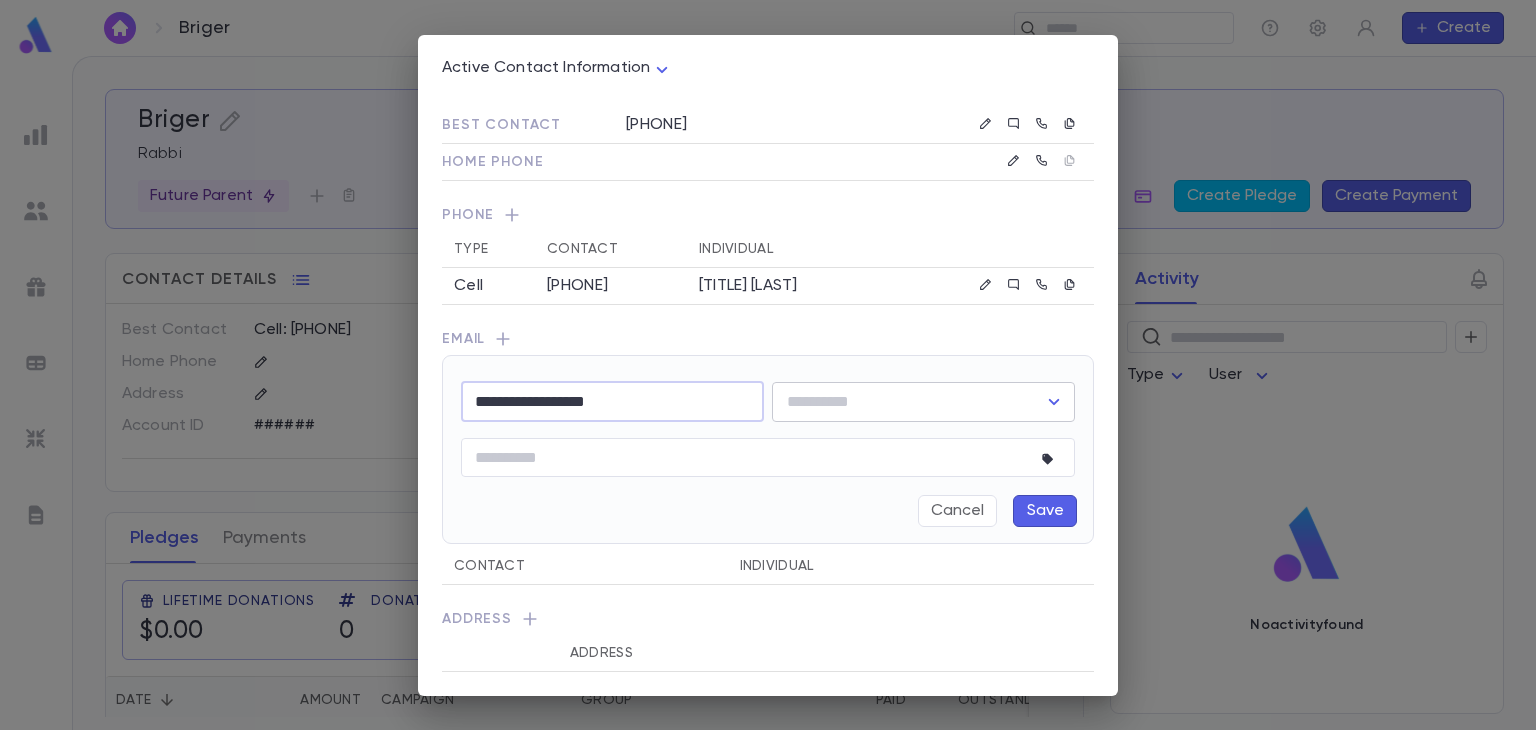 click at bounding box center [908, 402] 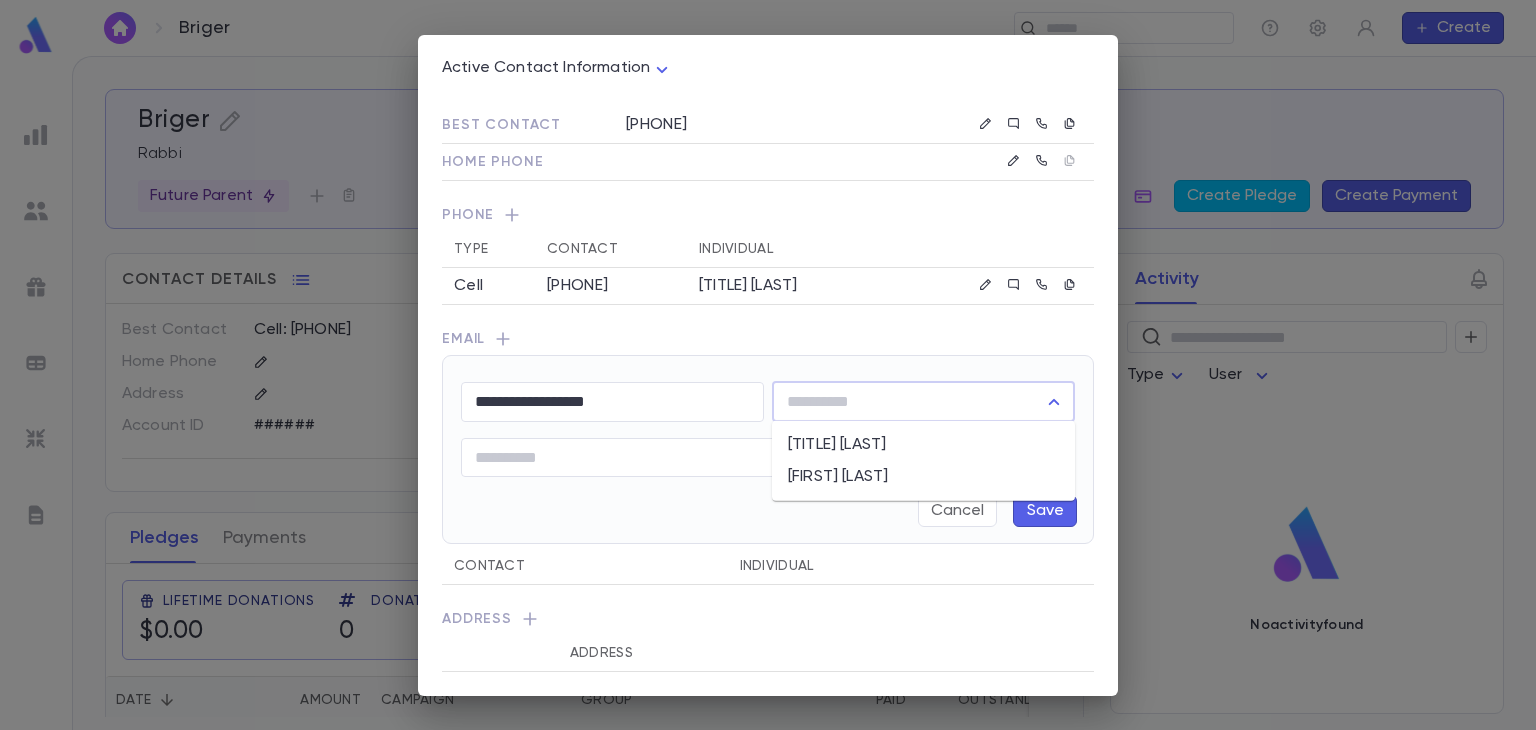 click on "Rabbi Briger" at bounding box center [923, 445] 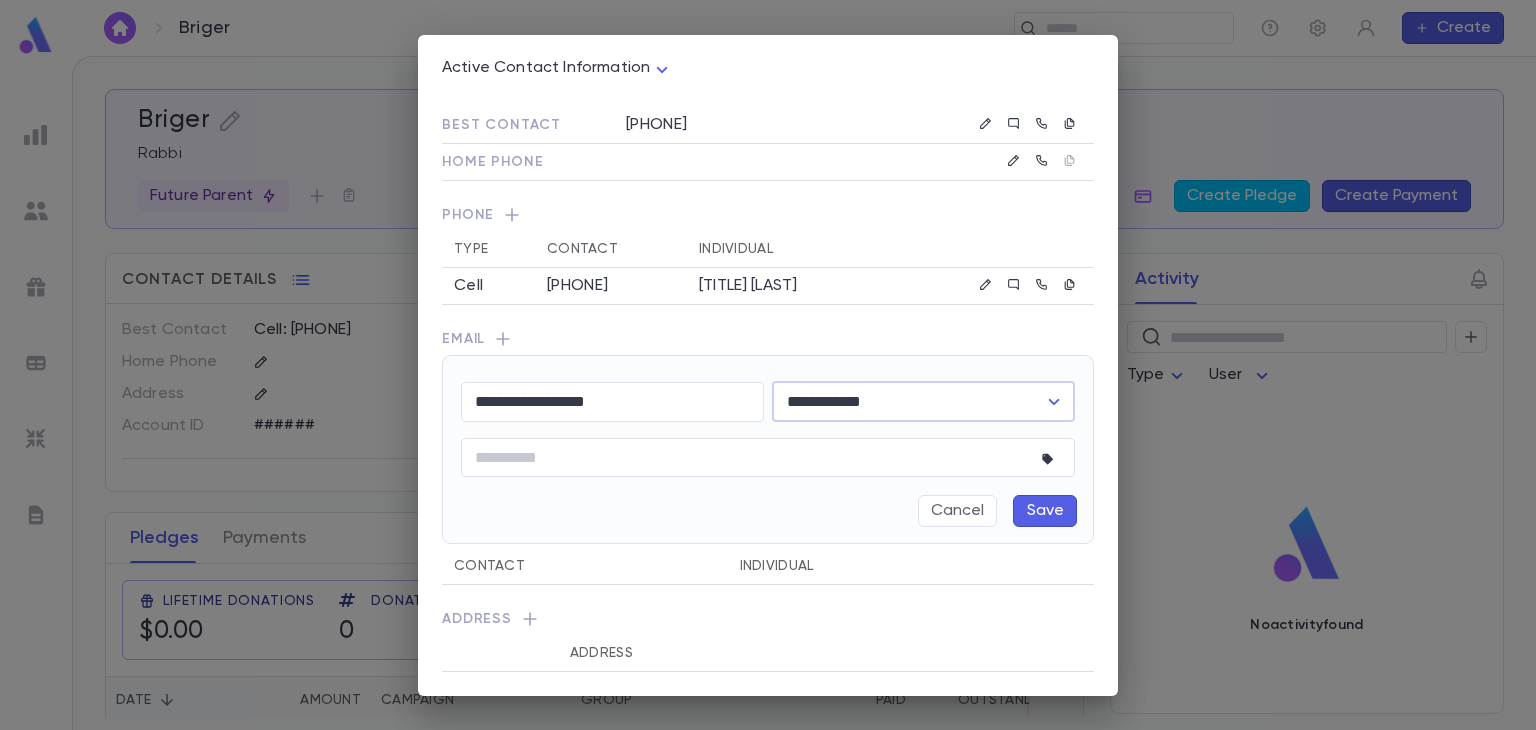 click on "Save" at bounding box center [1045, 511] 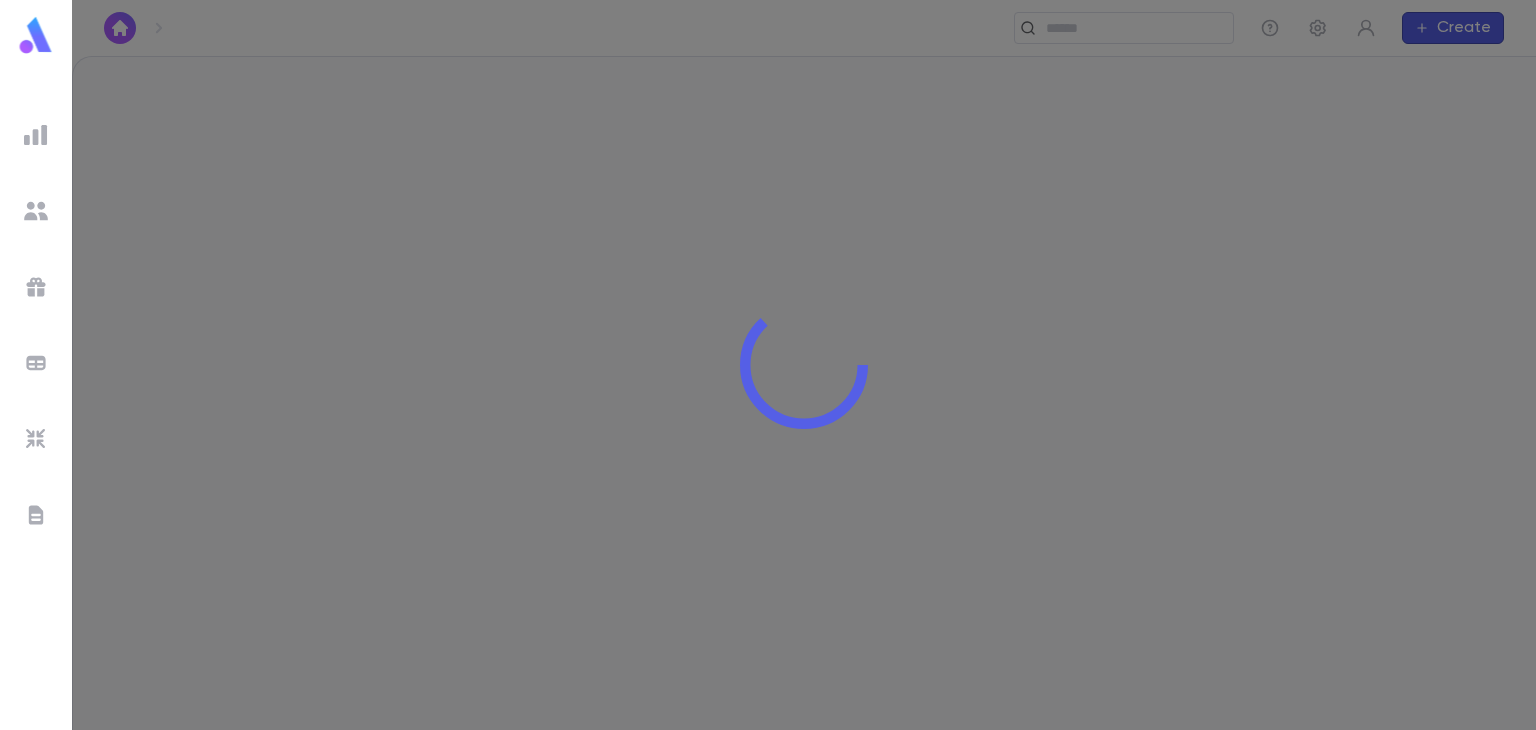 scroll, scrollTop: 0, scrollLeft: 0, axis: both 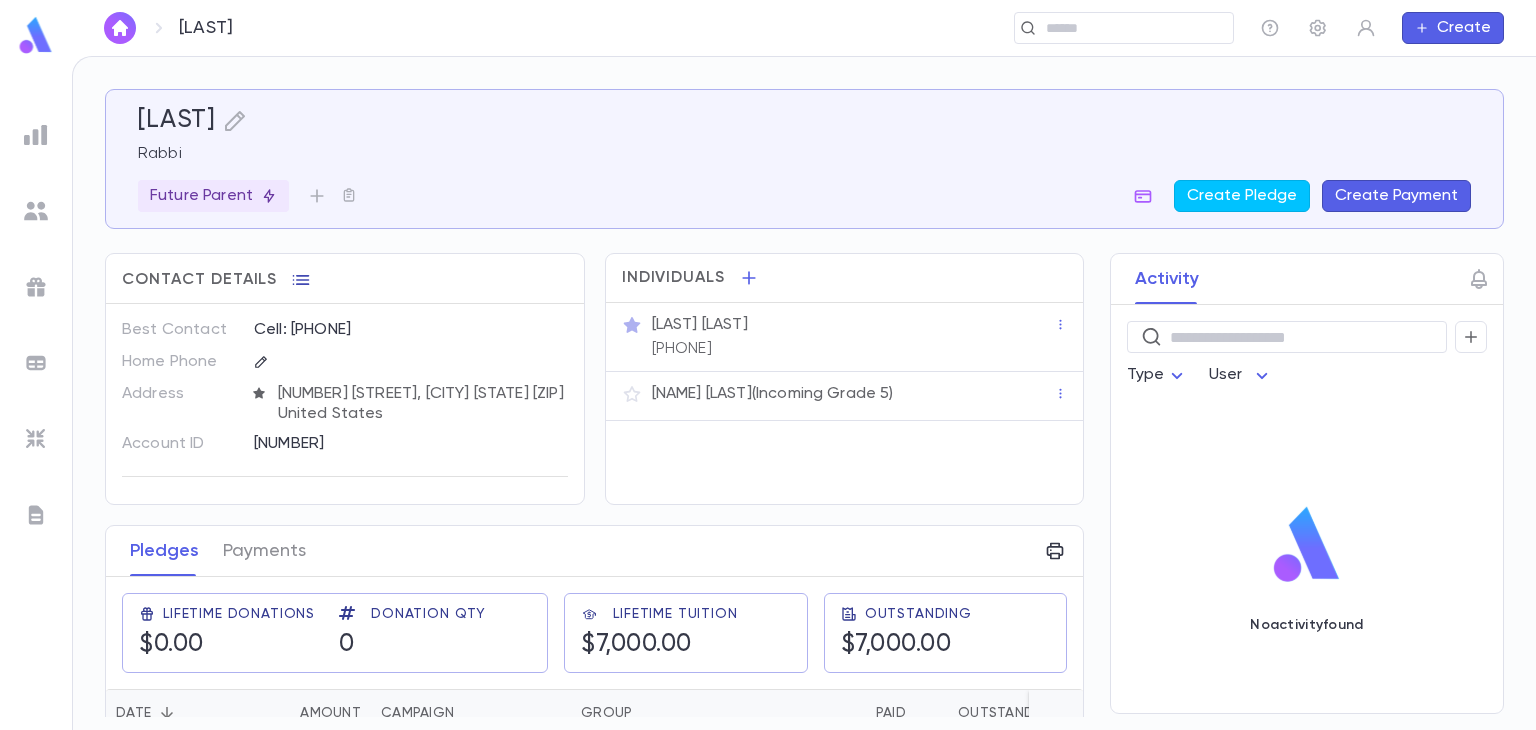 click 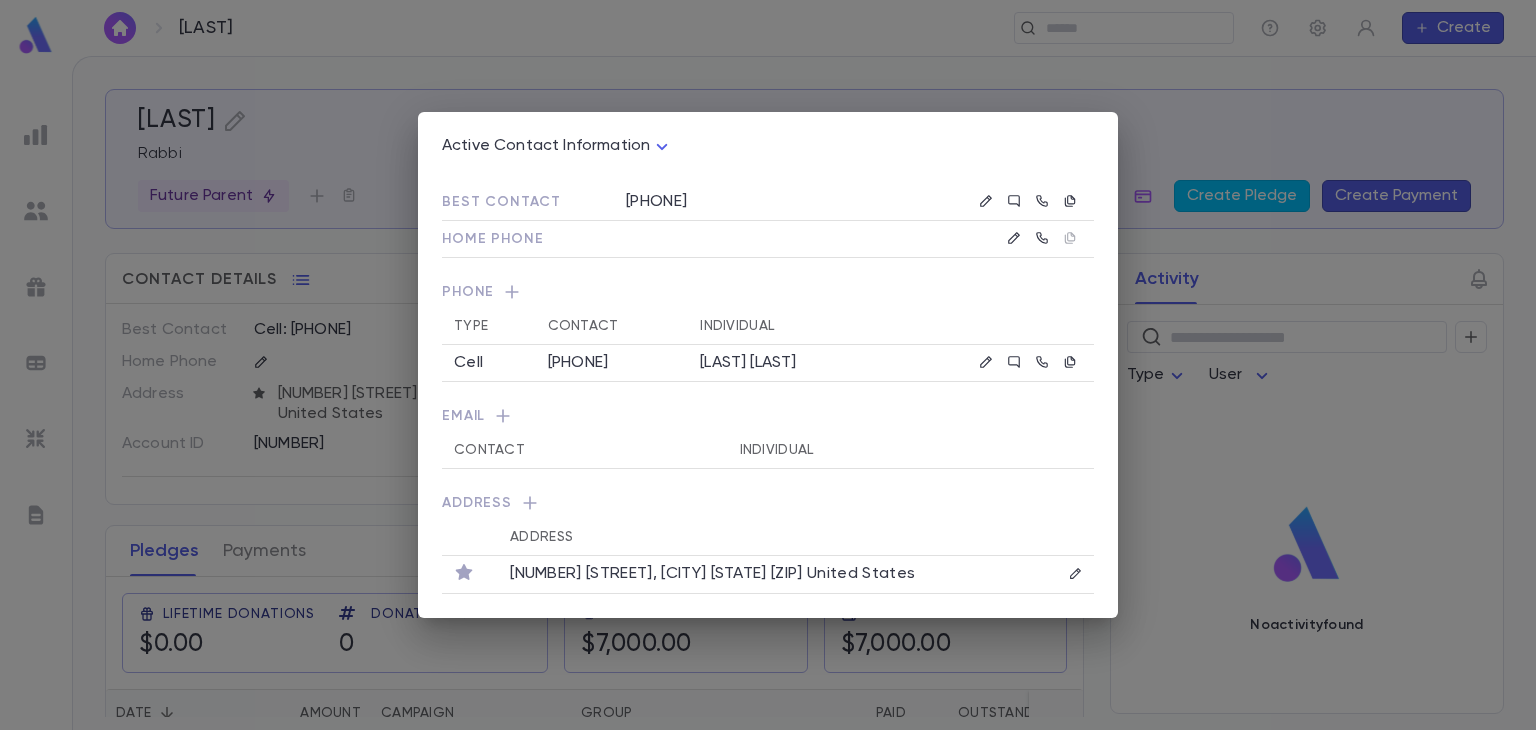click 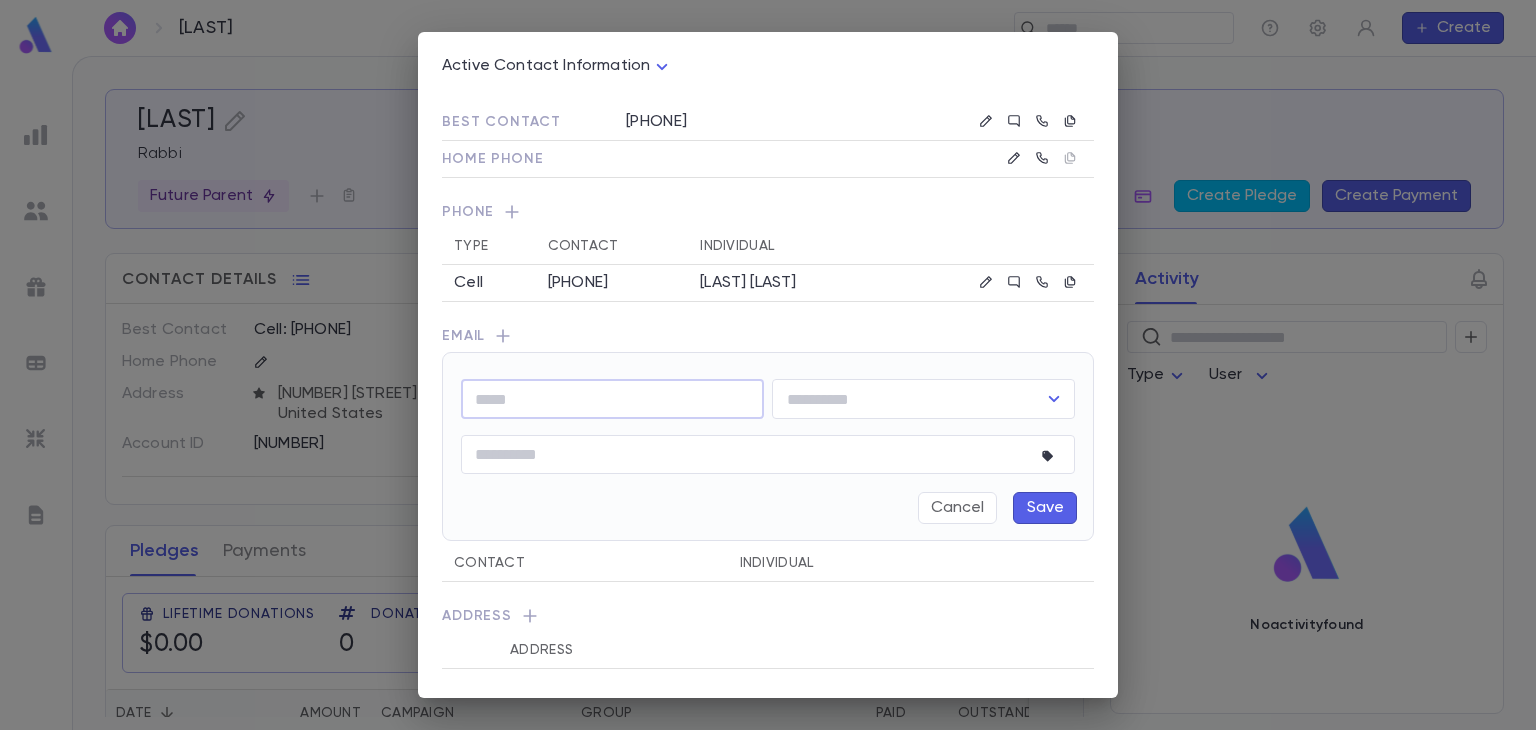 click at bounding box center (612, 399) 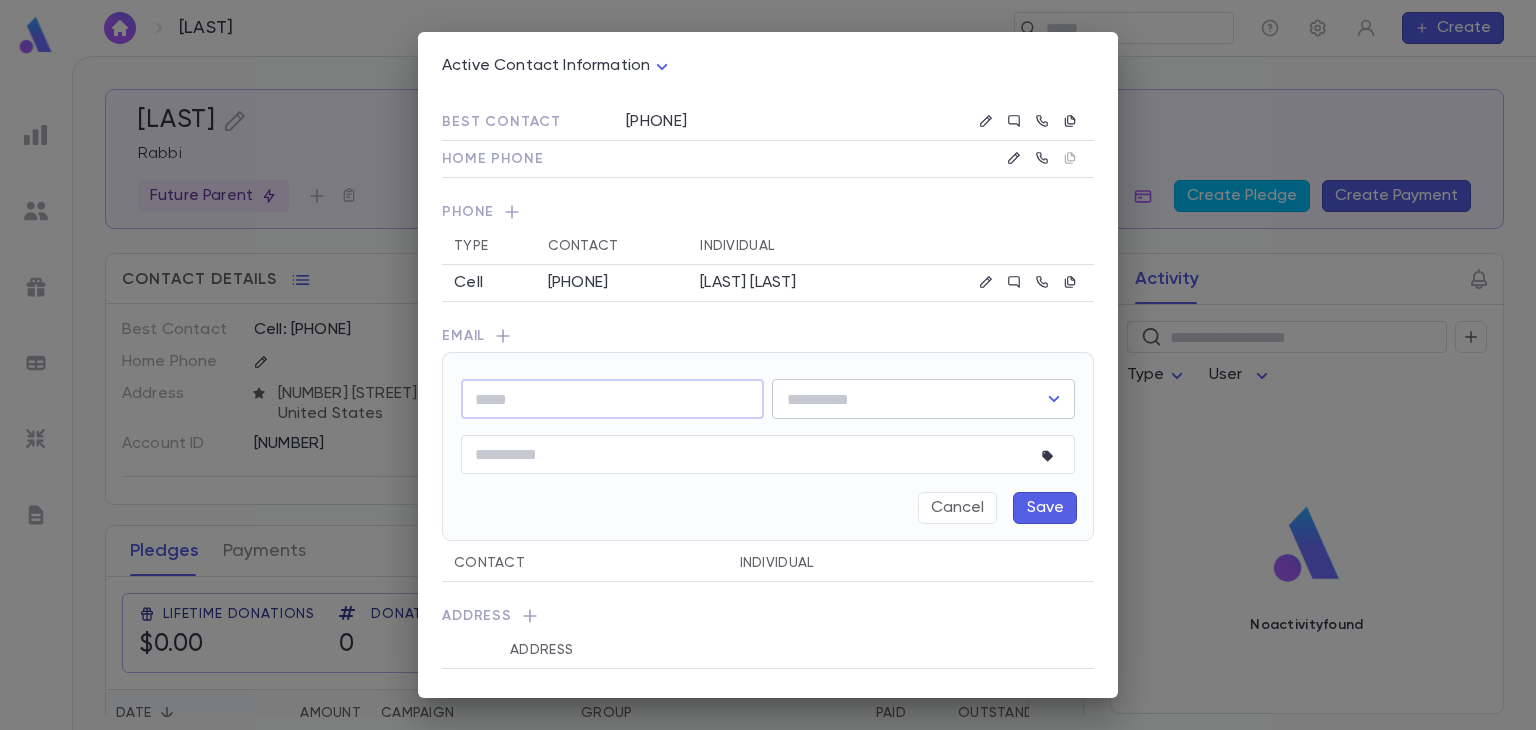 click at bounding box center (908, 399) 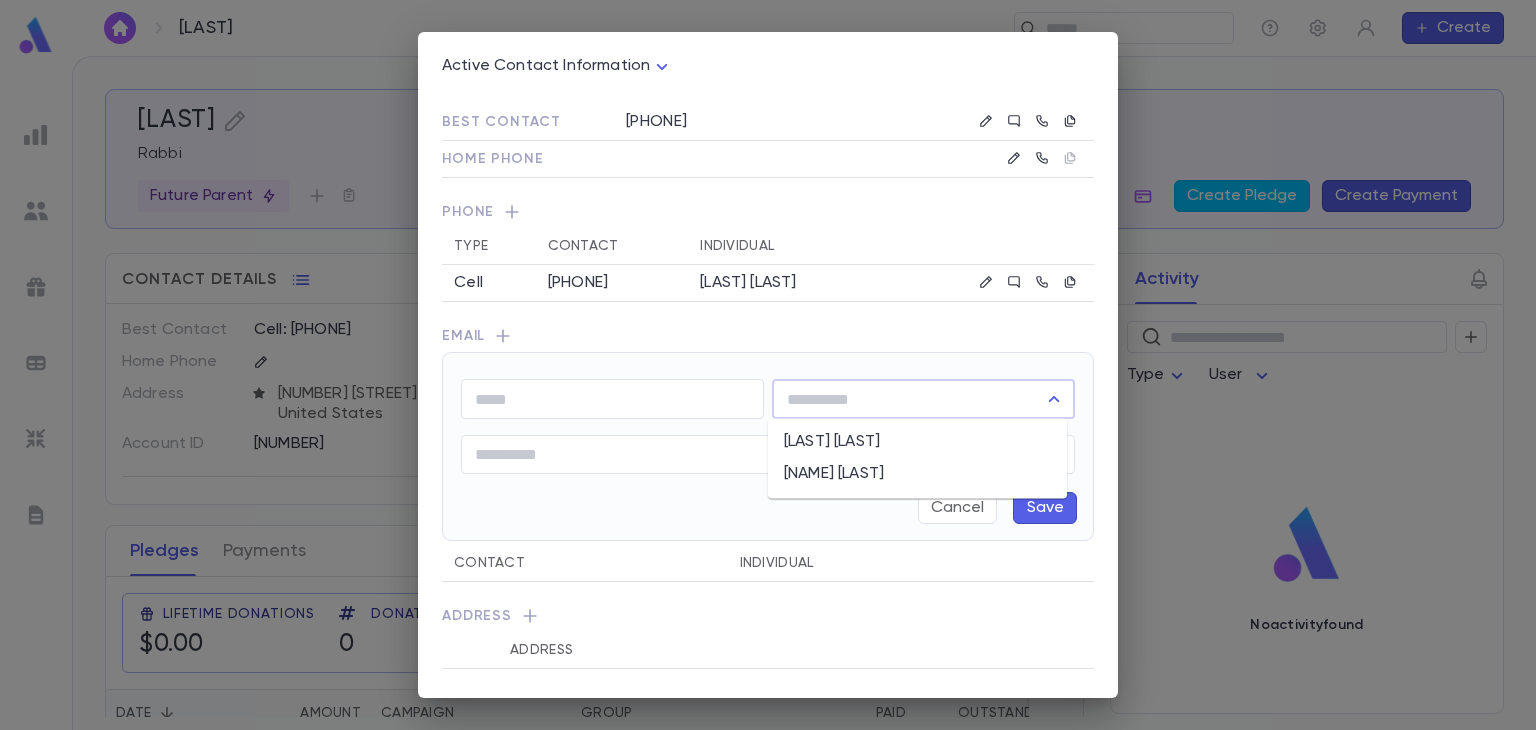 click on "[NAME] [LAST]" at bounding box center [917, 474] 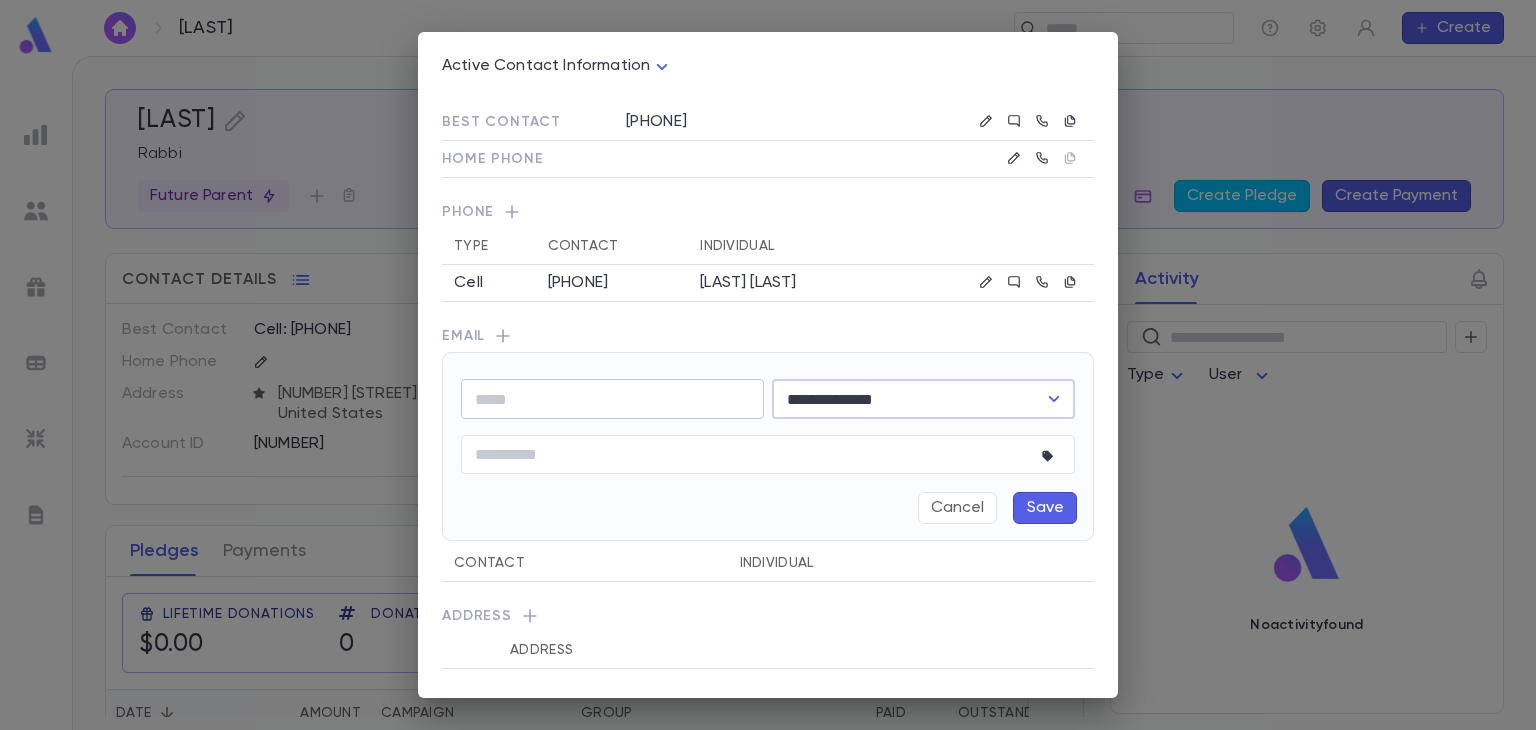 click at bounding box center (612, 399) 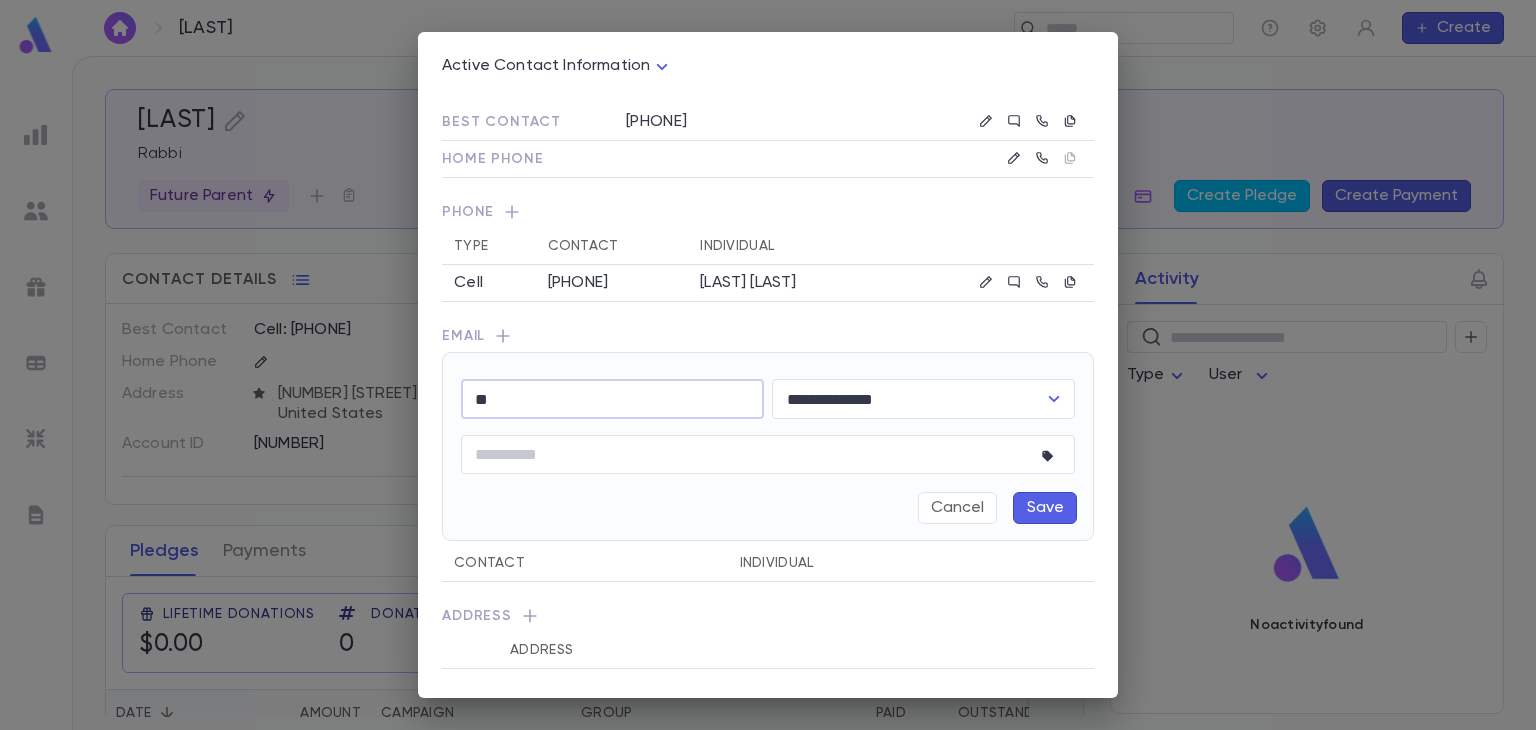 type on "*" 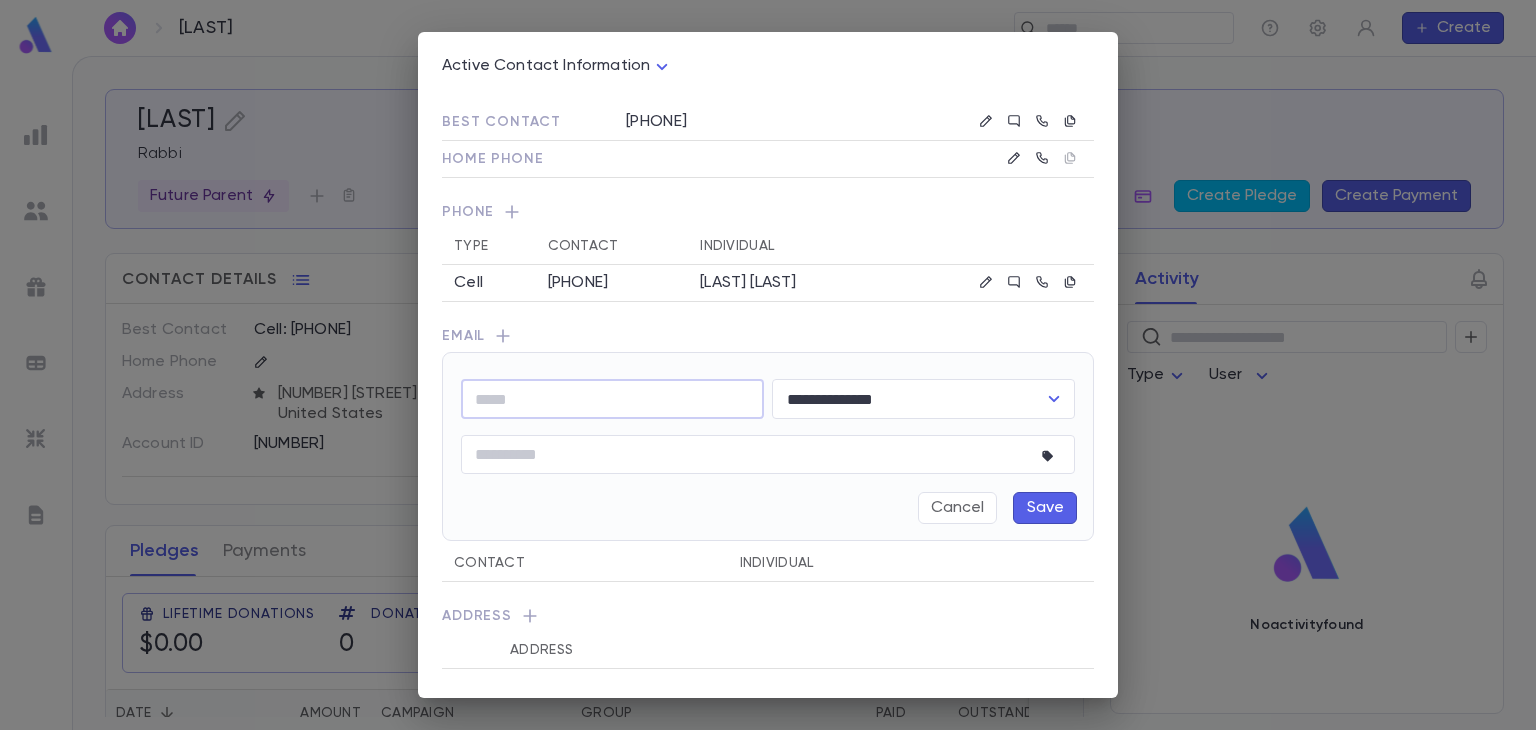 paste on "**********" 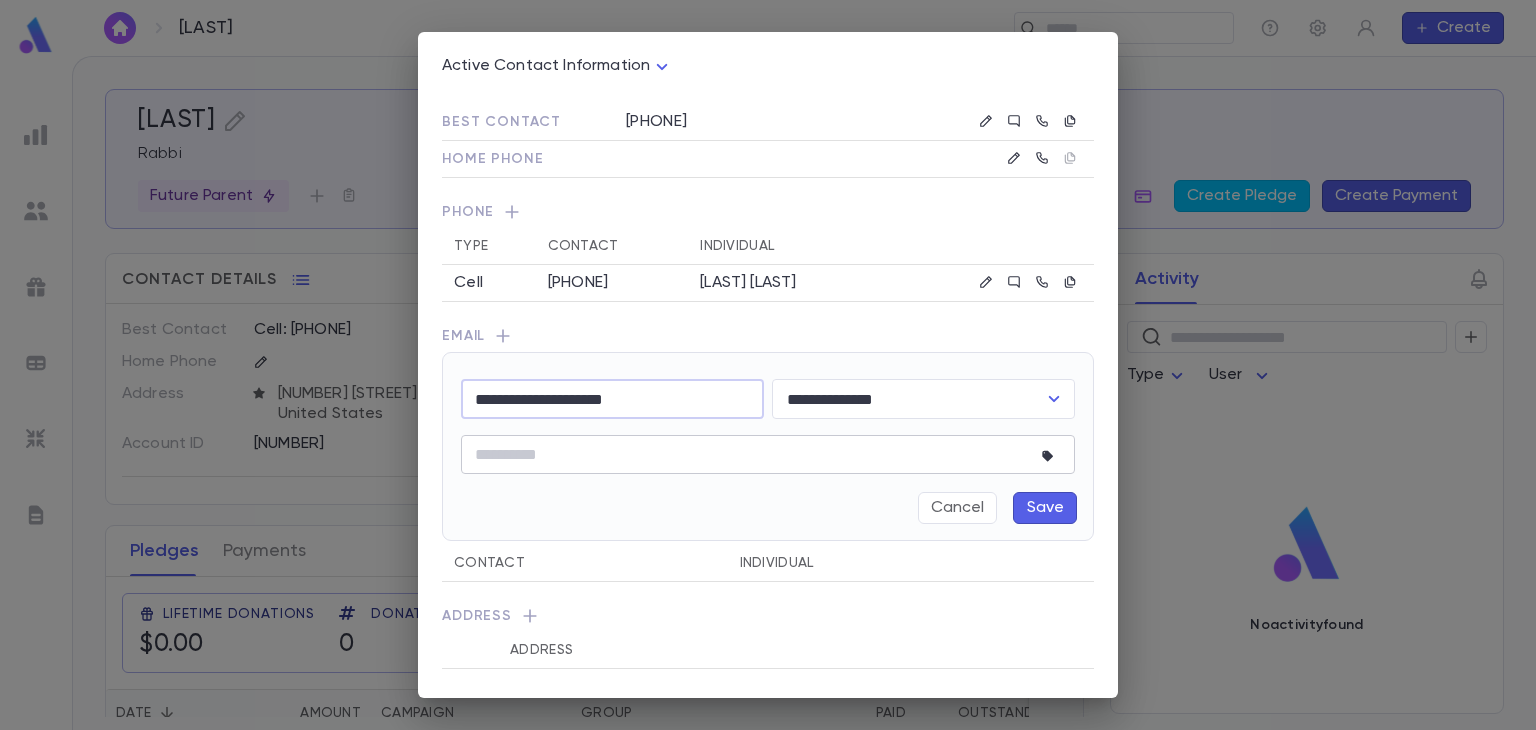 type on "**********" 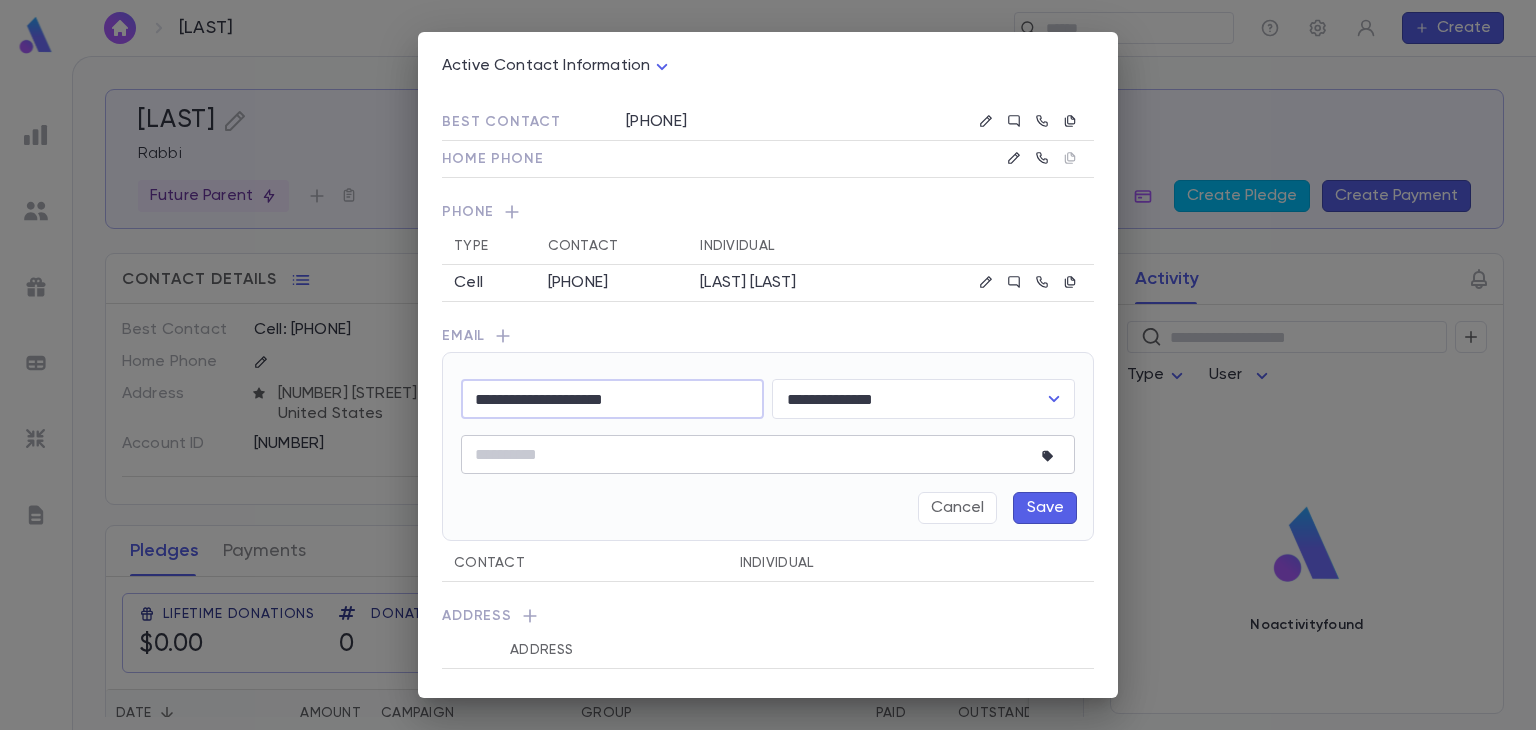 click at bounding box center [753, 454] 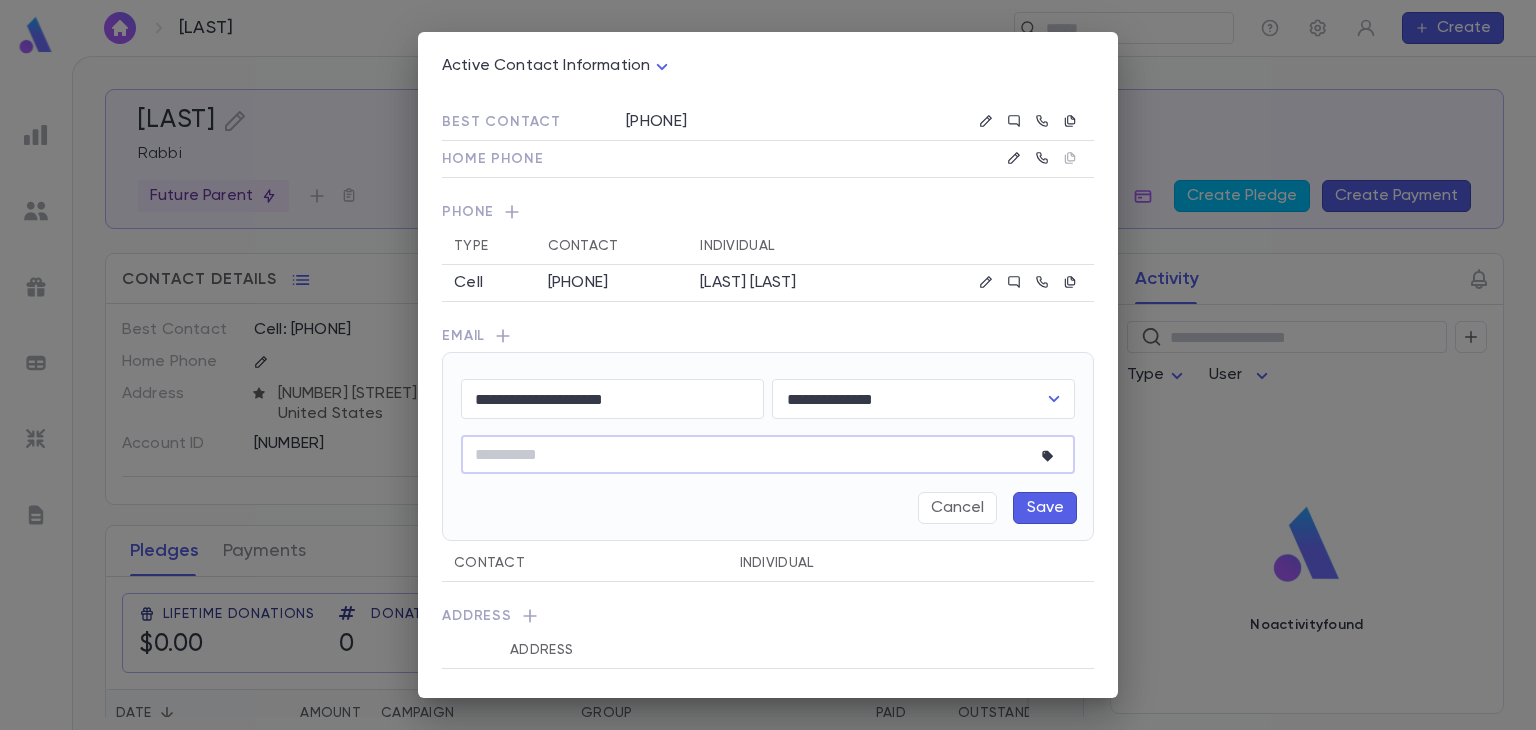 click on "Save" at bounding box center (1045, 508) 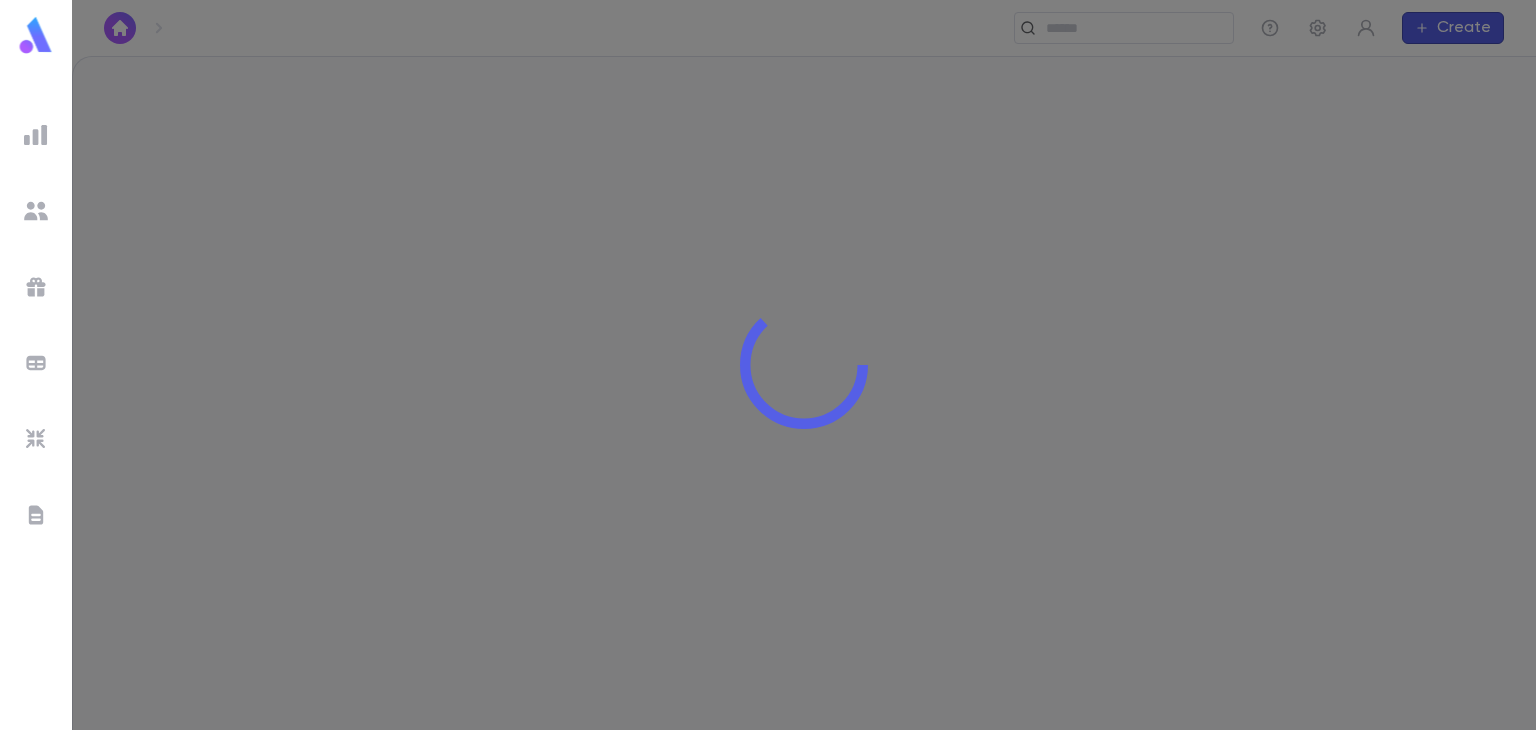 scroll, scrollTop: 0, scrollLeft: 0, axis: both 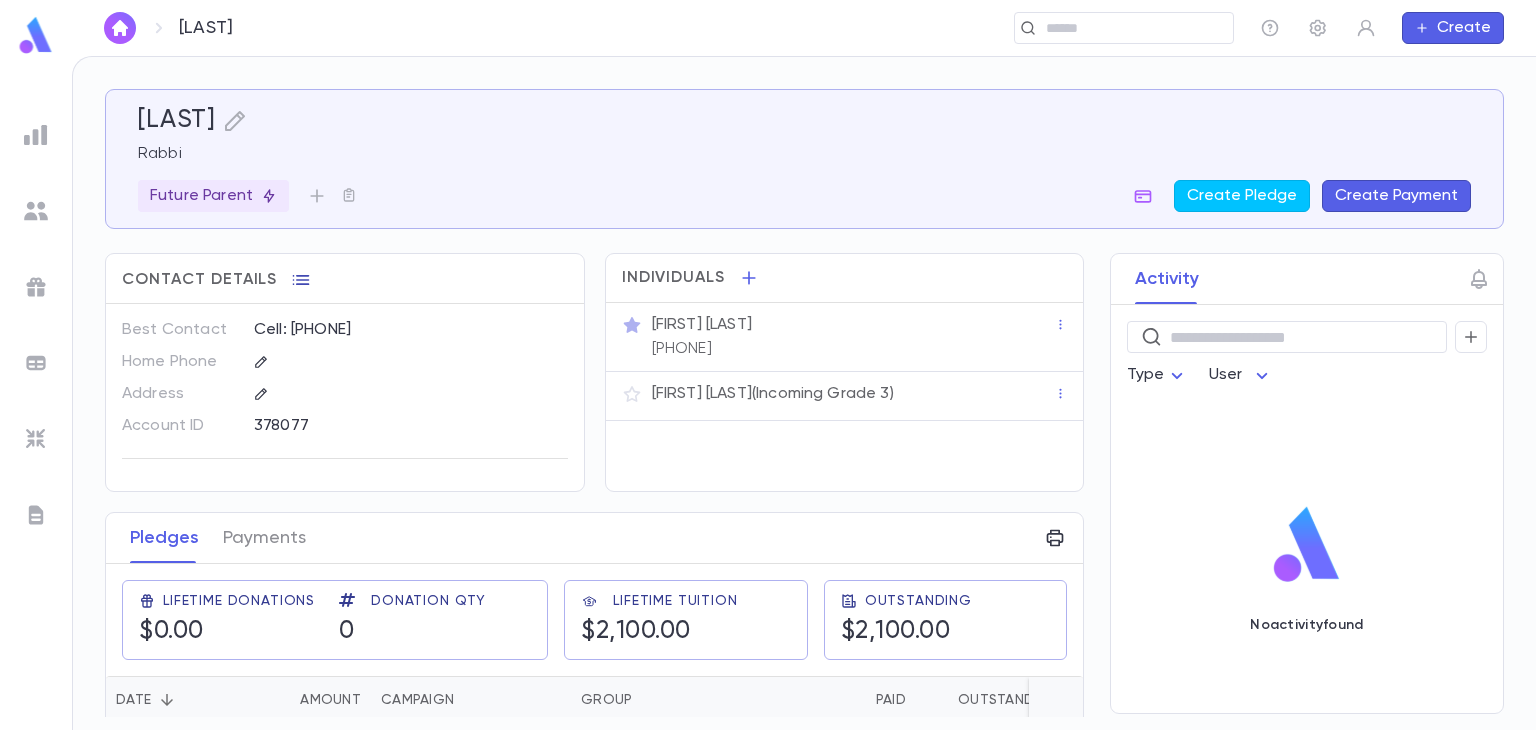 click 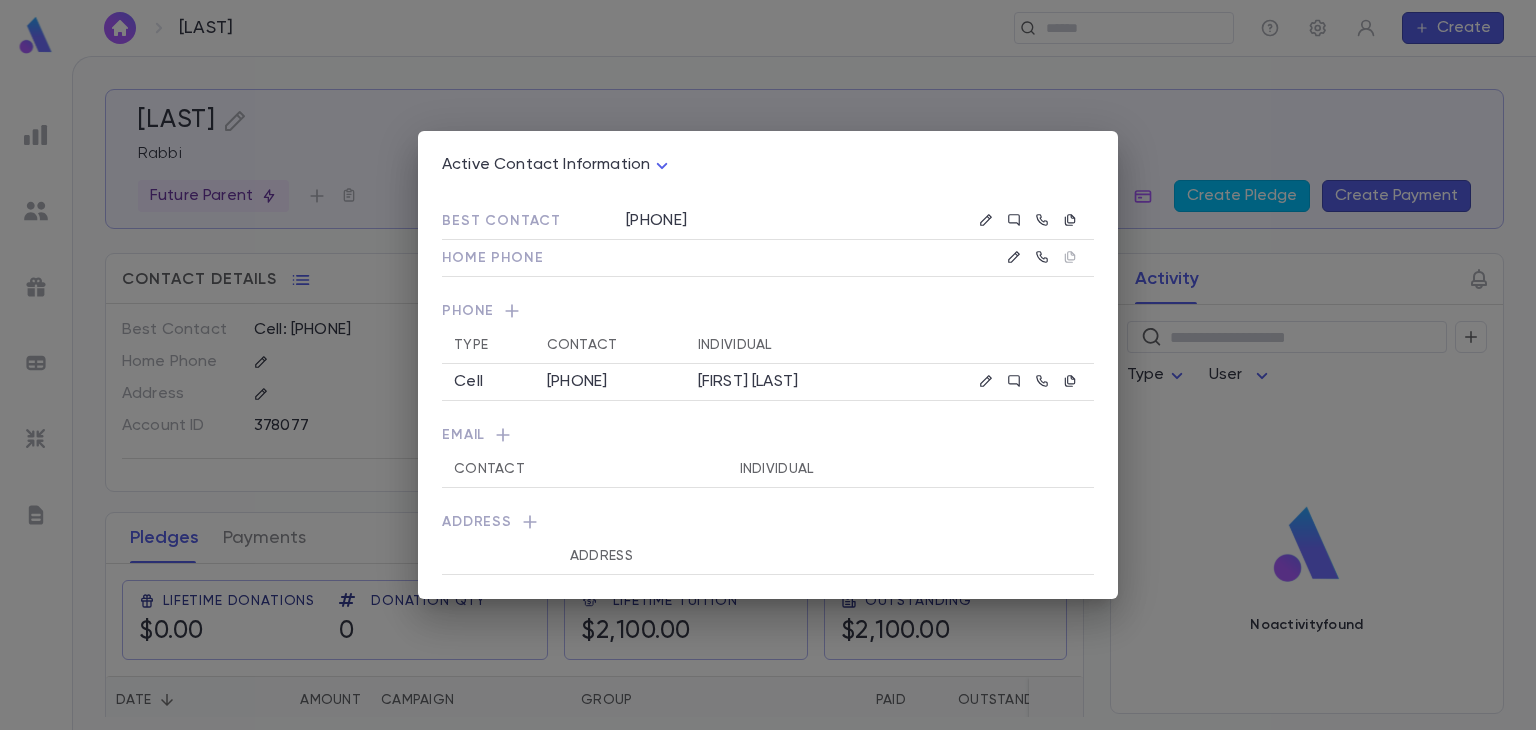 click 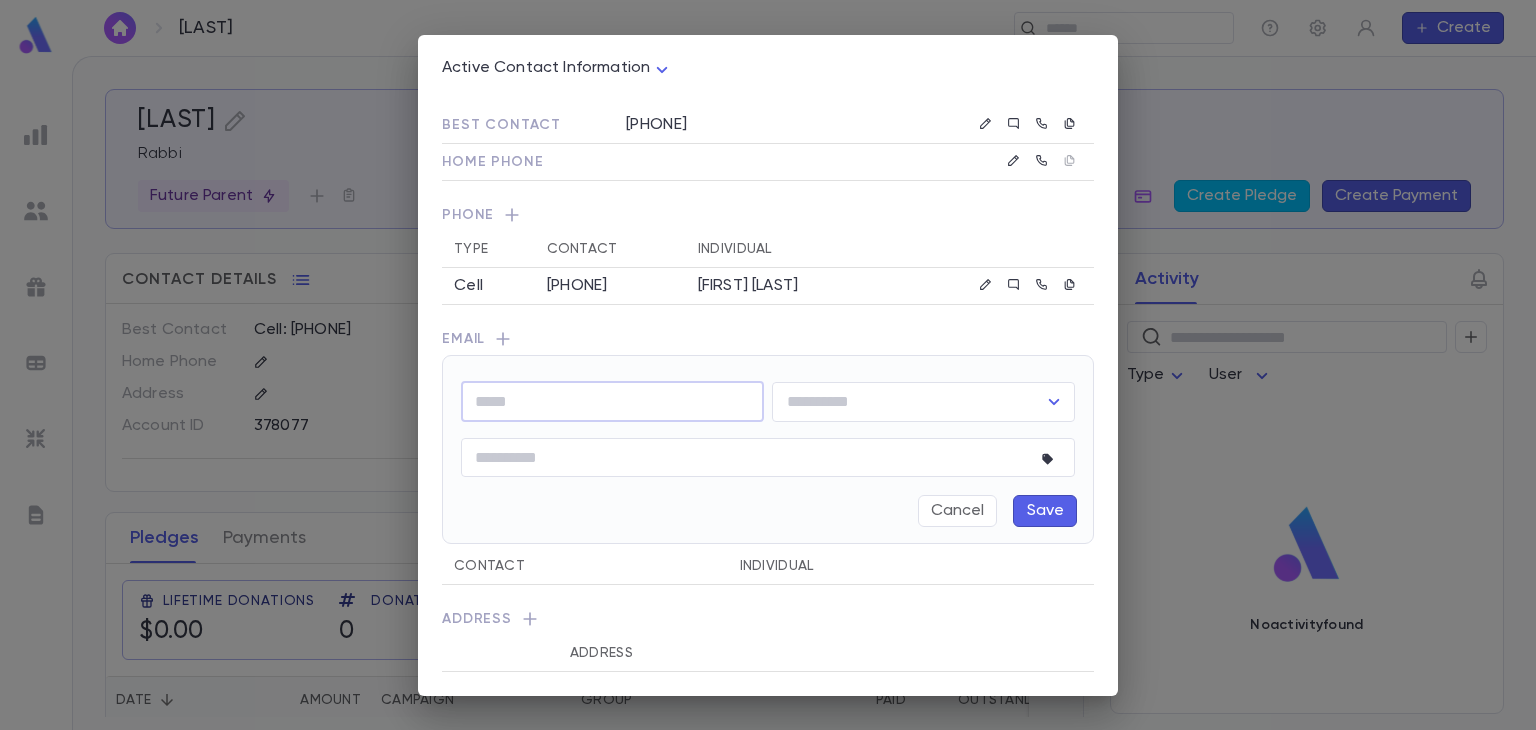 click at bounding box center (612, 401) 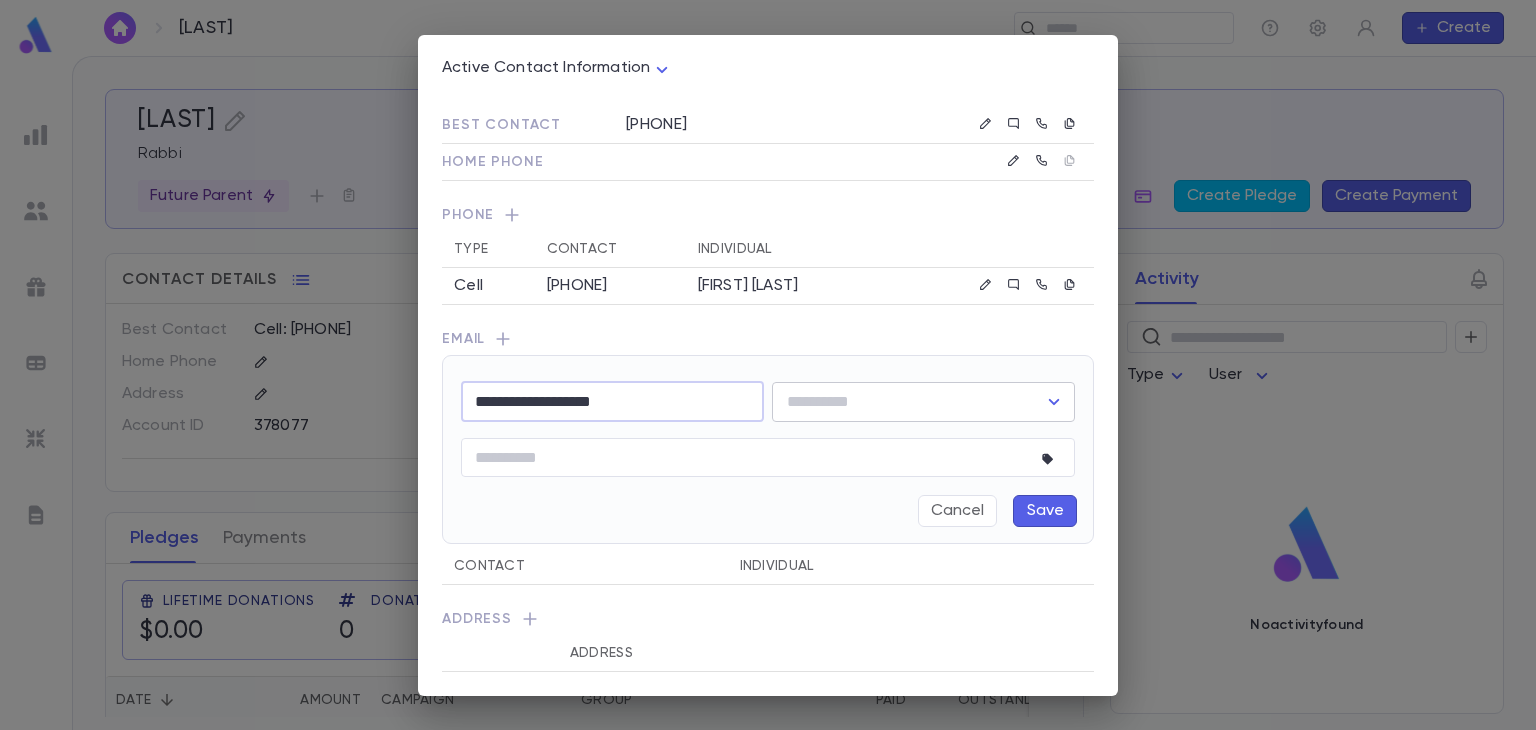type on "**********" 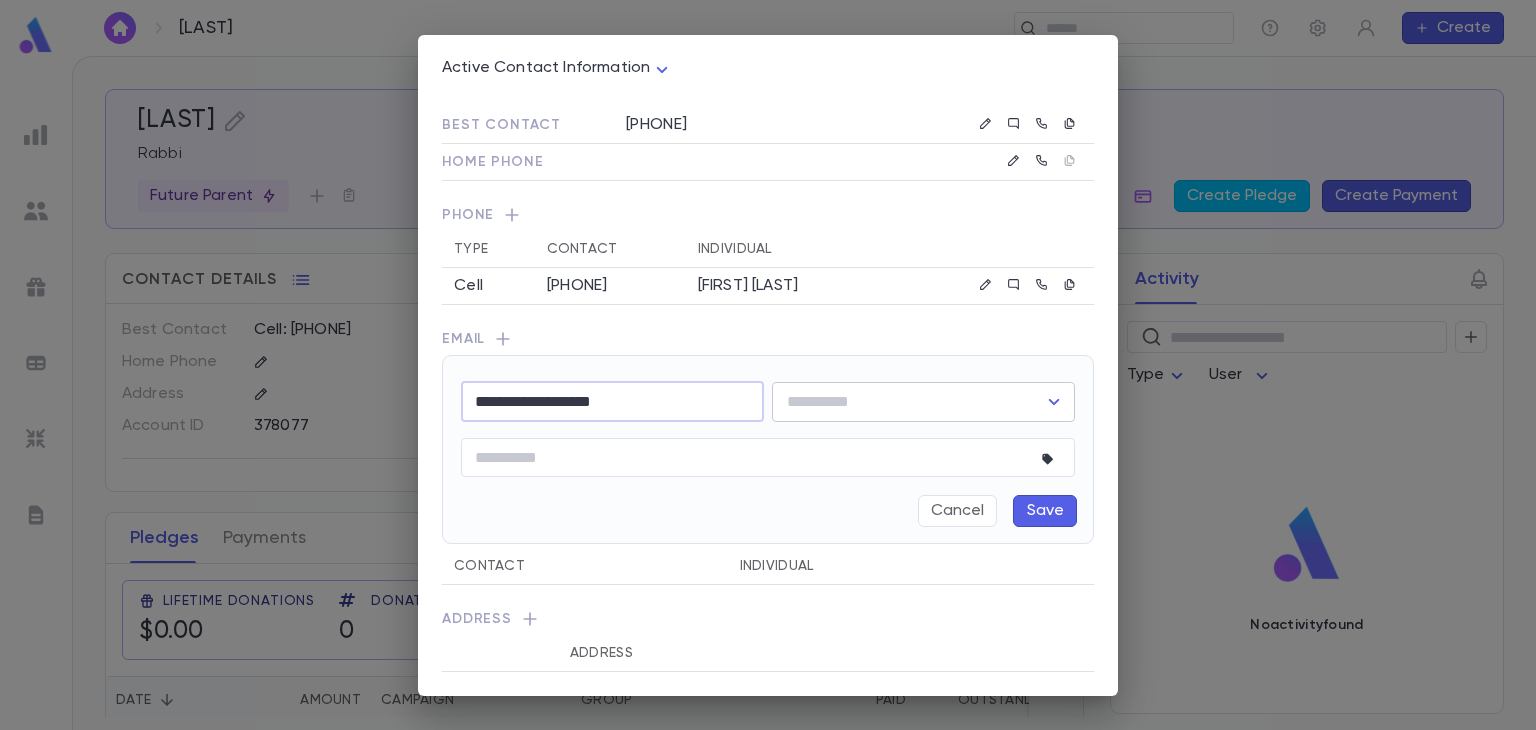 click at bounding box center (908, 402) 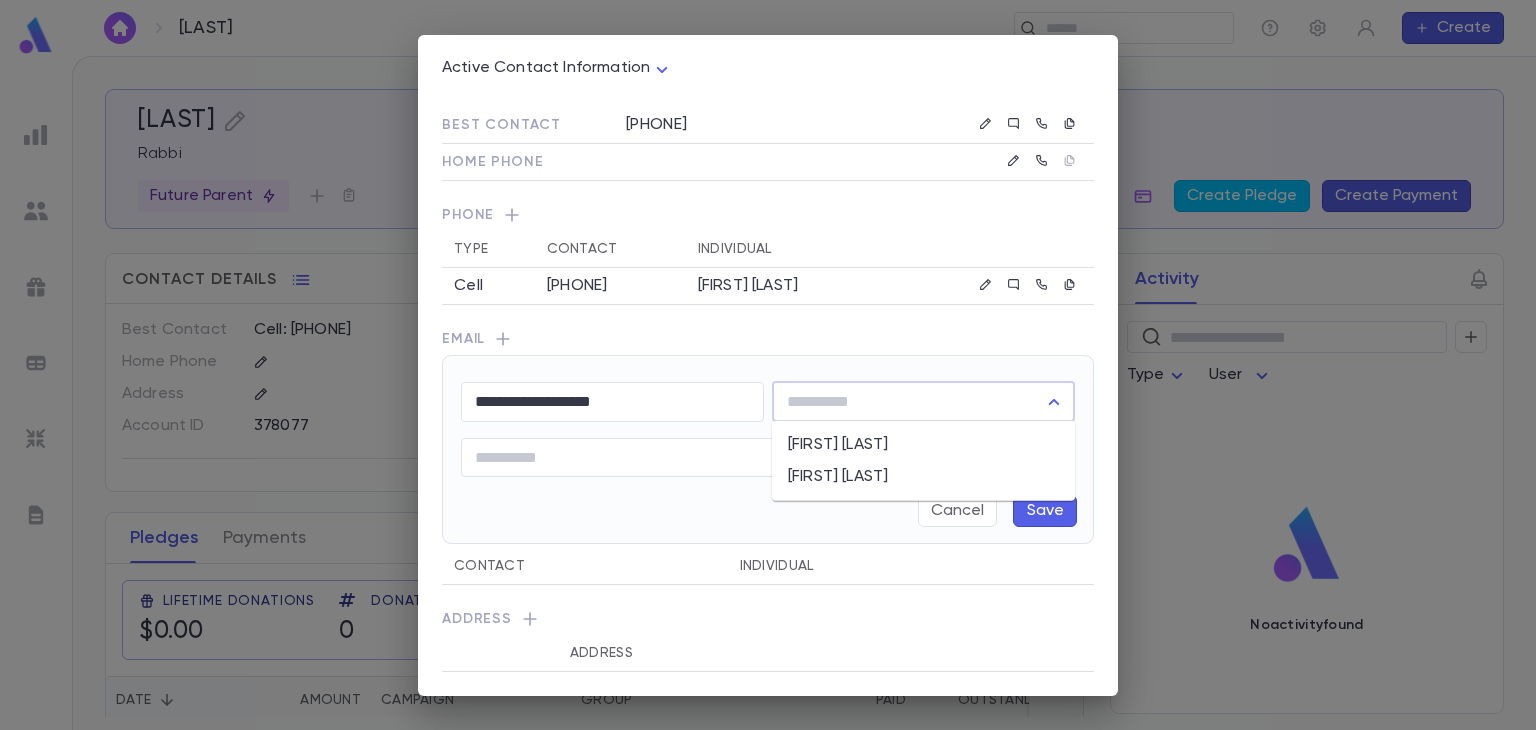 click on "Rabbi Levy" at bounding box center (923, 445) 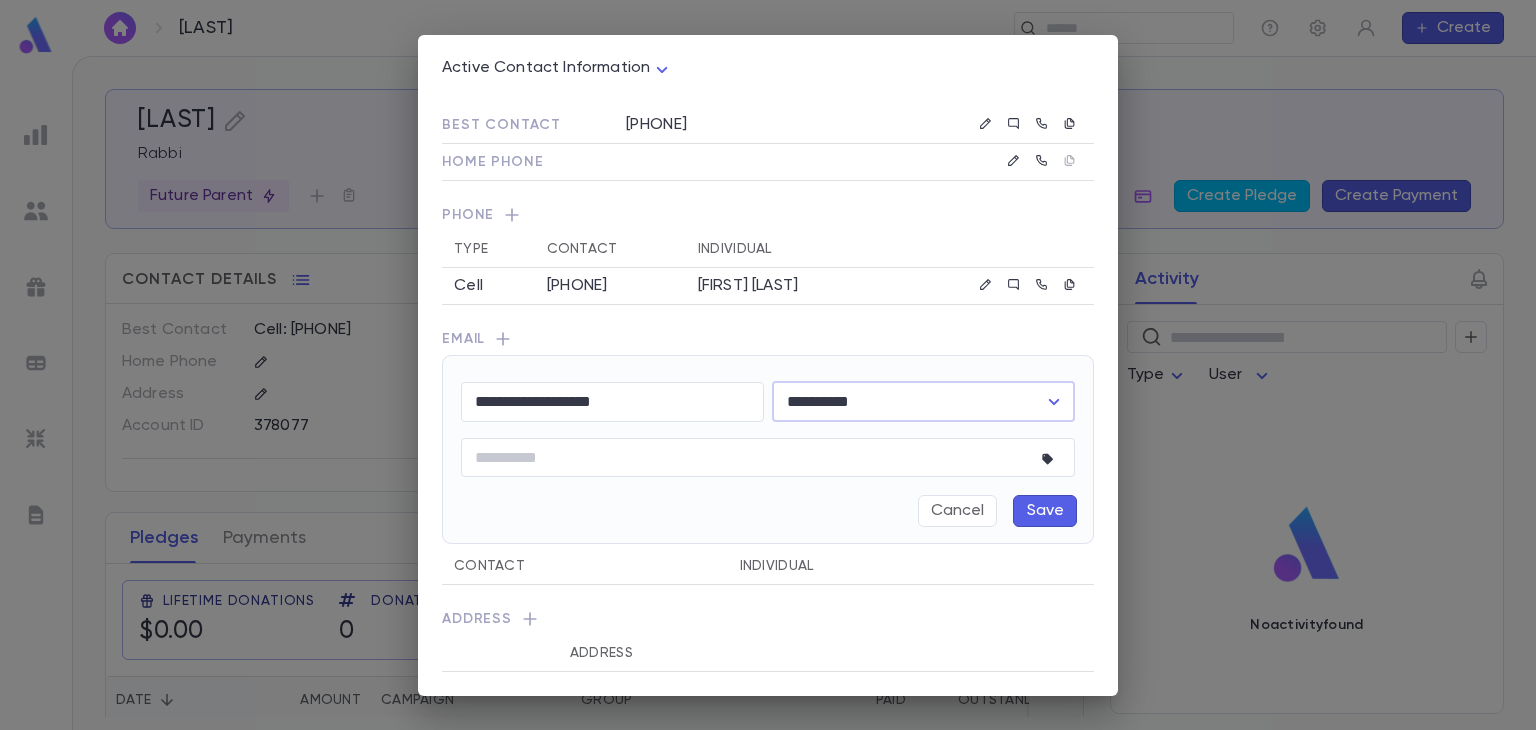 click on "Save" at bounding box center [1045, 511] 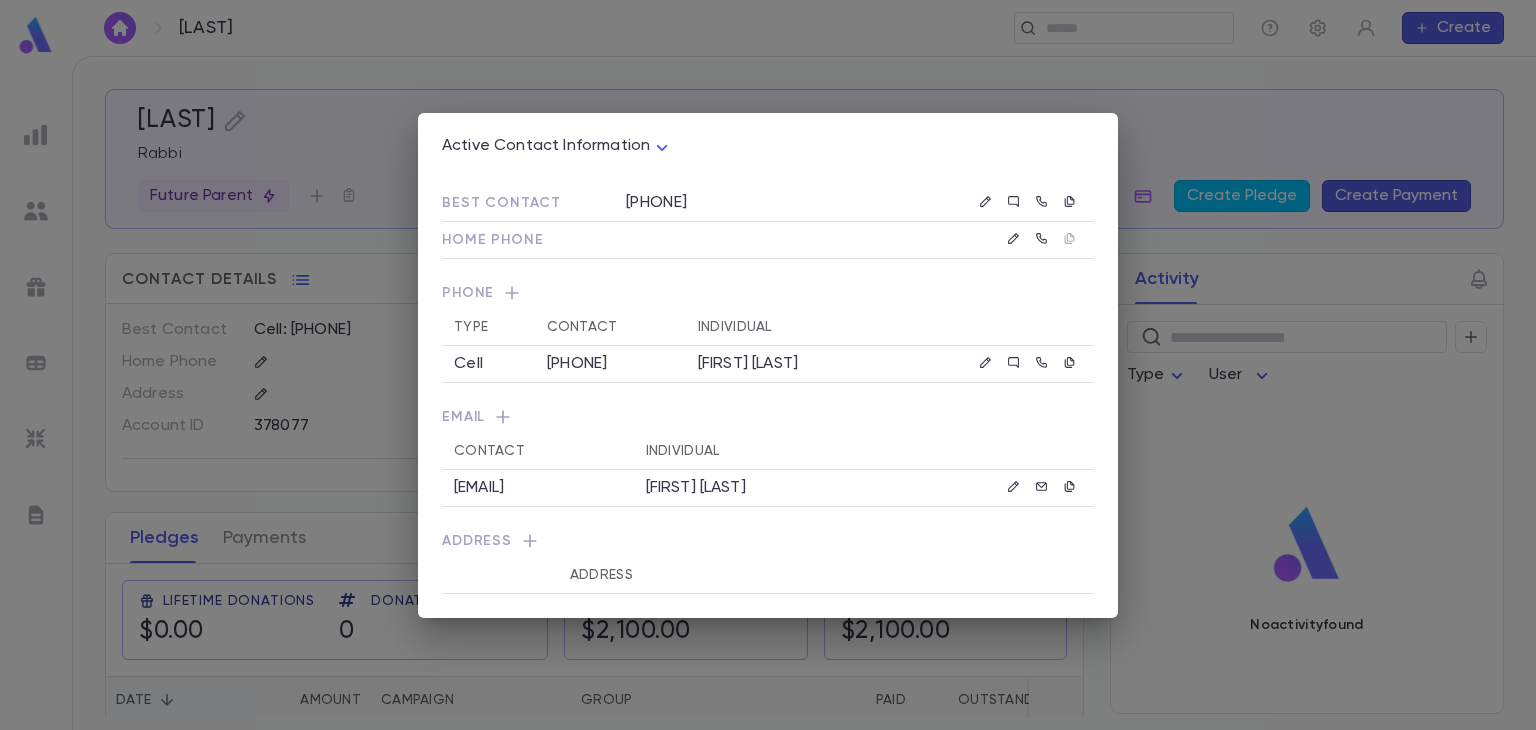 click on "Active Contact Information **** Best Contact (973) 432-6917 Home Phone Phone Type Contact Individual Cell (973) 432-6917 Rabbi Levy Email Contact Individual Emlevi1@outlook.com Rabbi Levy Address Address" at bounding box center (768, 365) 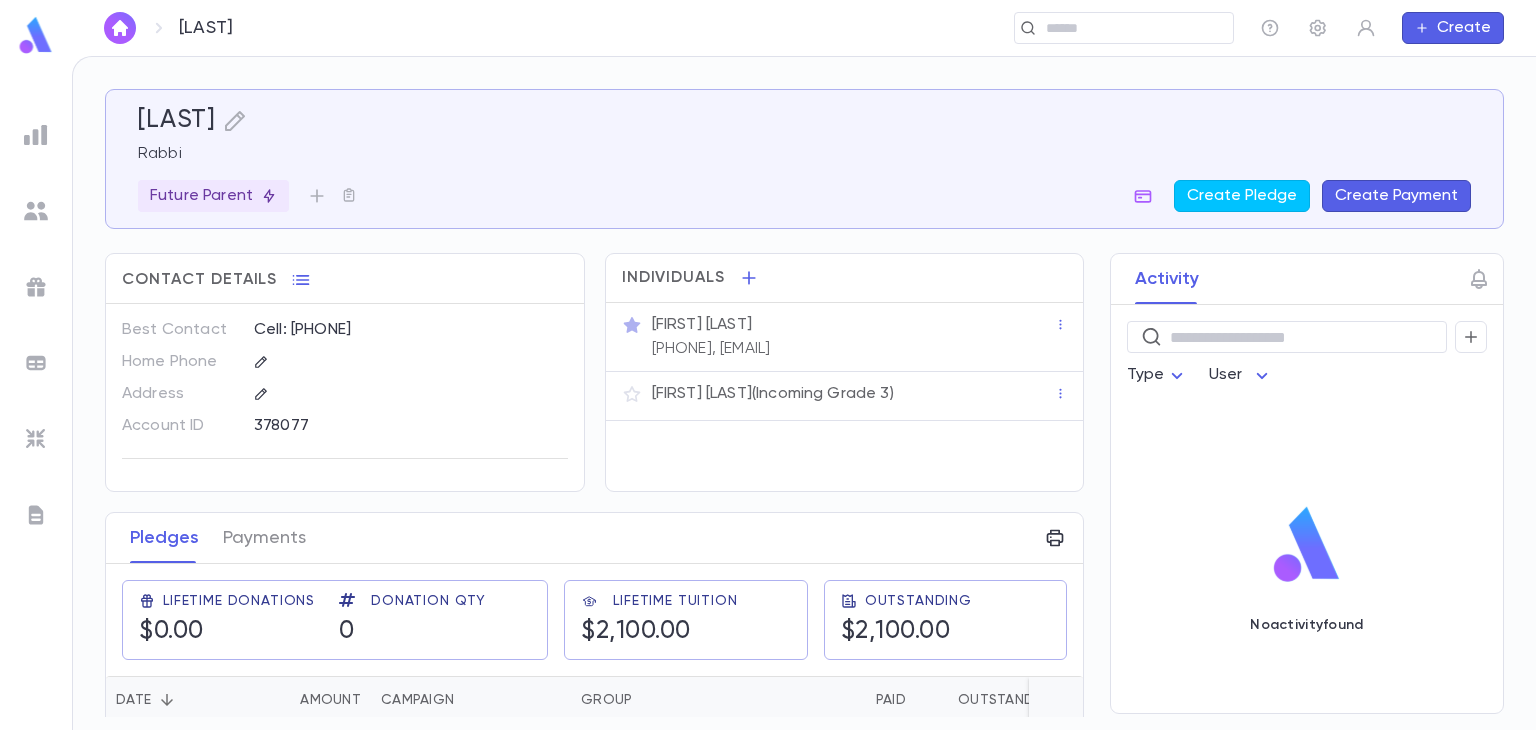 click on "​" at bounding box center (751, 28) 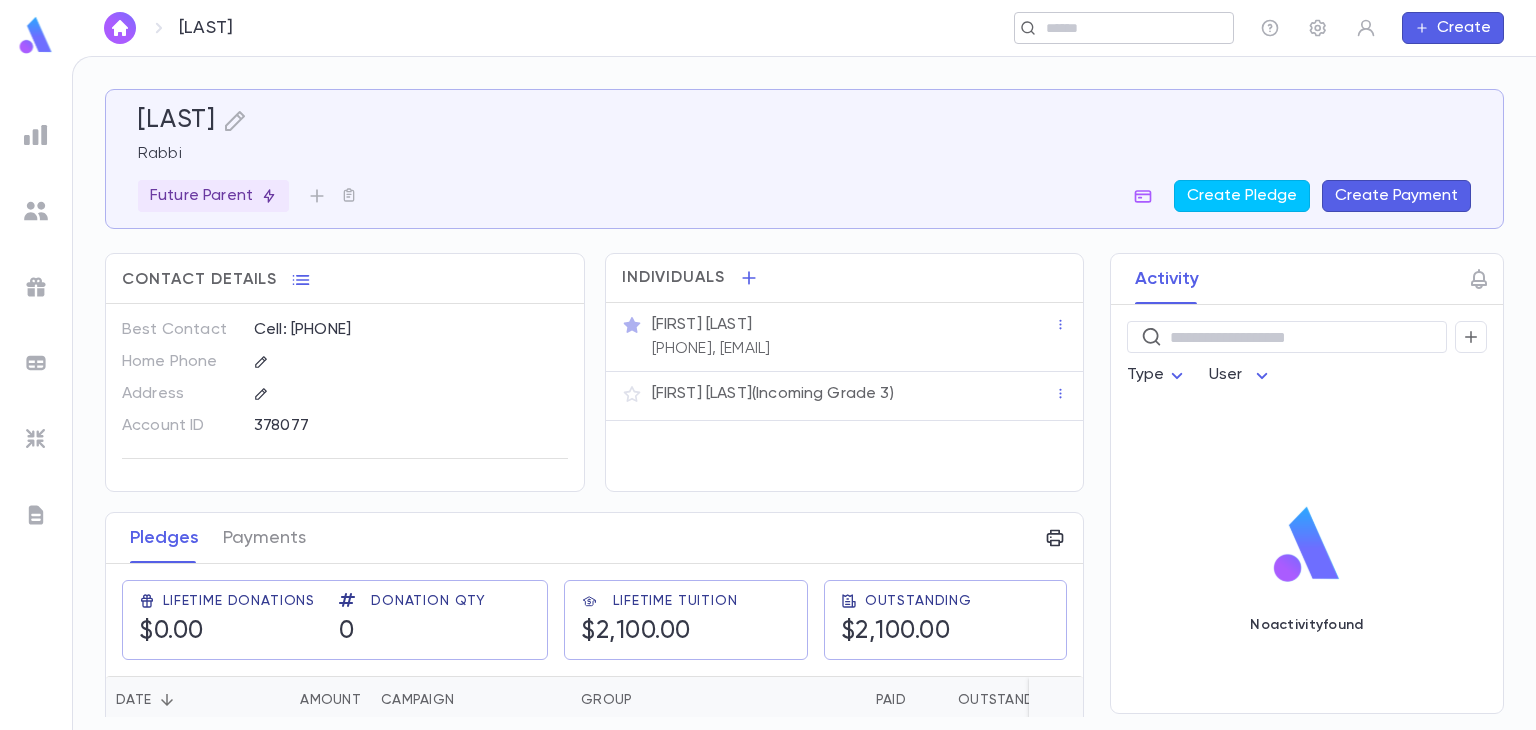 click at bounding box center (1132, 28) 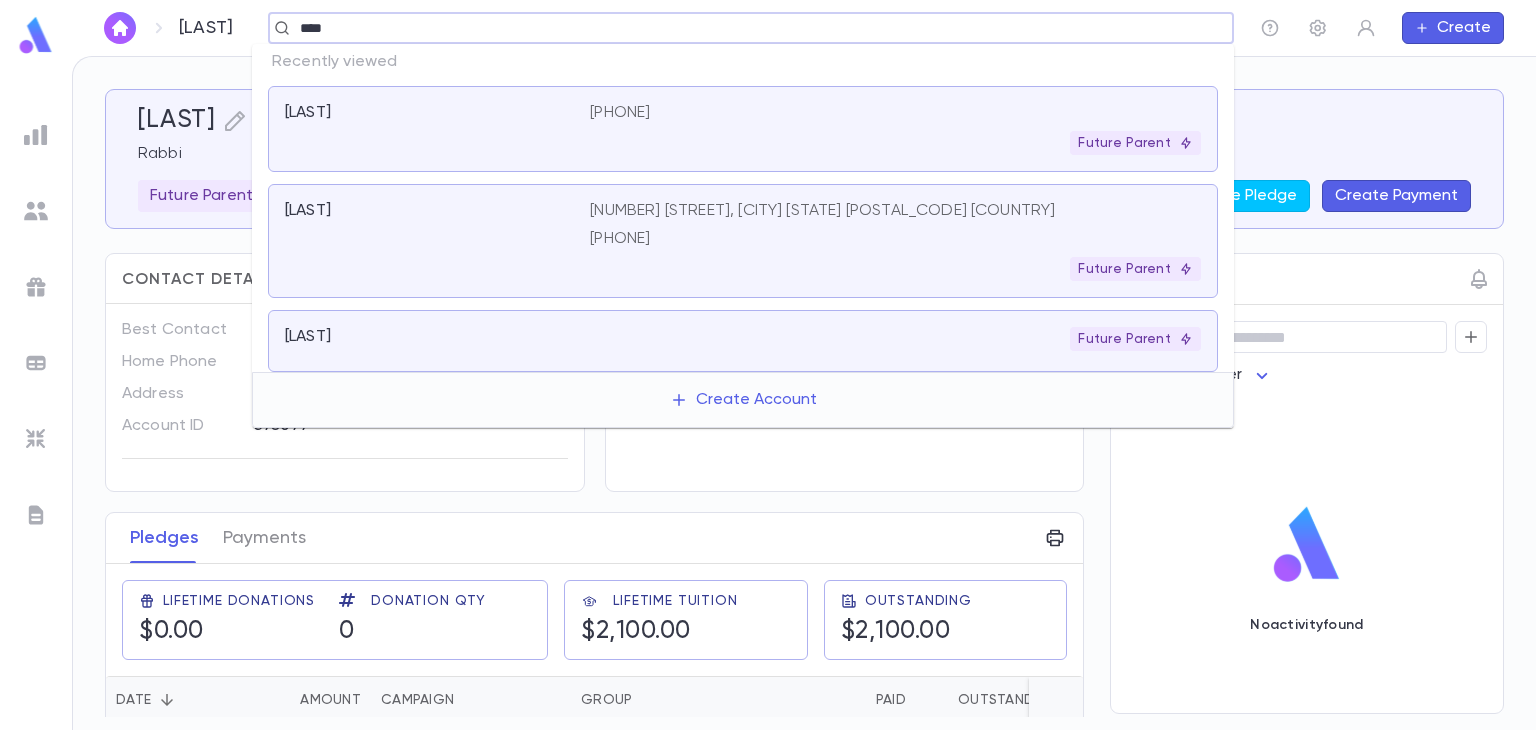 type on "****" 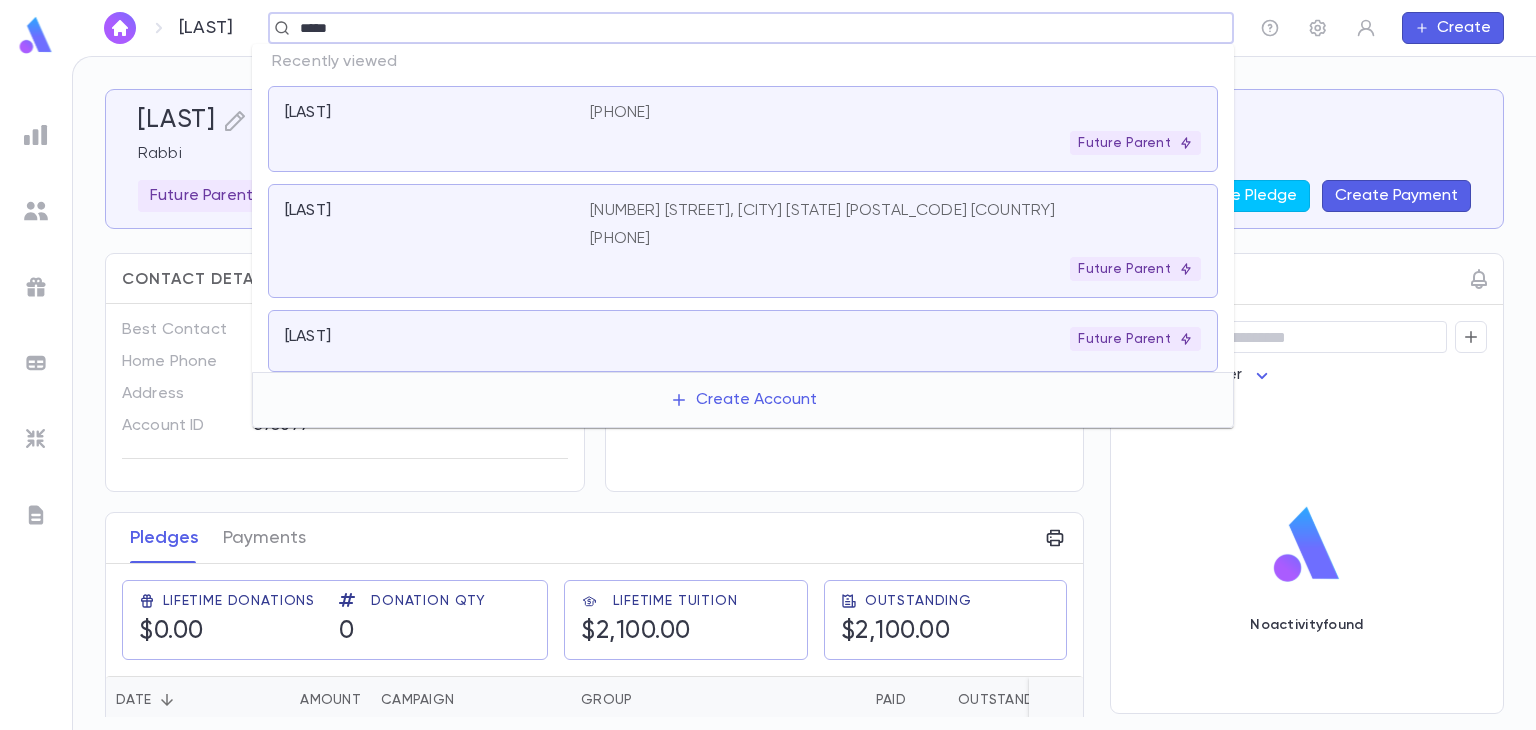 type on "*****" 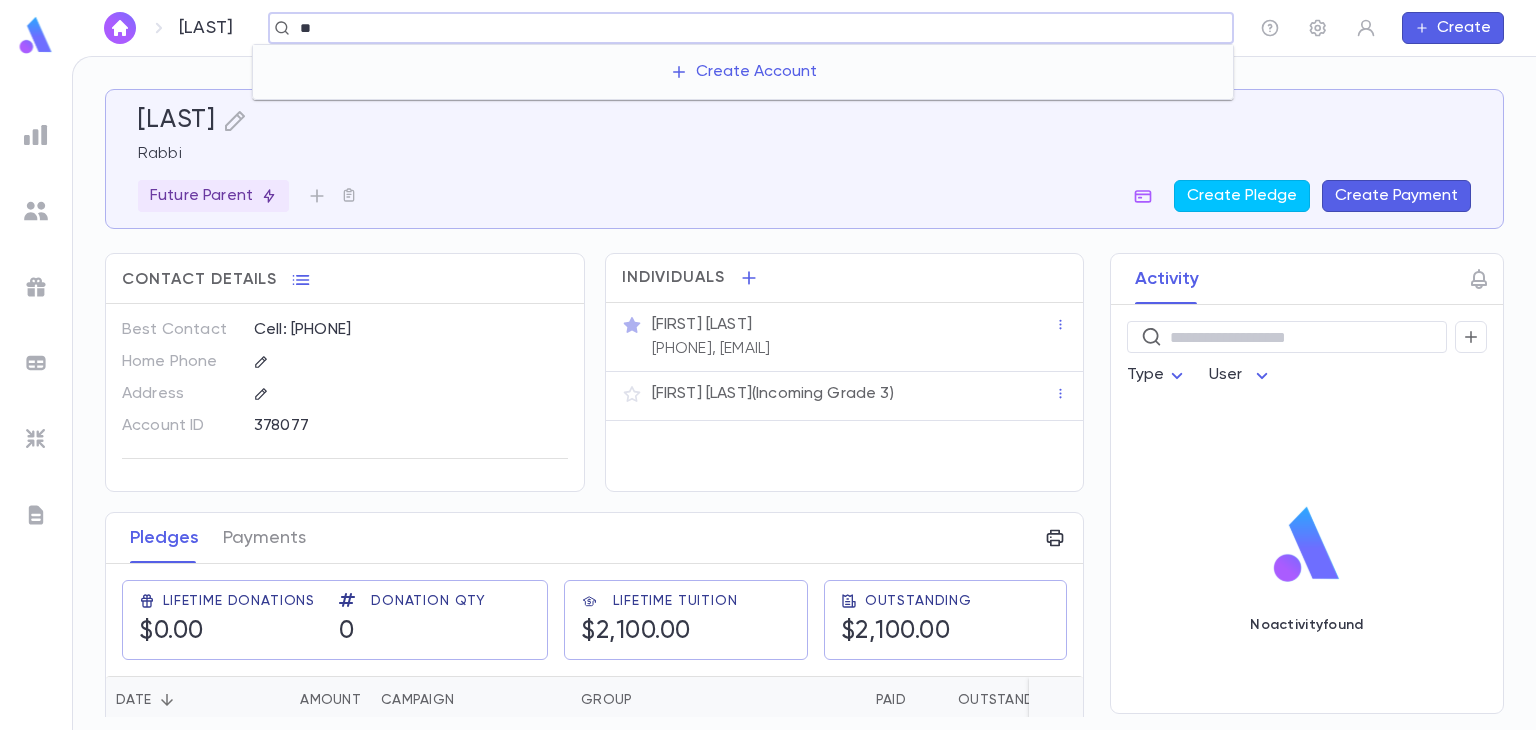type on "*" 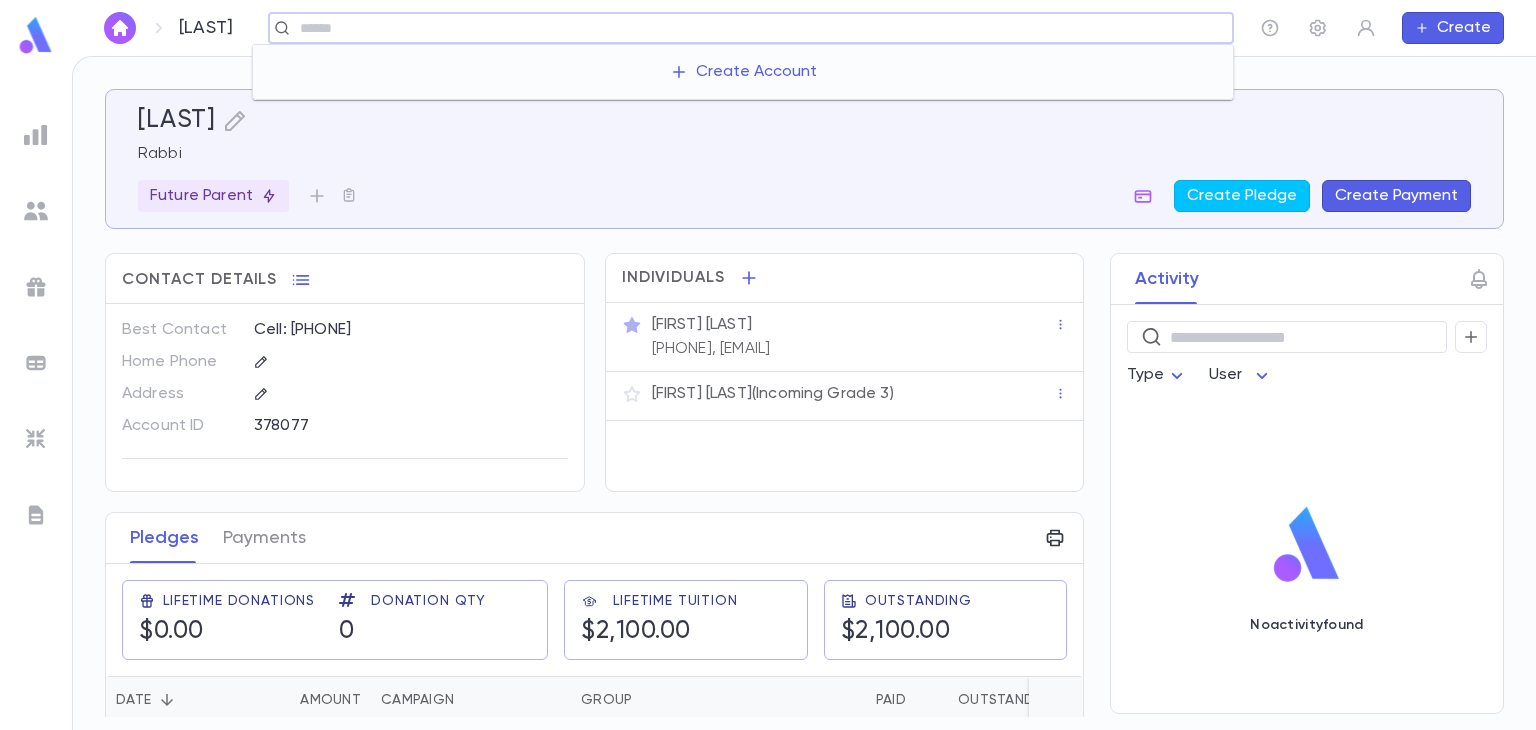 type 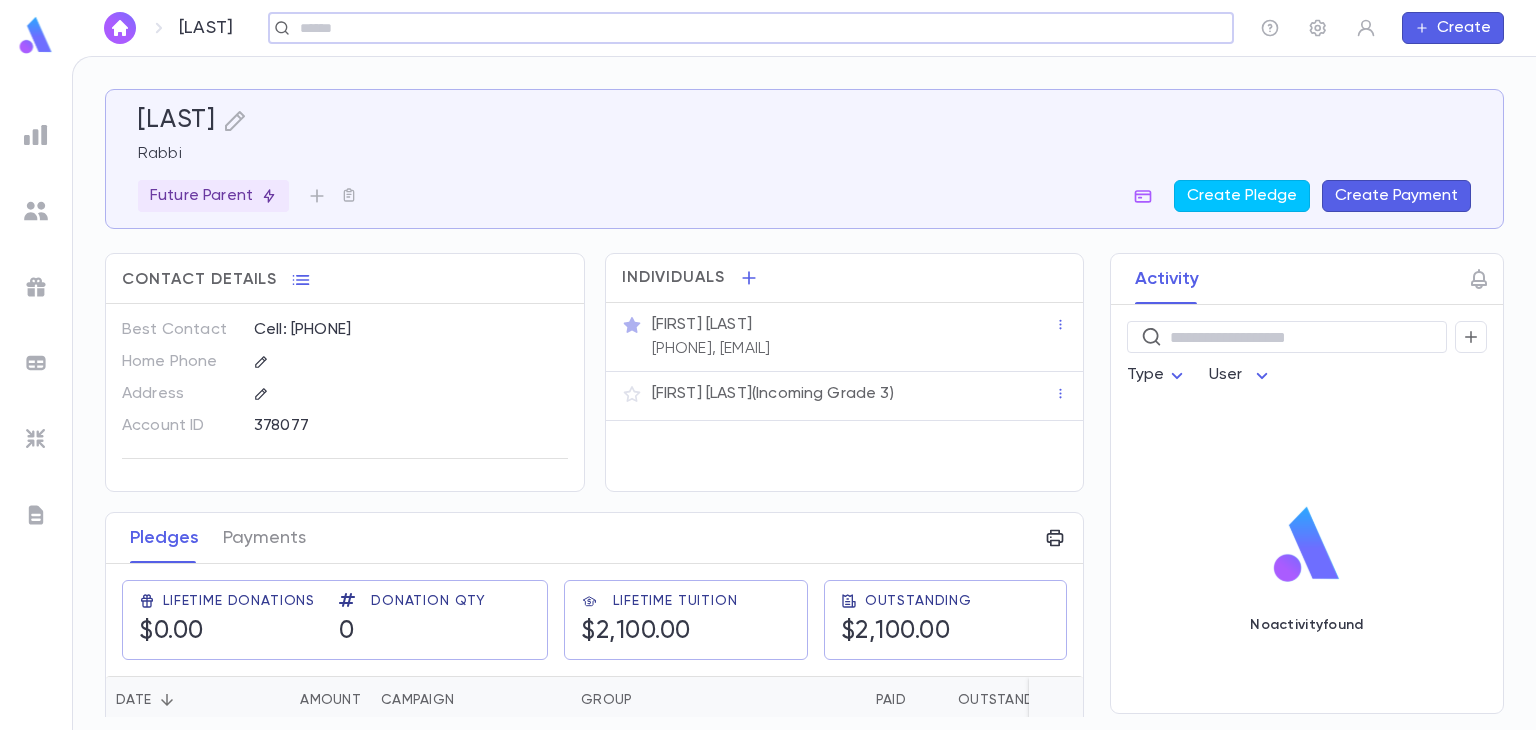 click at bounding box center (36, 211) 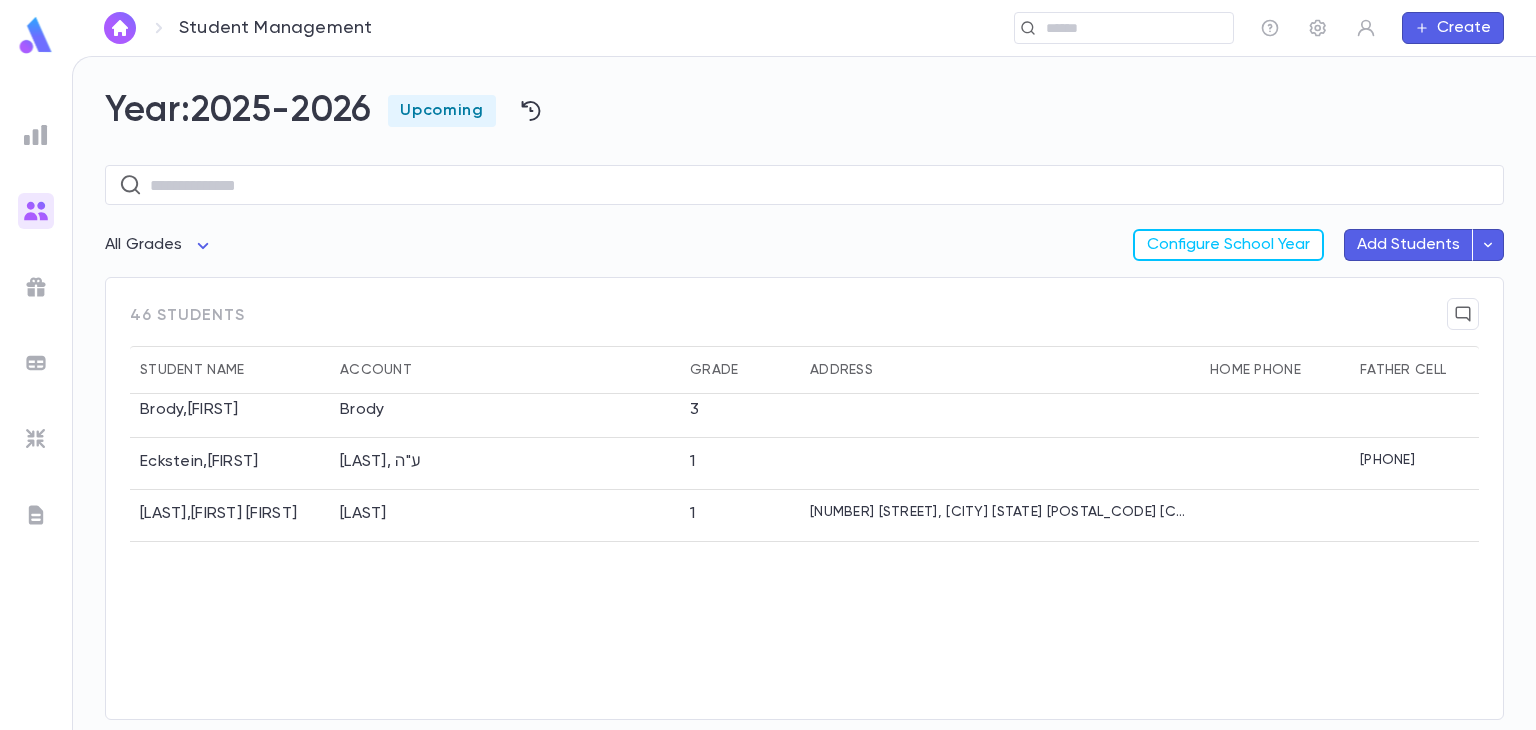 scroll, scrollTop: 0, scrollLeft: 0, axis: both 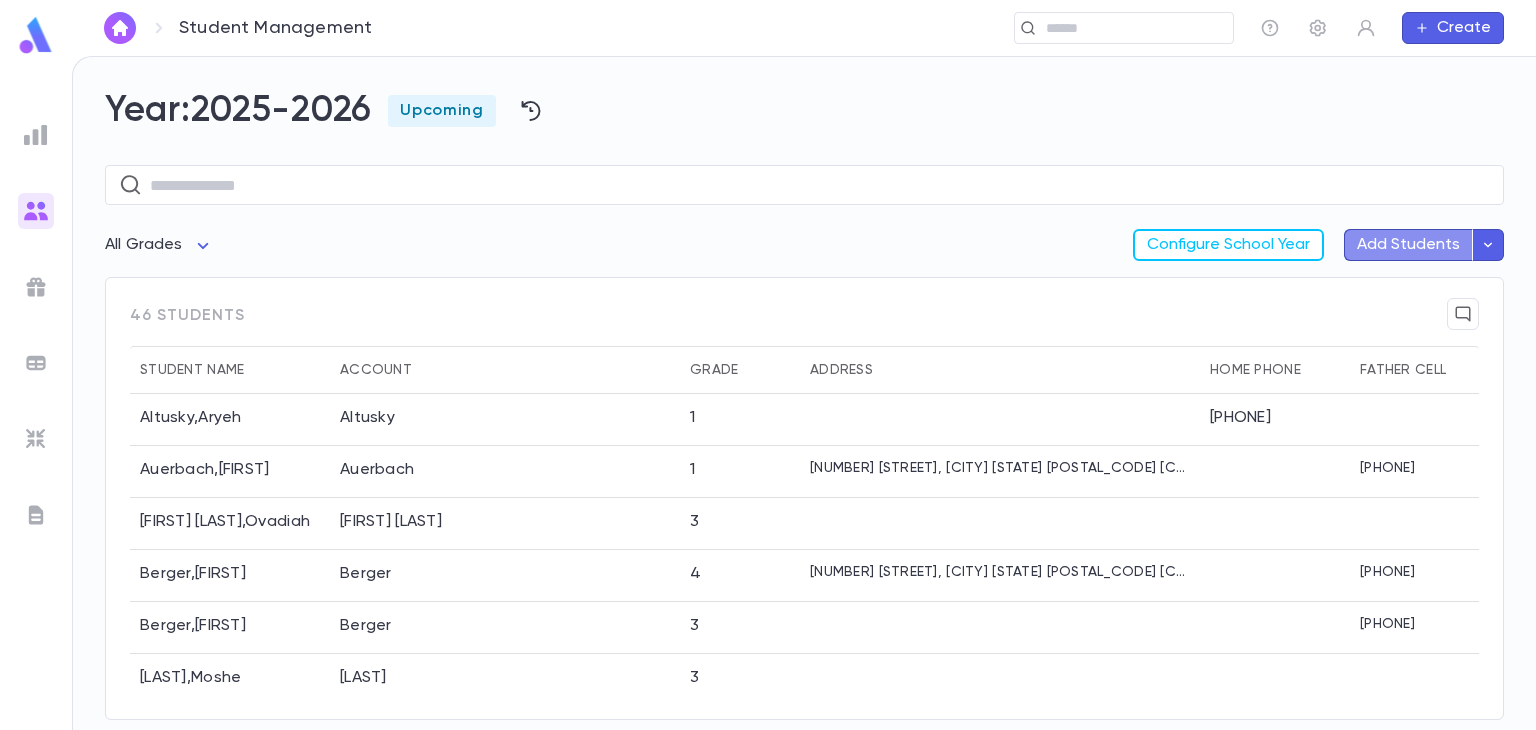 click on "Add Students" at bounding box center [1408, 245] 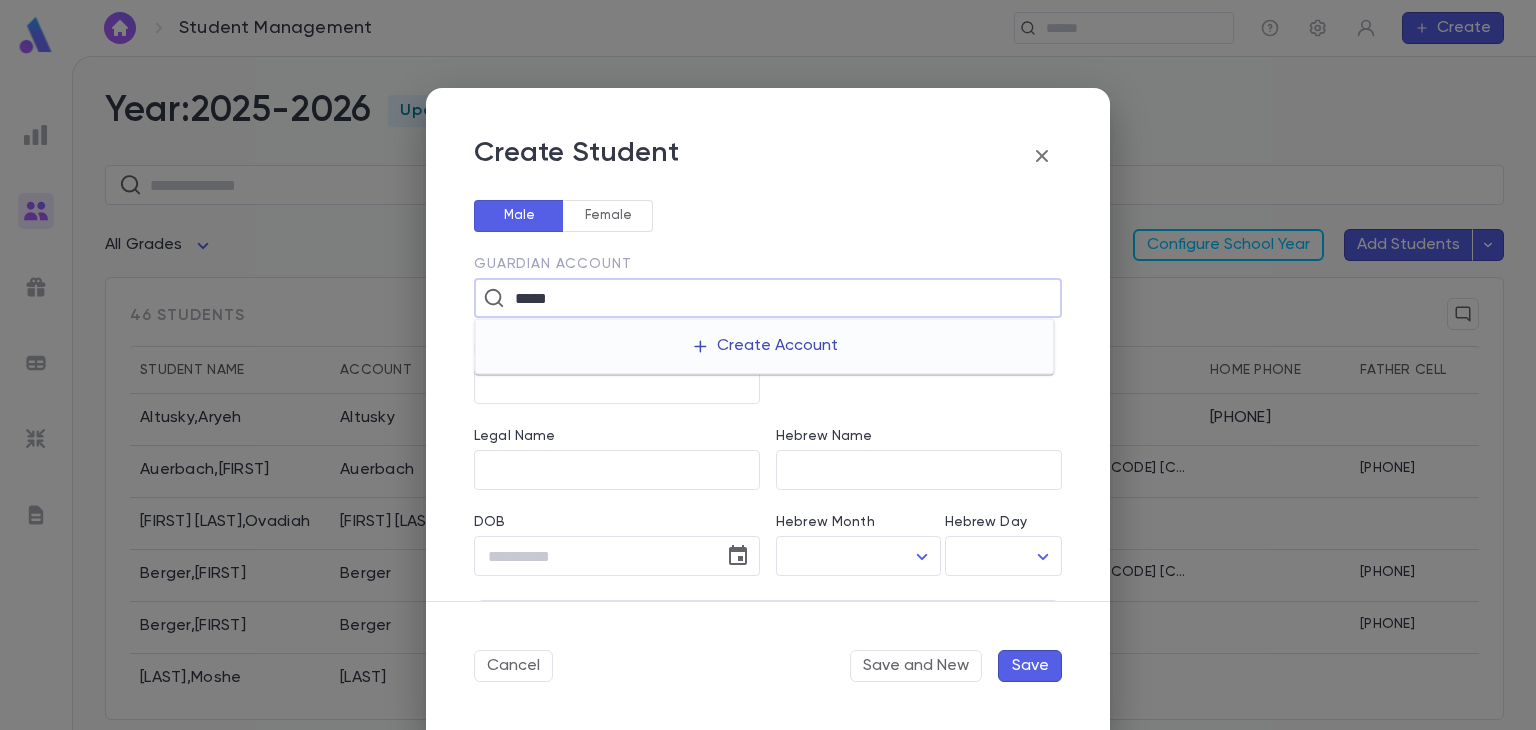 click on "Create Account" at bounding box center [764, 346] 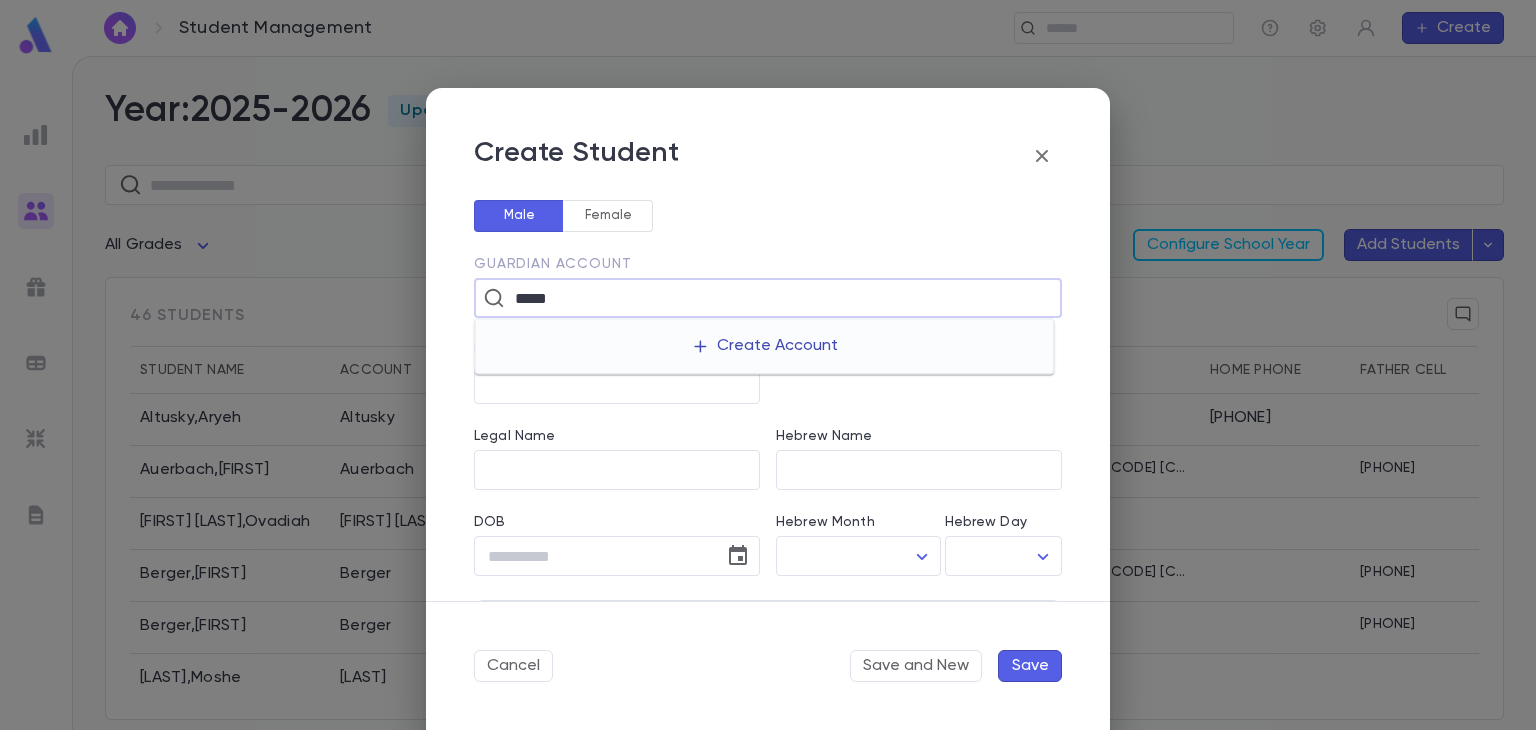 type on "*****" 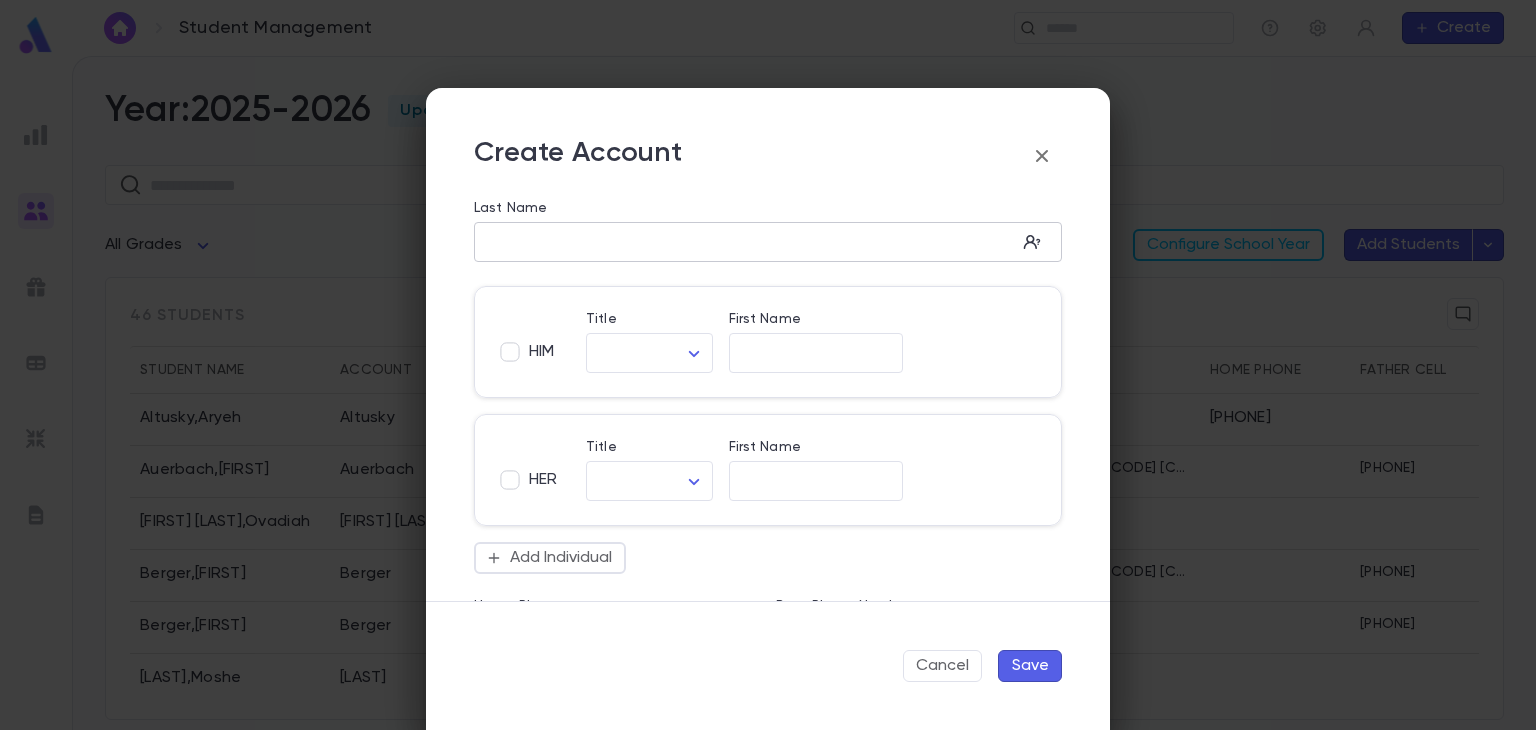 click on "Last Name" at bounding box center (745, 242) 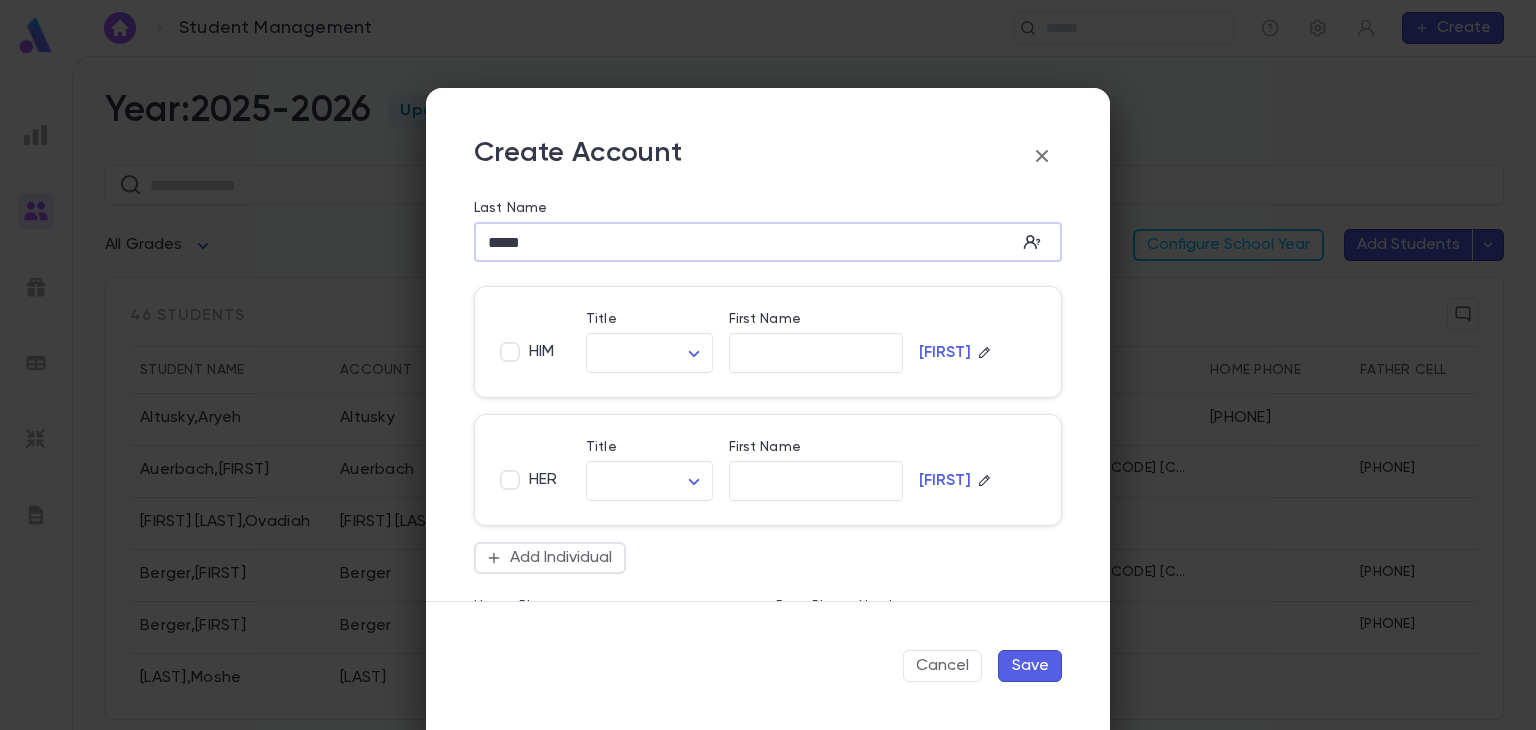 type on "*****" 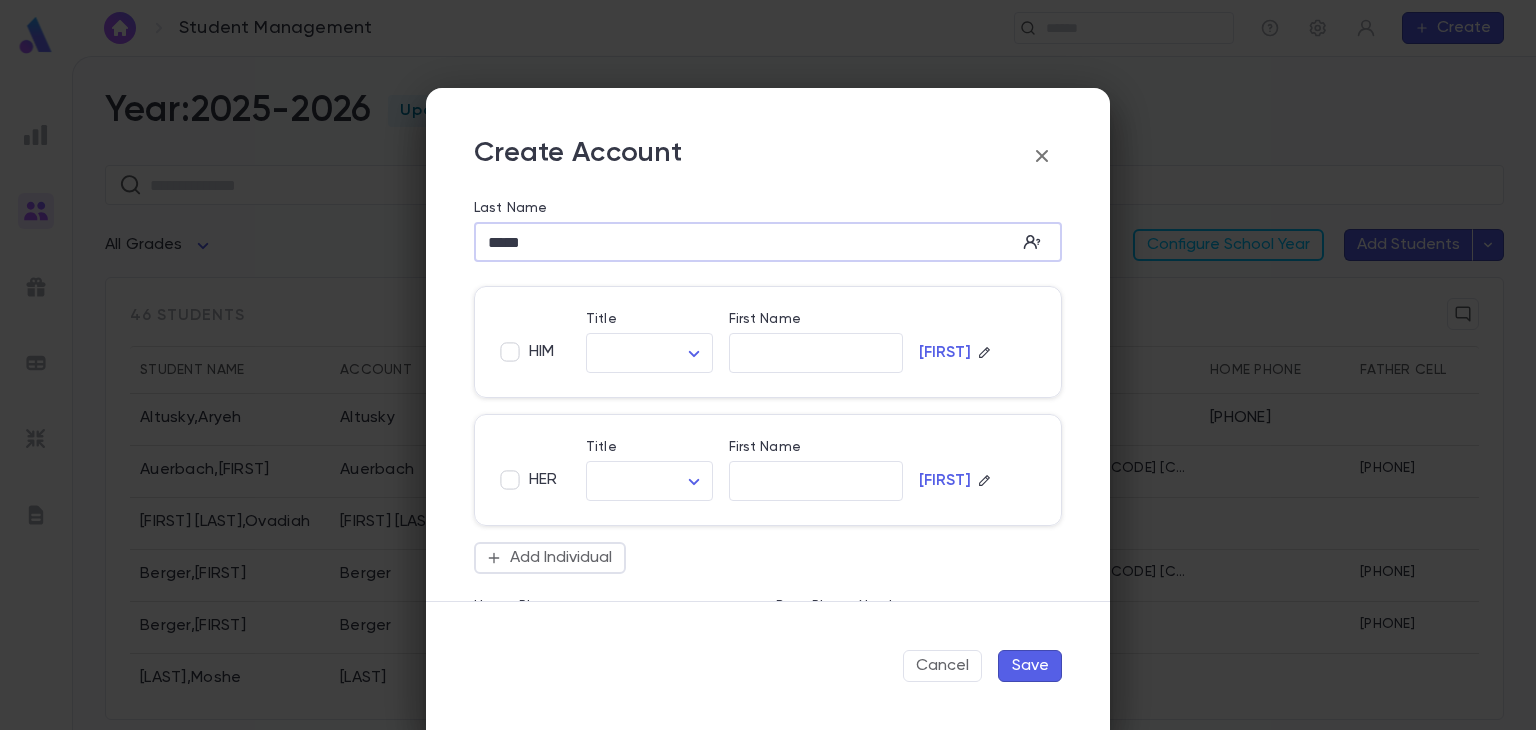 click at bounding box center [1042, 156] 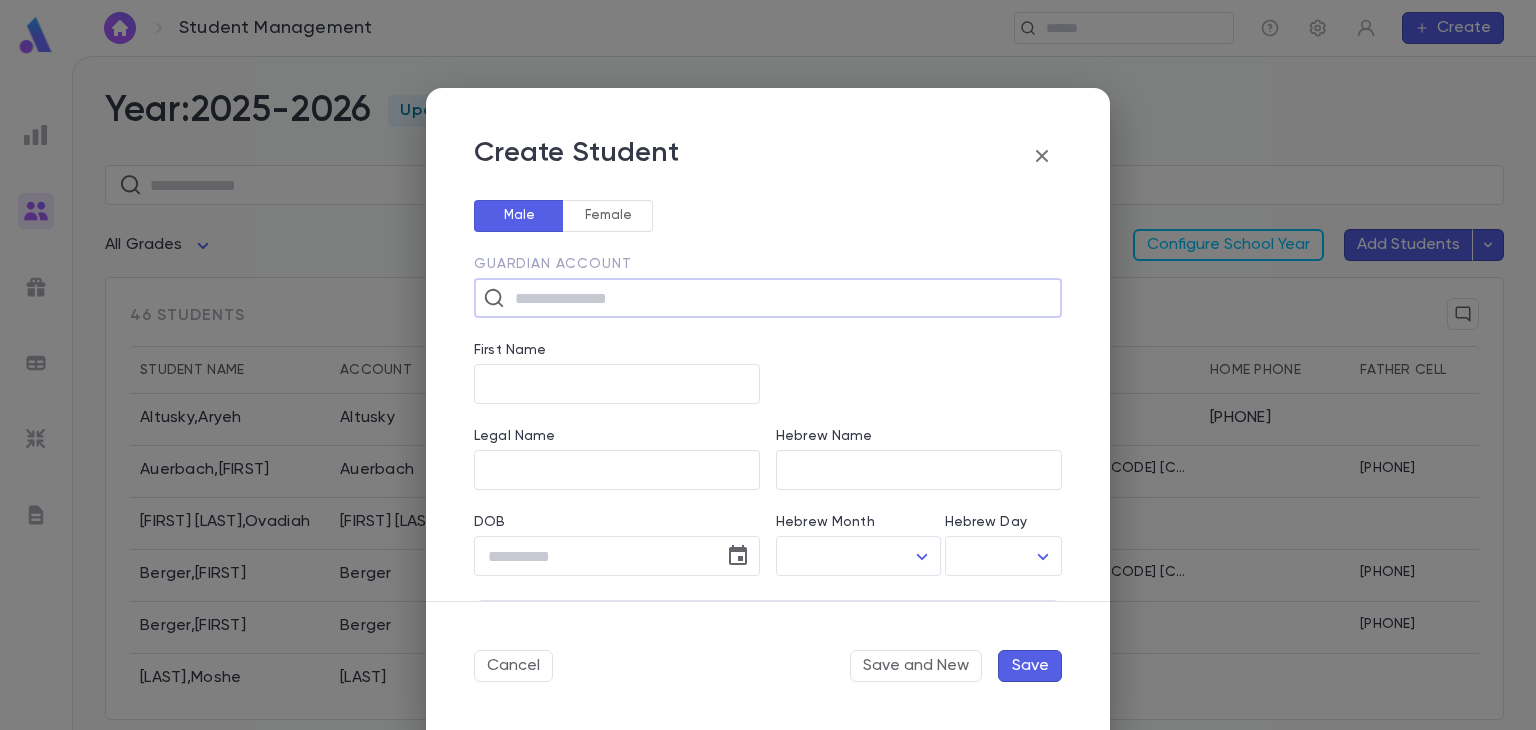 click at bounding box center (1042, 156) 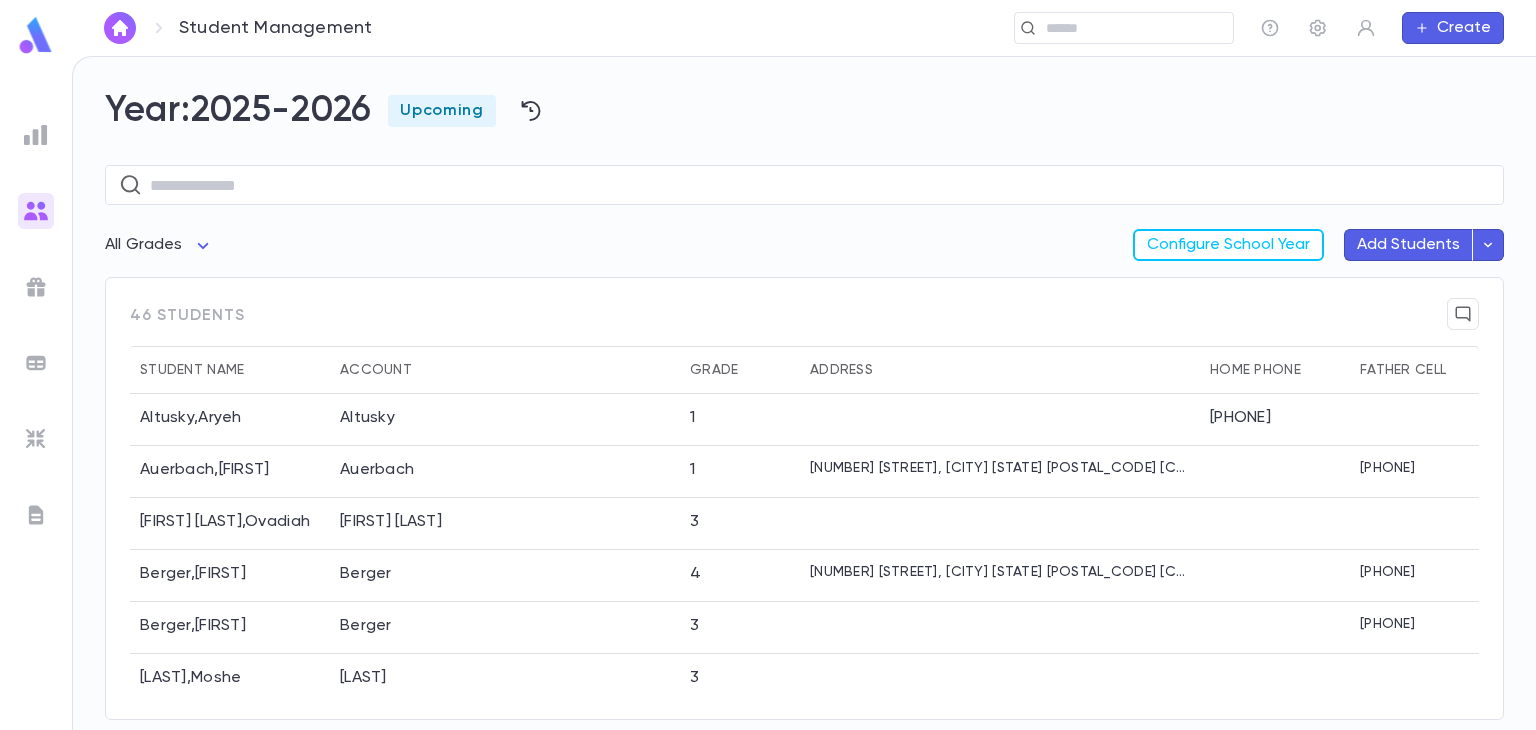click on "Create" at bounding box center [1453, 28] 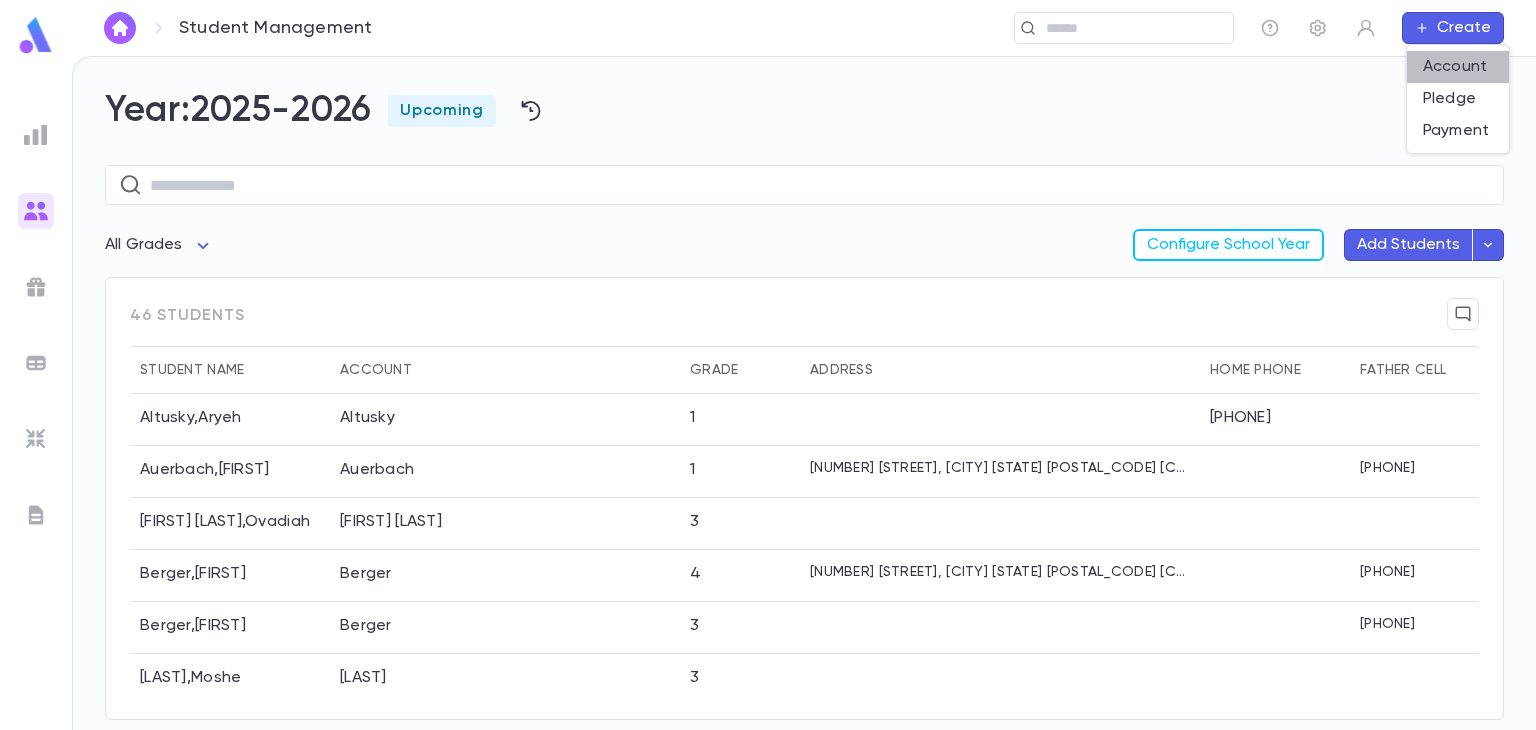 click on "Account" at bounding box center (1458, 67) 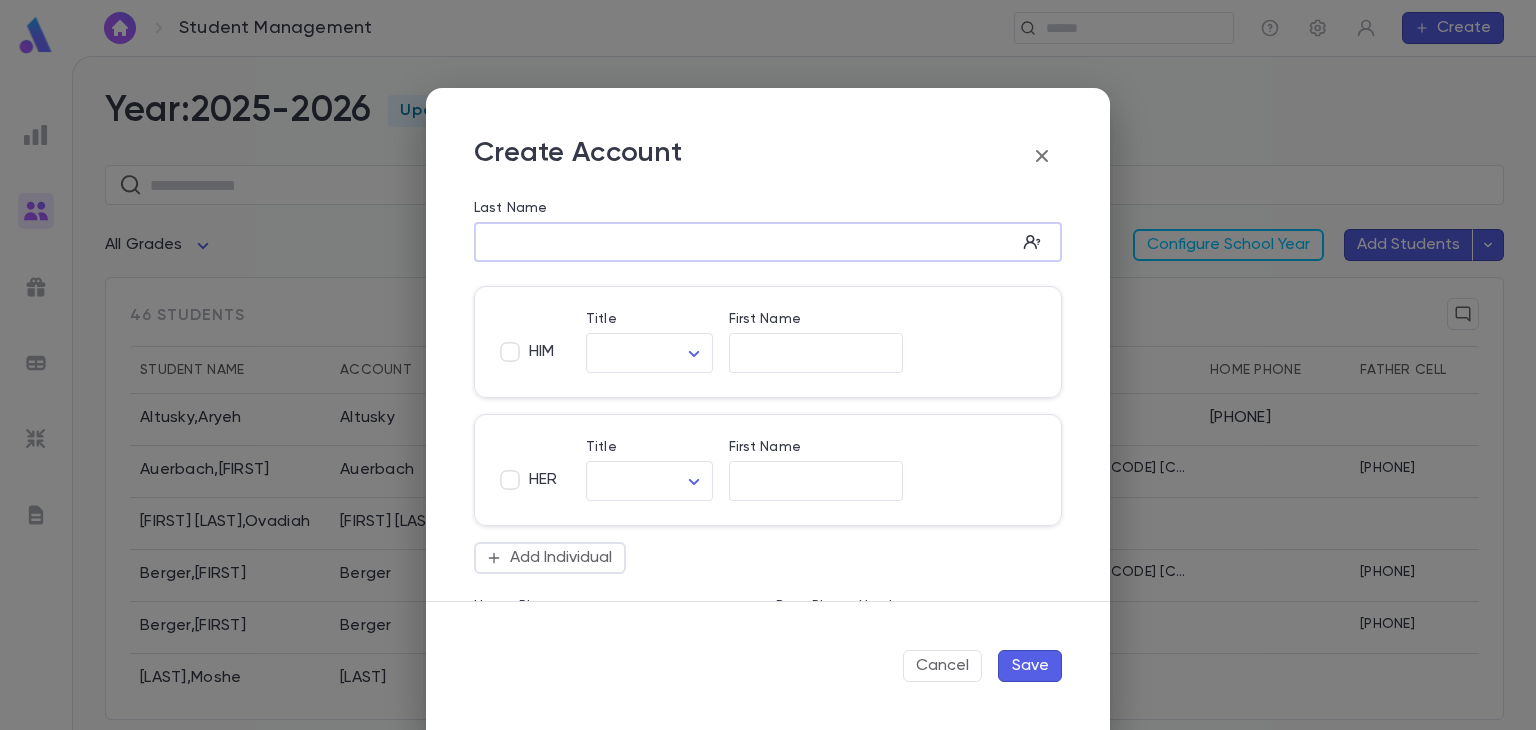 click on "Last Name" at bounding box center [745, 242] 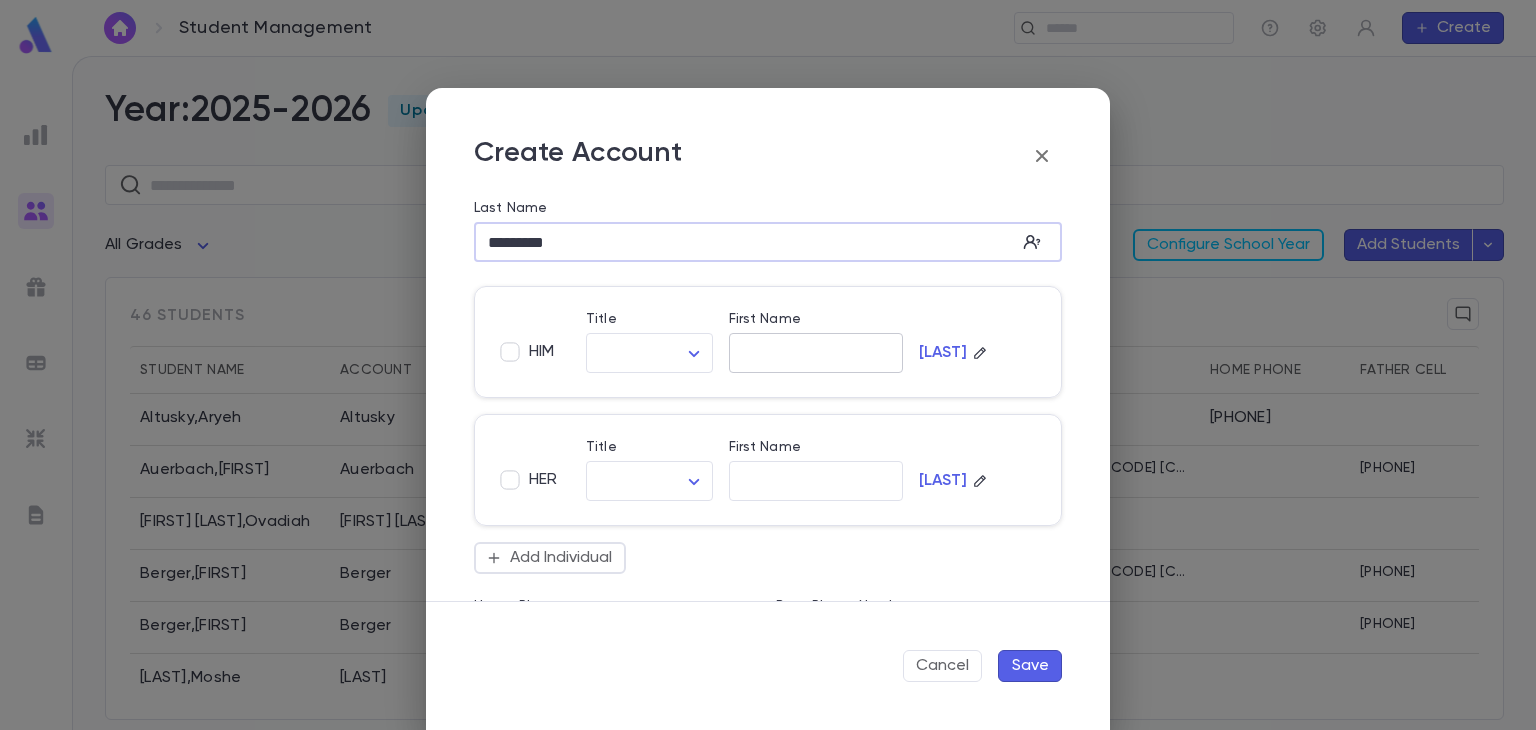 type on "********" 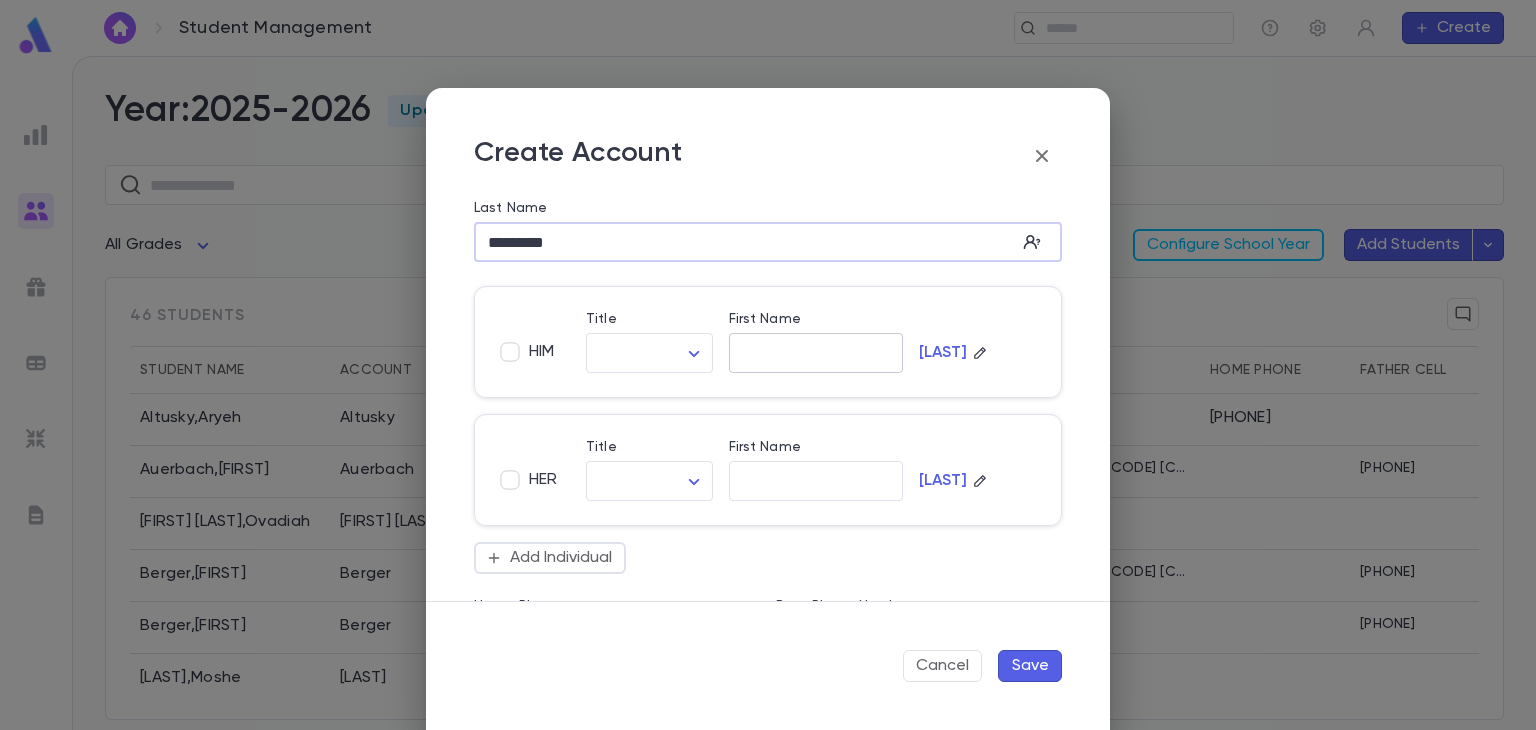 click on "First Name" at bounding box center [816, 353] 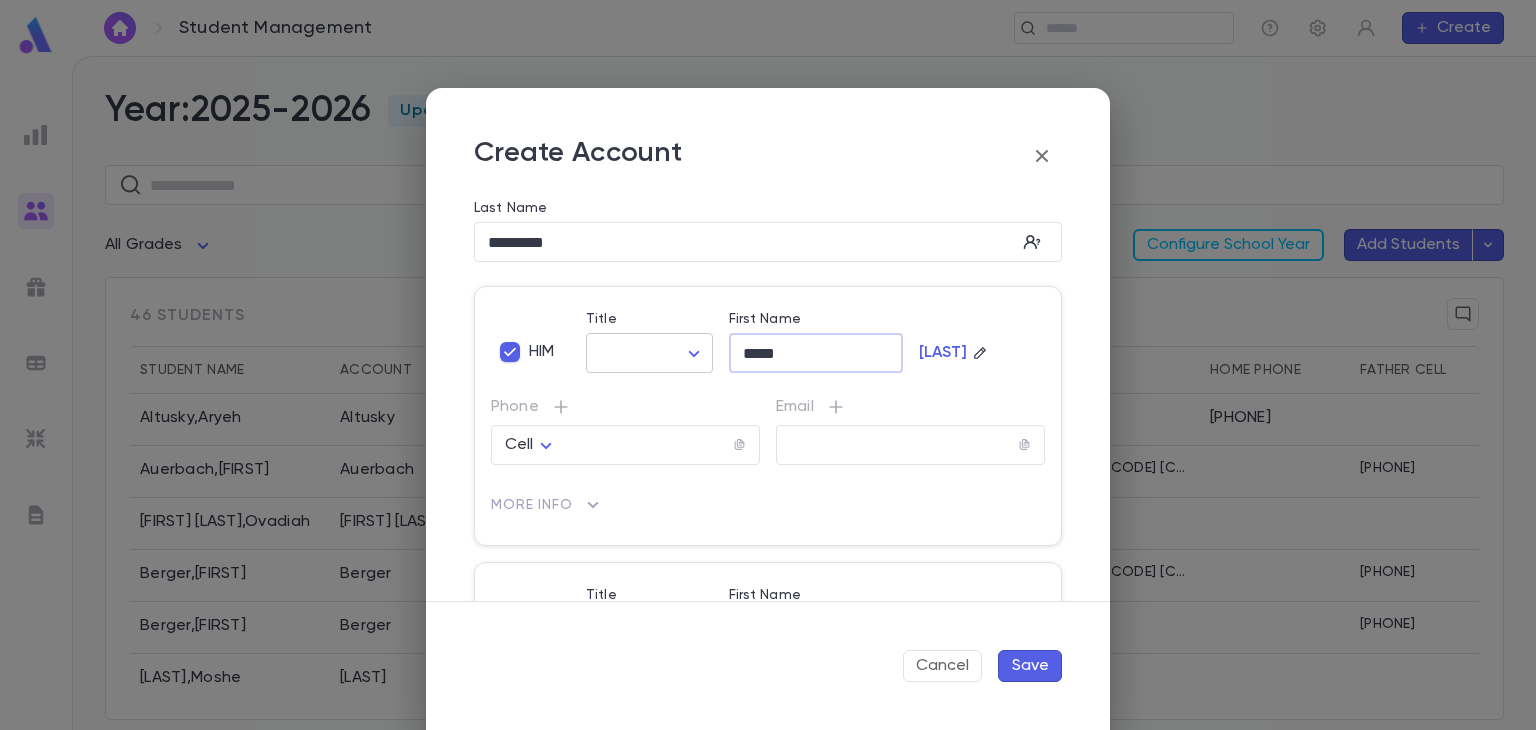 type on "*****" 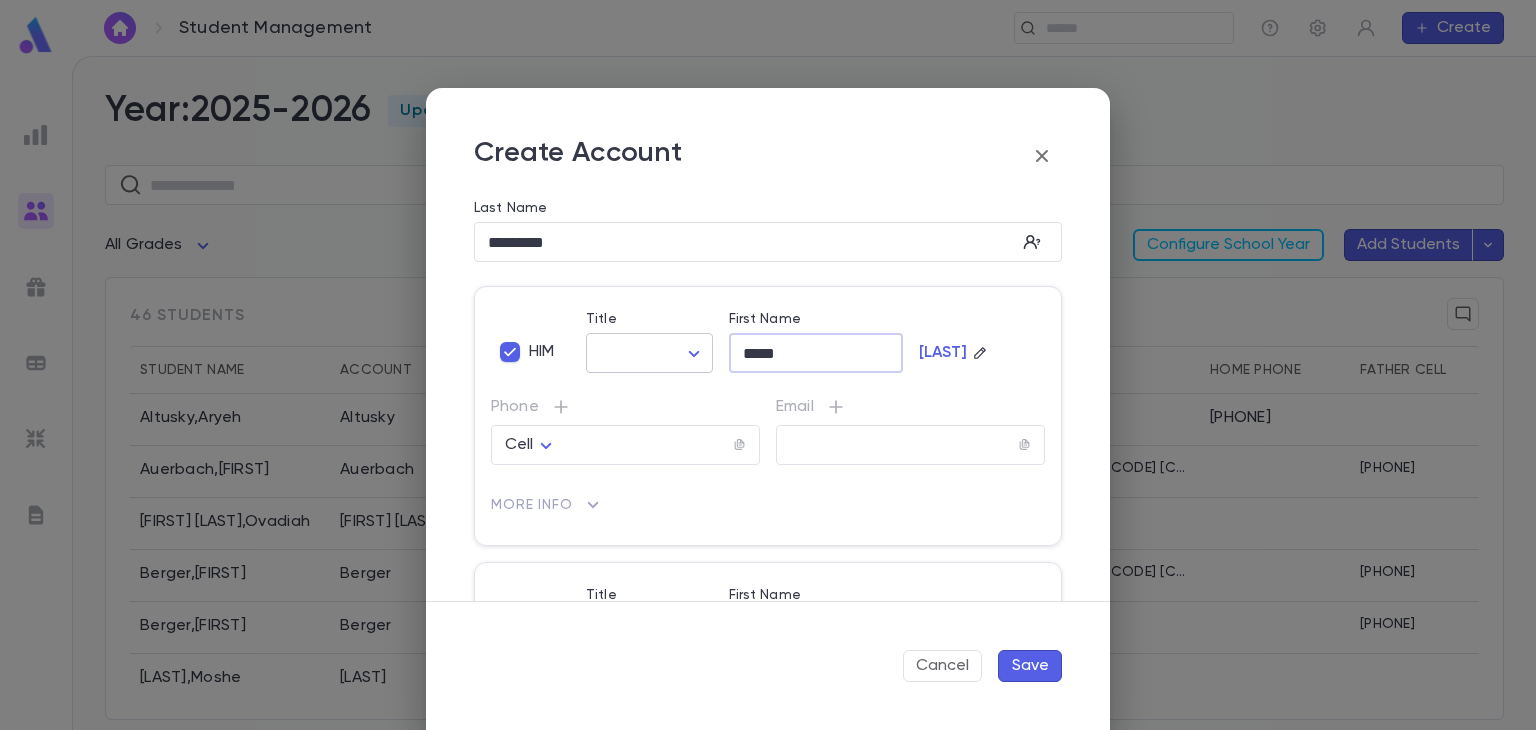 click on "Student Management ​  Create Year:  2025-2026 Upcoming ​ All Grades Configure School Year Add Students   46   students Student Name Account Grade Address Home Phone Father Cell Mother Cell Altusky ,  Aryeh Altusky 1 (845) 327-0170 Auerbach ,  Bentzion Auerbach 1 686 East 2nd Street, Brooklyn NY 11218 United States (718) 809-7278 Ben Attar ,  Ovadiah Ben Attar 3 (732) 293-7191 Berger ,  Aharon Berger 4 139 Liberty Drive, Lakewood NJ 08701 United States (908) 692-7186 Berger ,  Baroch Berger 3 (917) 873-8488 Berman ,  Moshe Berman 3 (718) 753-6863 Berman ,  Yaakov Berman 3 (732) 773-2383 Birnack ,  Shimon Birnack 1 1843 61st Street, Brooklyn NY 11204 United States (347) 403-0789 Briger ,  David Briger 1 (718) 753-5830 Profile Log out Account Pledge Payment 2025-2026 2024-2025 Import Beta Create Account Last Name ******** ​ HIM Title ​ ​ First Name ***** ​  Birnbaum Phone   Cell **** ​ Email   ​ More Info Date of Birth ​ Occupation ​ Linked Entities Add Entity HER Title ​ ​ First Name ​" at bounding box center [768, 393] 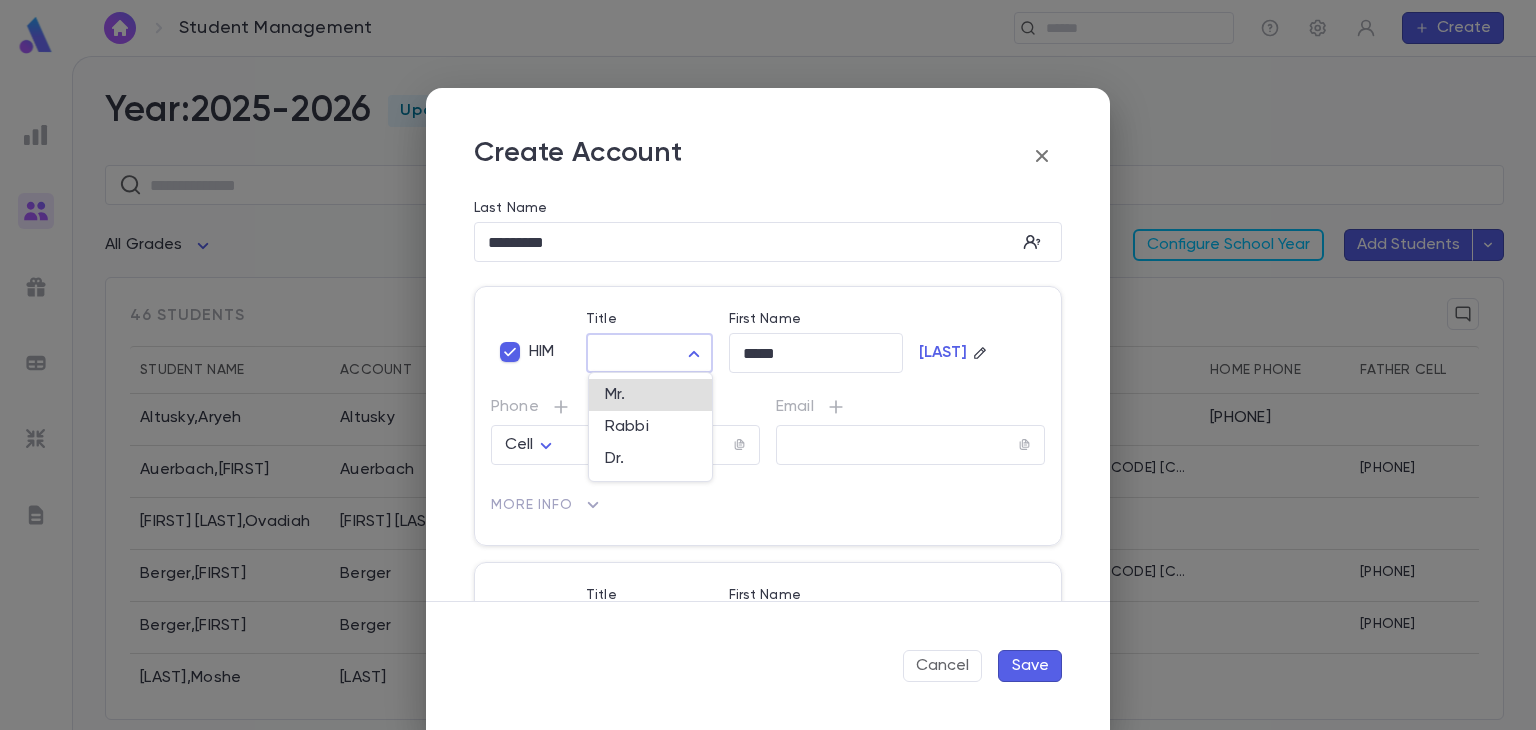 click at bounding box center (768, 365) 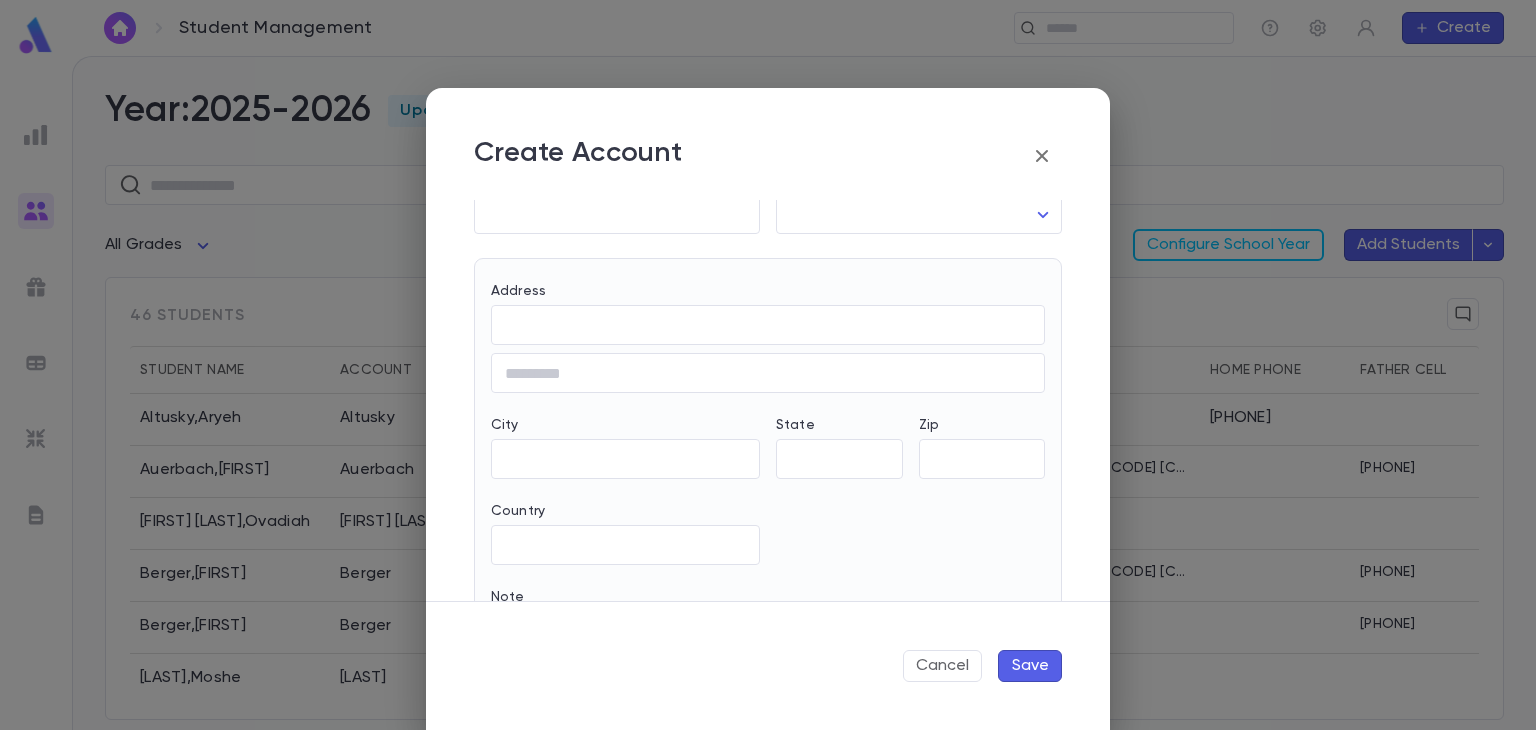 scroll, scrollTop: 806, scrollLeft: 0, axis: vertical 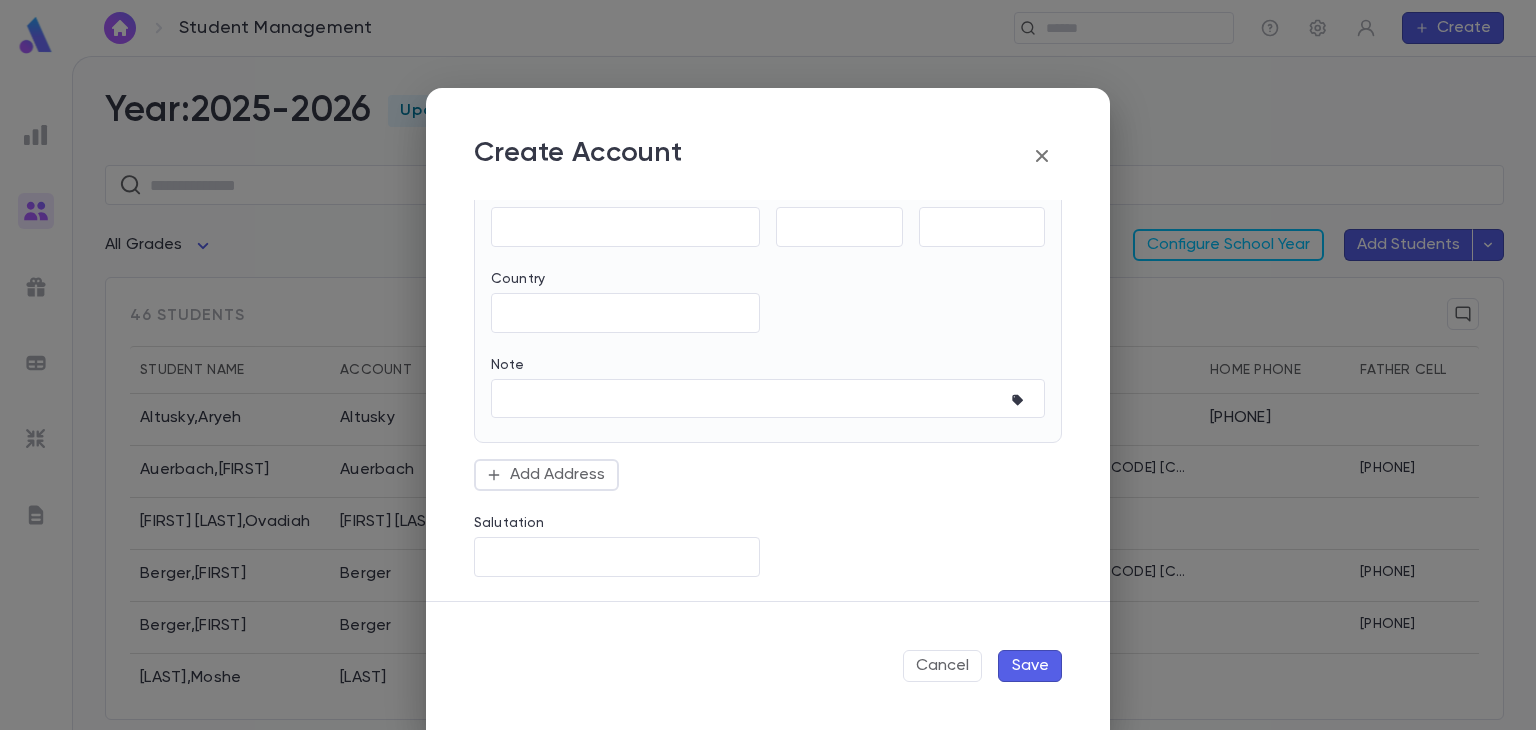 click on "Save" at bounding box center [1030, 666] 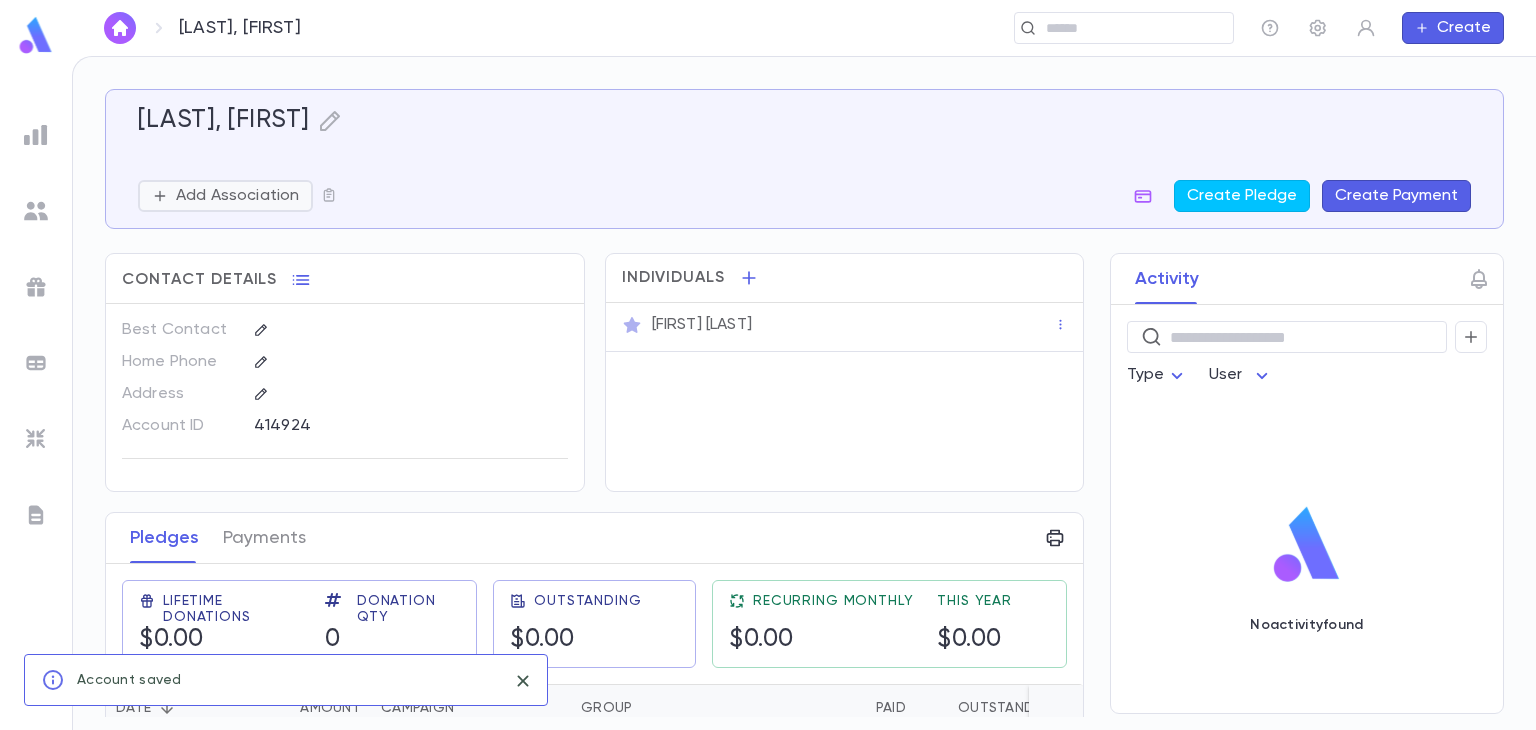 click on "Add Association" at bounding box center [237, 196] 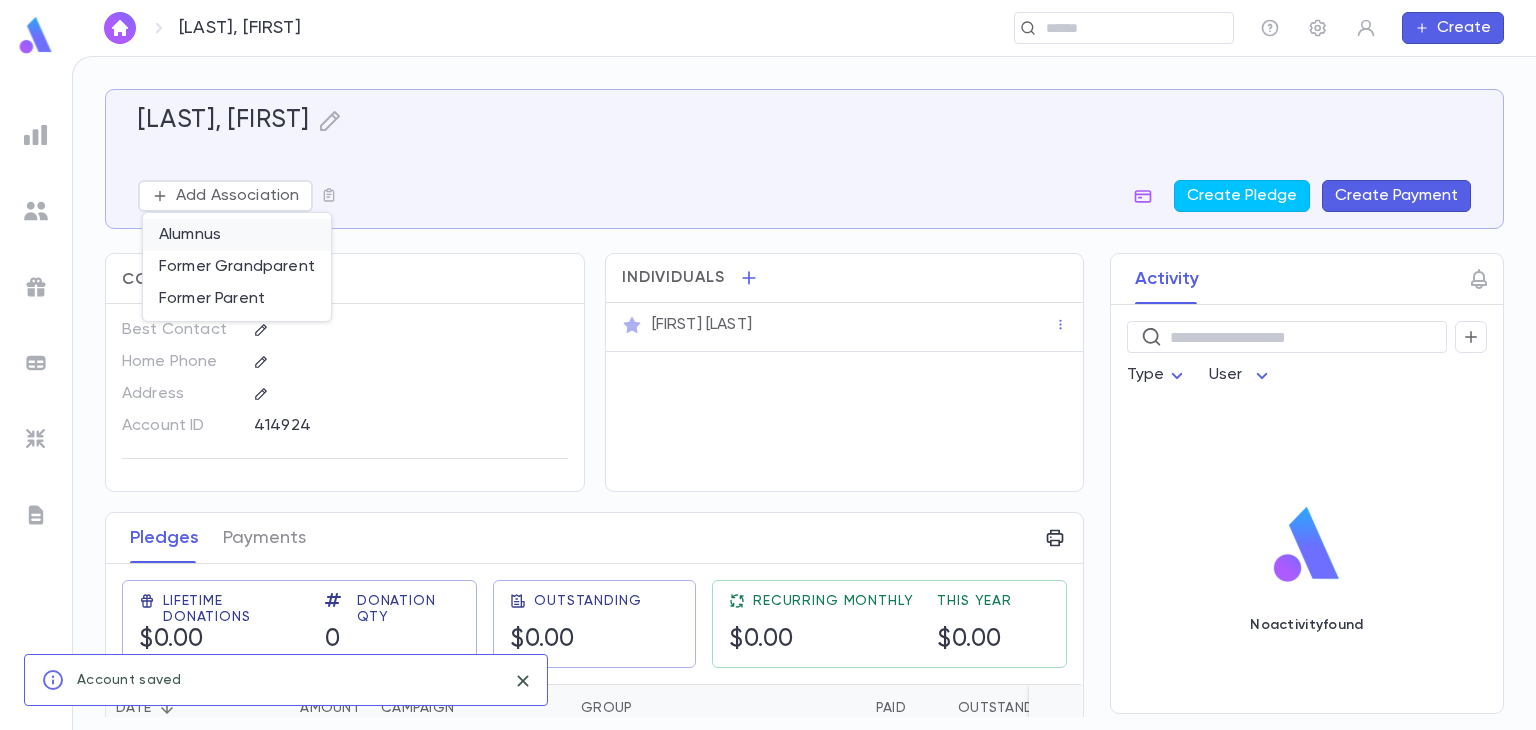 click on "Alumnus" at bounding box center [237, 235] 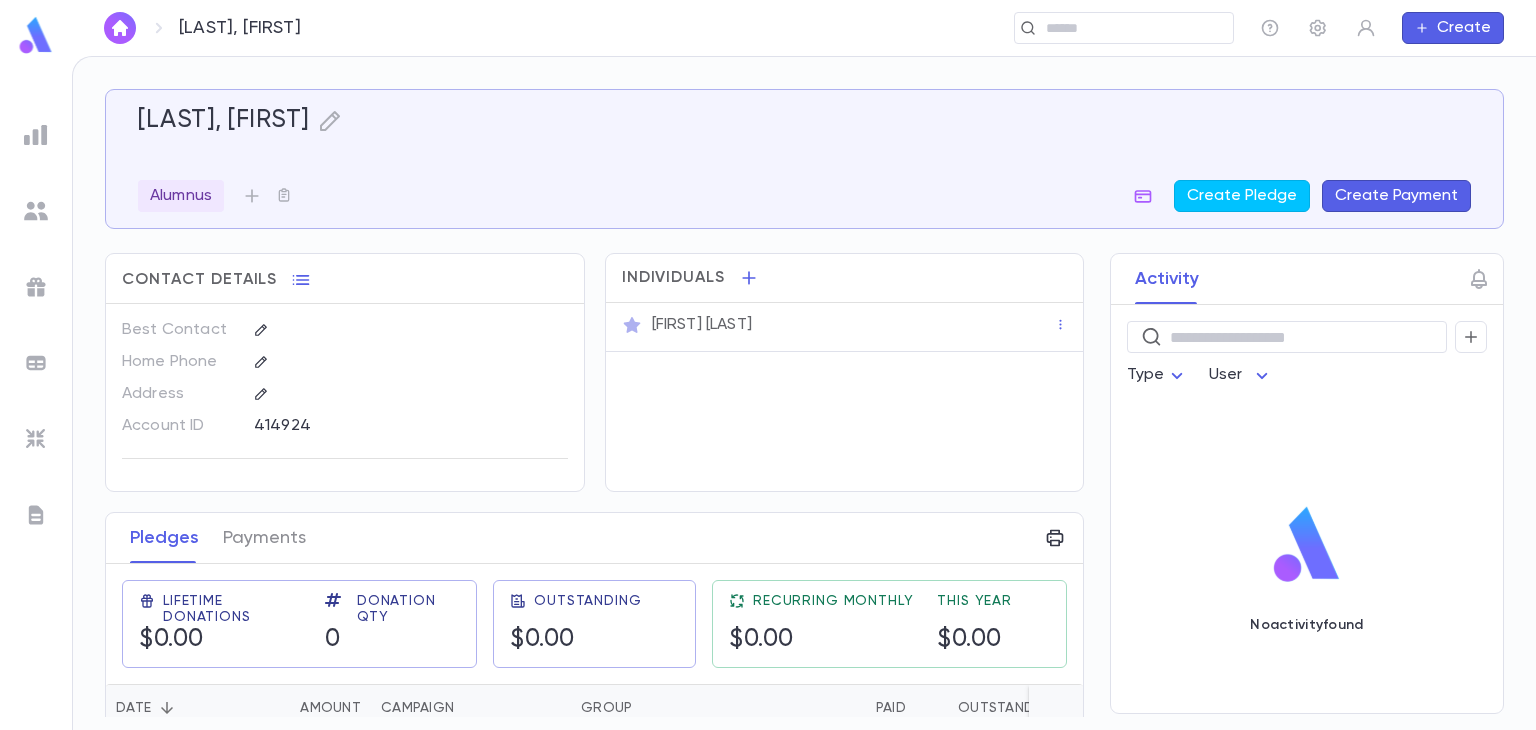 scroll, scrollTop: 23, scrollLeft: 0, axis: vertical 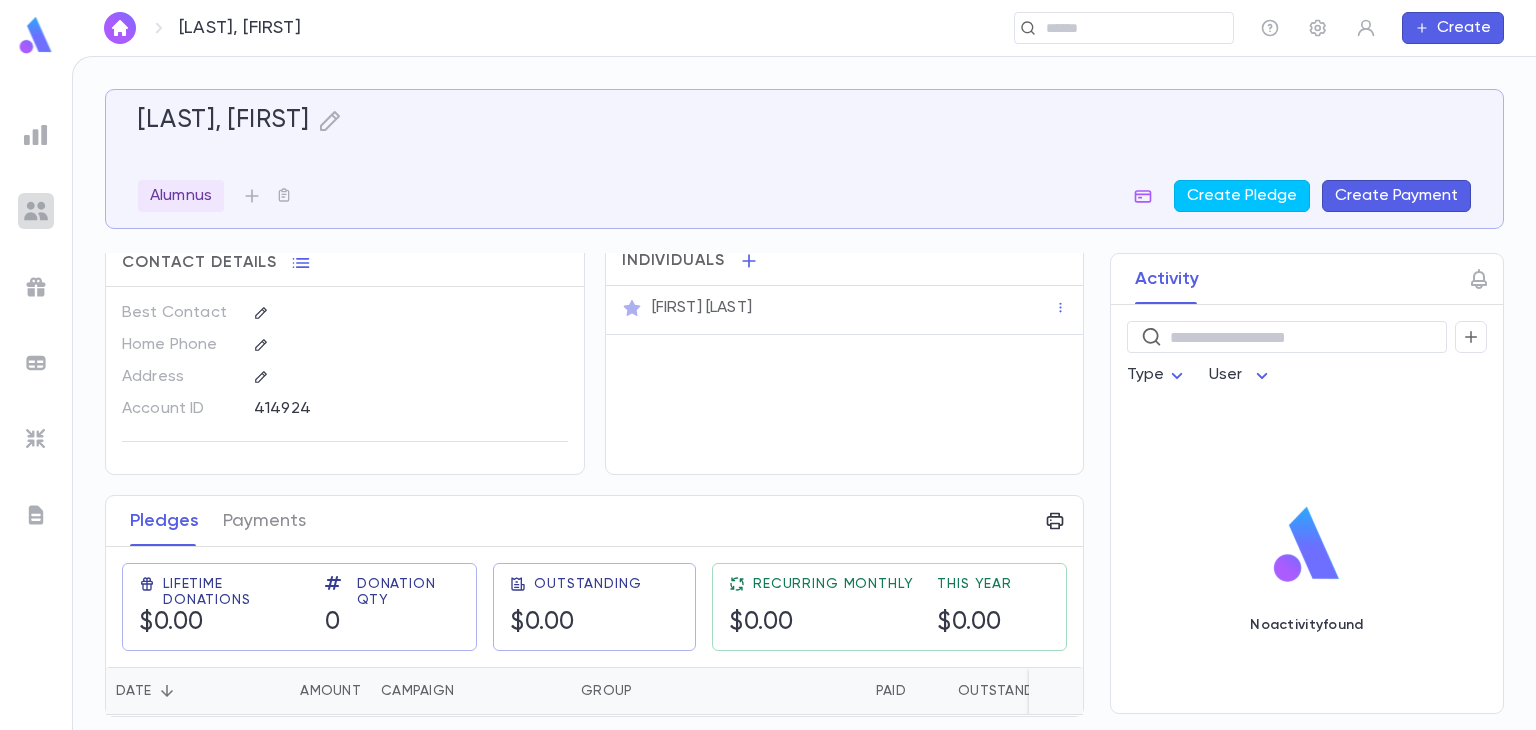 click at bounding box center [36, 211] 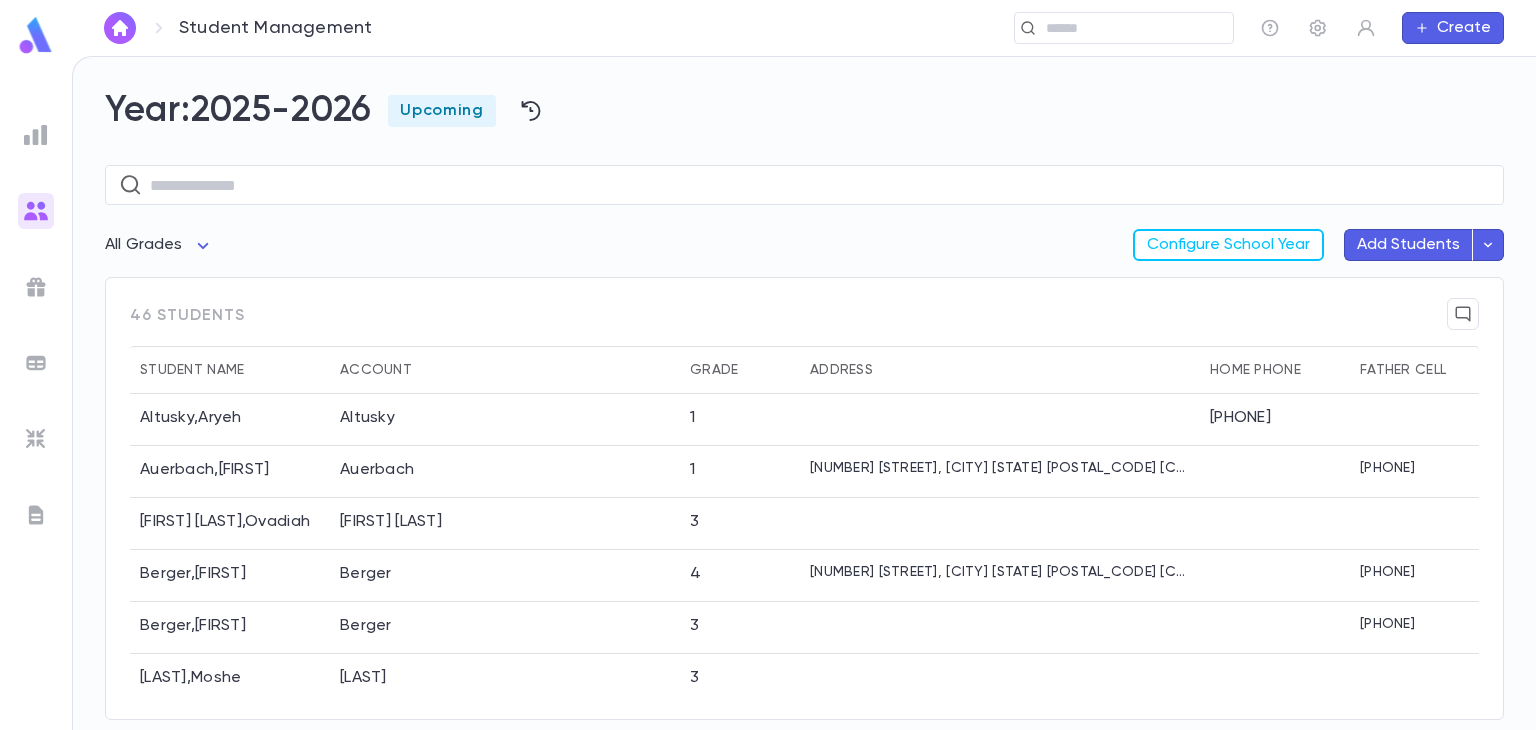 click at bounding box center (36, 135) 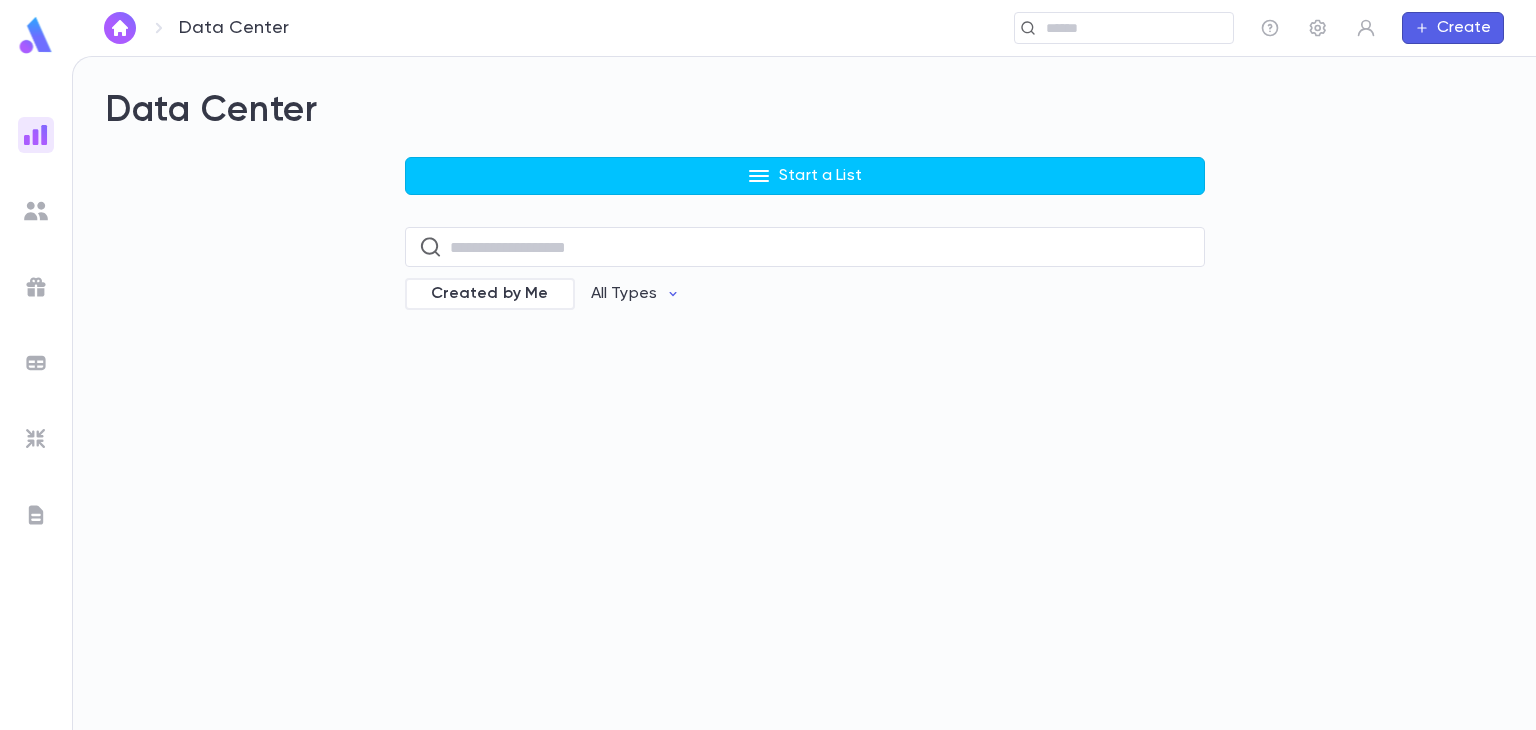 click at bounding box center [36, 287] 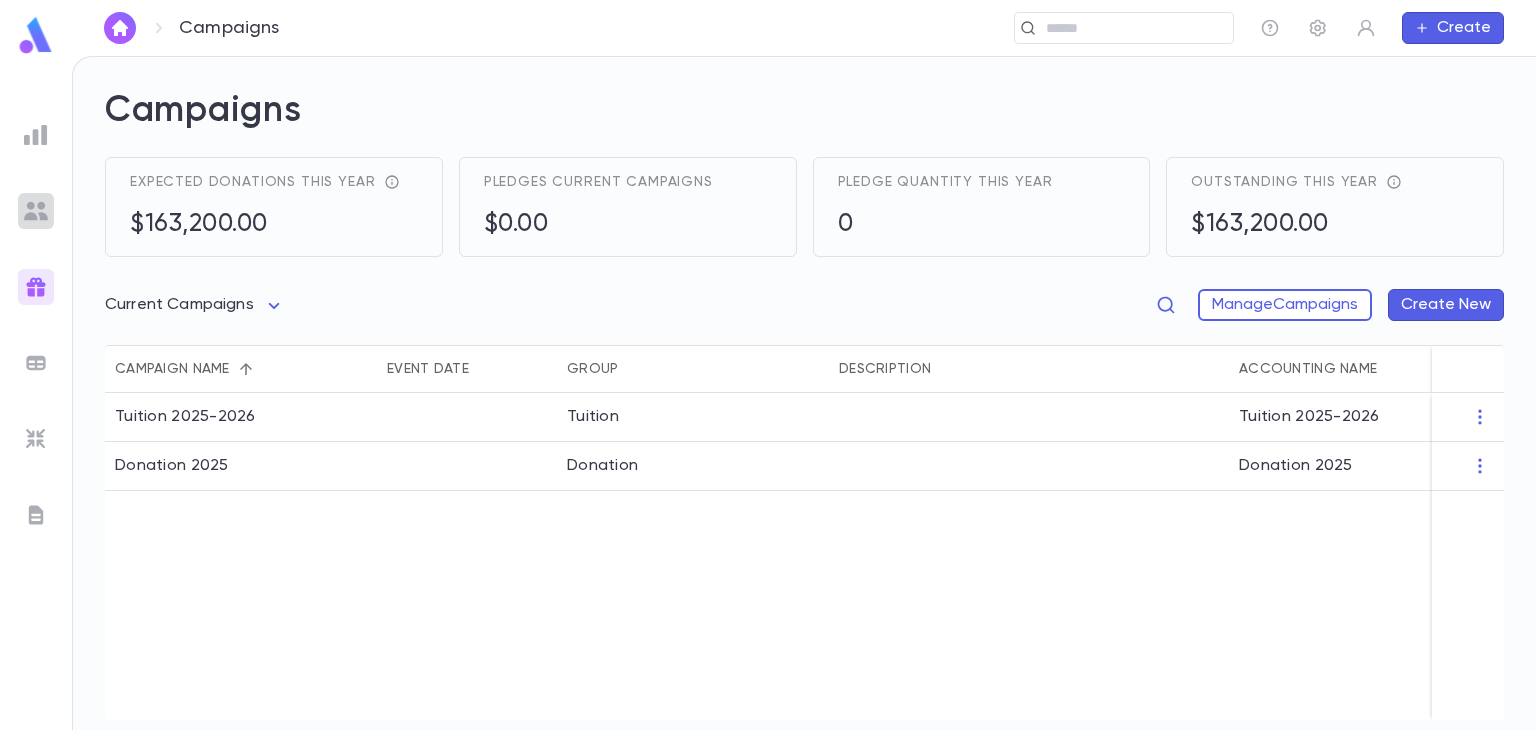 click at bounding box center [36, 211] 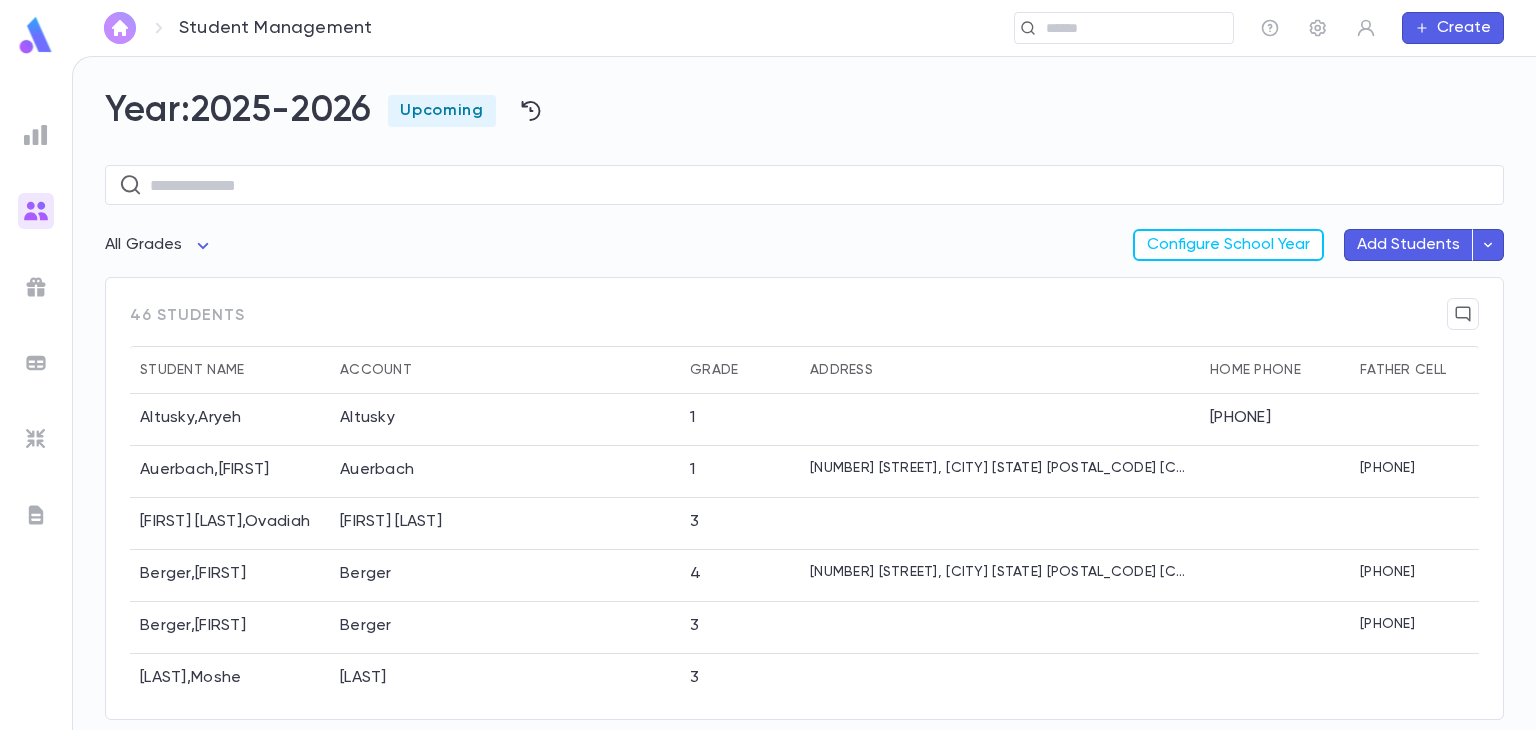 click at bounding box center [120, 28] 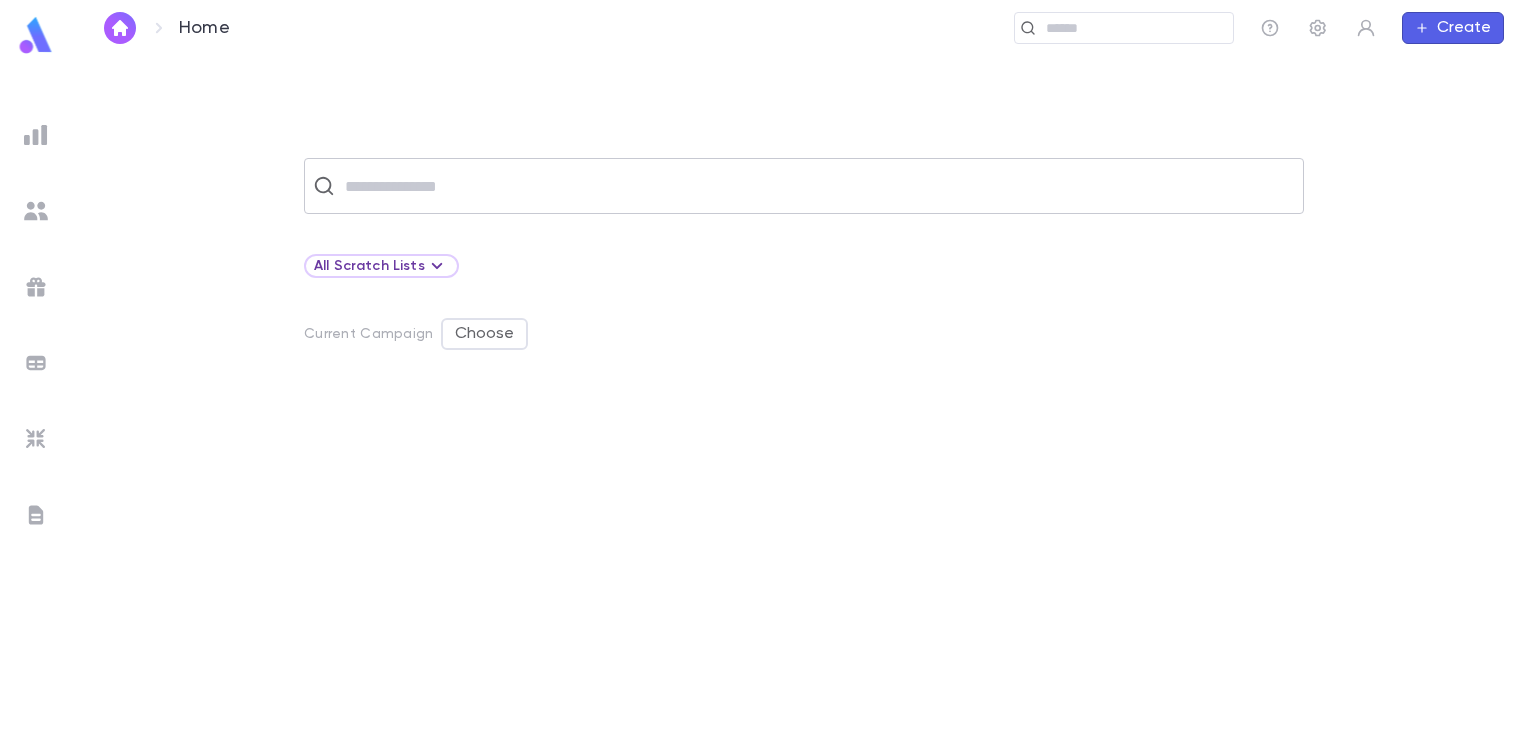 click at bounding box center [817, 186] 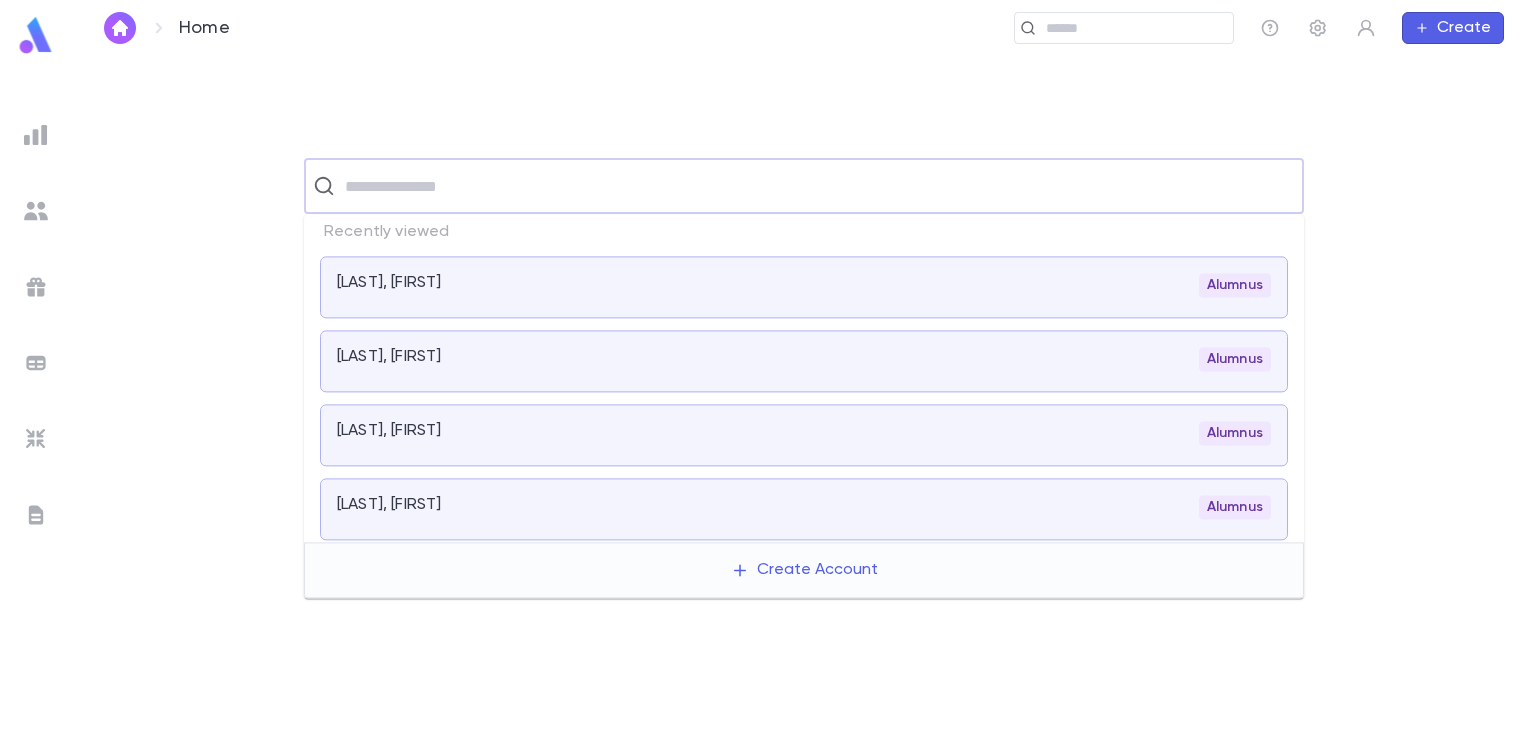click on "Alumnus" at bounding box center [959, 359] 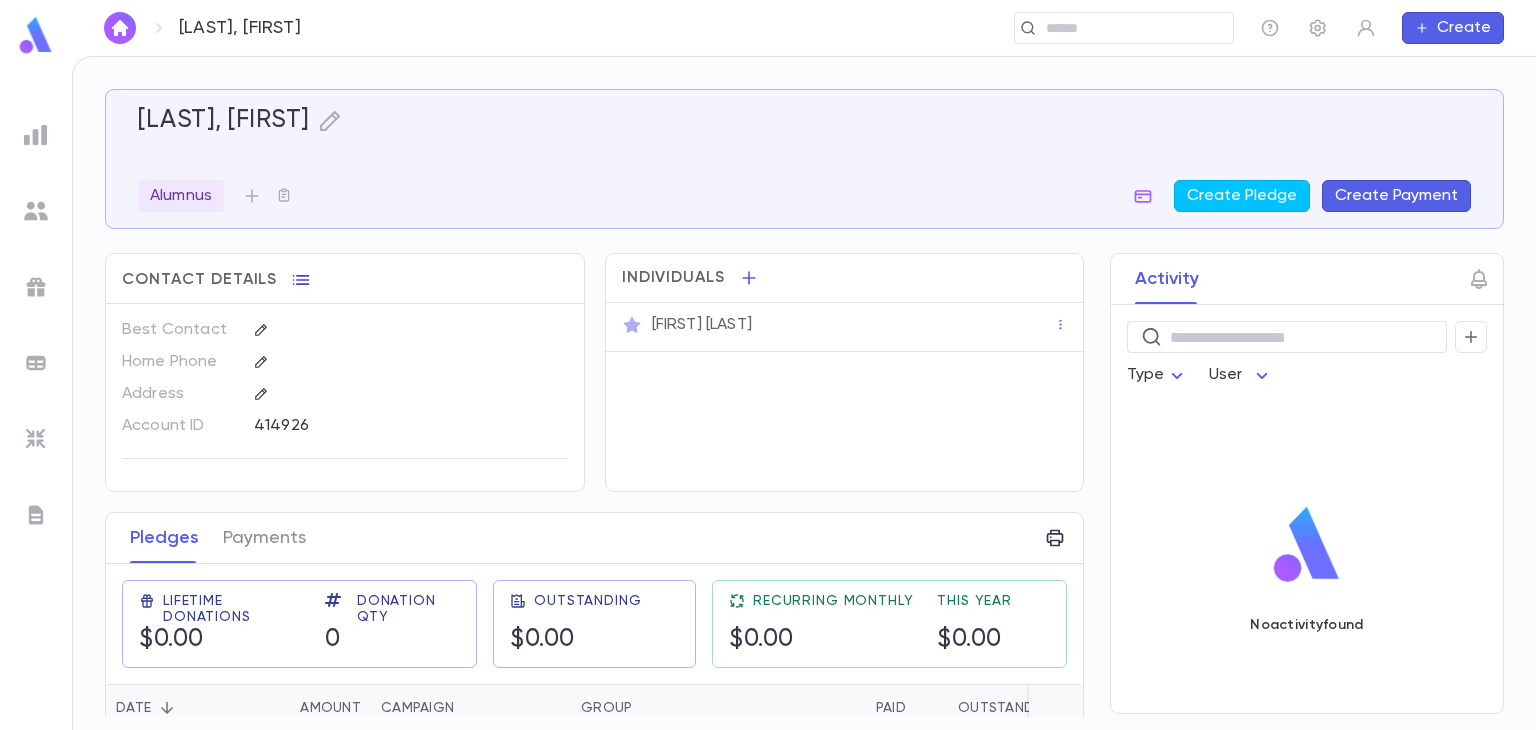 click 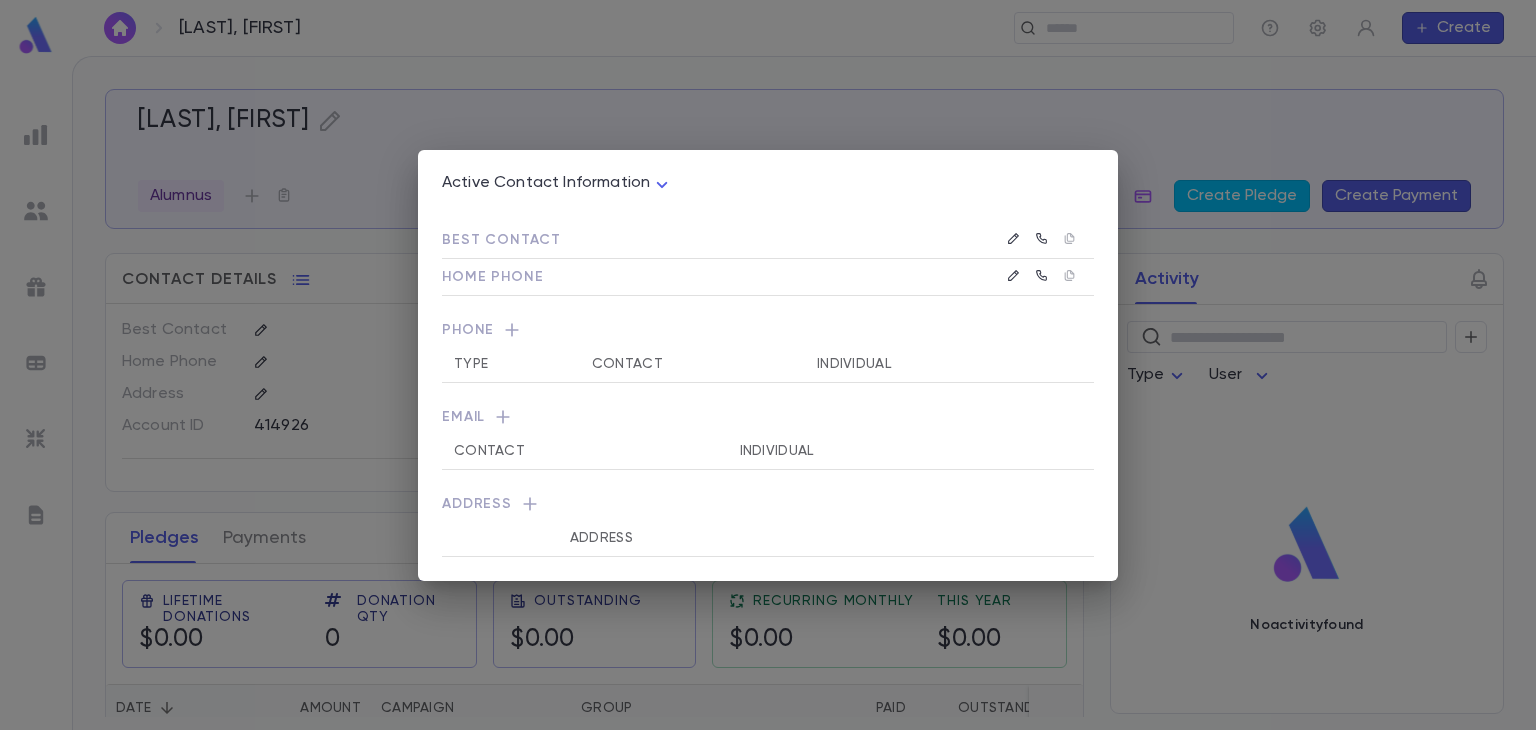 click 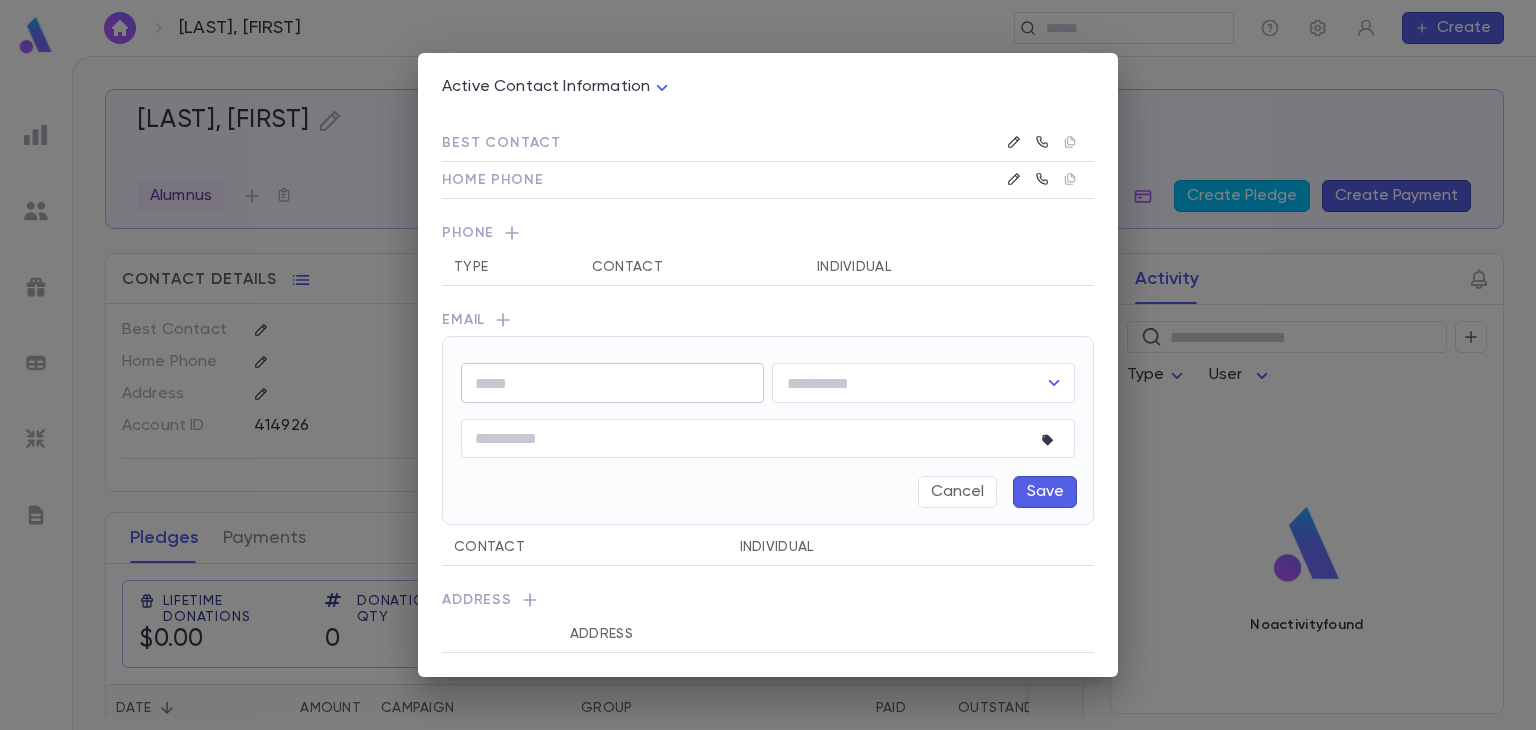 click at bounding box center [612, 383] 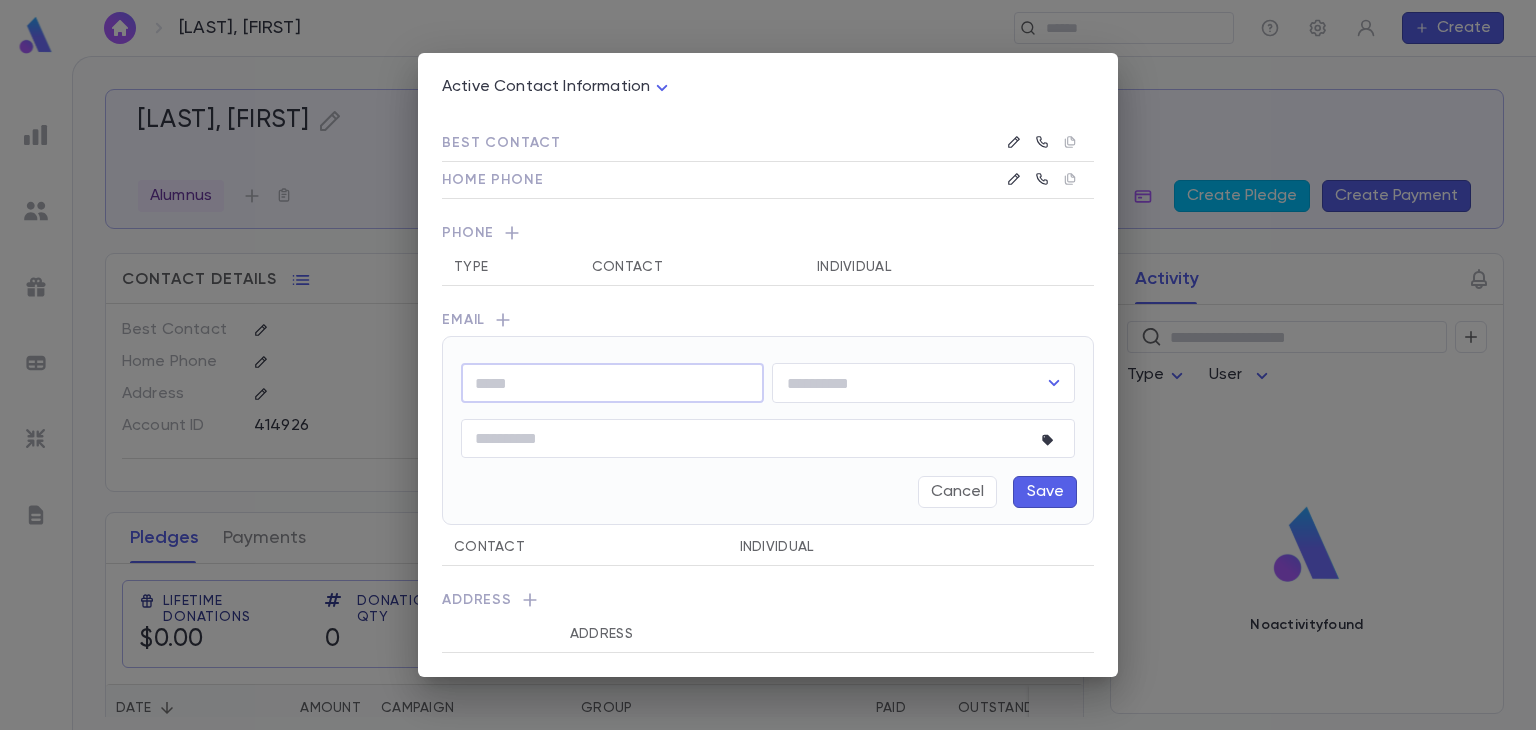 paste on "**********" 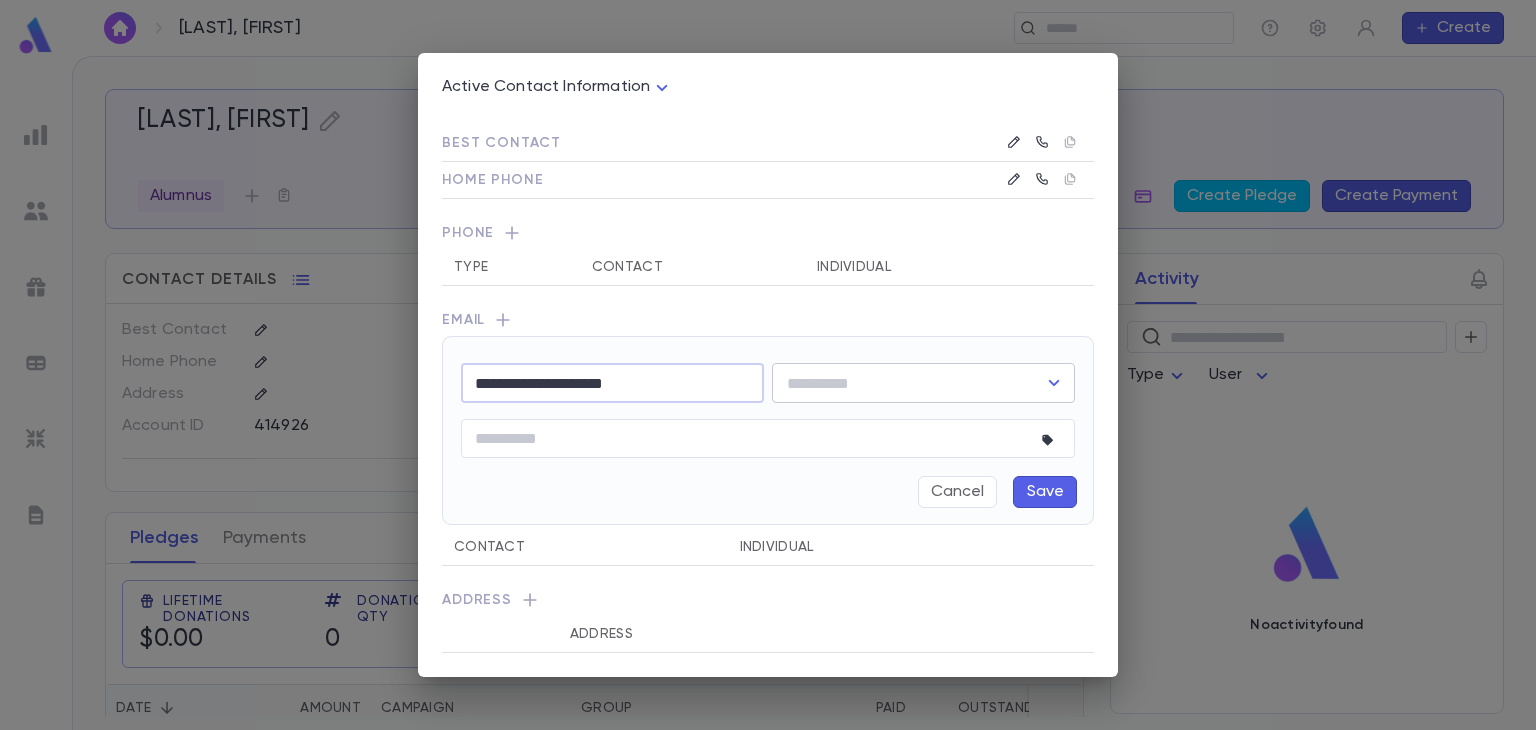 type on "**********" 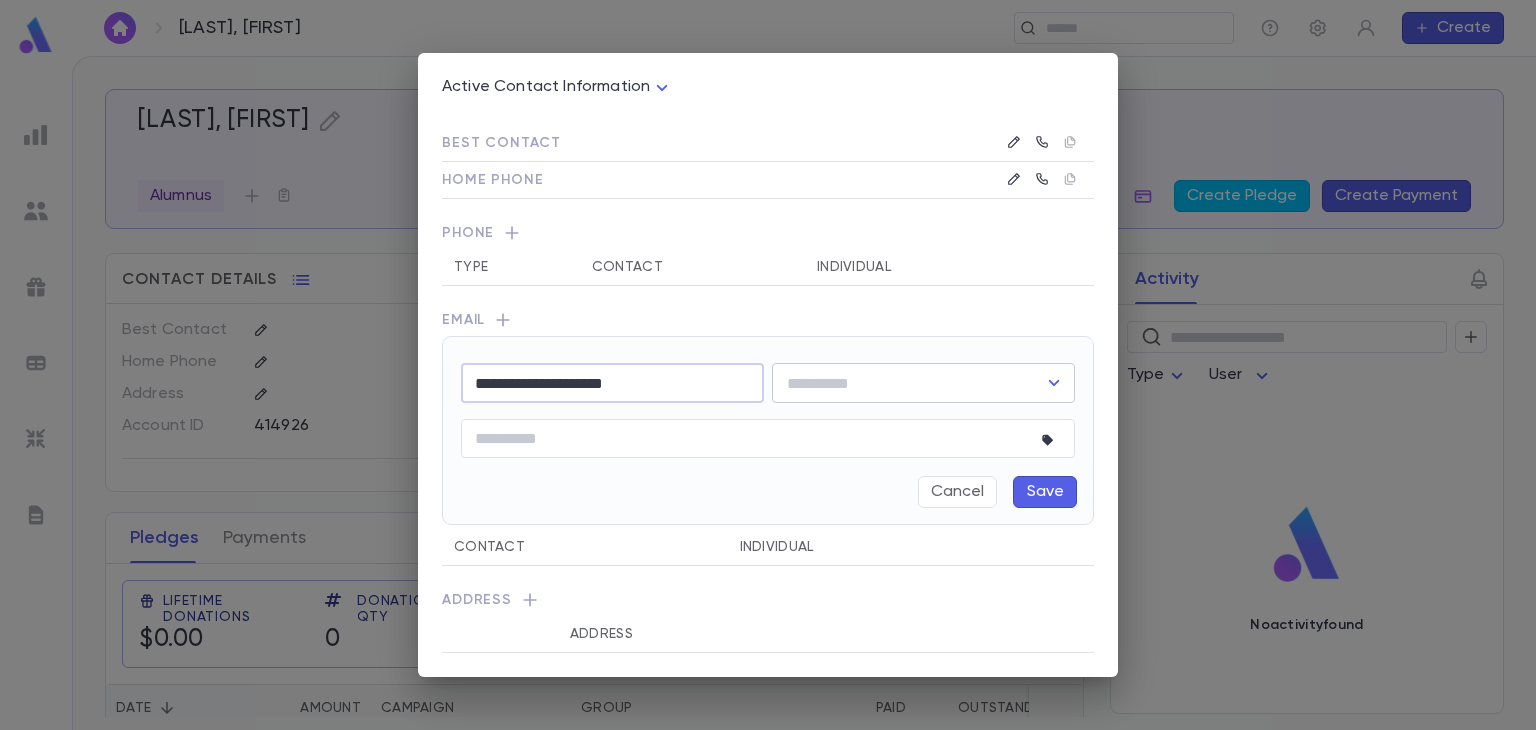 click at bounding box center (908, 383) 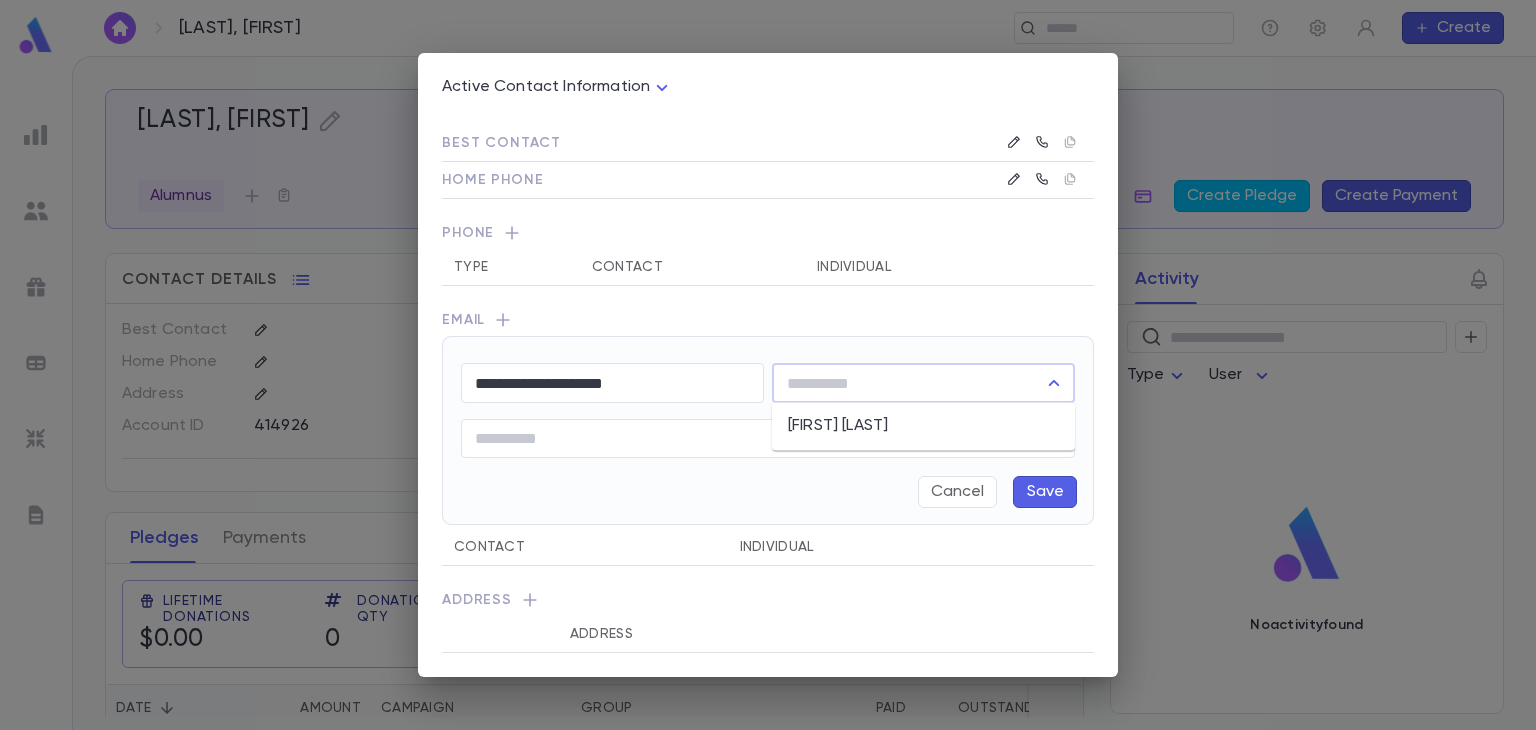 click on "Eliyahu Gronstein" at bounding box center (923, 426) 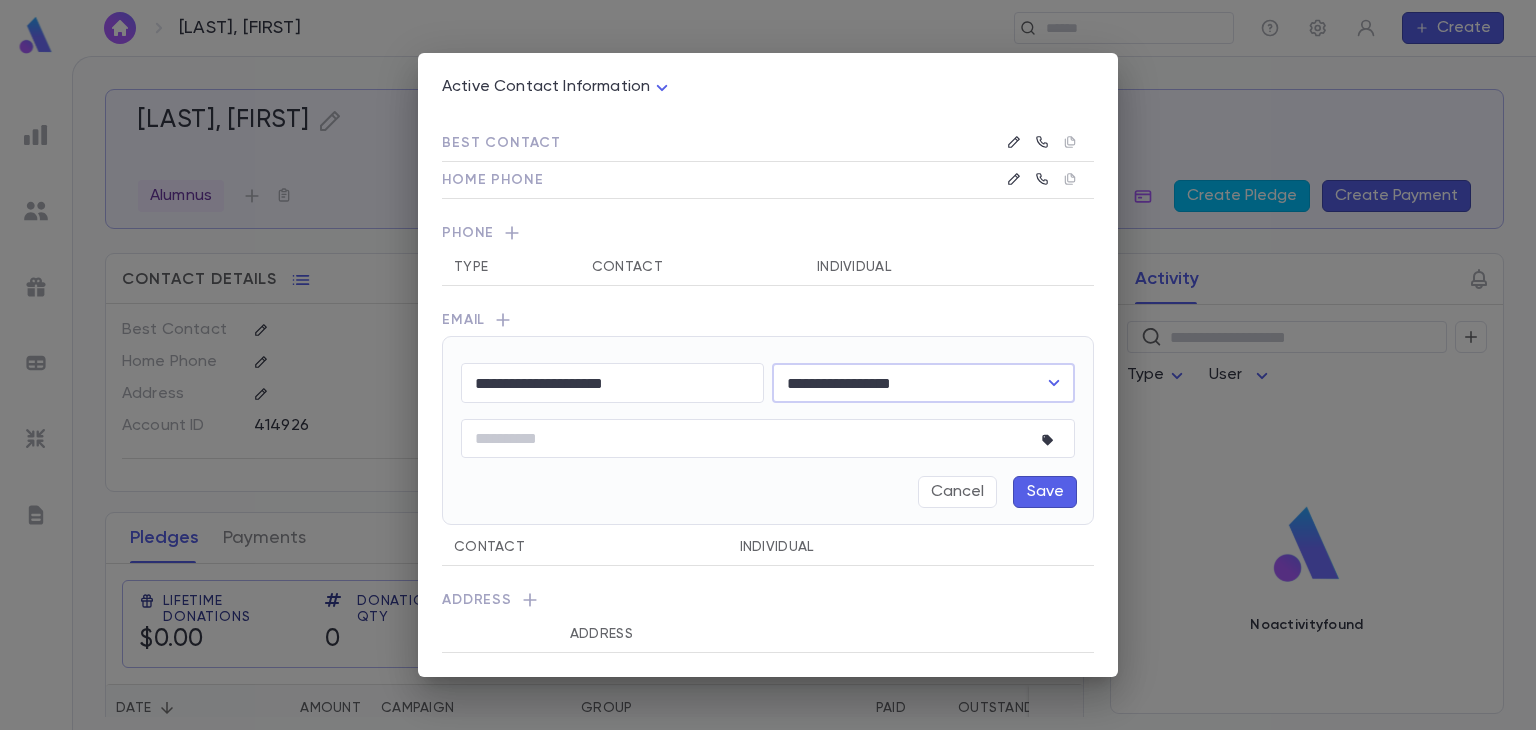 click on "Save" at bounding box center [1045, 492] 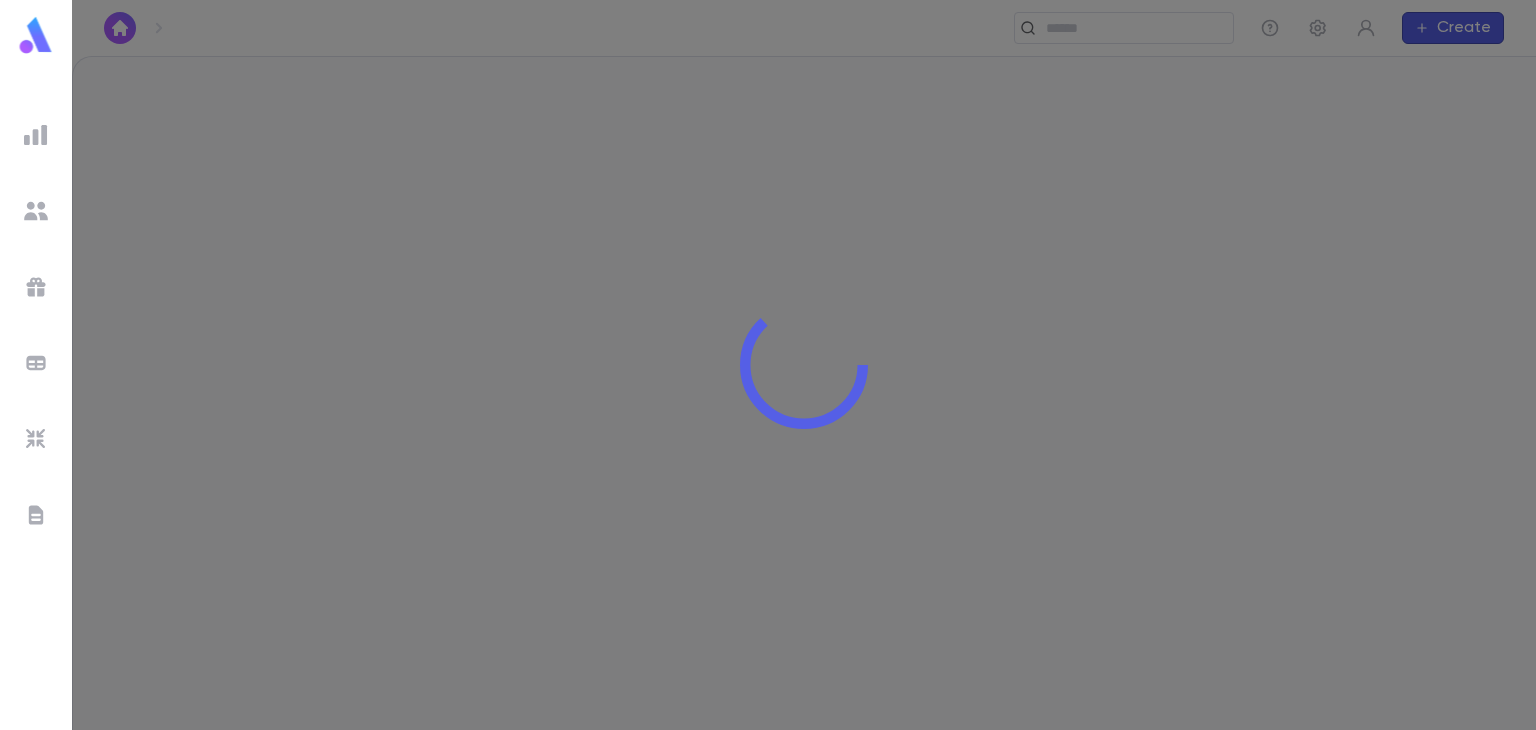 scroll, scrollTop: 0, scrollLeft: 0, axis: both 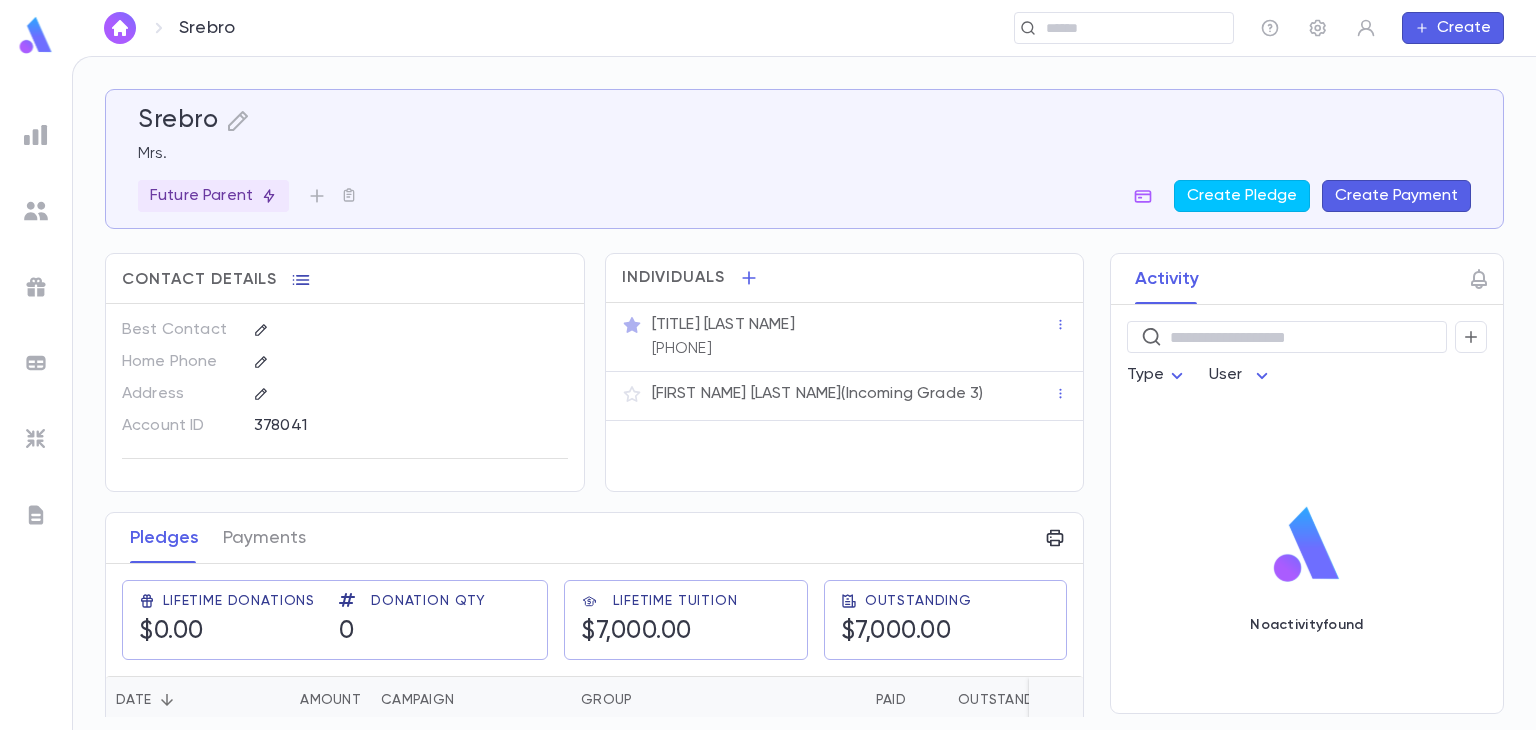 click 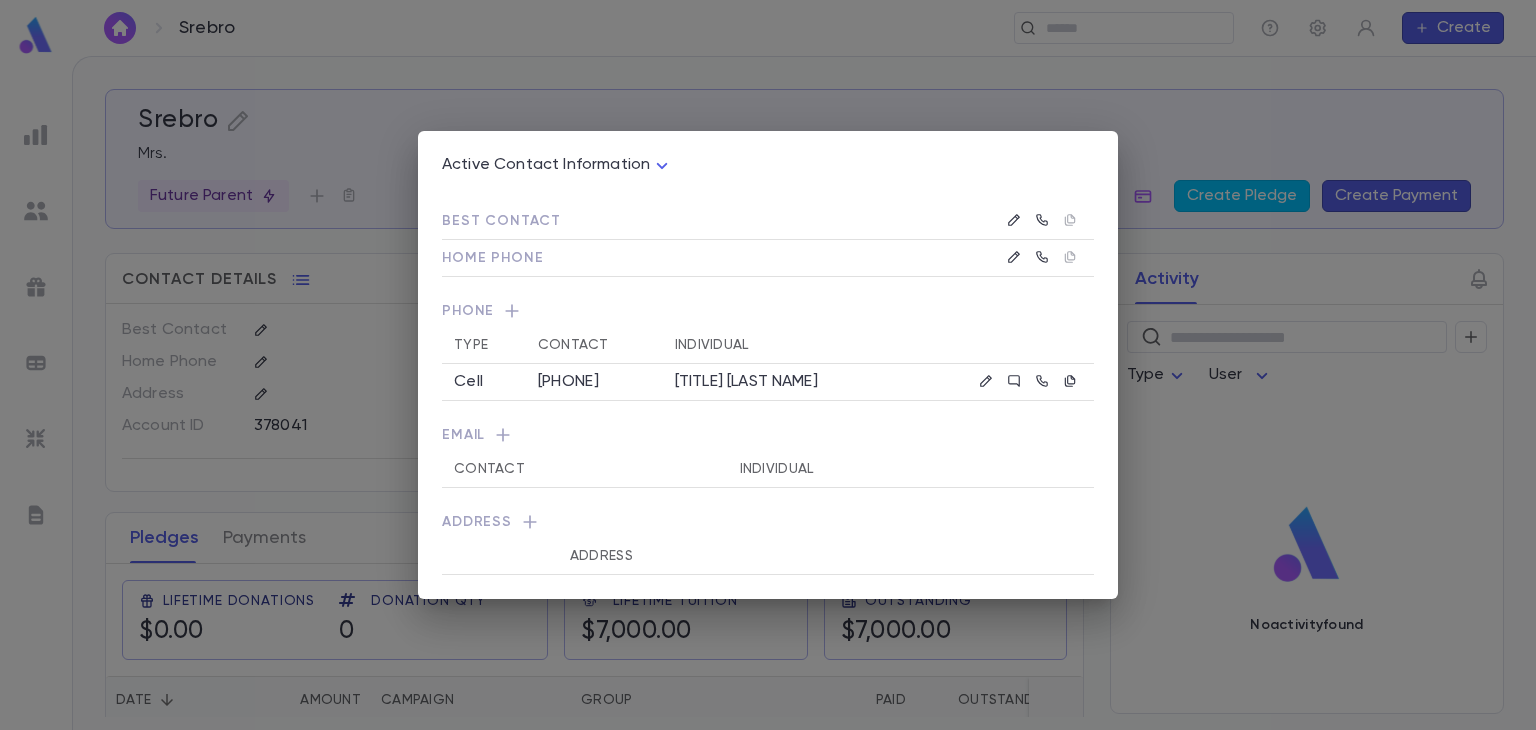 click 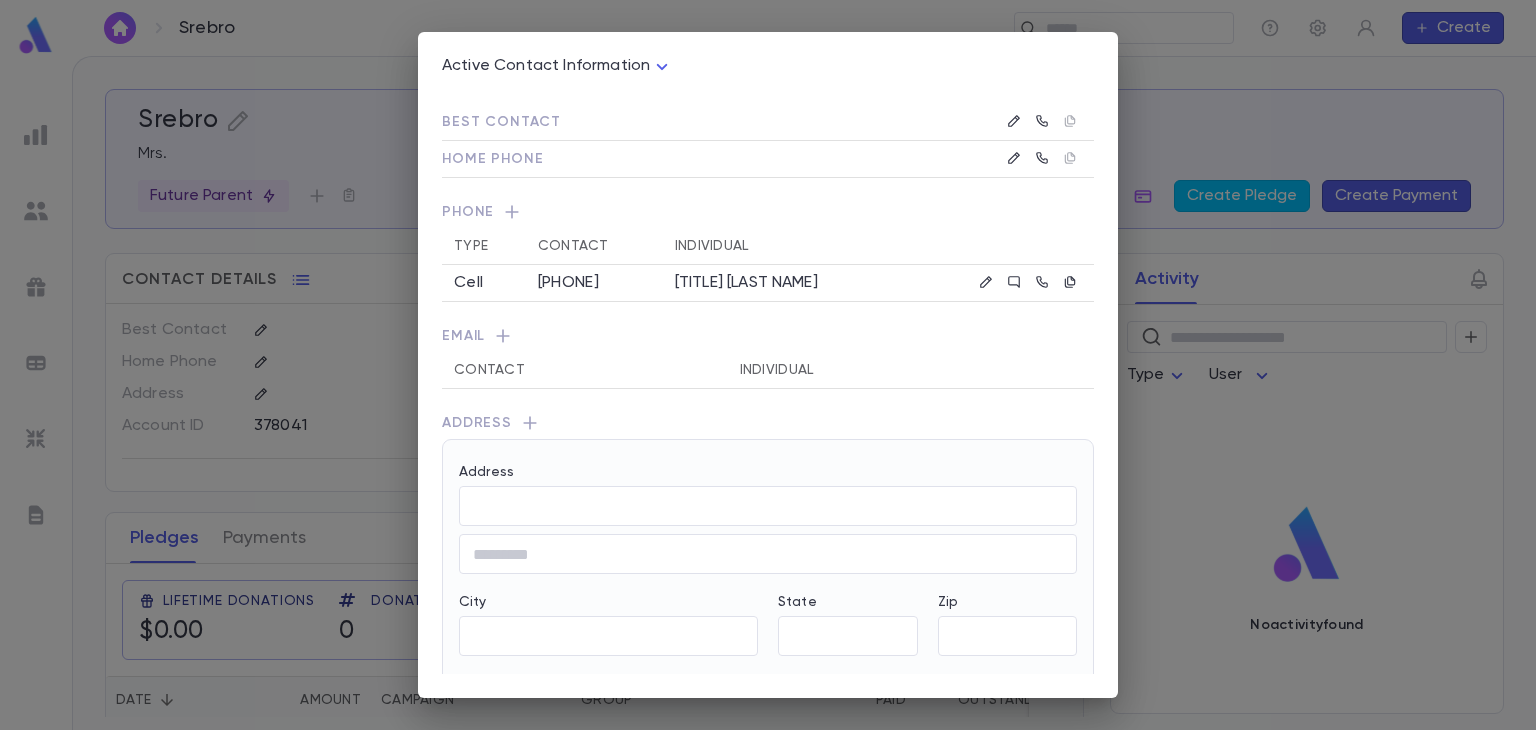 click on "Address" at bounding box center (768, 475) 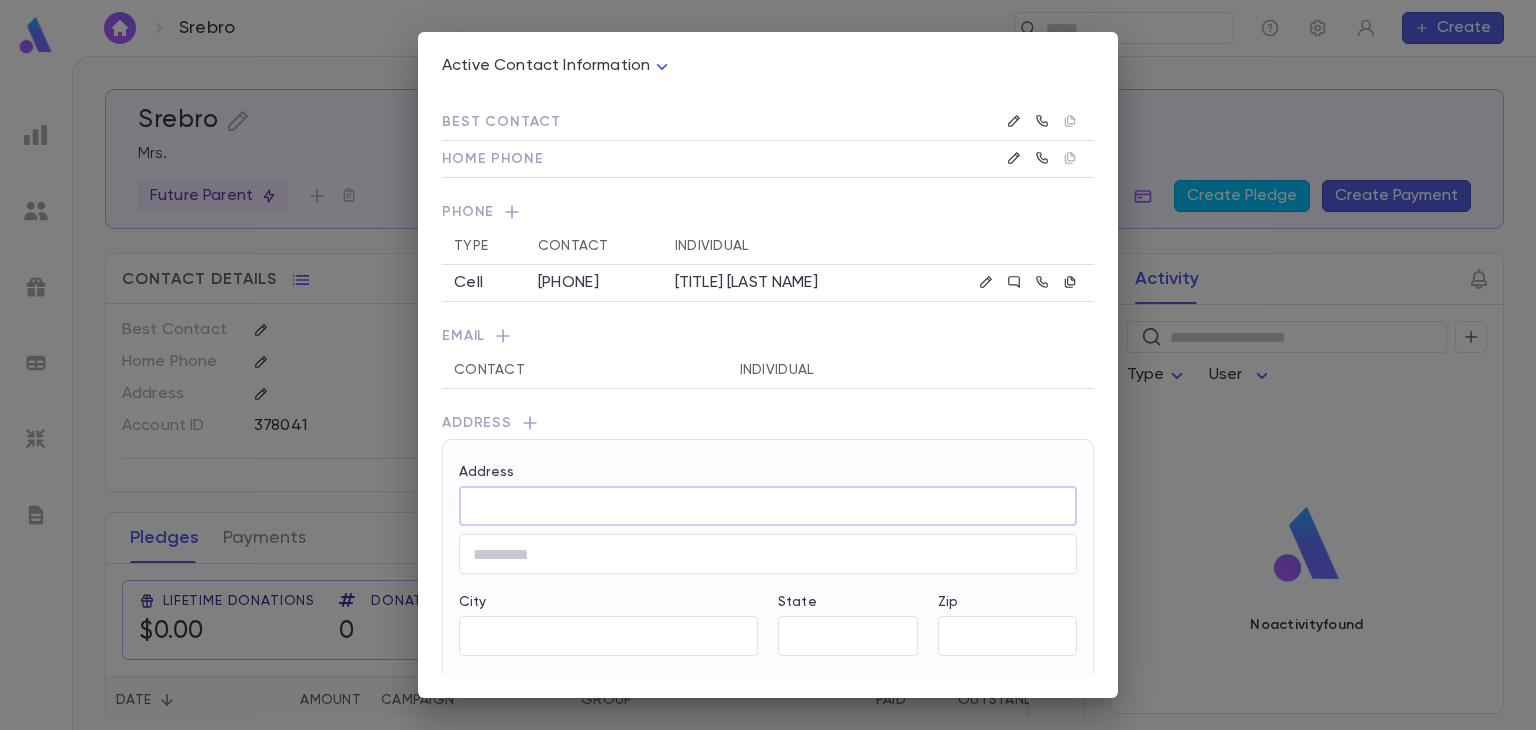 click on "Address" at bounding box center [768, 506] 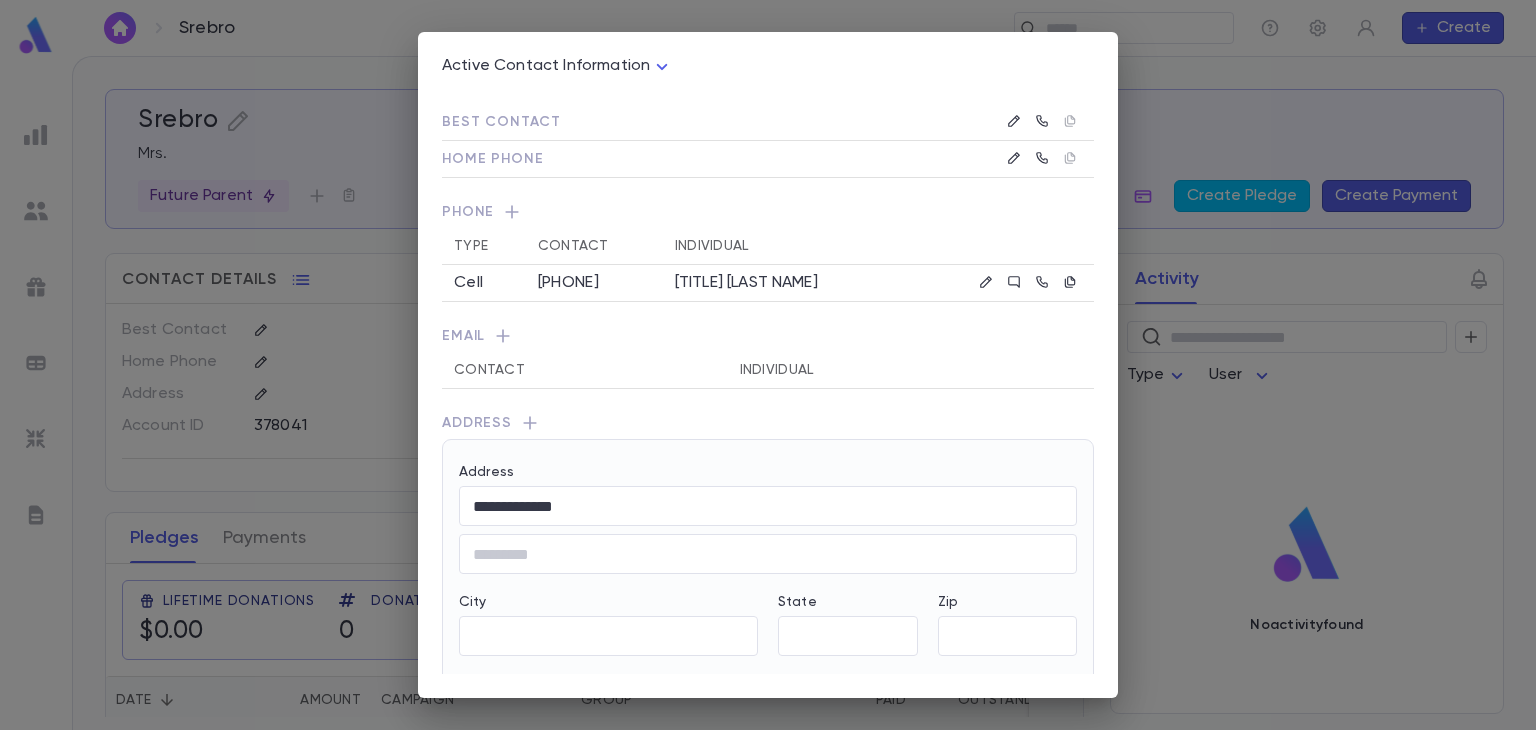 click on "Brooklyn, New York 11230, United States" at bounding box center [609, 558] 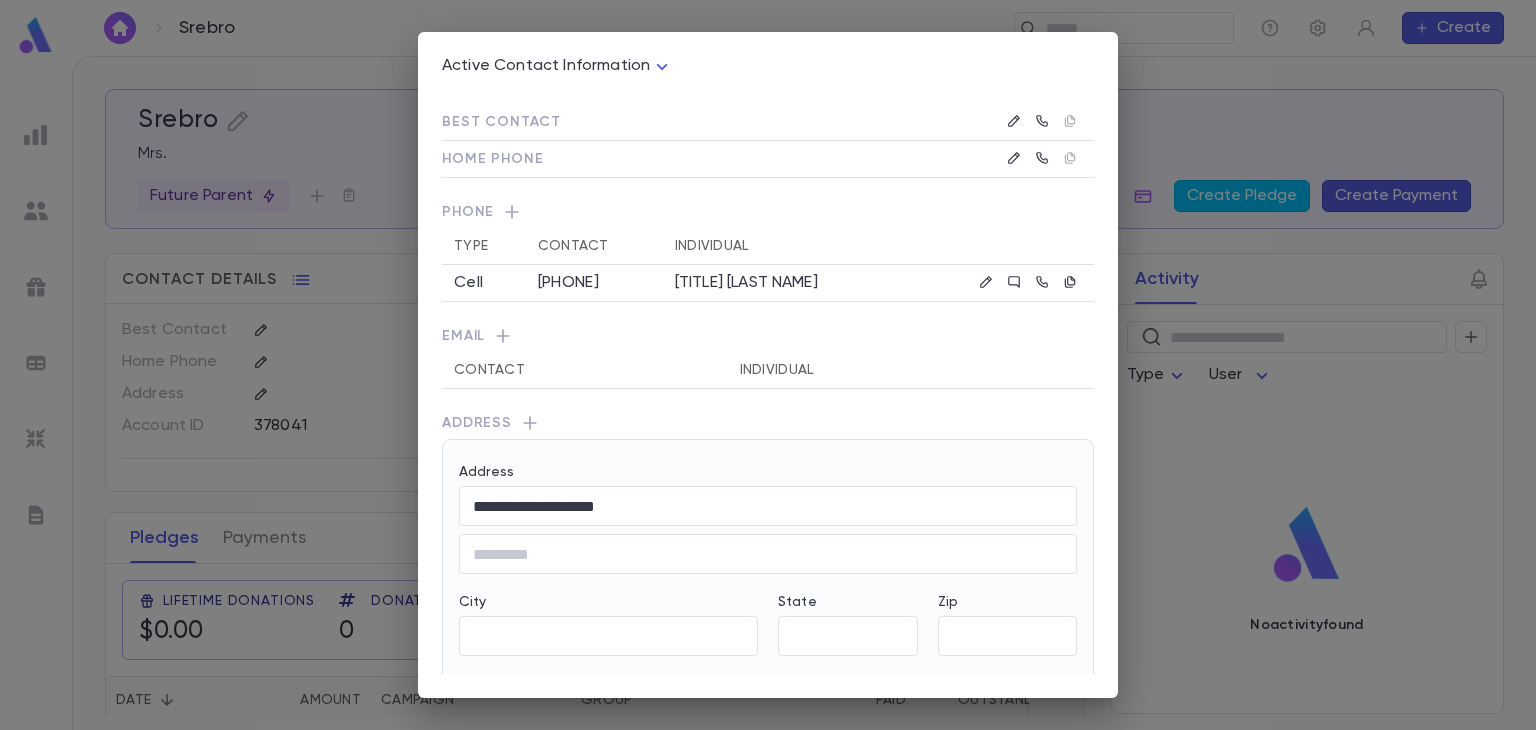 type on "**" 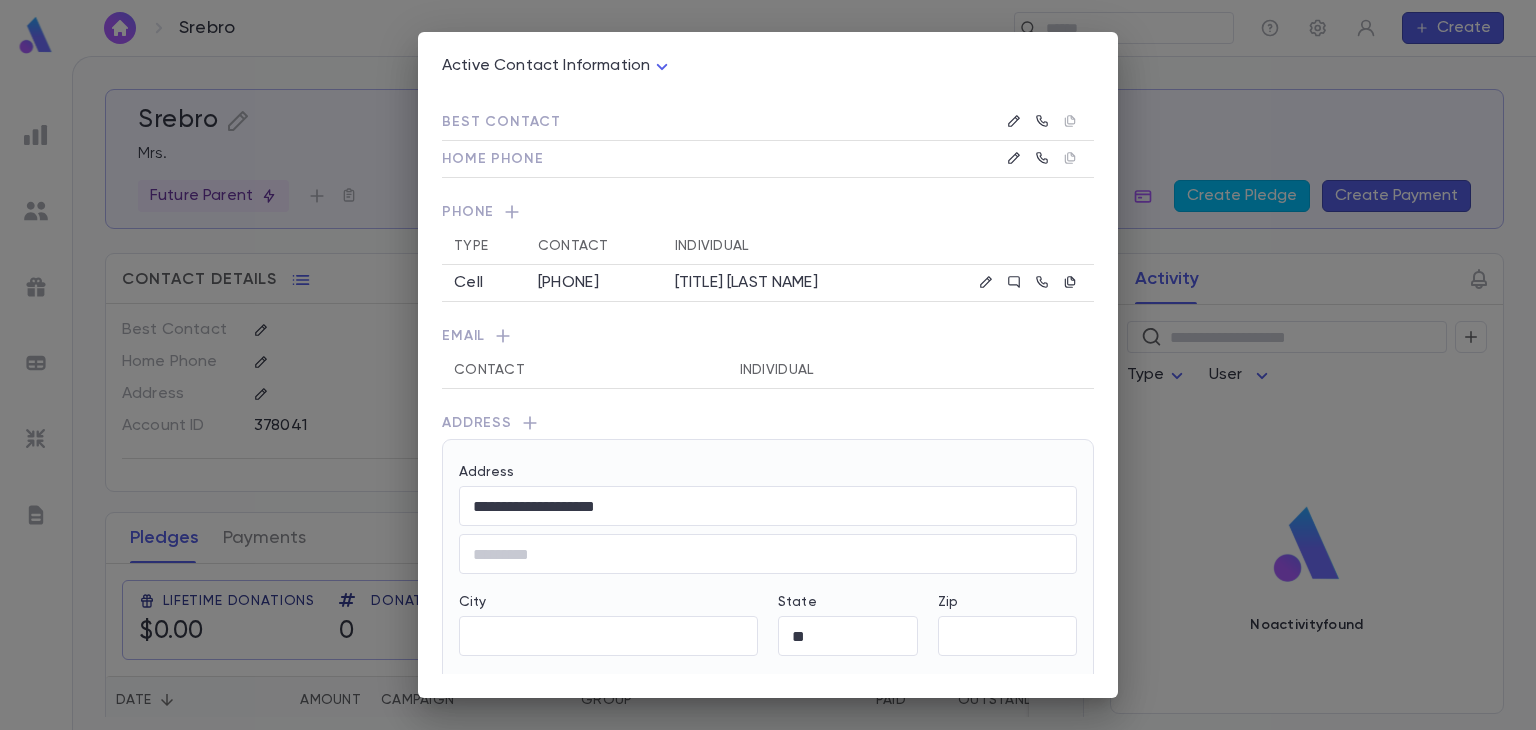 type on "********" 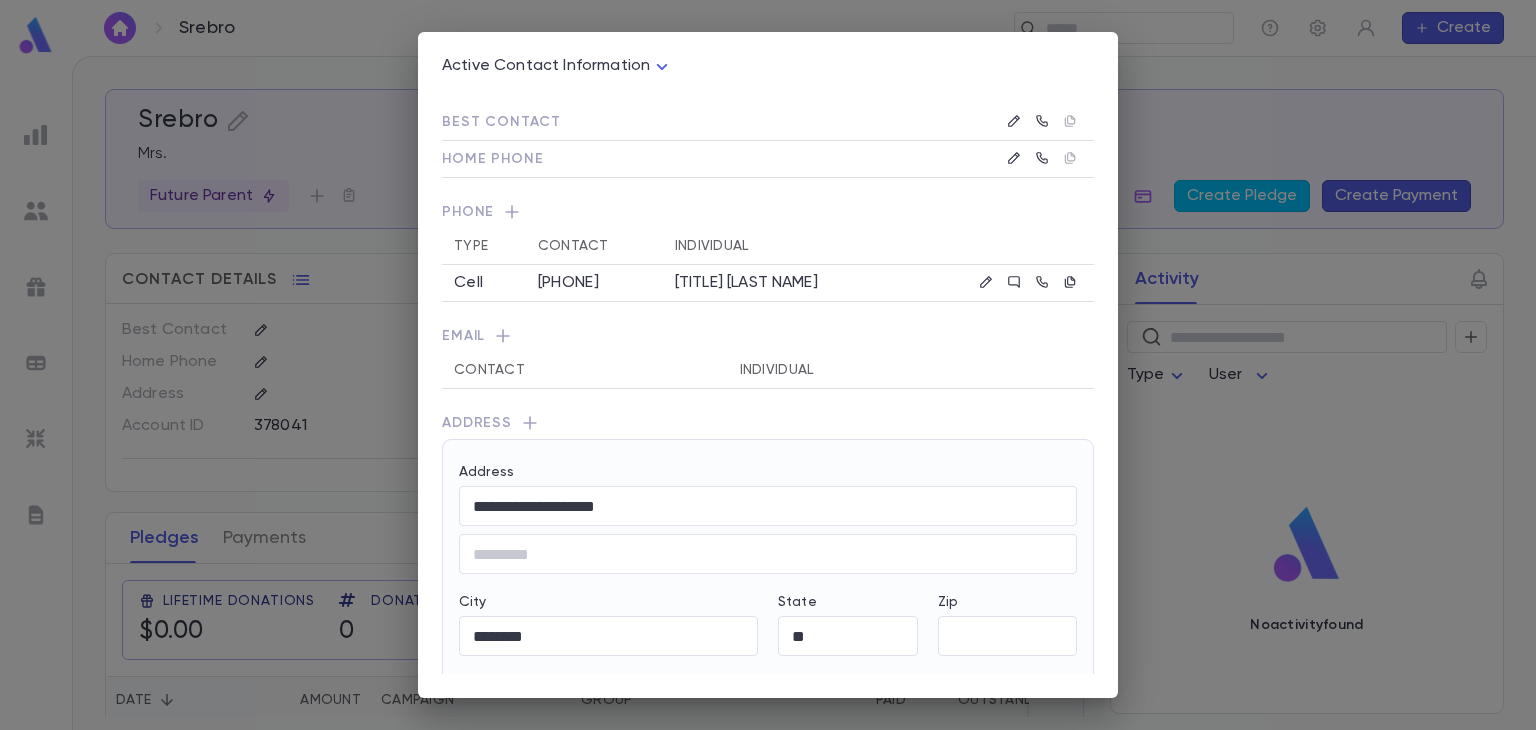 type on "**********" 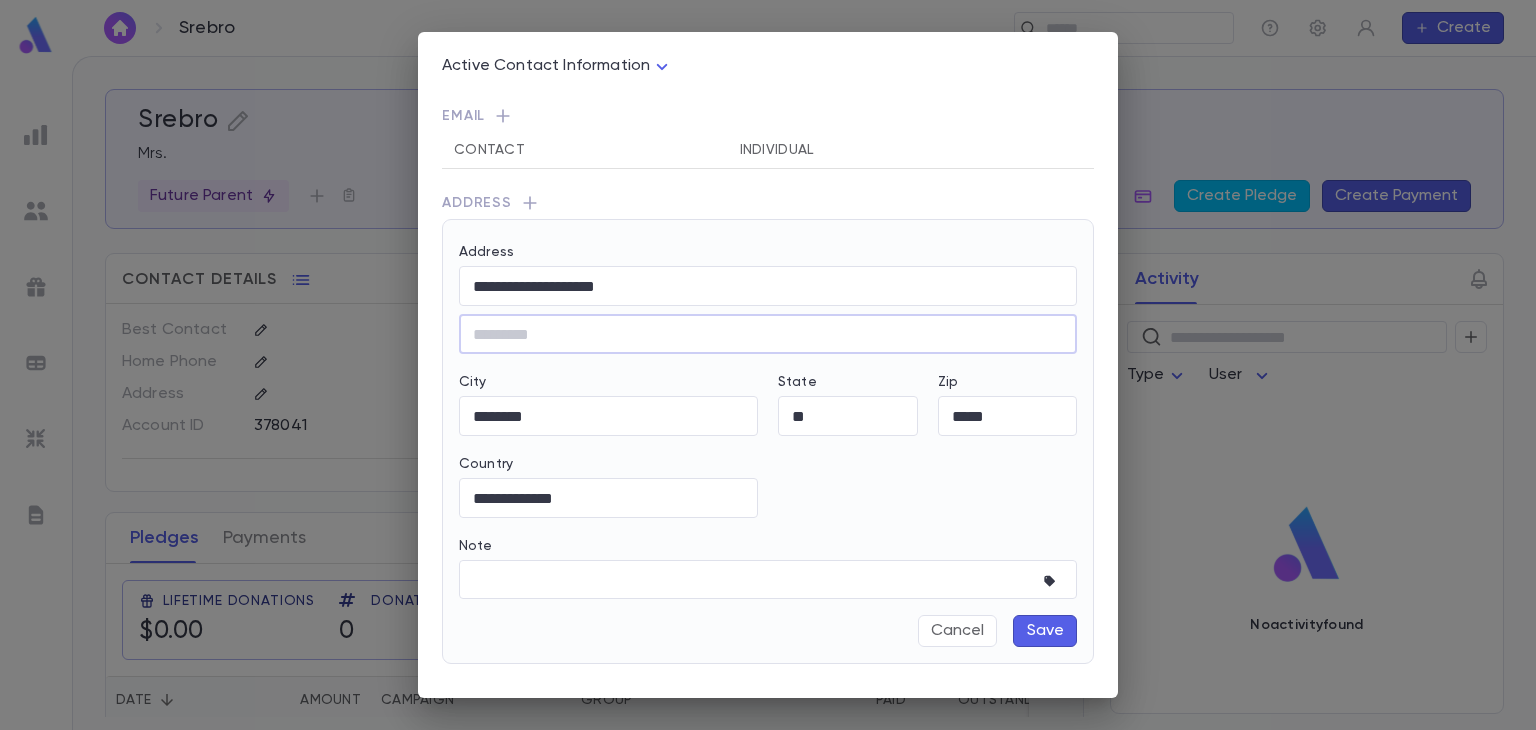 scroll, scrollTop: 224, scrollLeft: 0, axis: vertical 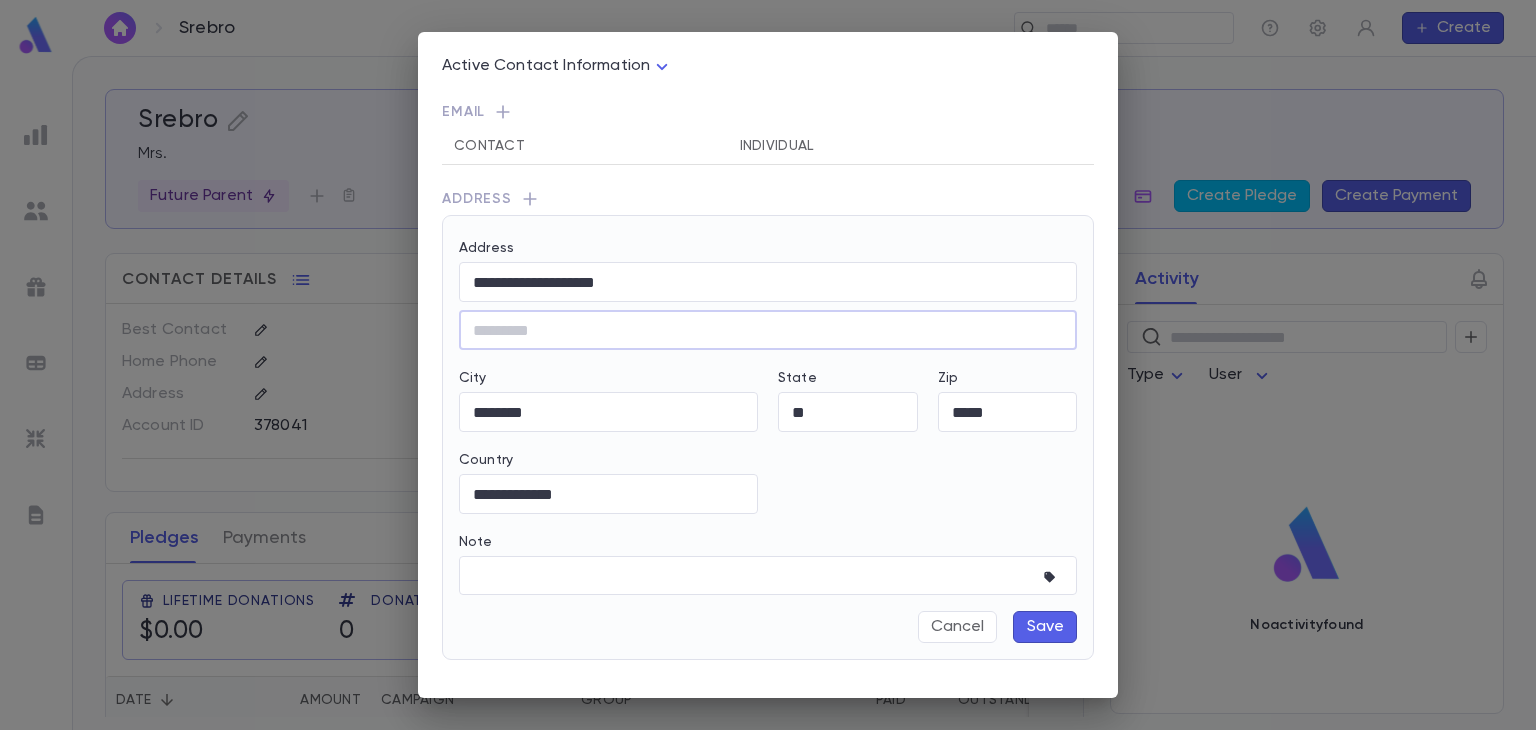 click on "Save" at bounding box center (1045, 627) 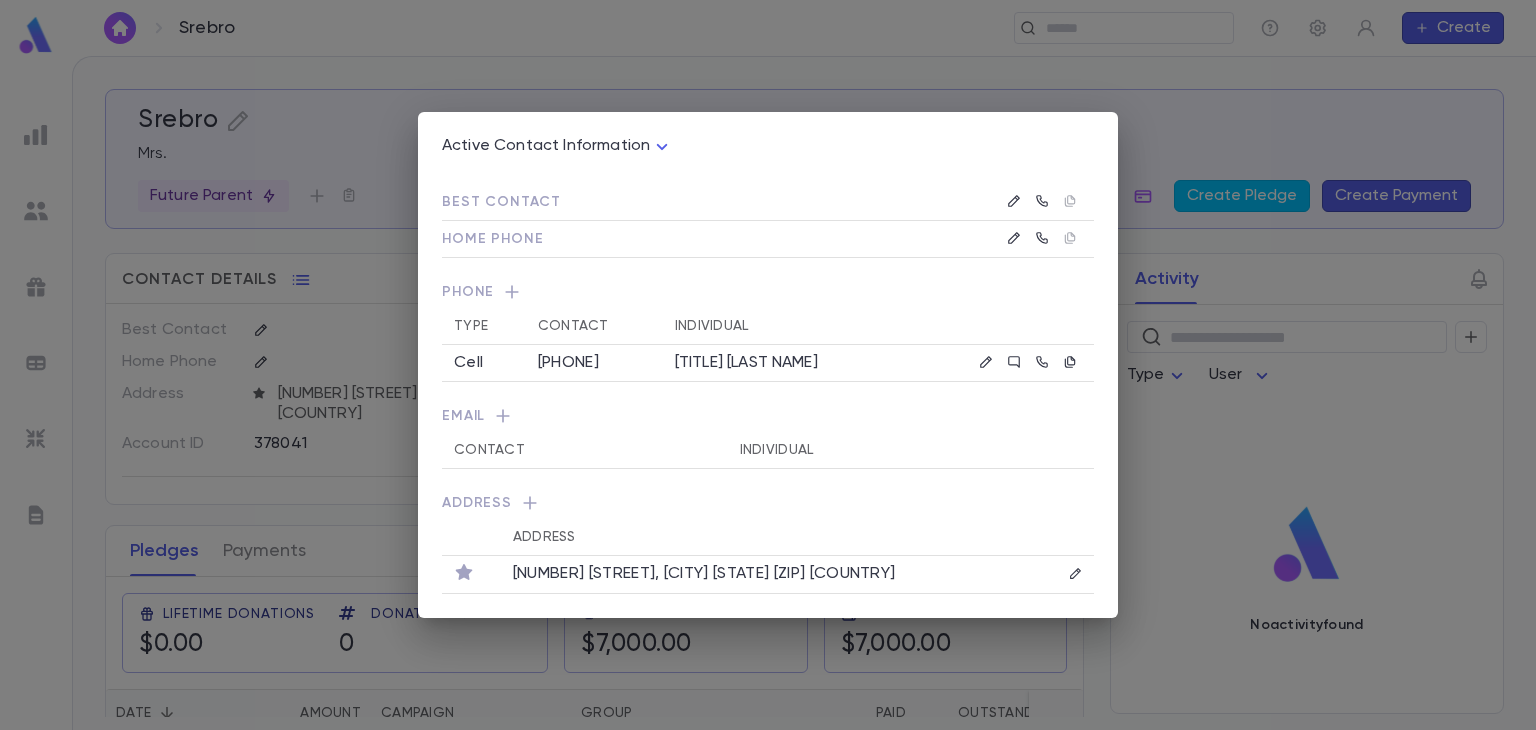 scroll, scrollTop: 0, scrollLeft: 0, axis: both 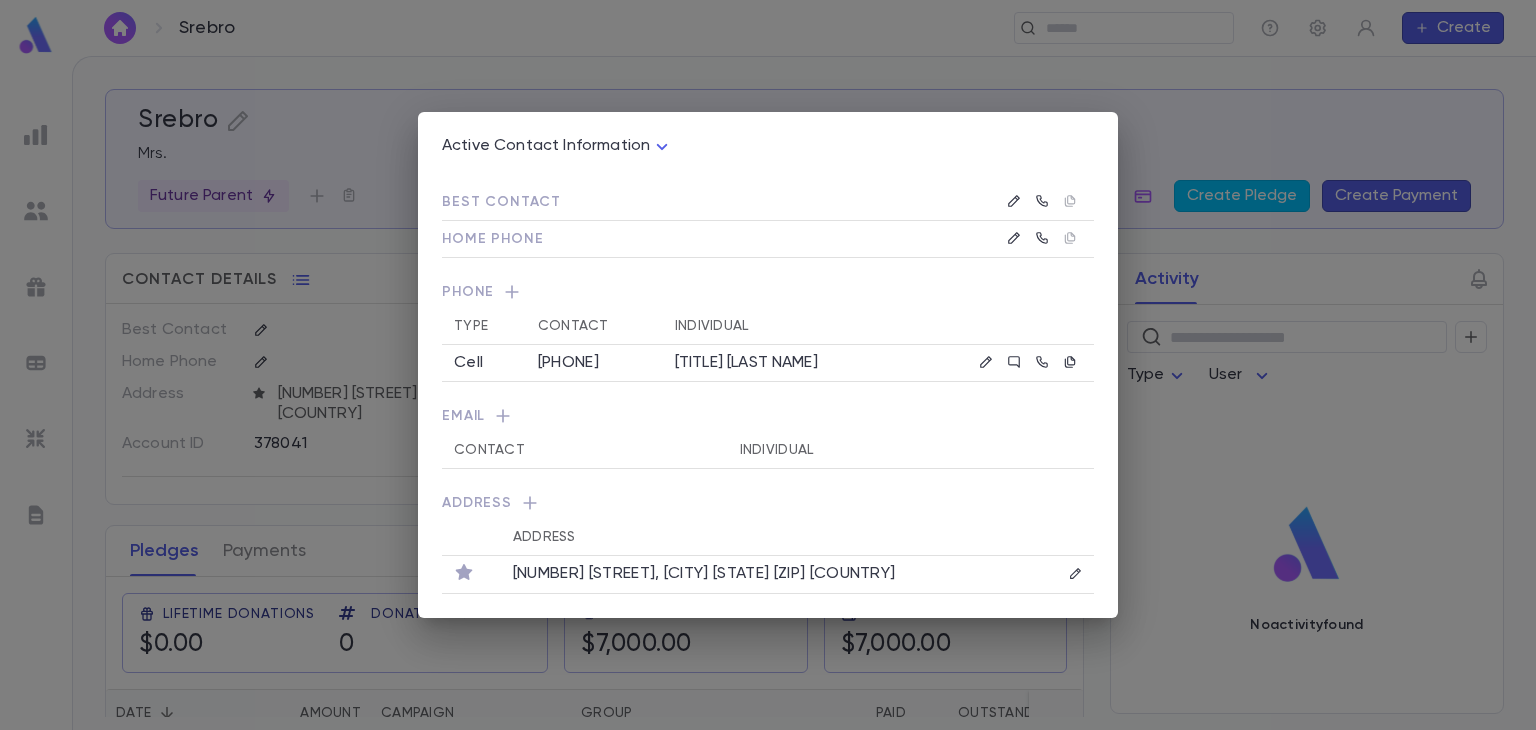 click on "Active Contact Information **** Best Contact Home Phone Phone Type Contact Individual Cell (917) 443-7947 Mrs. Srebro Email Contact Individual Address Address 859 East 12th Street, Brooklyn NY 11230 United States" at bounding box center [768, 365] 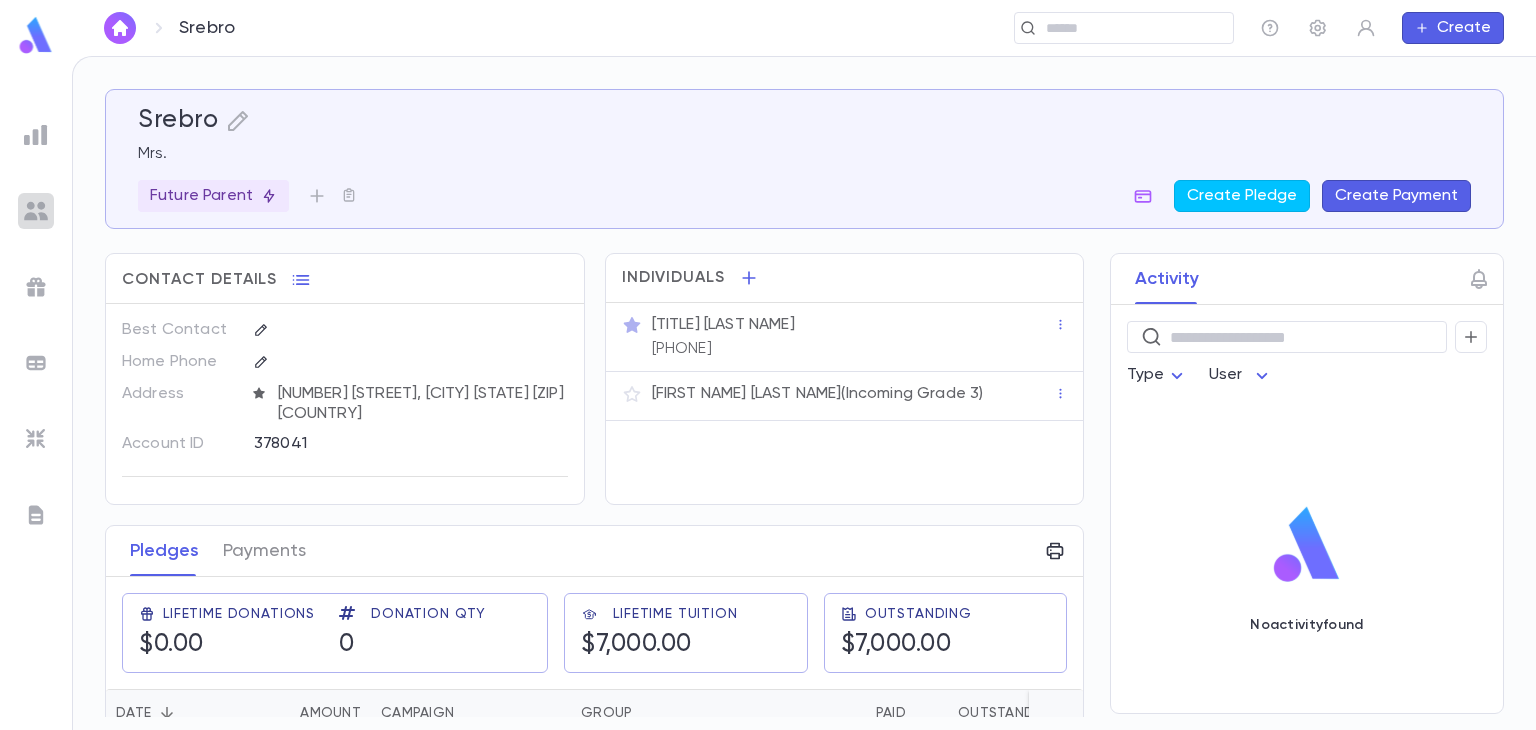 click at bounding box center (36, 211) 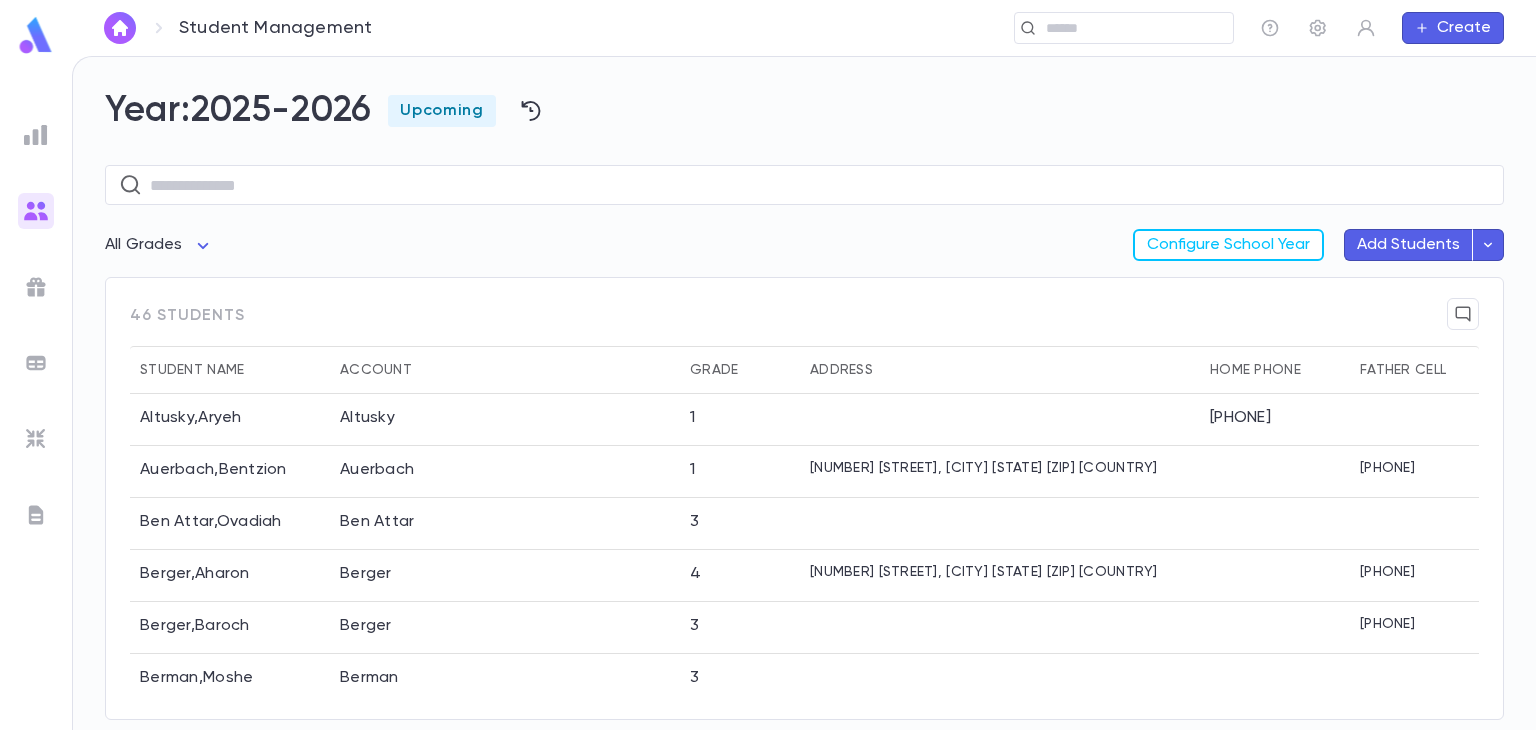 click on "Create" at bounding box center (1453, 28) 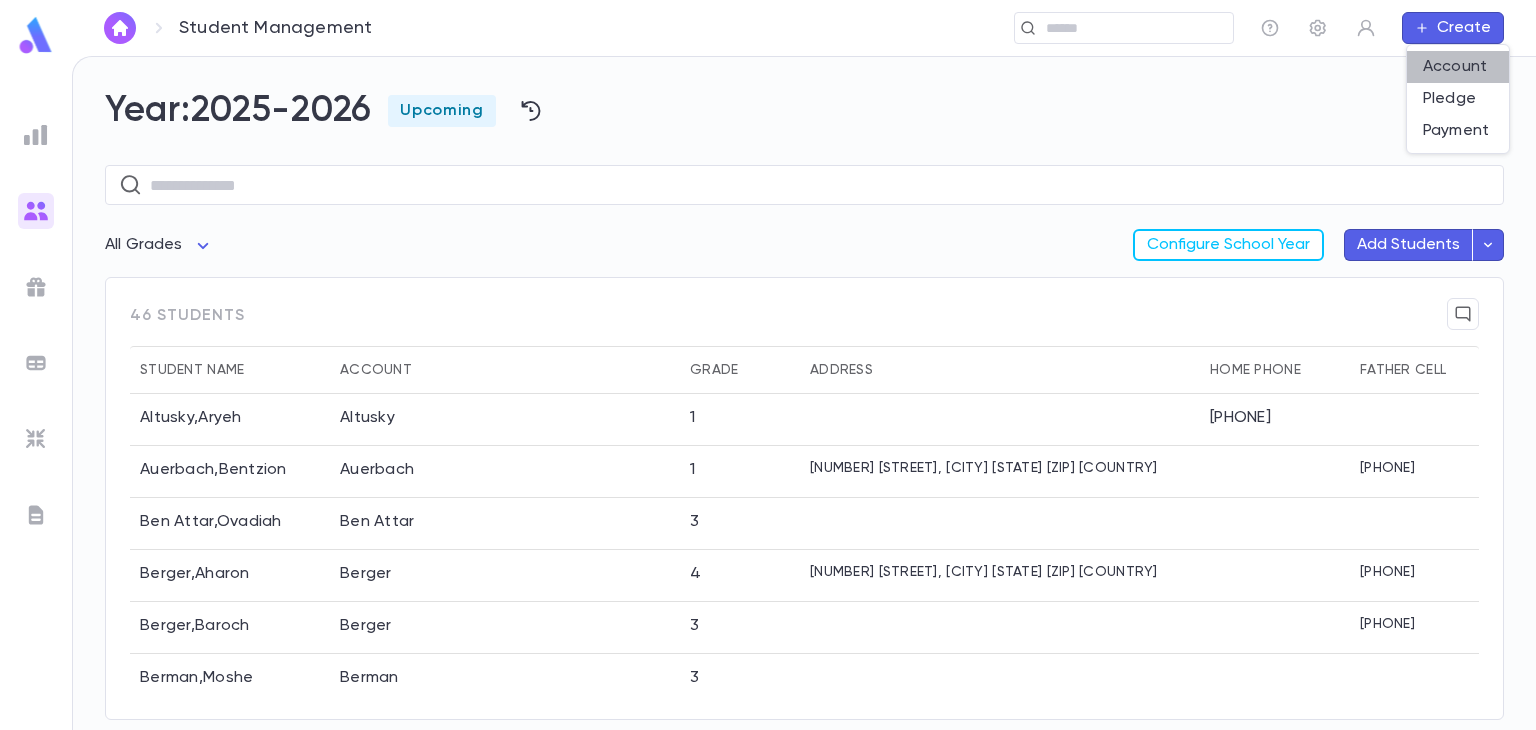 click on "Account" at bounding box center [1458, 67] 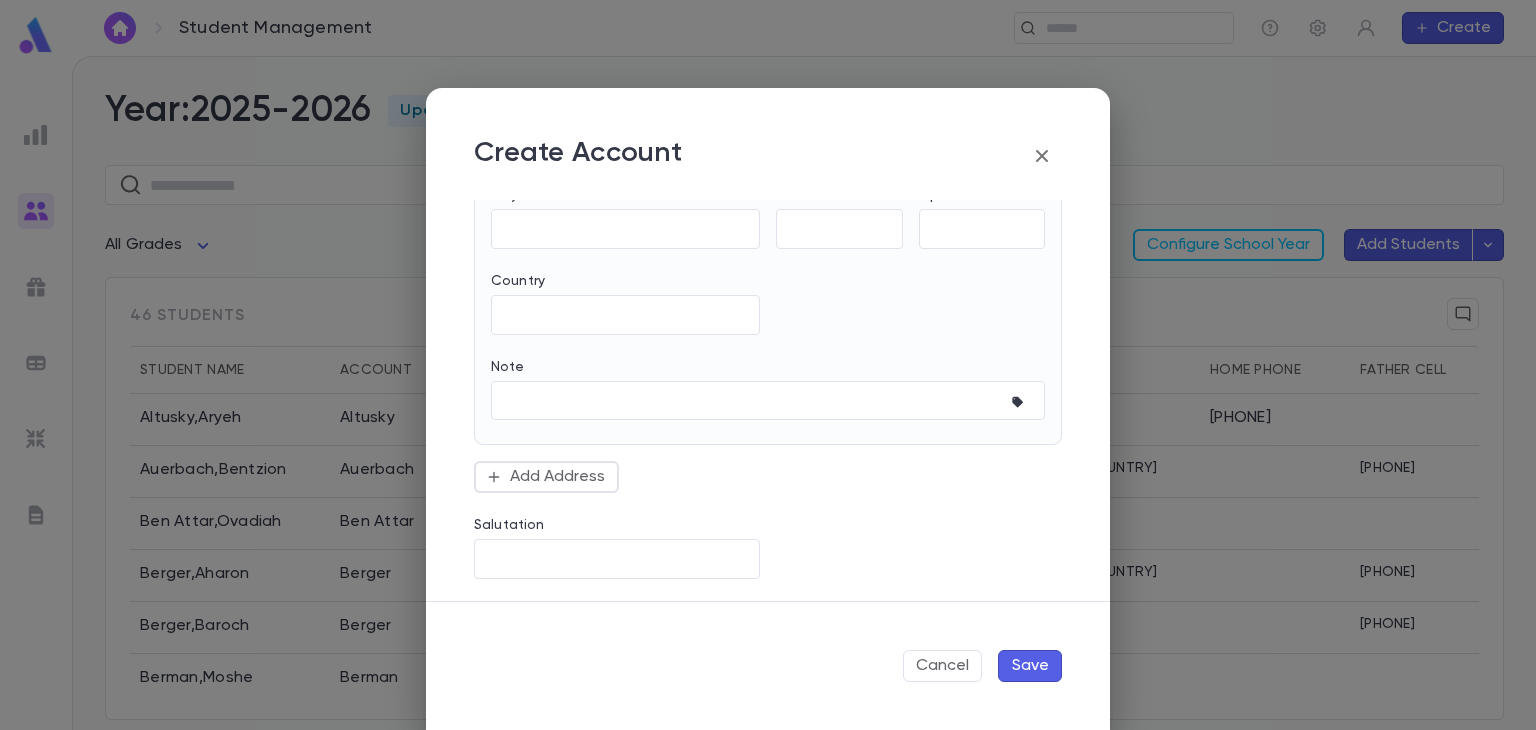 scroll, scrollTop: 0, scrollLeft: 0, axis: both 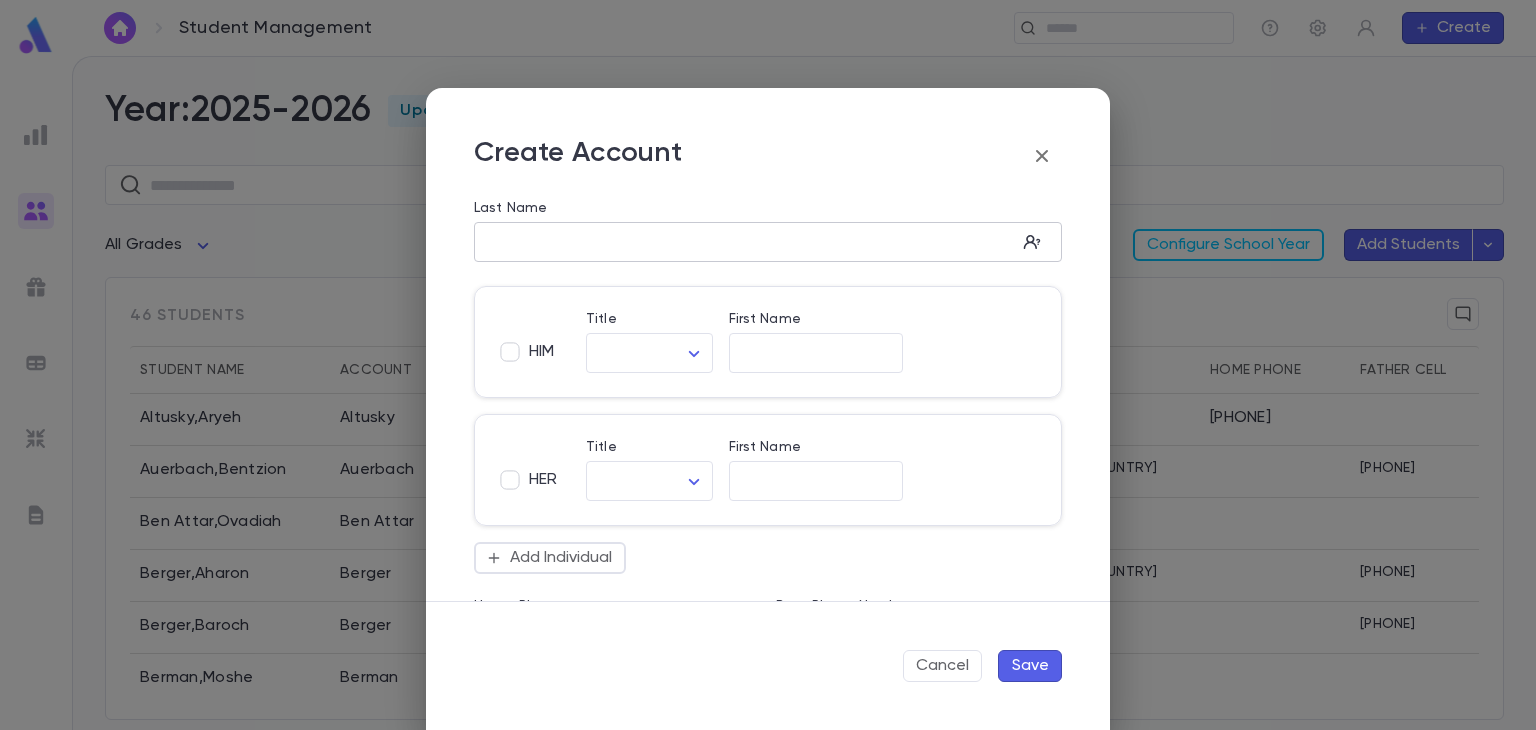 click on "Last Name" at bounding box center (745, 242) 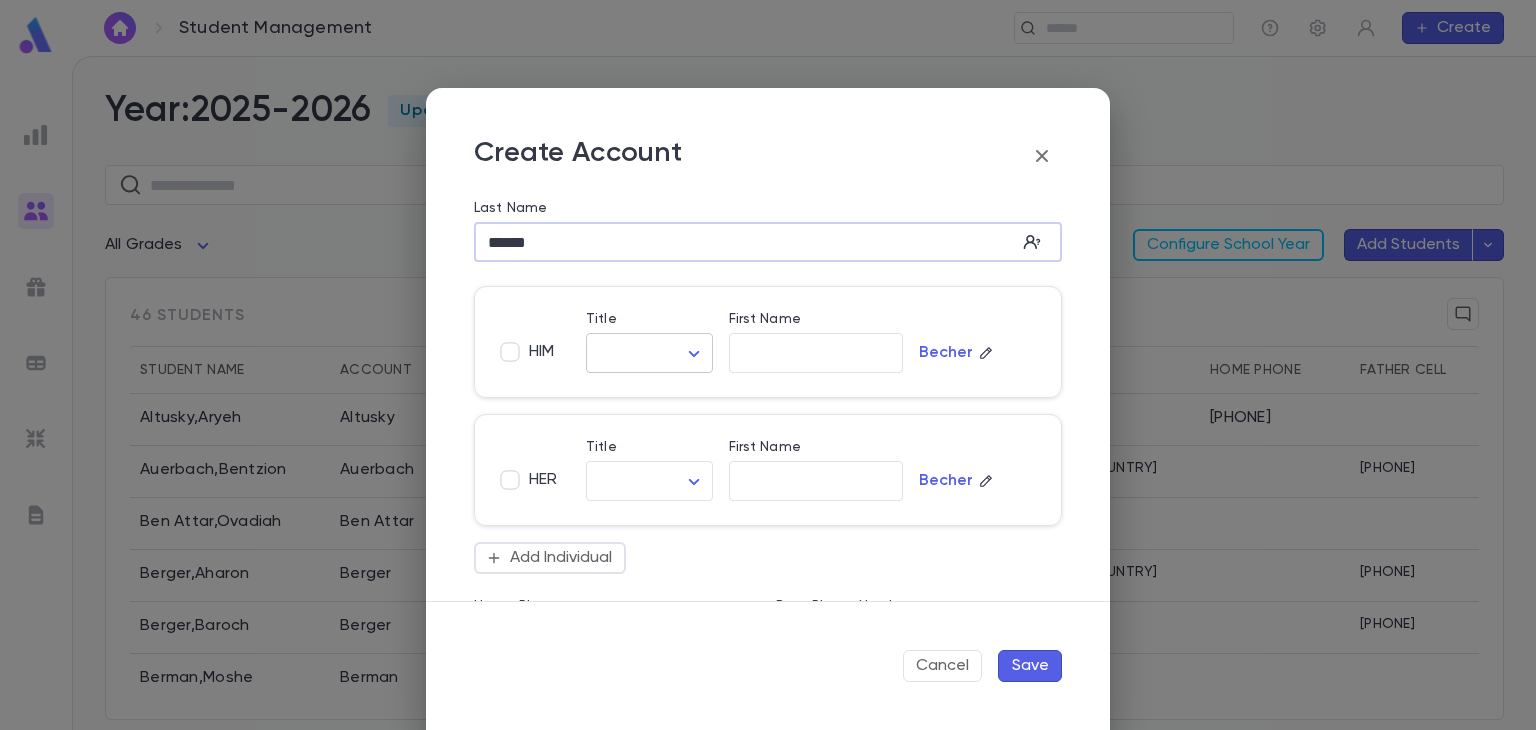 type on "******" 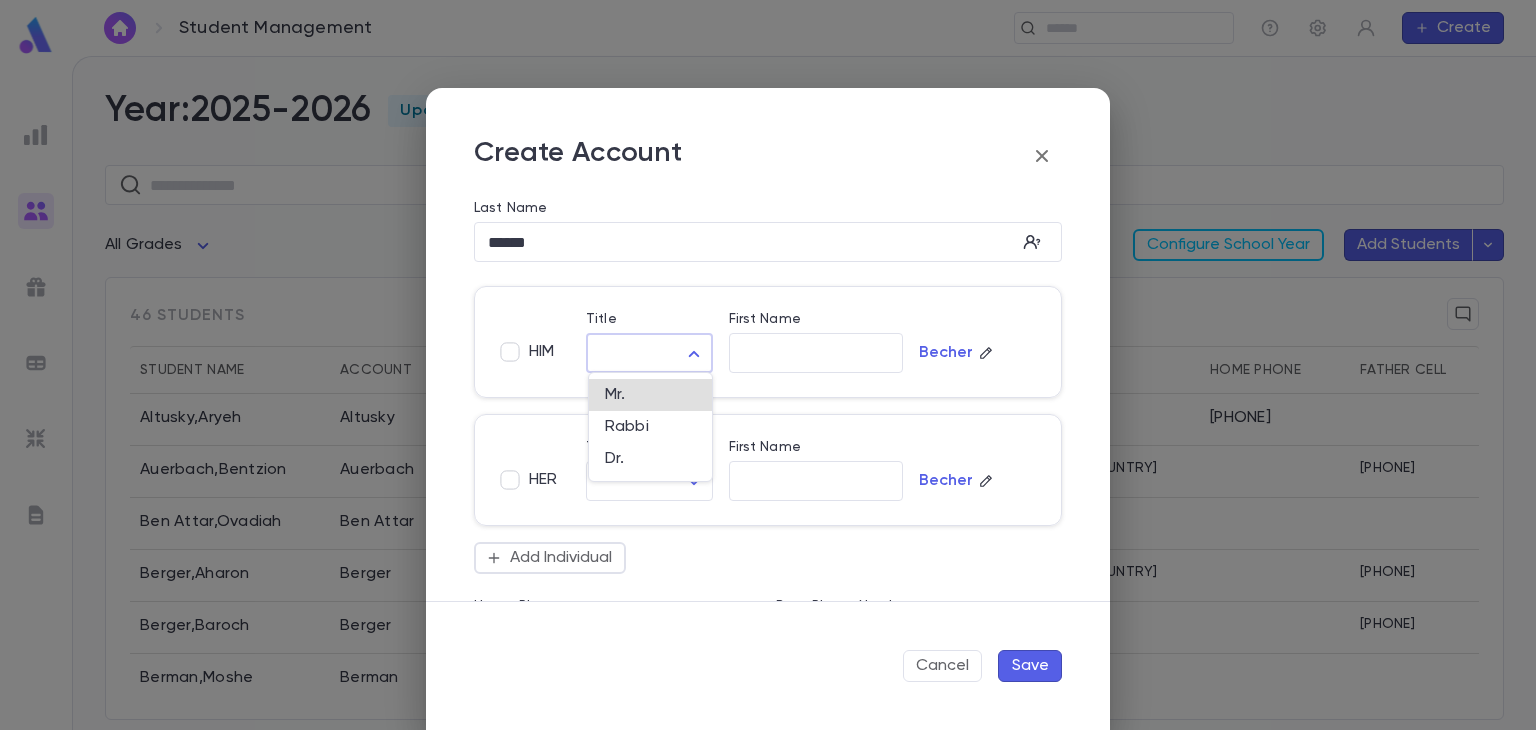 click on "Student Management ​  Create Year:  2025-2026 Upcoming ​ All Grades Configure School Year Add Students   46   students Student Name Account Grade Address Home Phone Father Cell Mother Cell Altusky ,  Aryeh Altusky 1 (845) 327-0170 Auerbach ,  Bentzion Auerbach 1 686 East 2nd Street, Brooklyn NY 11218 United States (718) 809-7278 Ben Attar ,  Ovadiah Ben Attar 3 (732) 293-7191 Berger ,  Aharon Berger 4 139 Liberty Drive, Lakewood NJ 08701 United States (908) 692-7186 Berger ,  Baroch Berger 3 (917) 873-8488 Berman ,  Moshe Berman 3 (718) 753-6863 Berman ,  Yaakov Berman 3 (732) 773-2383 Birnack ,  Shimon Birnack 1 1843 61st Street, Brooklyn NY 11204 United States (347) 403-0789 Briger ,  David Briger 1 (718) 753-5830 Profile Log out Account Pledge Payment 2025-2026 2024-2025 Import Beta Create Account Last Name ****** ​ HIM Title ​ ​ First Name ​ Becher HER Title ​ ​ First Name ​ Becher Add Individual Home Phone ​ Best Phone Number ​ ​ Address ​ ​ City ​ State ​ Zip ​ Country" at bounding box center [768, 393] 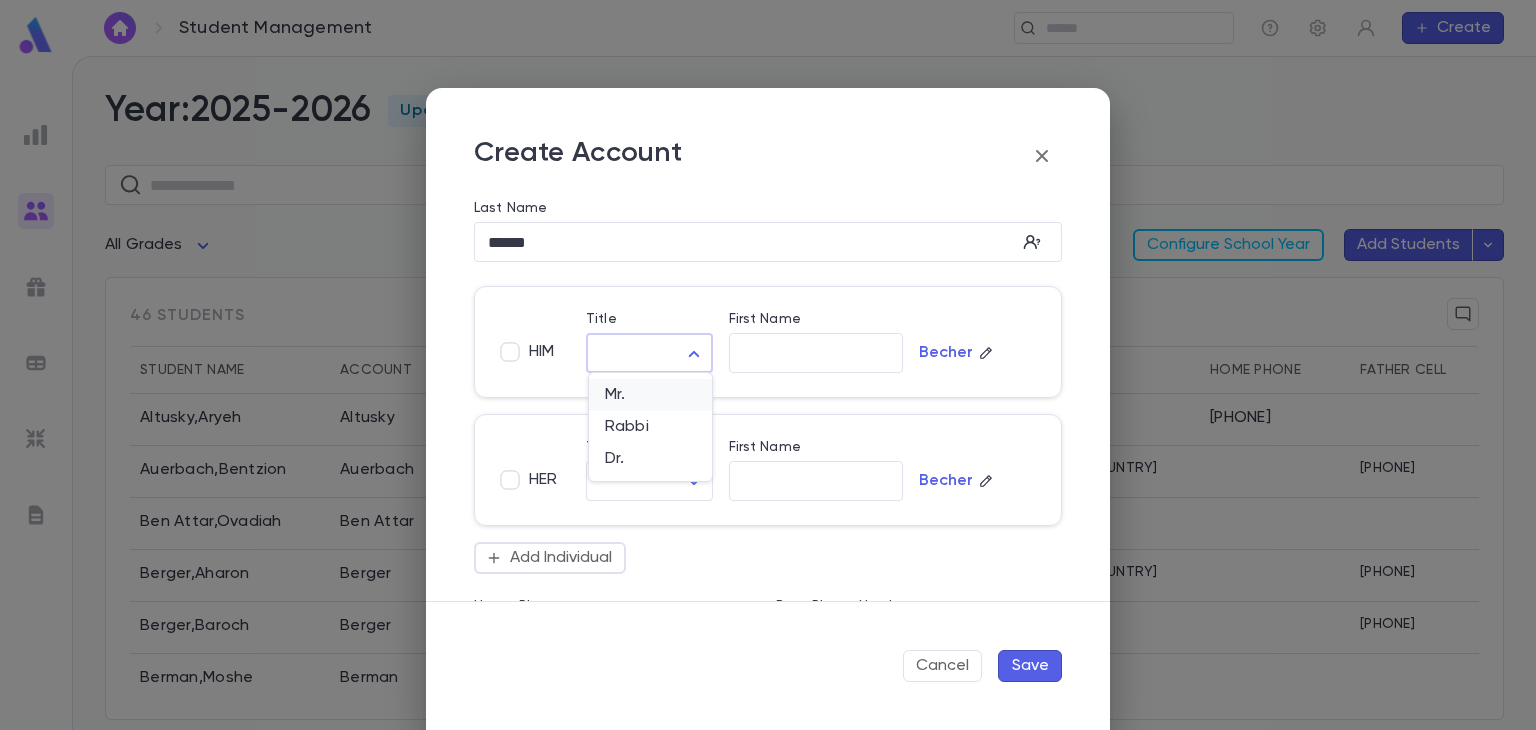 click on "Mr." at bounding box center (650, 395) 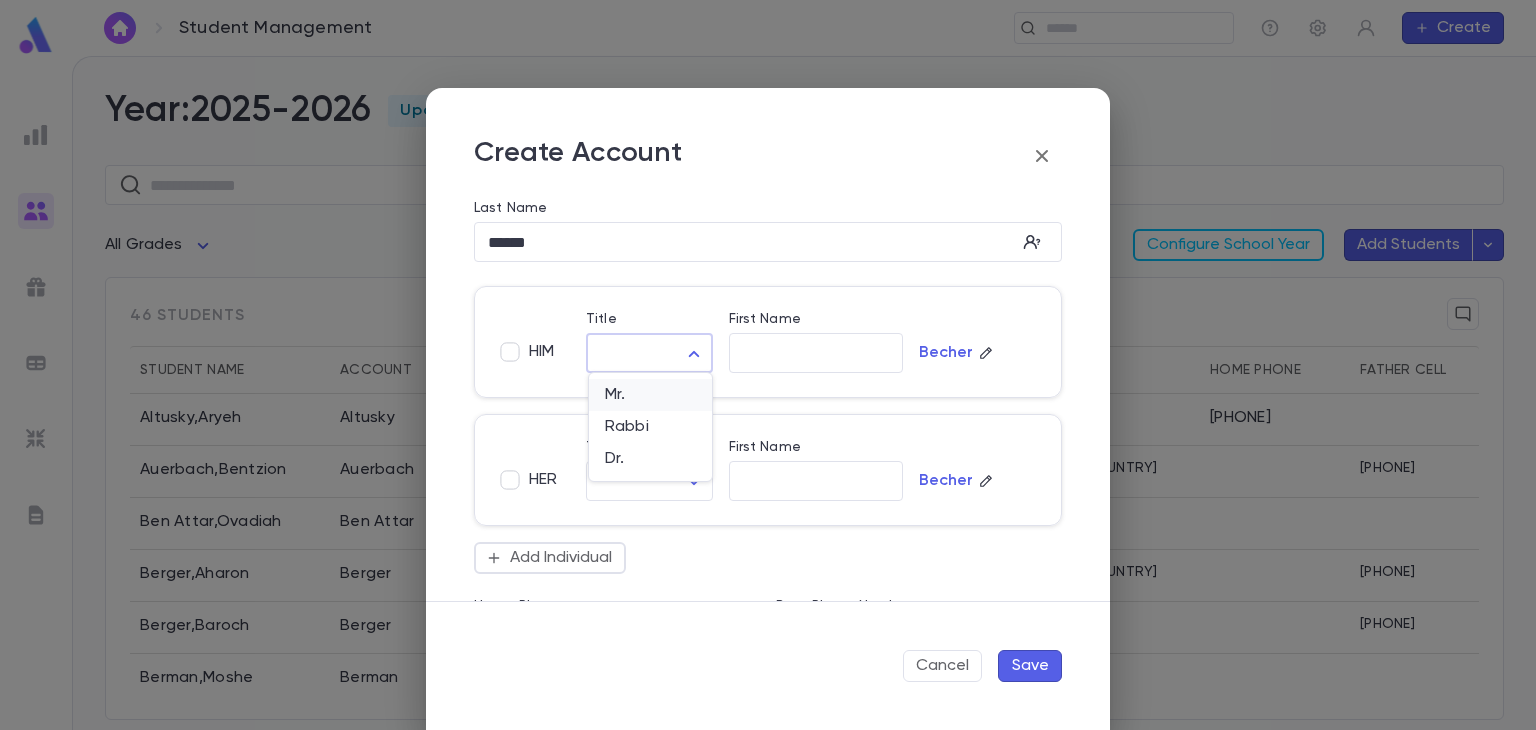 type on "***" 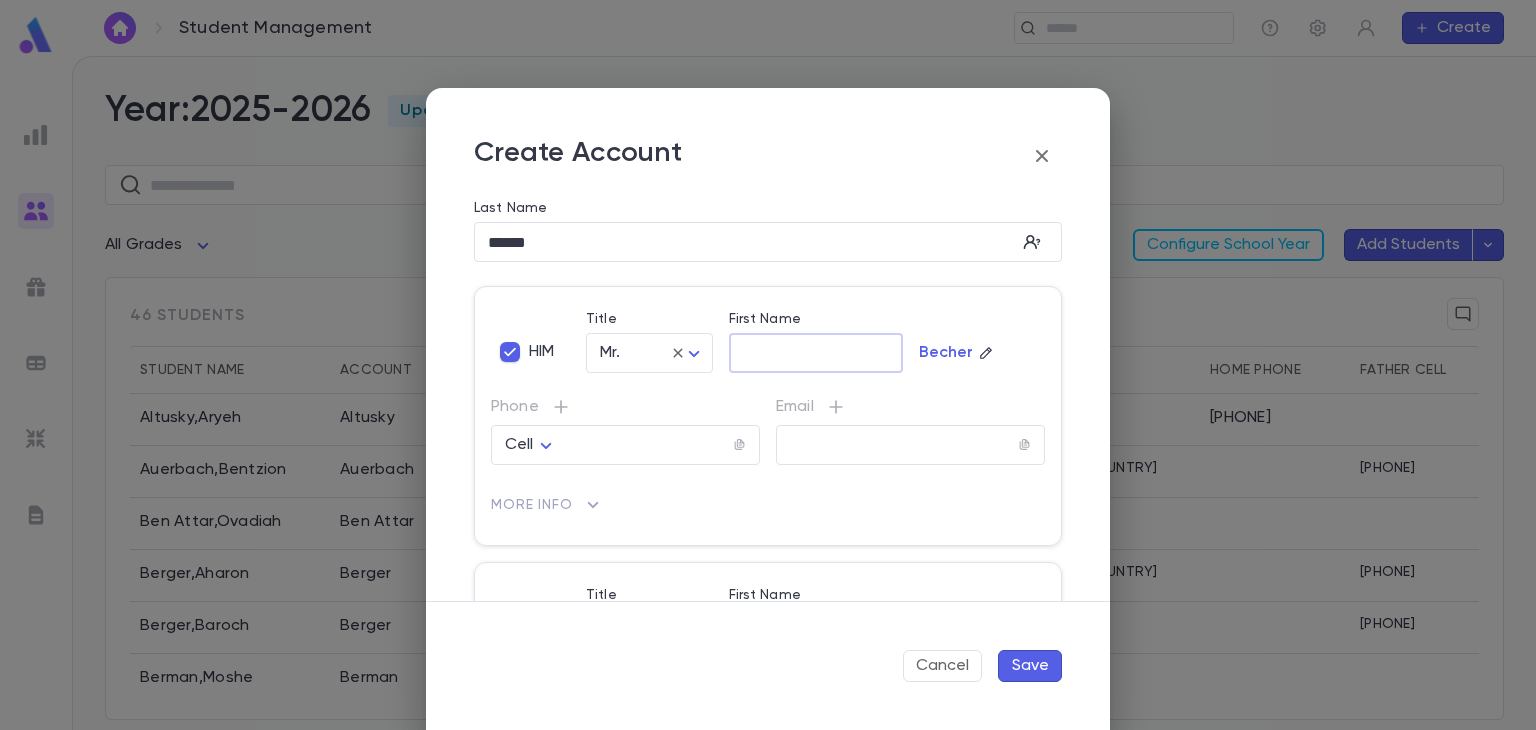 click on "First Name" at bounding box center [816, 353] 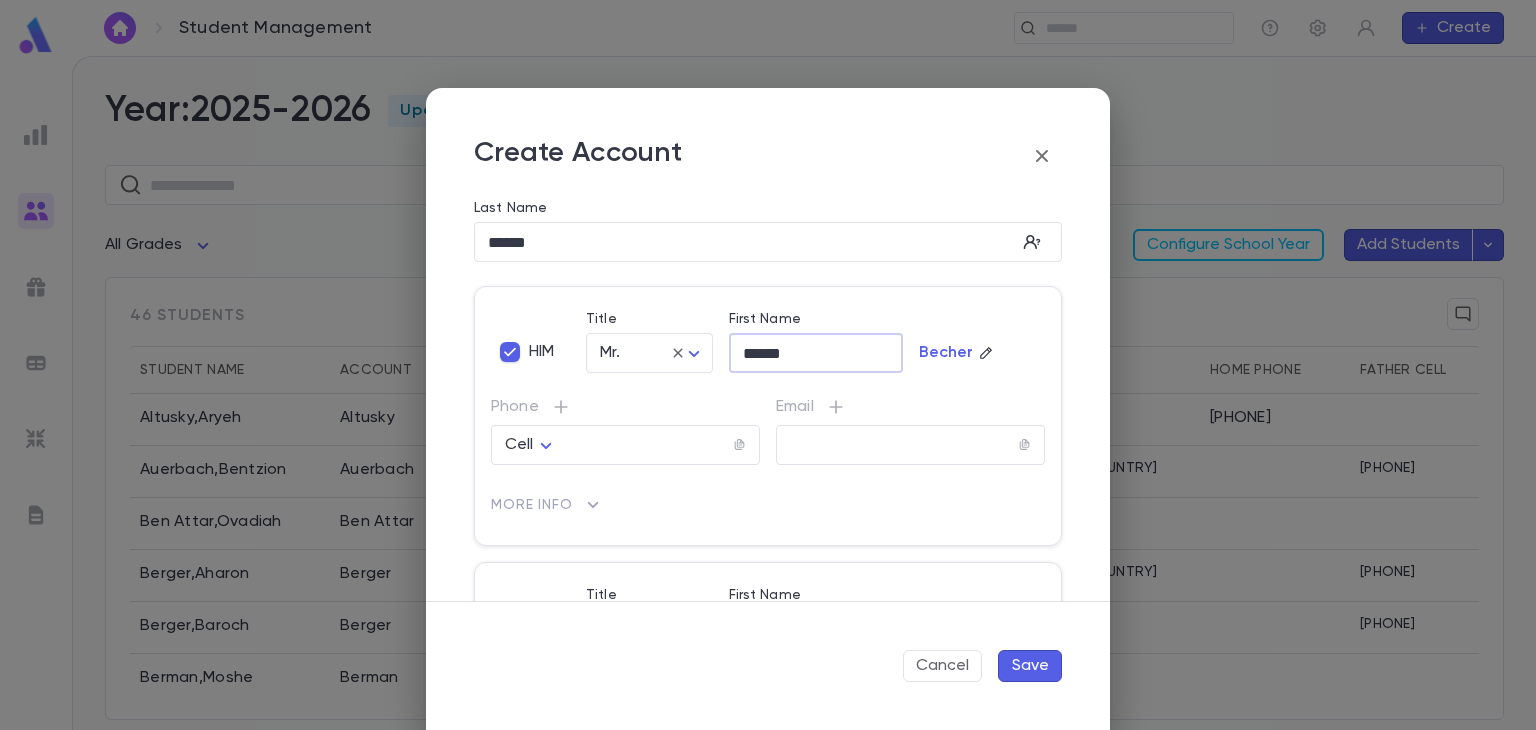 scroll, scrollTop: 139, scrollLeft: 0, axis: vertical 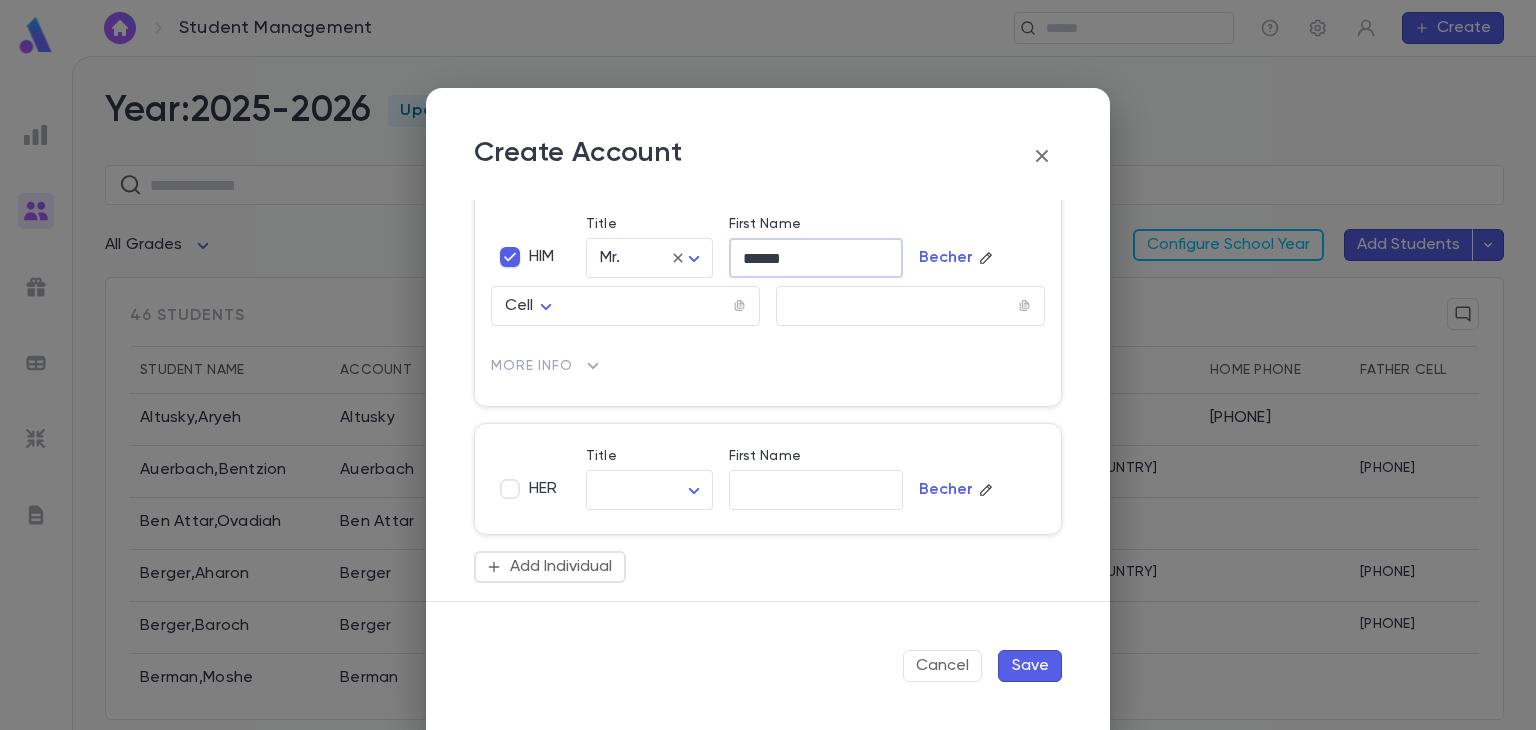 type on "******" 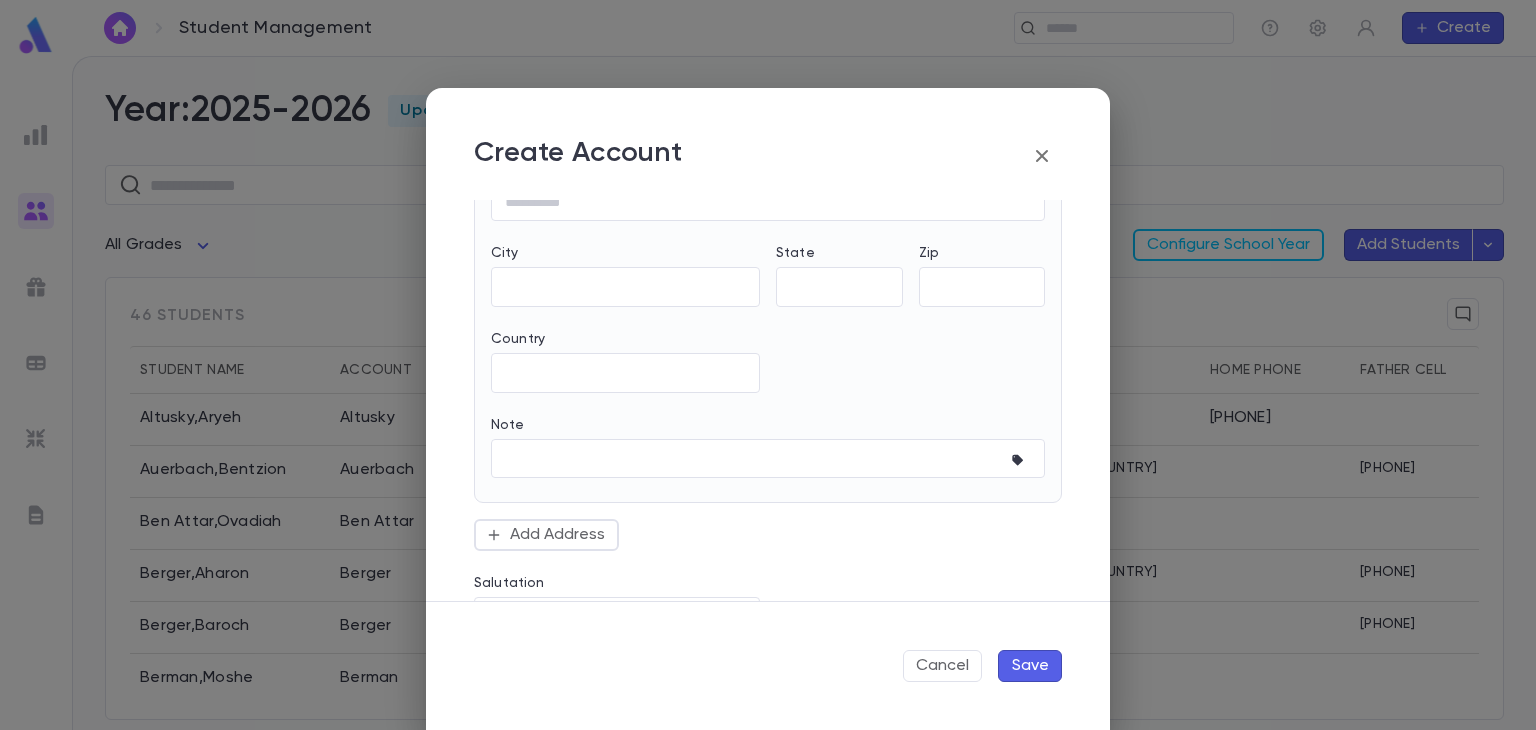 scroll, scrollTop: 952, scrollLeft: 0, axis: vertical 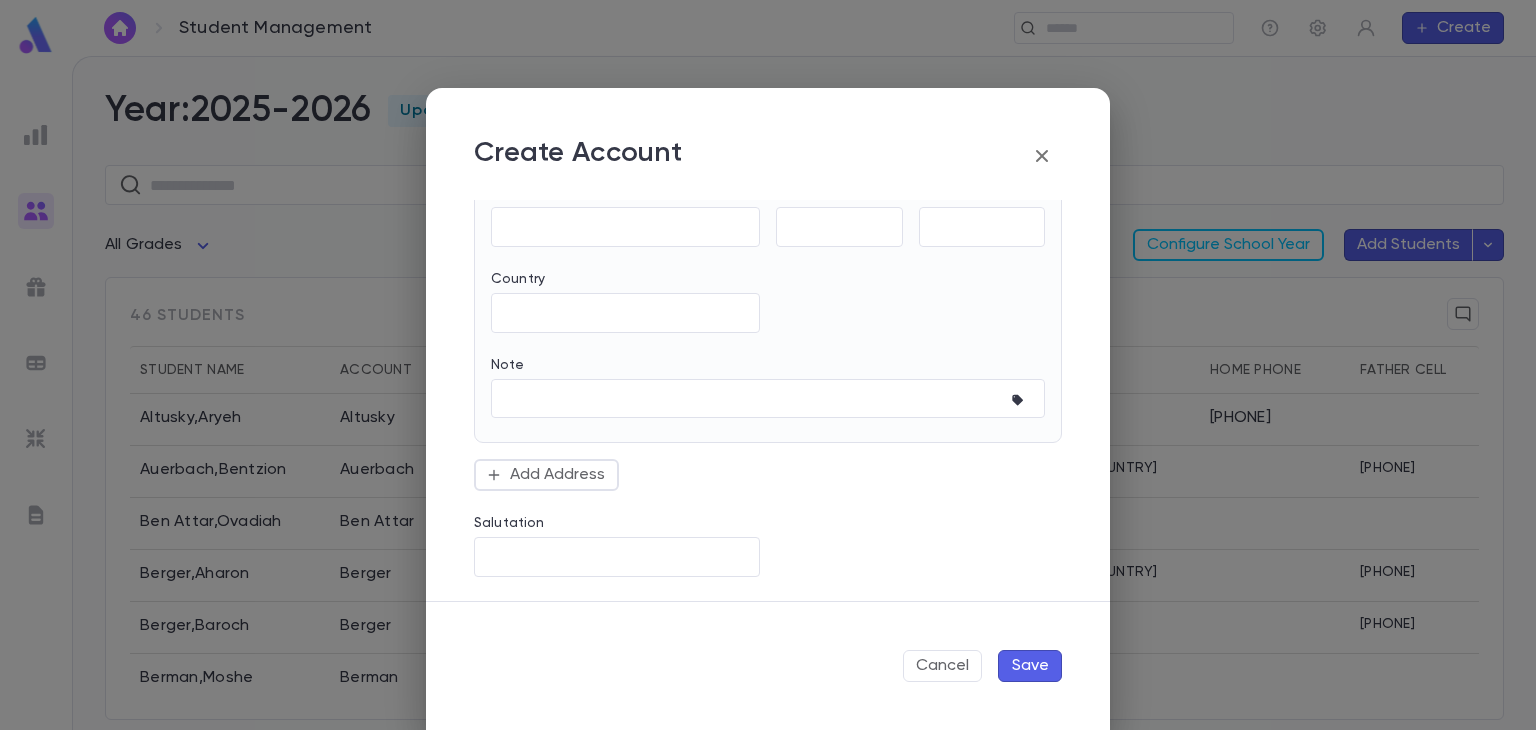 click on "Save" at bounding box center (1030, 666) 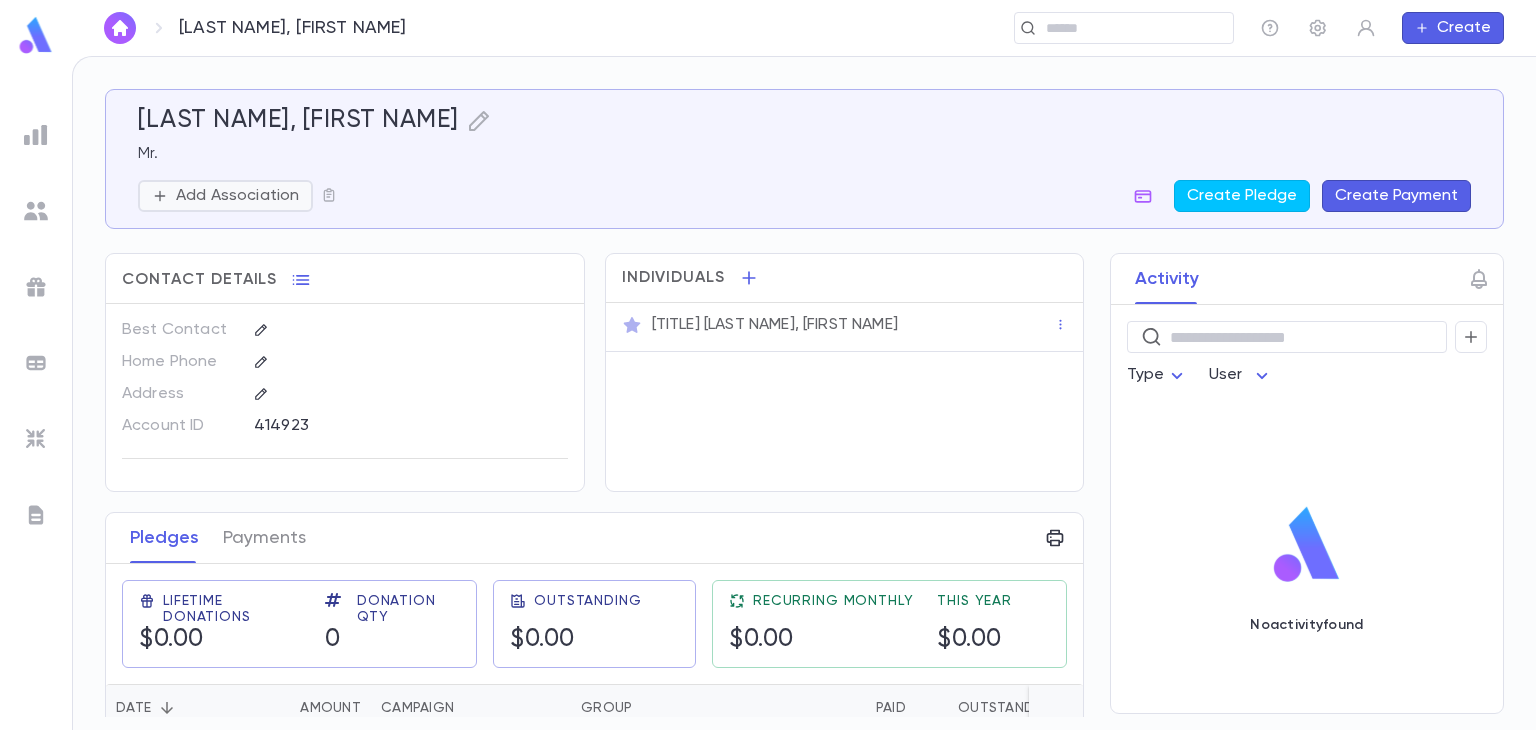 click on "Add Association" at bounding box center [237, 196] 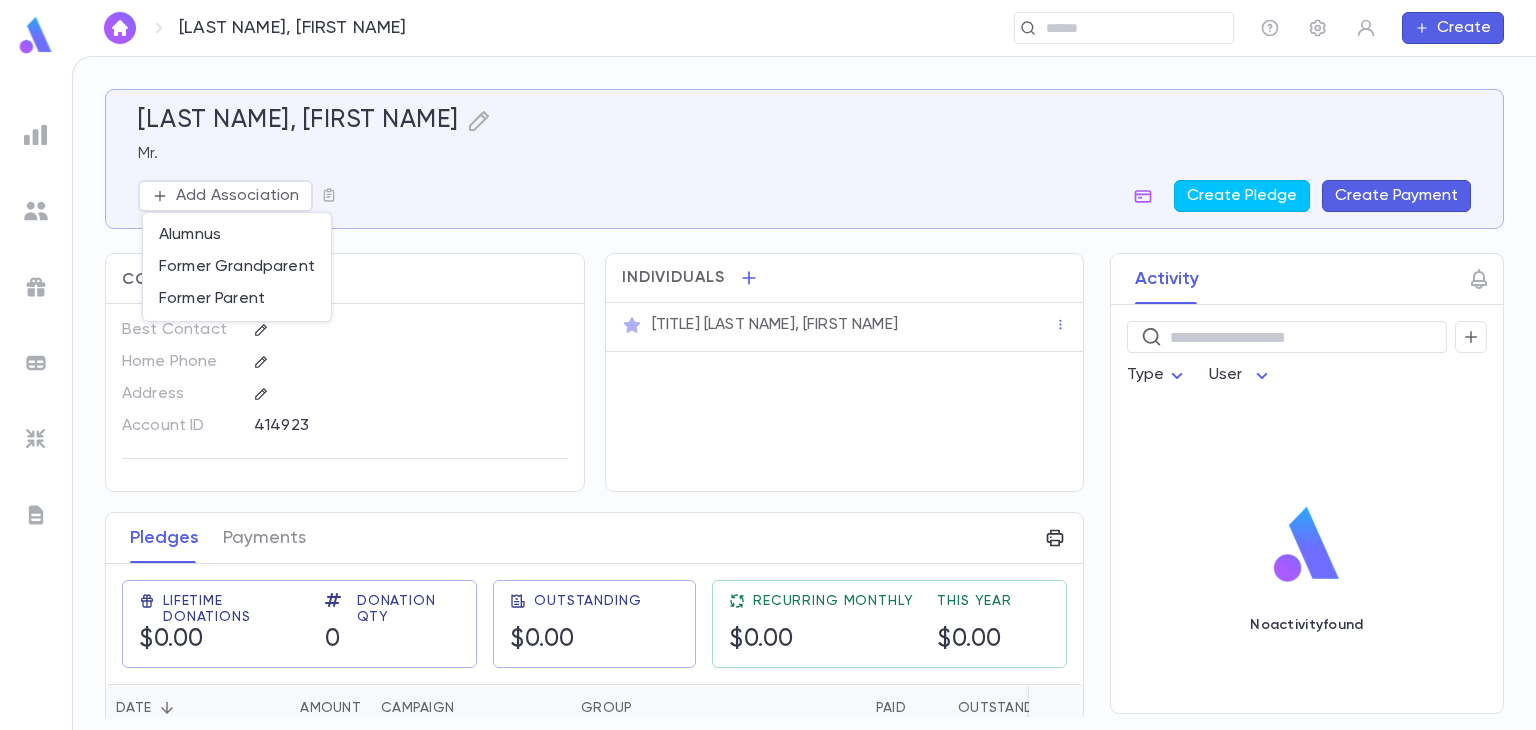 click at bounding box center (768, 365) 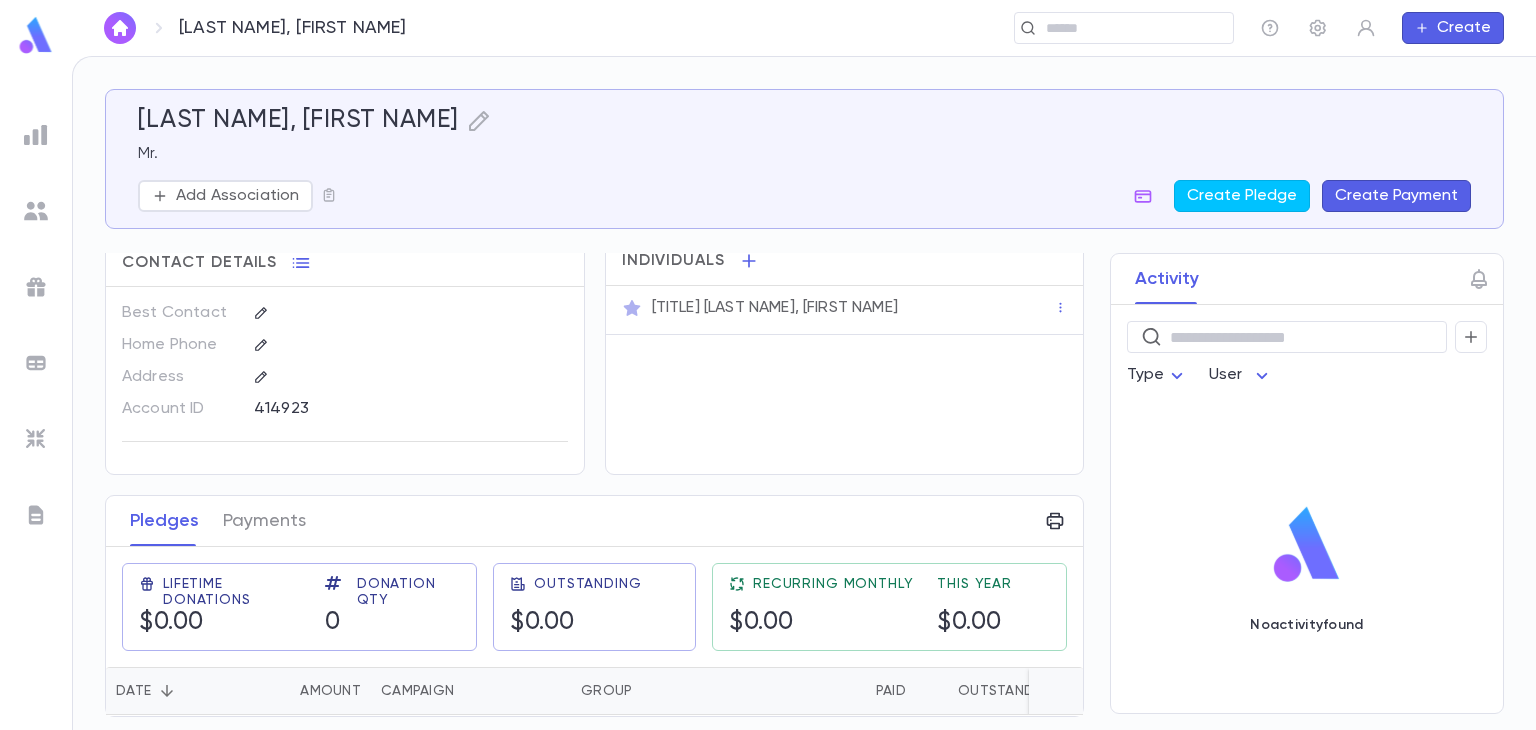 scroll, scrollTop: 0, scrollLeft: 0, axis: both 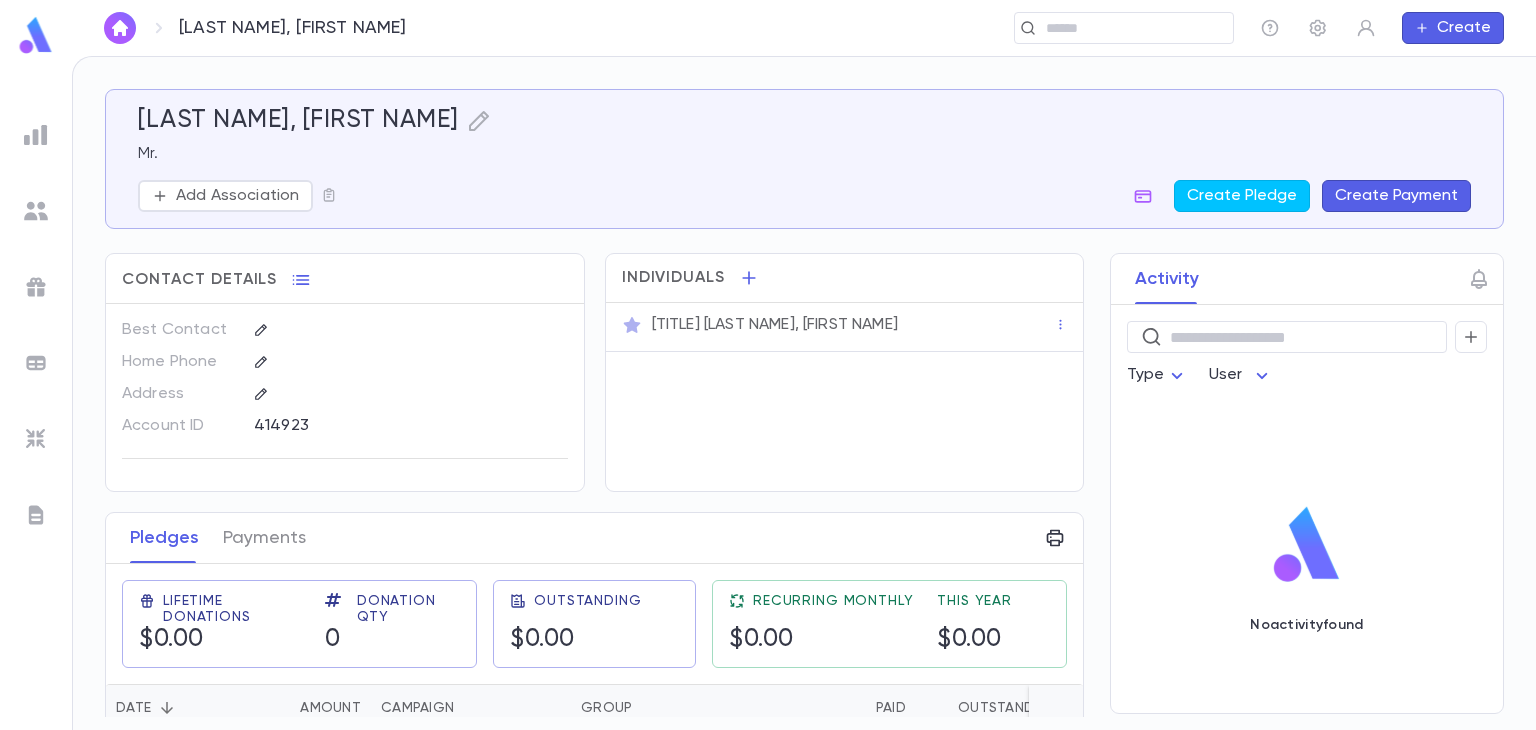 click at bounding box center [36, 135] 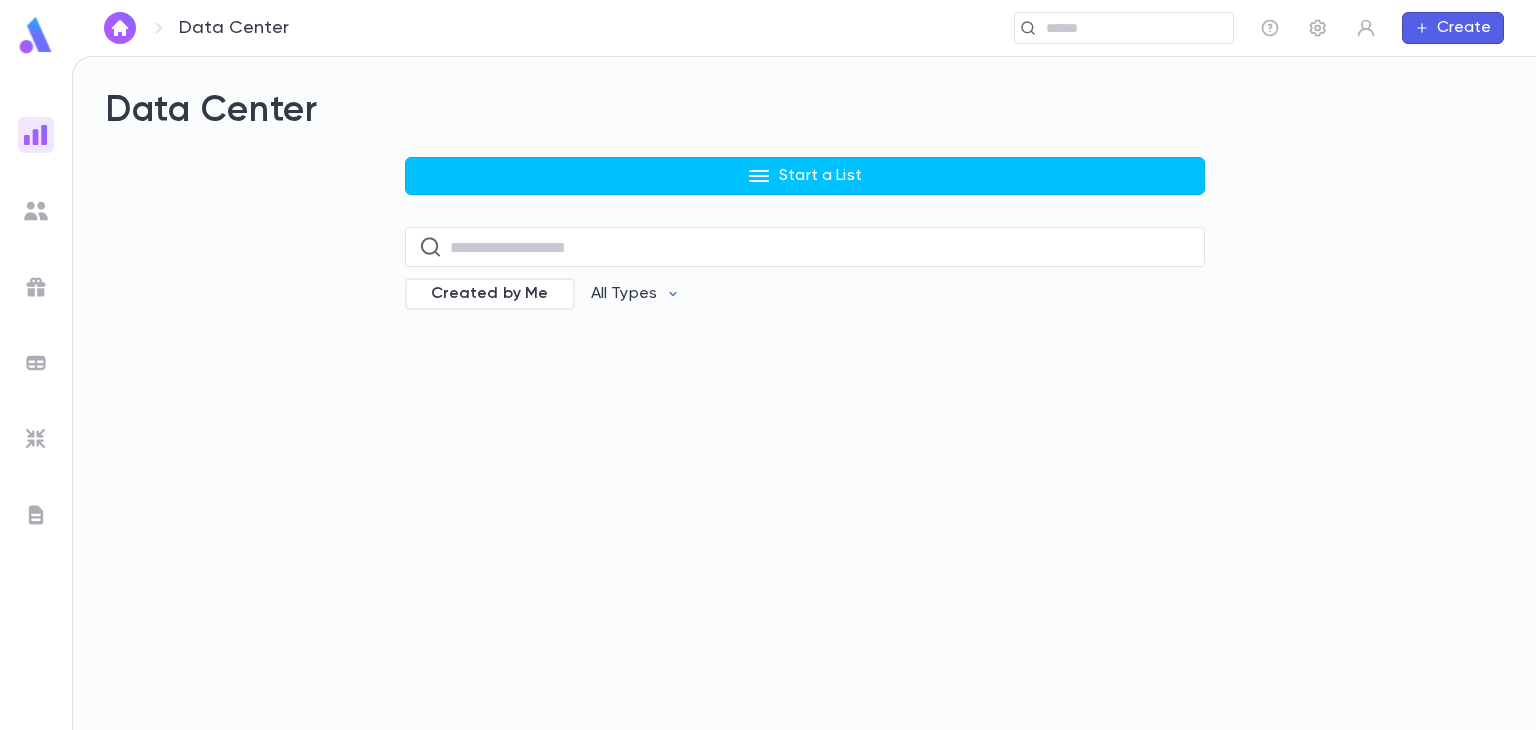 click at bounding box center [36, 35] 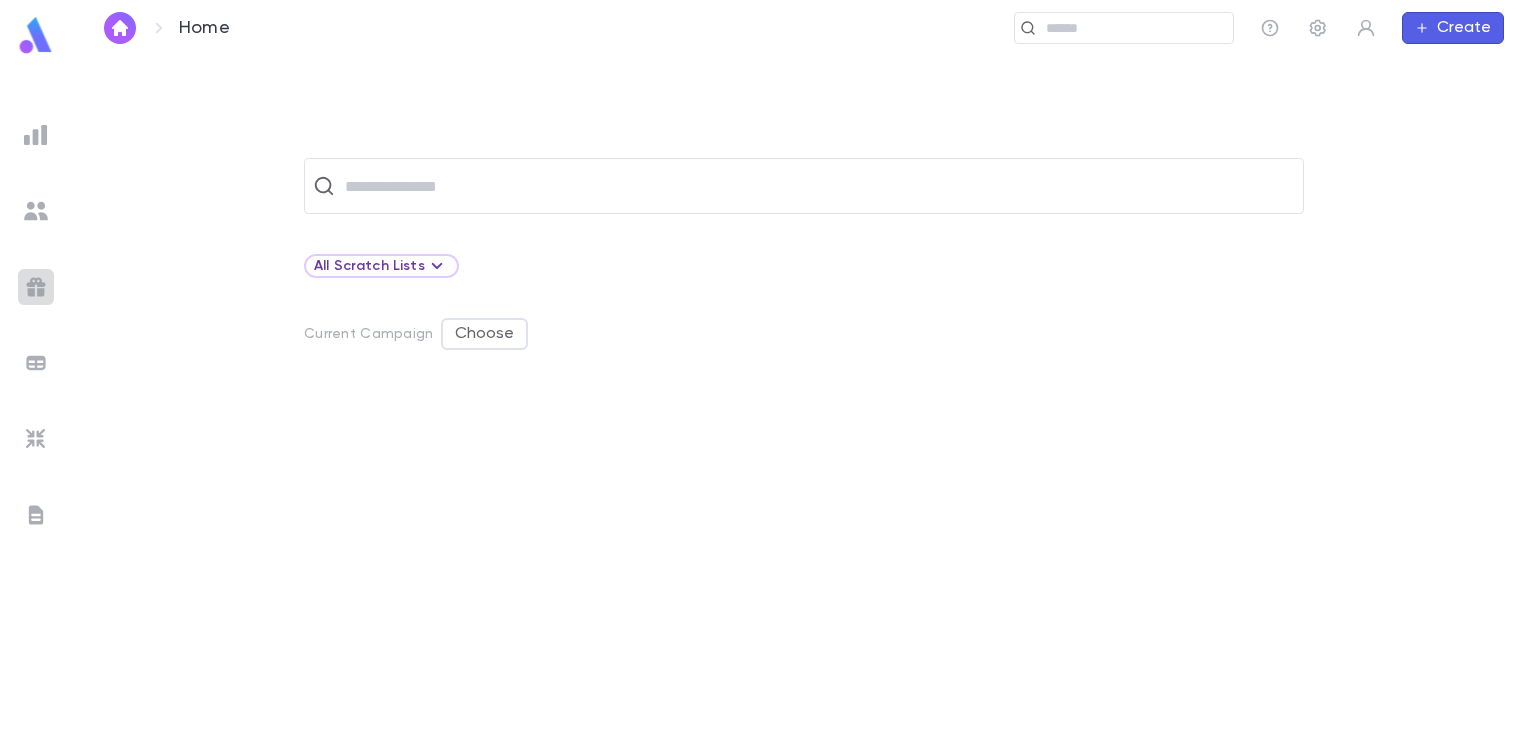 click at bounding box center (36, 287) 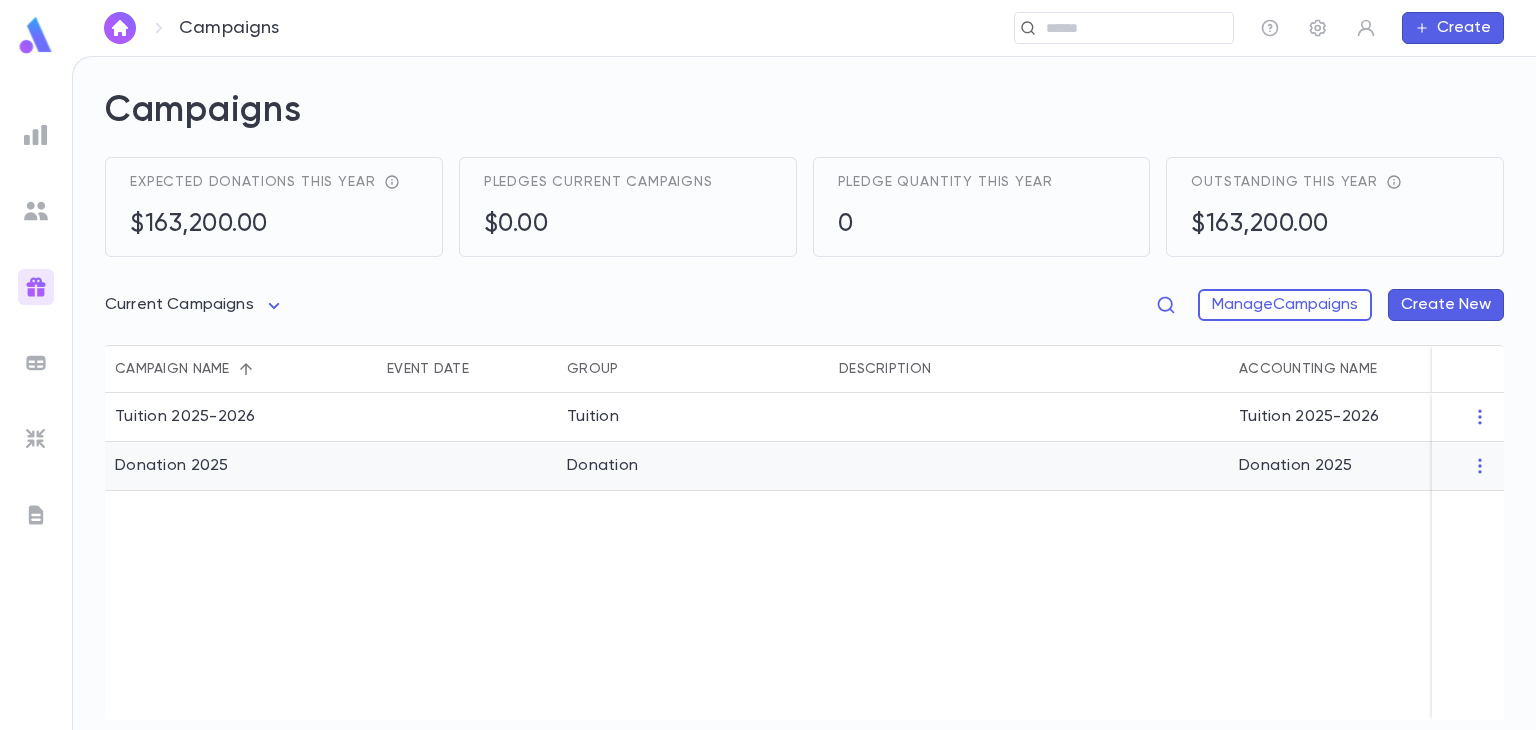 click on "Donation" at bounding box center (693, 466) 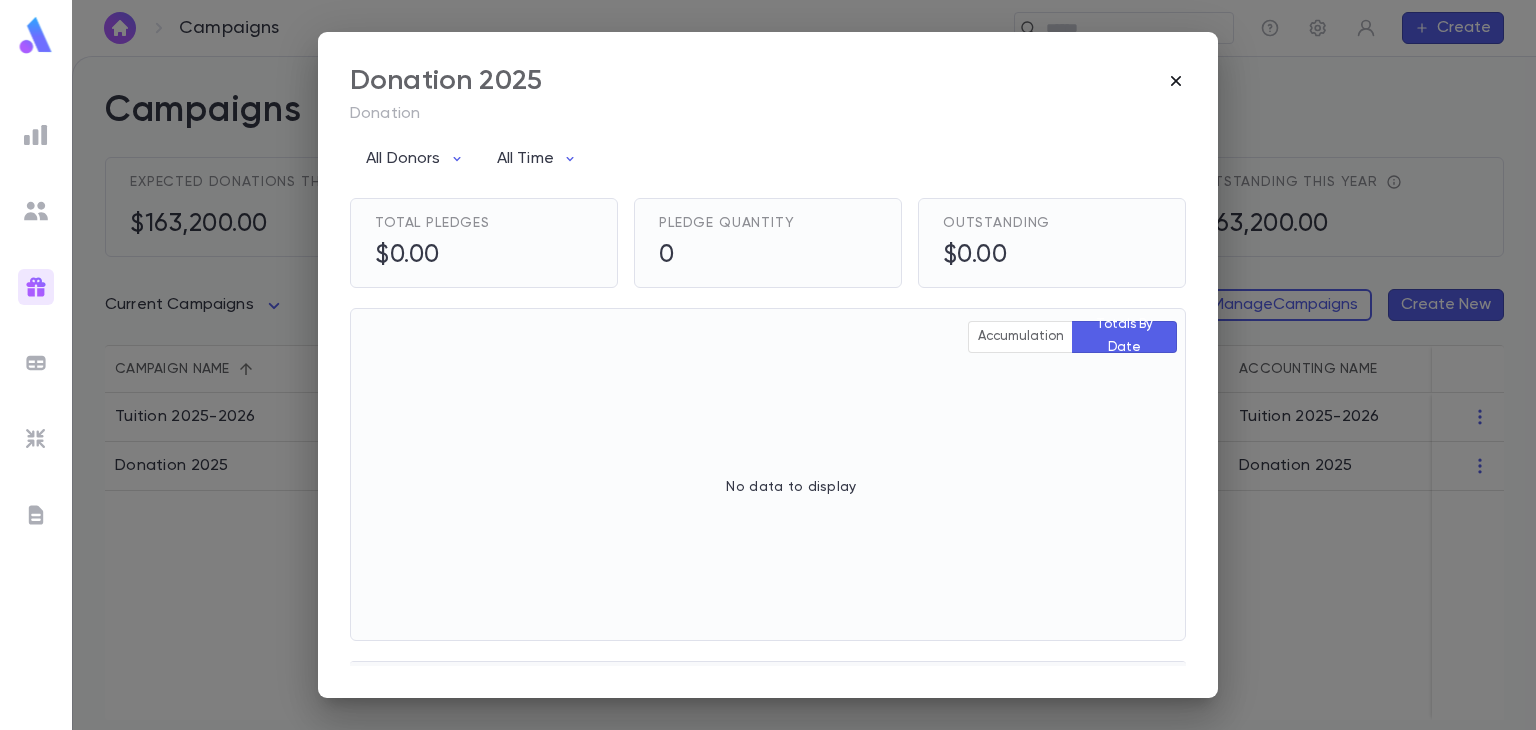 click 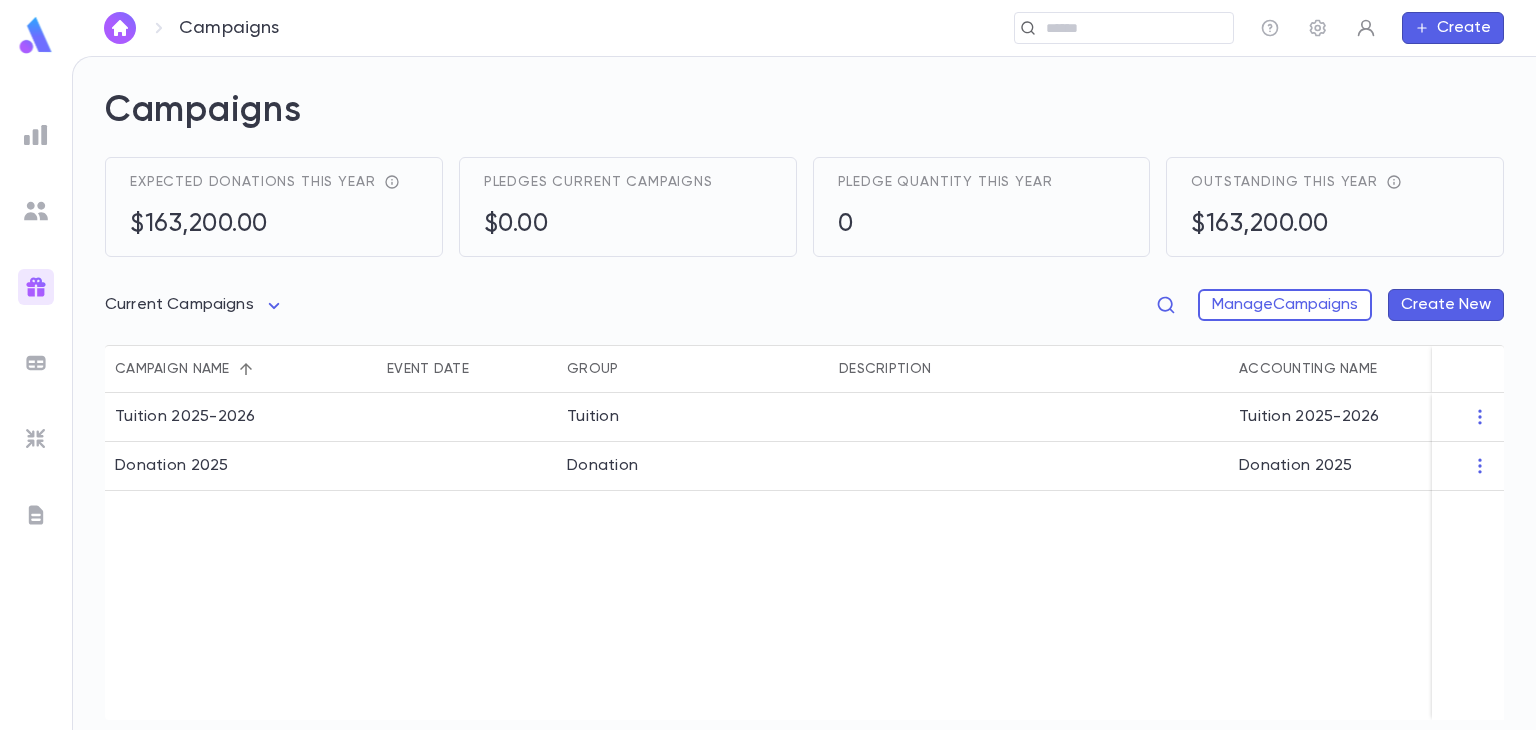 click 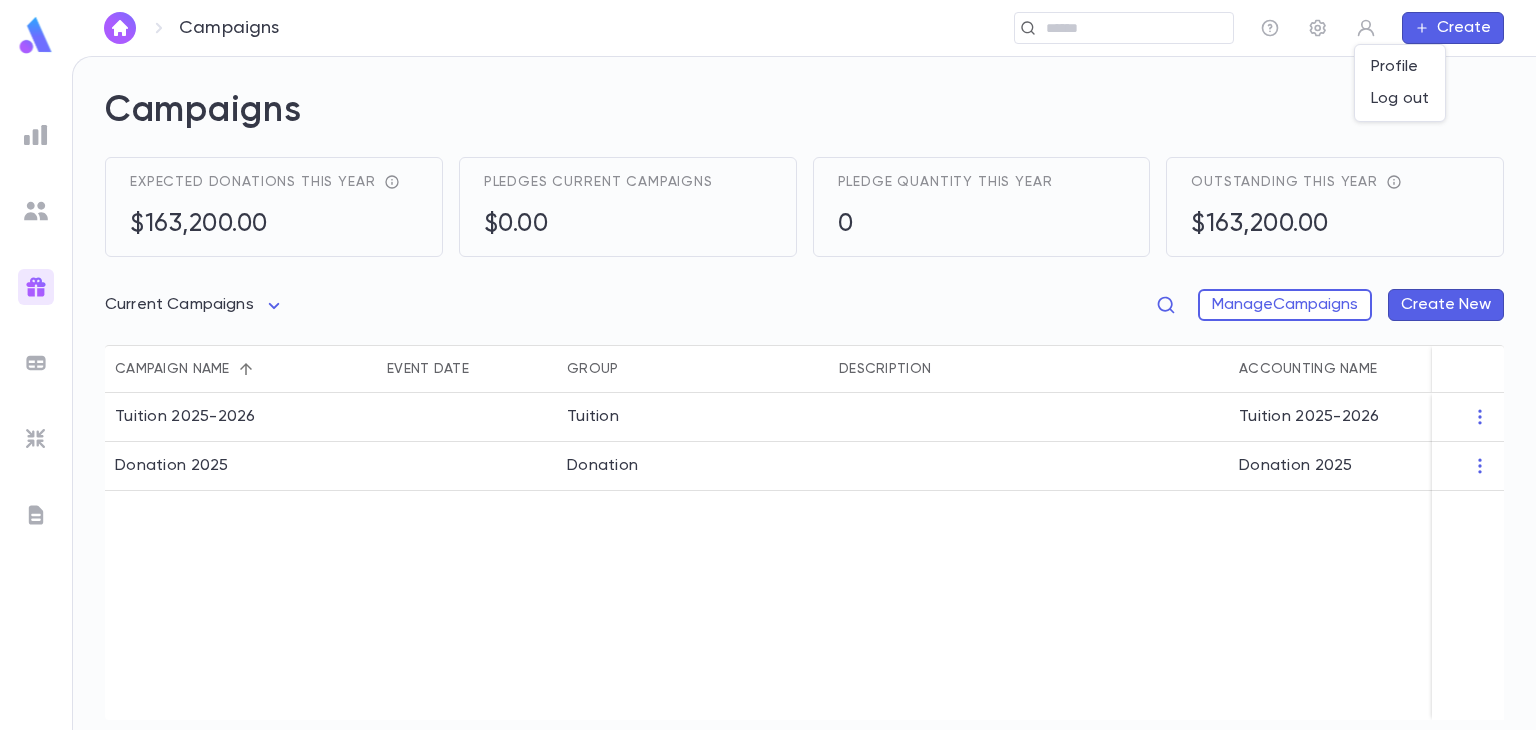 click at bounding box center (768, 365) 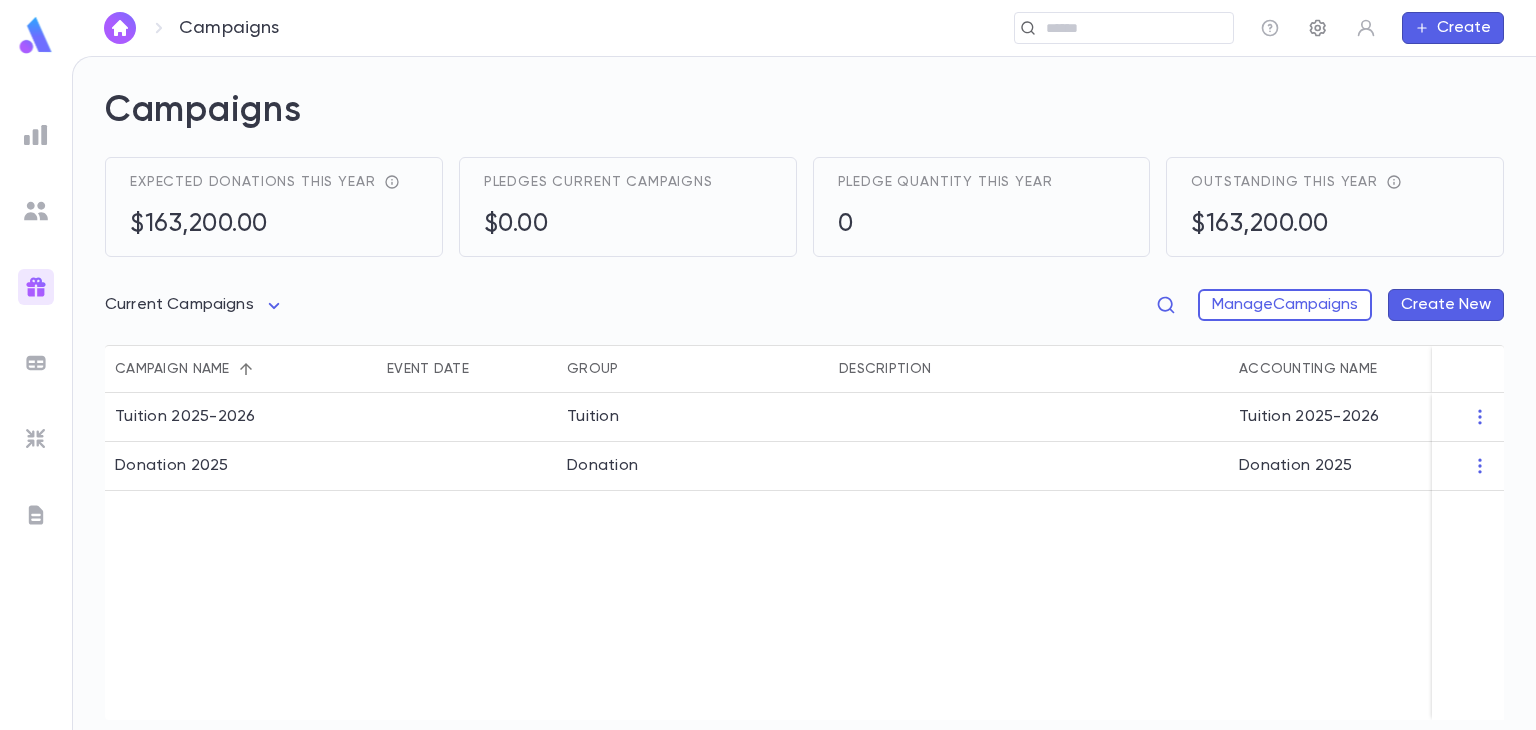 click 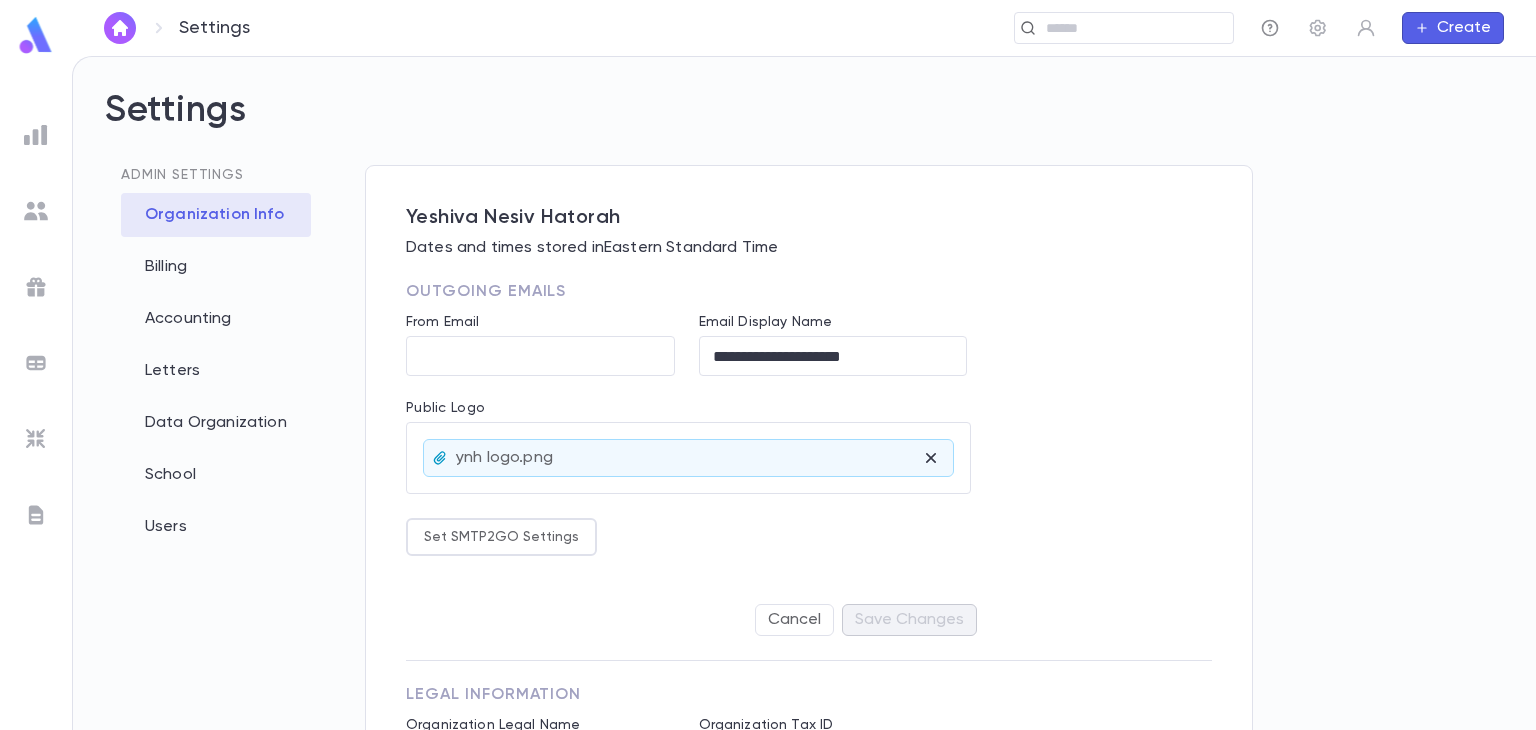 click at bounding box center (1270, 28) 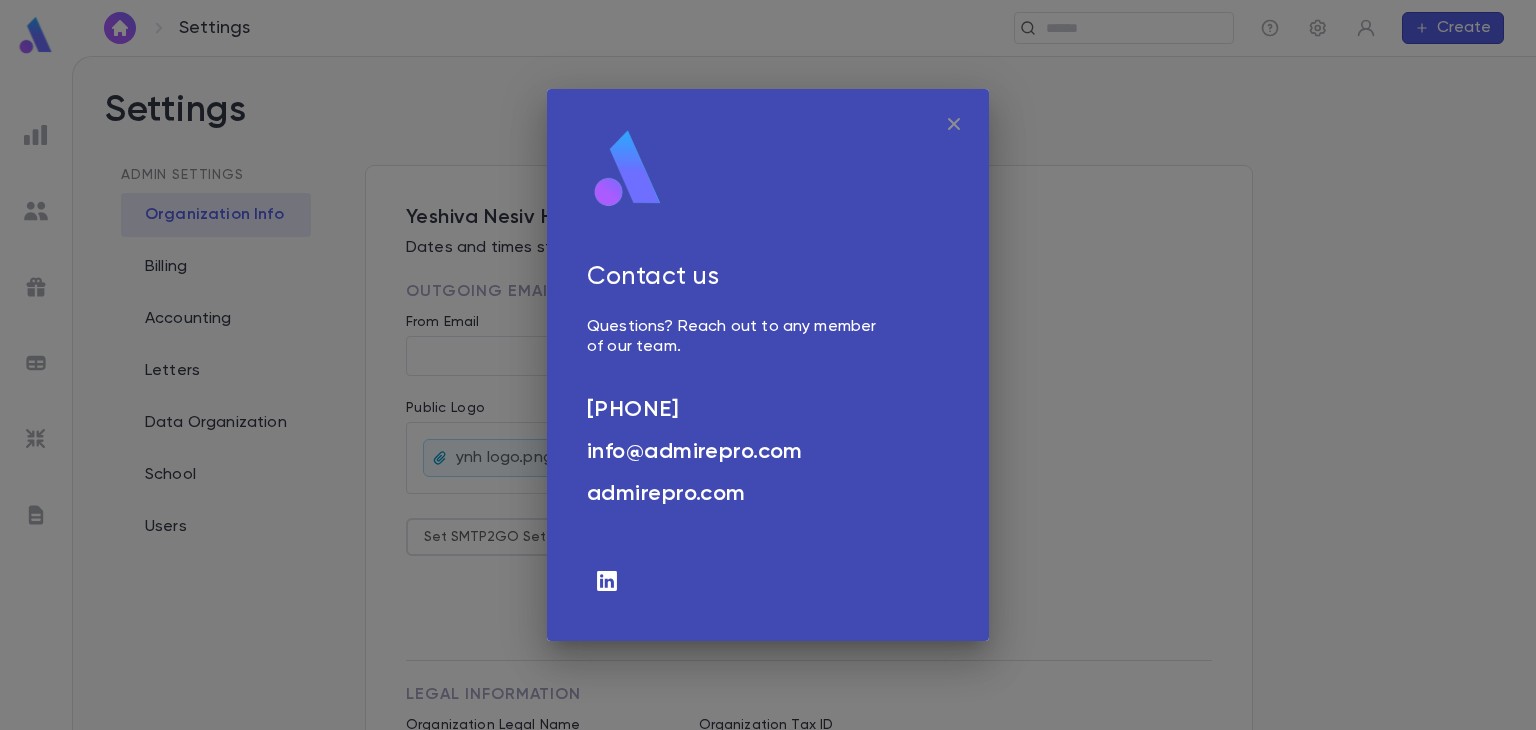 click 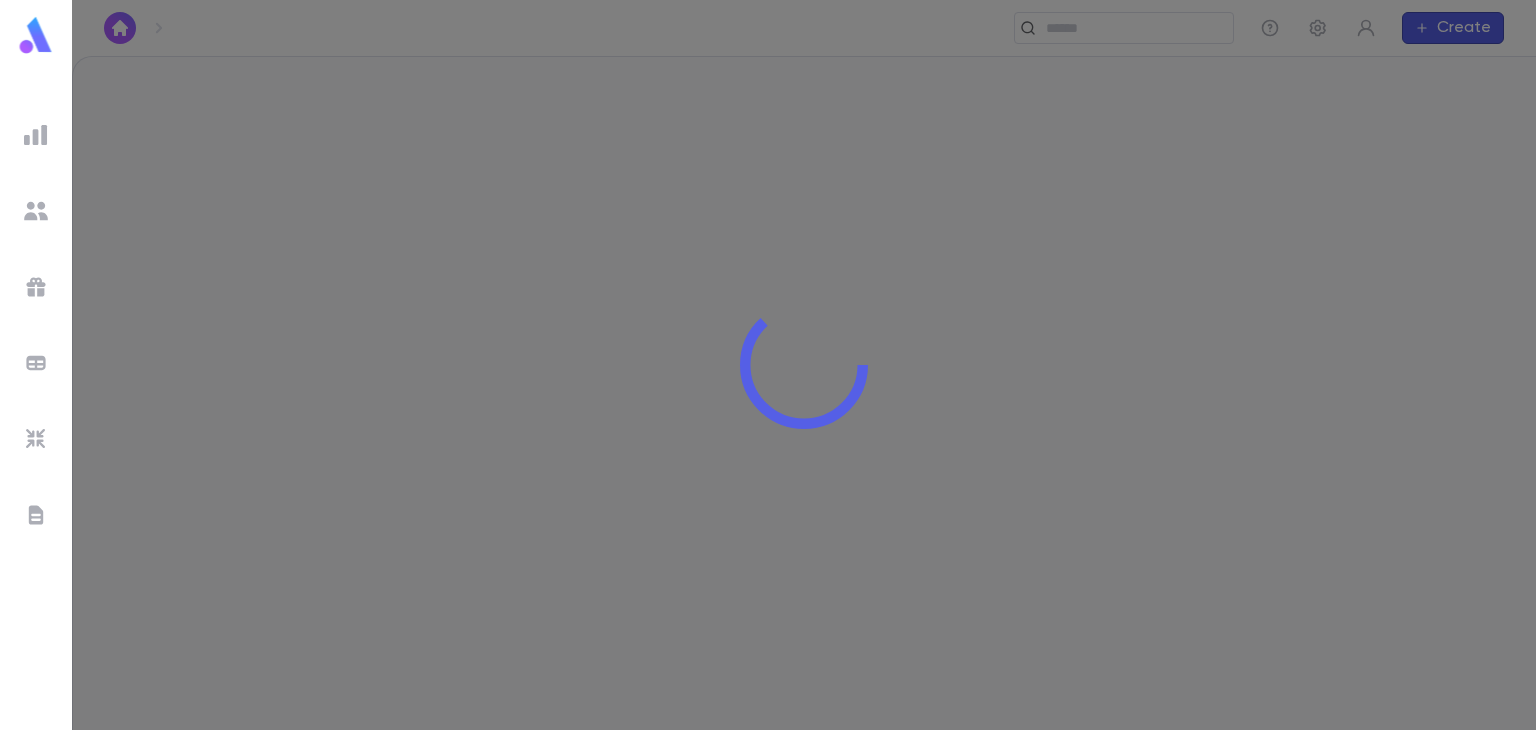 scroll, scrollTop: 0, scrollLeft: 0, axis: both 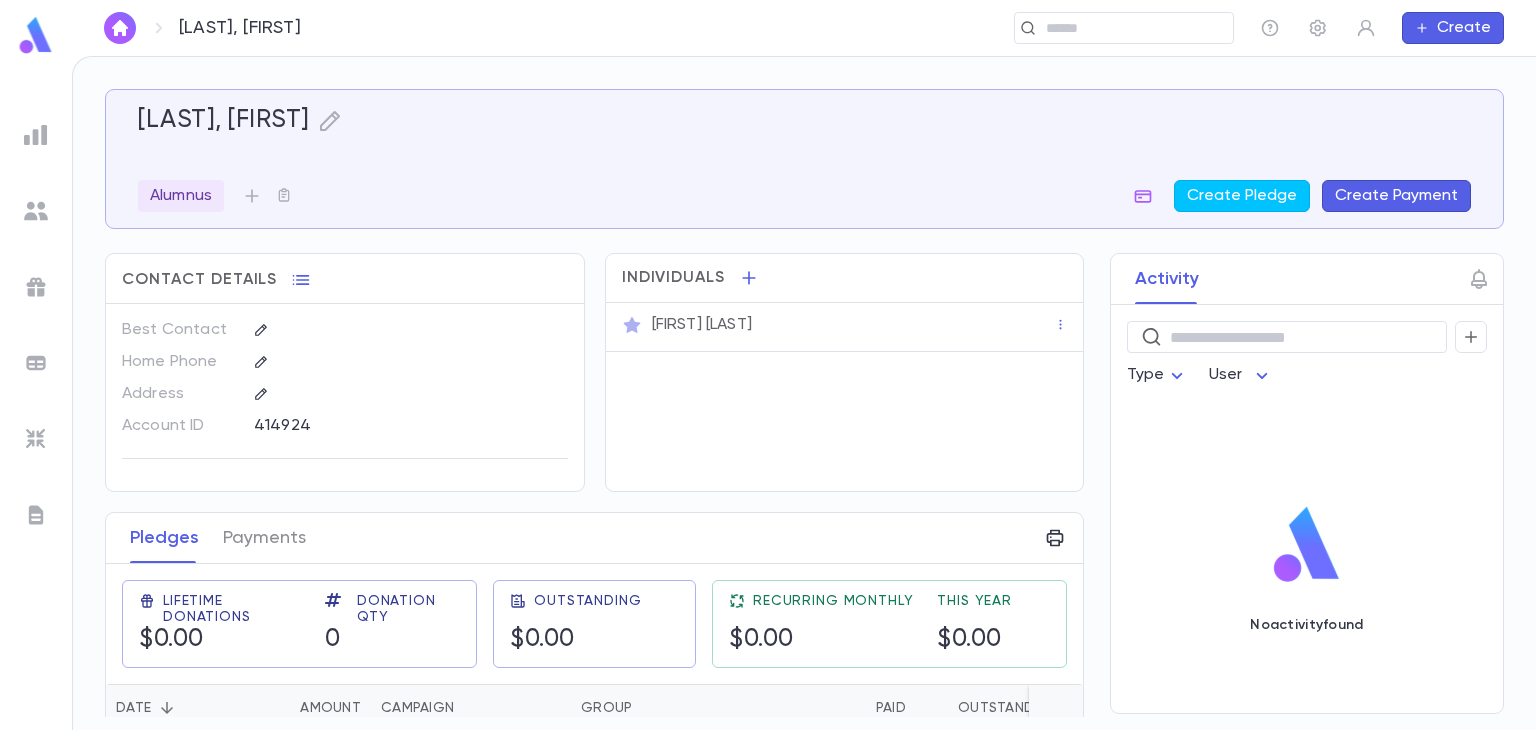 click on "Create" at bounding box center (1453, 28) 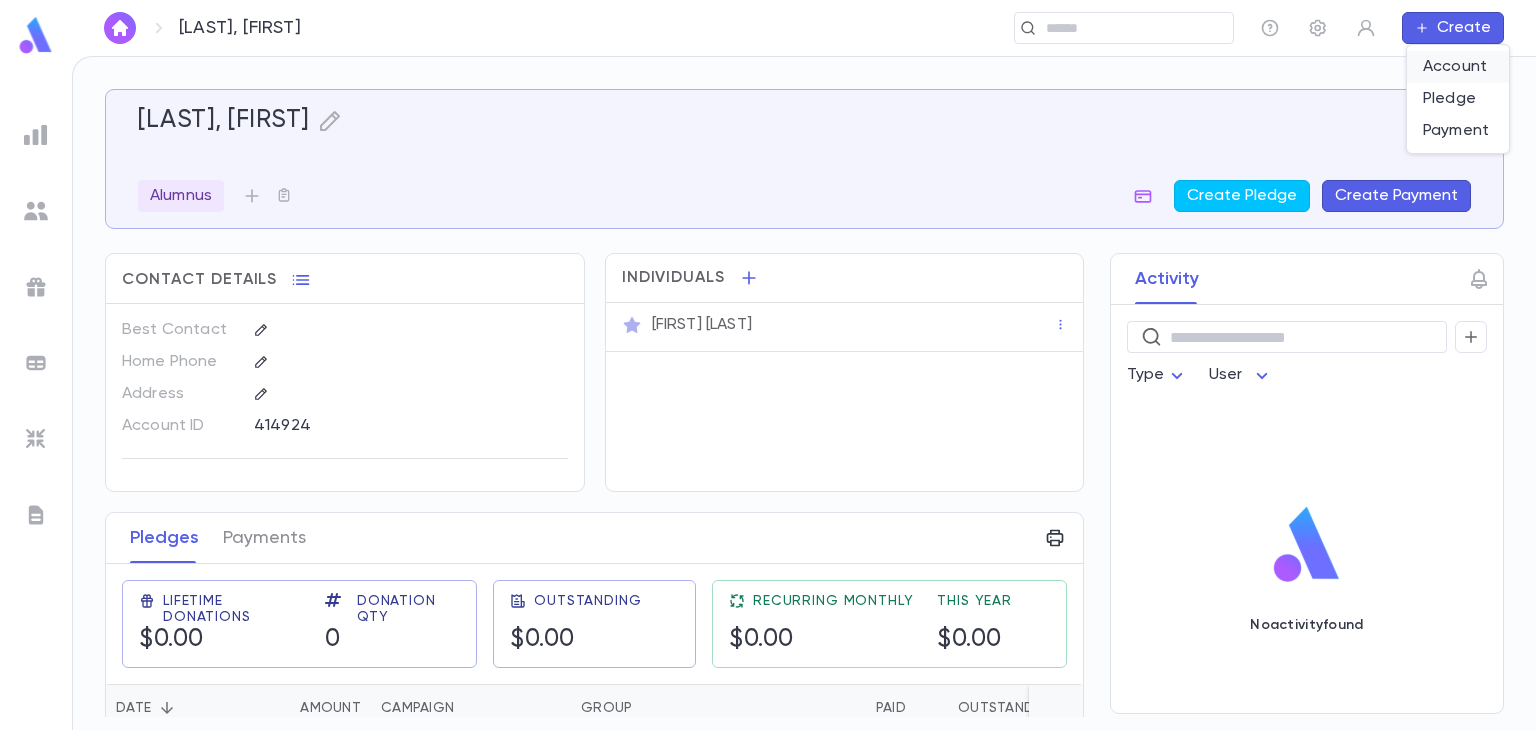click on "Account" at bounding box center [1458, 67] 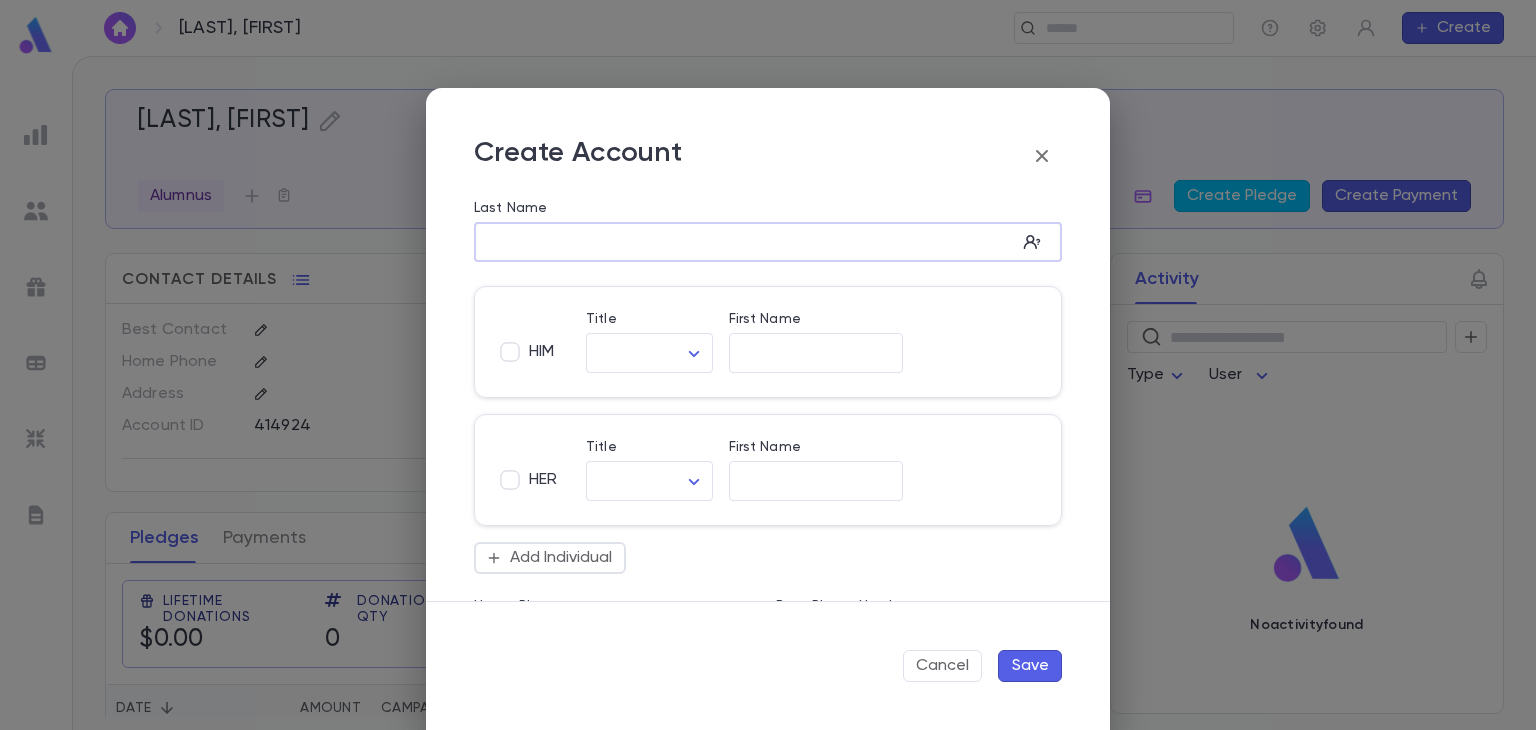 click on "Last Name" at bounding box center [745, 242] 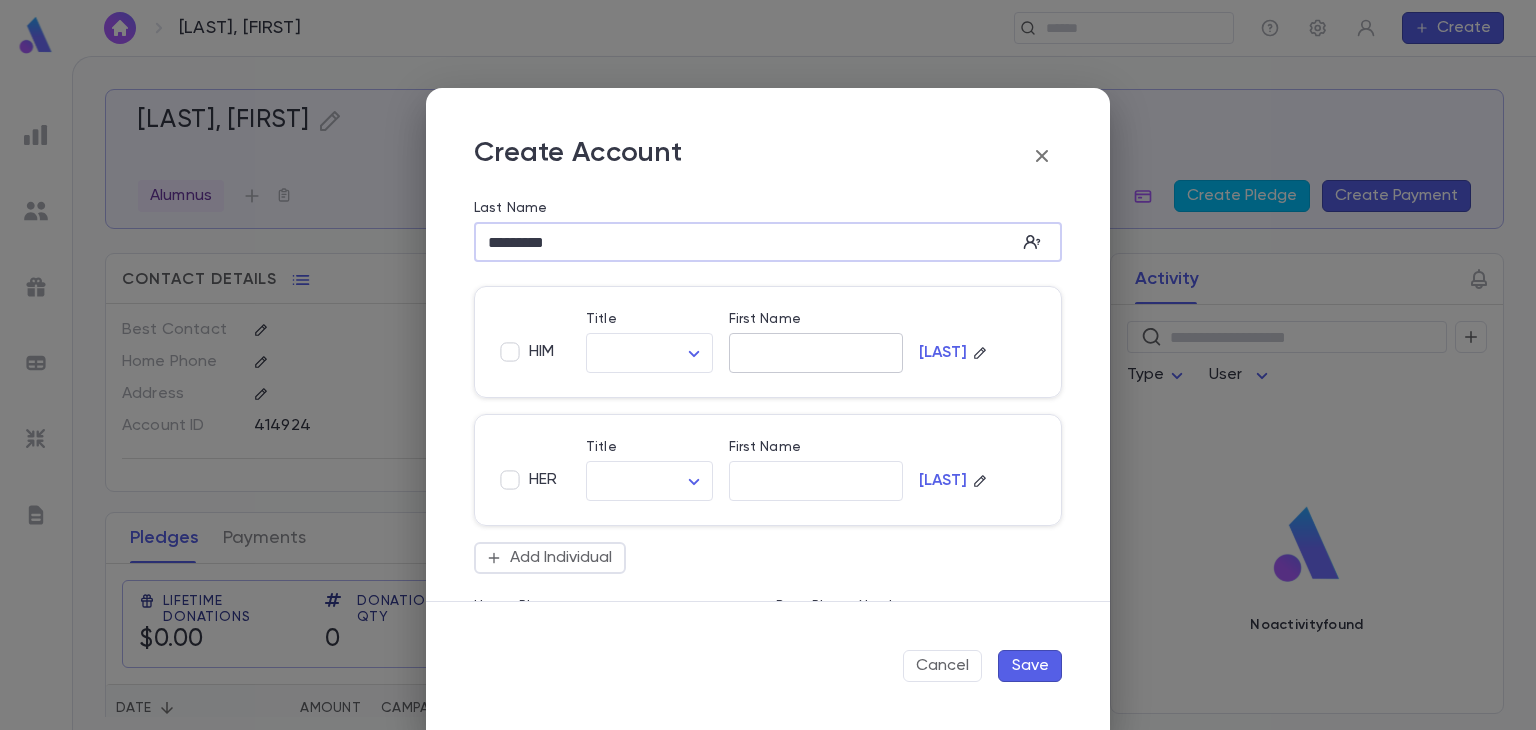 type on "*********" 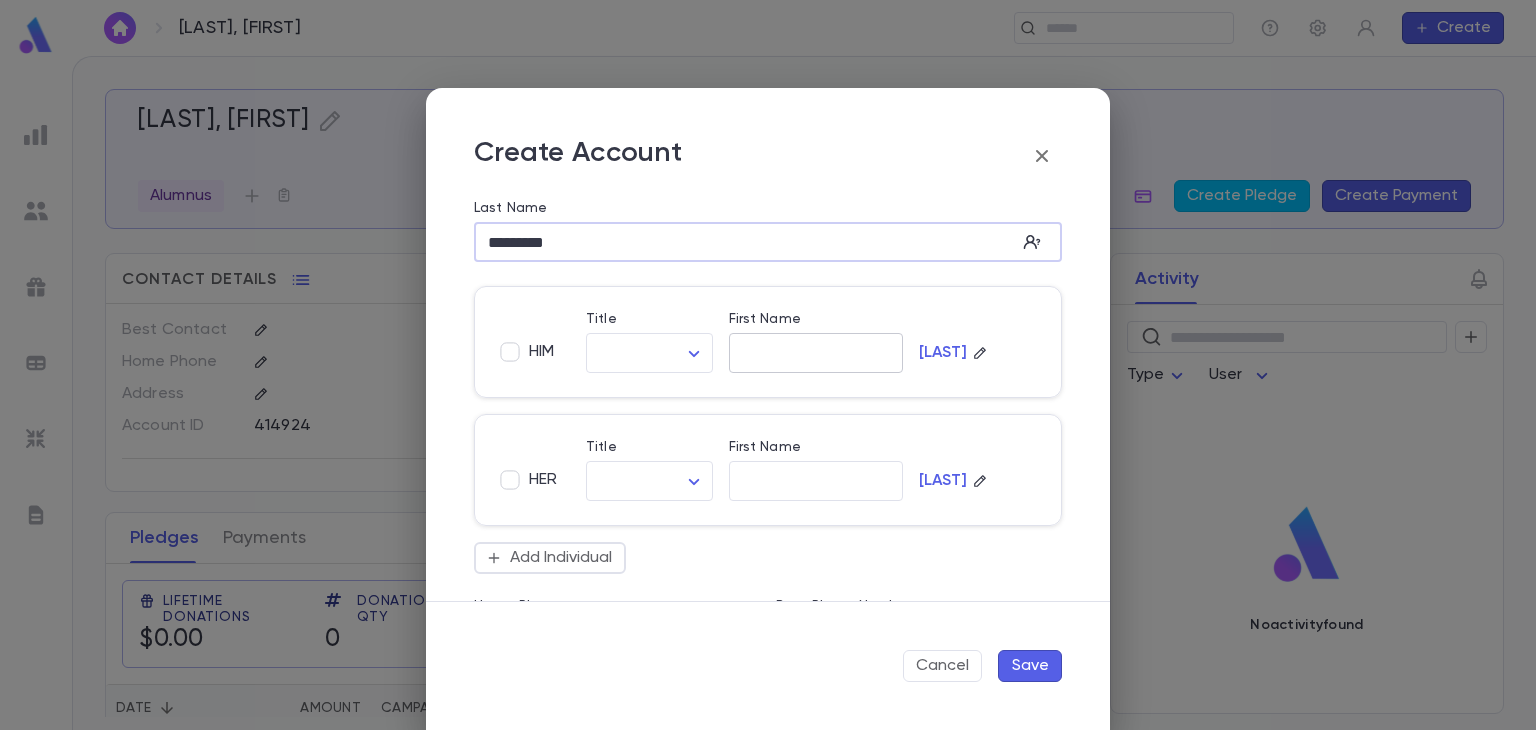 click on "First Name" at bounding box center (816, 353) 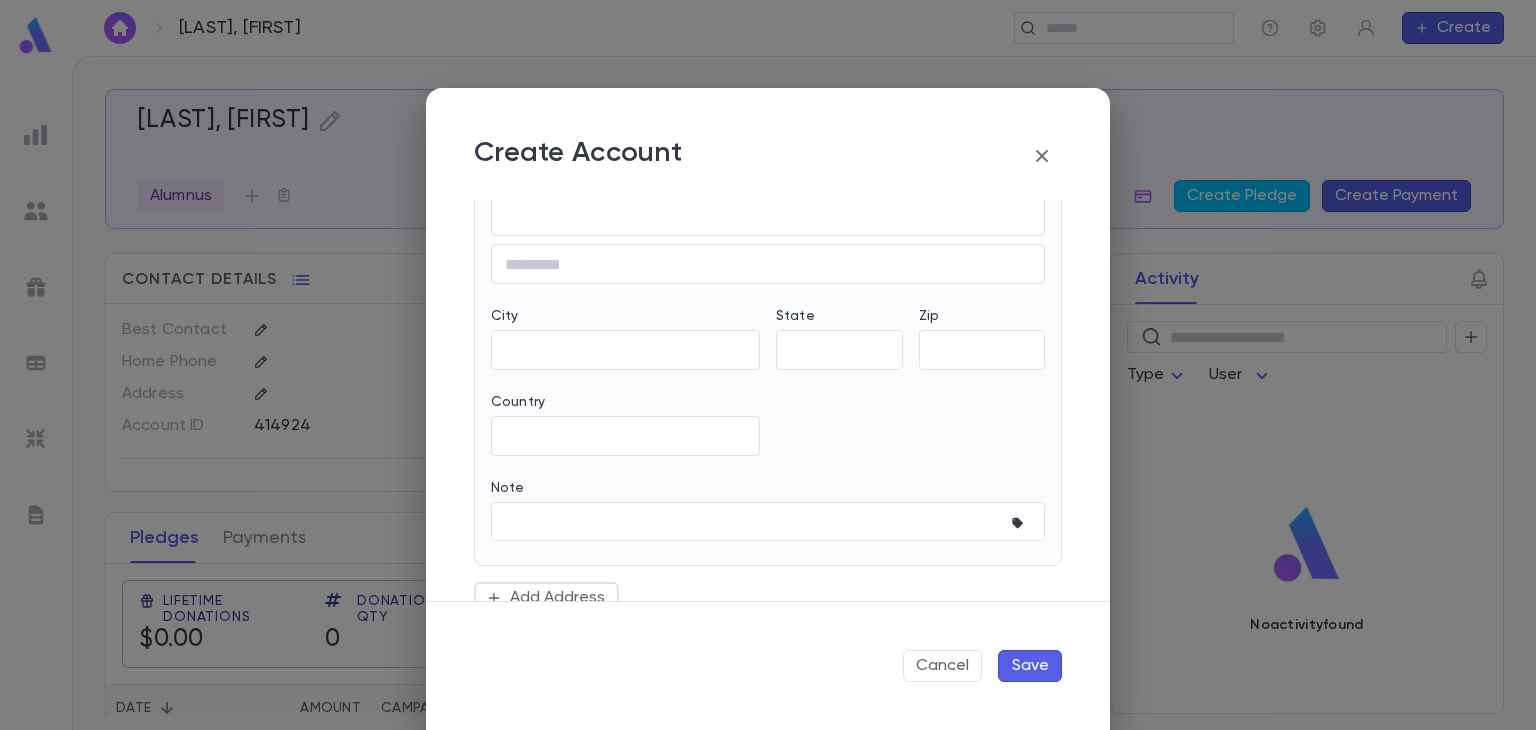scroll, scrollTop: 687, scrollLeft: 0, axis: vertical 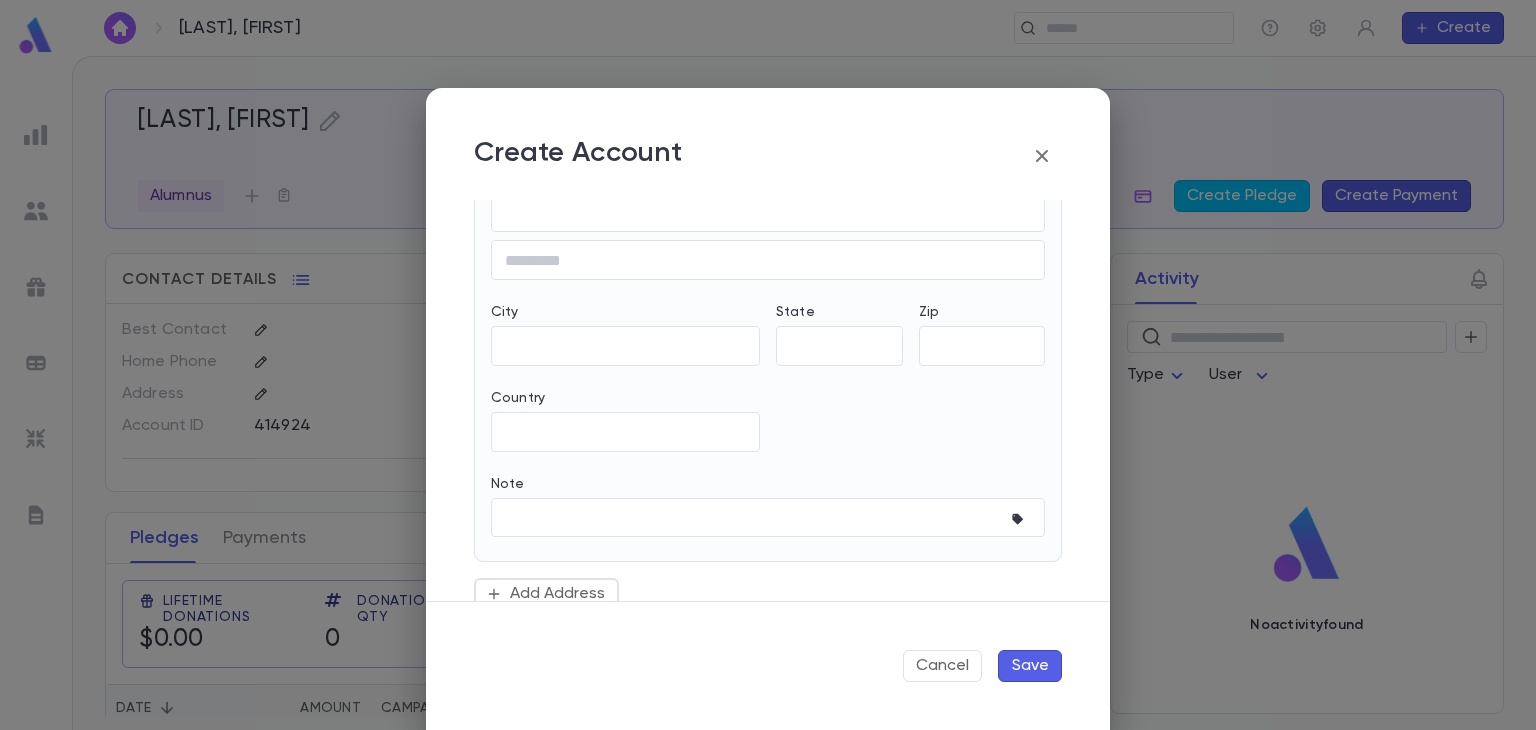type on "*******" 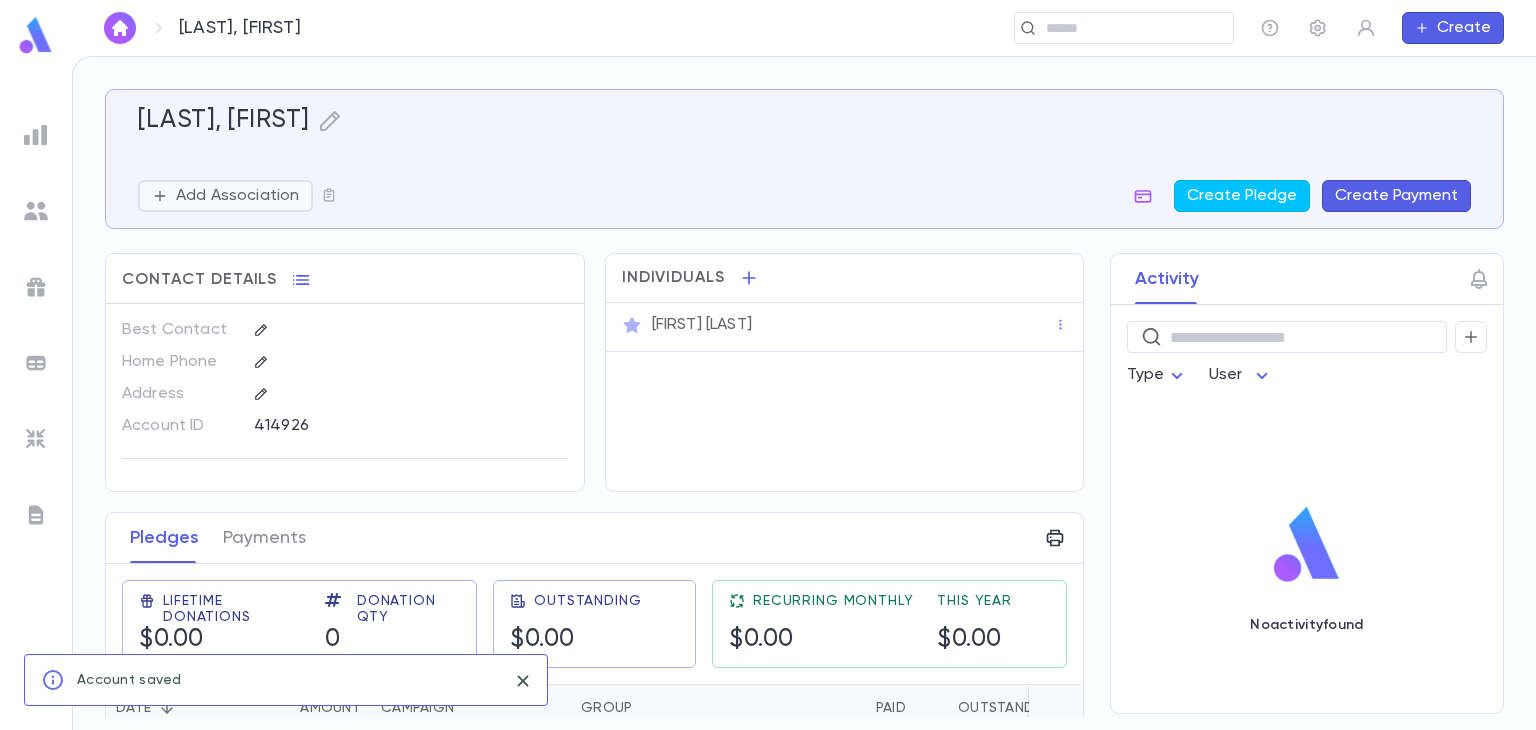 click on "Add Association" at bounding box center (237, 196) 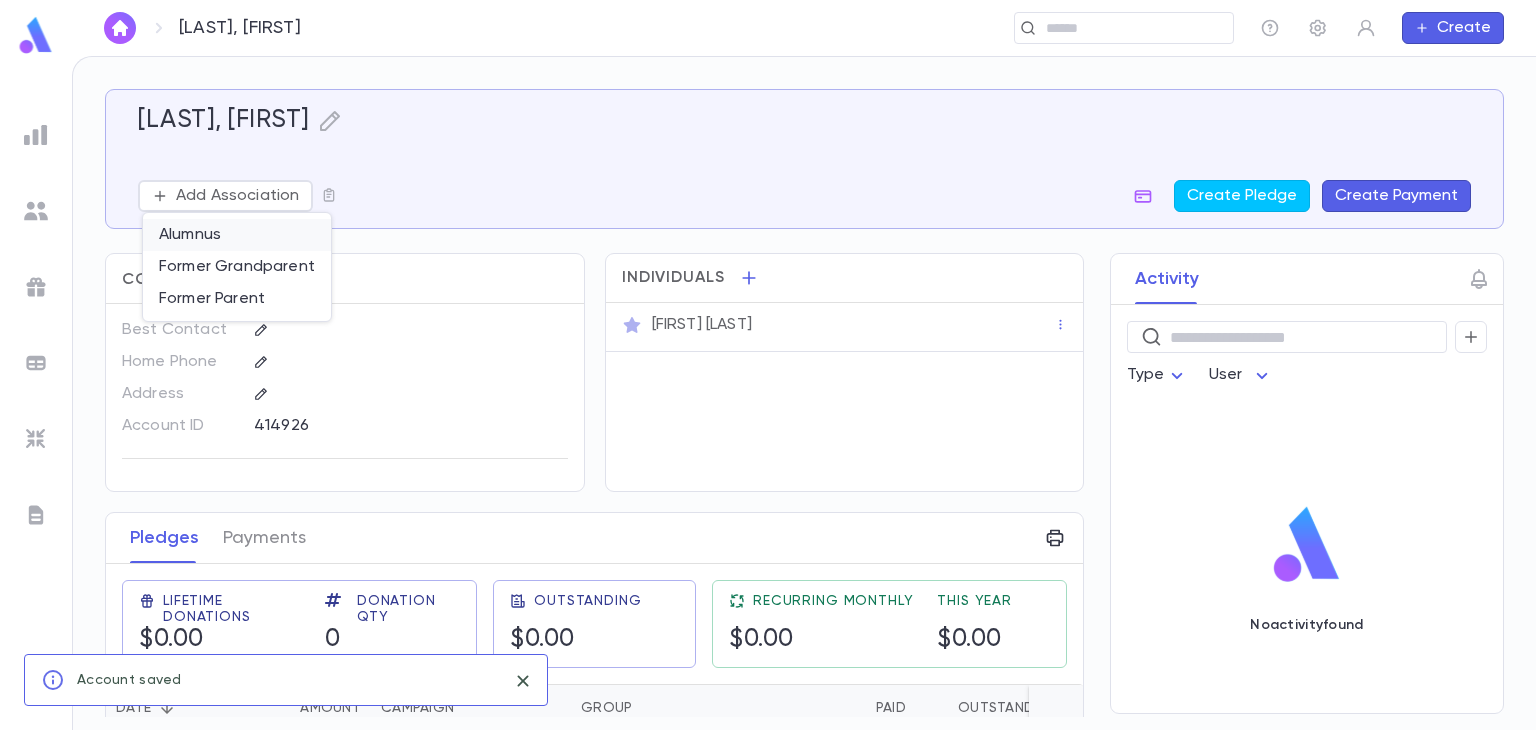 click on "Alumnus" at bounding box center (237, 235) 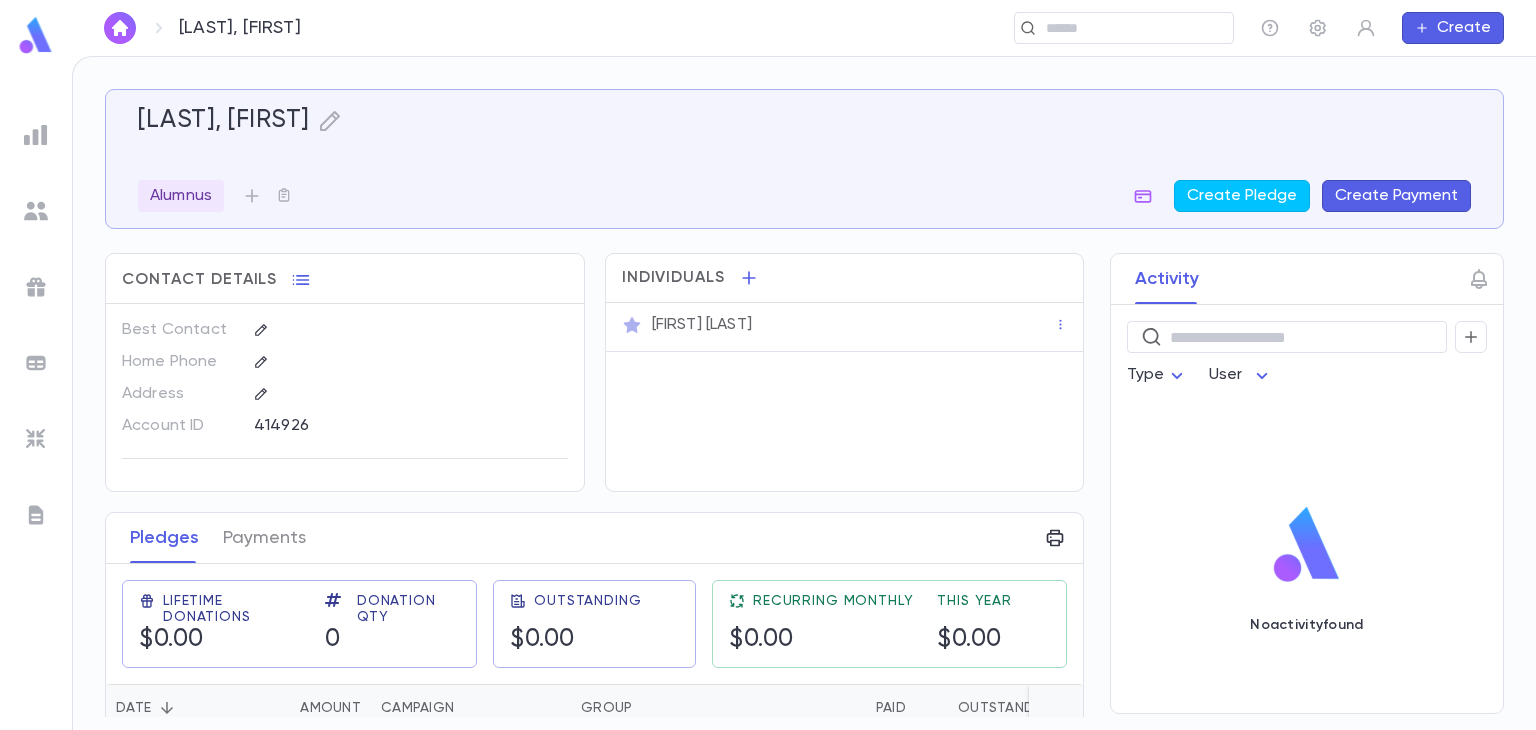 click on "Create" at bounding box center [1453, 28] 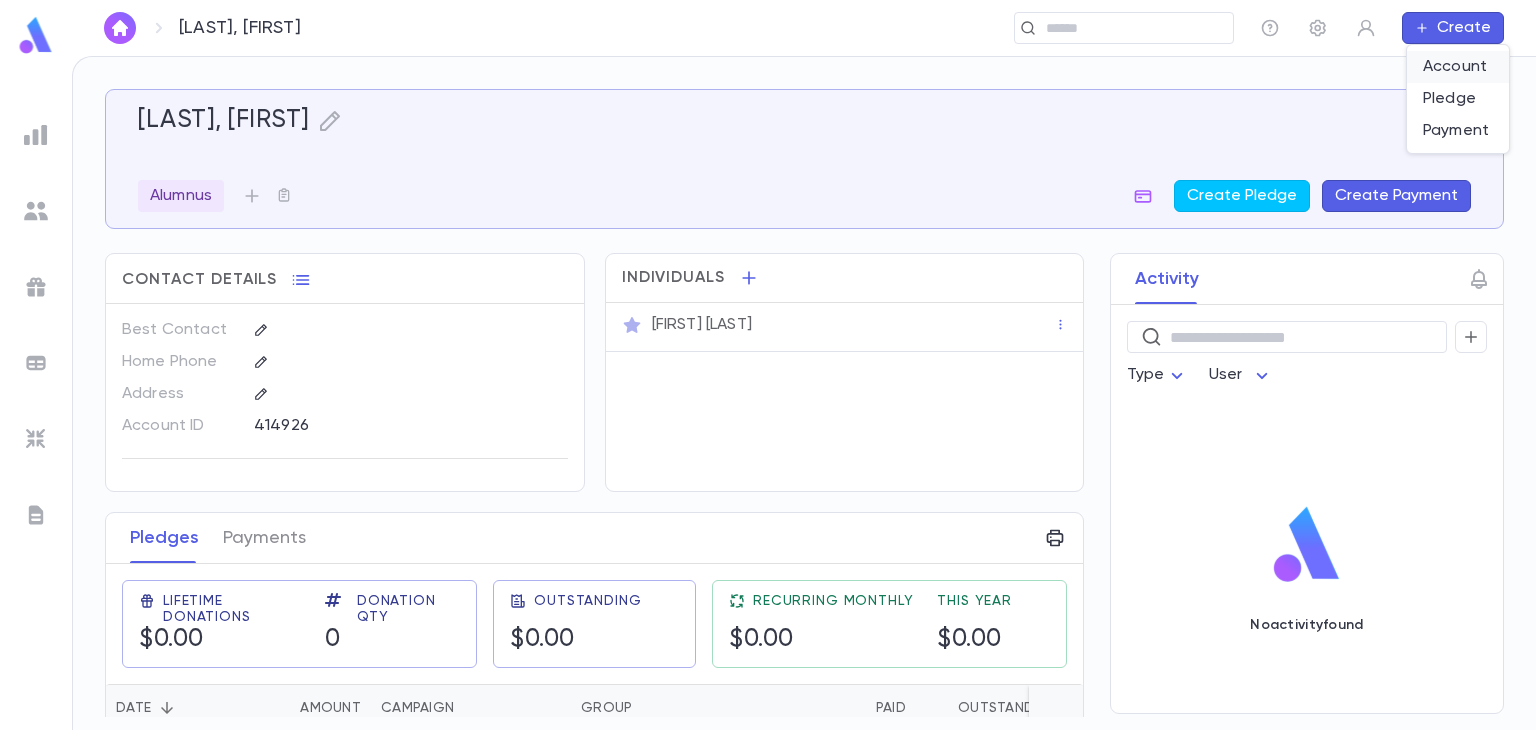 click on "Account" at bounding box center [1458, 67] 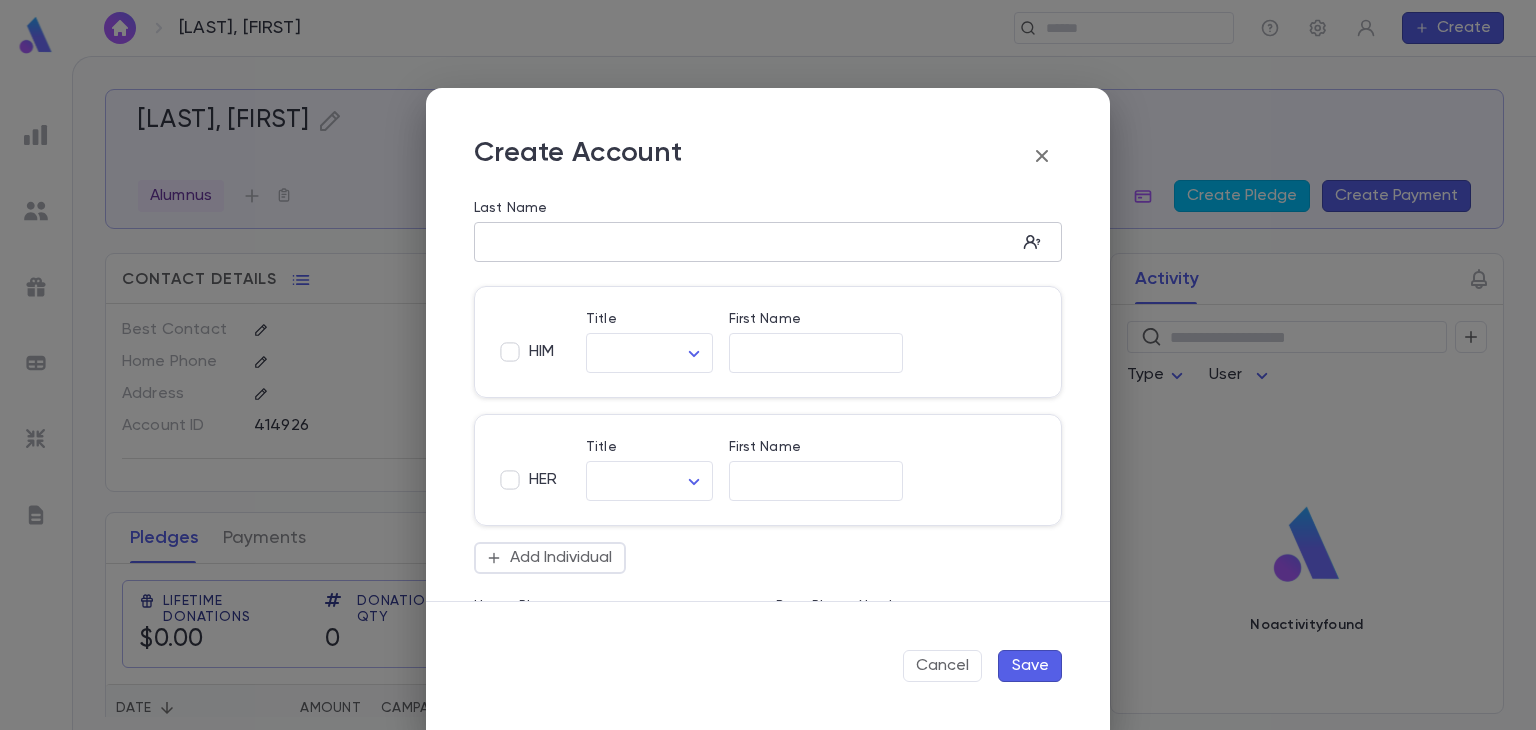 click on "Last Name" at bounding box center [745, 242] 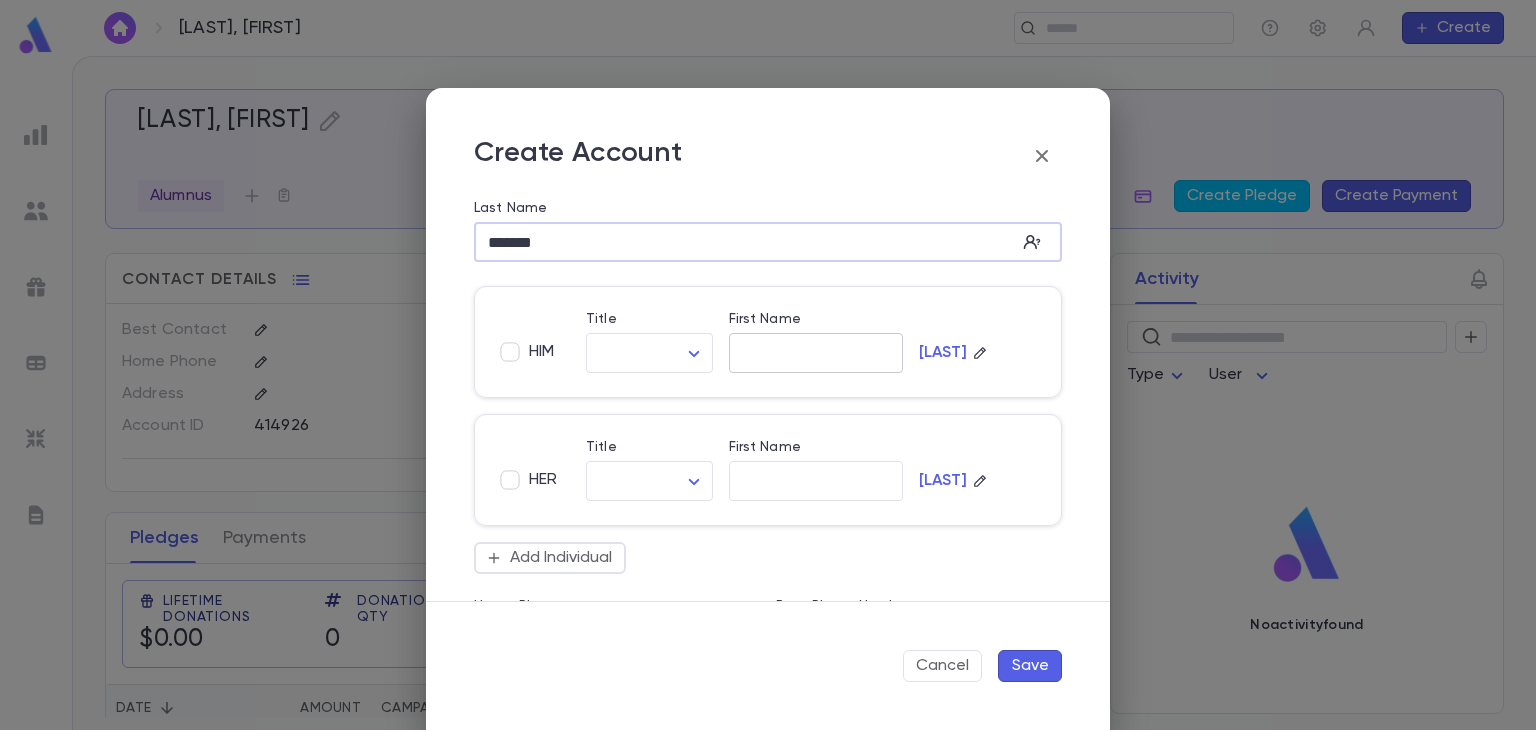 type on "*******" 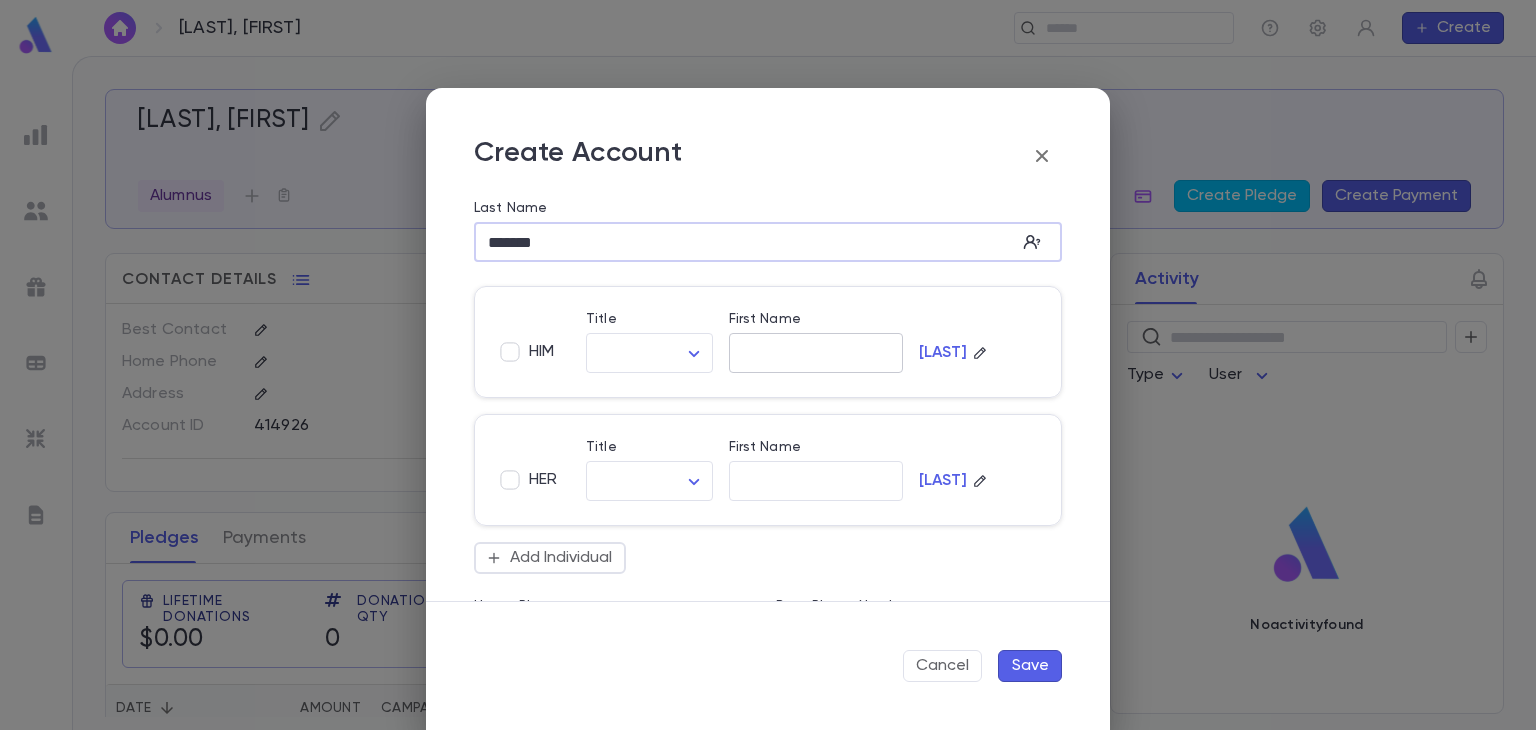 click on "First Name" at bounding box center (816, 353) 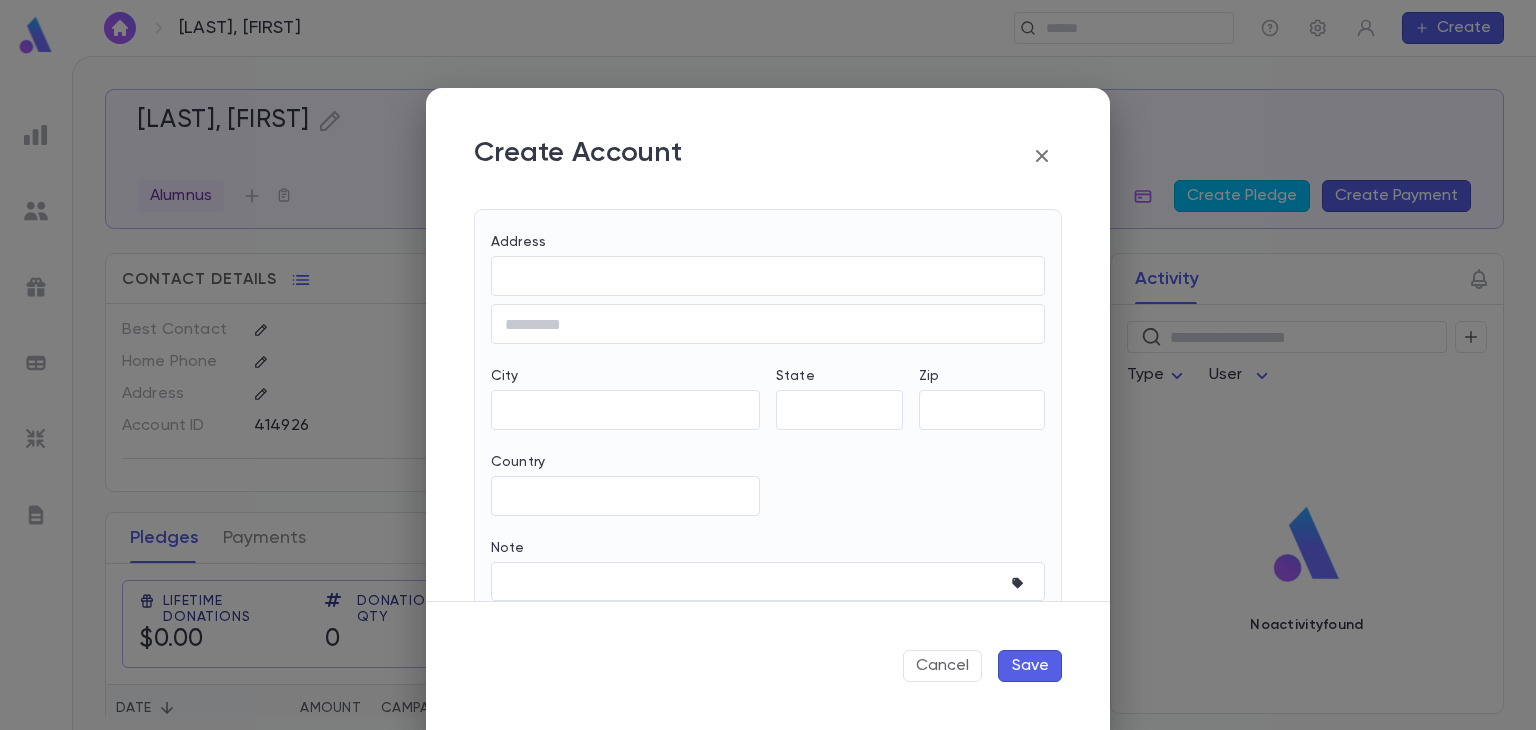 scroll, scrollTop: 632, scrollLeft: 0, axis: vertical 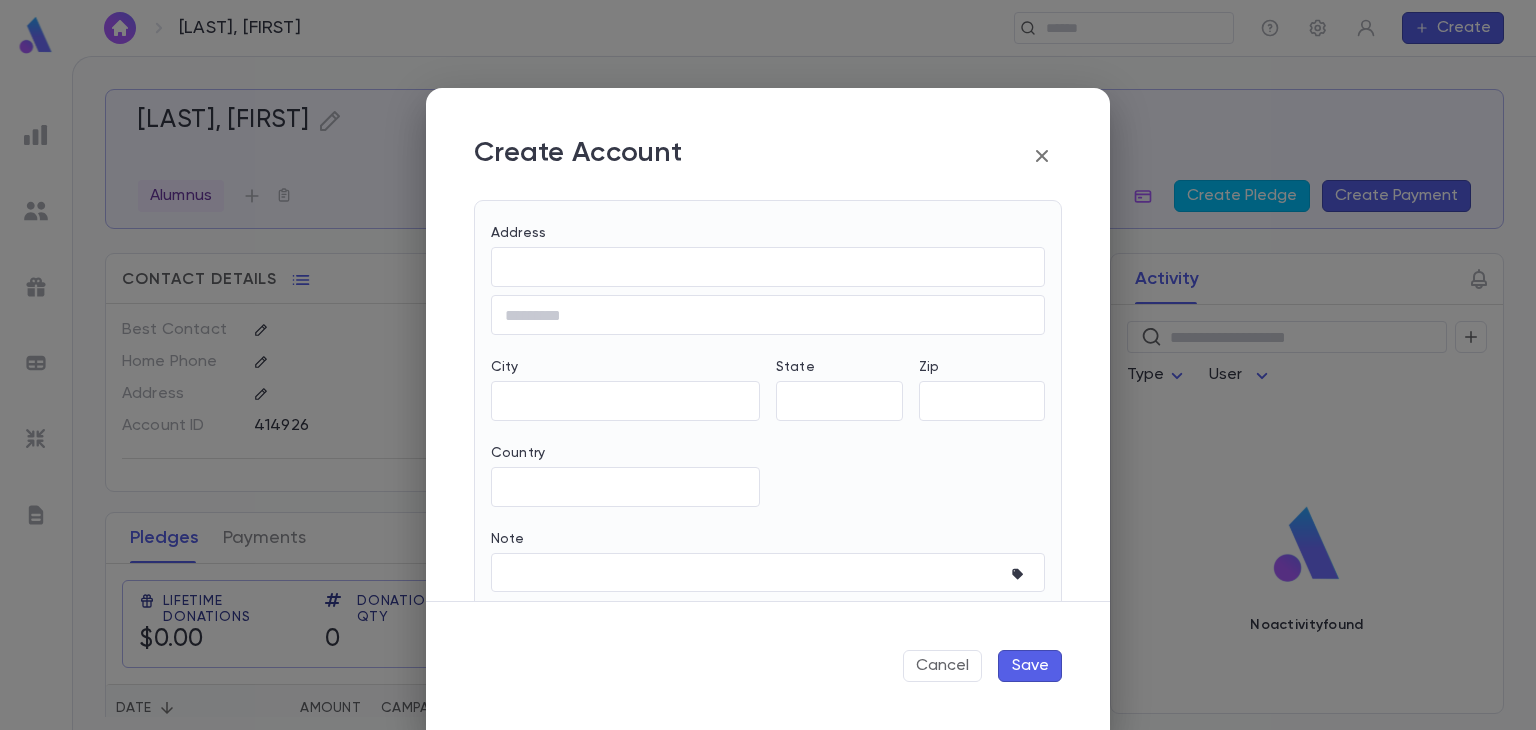 type on "*****" 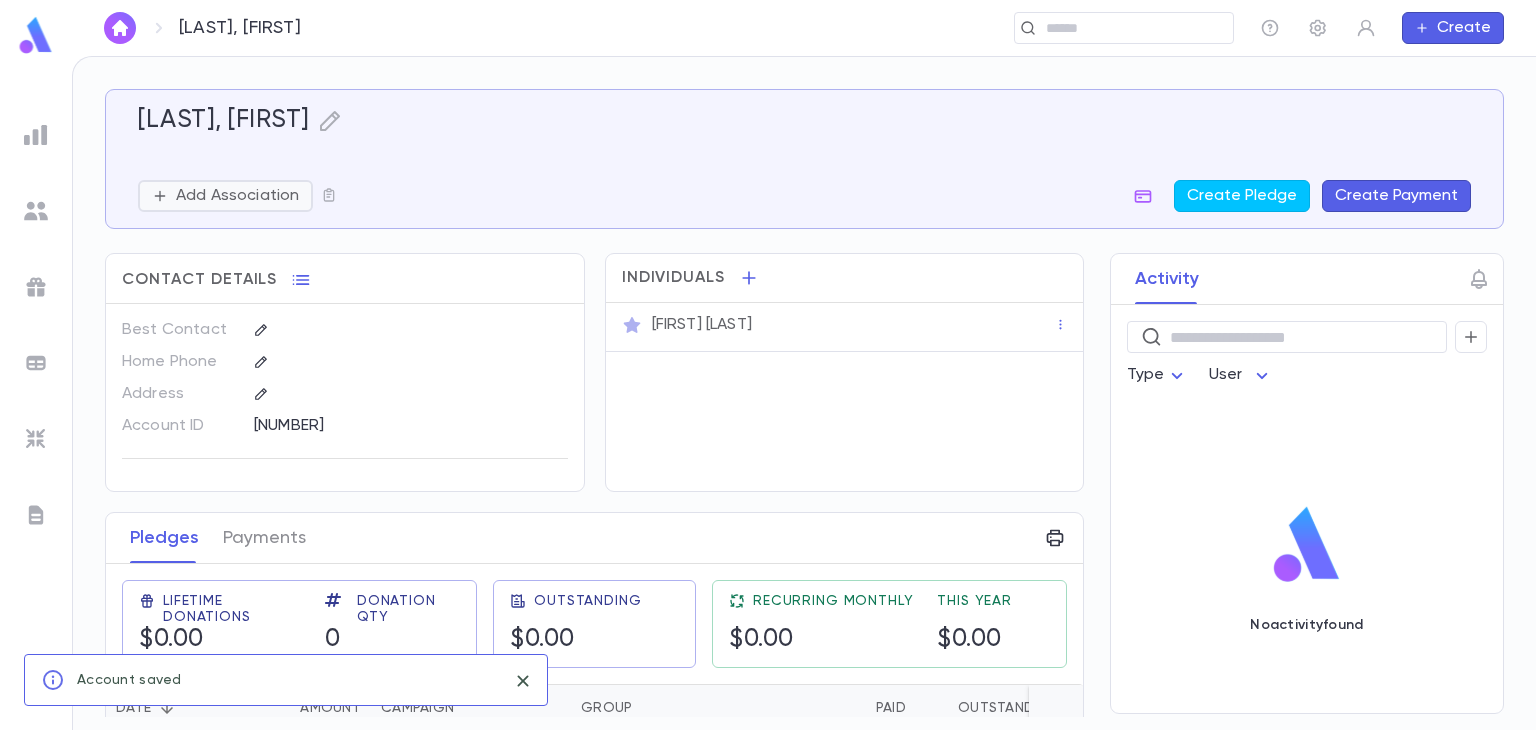click on "Add Association" at bounding box center (237, 196) 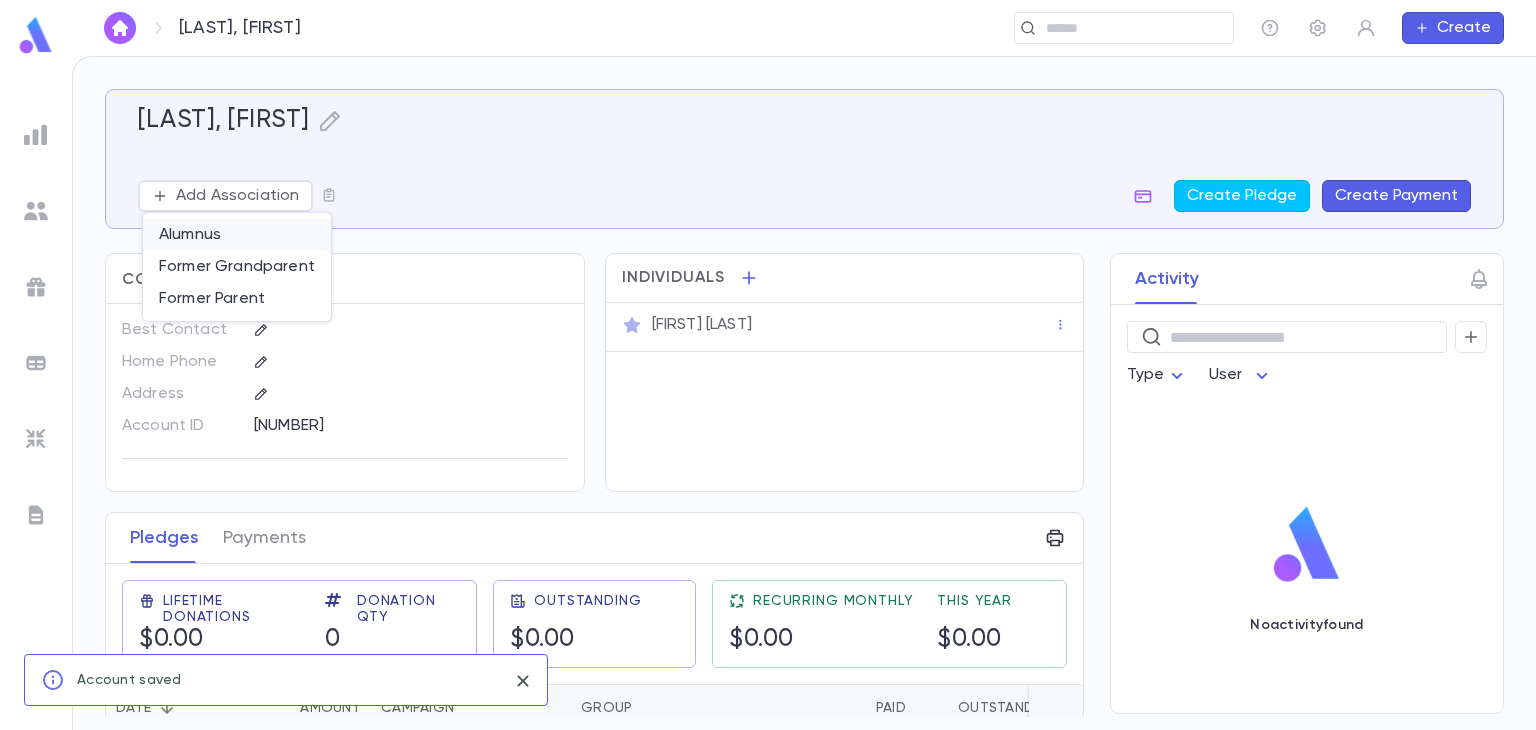 click on "Alumnus" at bounding box center (237, 235) 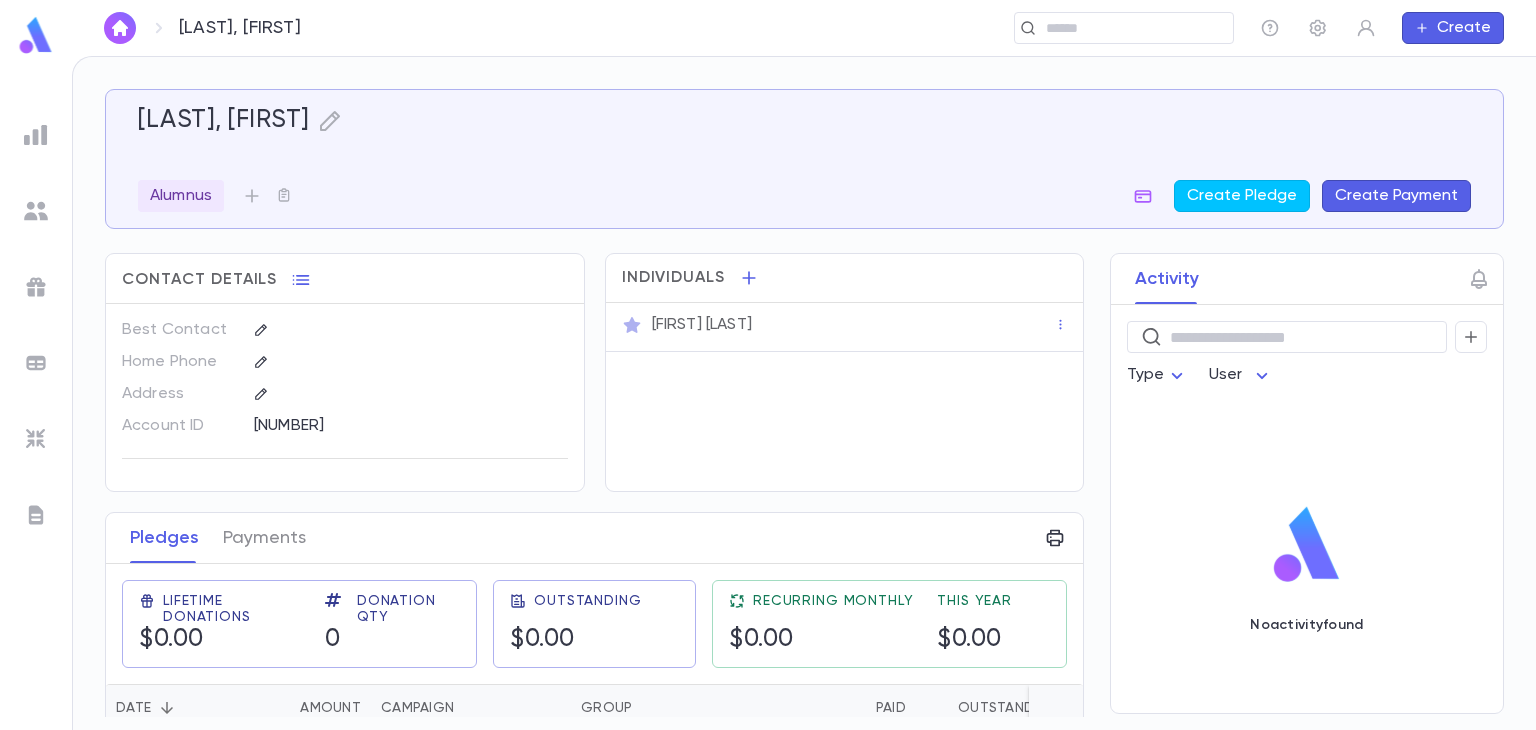 click on "Create" at bounding box center [1453, 28] 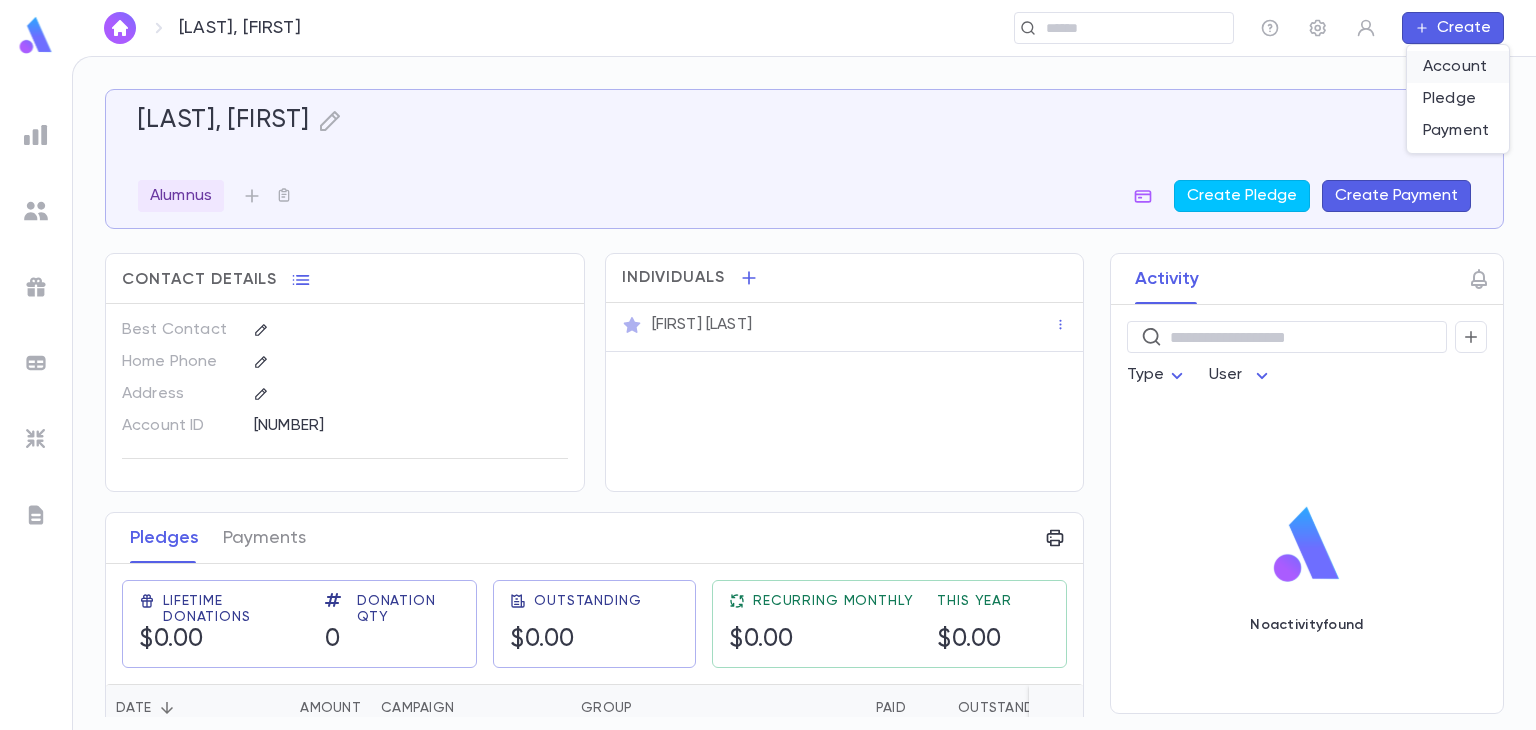 click on "Account" at bounding box center (1458, 67) 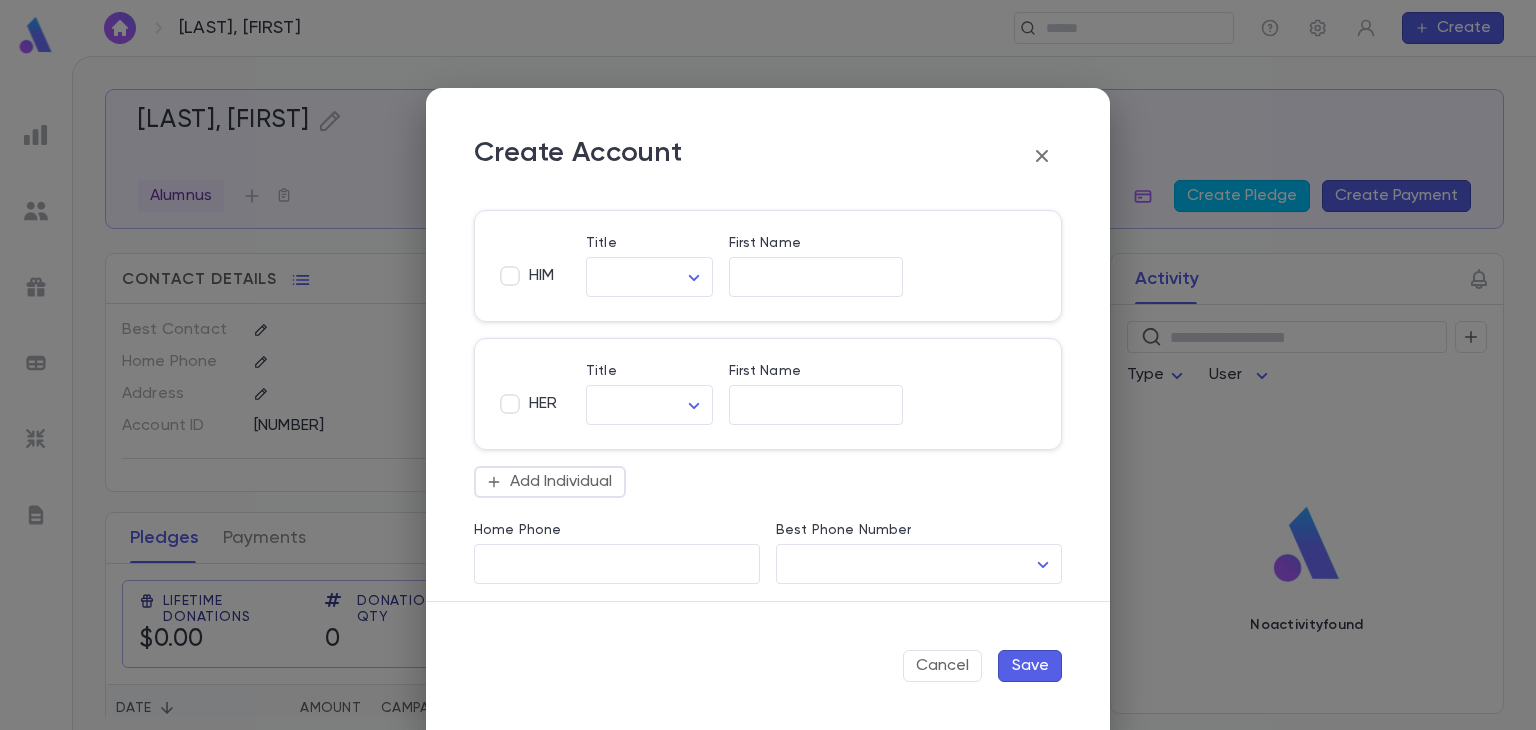 scroll, scrollTop: 0, scrollLeft: 0, axis: both 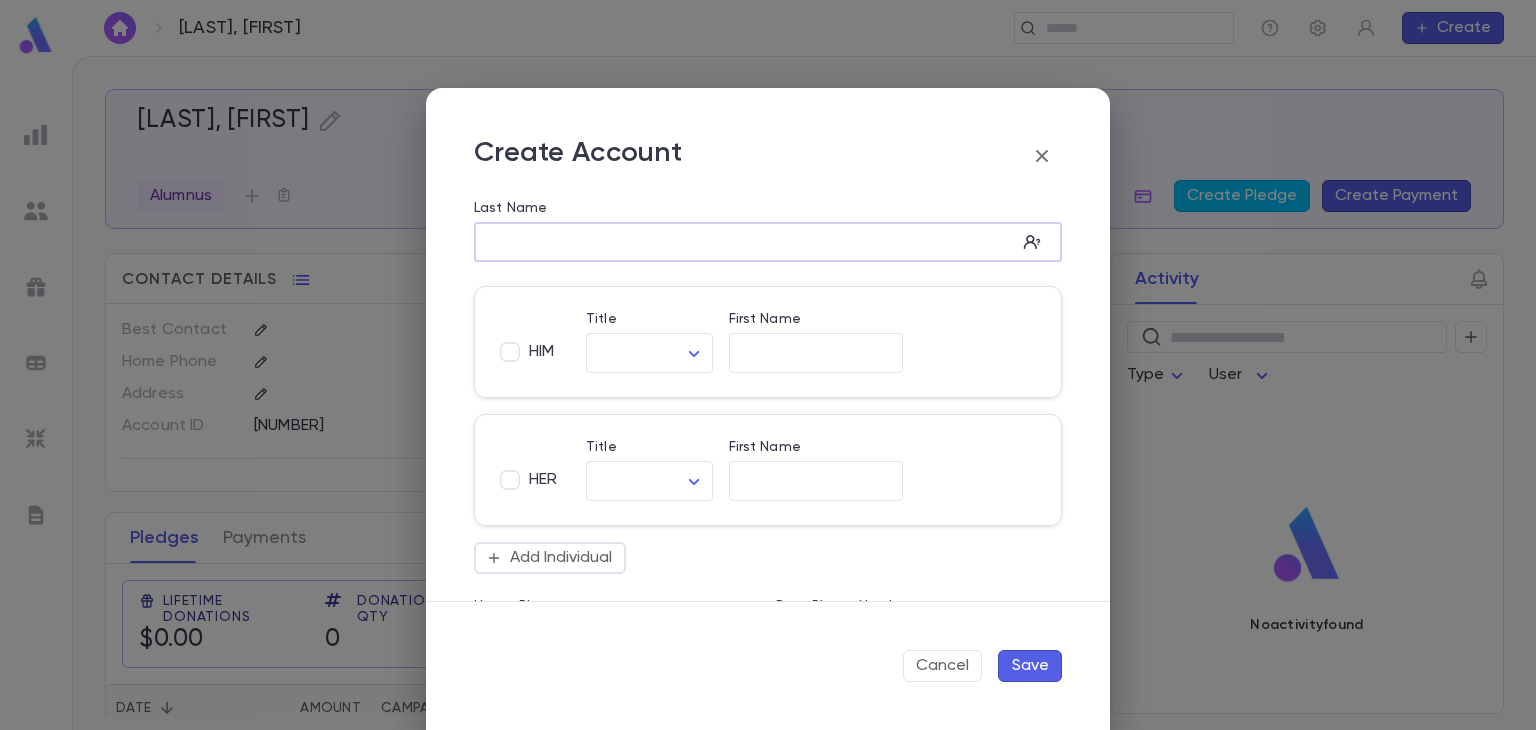 click on "Last Name" at bounding box center (745, 242) 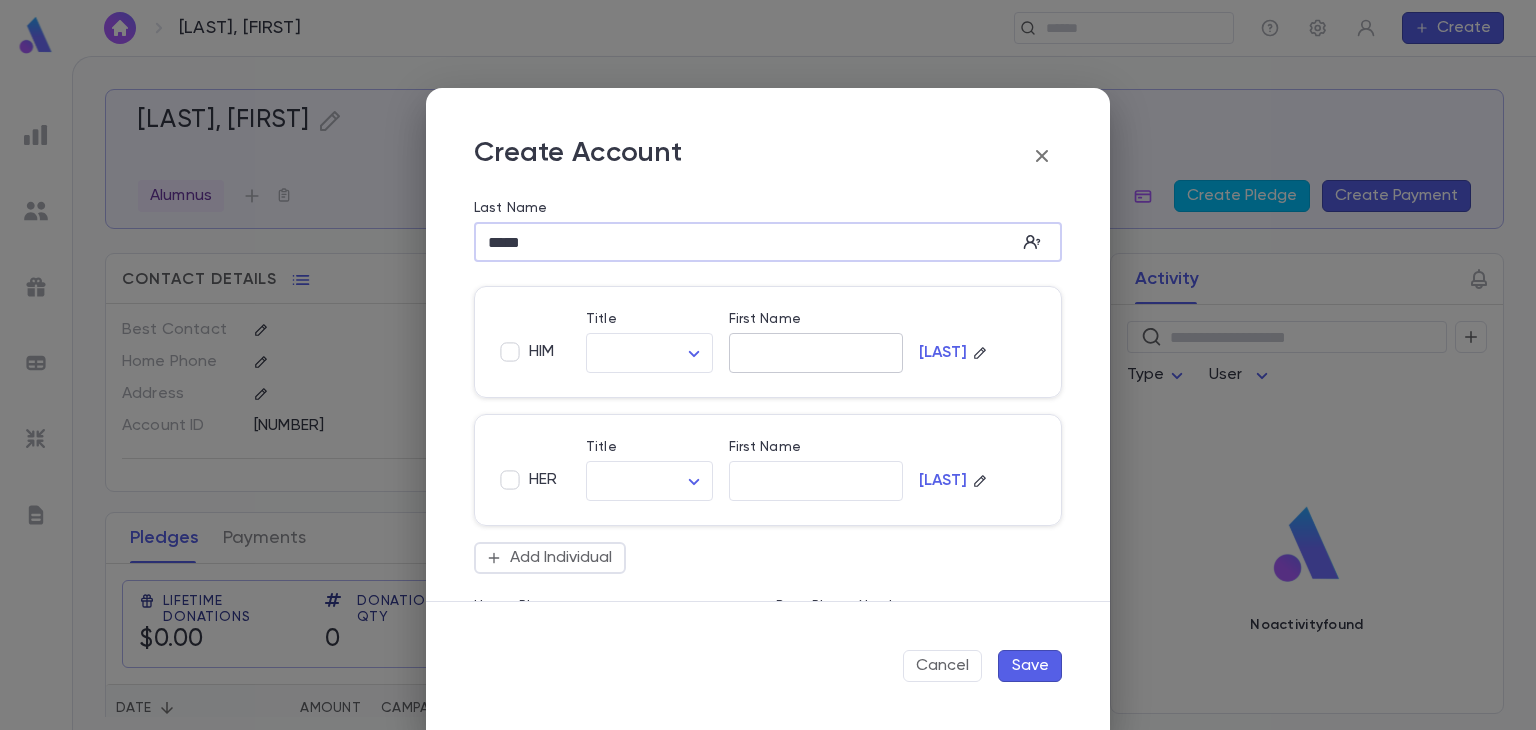 type on "*****" 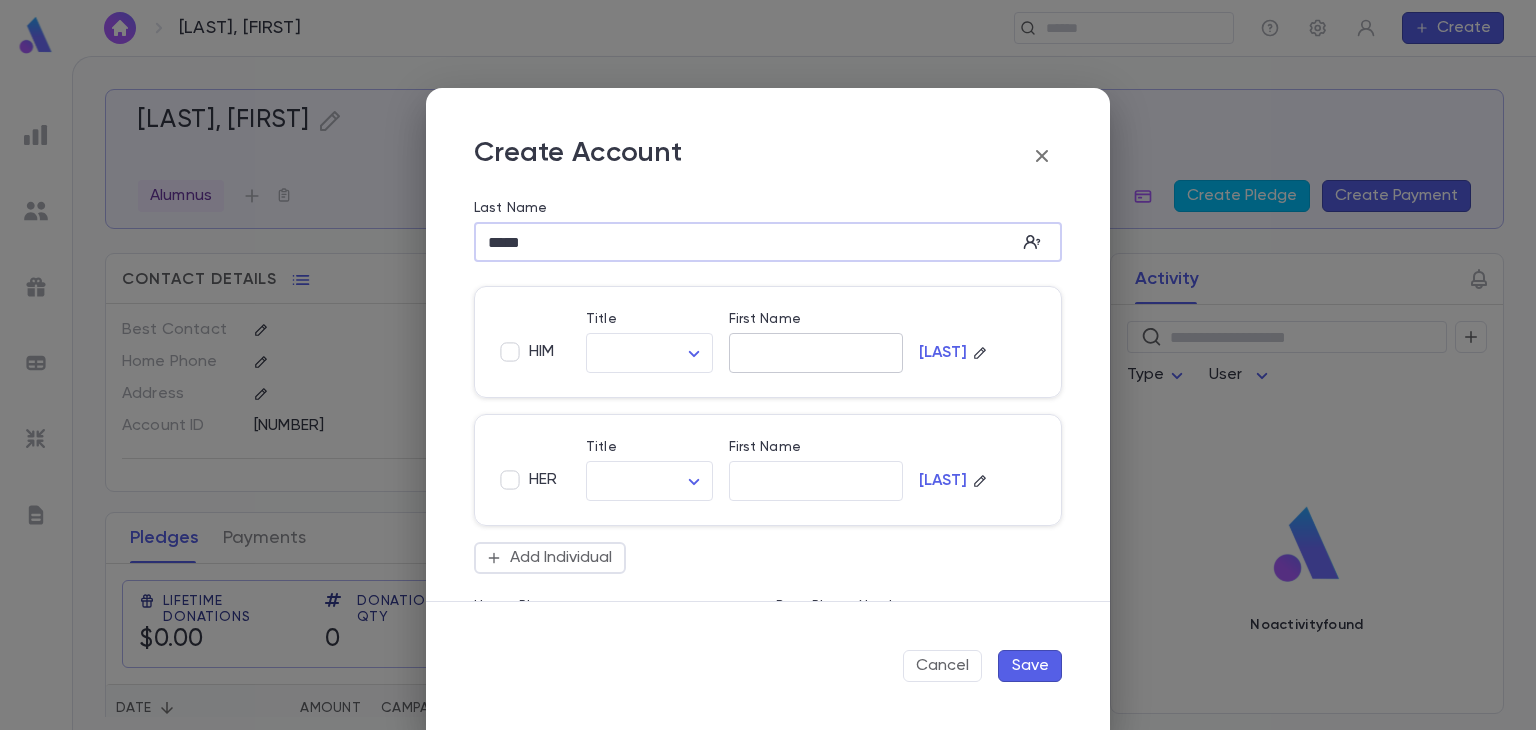 click on "First Name" at bounding box center [816, 353] 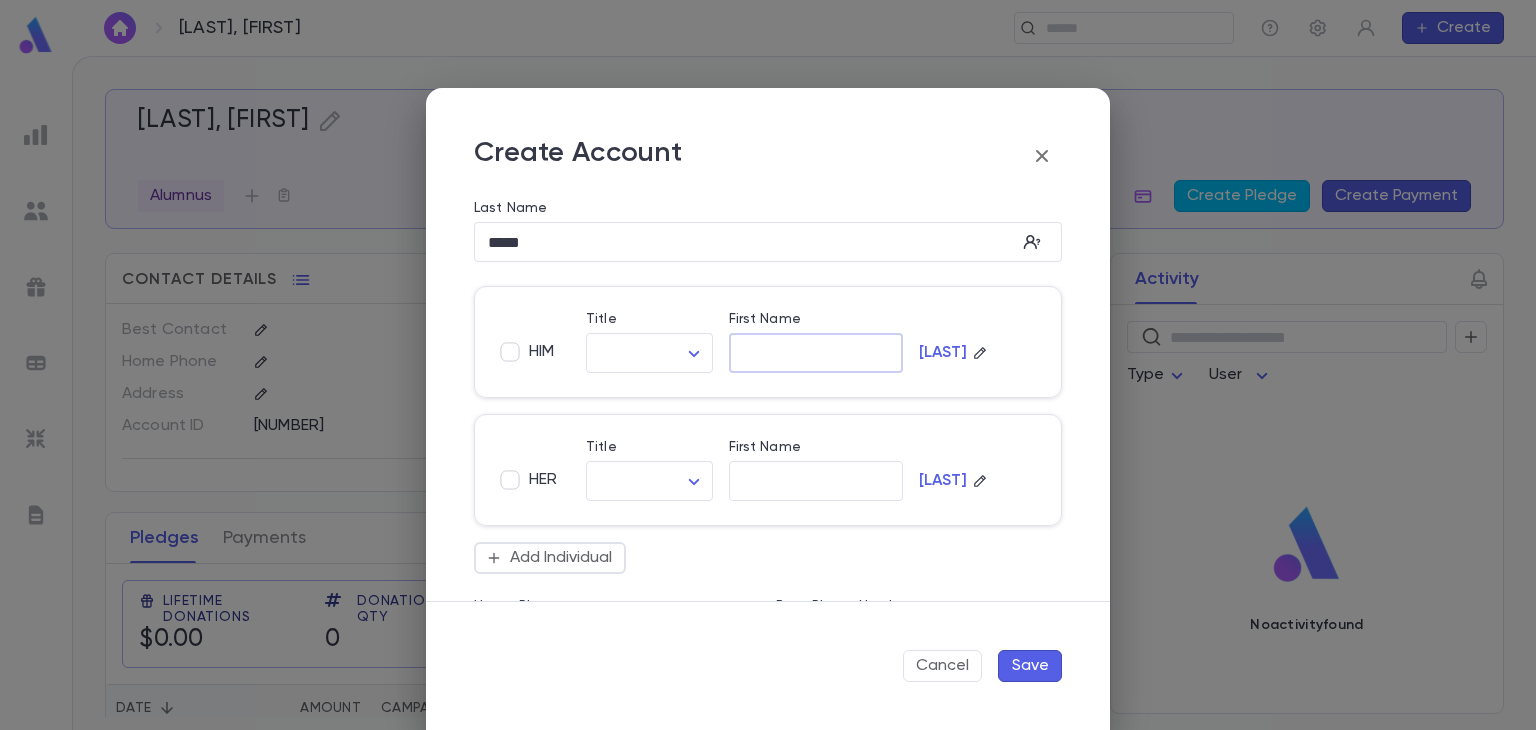 type on "*" 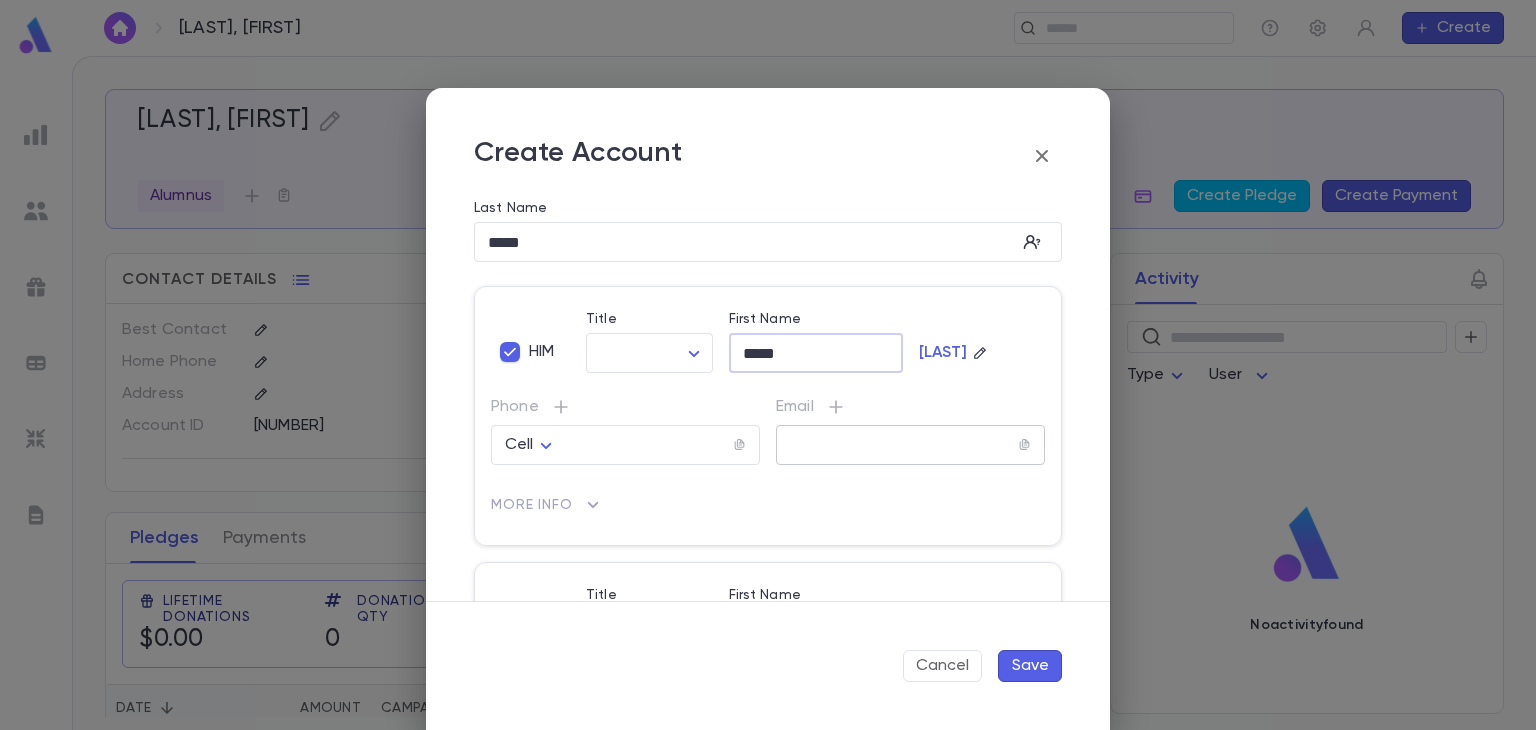 type on "*****" 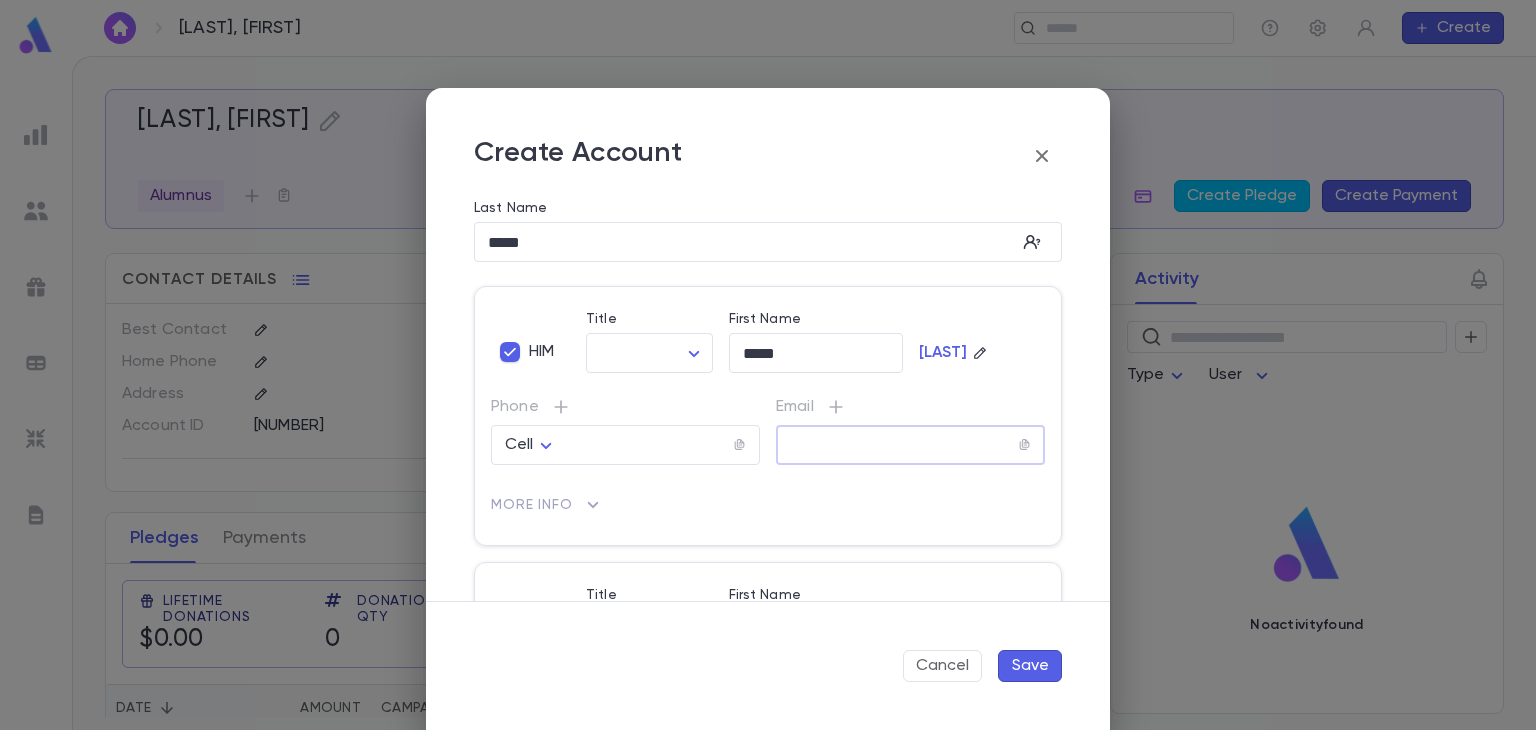 click at bounding box center (897, 445) 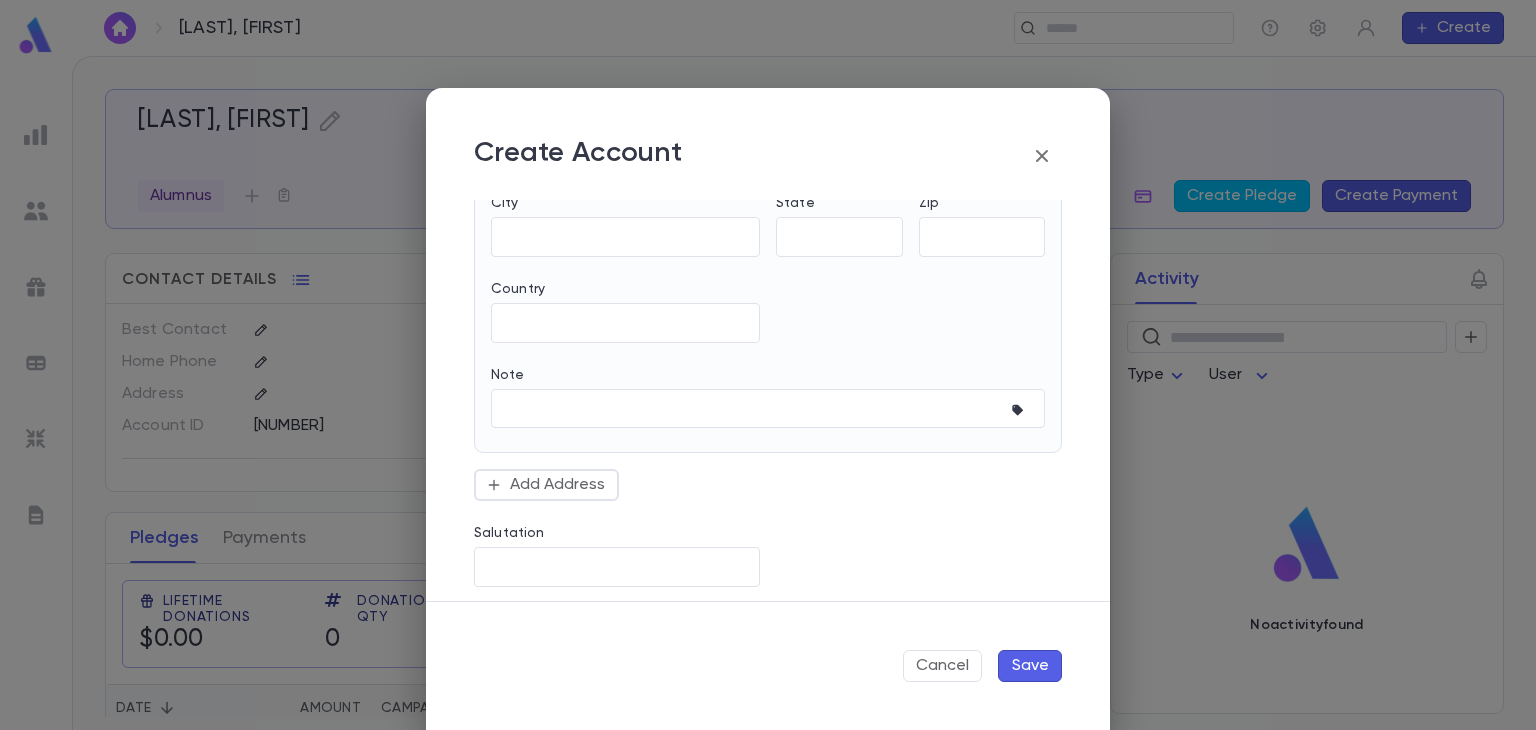 scroll, scrollTop: 806, scrollLeft: 0, axis: vertical 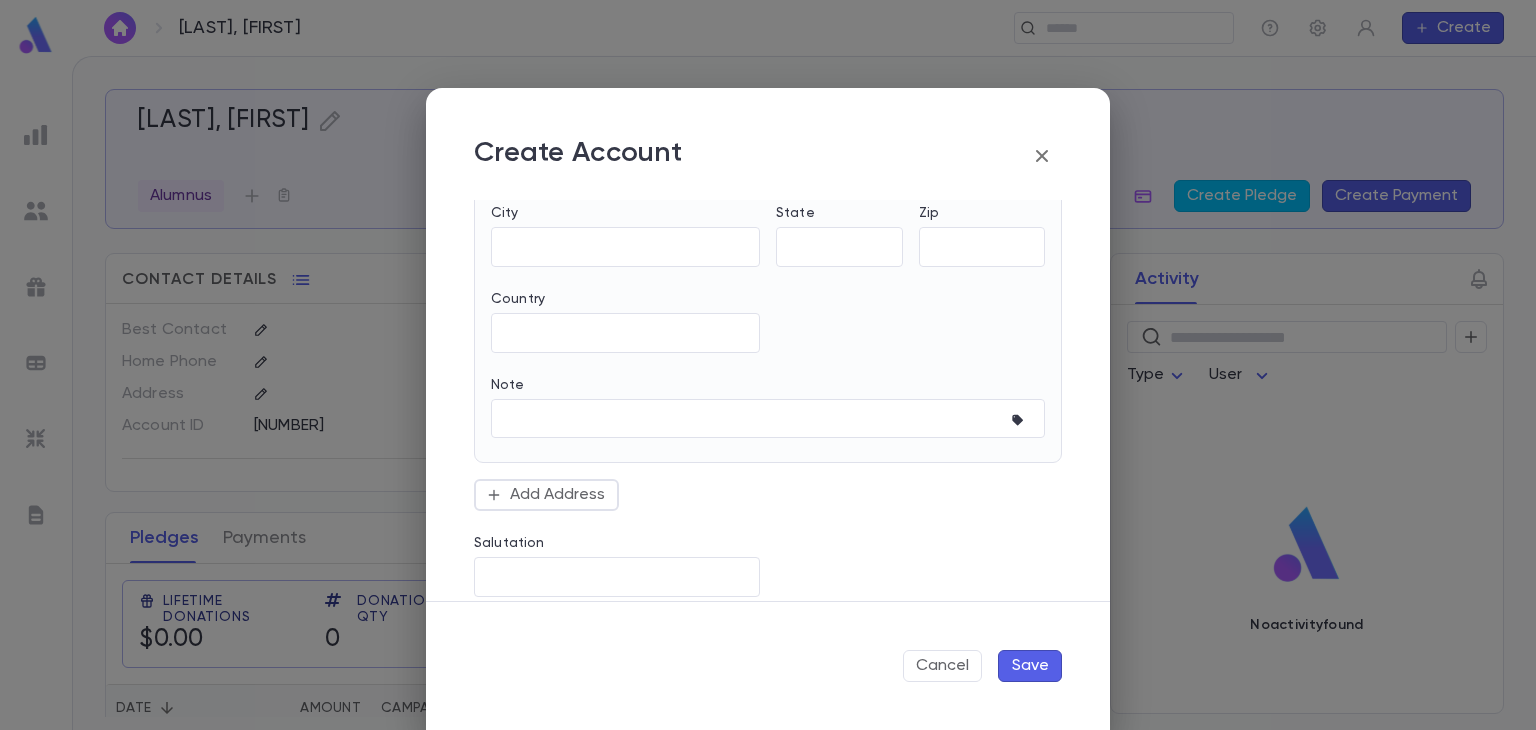 click on "Save" at bounding box center [1030, 666] 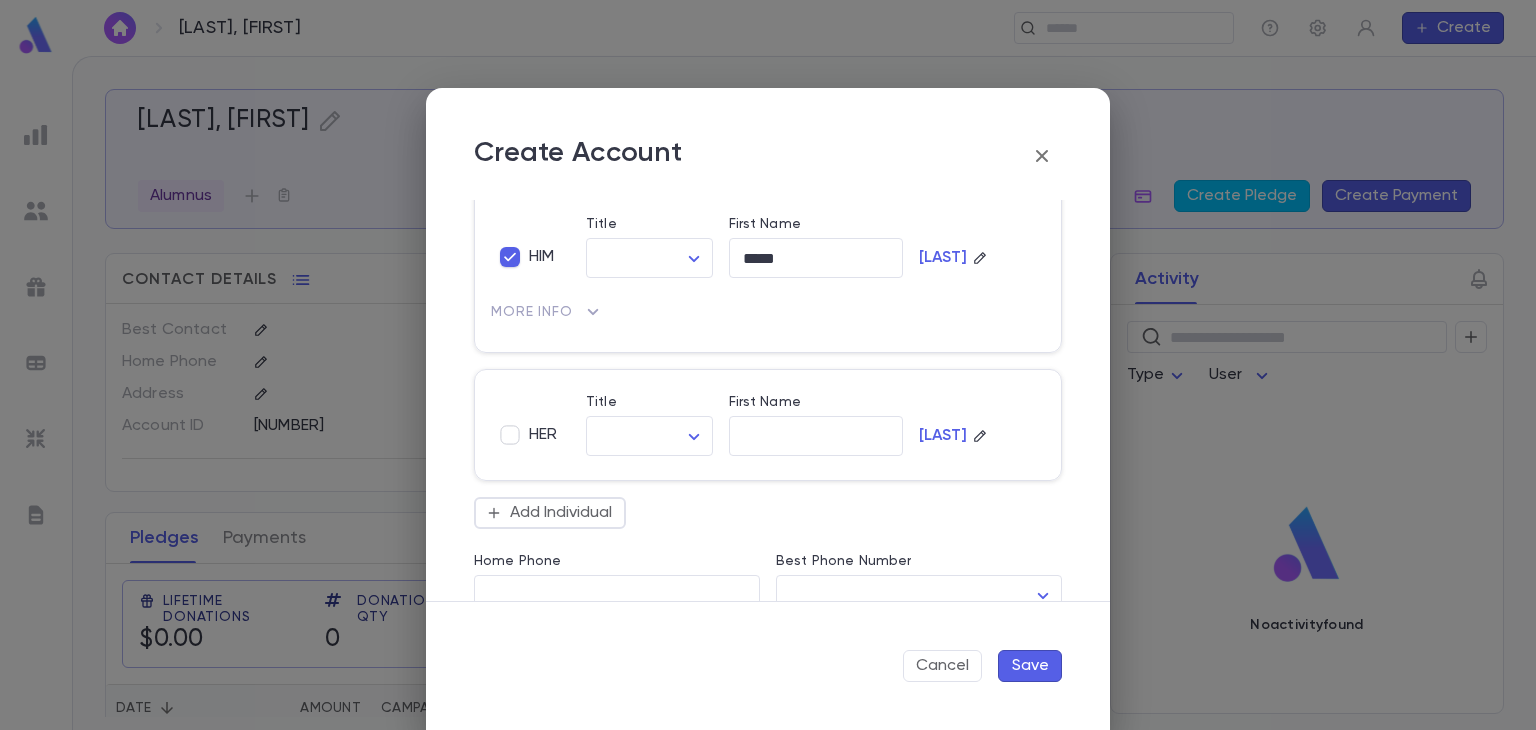 scroll, scrollTop: 0, scrollLeft: 0, axis: both 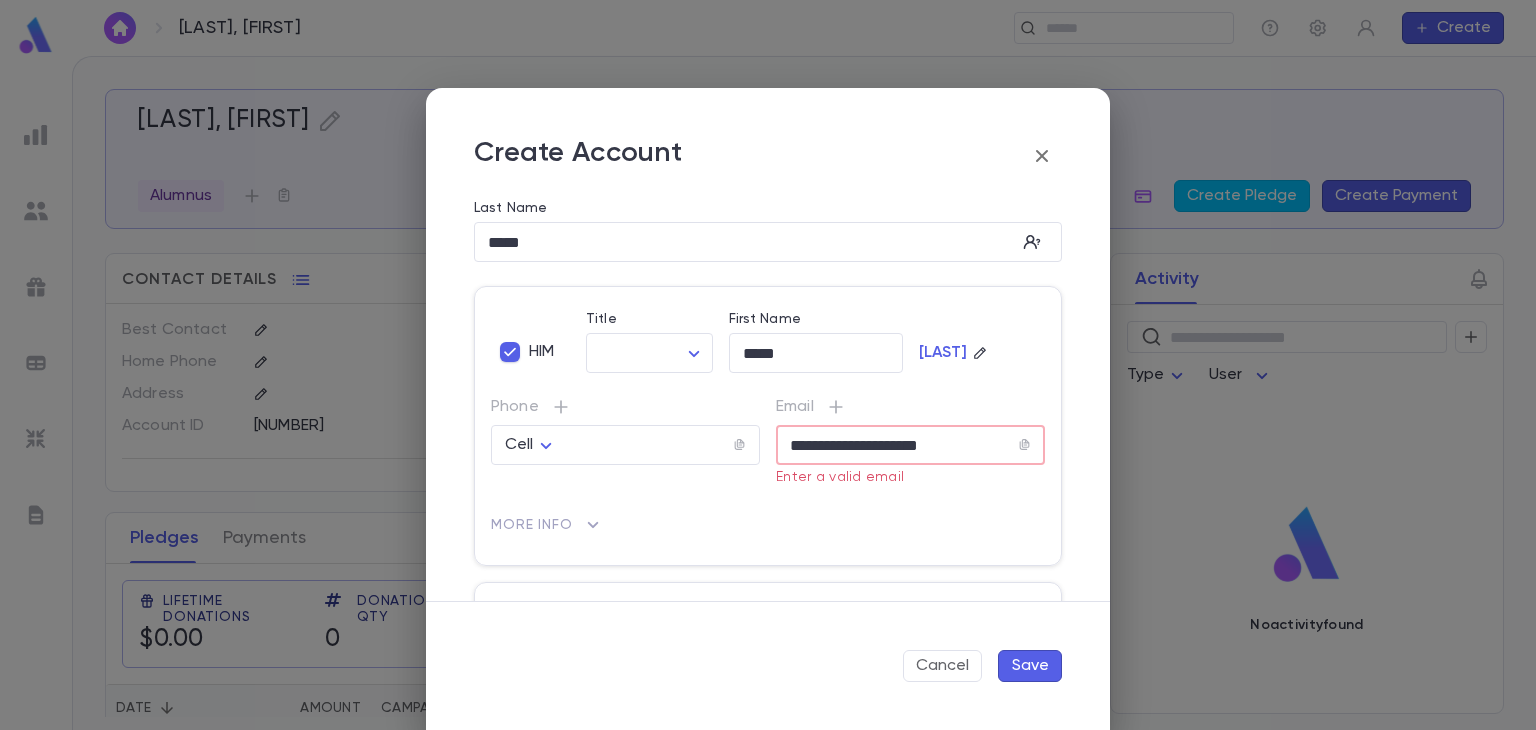 click on "**********" at bounding box center (897, 445) 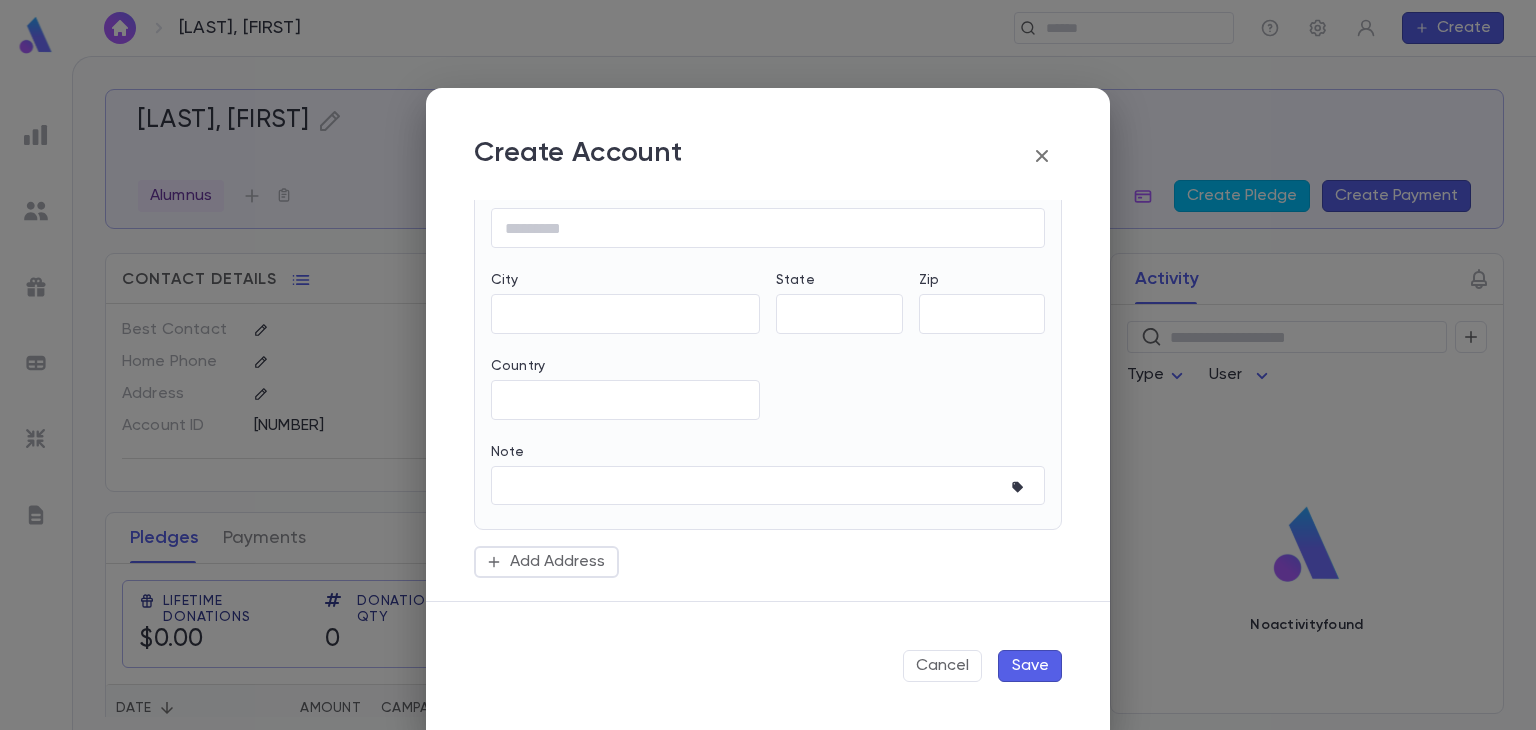 scroll, scrollTop: 806, scrollLeft: 0, axis: vertical 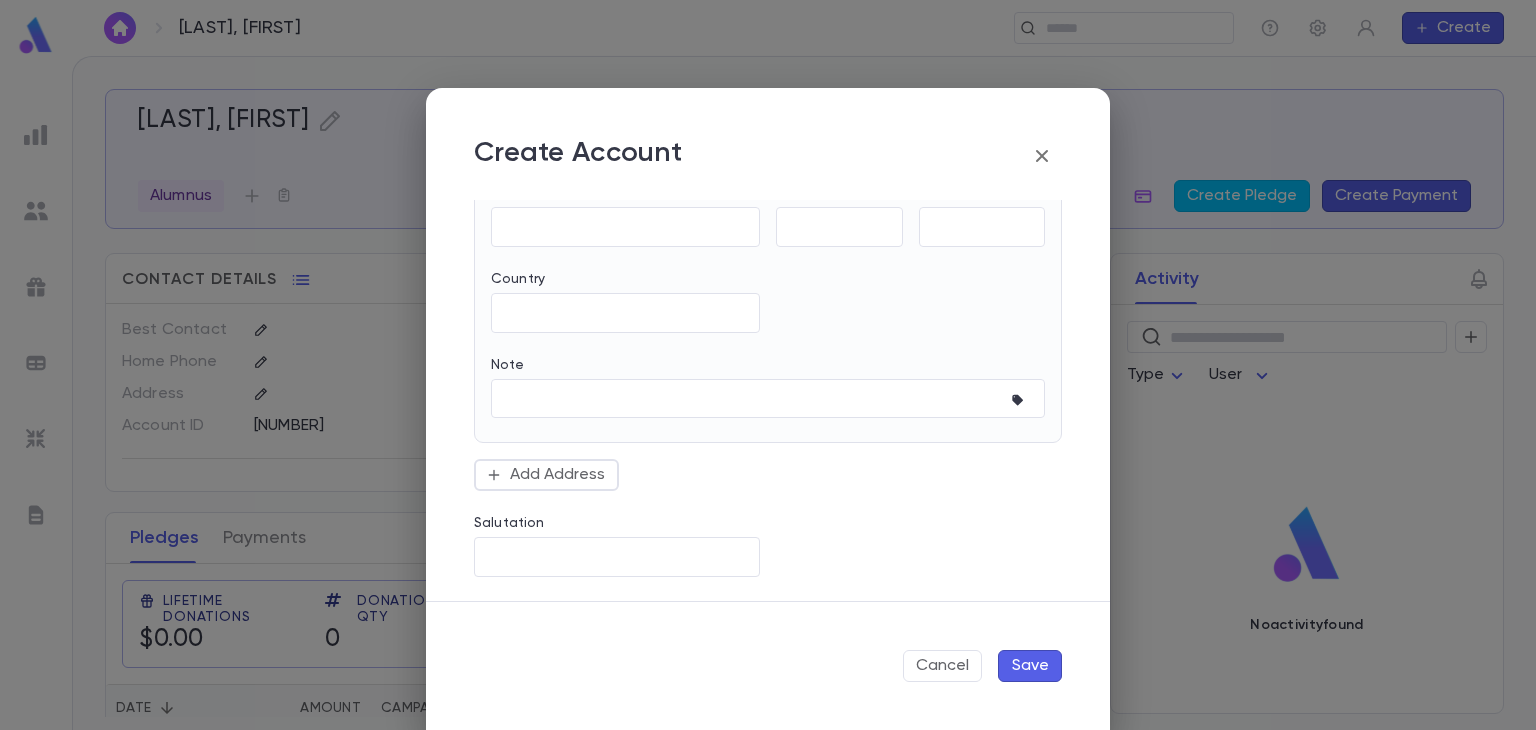 type on "**********" 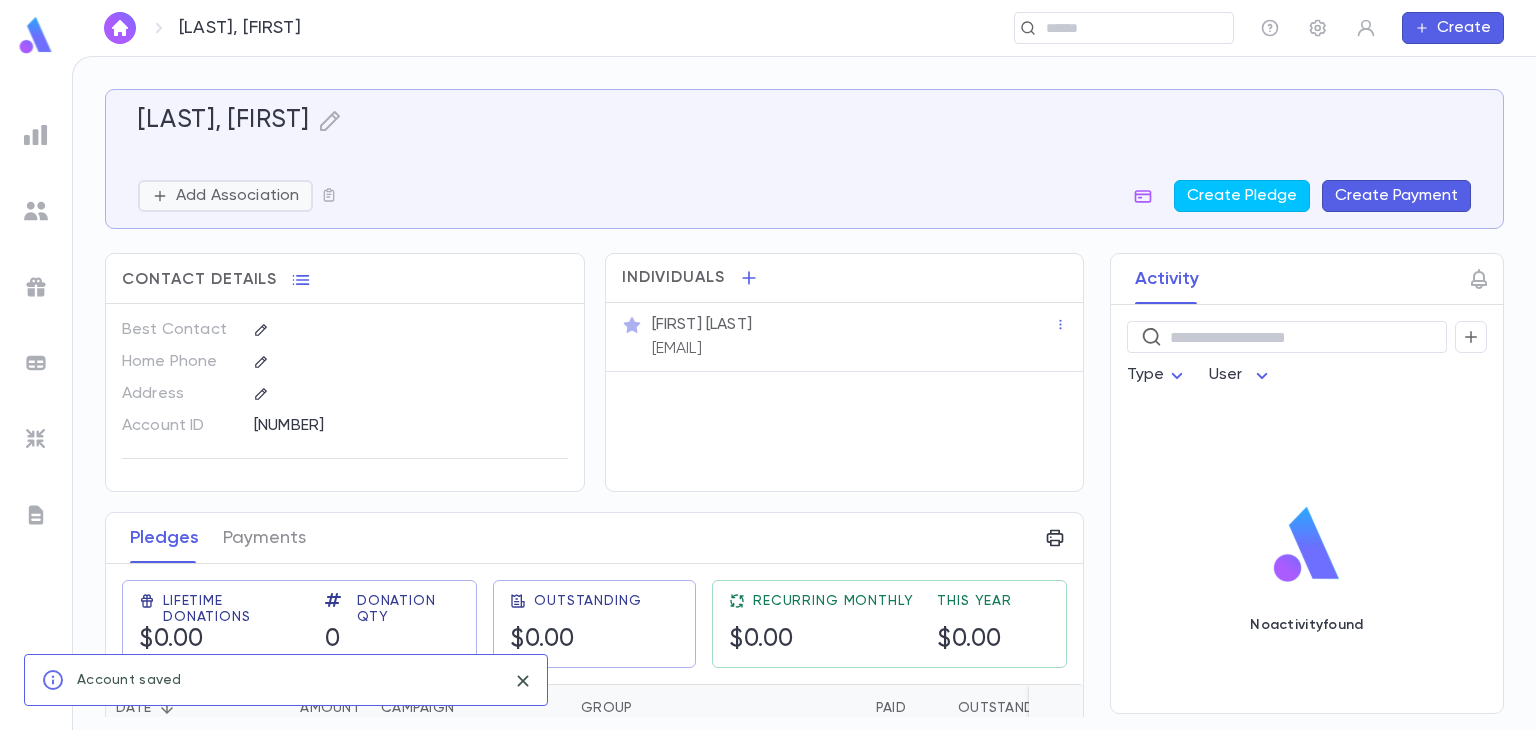 click on "Add Association" at bounding box center [237, 196] 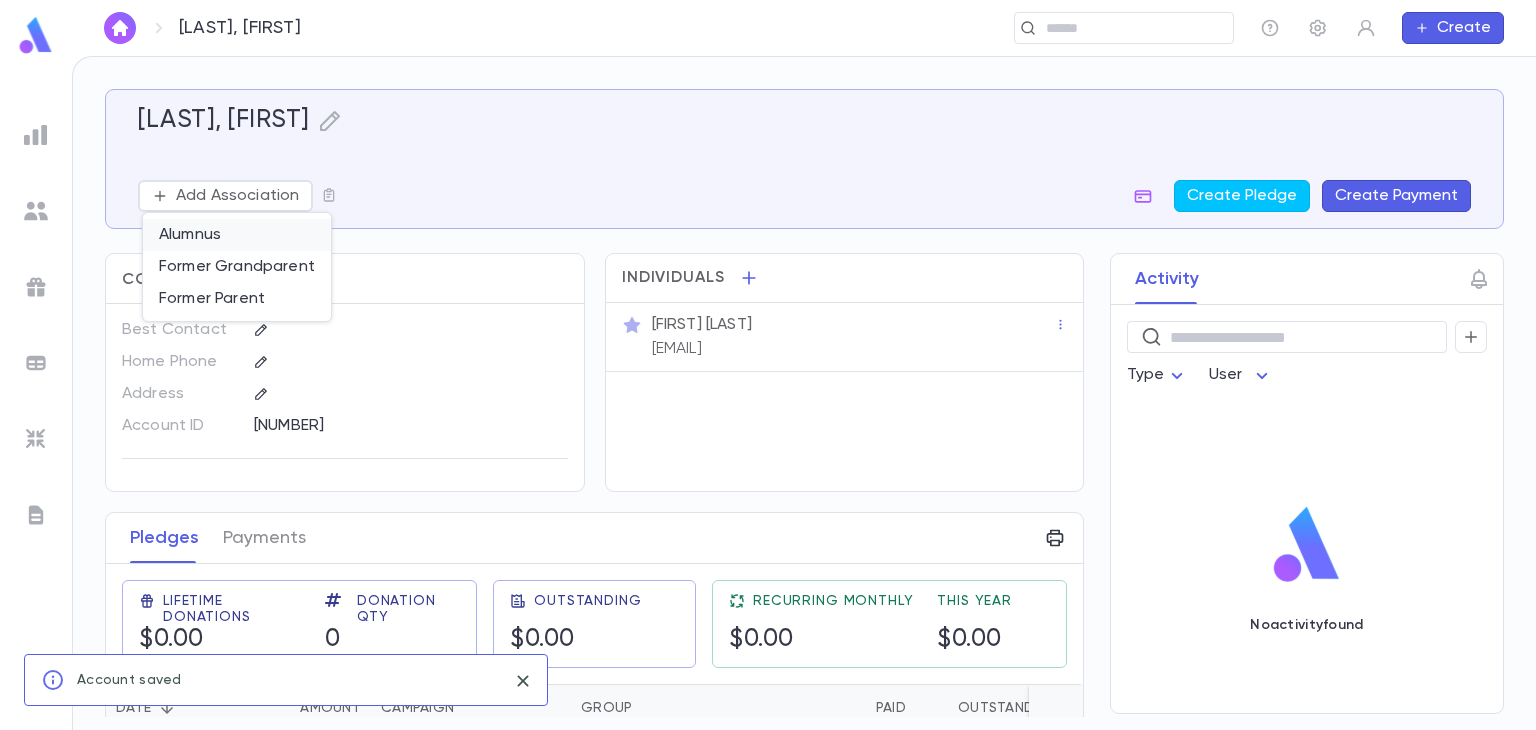 click on "Alumnus" at bounding box center [237, 235] 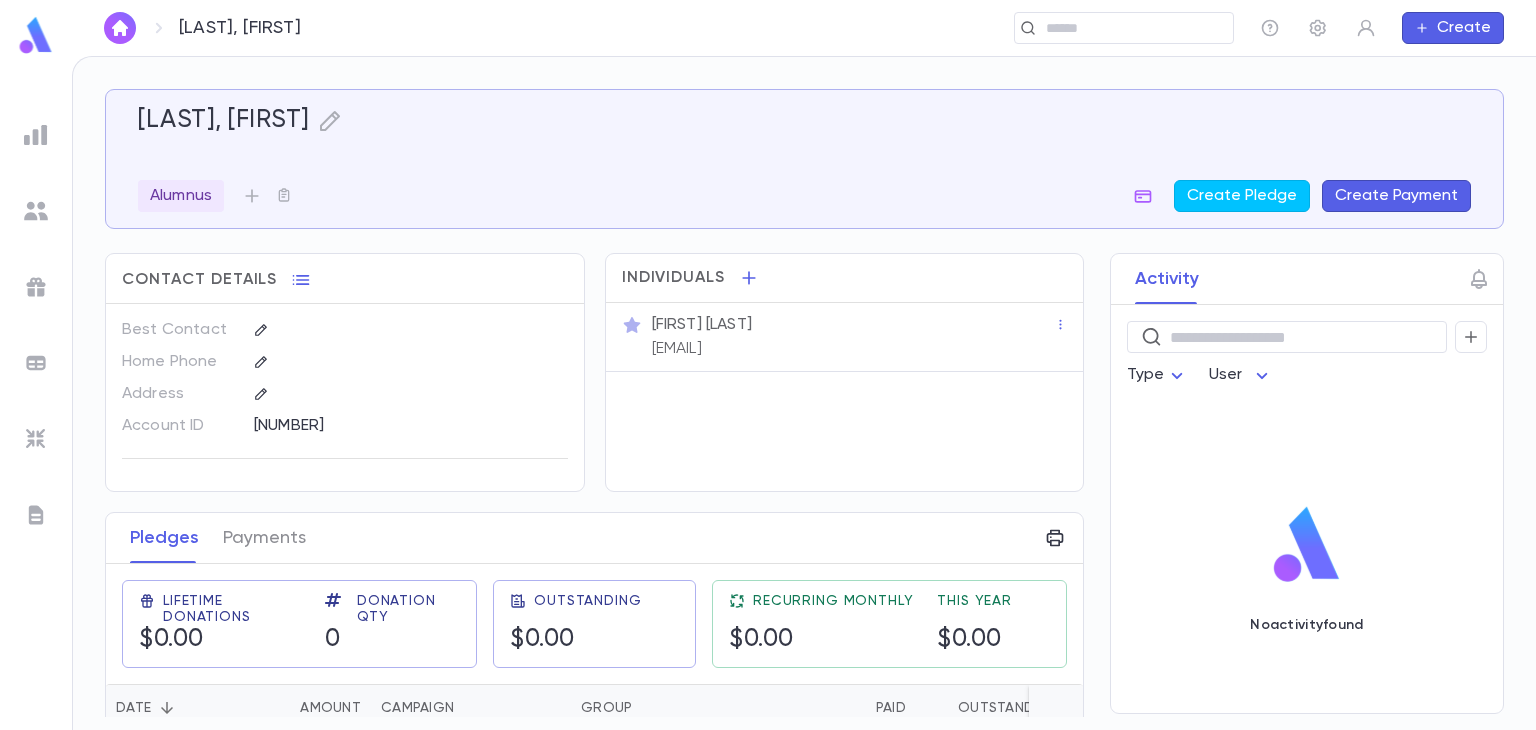 click on "Create" at bounding box center (1453, 28) 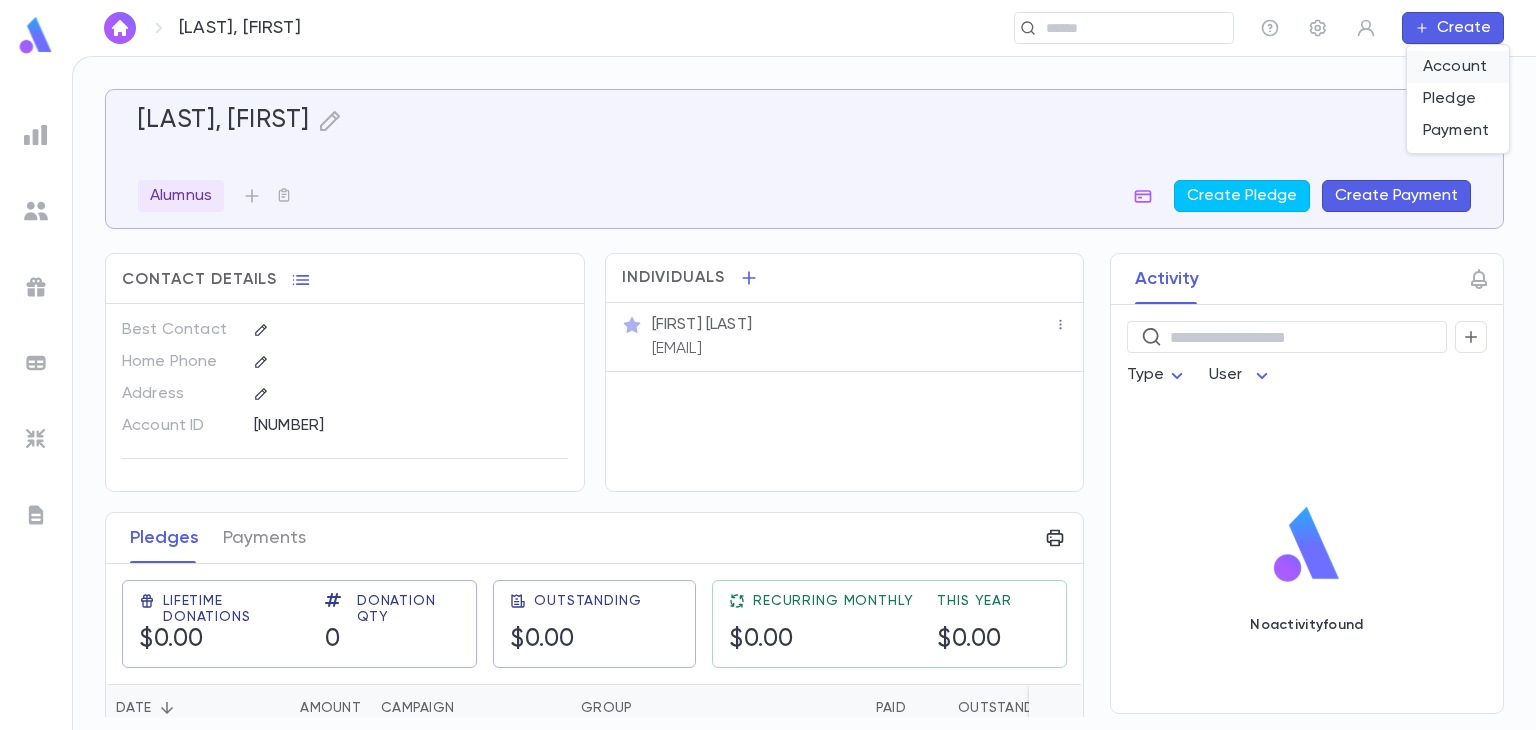 click on "Account" at bounding box center [1458, 67] 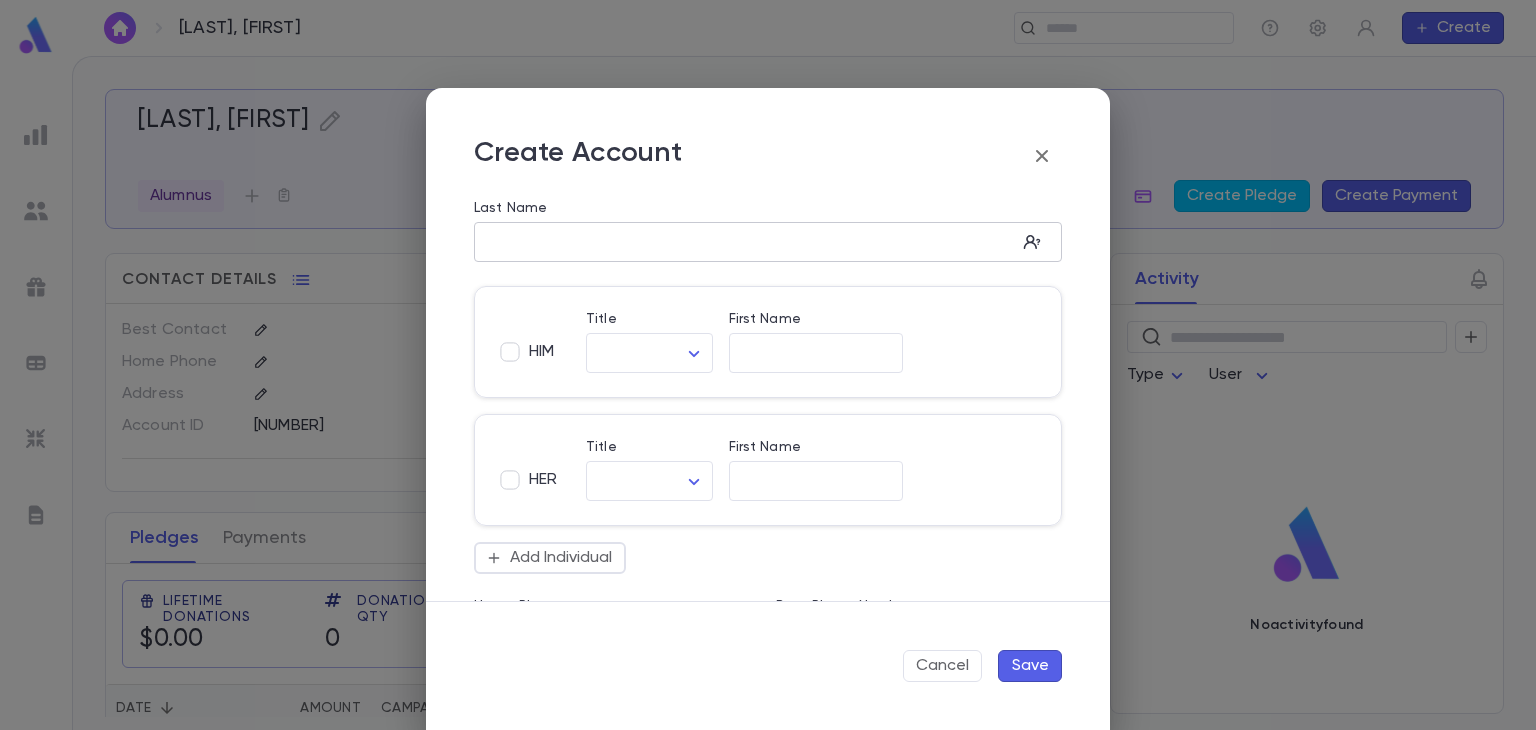 click on "Last Name" at bounding box center (745, 242) 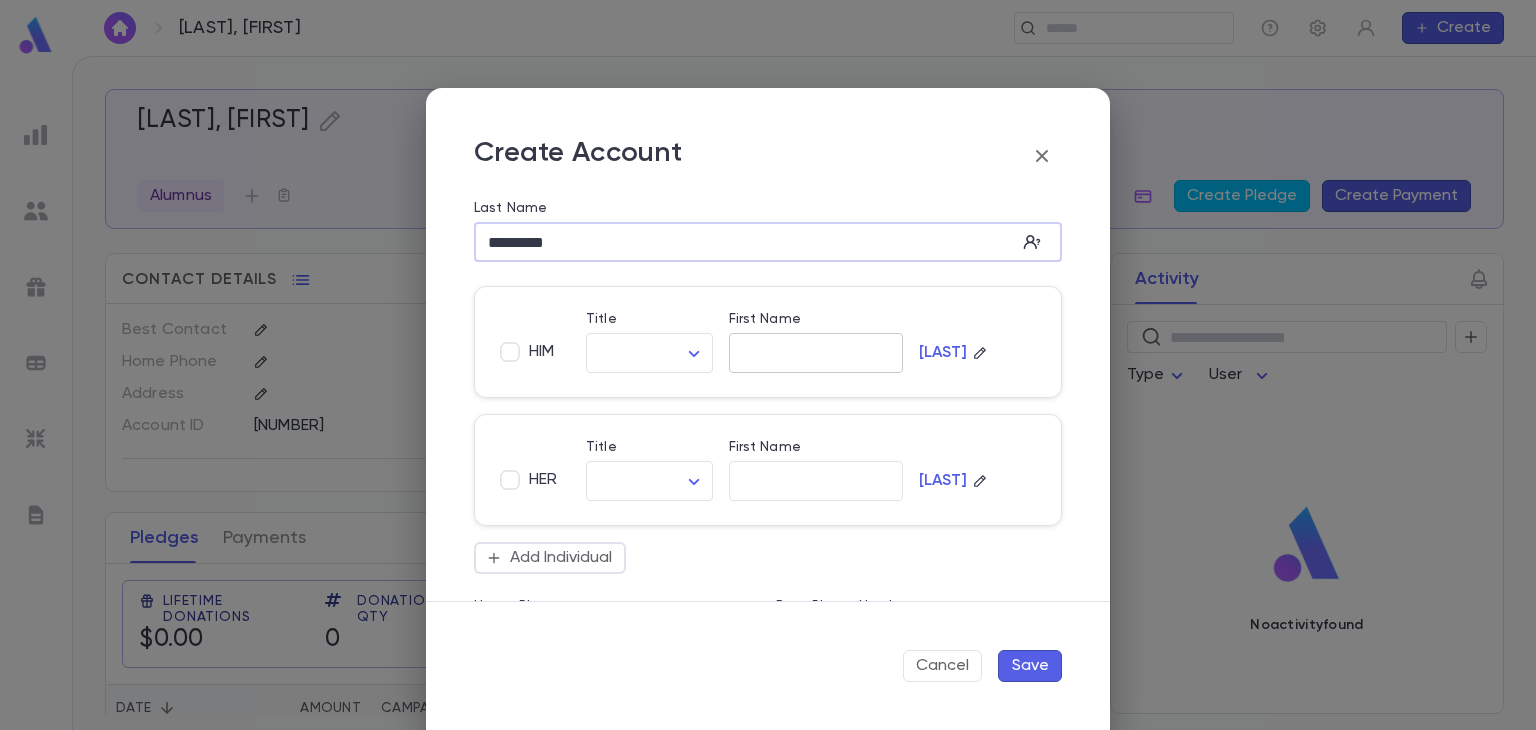 type on "*********" 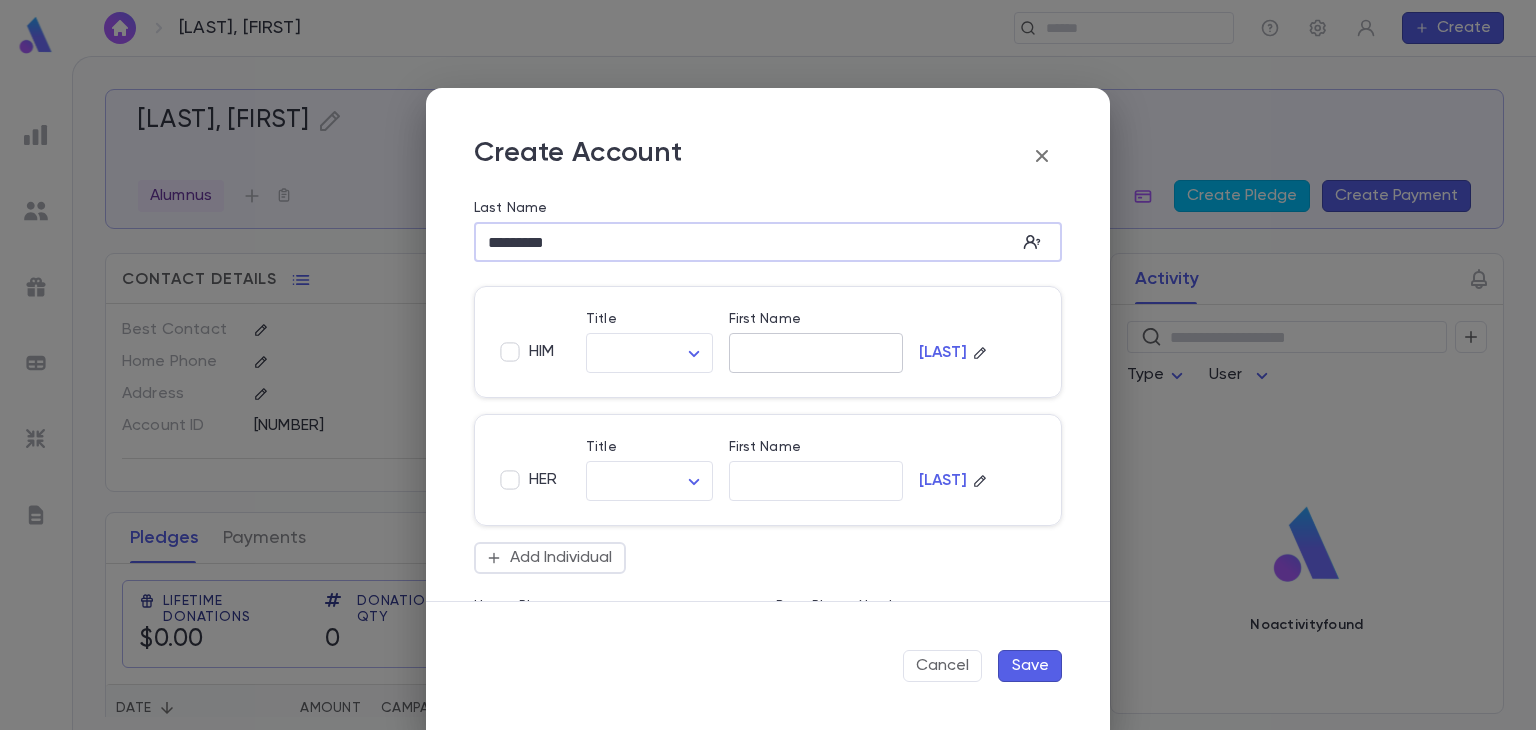 click on "First Name" at bounding box center [816, 353] 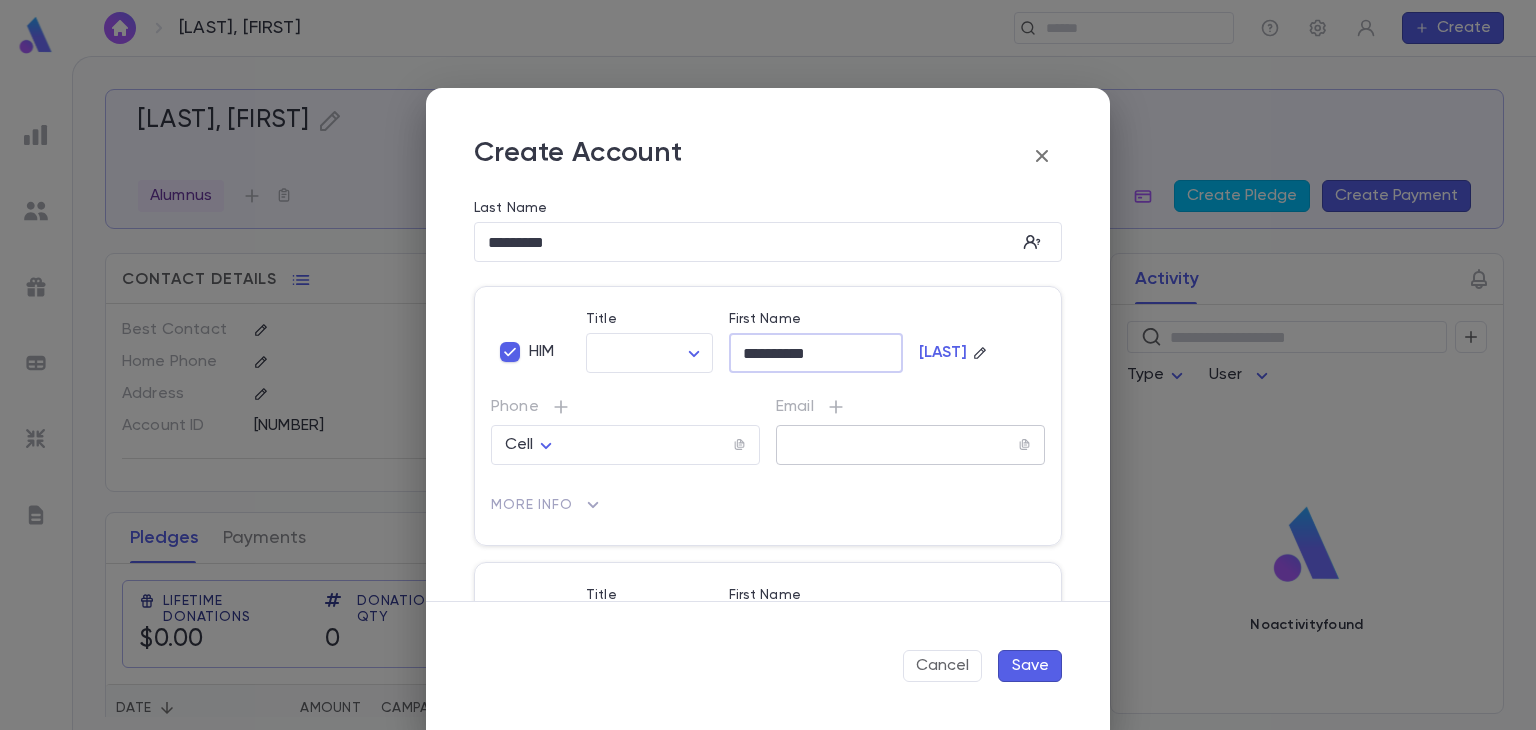 type on "**********" 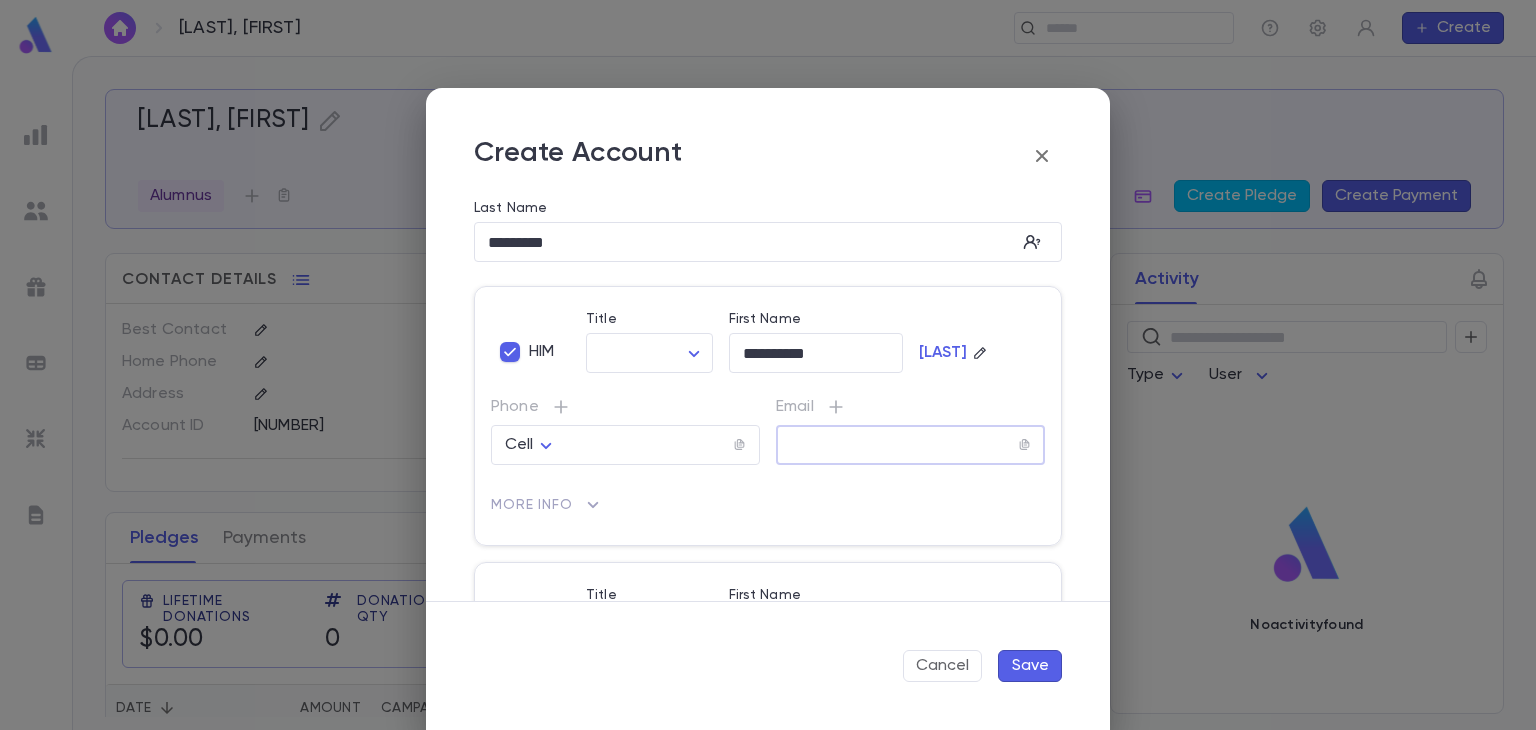 click at bounding box center [897, 445] 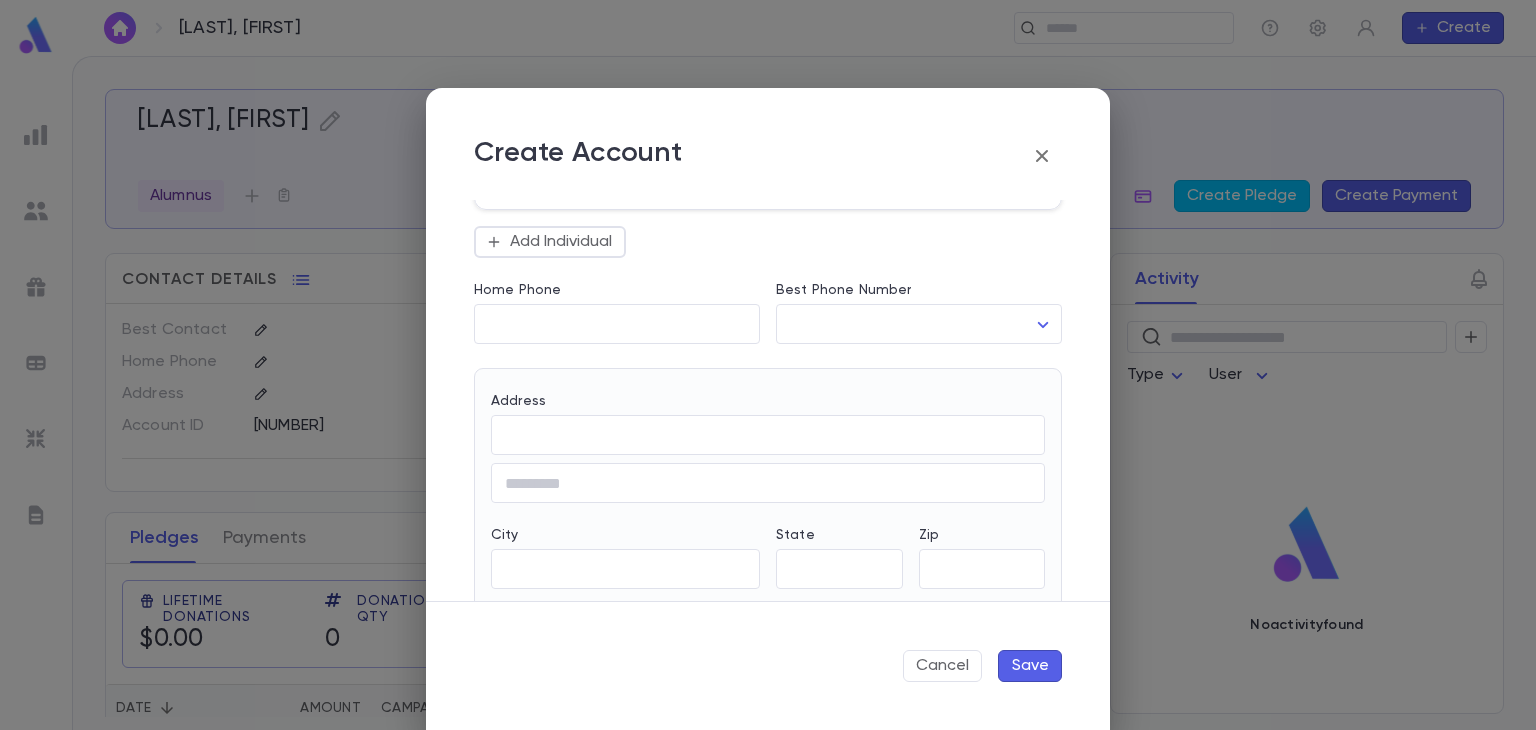 scroll, scrollTop: 806, scrollLeft: 0, axis: vertical 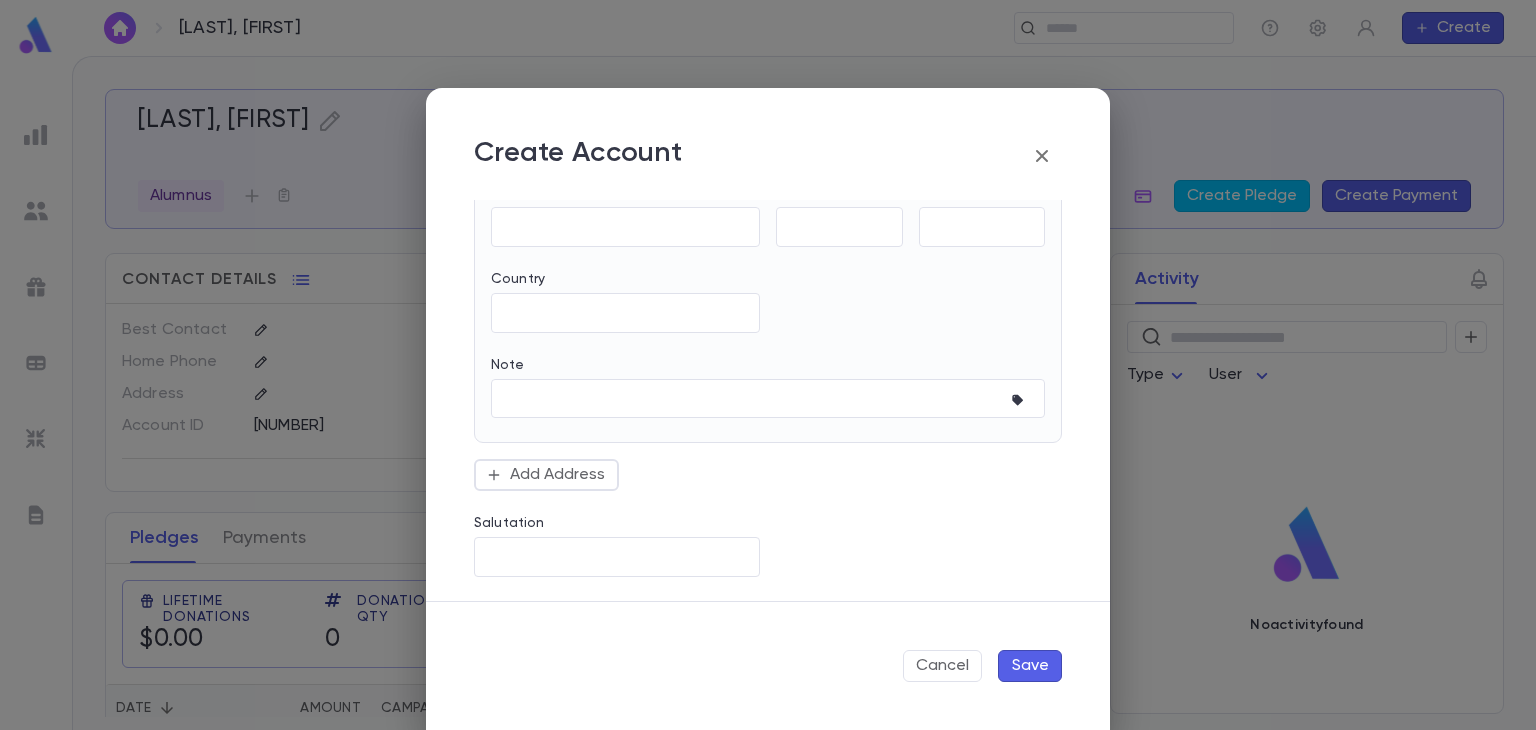 type on "**********" 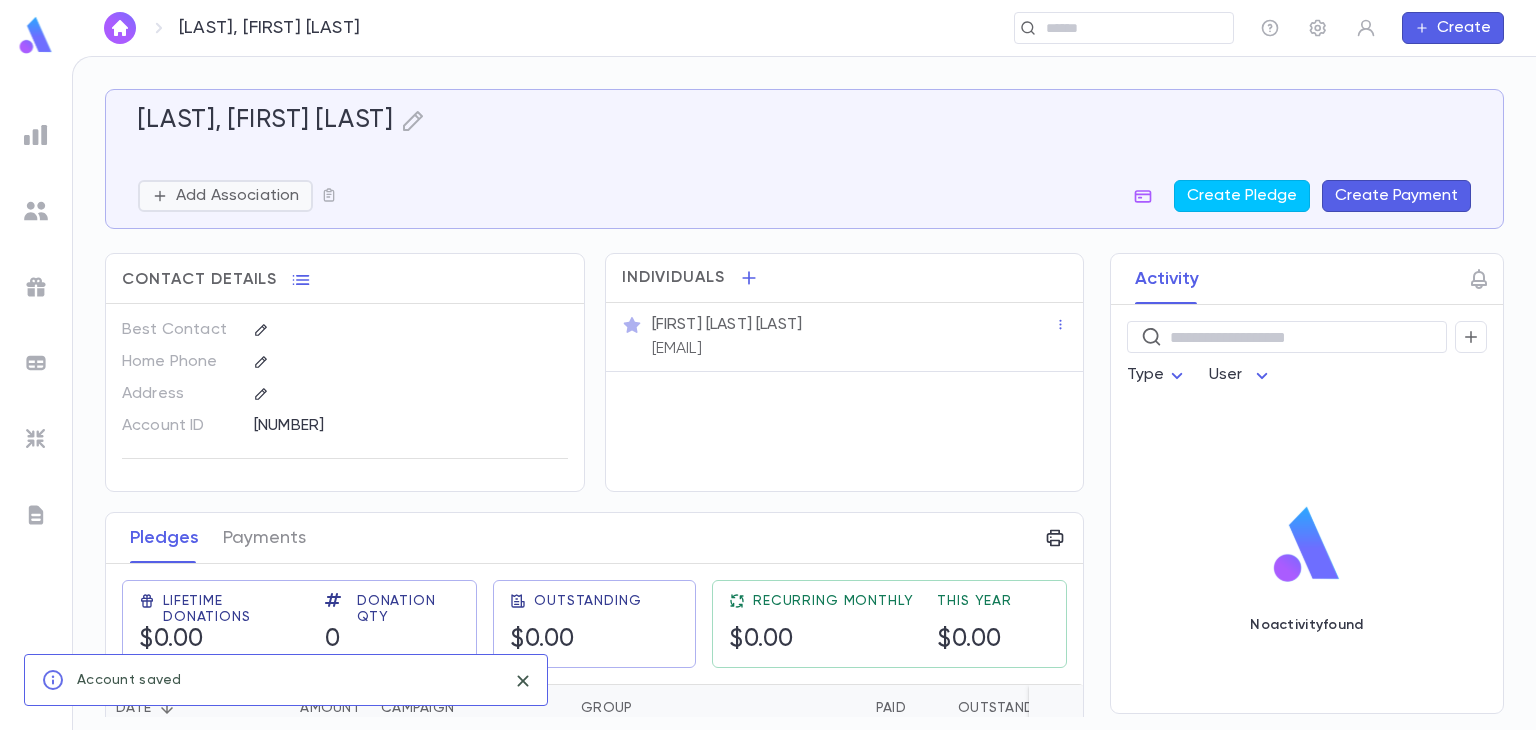 click on "Add Association" at bounding box center [237, 196] 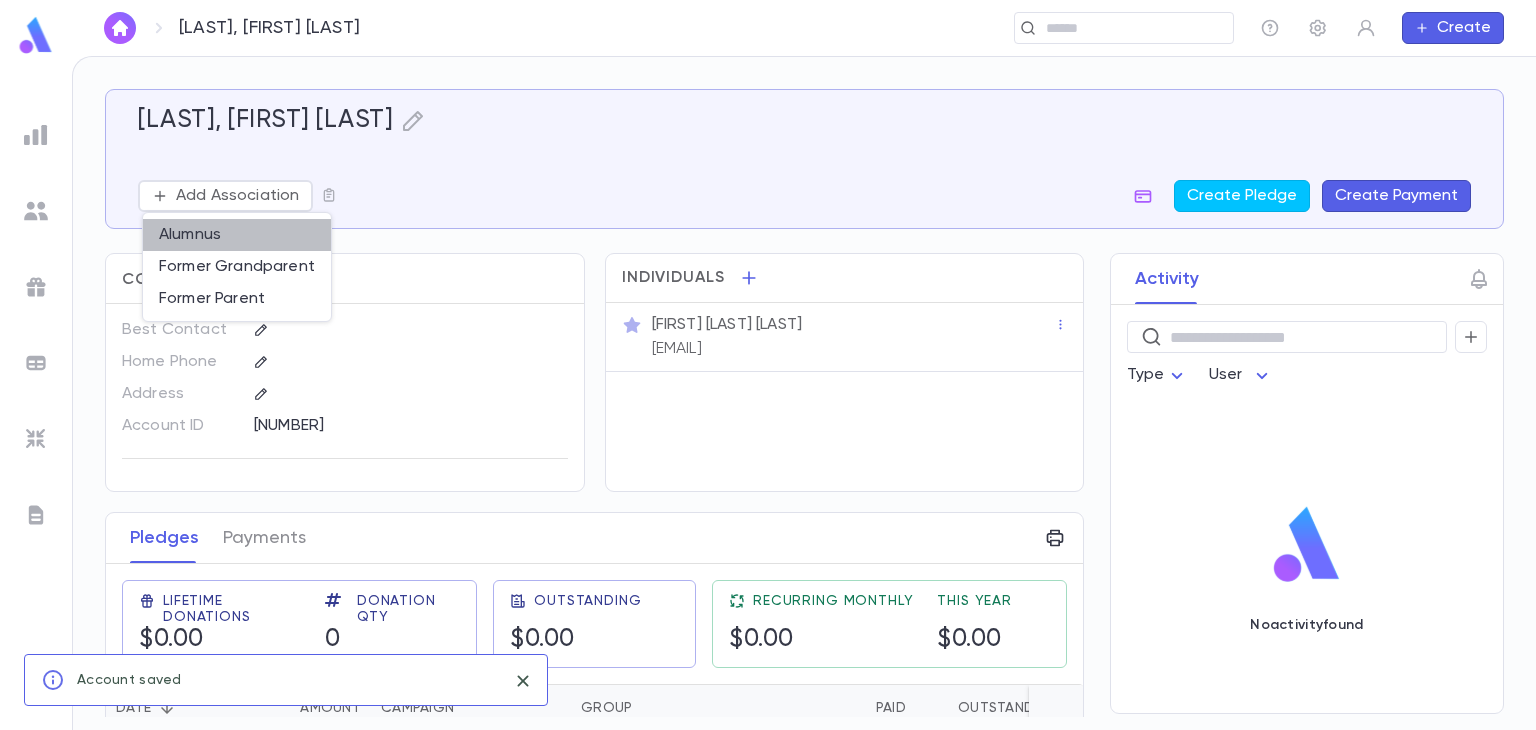 click on "Alumnus" at bounding box center (237, 235) 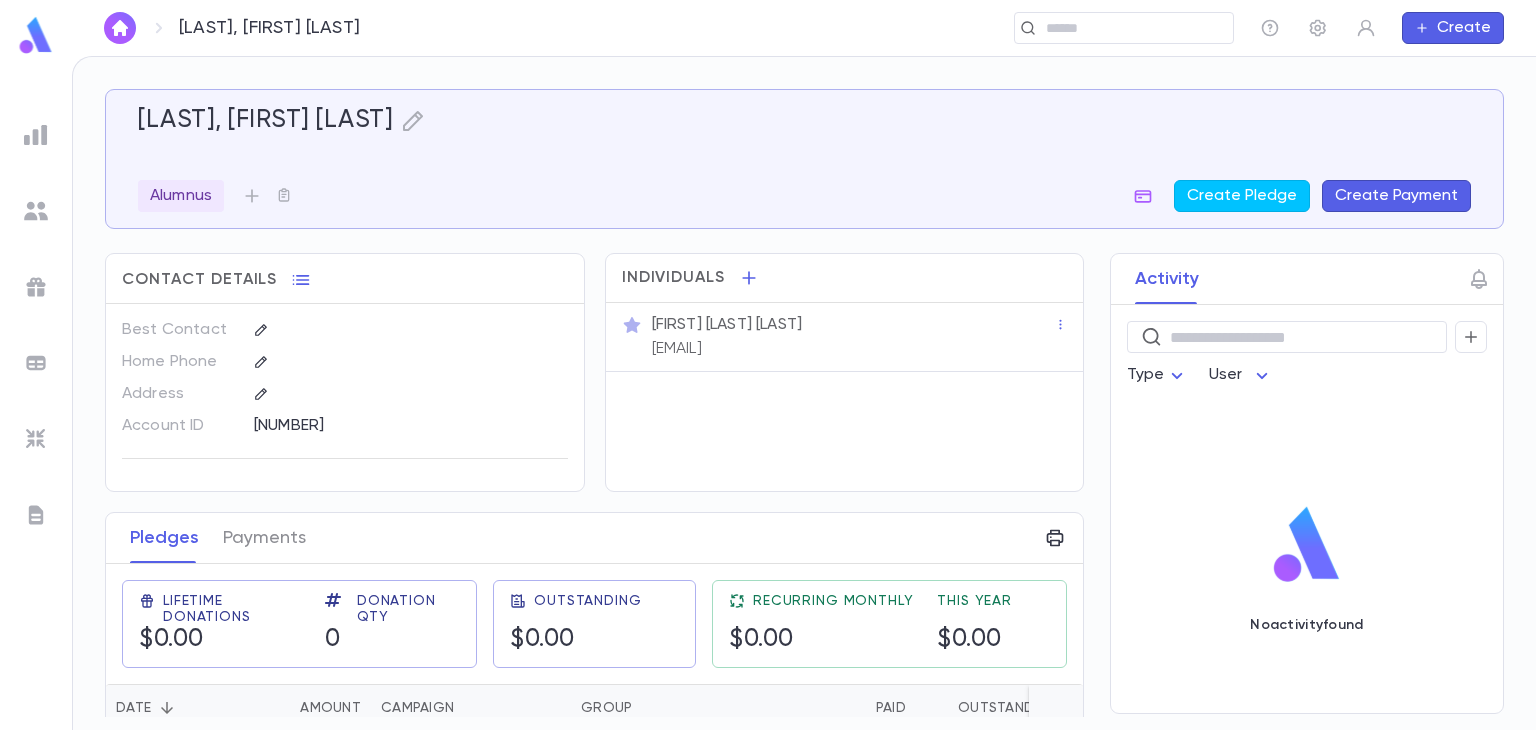 click 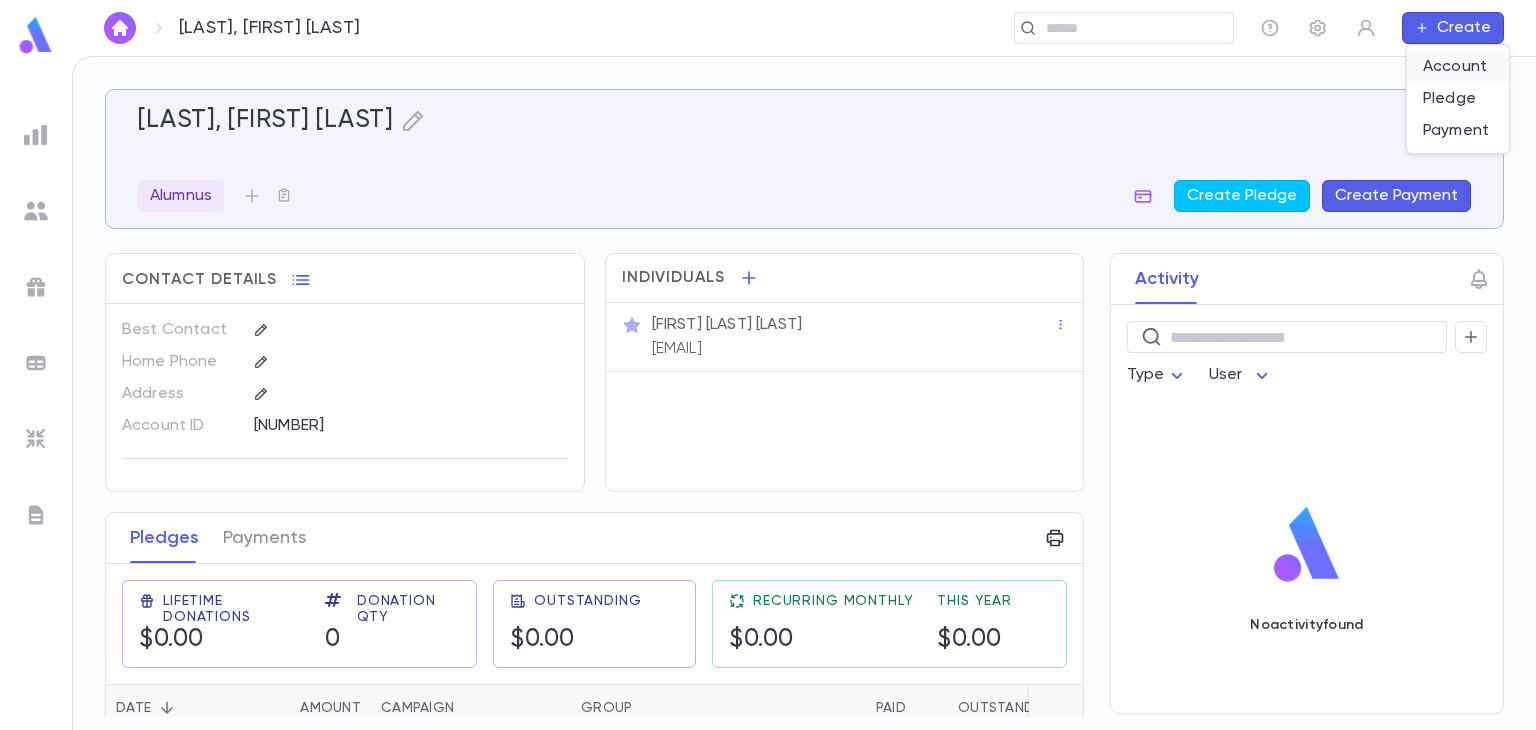 click on "Account" at bounding box center (1458, 67) 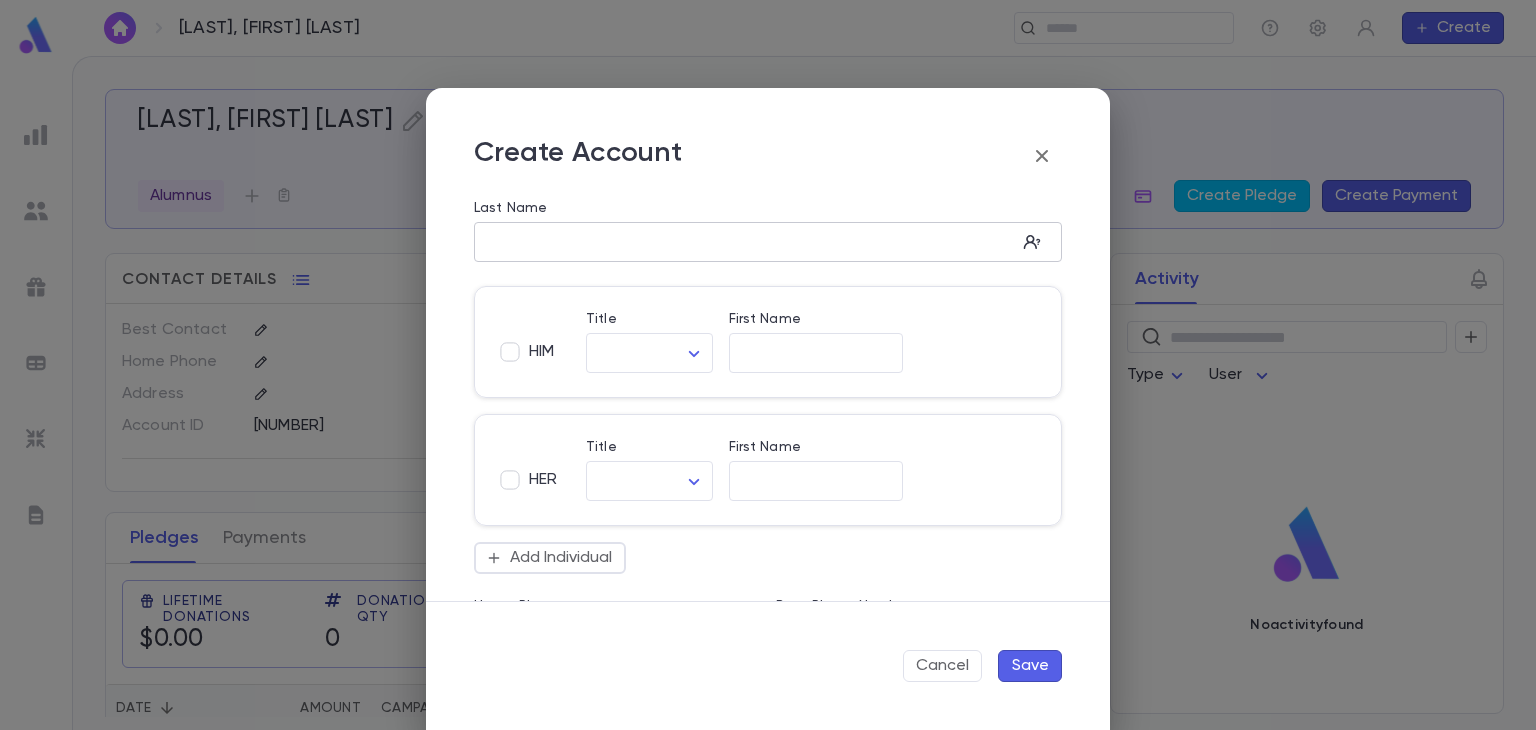 click on "Last Name" at bounding box center [745, 242] 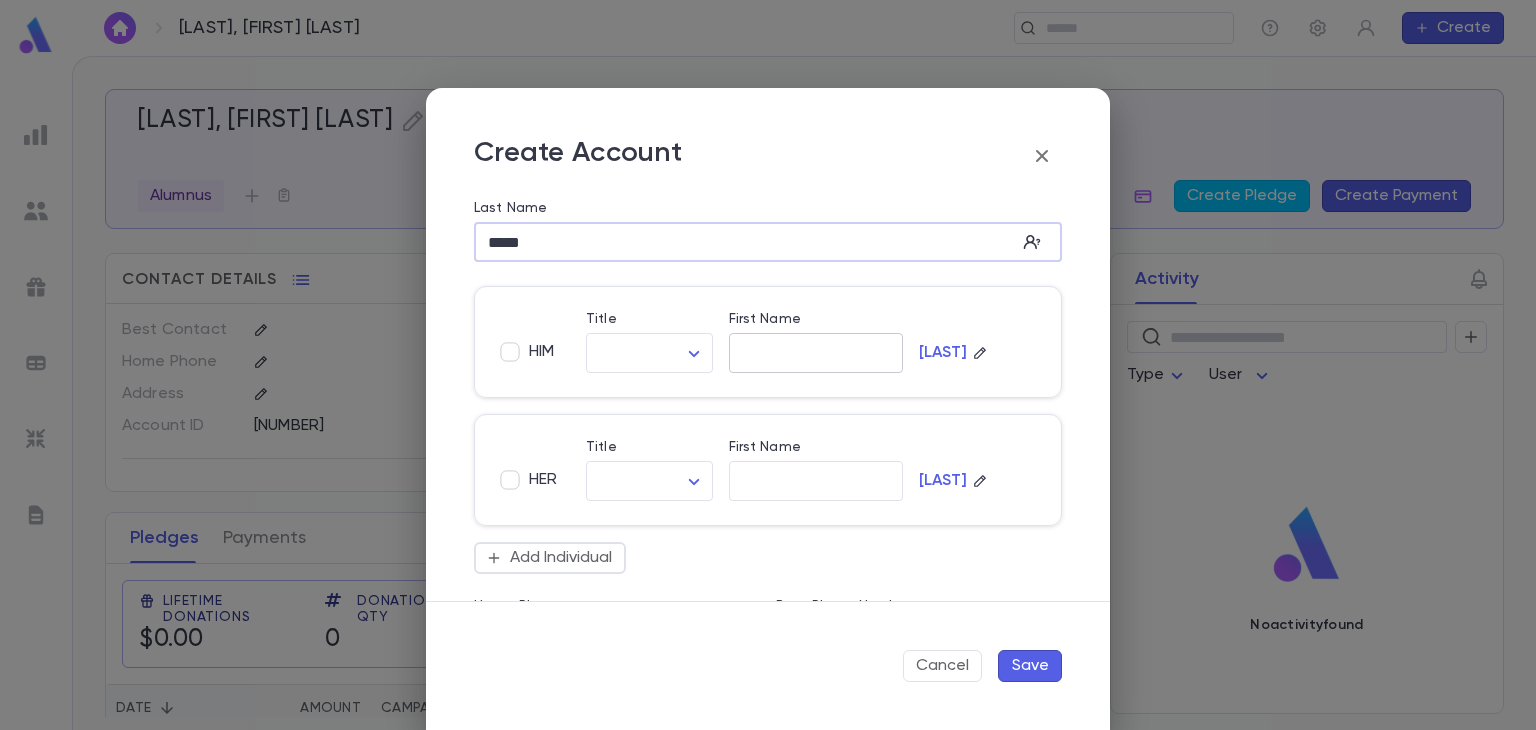 type on "*****" 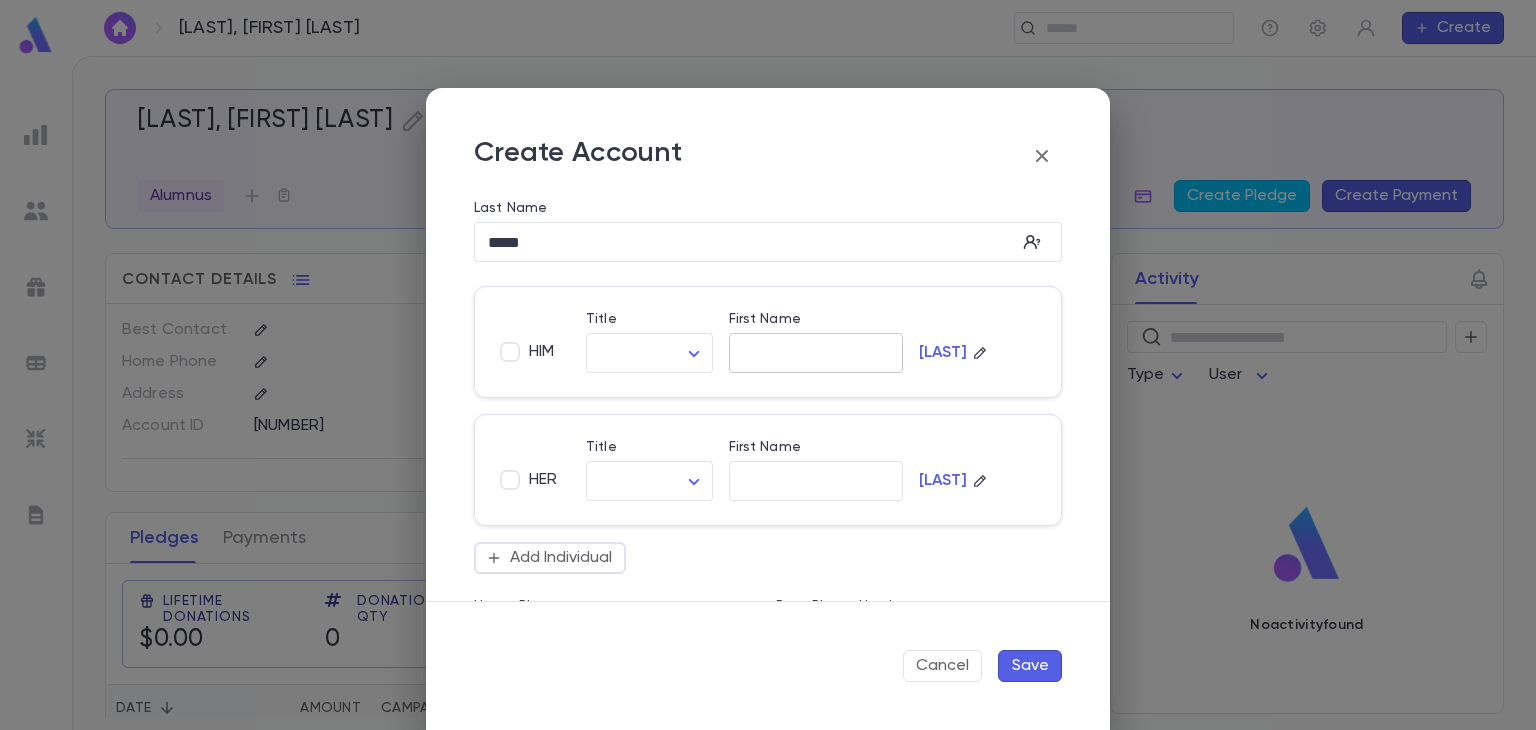 click on "​" at bounding box center [816, 353] 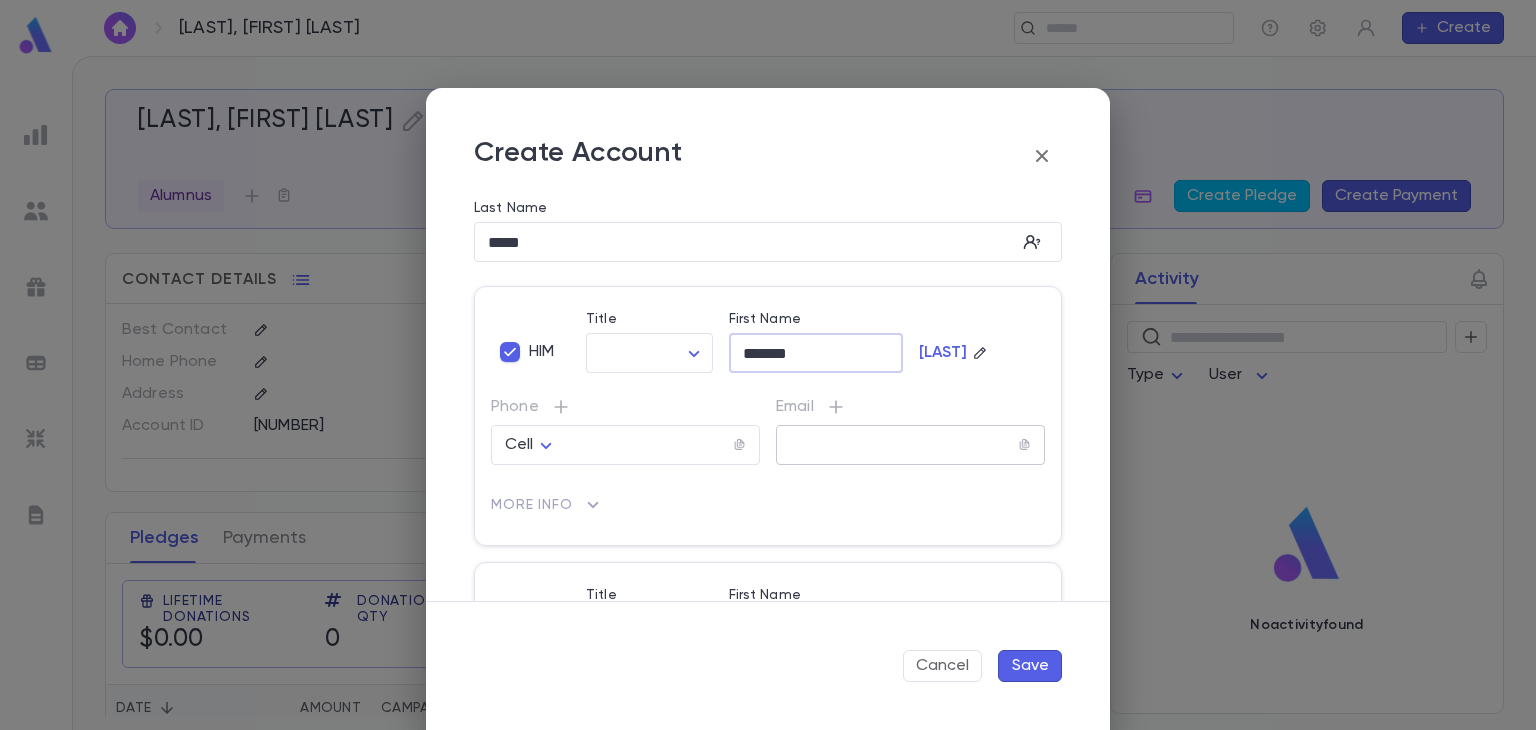 type on "******" 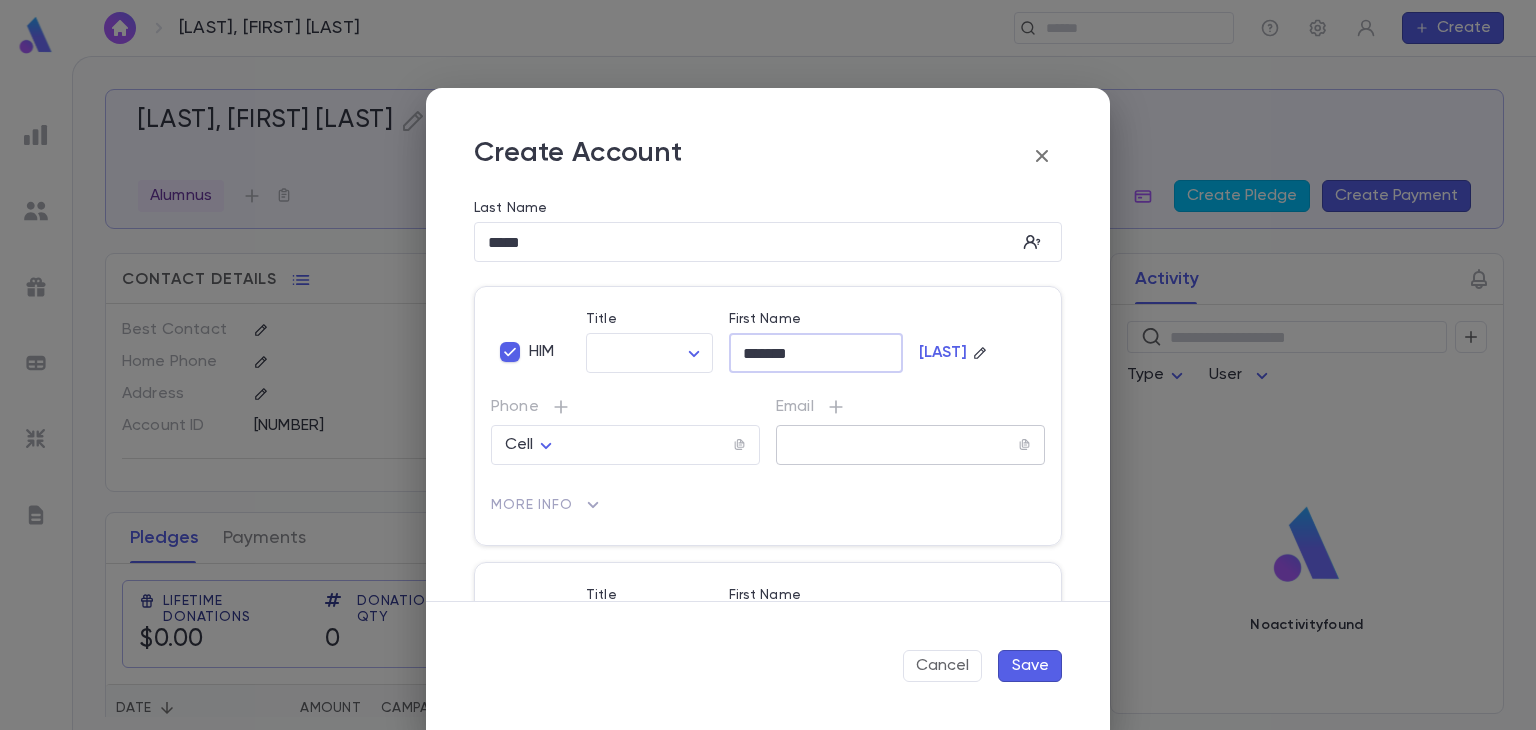 click at bounding box center [897, 445] 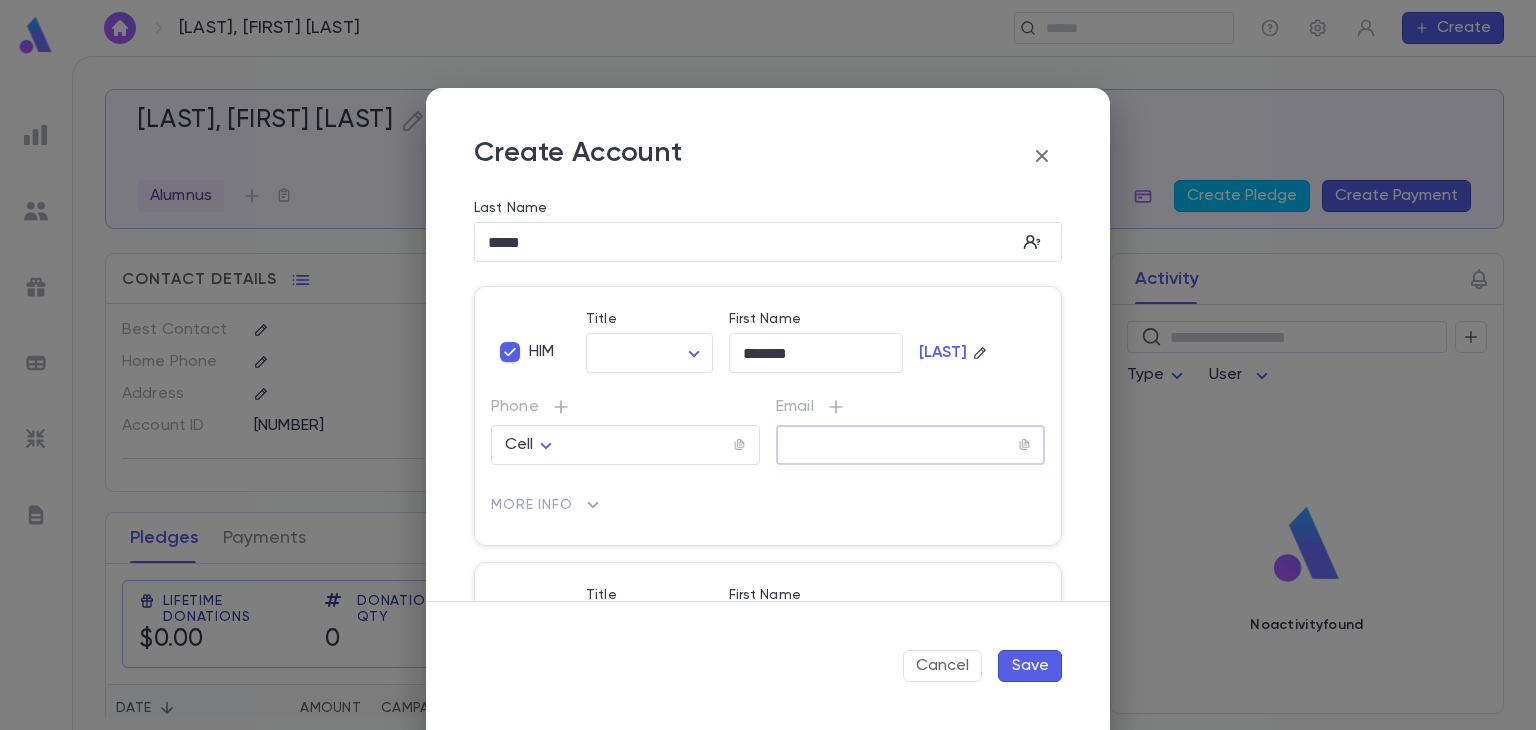 paste on "**********" 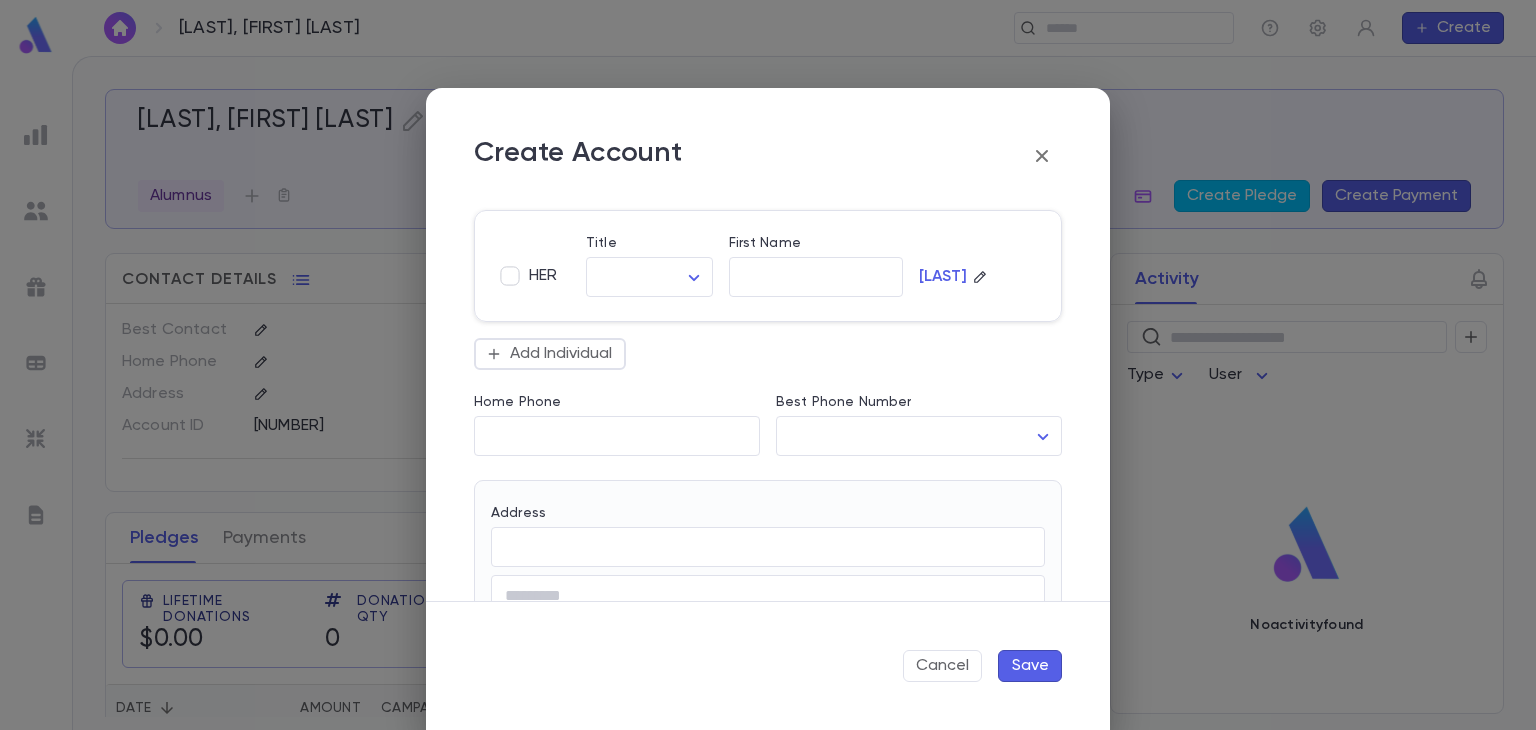scroll, scrollTop: 806, scrollLeft: 0, axis: vertical 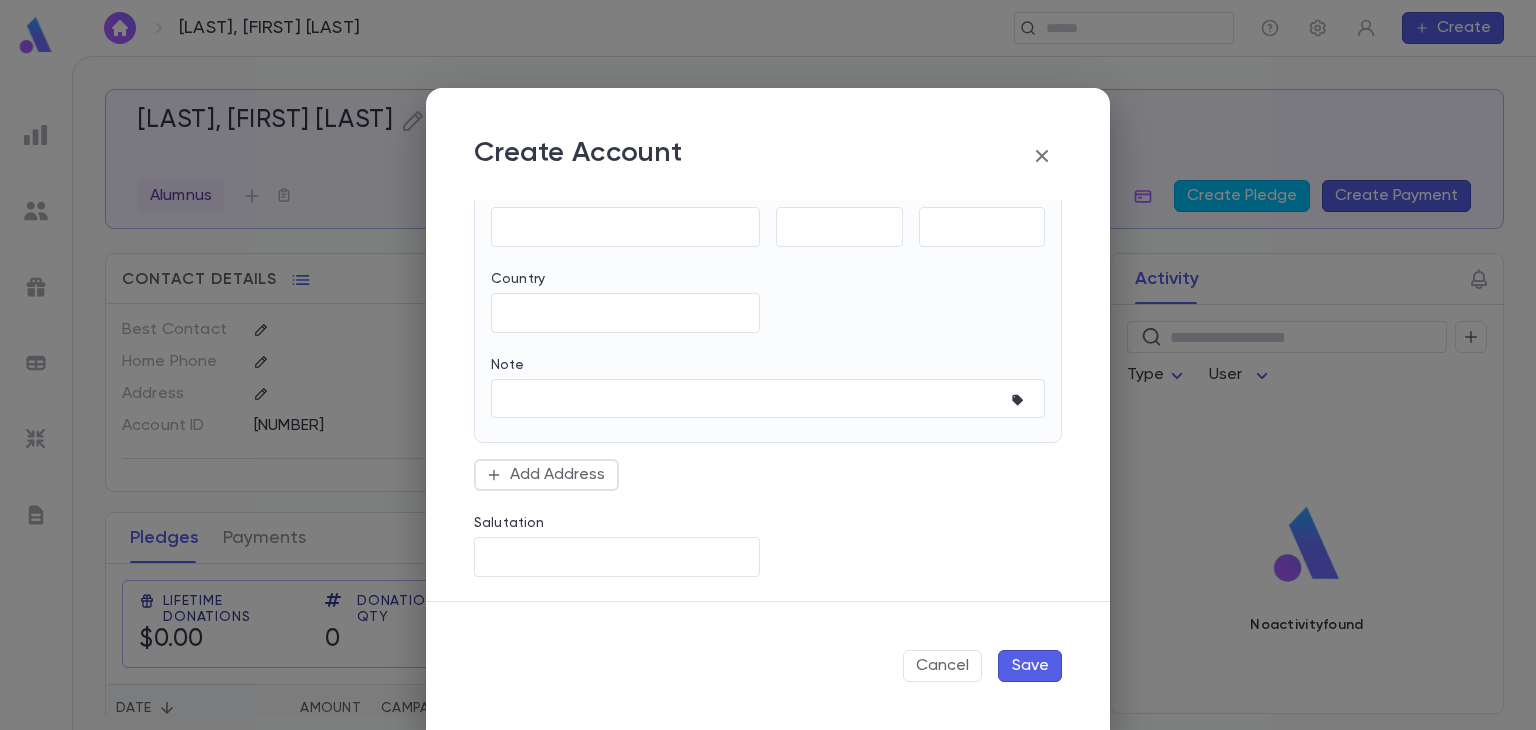 type on "**********" 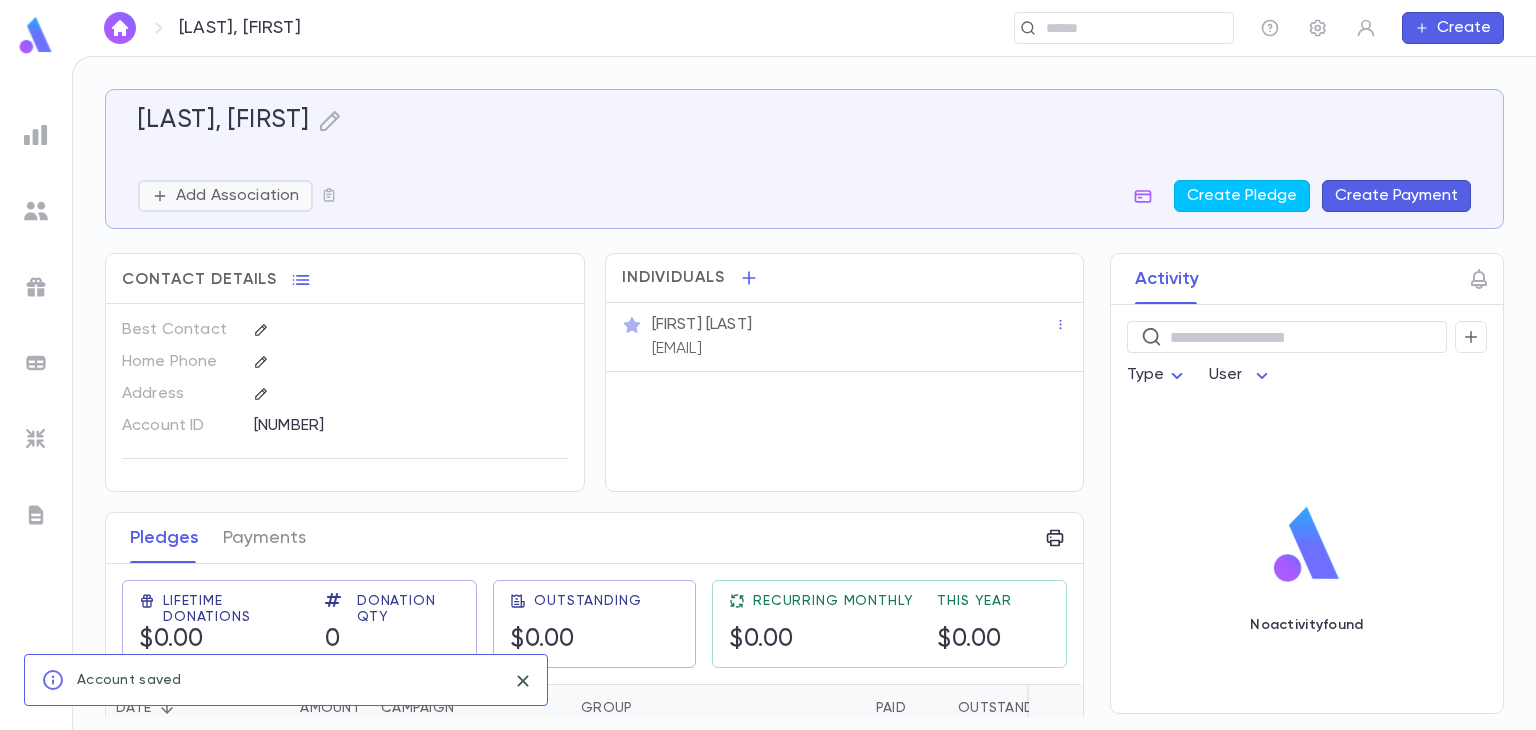 click on "Add Association" at bounding box center (237, 196) 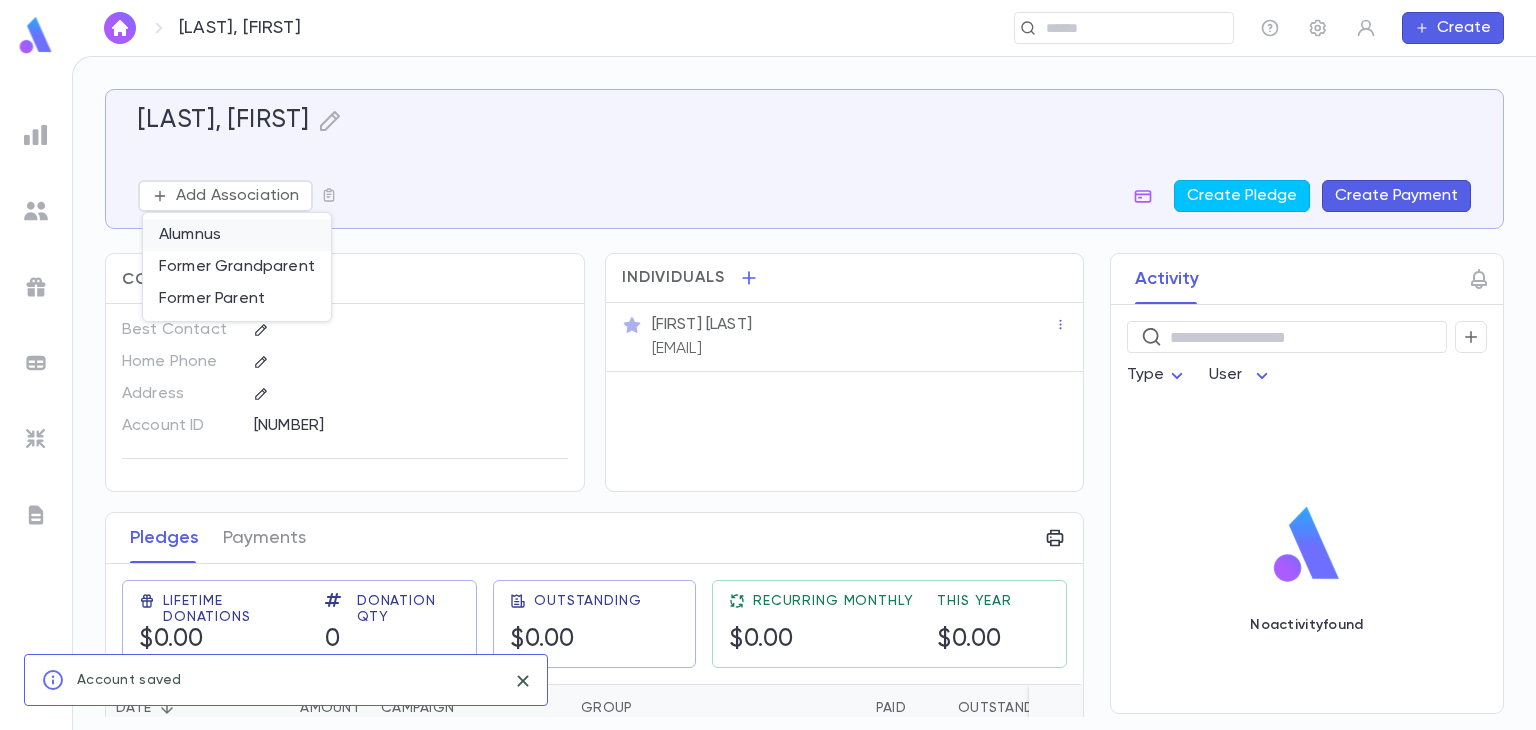 click on "Alumnus" at bounding box center (237, 235) 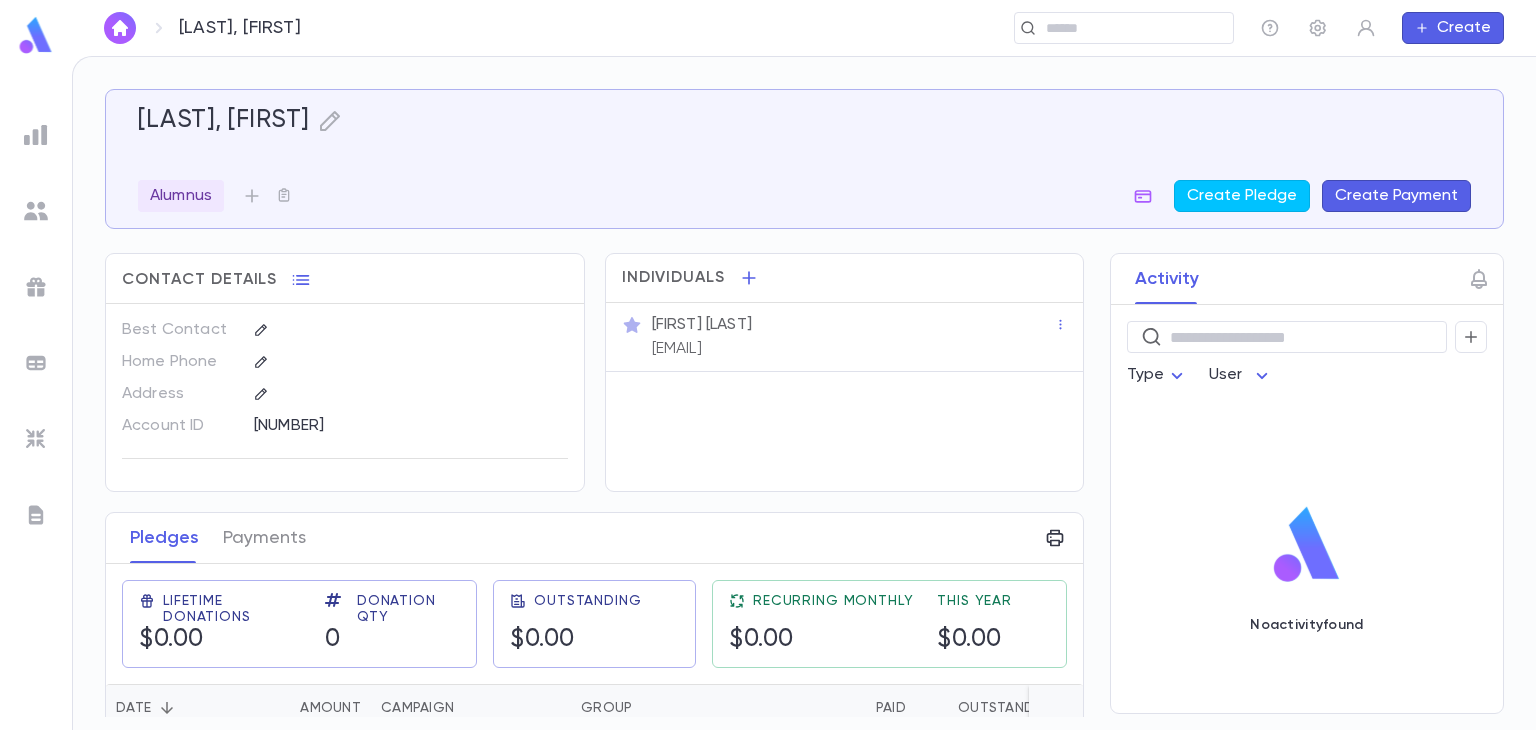 click on "Create" at bounding box center [1453, 28] 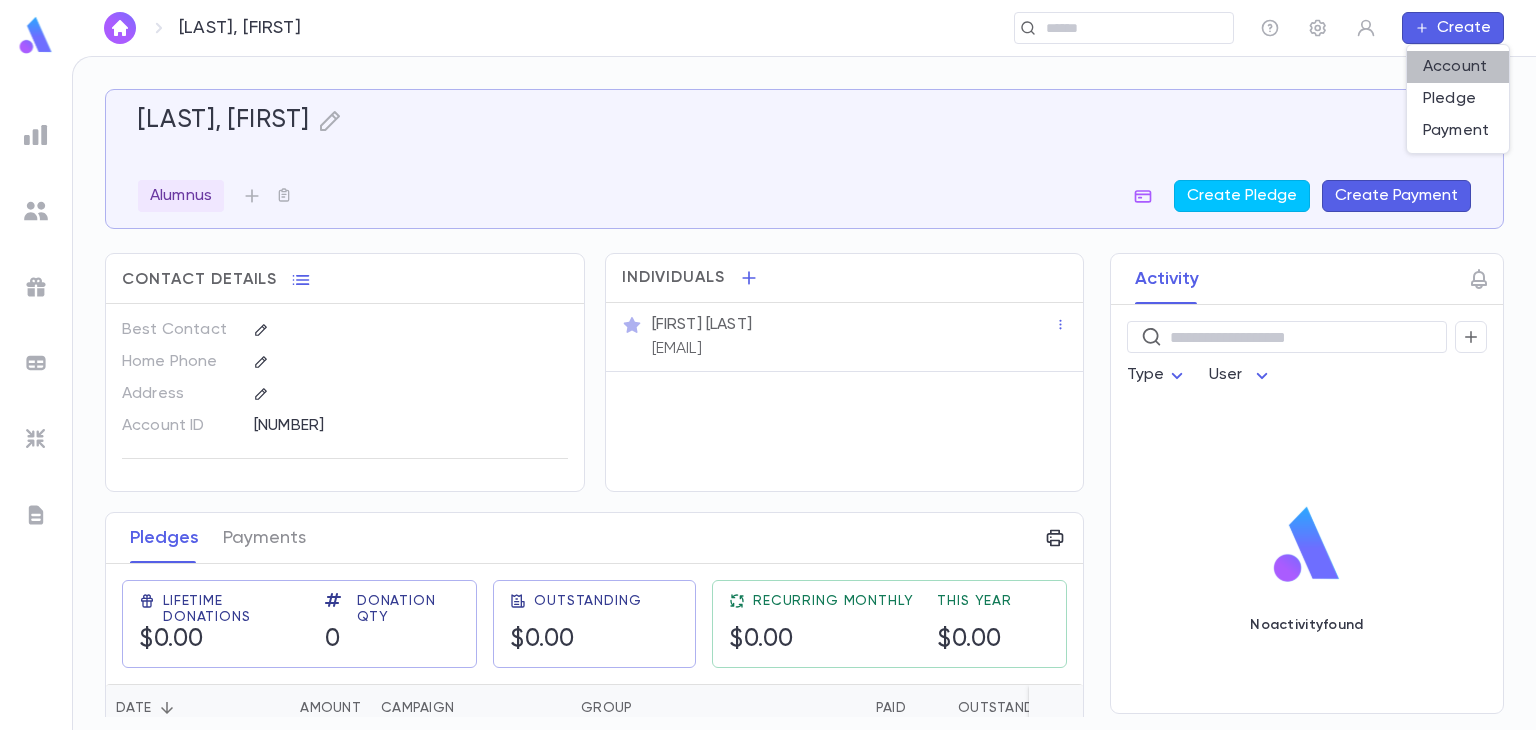 click on "Account" at bounding box center (1458, 67) 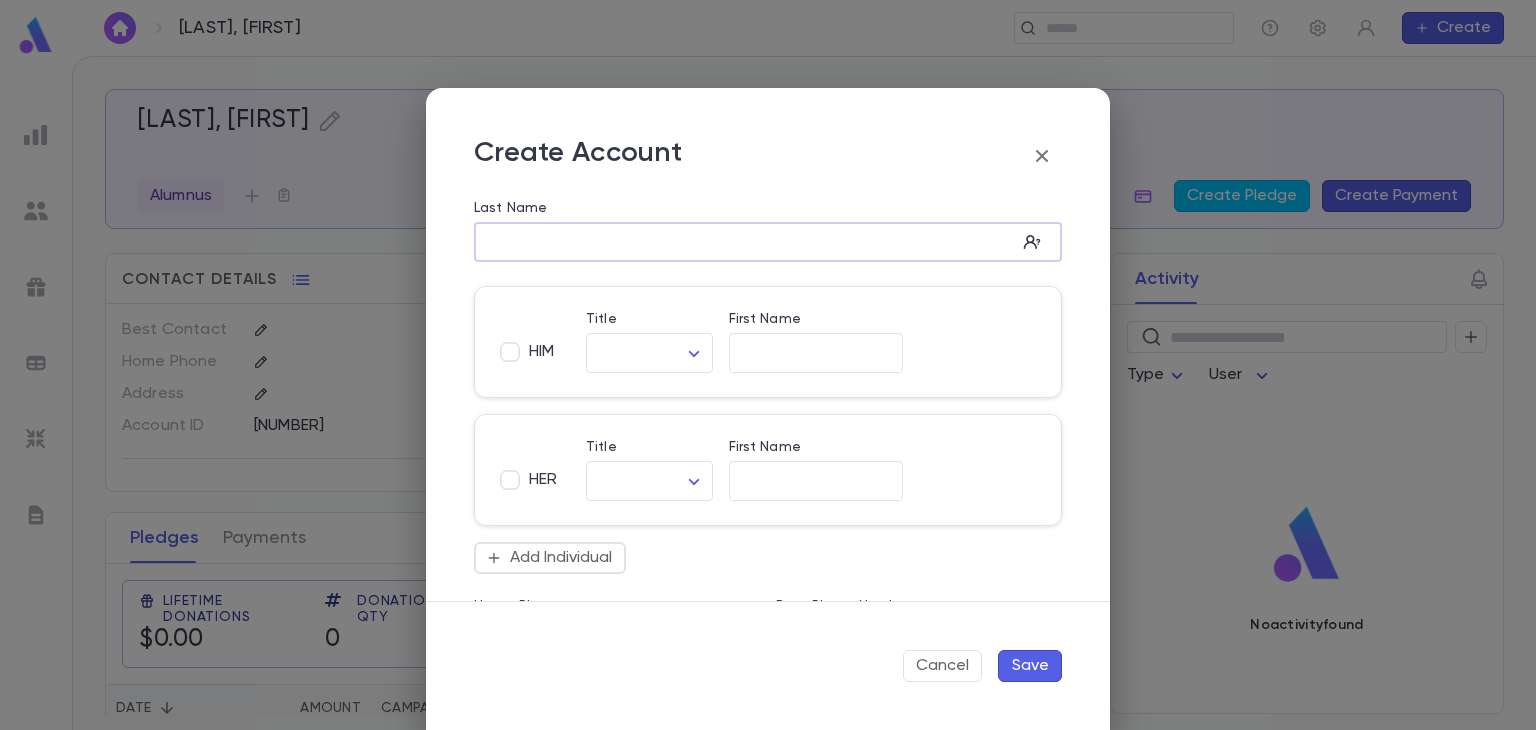 click on "Last Name" at bounding box center [745, 242] 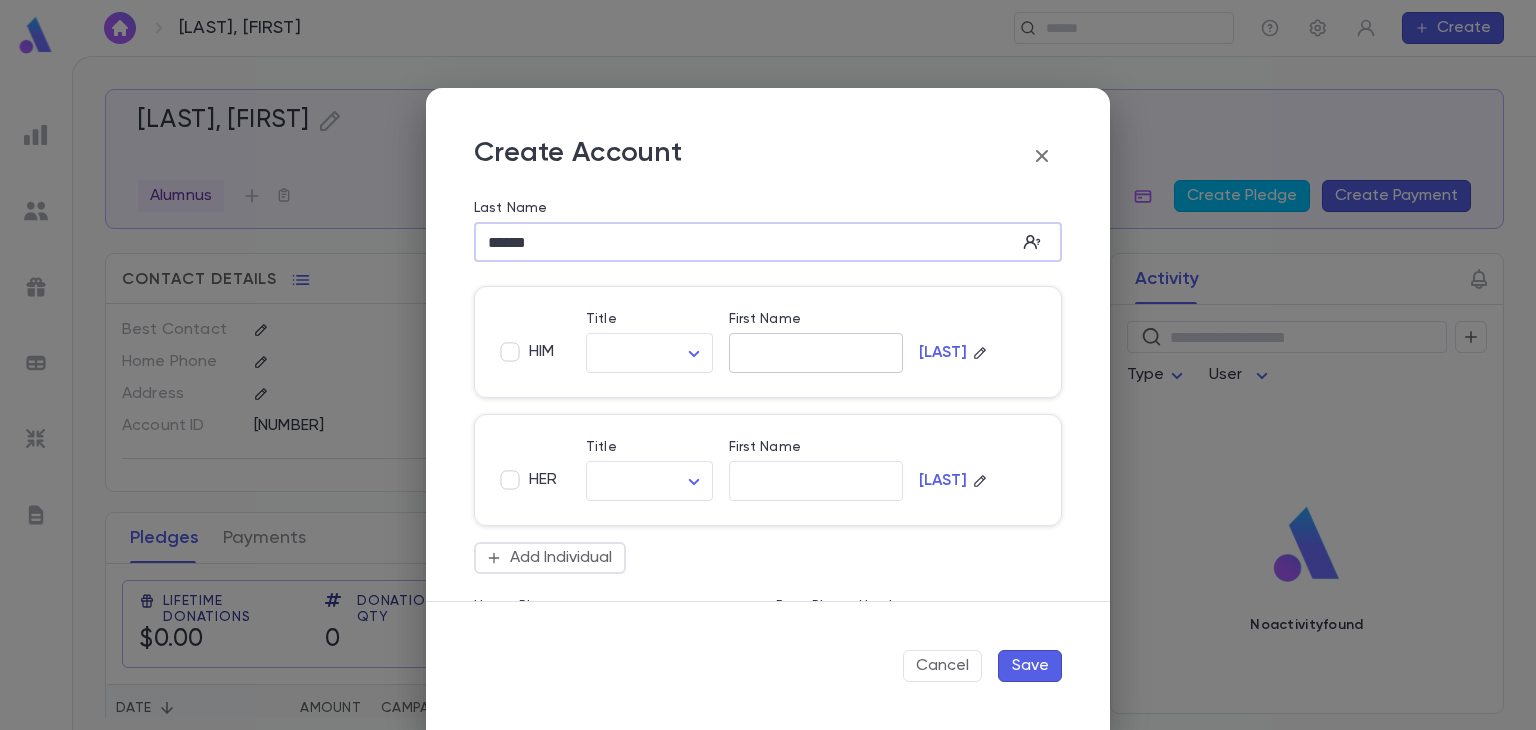 type on "******" 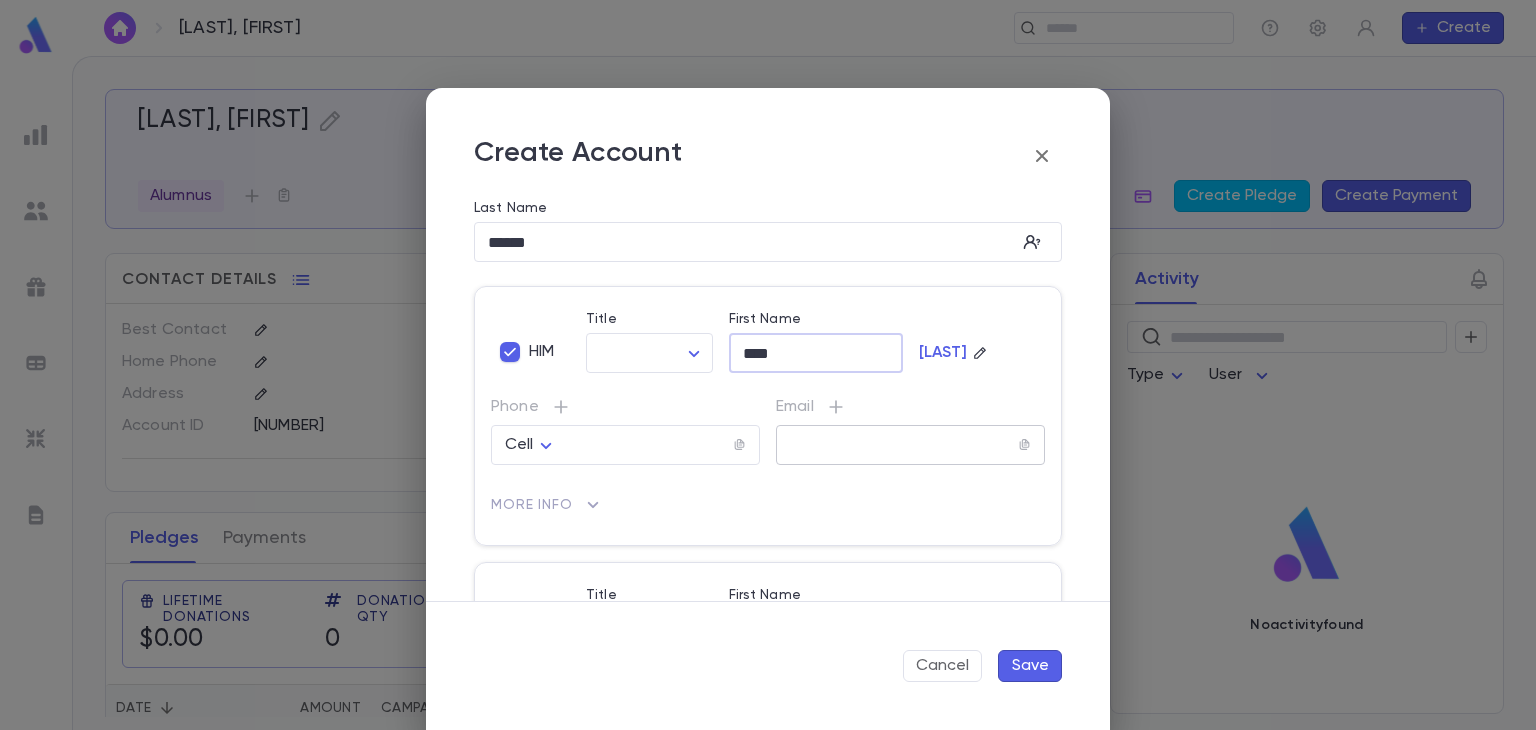 type on "****" 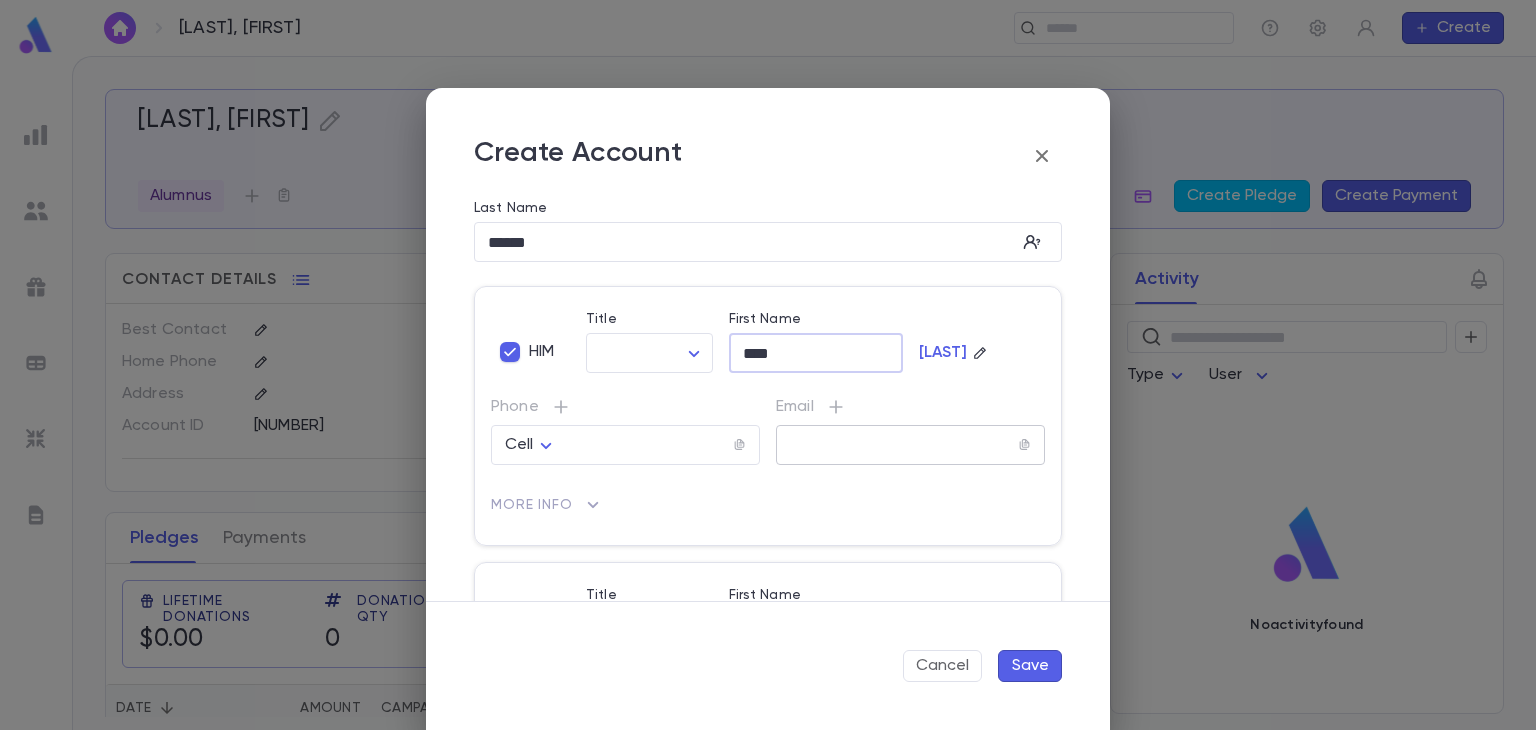 click on "​" at bounding box center (910, 445) 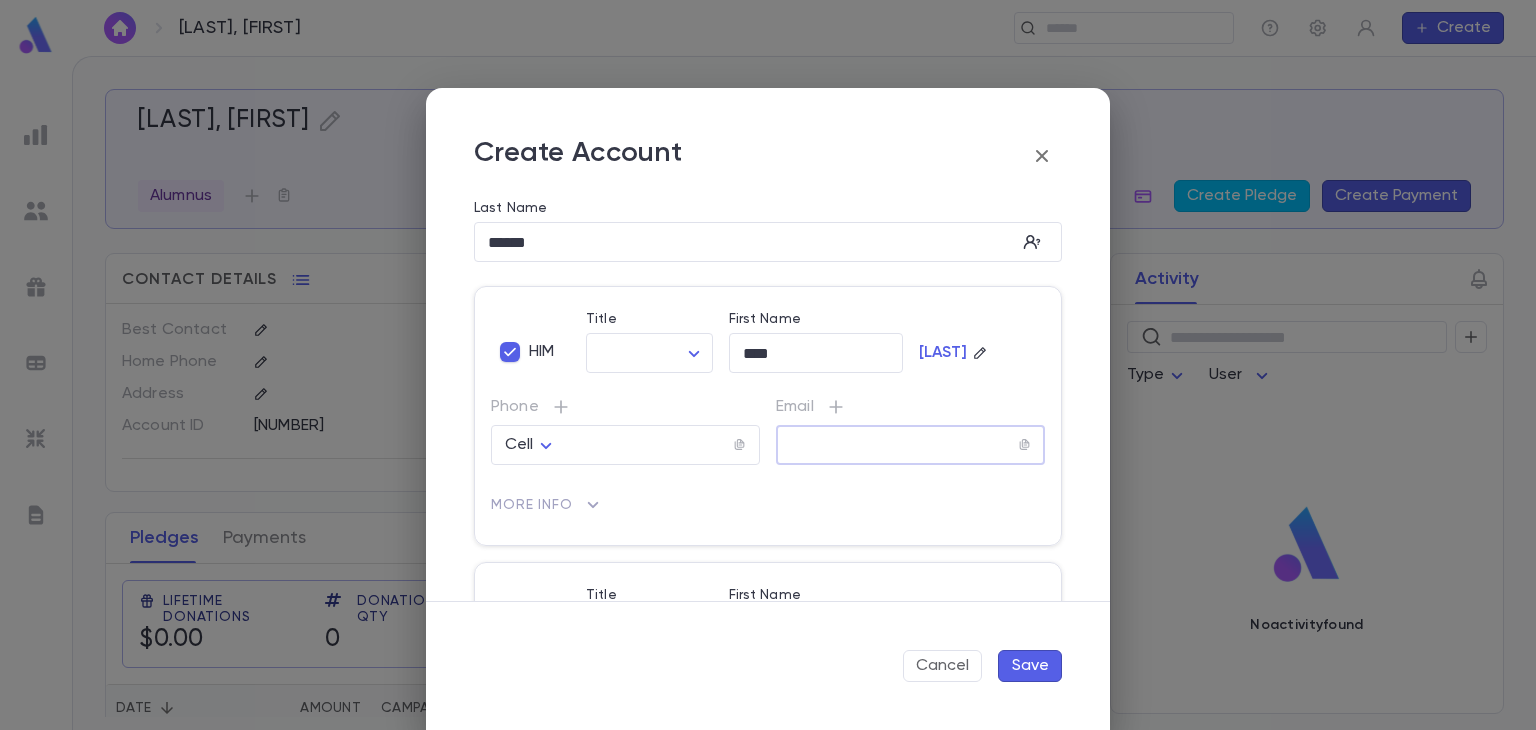 paste on "**********" 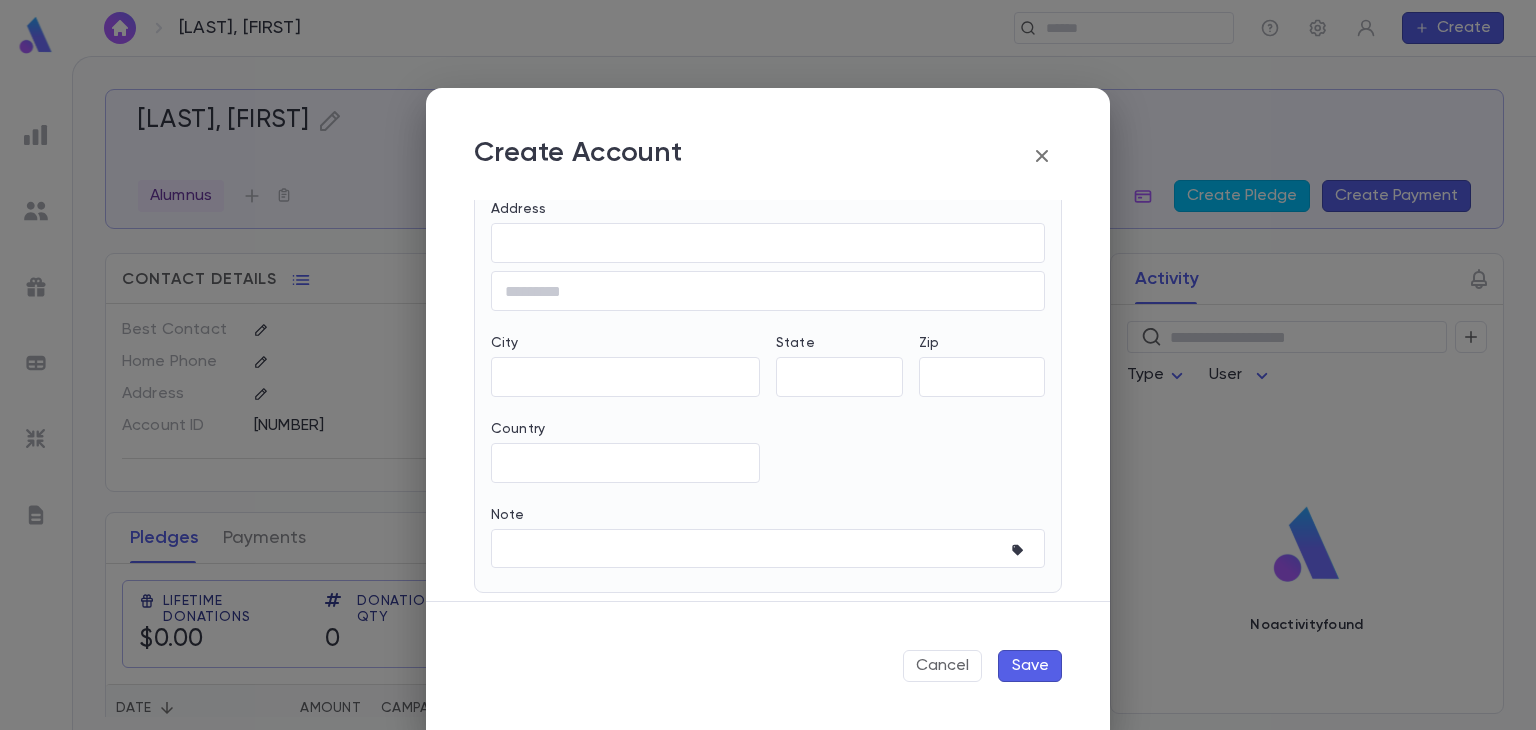scroll, scrollTop: 658, scrollLeft: 0, axis: vertical 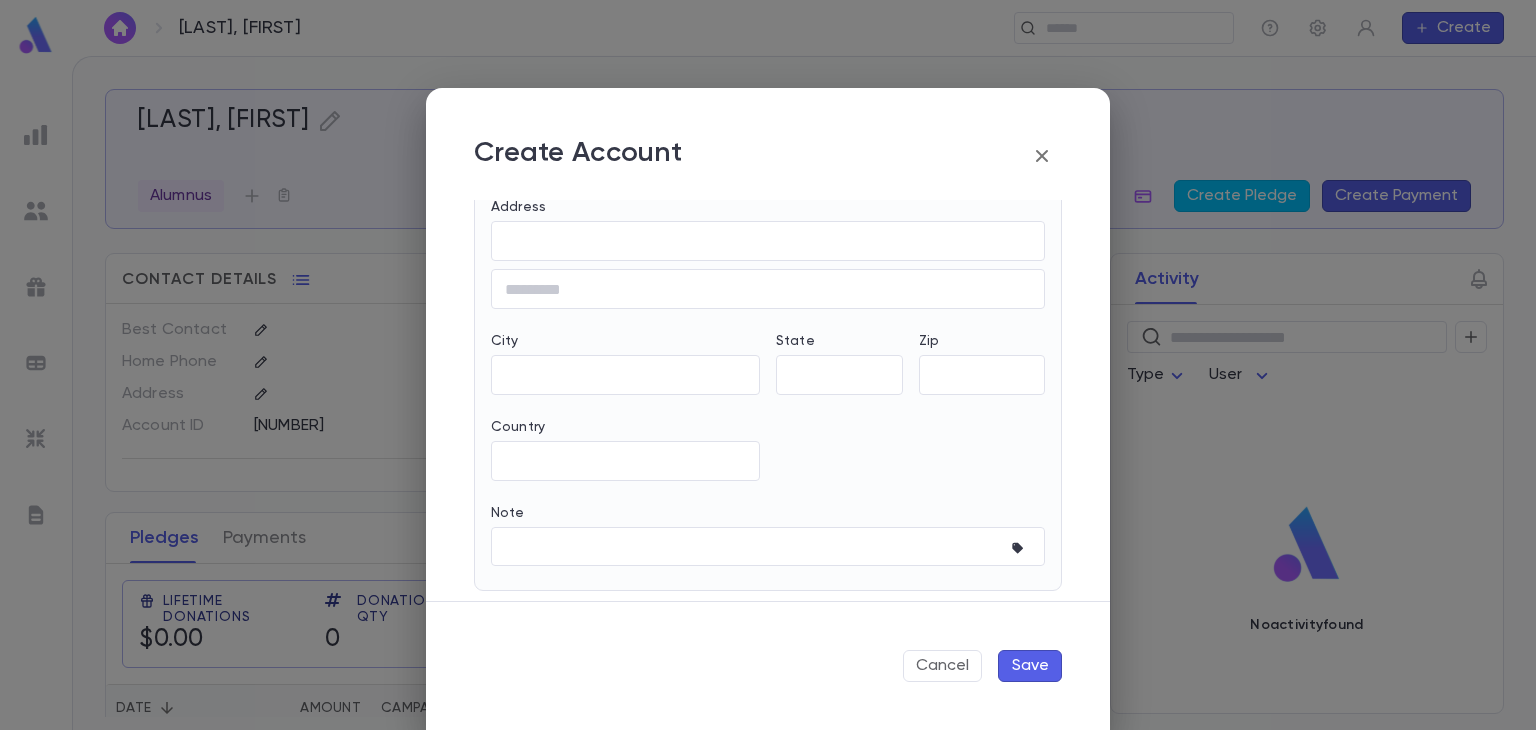type on "**********" 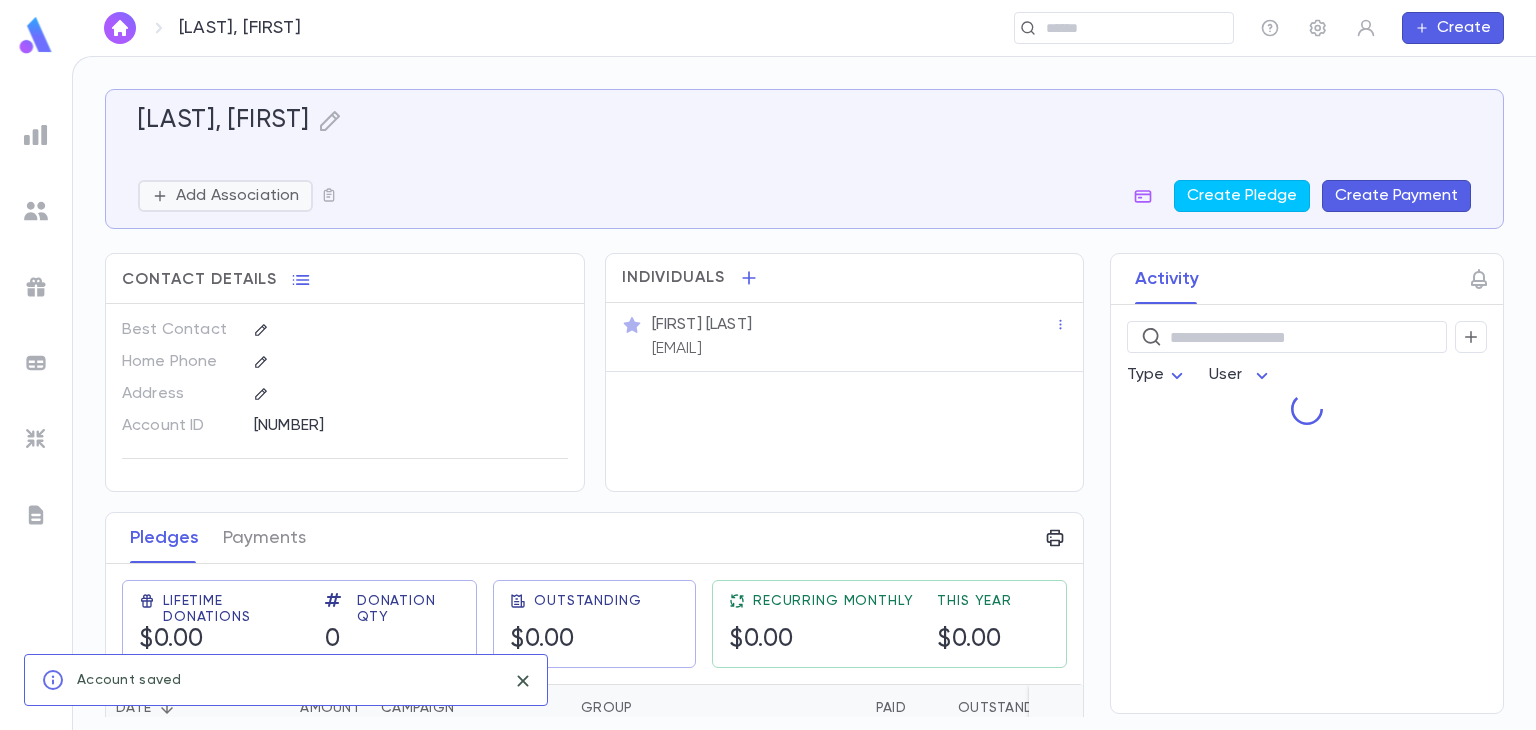 click on "Add Association" at bounding box center [237, 196] 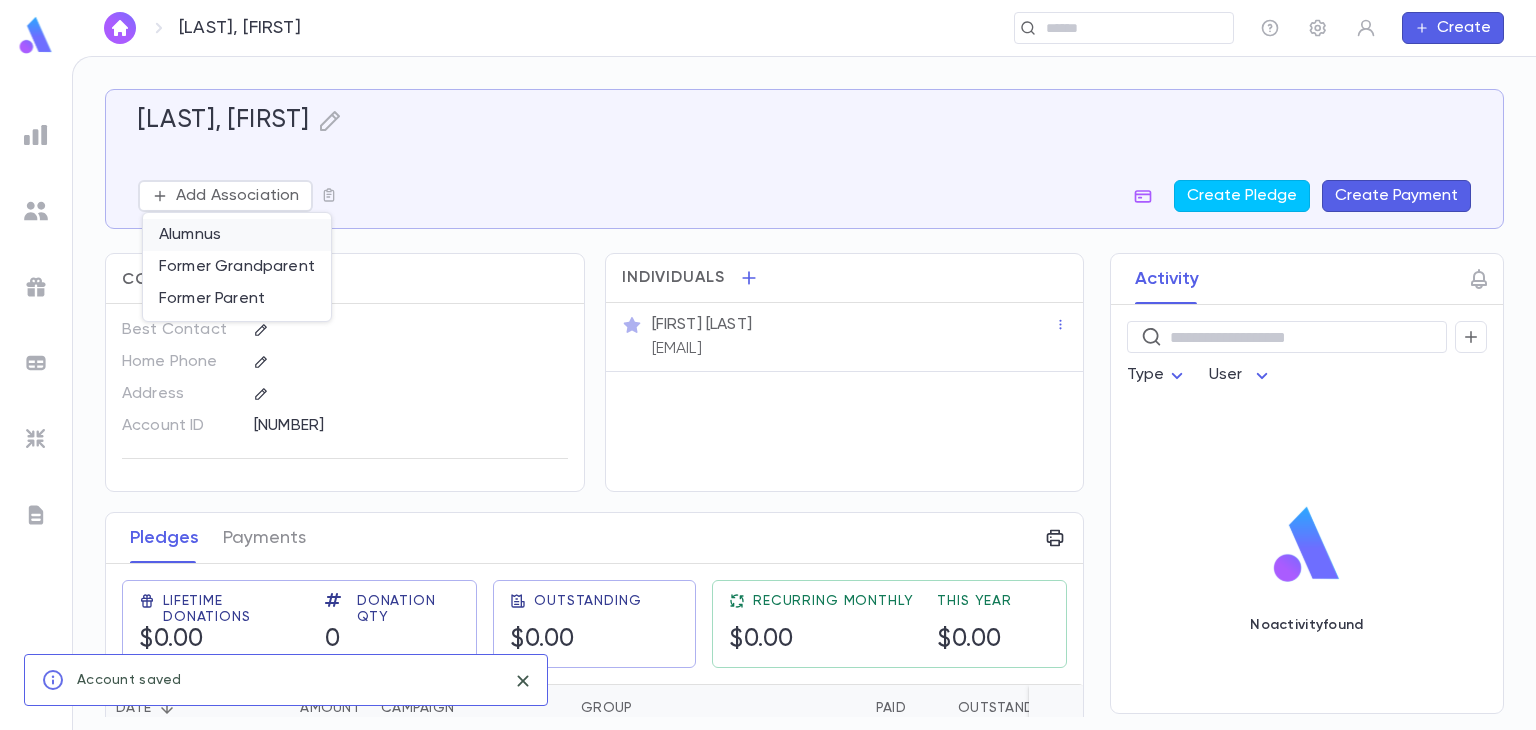 click on "Alumnus" at bounding box center (237, 235) 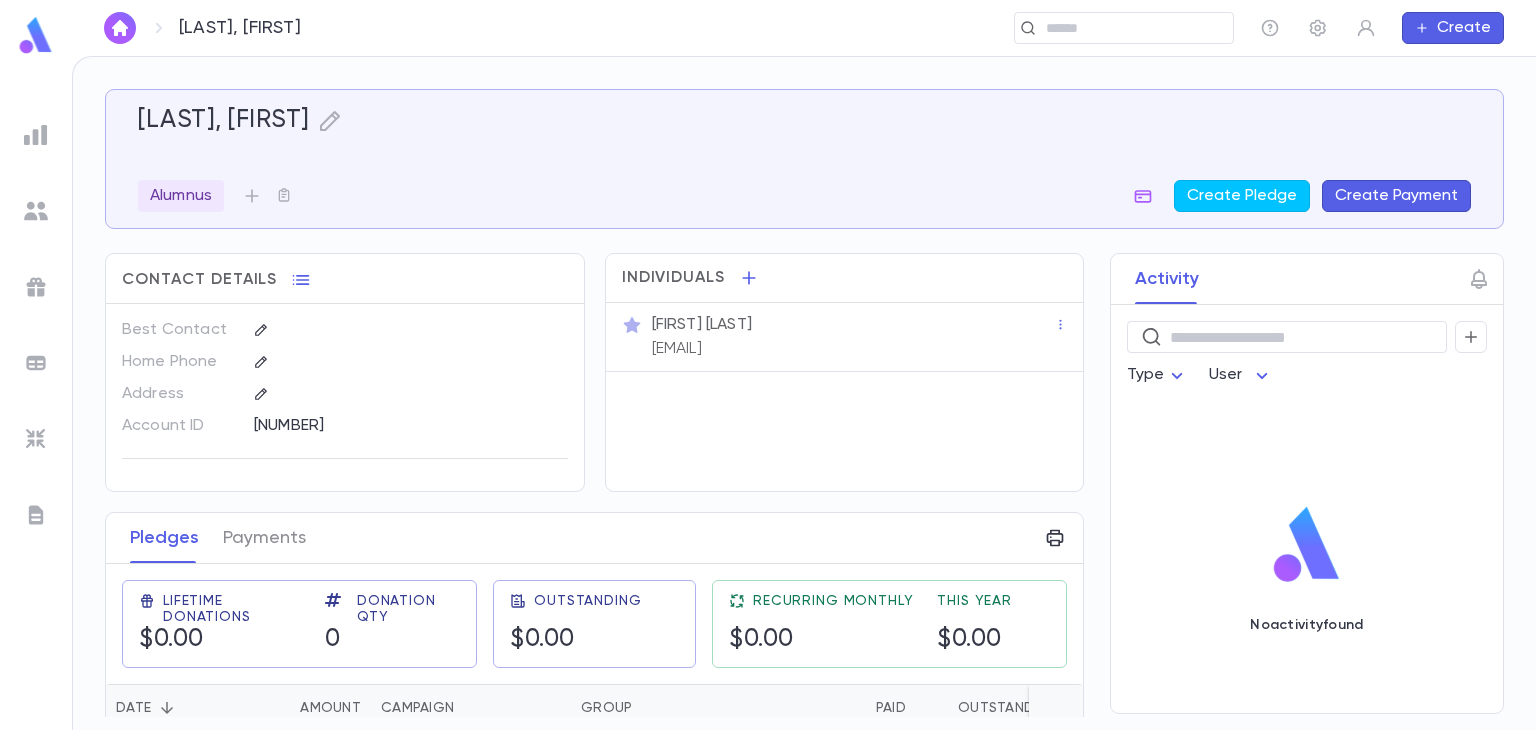 click on "Create" at bounding box center (1453, 28) 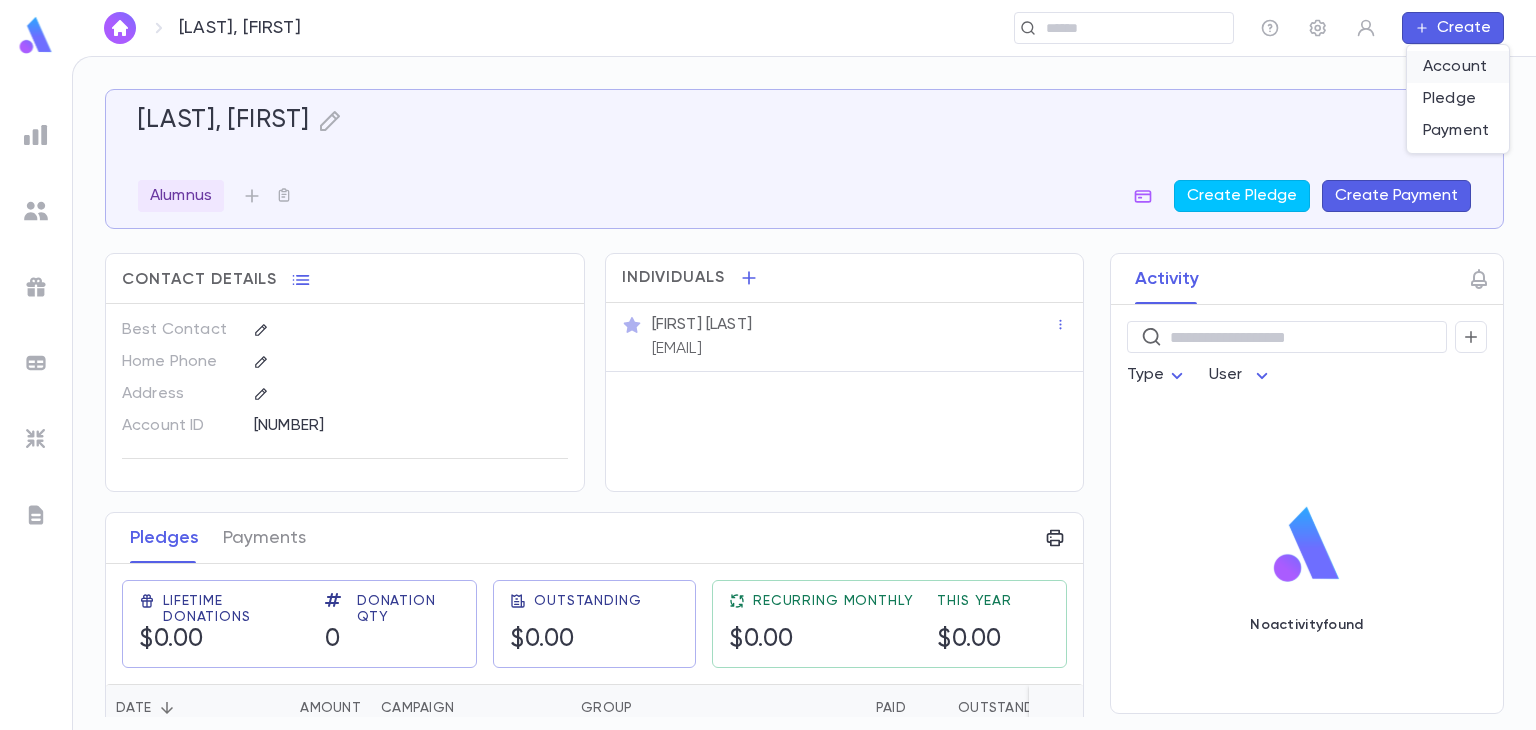 click on "Account" at bounding box center [1458, 67] 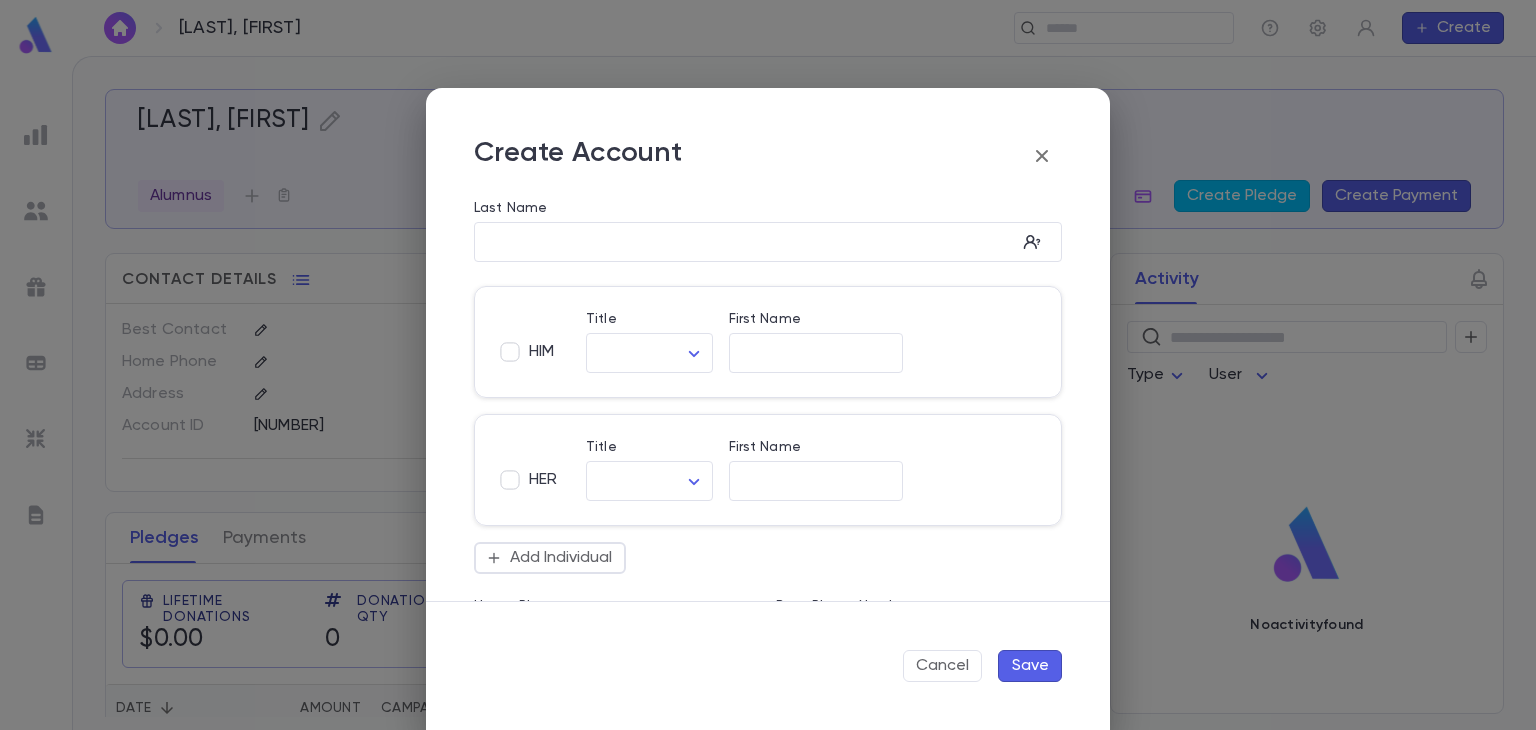 click on "HIM Title ​ ​ First Name ​ HER Title ​ ​ First Name ​ Add Individual" at bounding box center (752, 410) 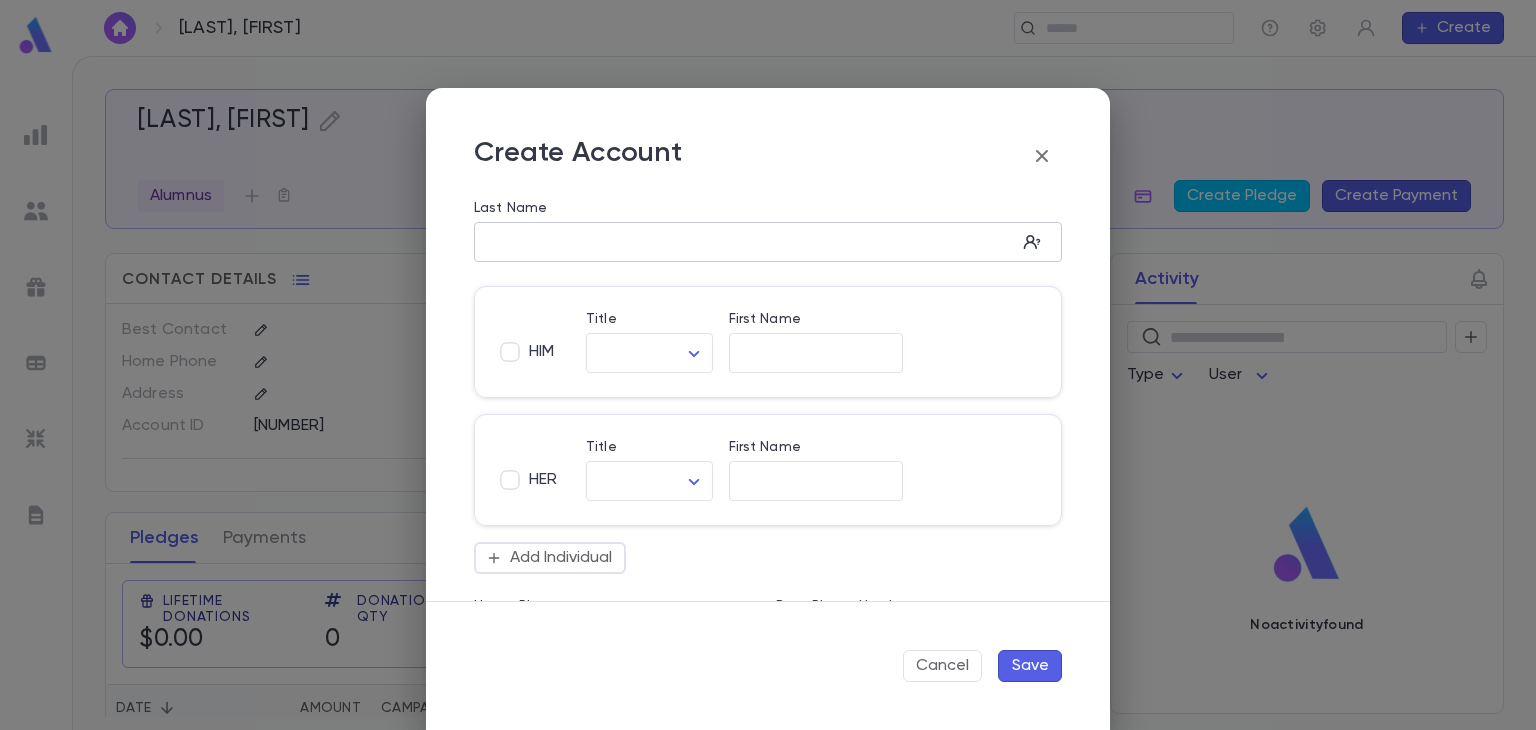 click on "​" at bounding box center (768, 242) 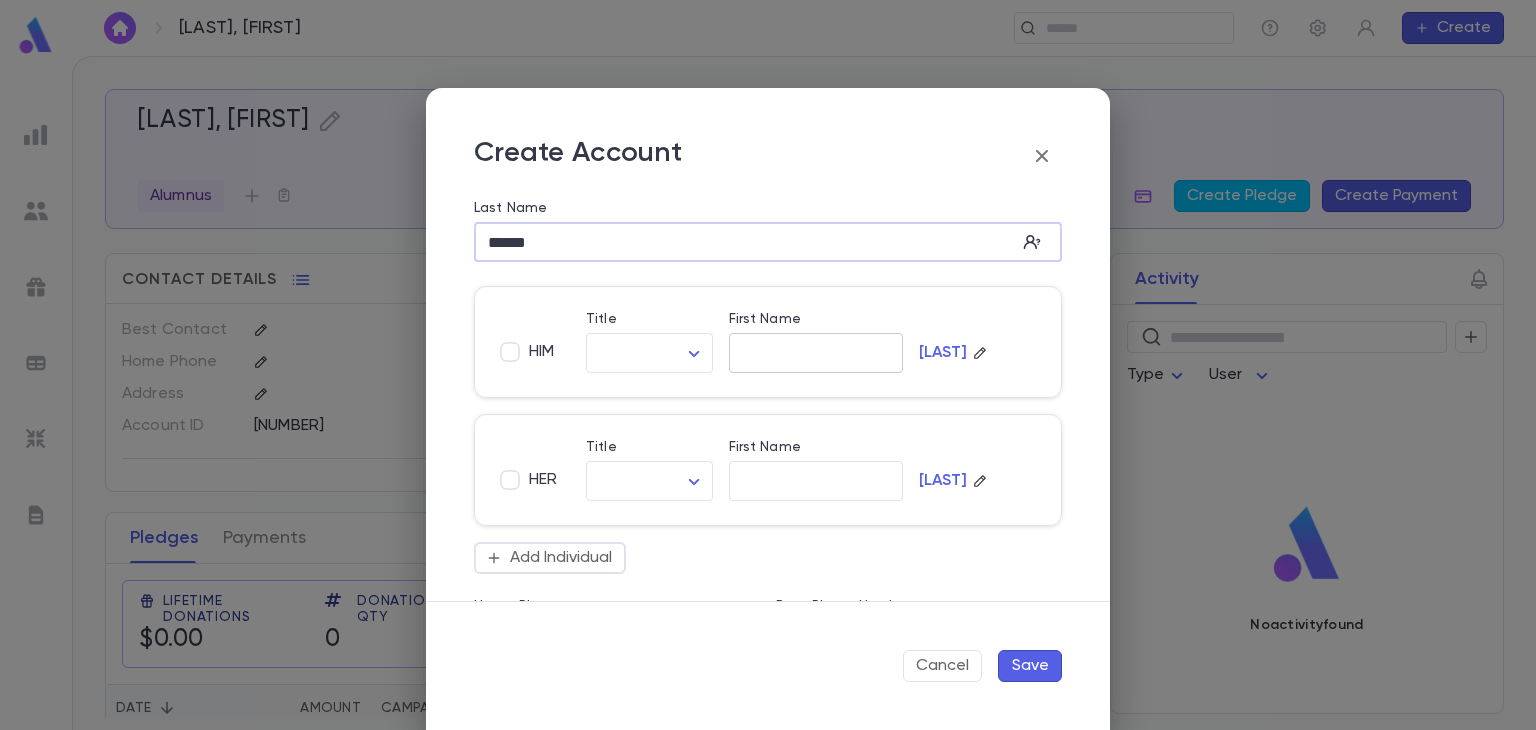 type on "******" 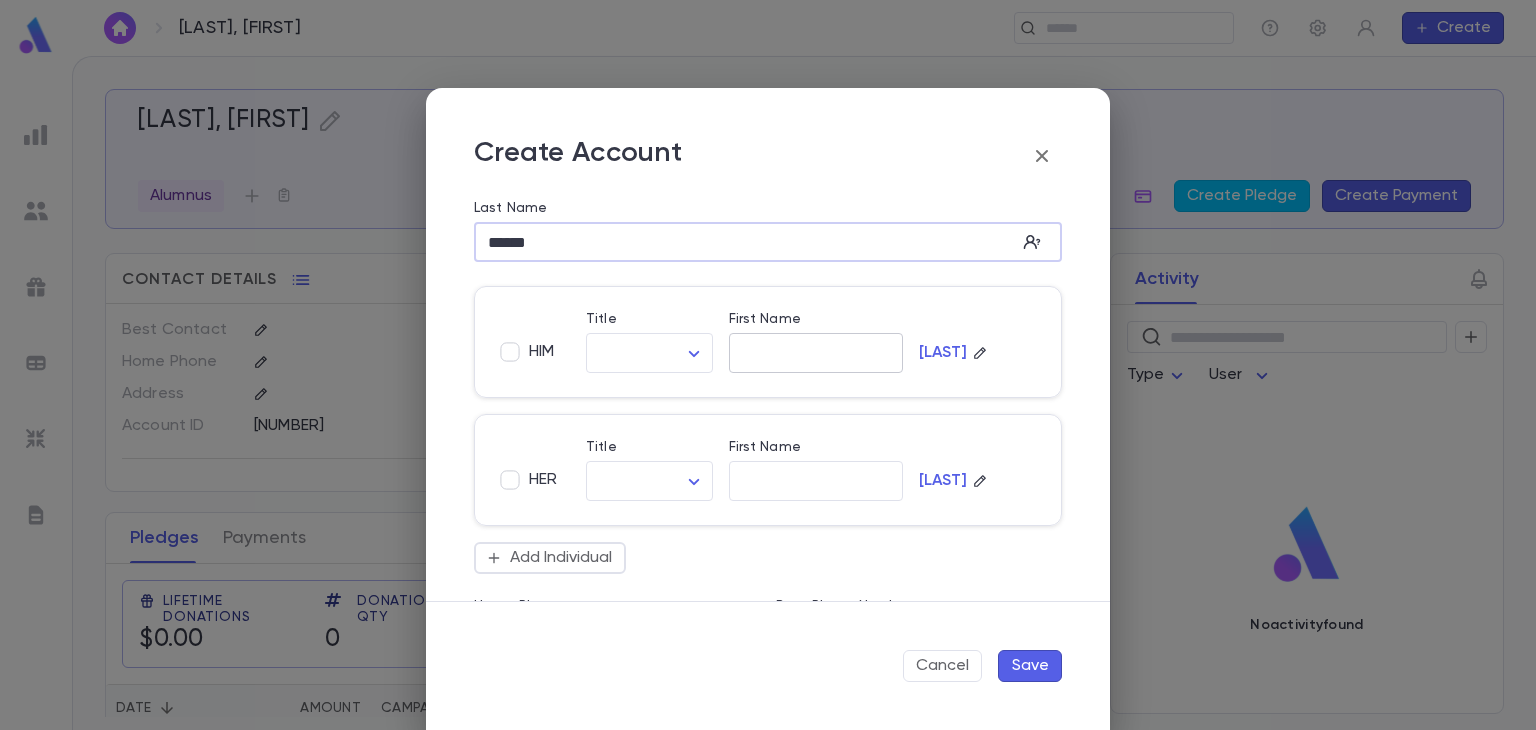 click on "First Name" at bounding box center (816, 353) 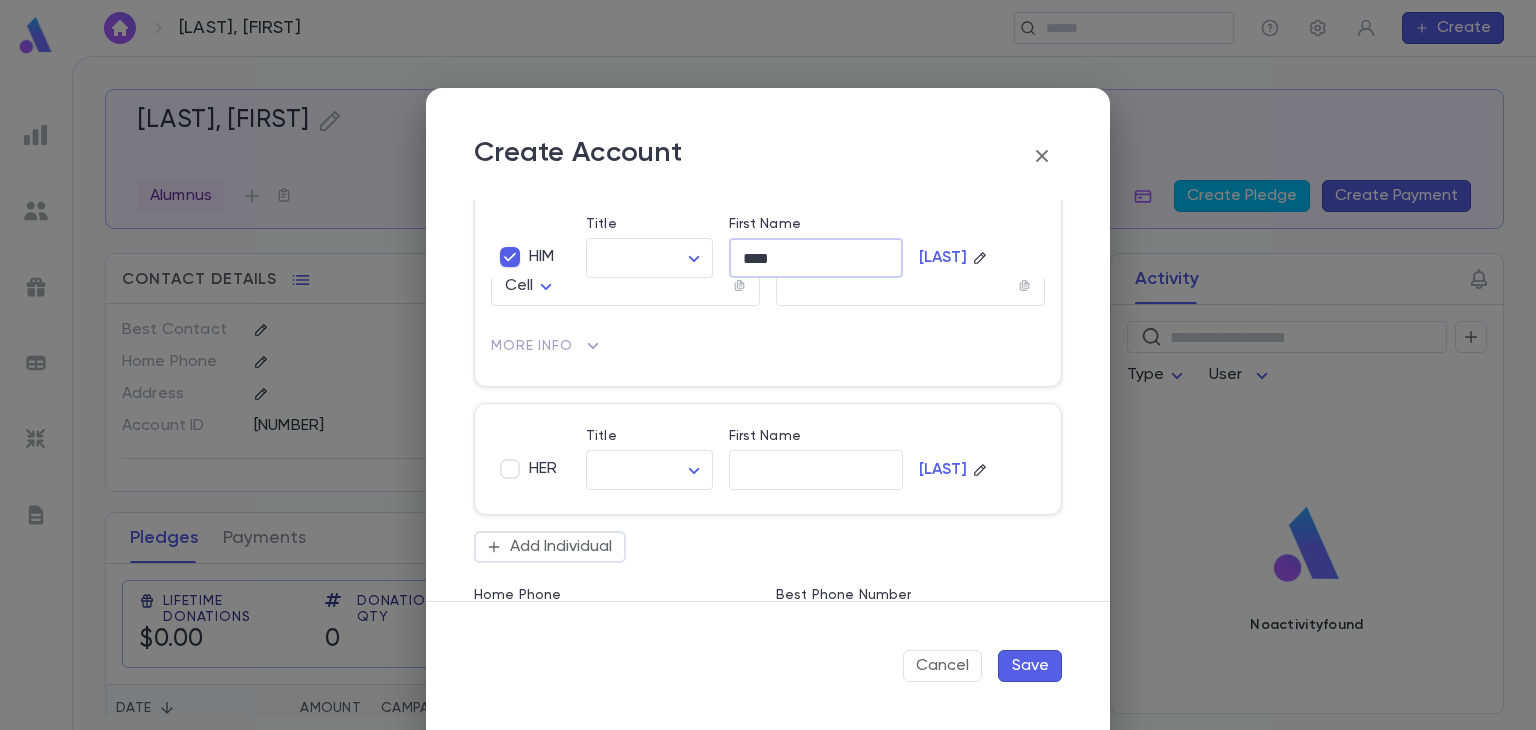 scroll, scrollTop: 163, scrollLeft: 0, axis: vertical 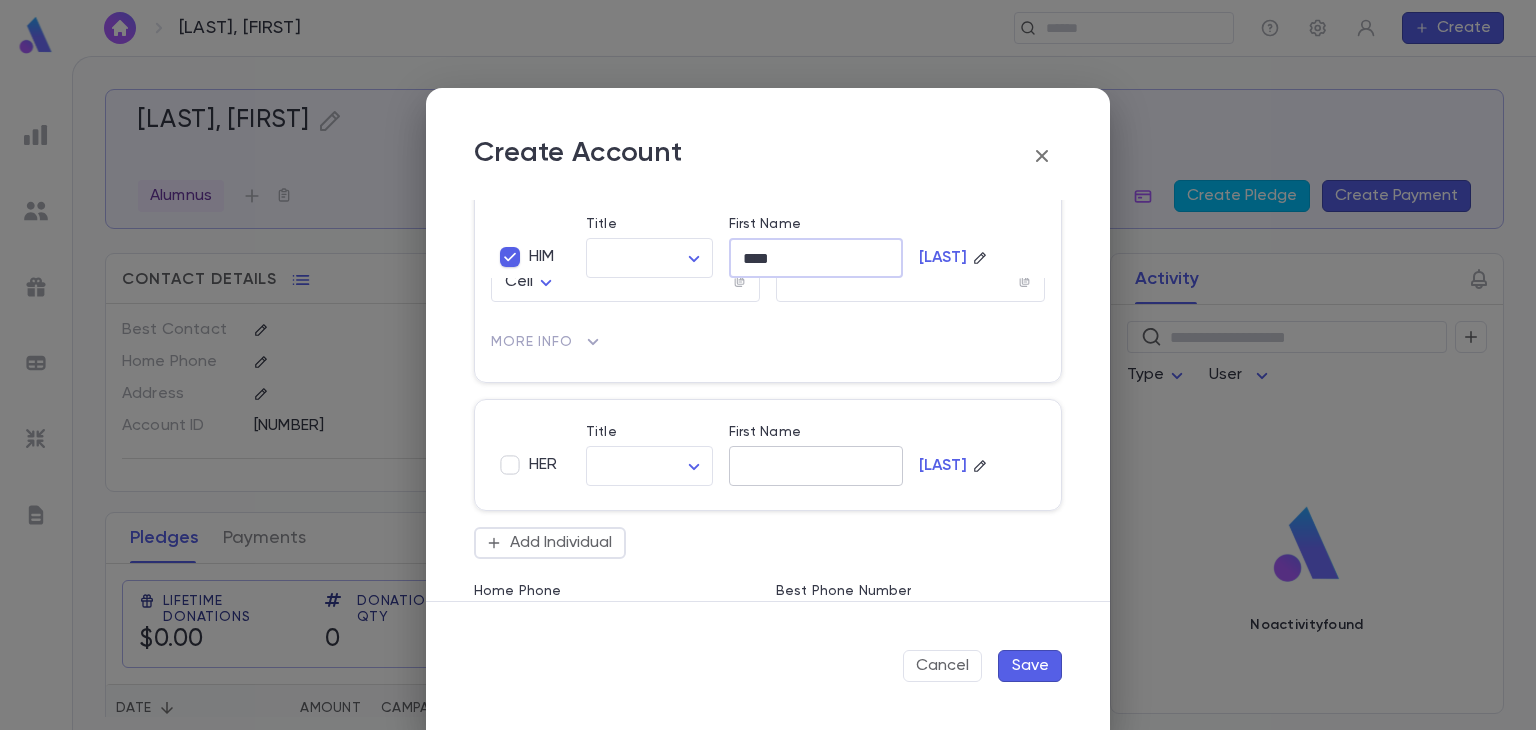 type on "****" 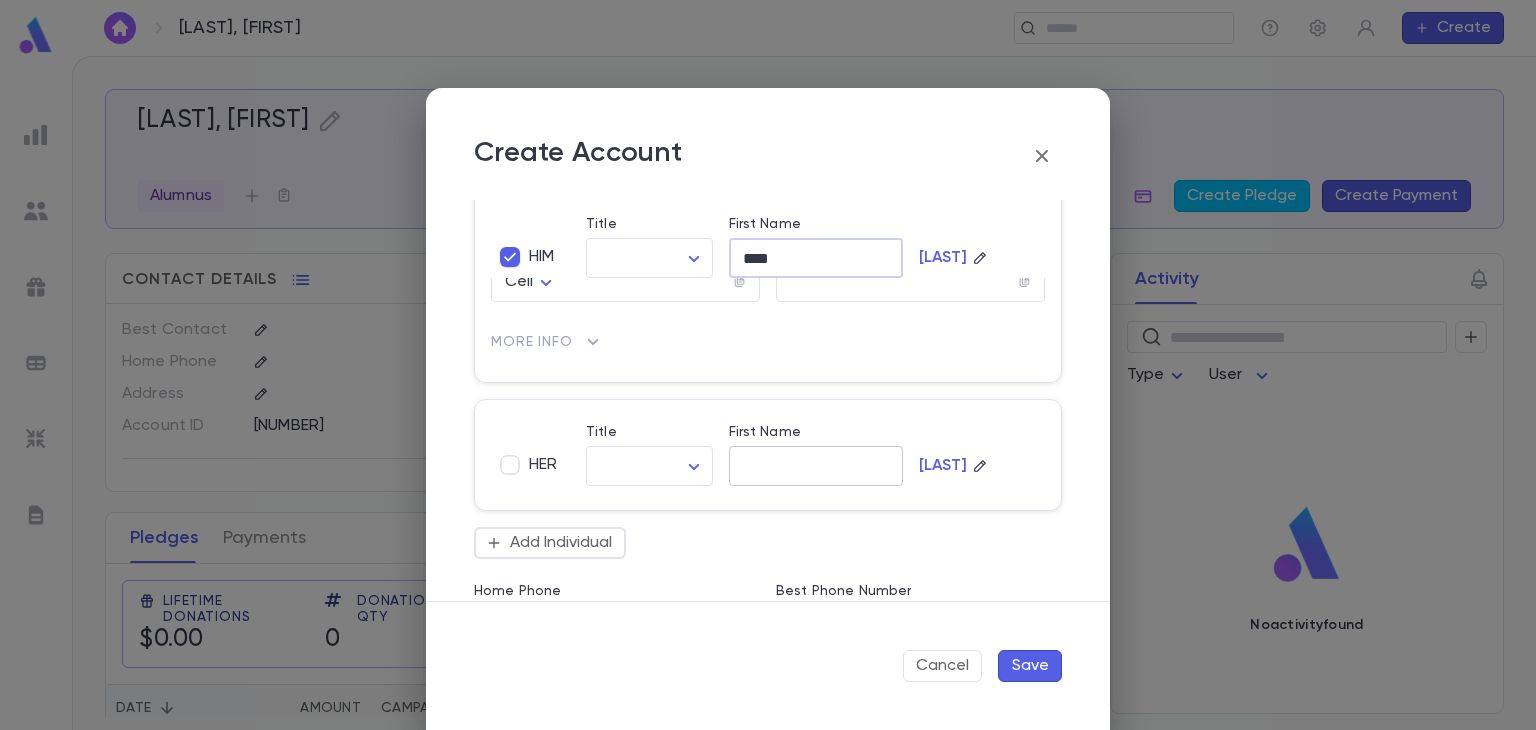 click on "First Name" at bounding box center (816, 466) 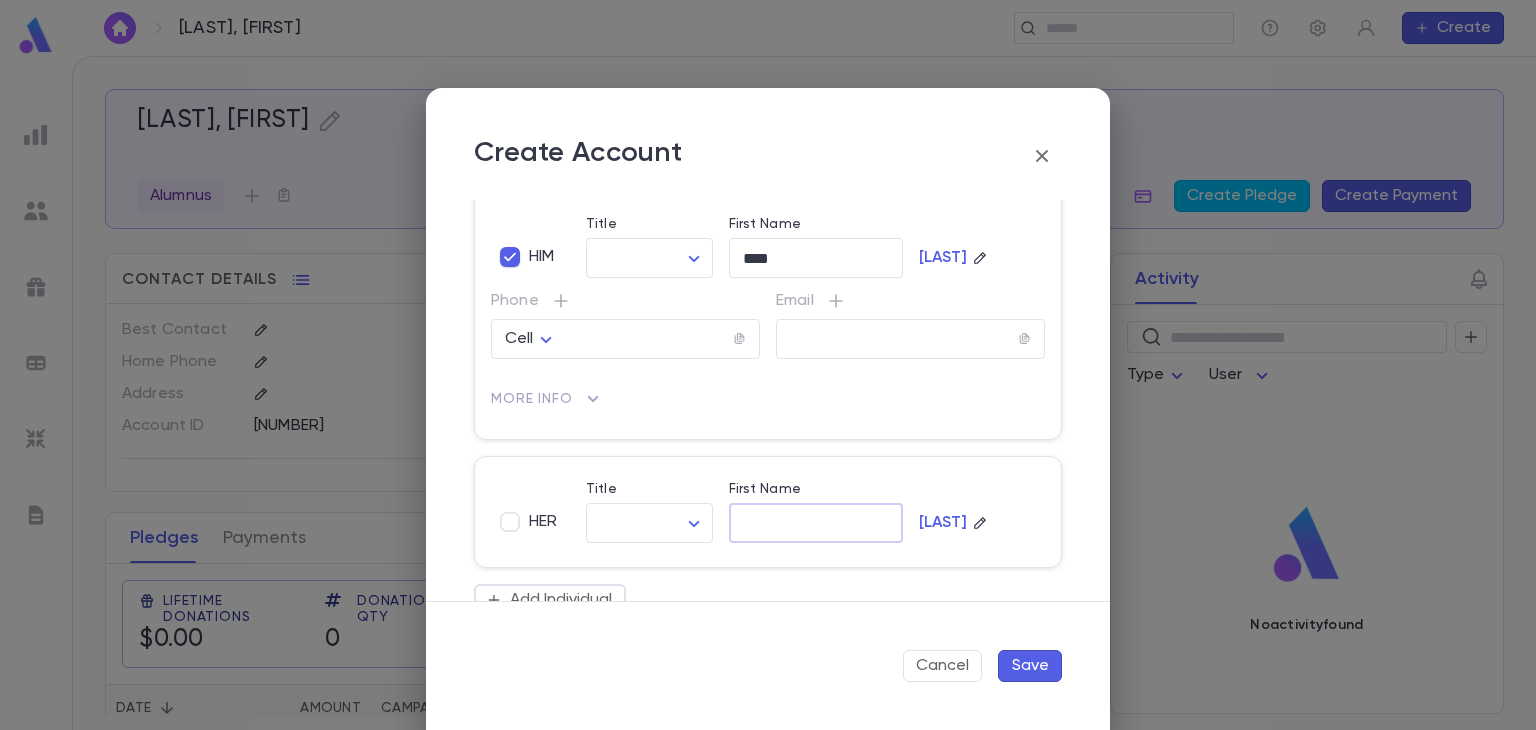 scroll, scrollTop: 104, scrollLeft: 0, axis: vertical 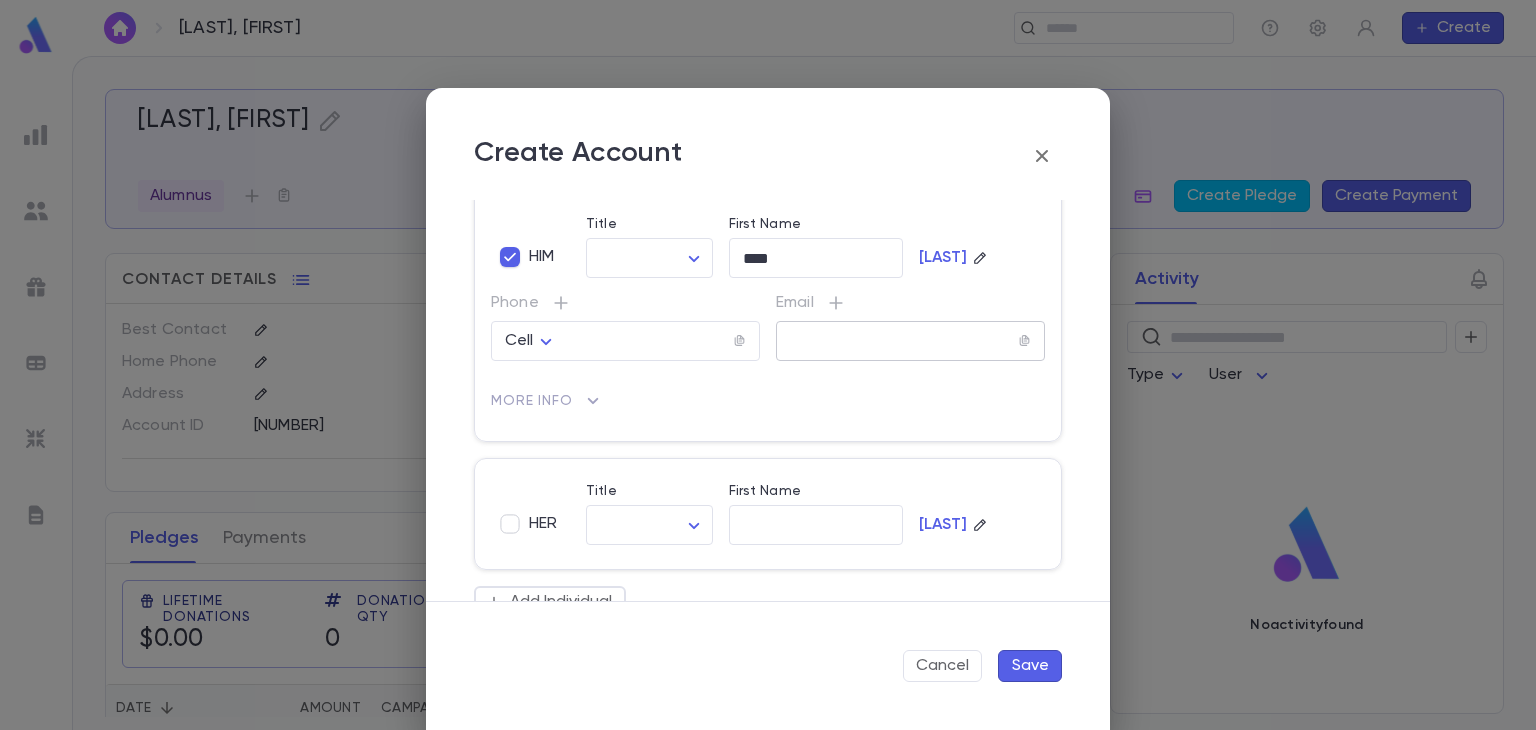 click on "​" at bounding box center (910, 341) 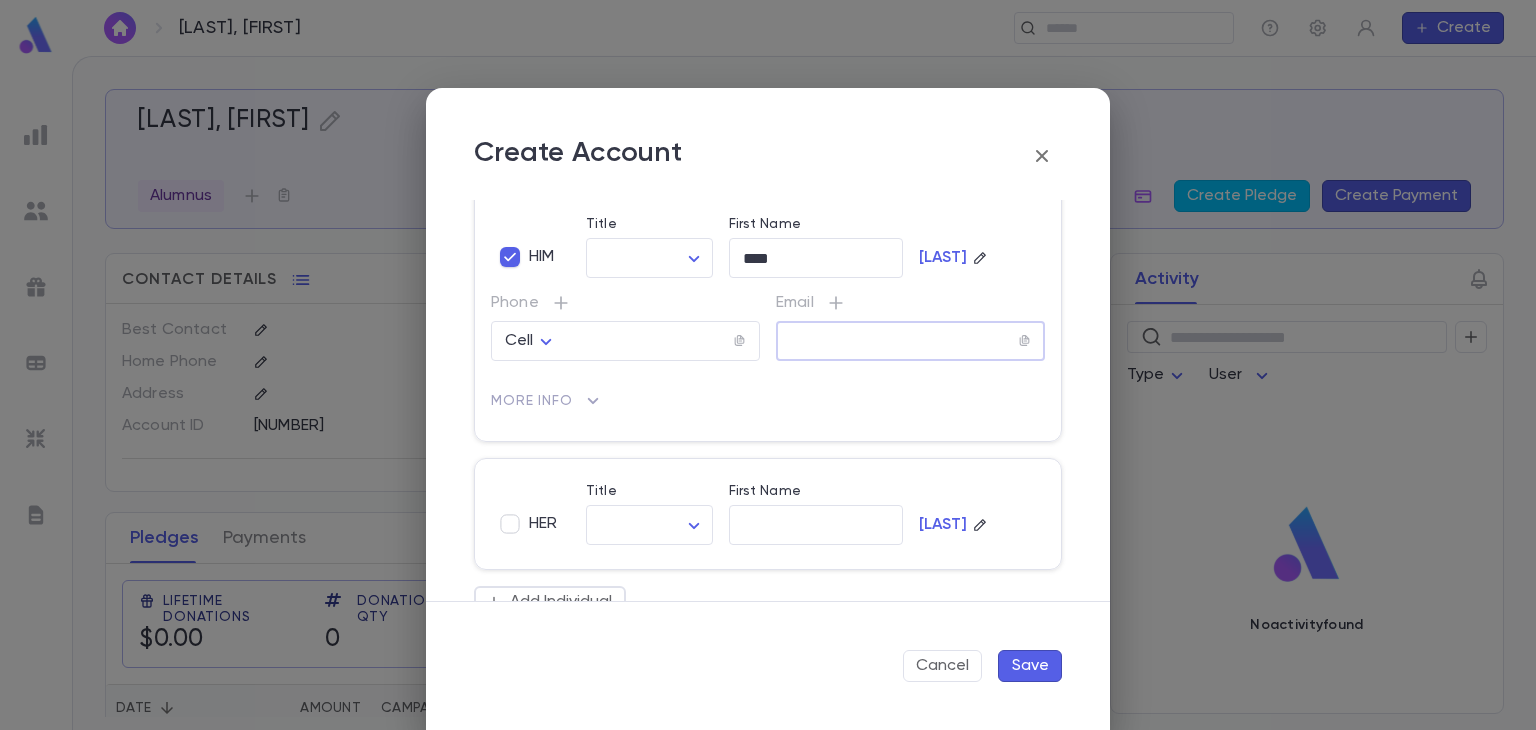 paste on "**********" 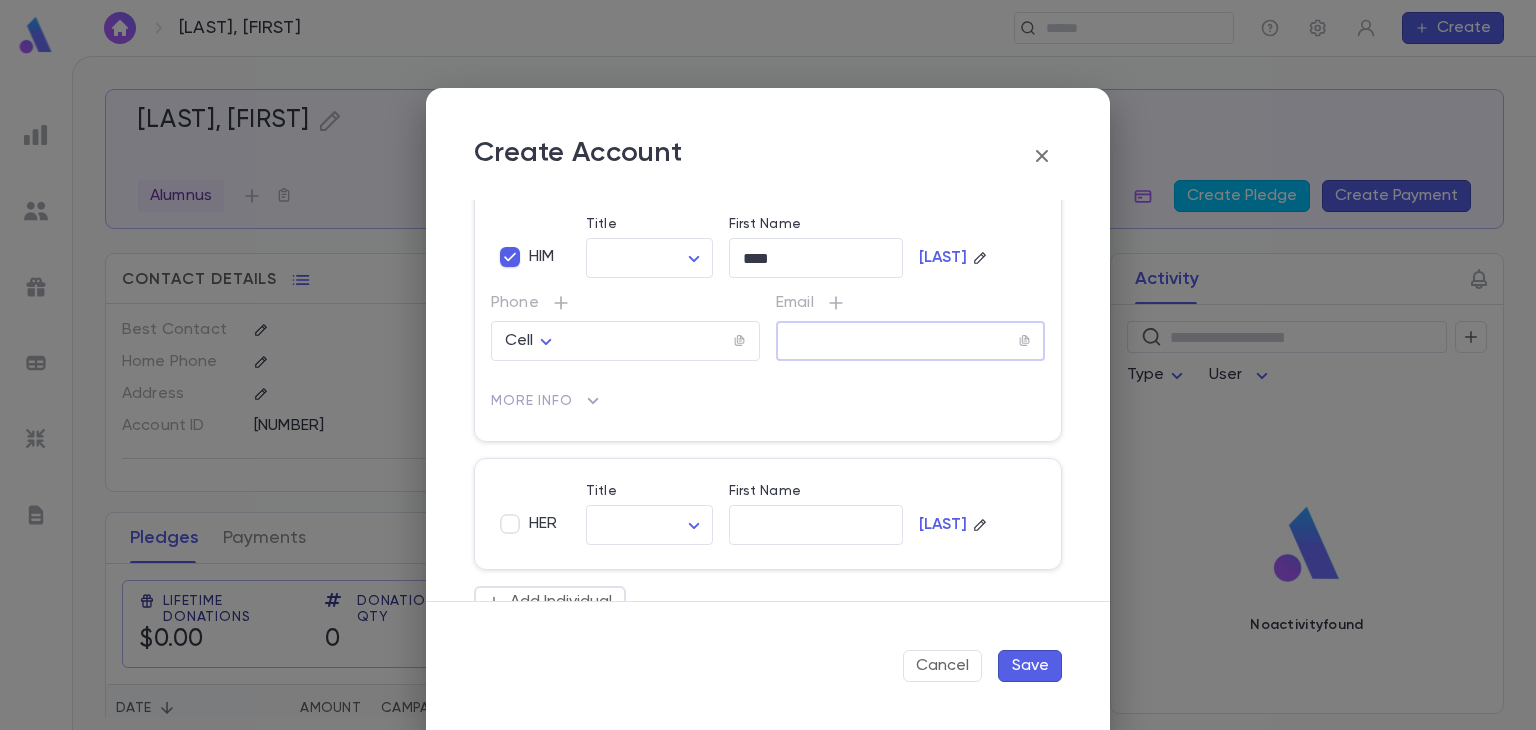 paste on "**********" 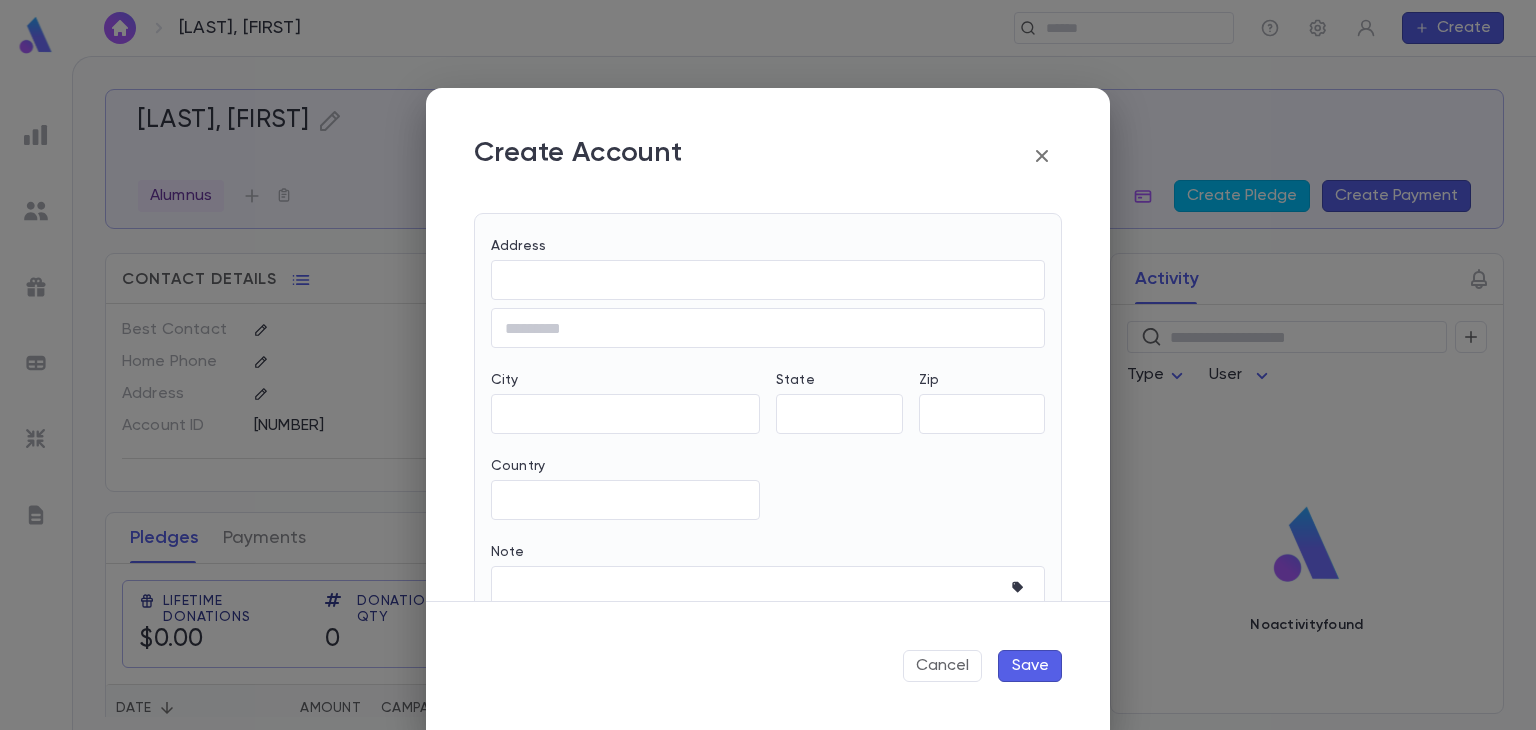 scroll, scrollTop: 639, scrollLeft: 0, axis: vertical 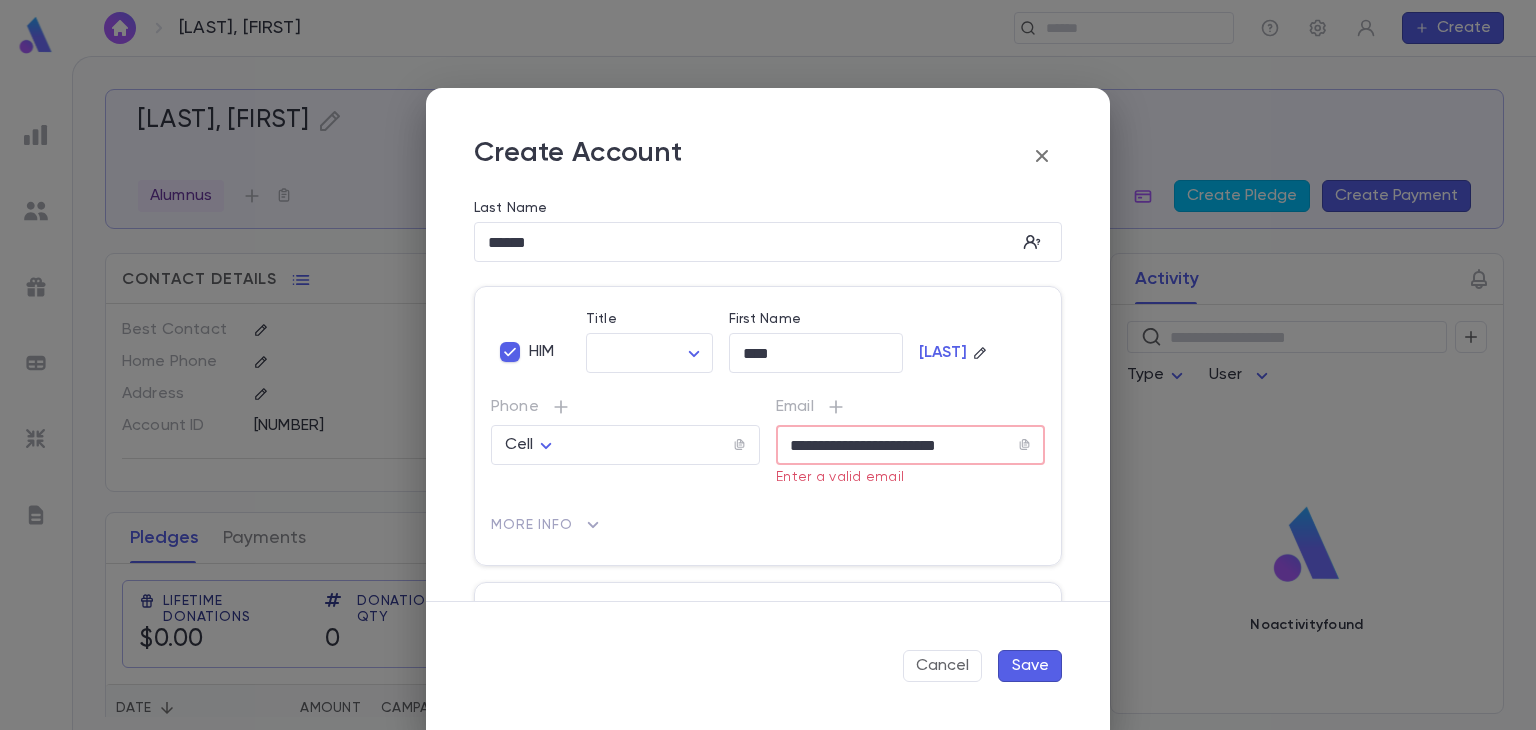 click on "**********" at bounding box center (910, 445) 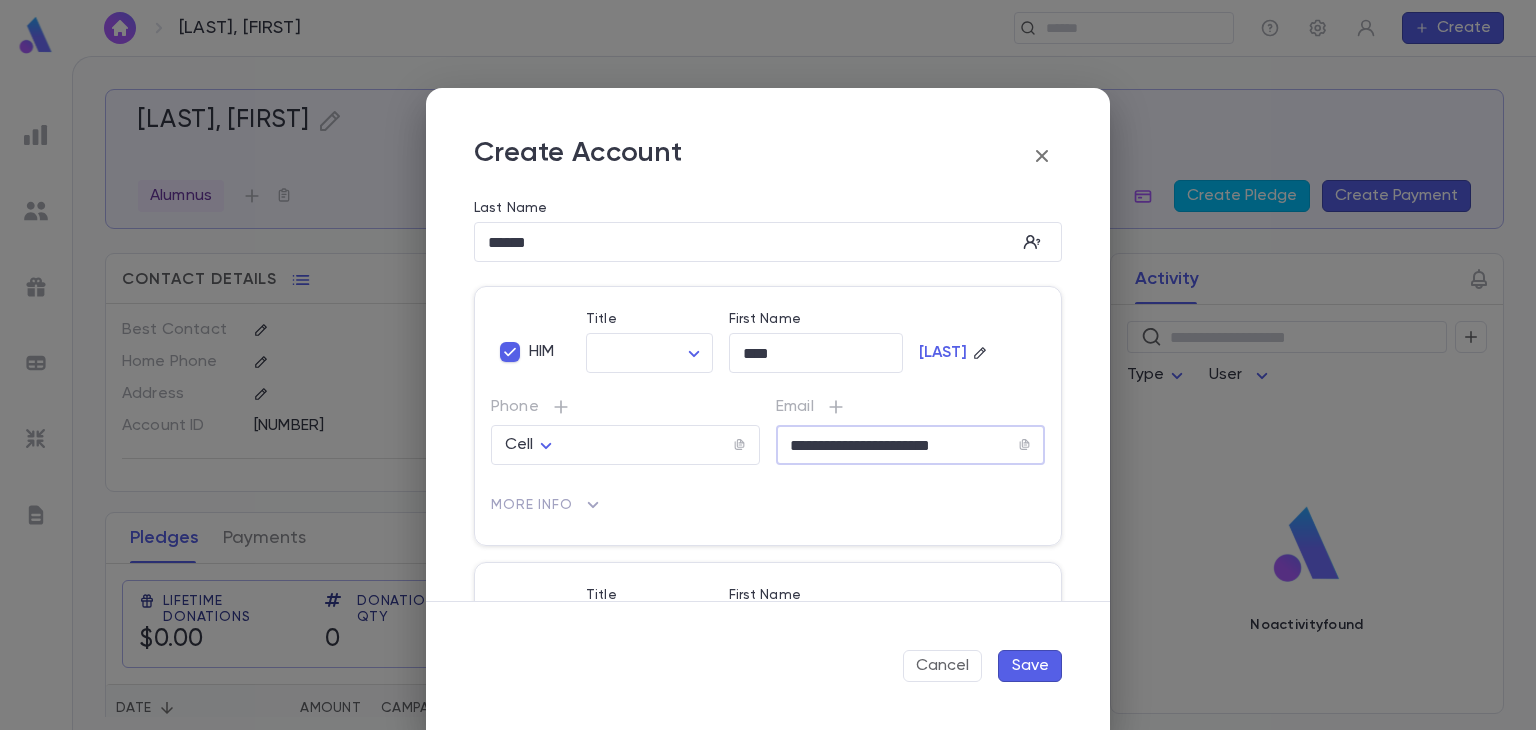 type on "**********" 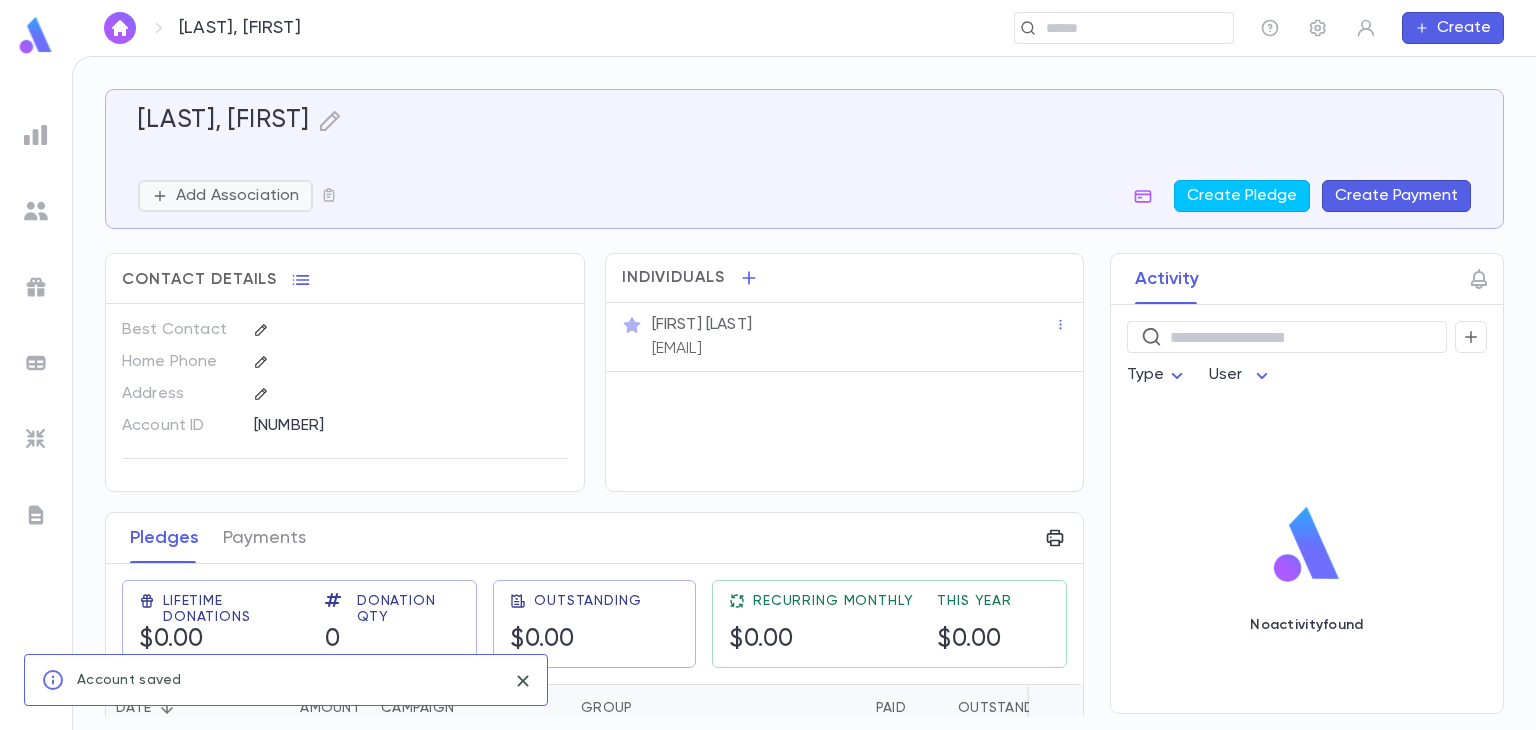 click on "Add Association" at bounding box center (237, 196) 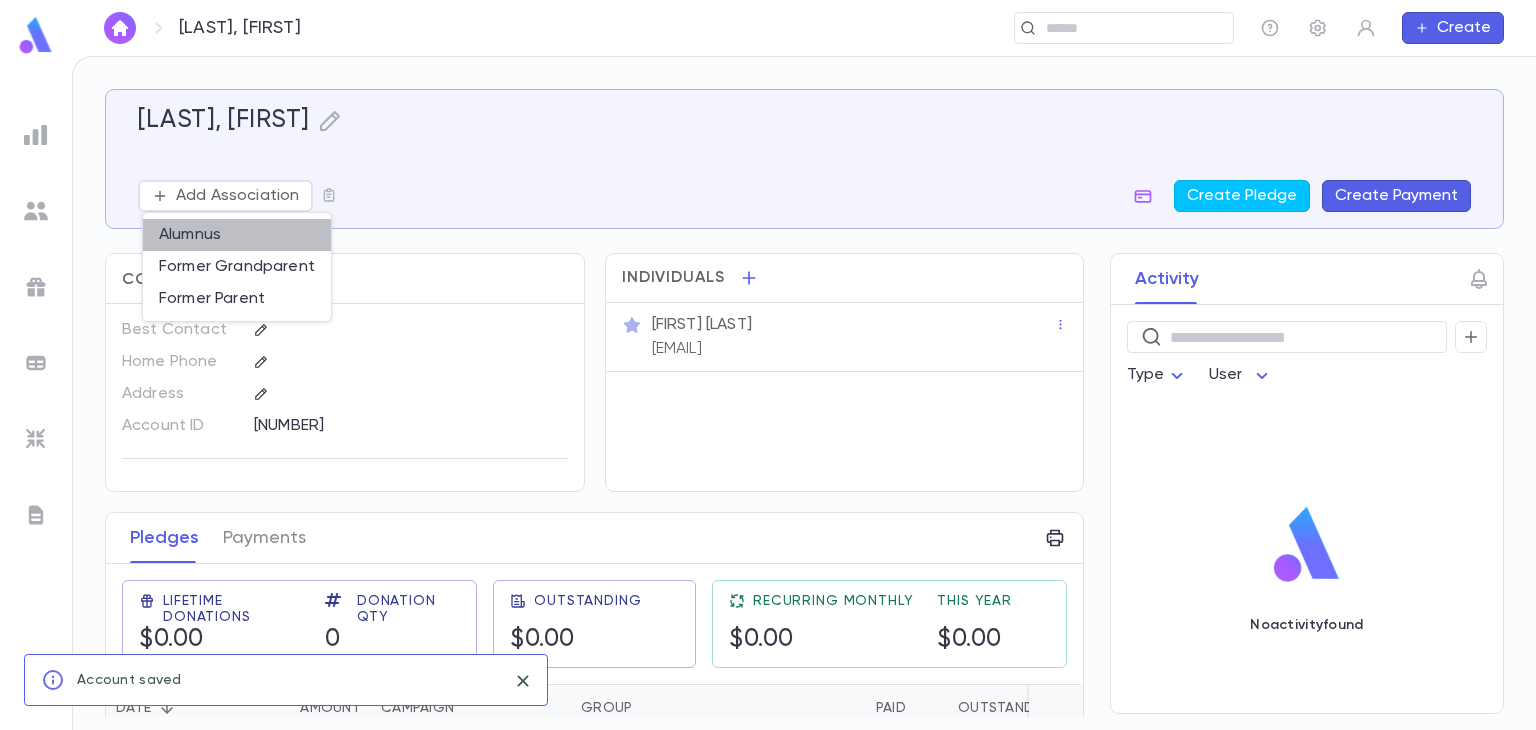 click on "Alumnus" at bounding box center [237, 235] 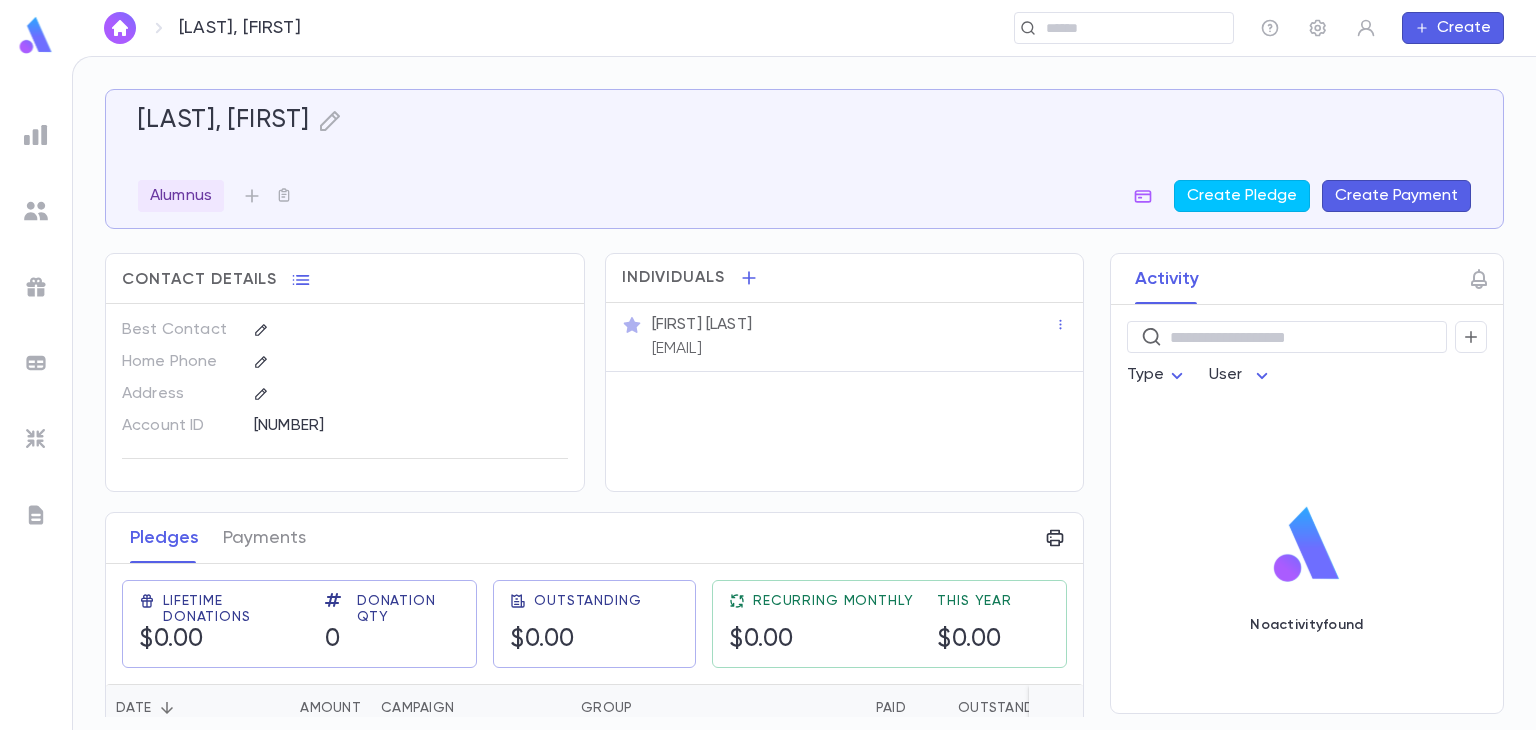 click on "Create" at bounding box center [1453, 28] 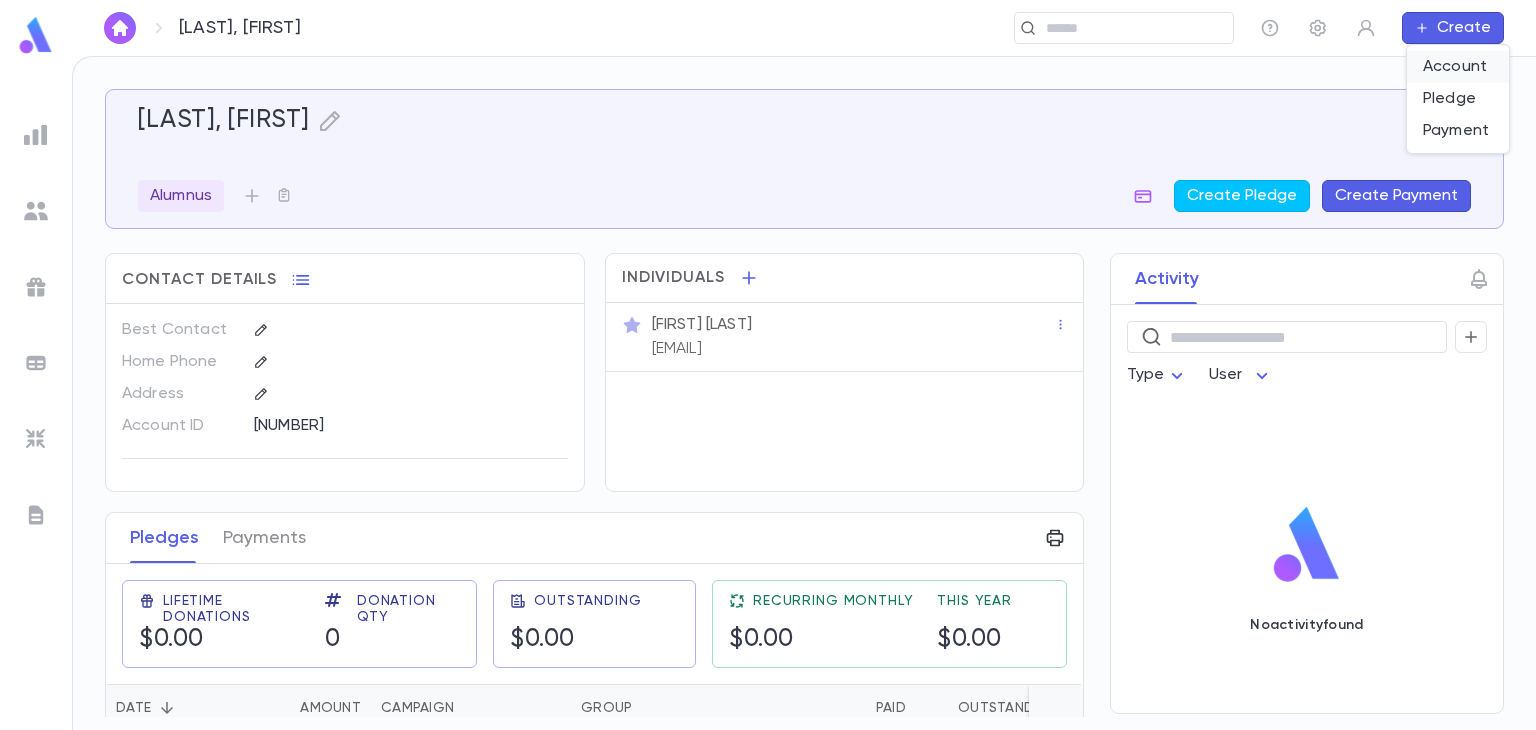 click on "Account" at bounding box center [1458, 67] 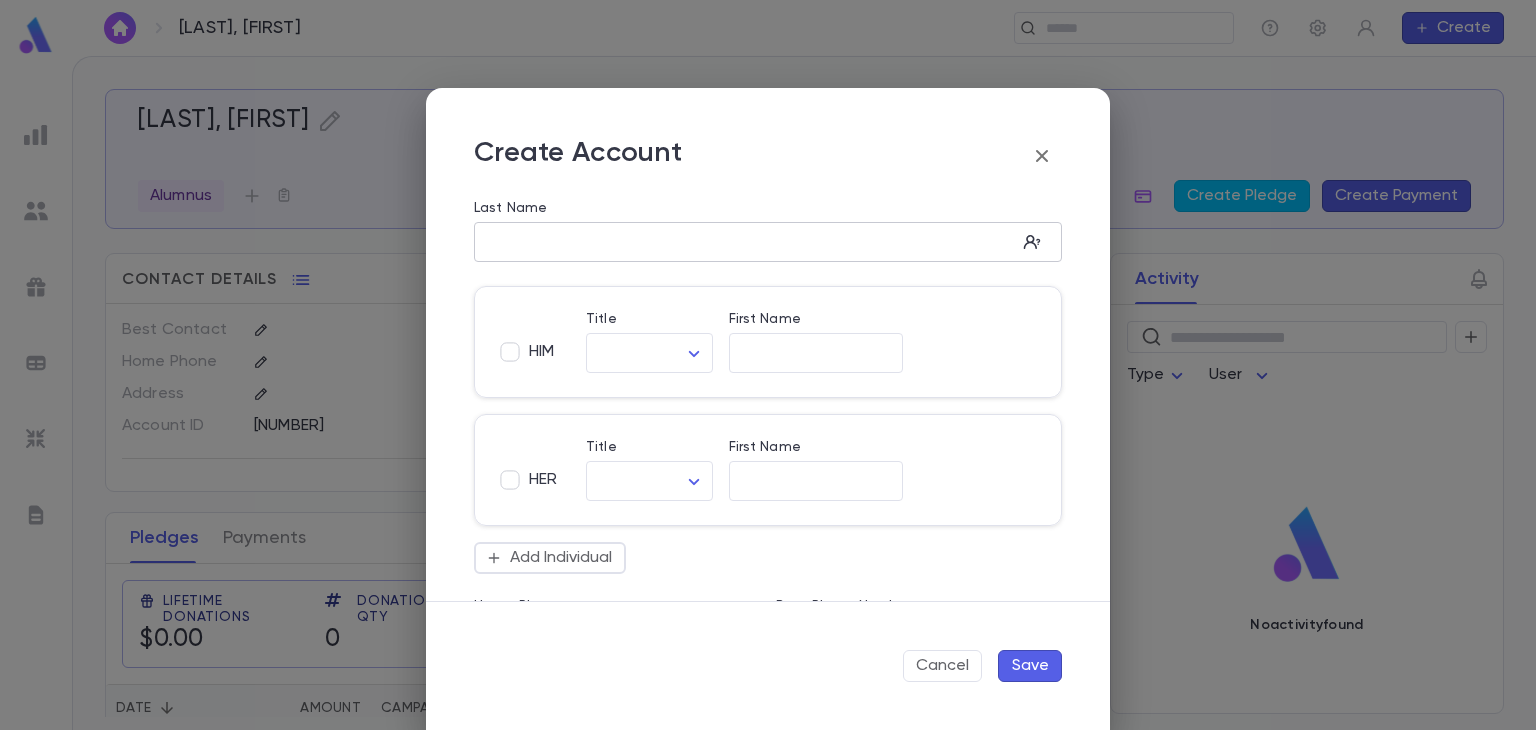click on "​" at bounding box center (768, 242) 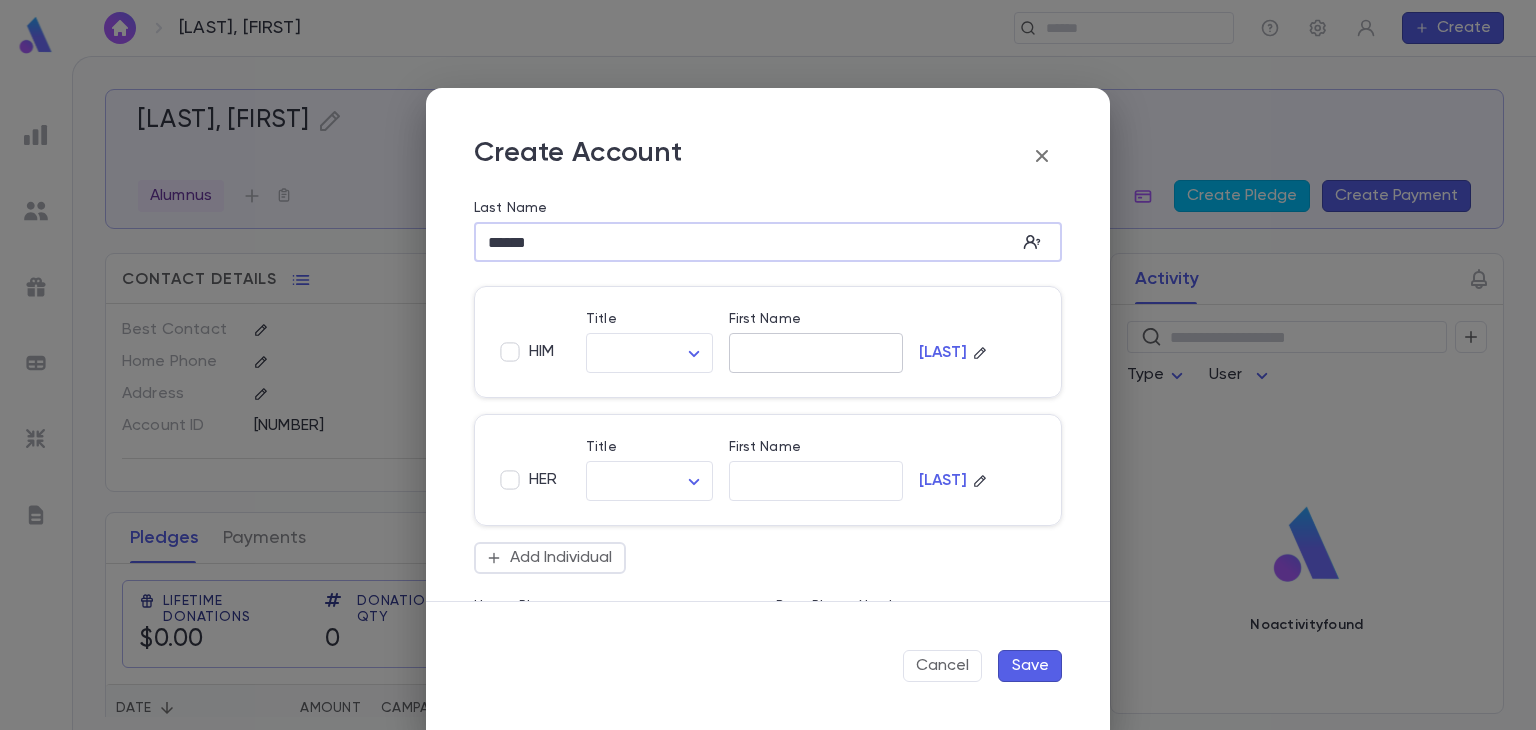 type on "******" 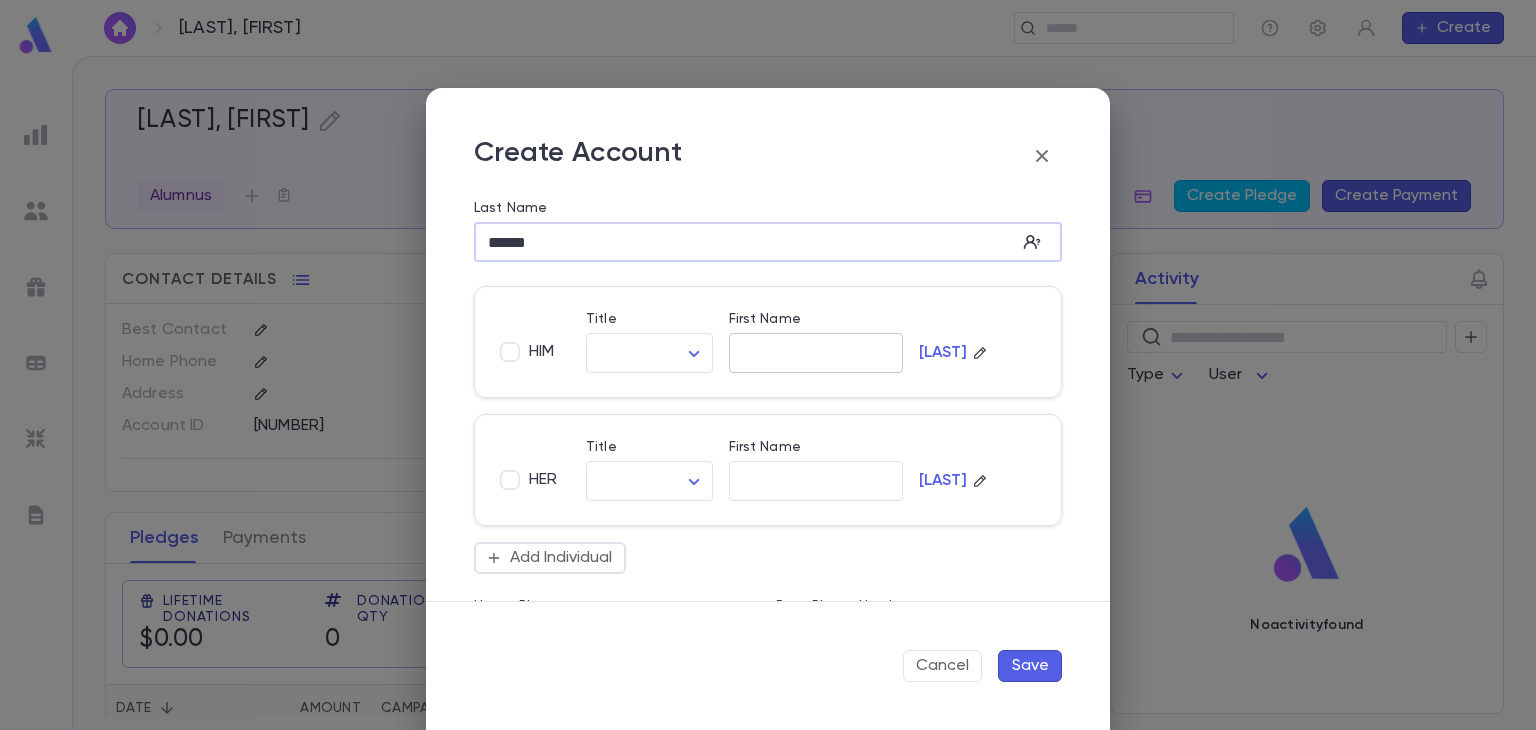 click on "First Name" at bounding box center [816, 353] 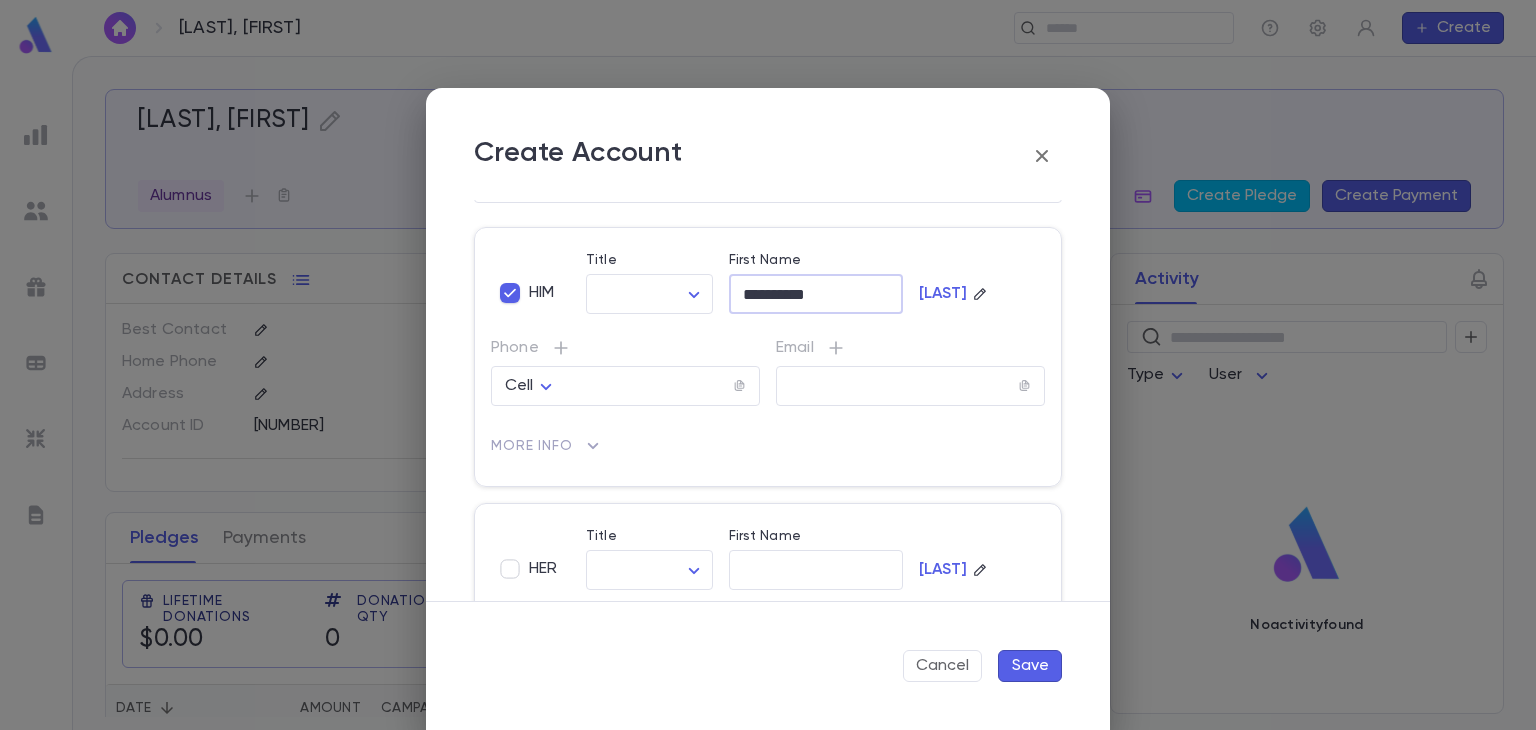 scroll, scrollTop: 60, scrollLeft: 0, axis: vertical 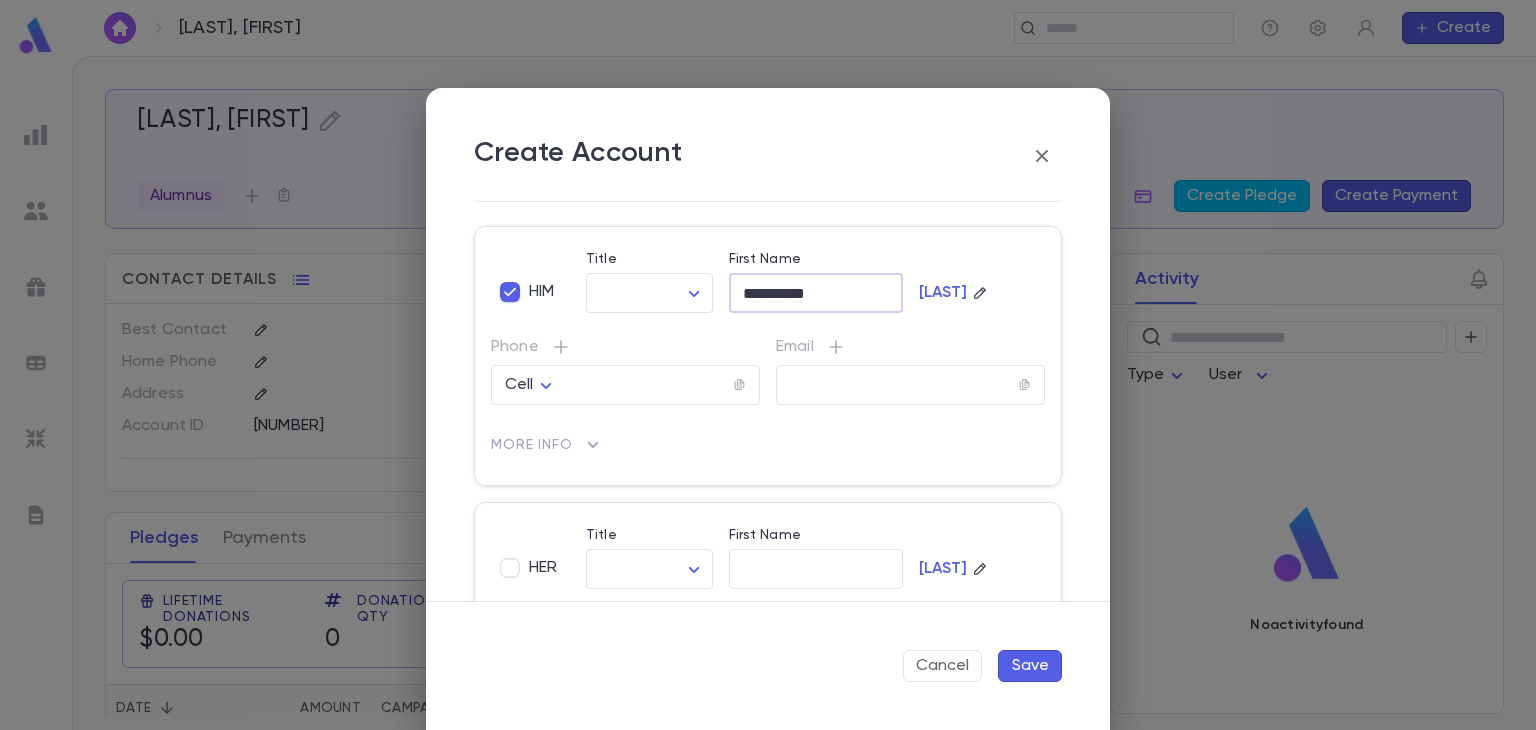 type on "**********" 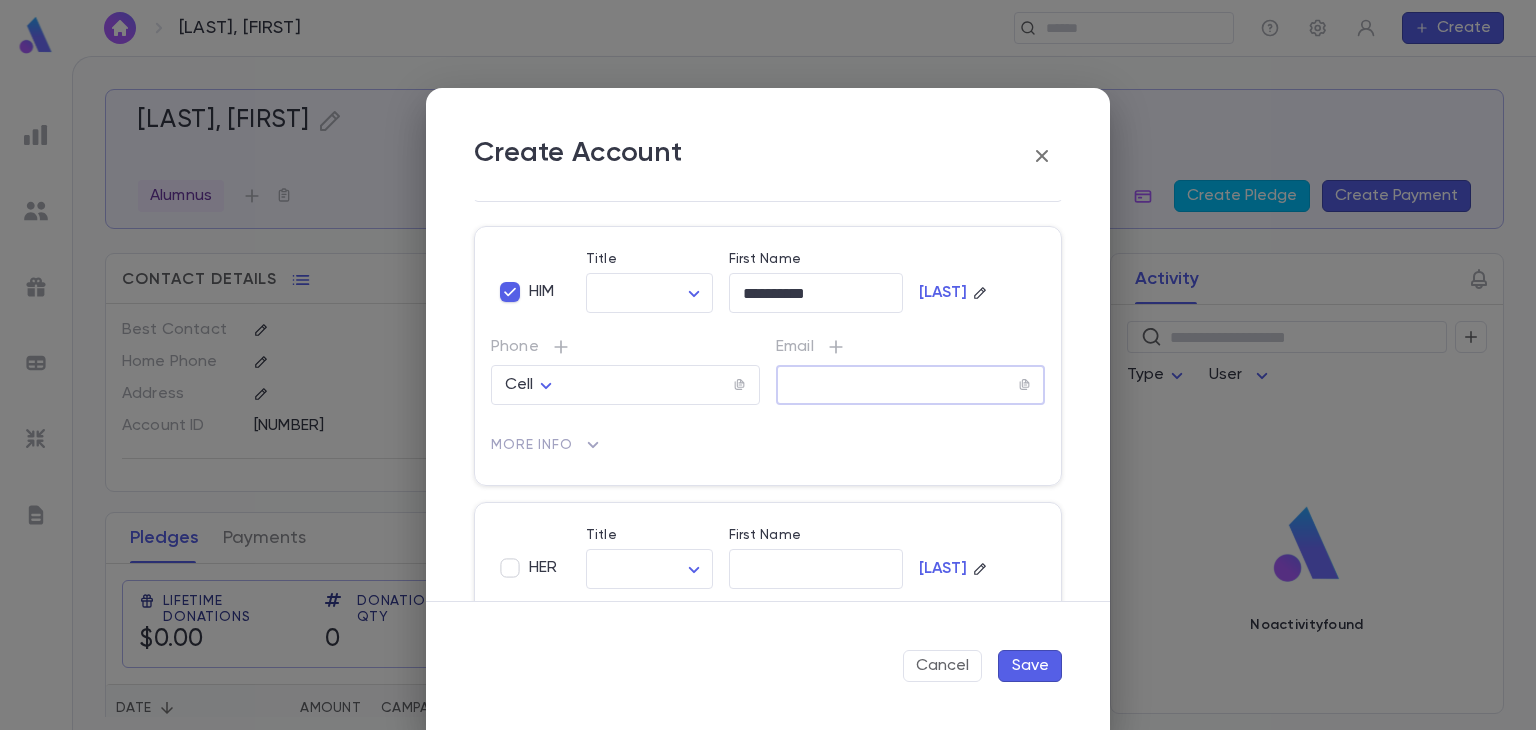 paste on "**********" 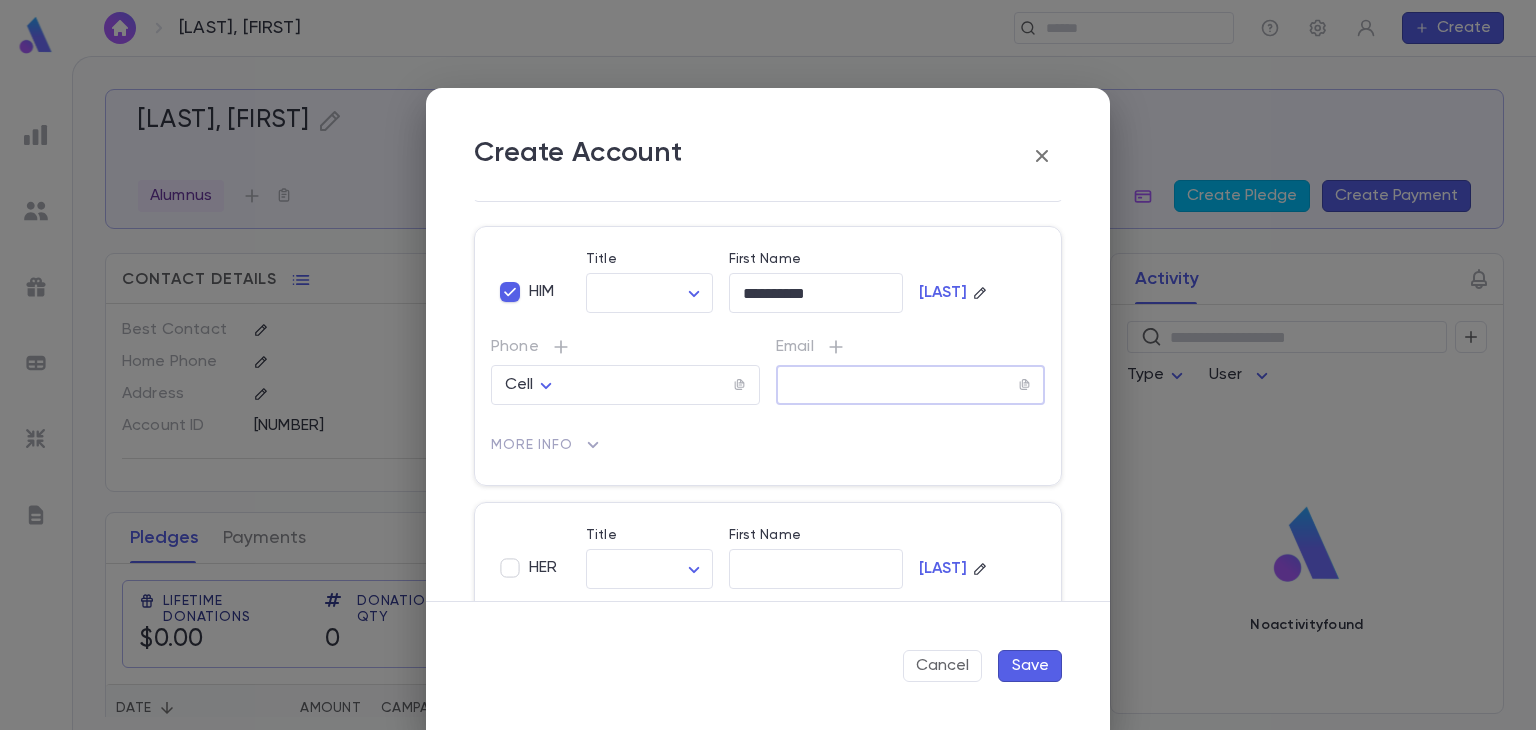 paste on "**********" 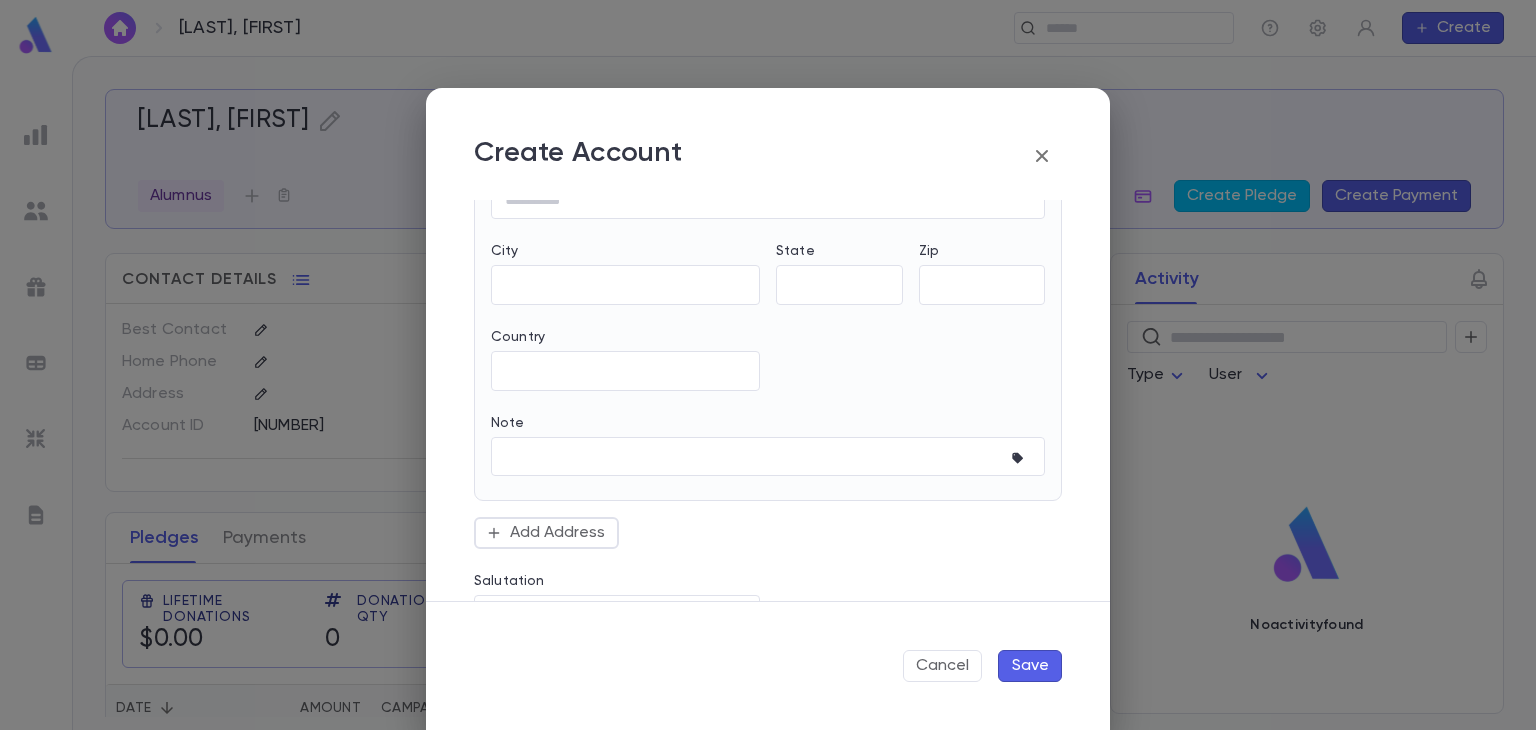 scroll, scrollTop: 806, scrollLeft: 0, axis: vertical 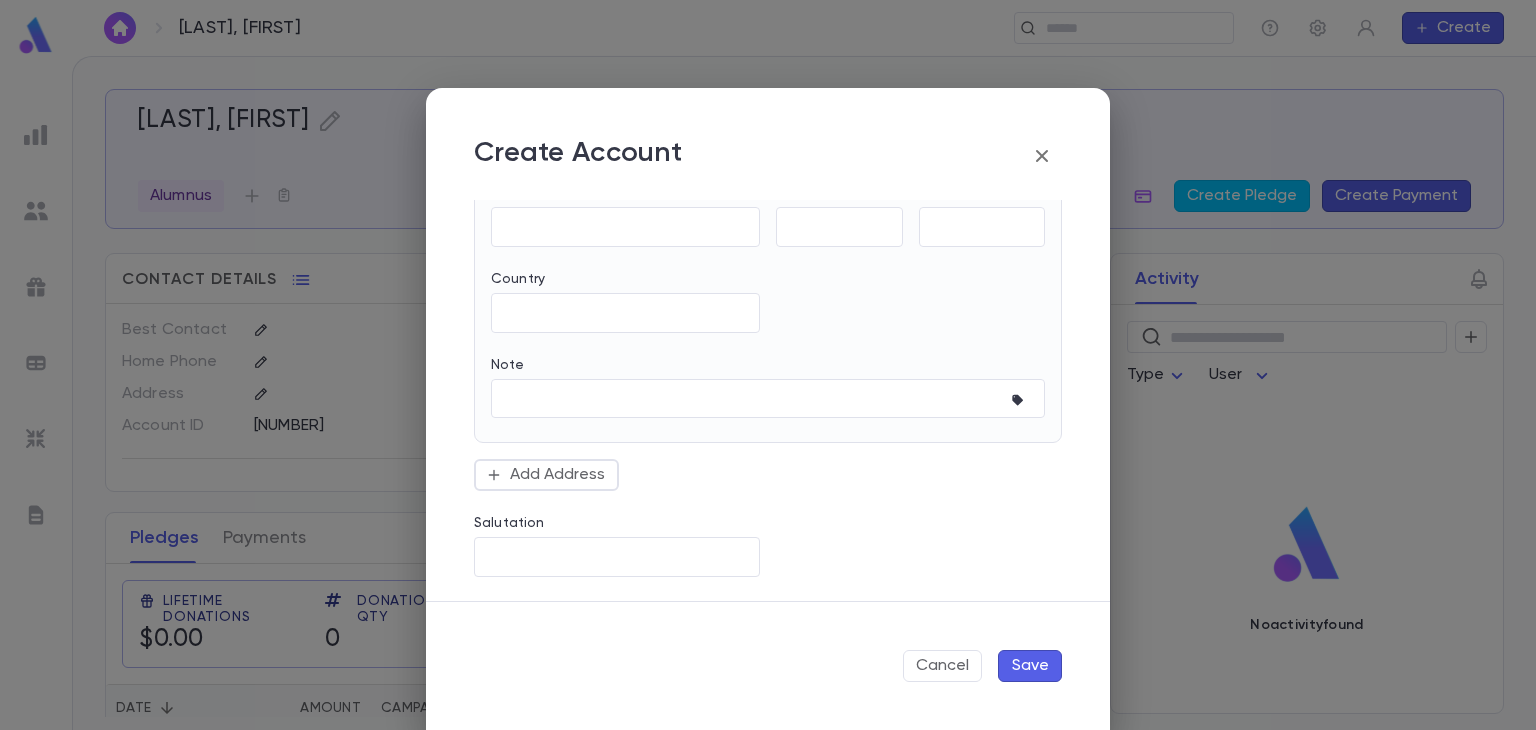 type on "**********" 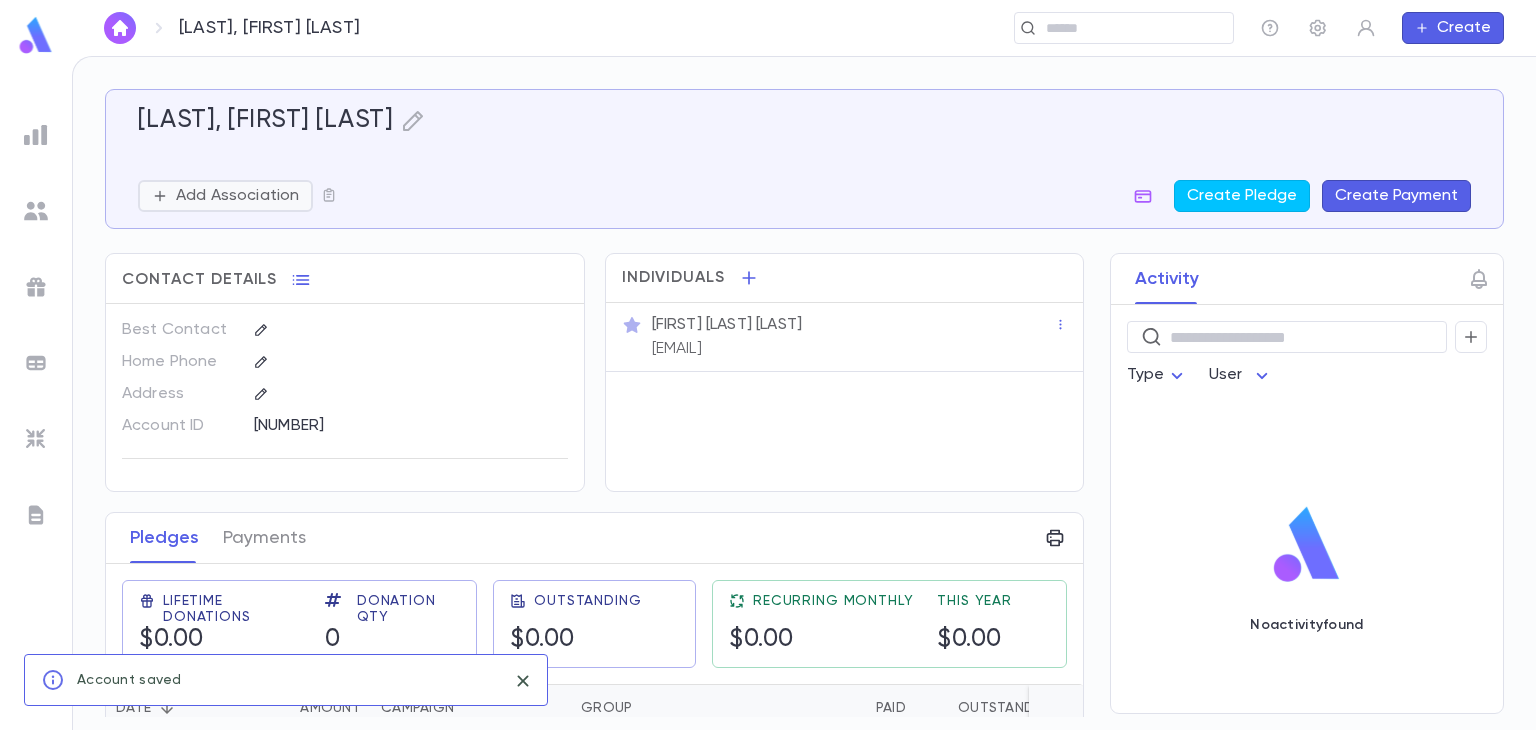click on "Add Association" at bounding box center [237, 196] 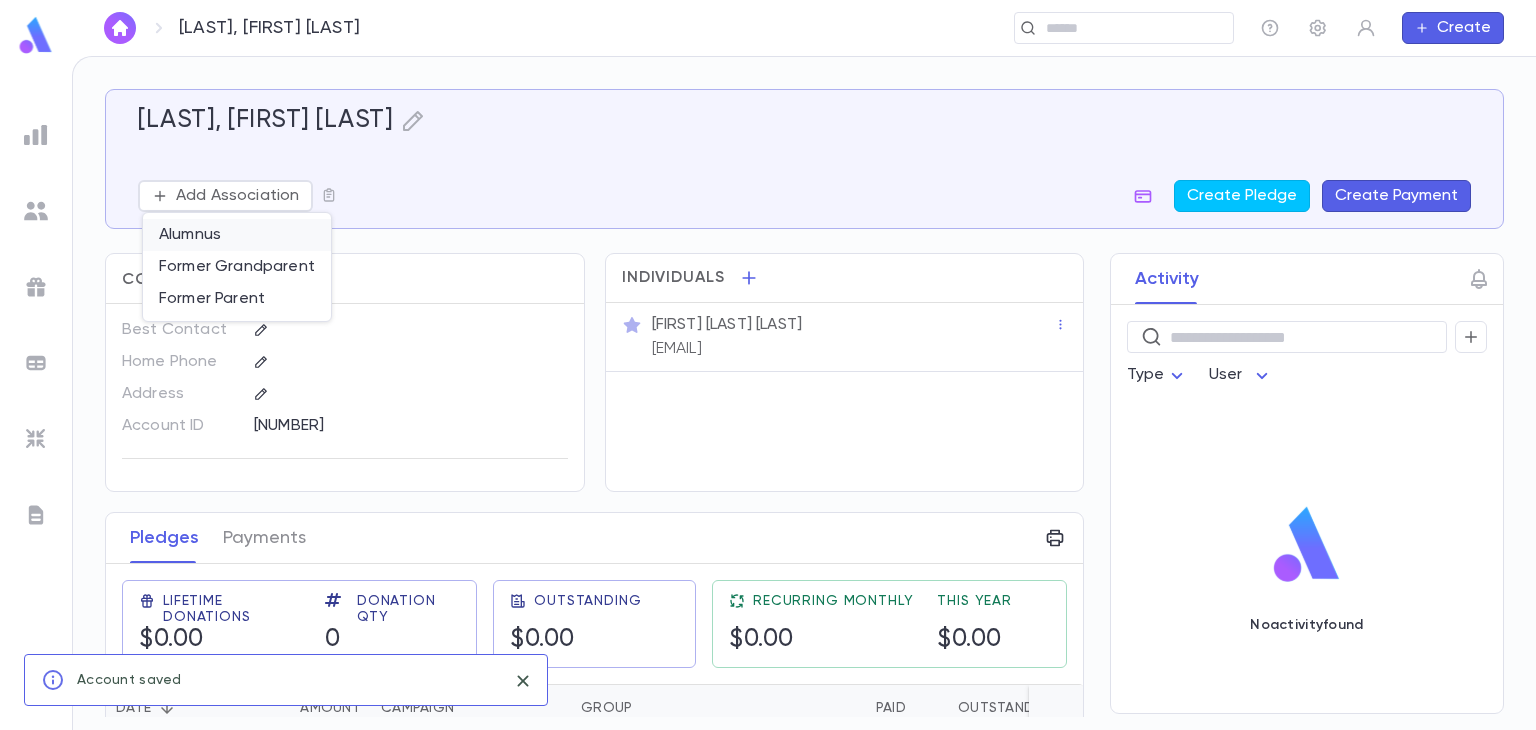 click on "Alumnus" at bounding box center (237, 235) 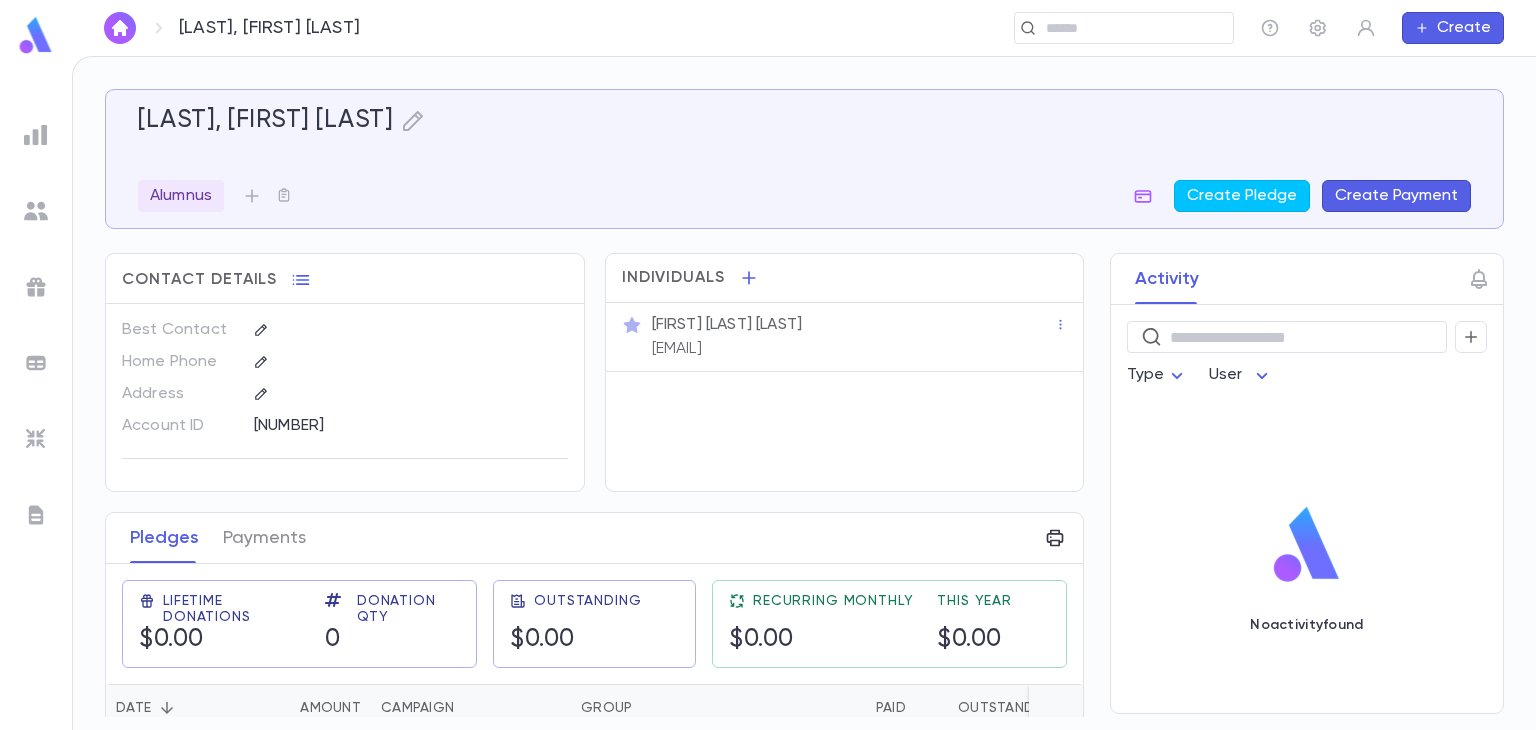 click on "Create" at bounding box center [1453, 28] 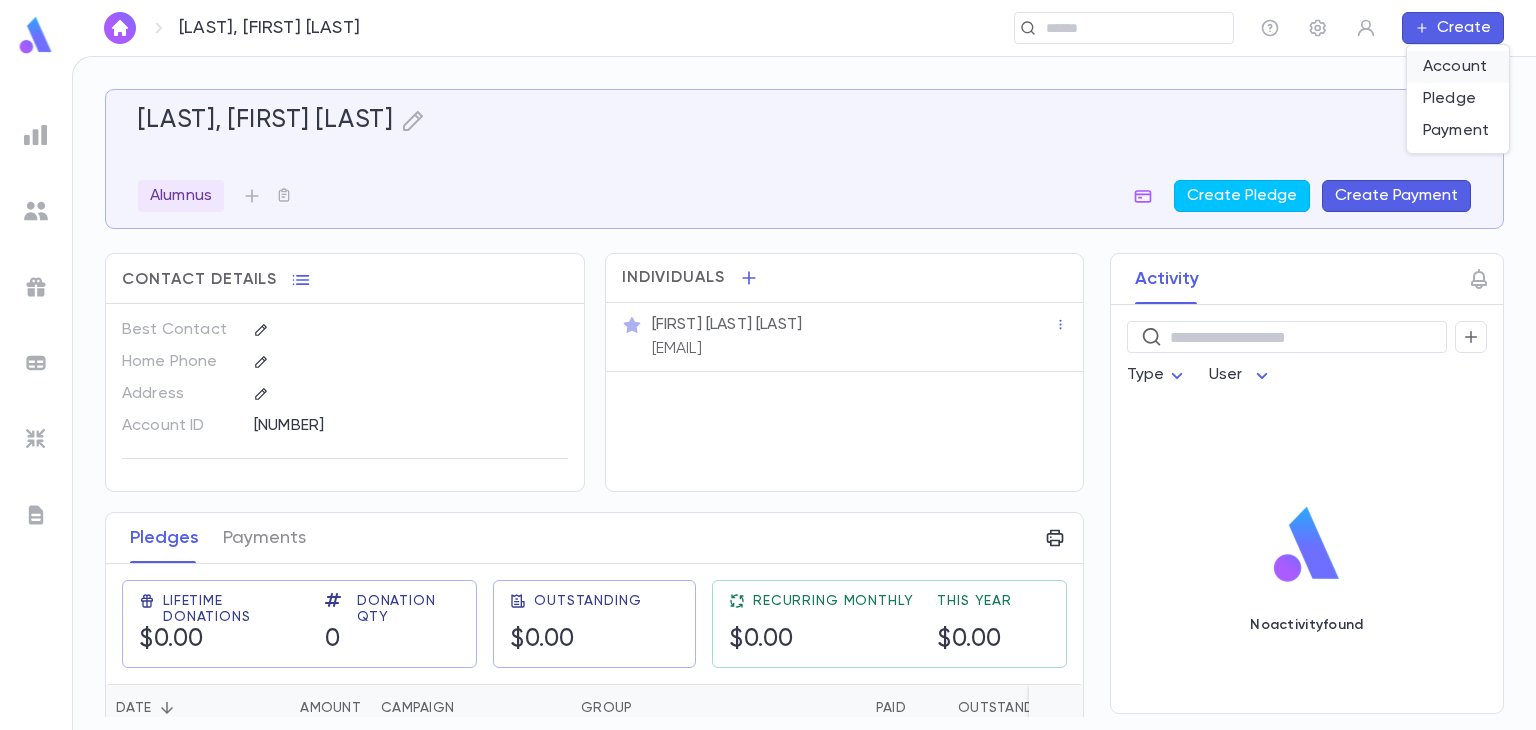 click on "Account" at bounding box center [1458, 67] 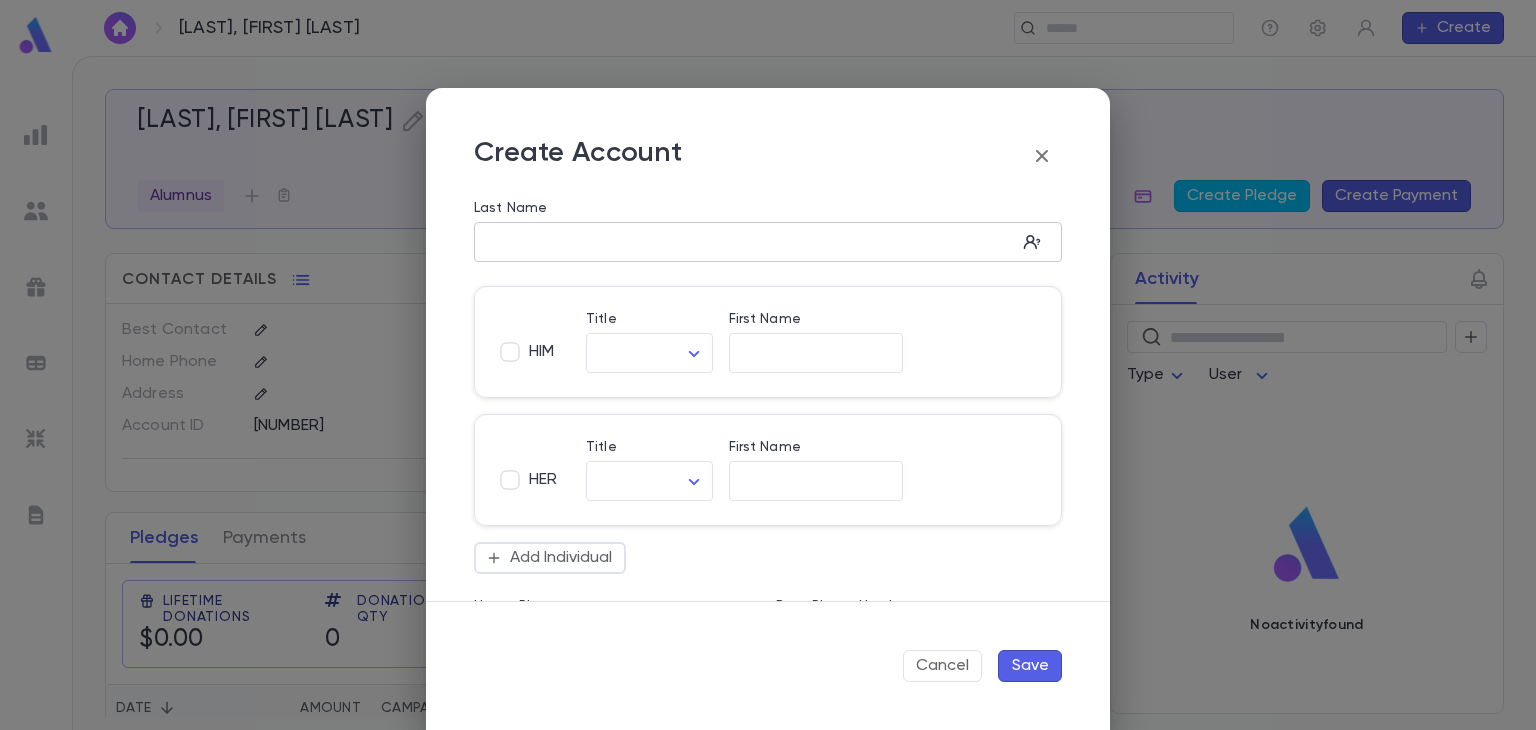 click on "Last Name" at bounding box center (745, 242) 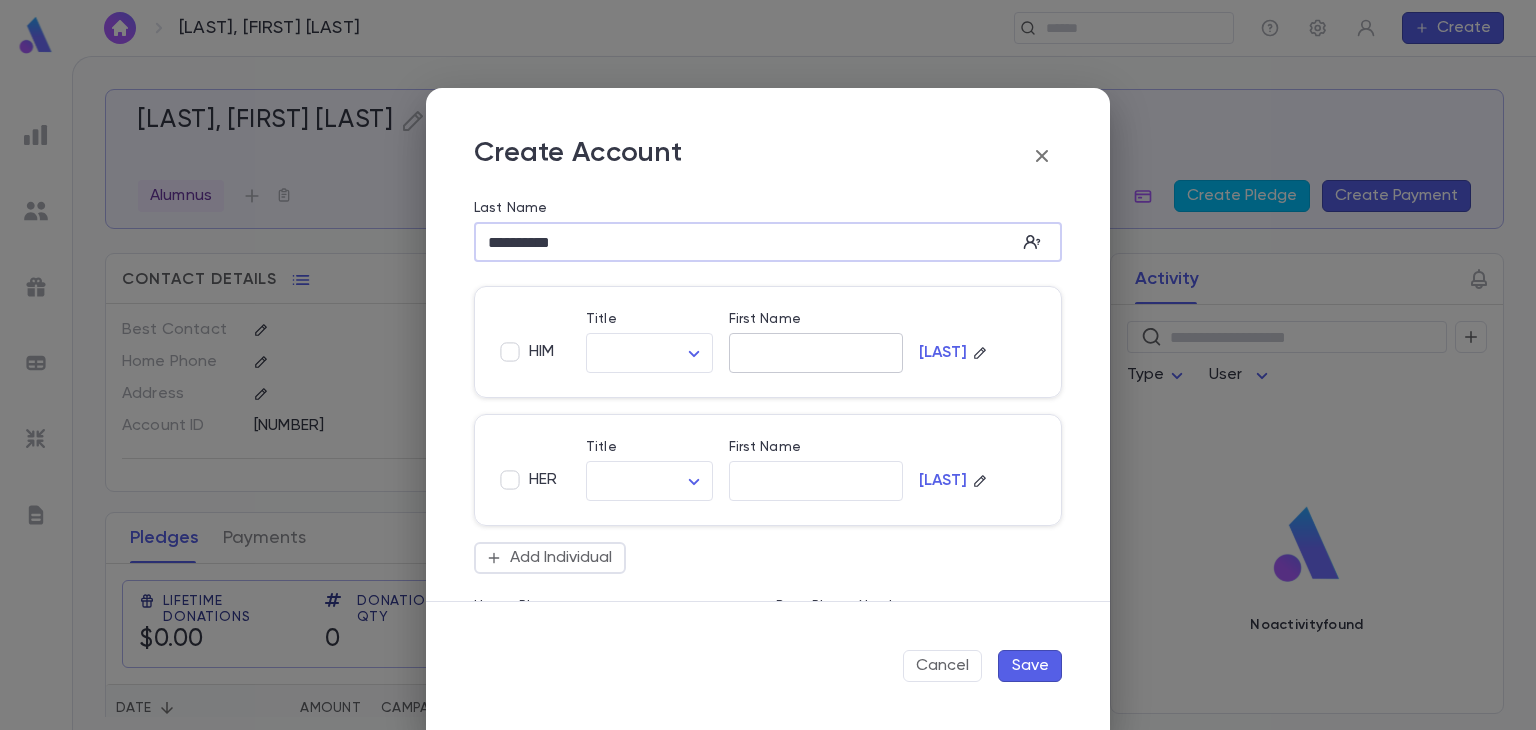 type on "**********" 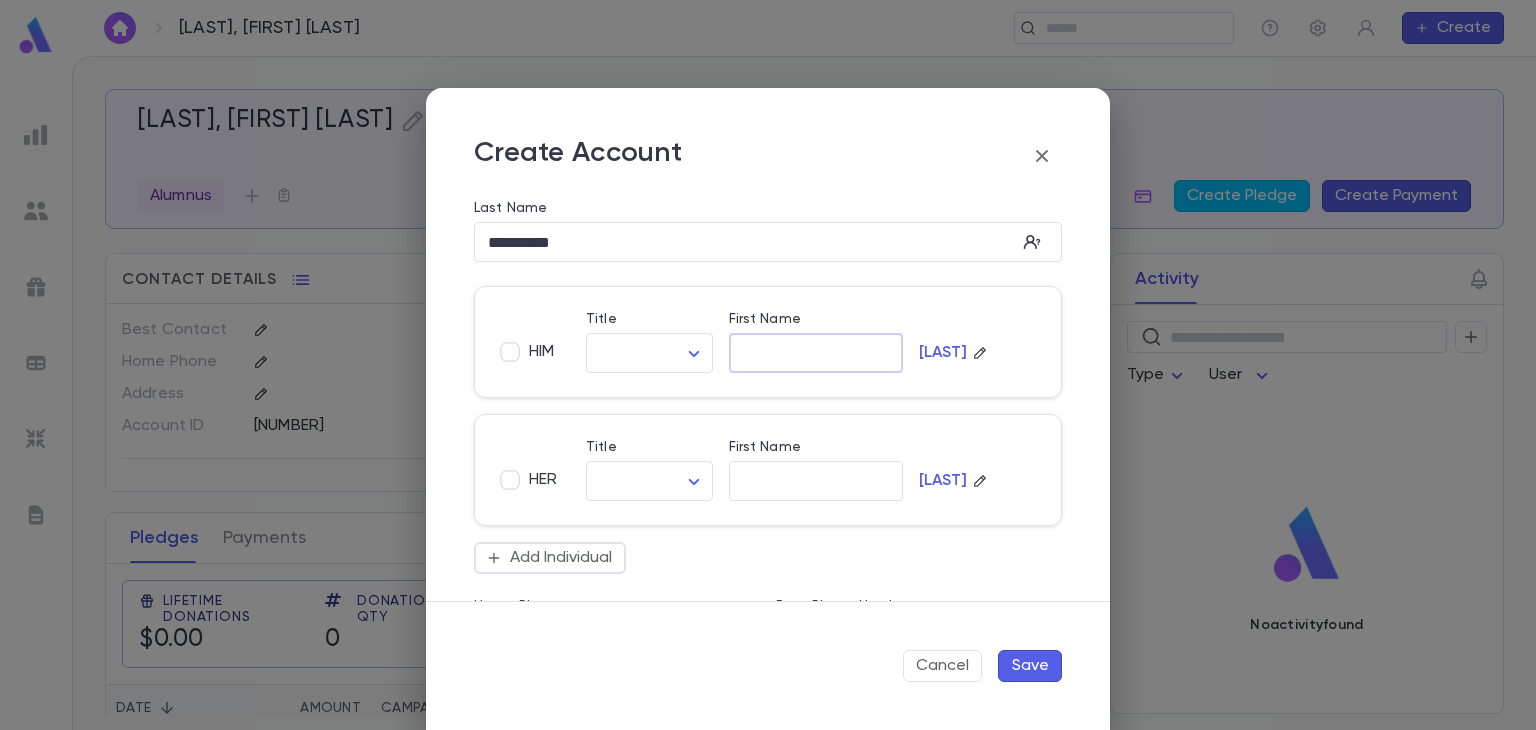 click on "First Name" at bounding box center (816, 353) 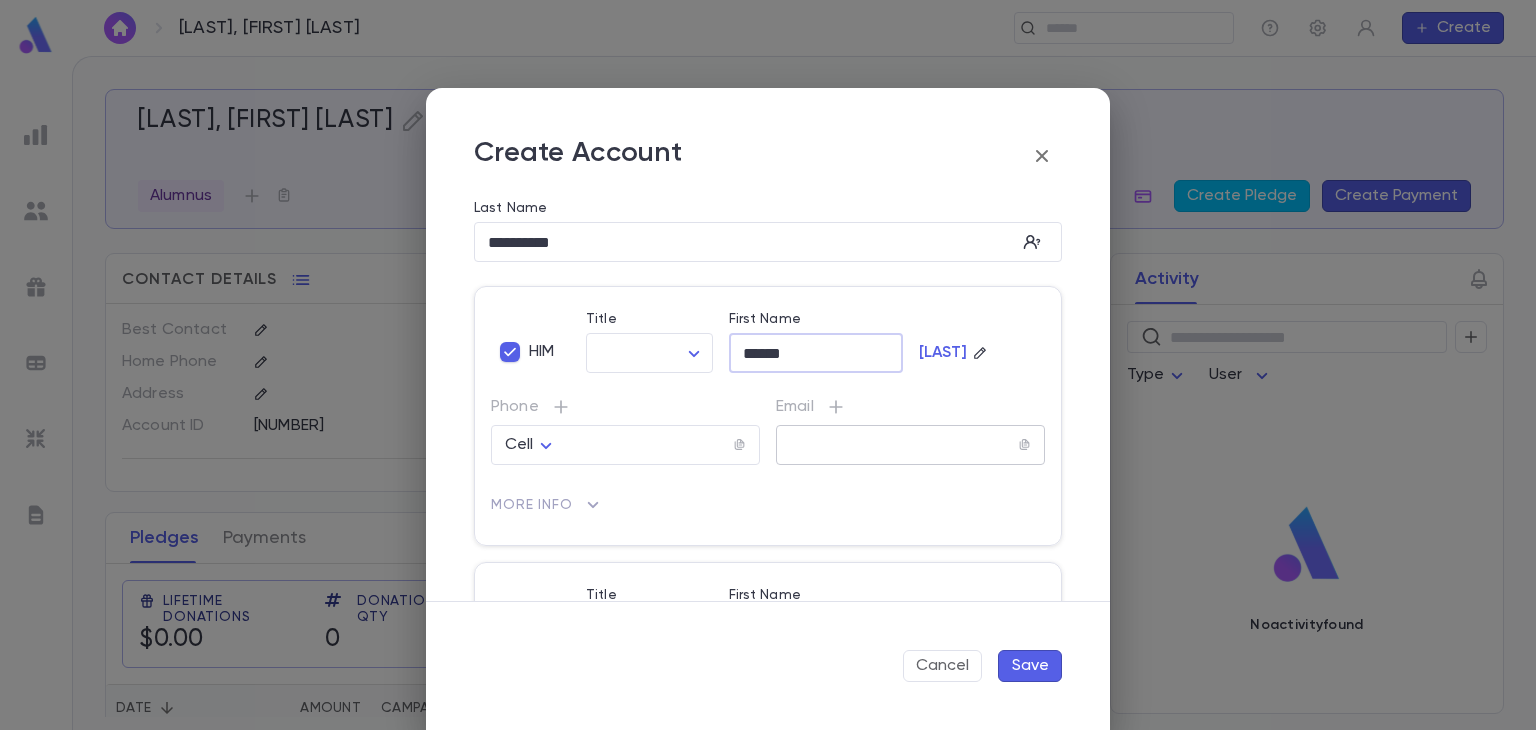 type on "******" 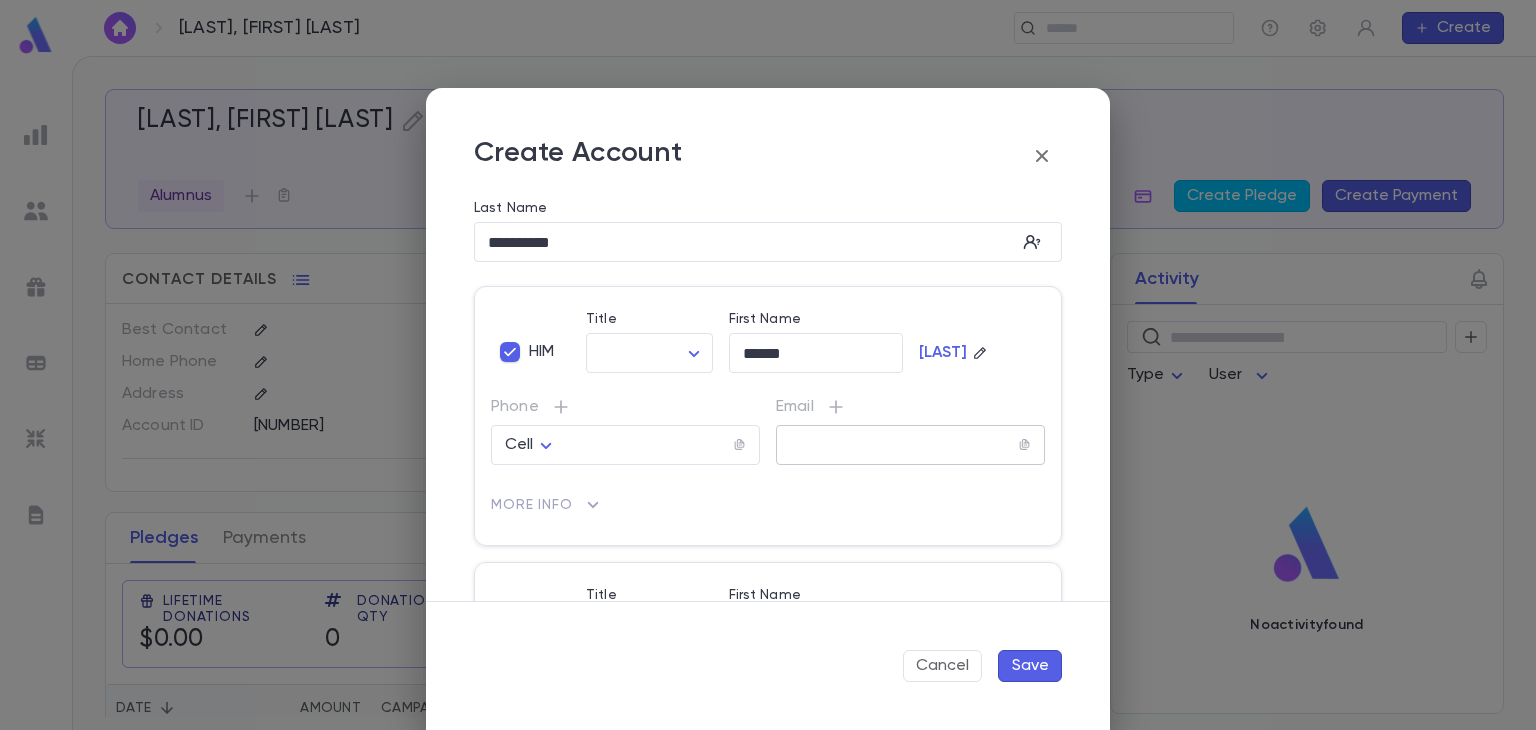 click on "​" at bounding box center [910, 445] 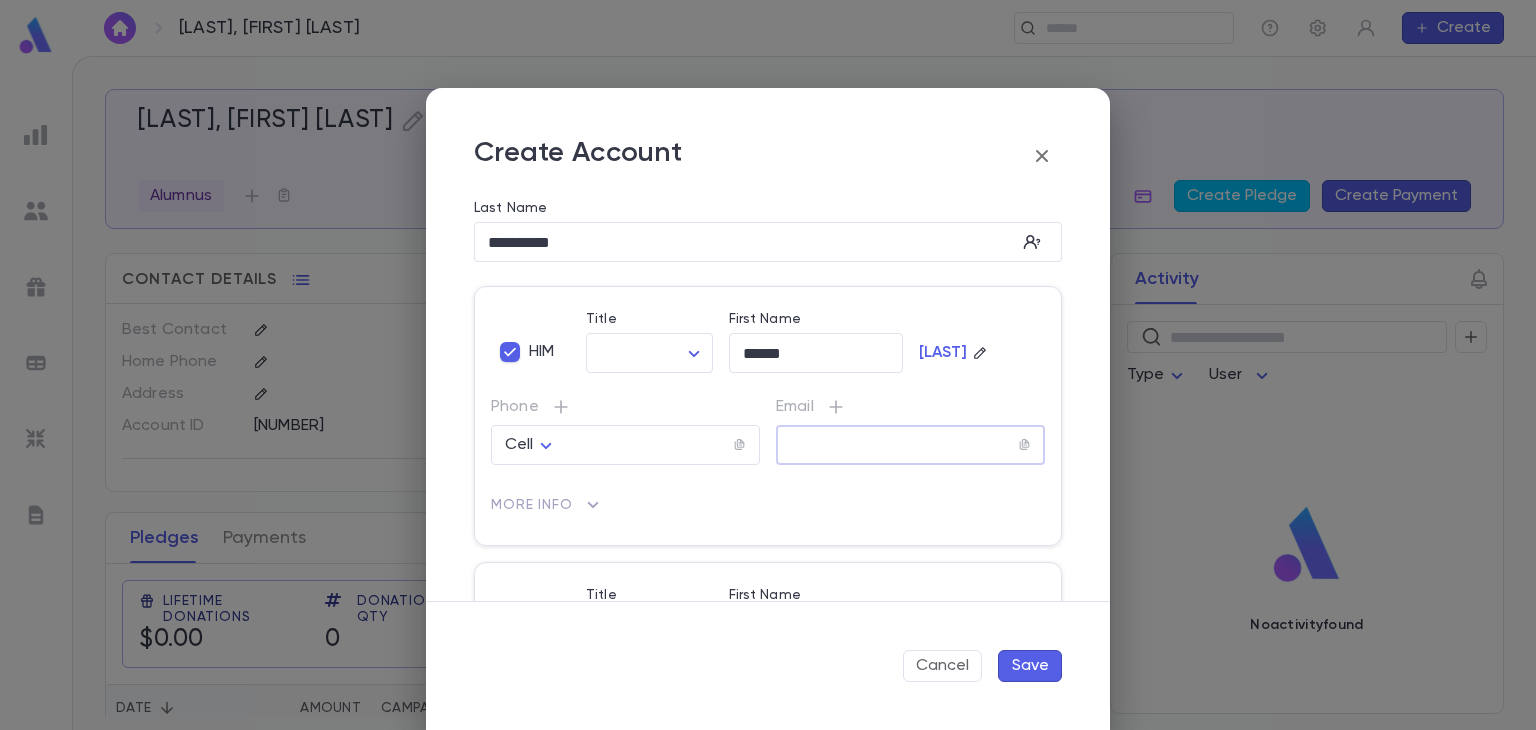 paste on "**********" 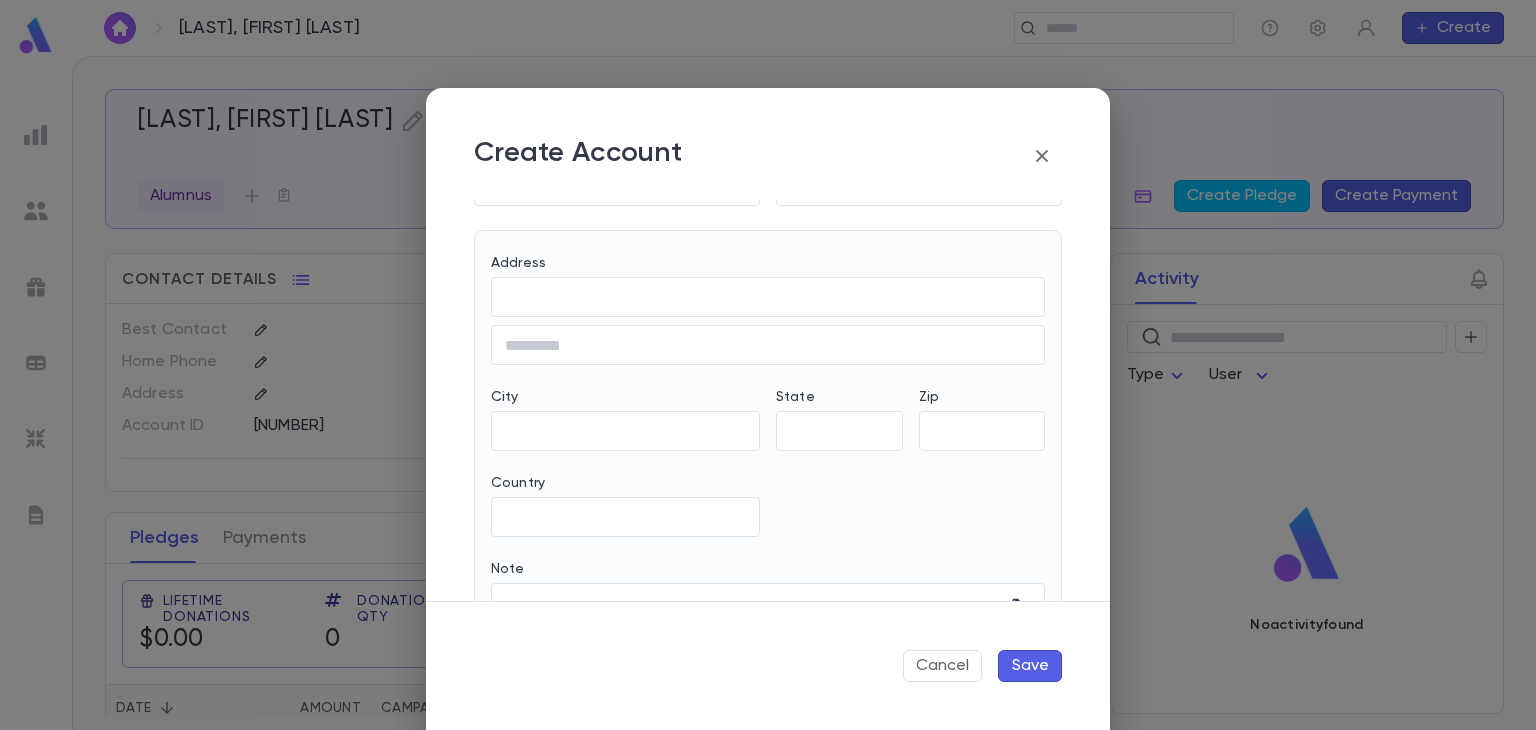 scroll, scrollTop: 806, scrollLeft: 0, axis: vertical 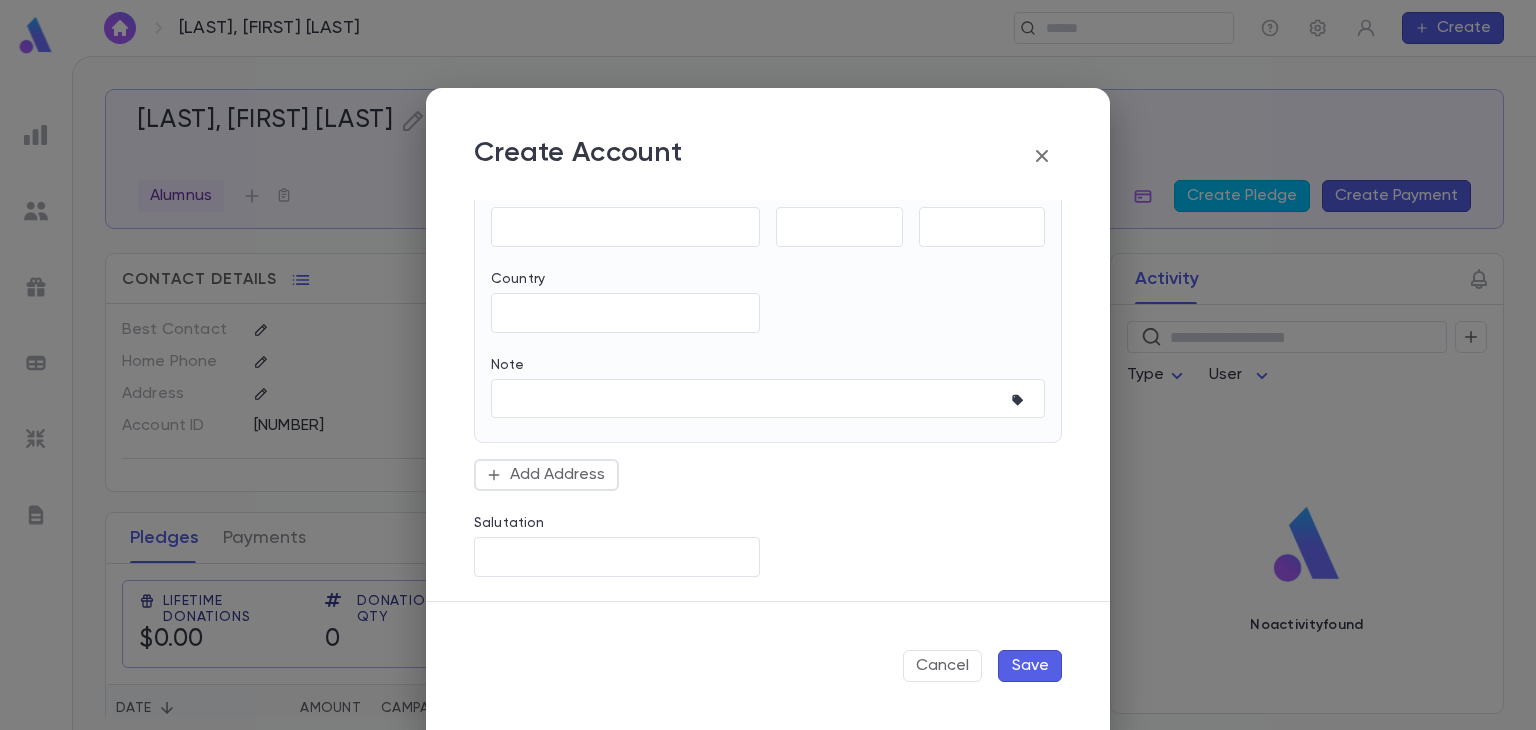 type on "**********" 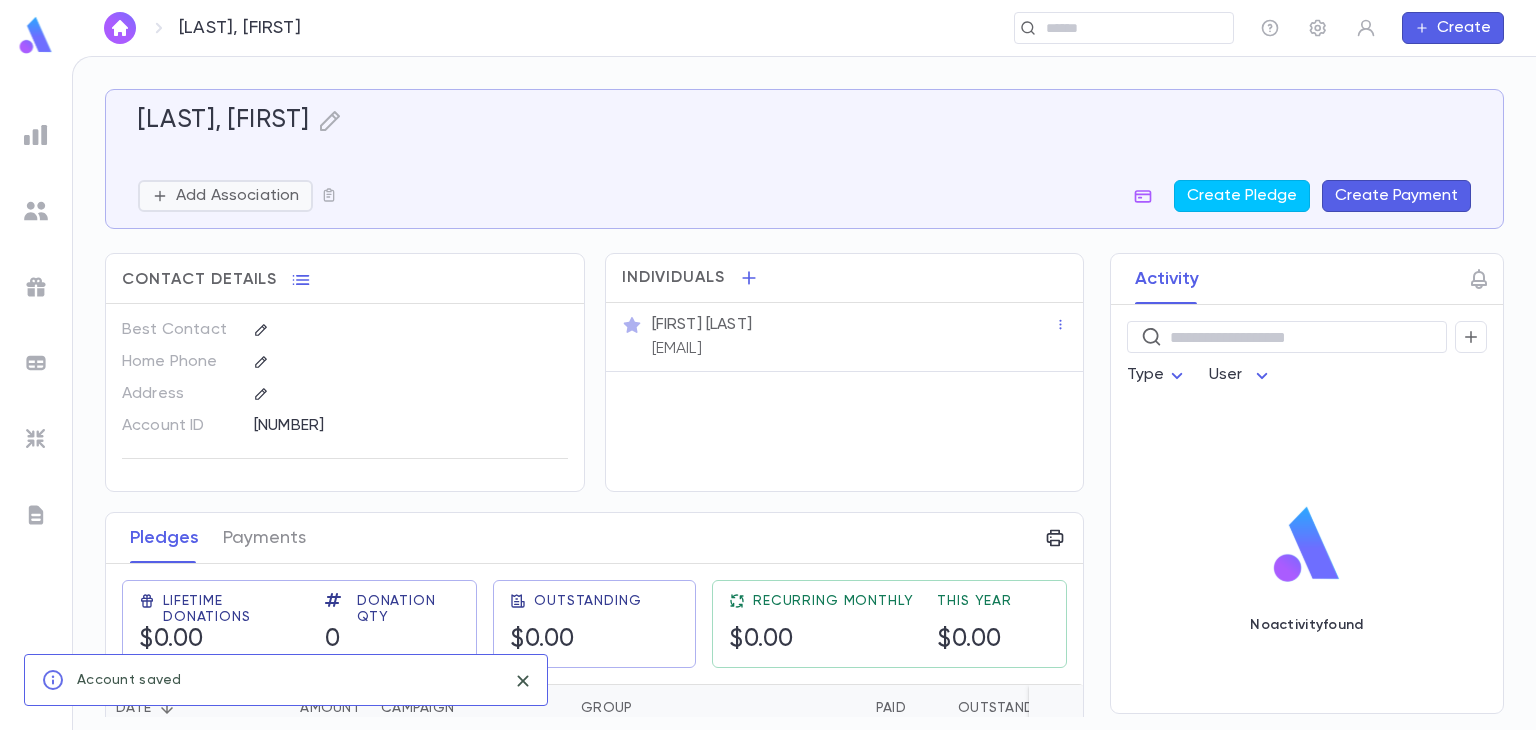 click on "Add Association" at bounding box center (237, 196) 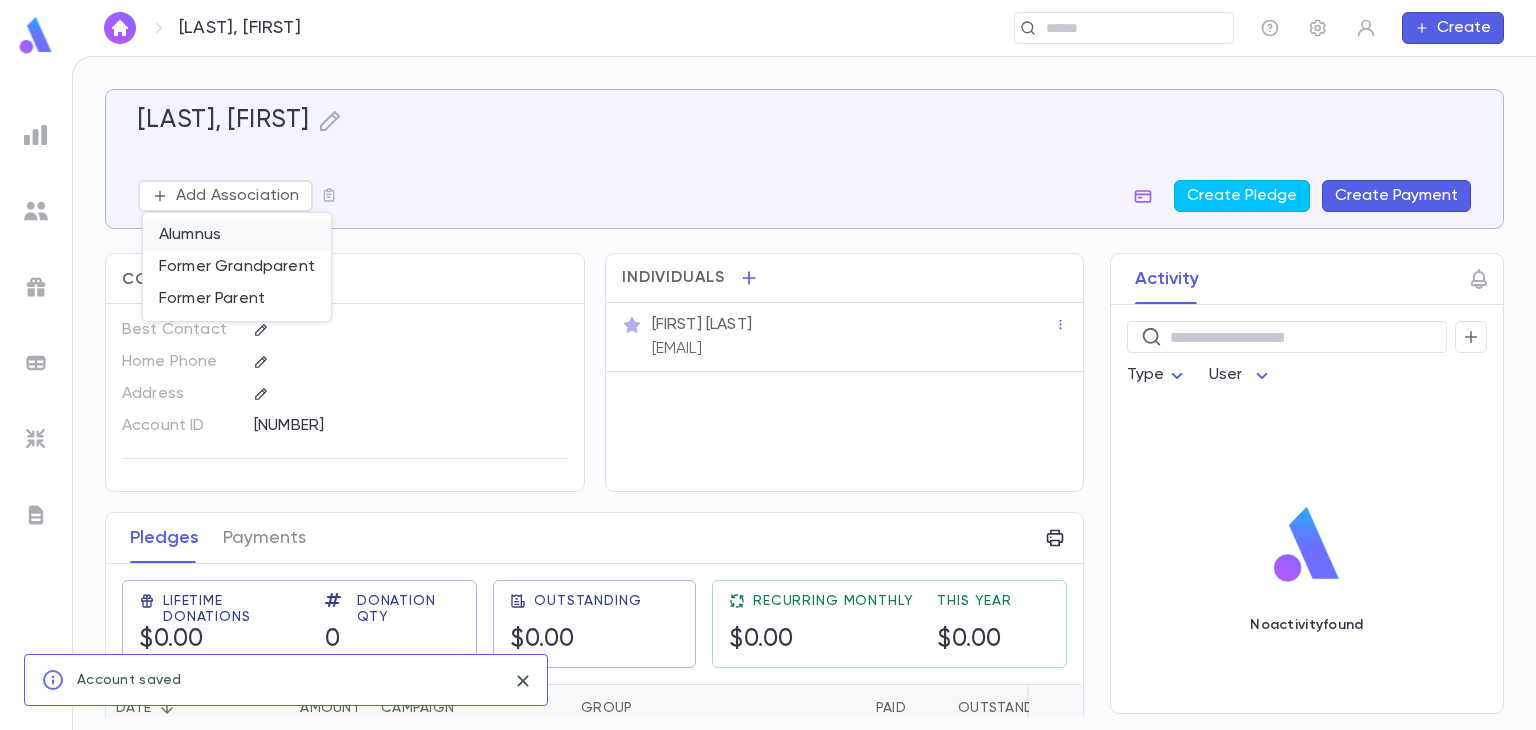 click on "Alumnus" at bounding box center [237, 235] 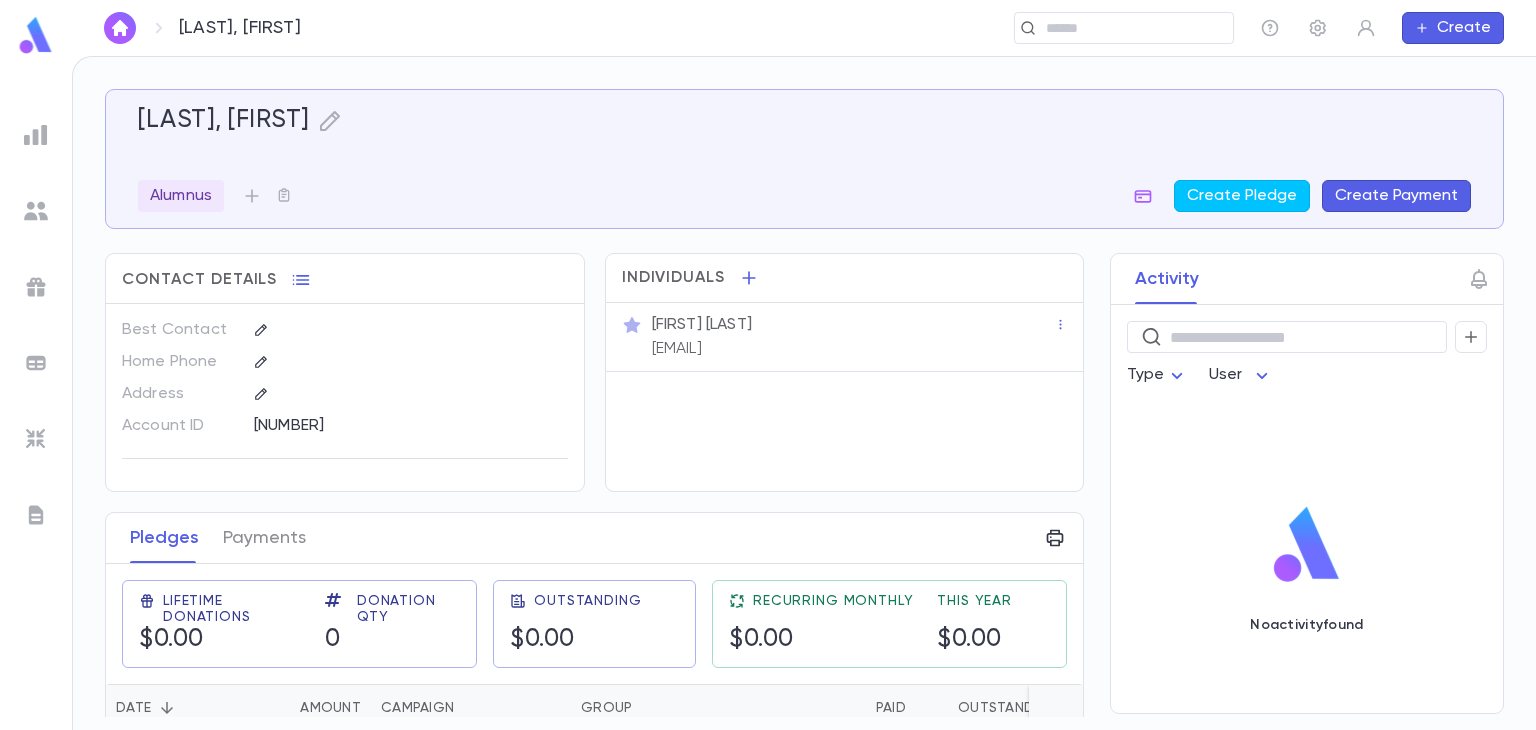 click on "Create" at bounding box center [1453, 28] 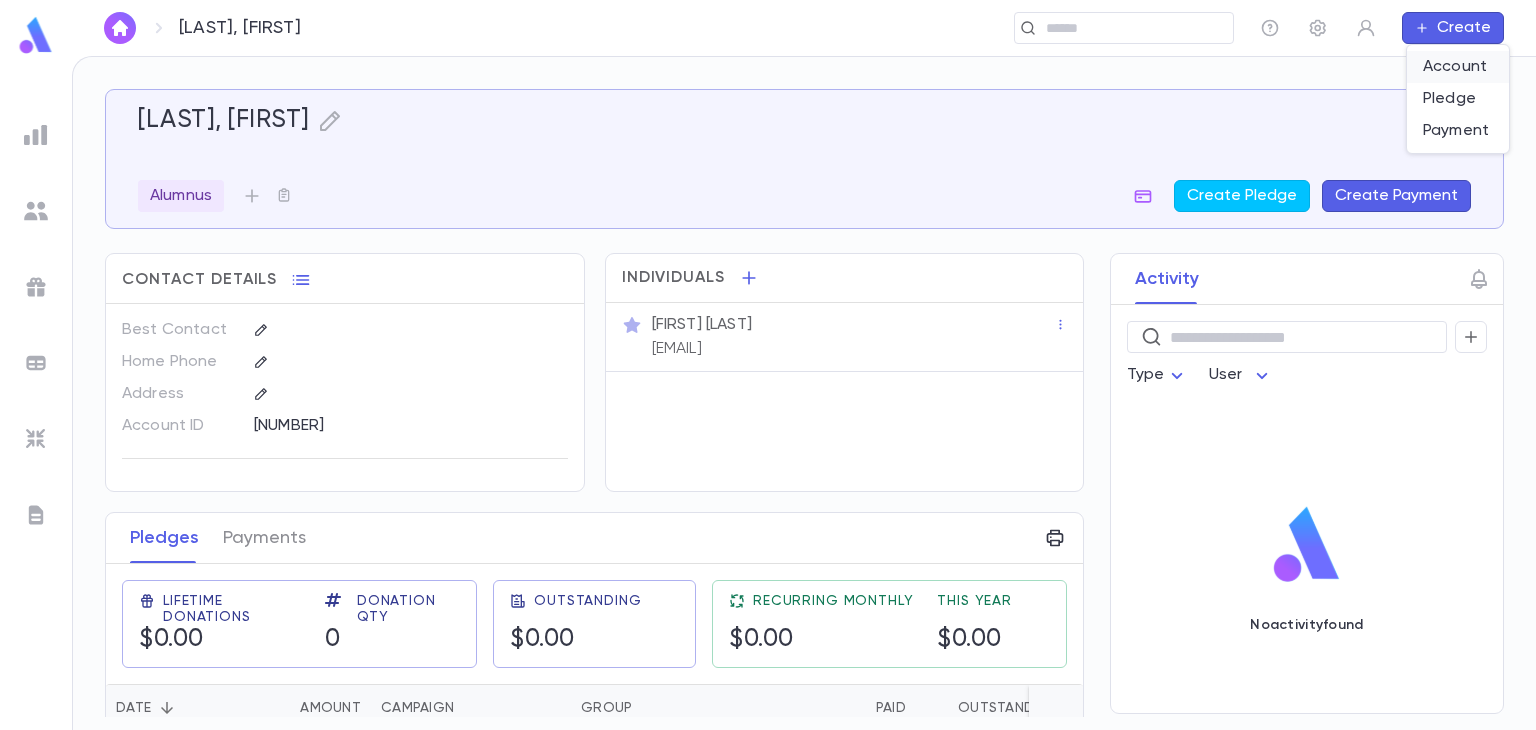 click on "Account" at bounding box center [1458, 67] 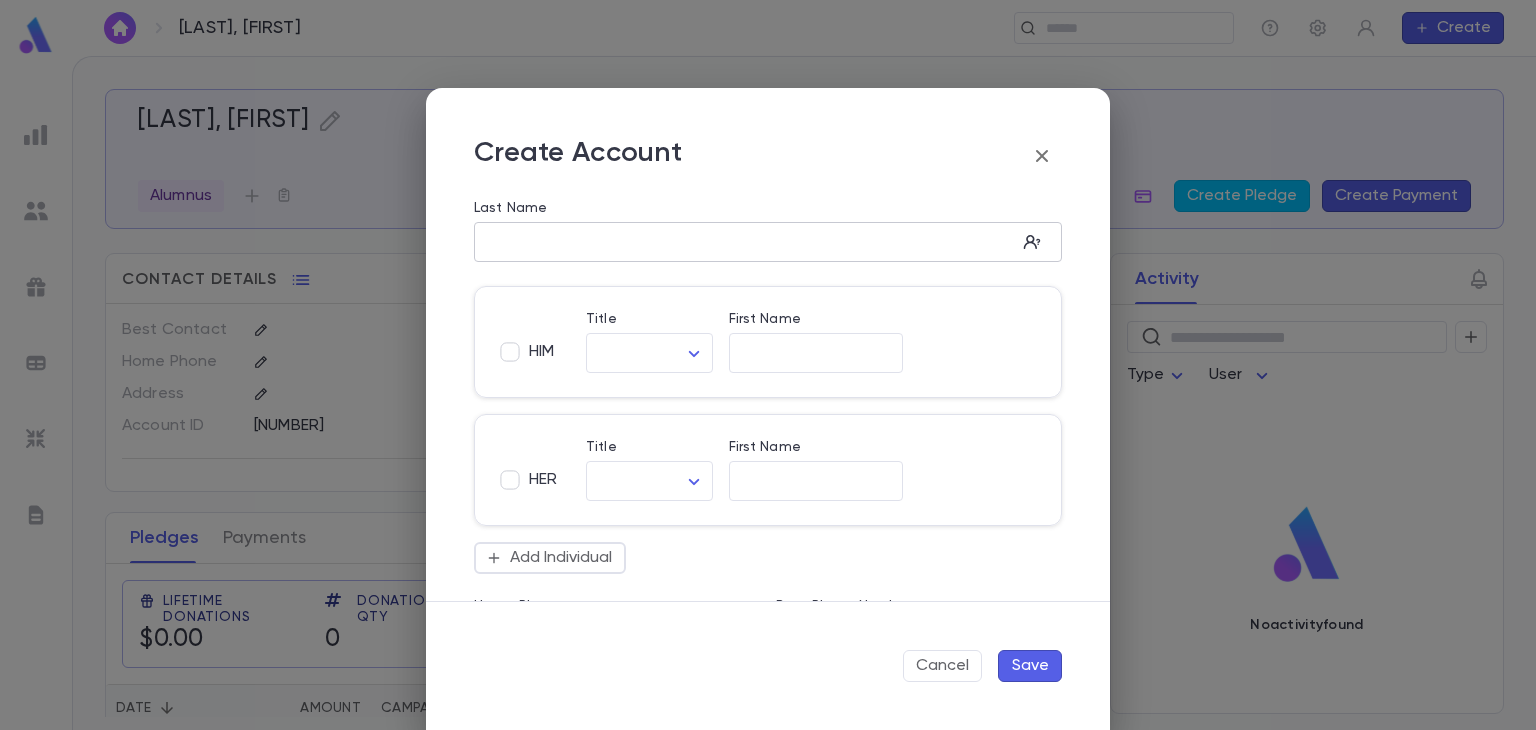 click on "Last Name" at bounding box center (745, 242) 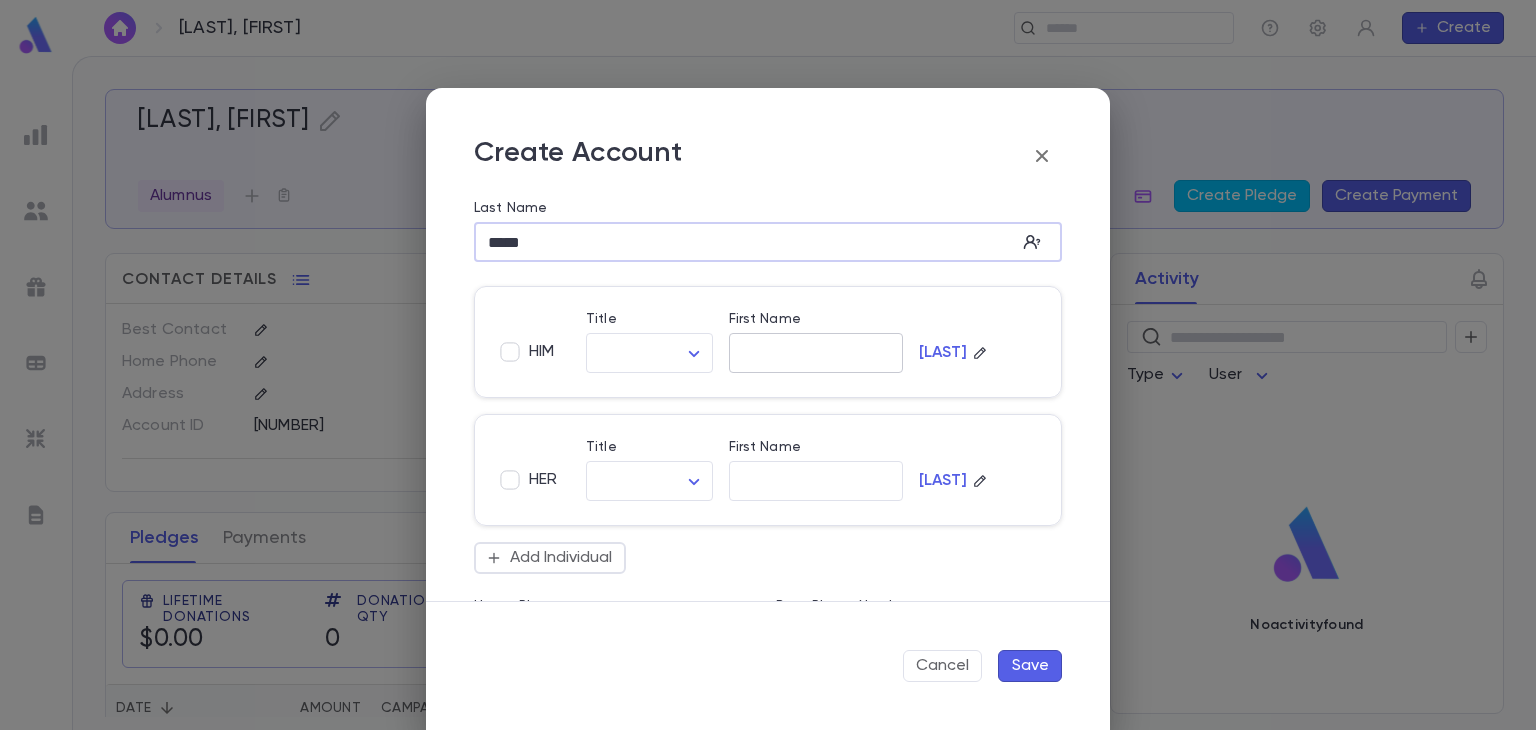type on "*****" 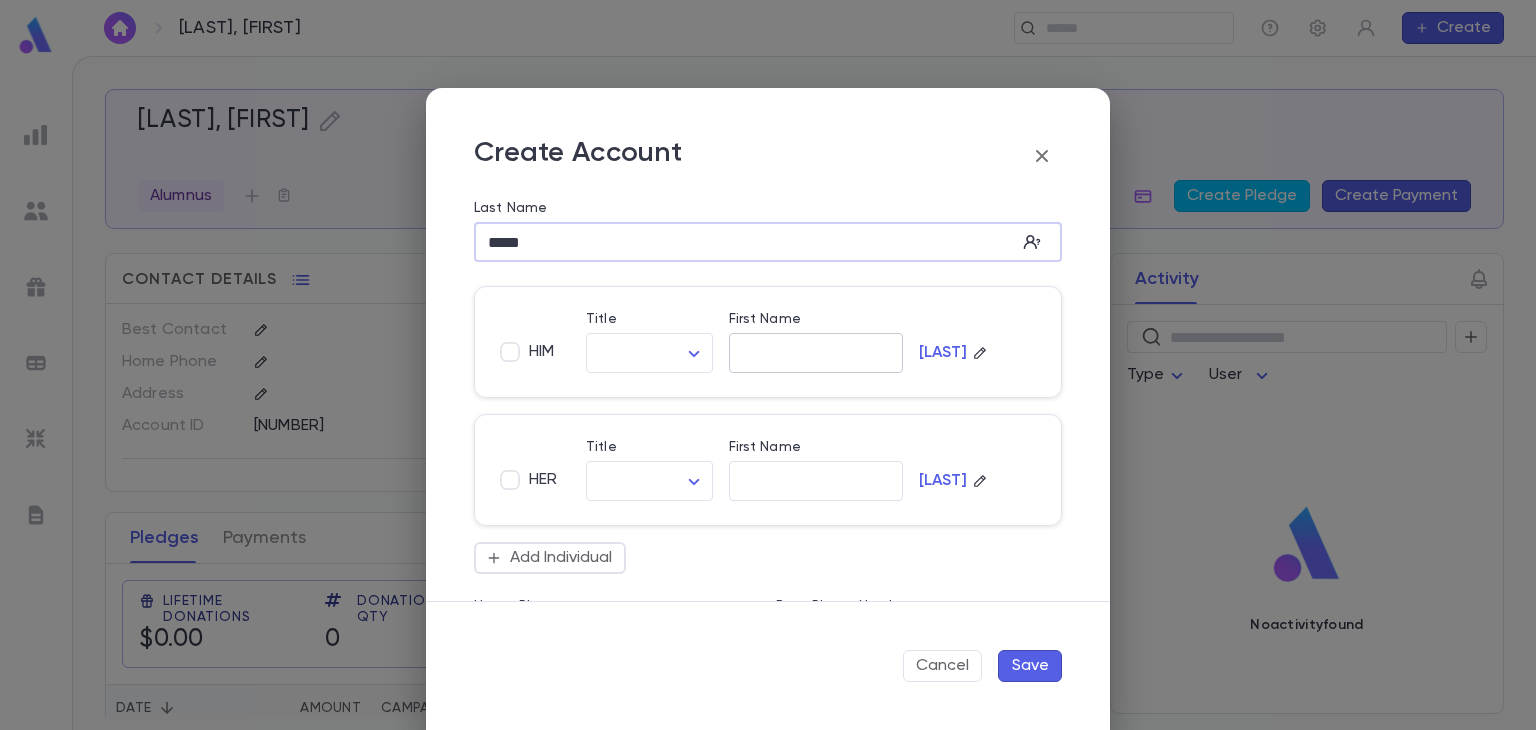 click on "First Name" at bounding box center [816, 353] 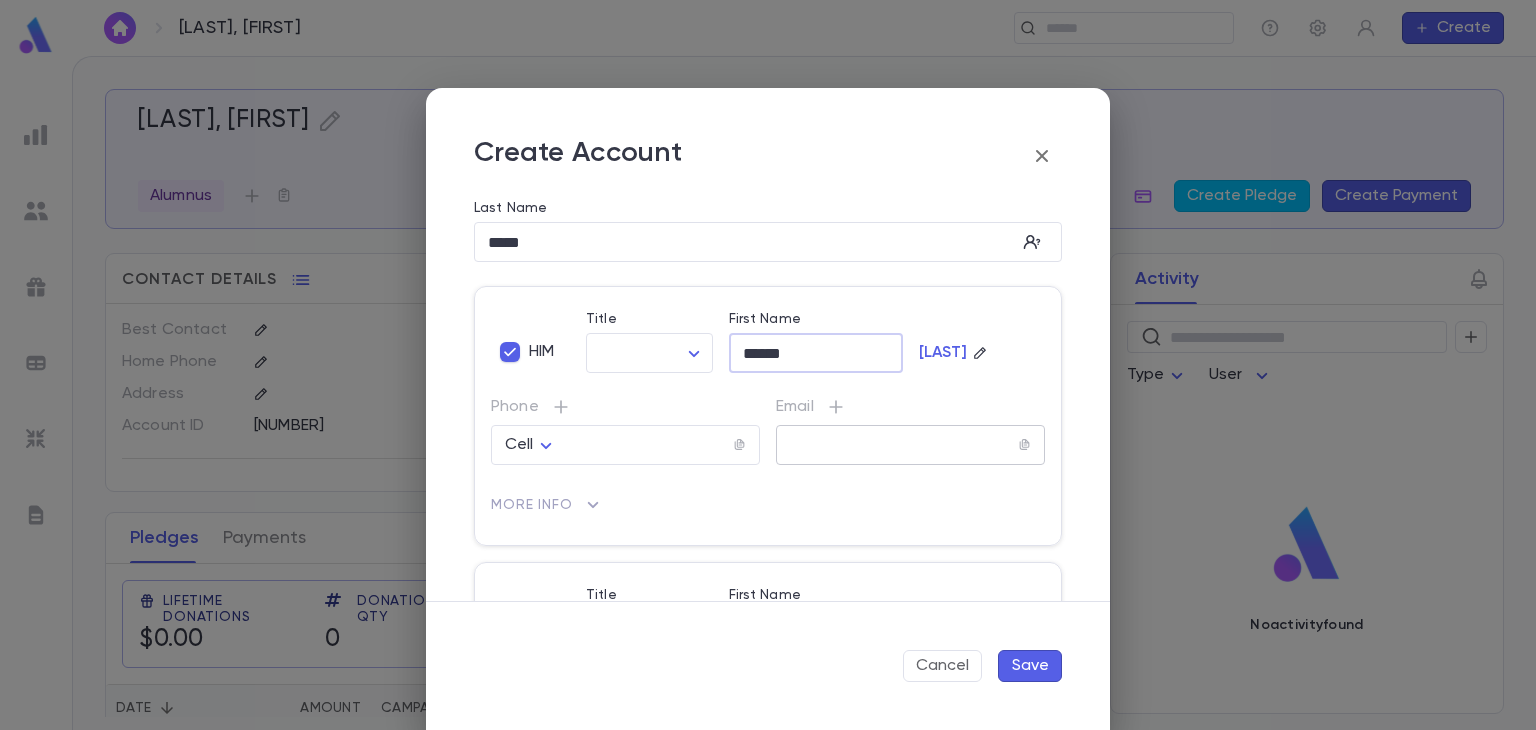 type on "******" 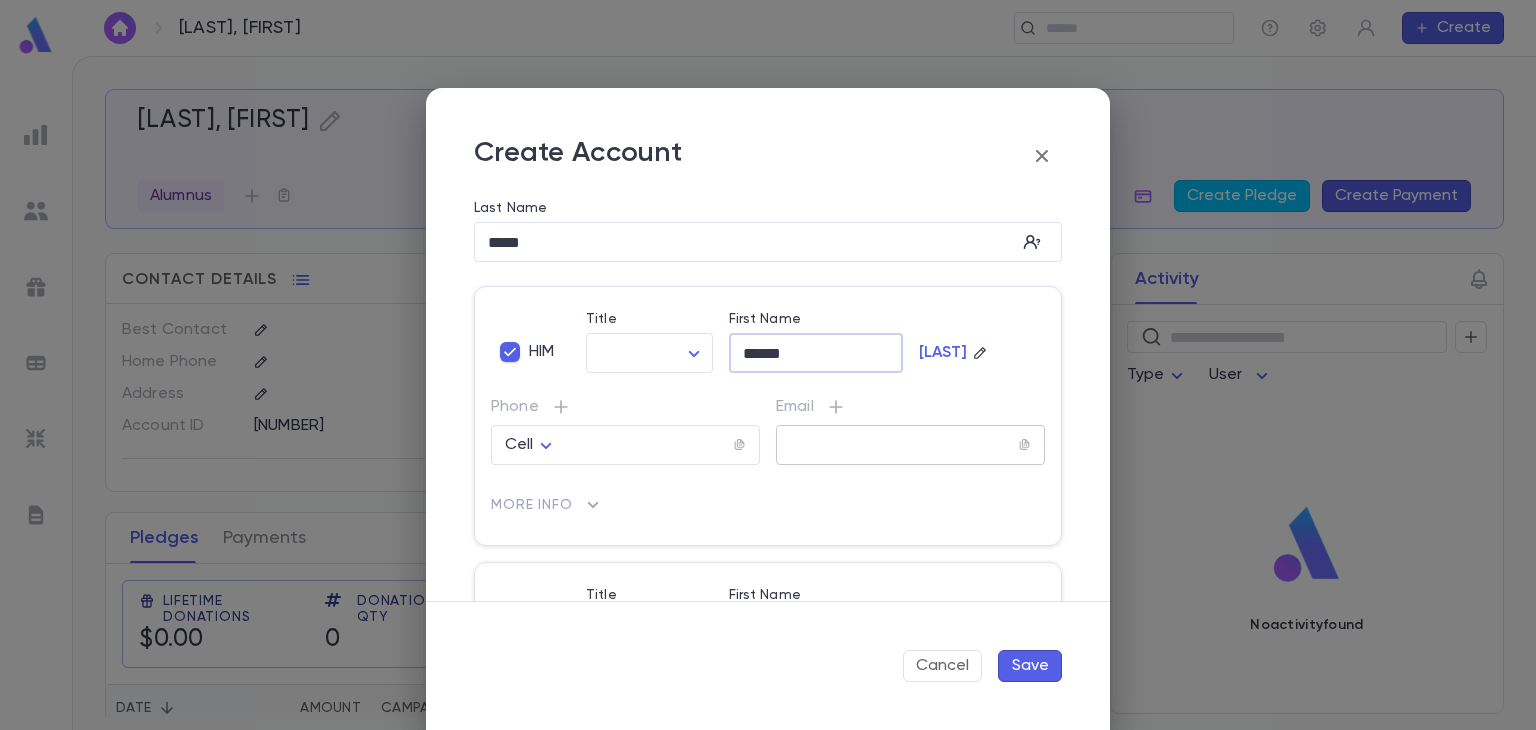 click at bounding box center [897, 445] 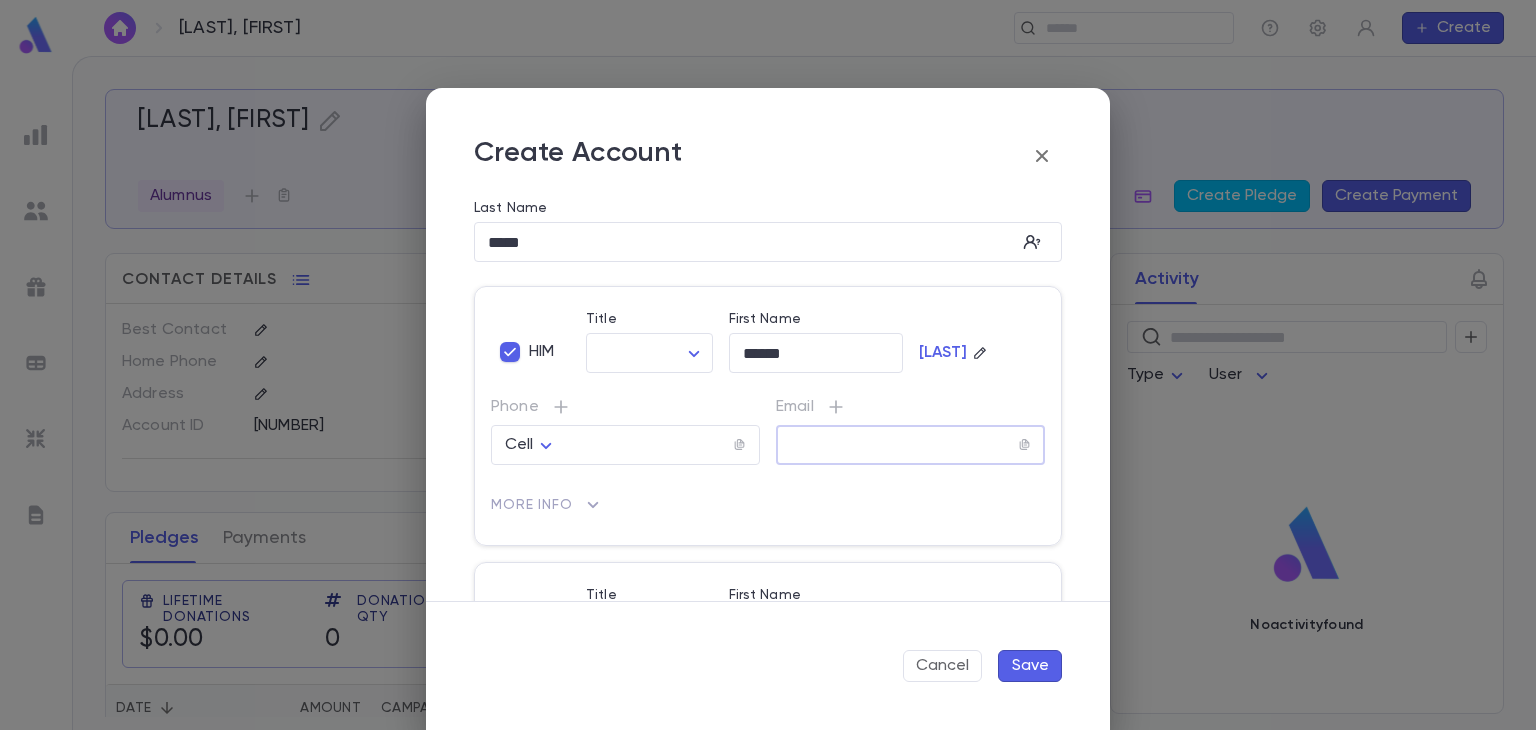 paste on "**********" 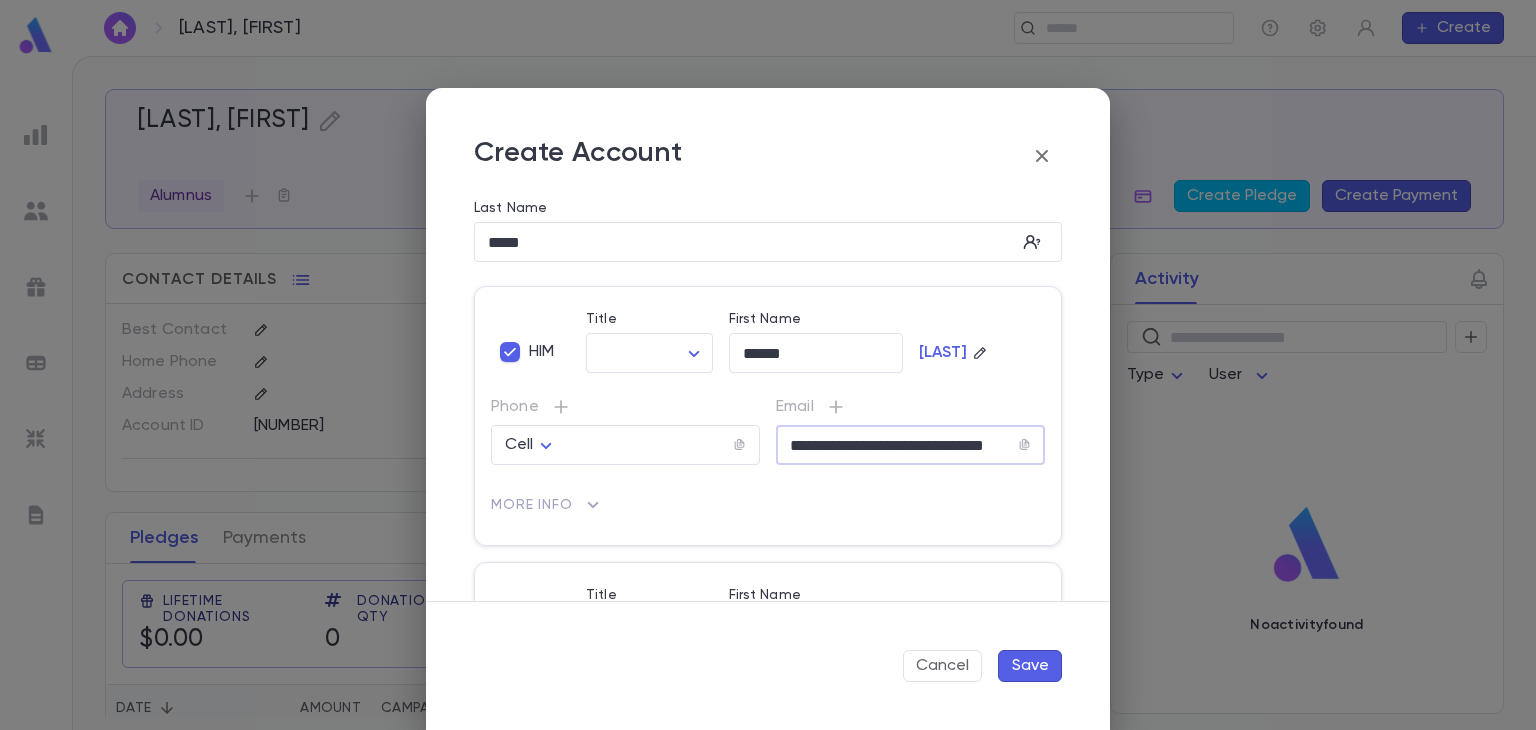 scroll, scrollTop: 0, scrollLeft: 35, axis: horizontal 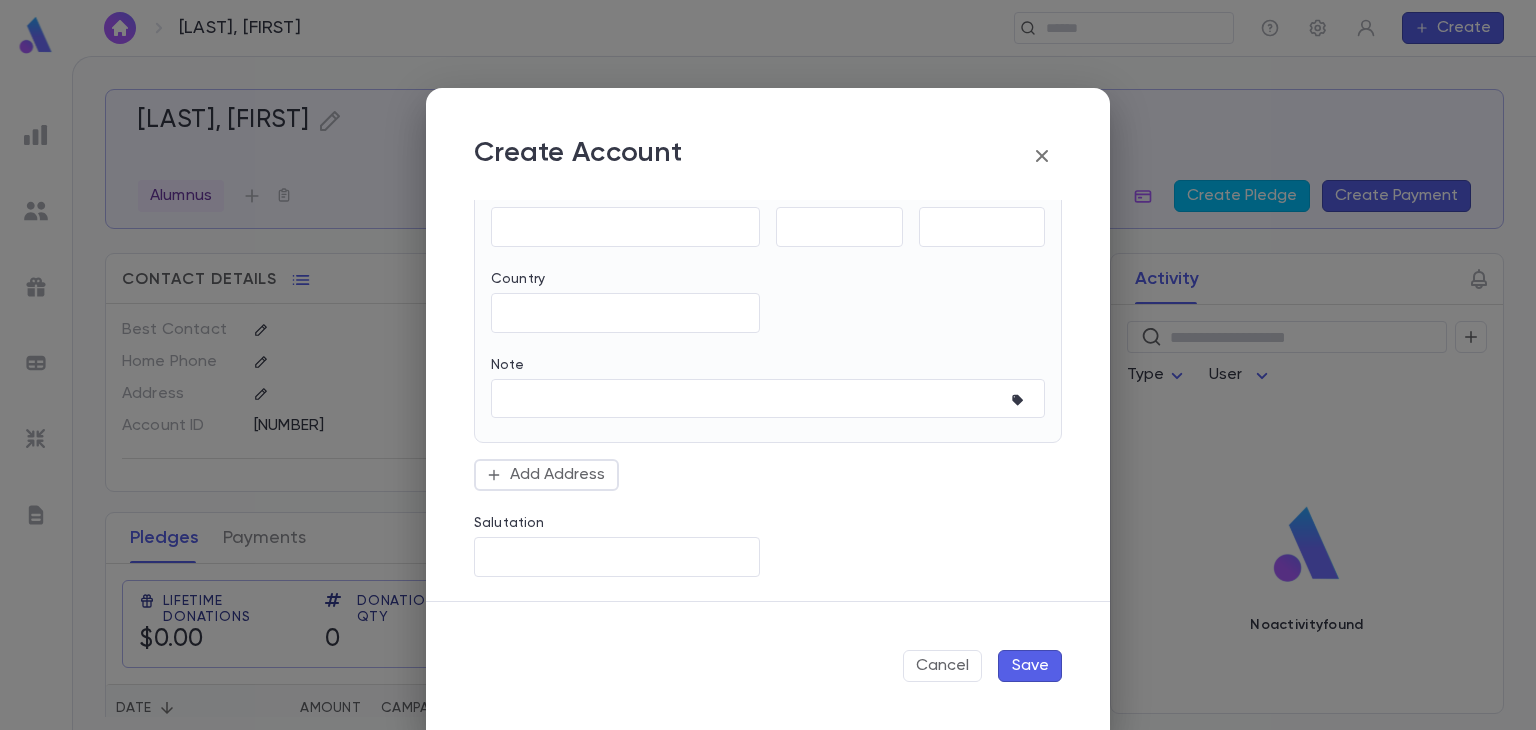 click on "Save" at bounding box center (1030, 666) 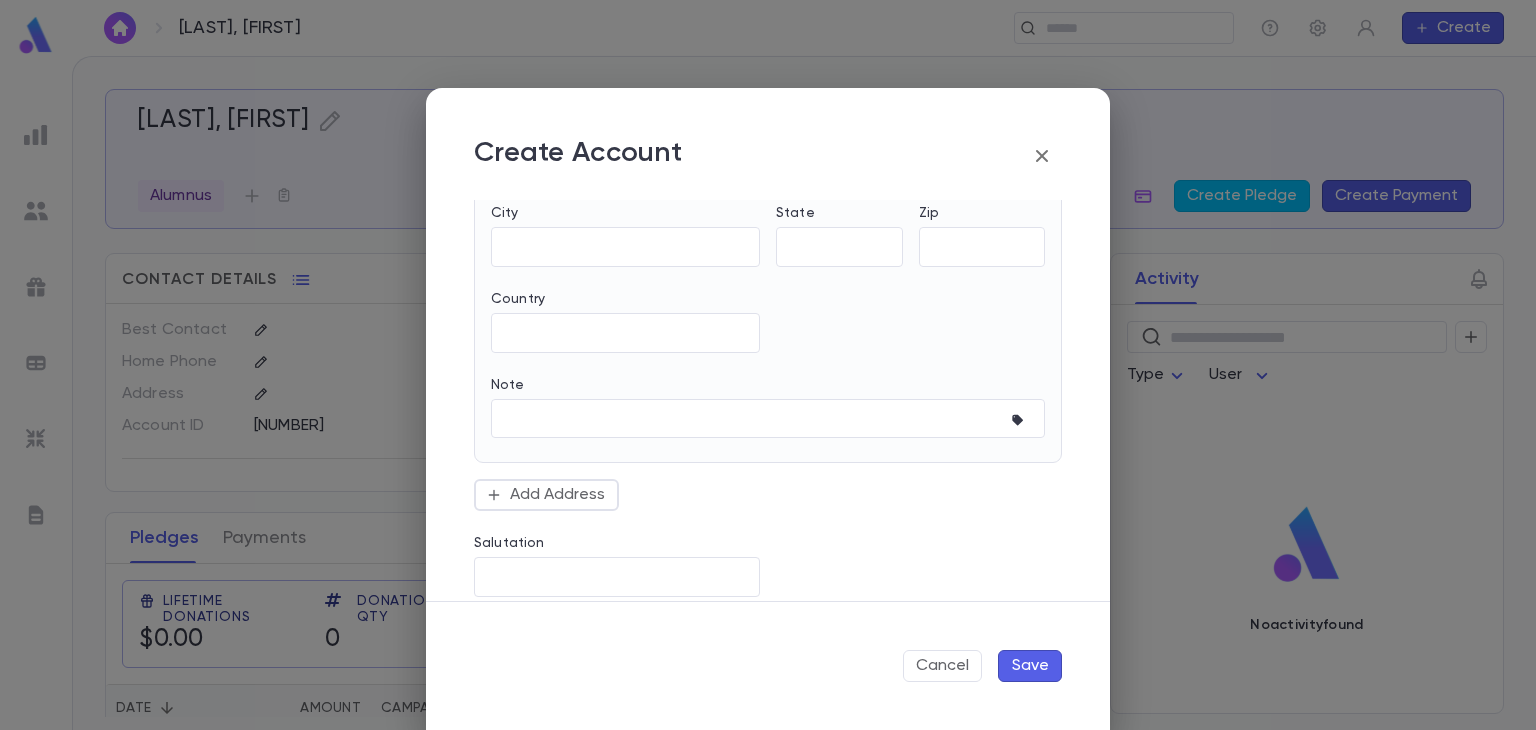 scroll, scrollTop: 0, scrollLeft: 0, axis: both 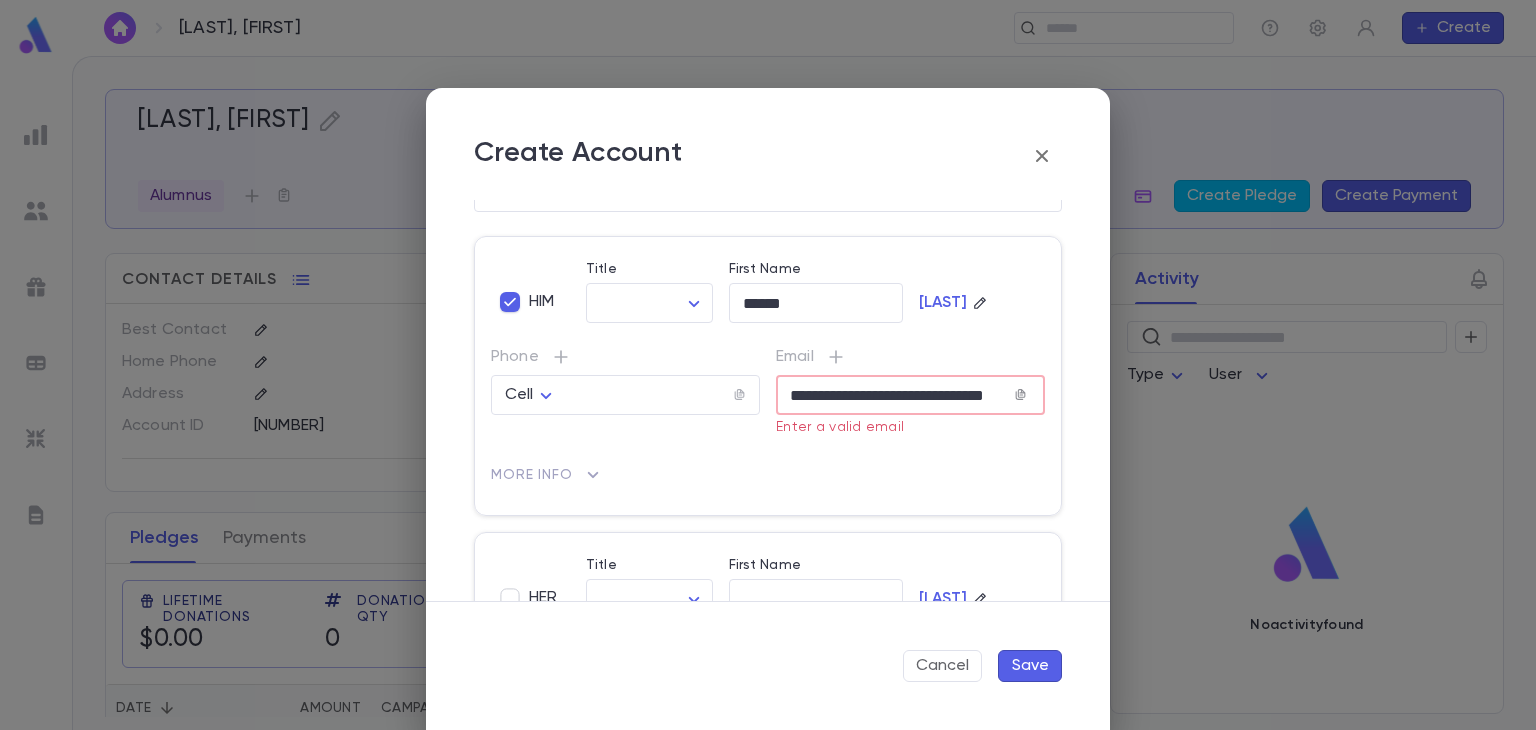 click 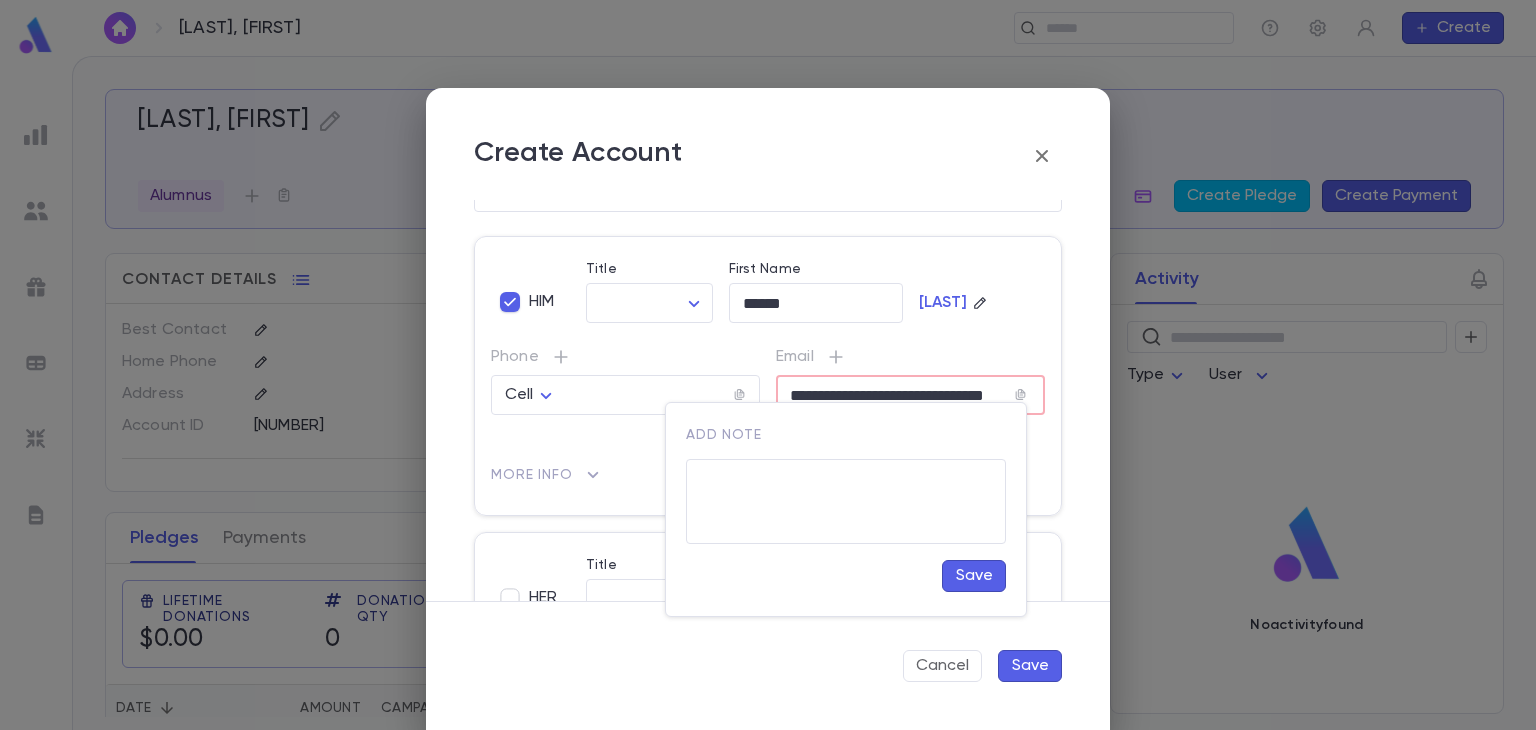 click at bounding box center [768, 365] 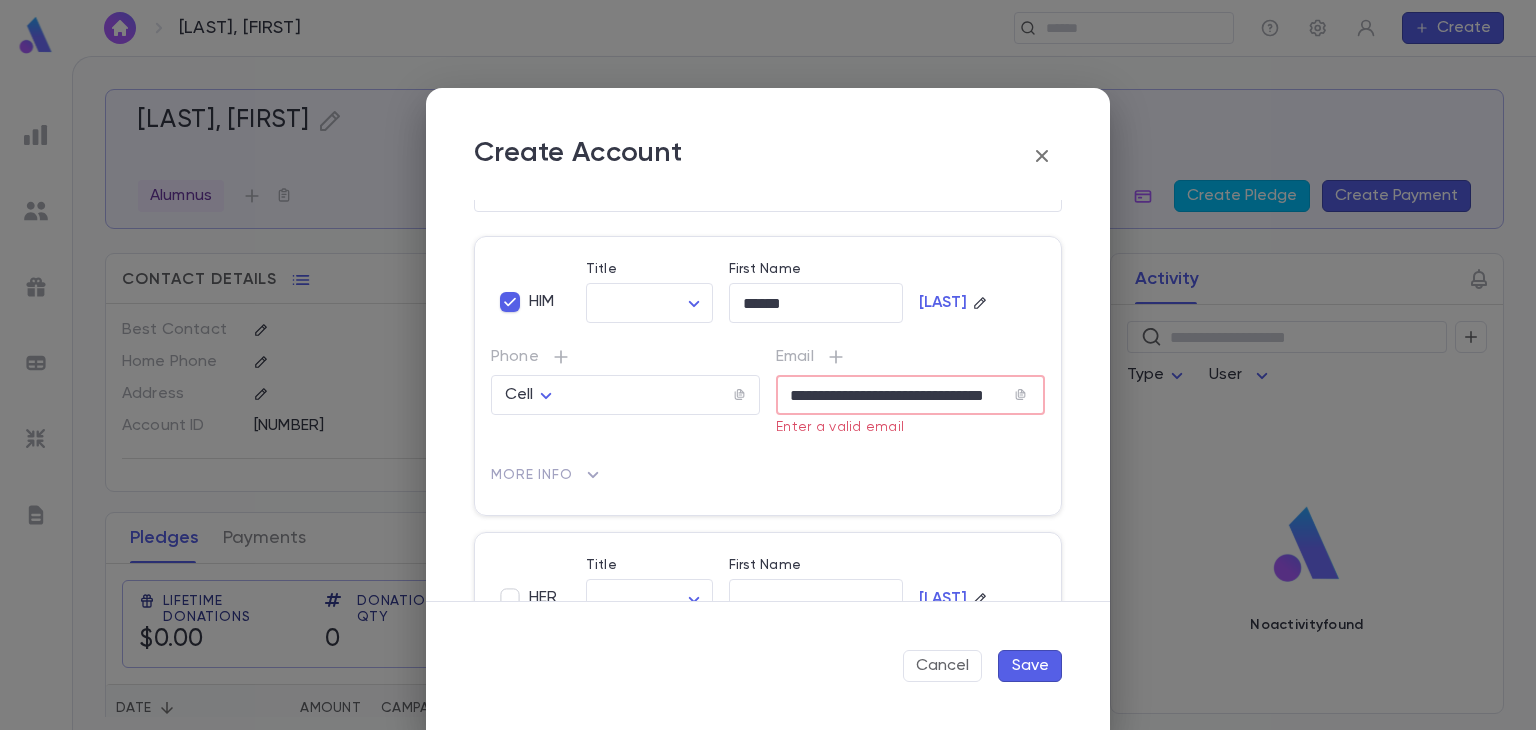 click on "**********" at bounding box center (895, 395) 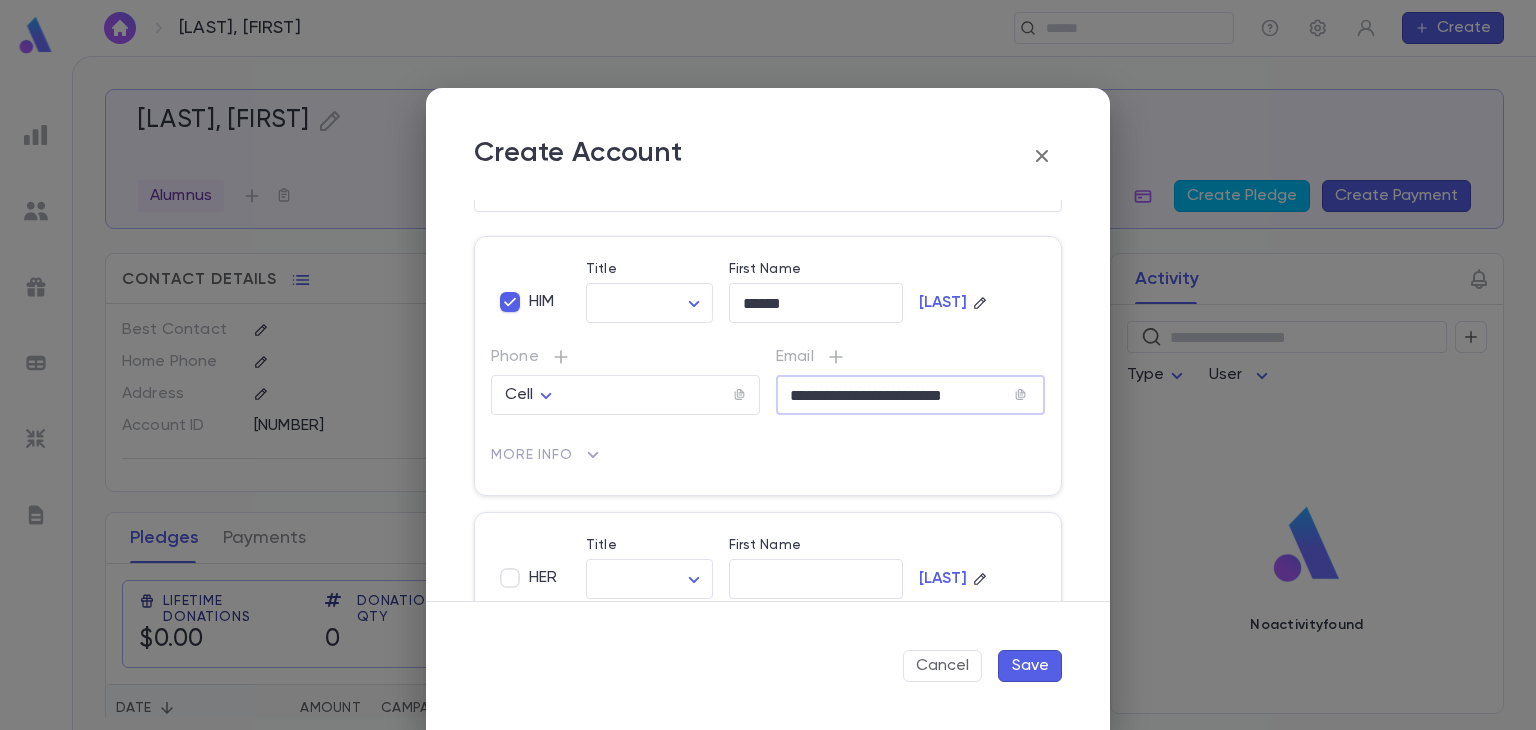 type on "**********" 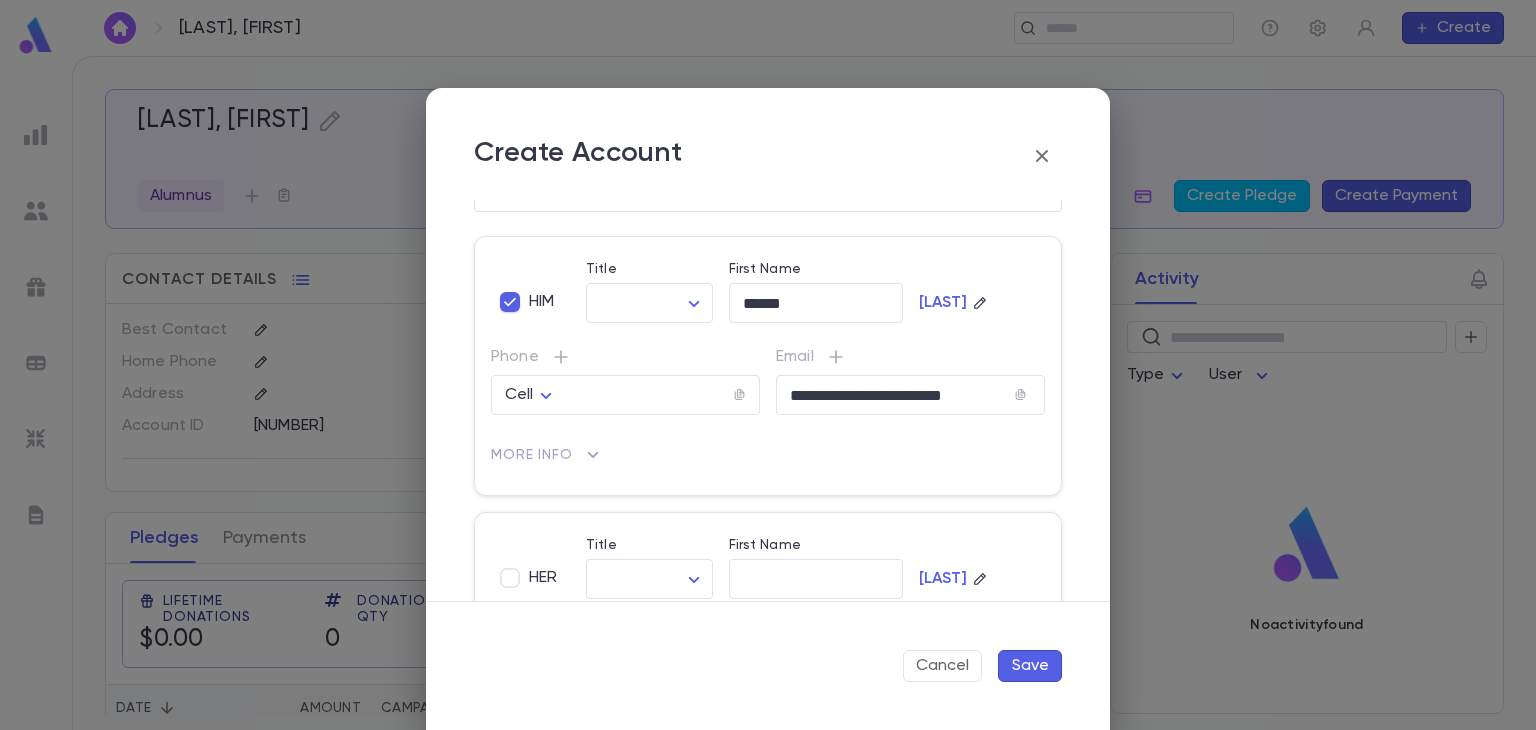 click on "Save" at bounding box center (1030, 666) 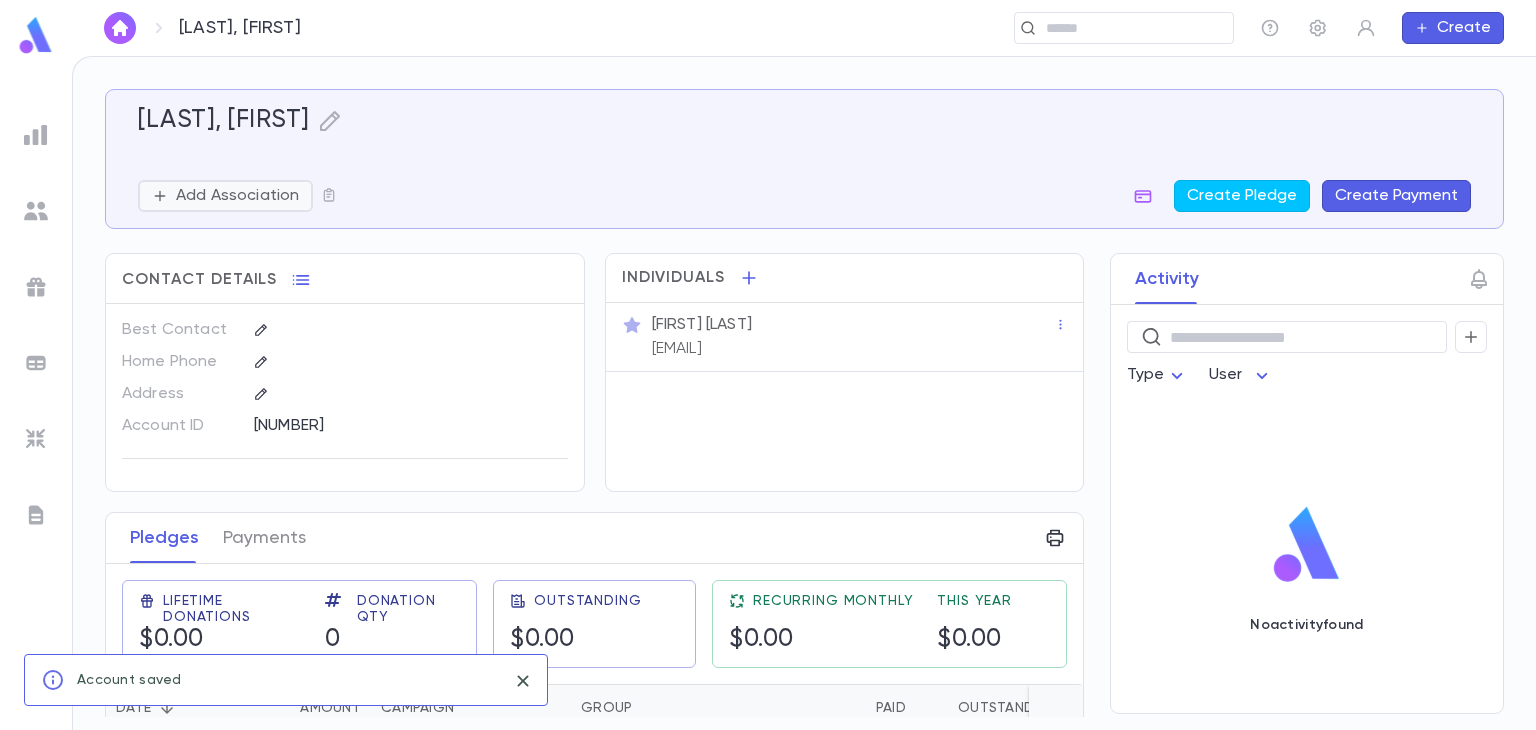 click on "Add Association" at bounding box center [237, 196] 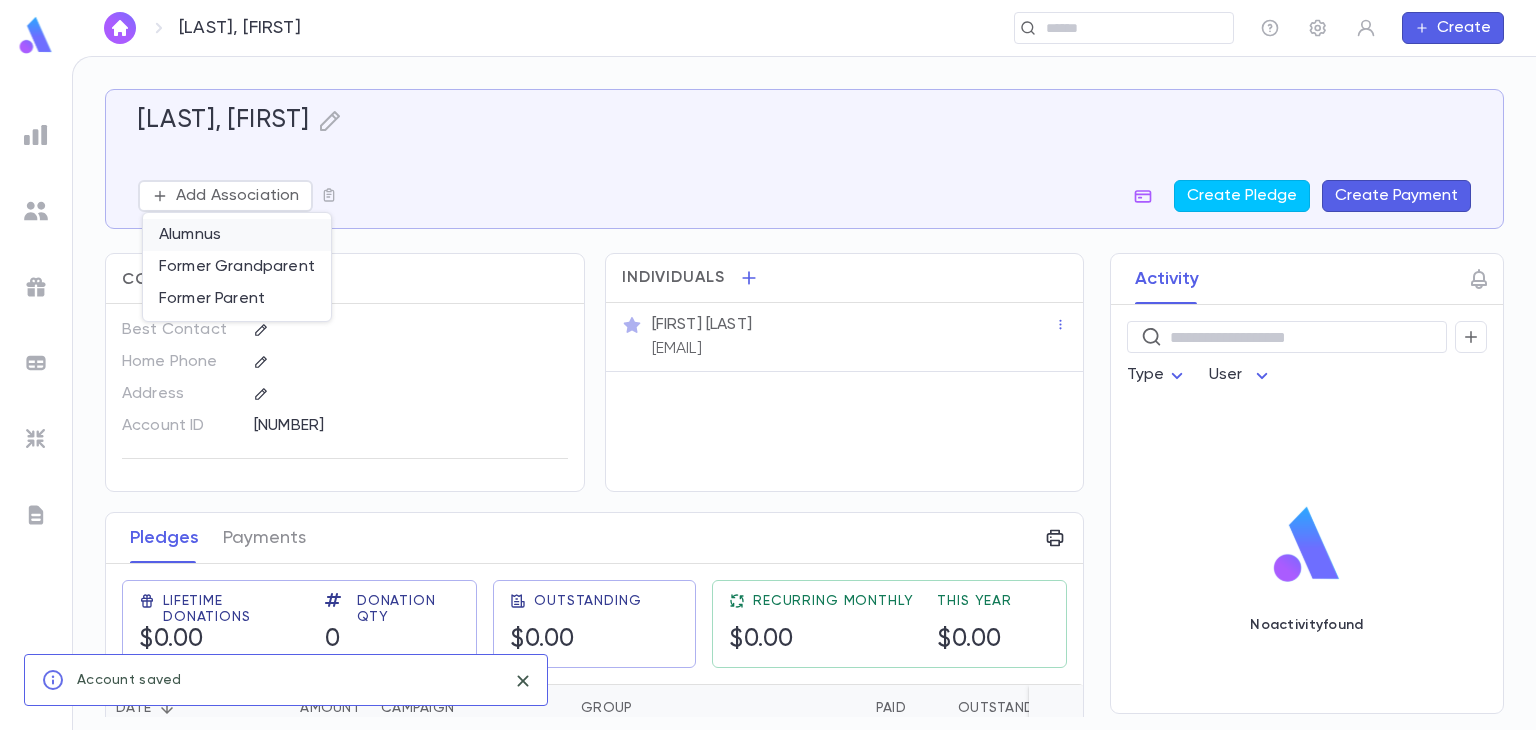 click on "Alumnus" at bounding box center [237, 235] 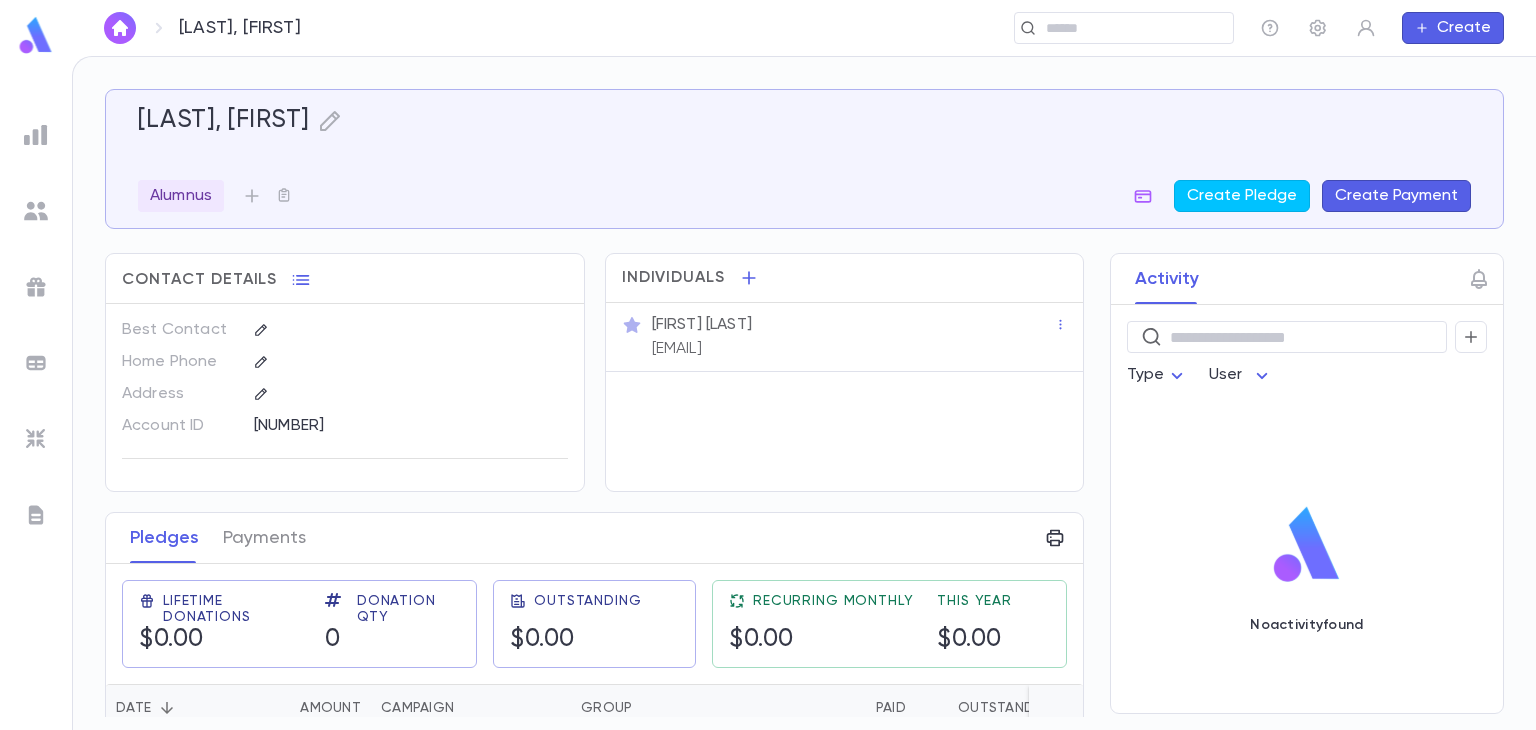 click on "Create" at bounding box center (1453, 28) 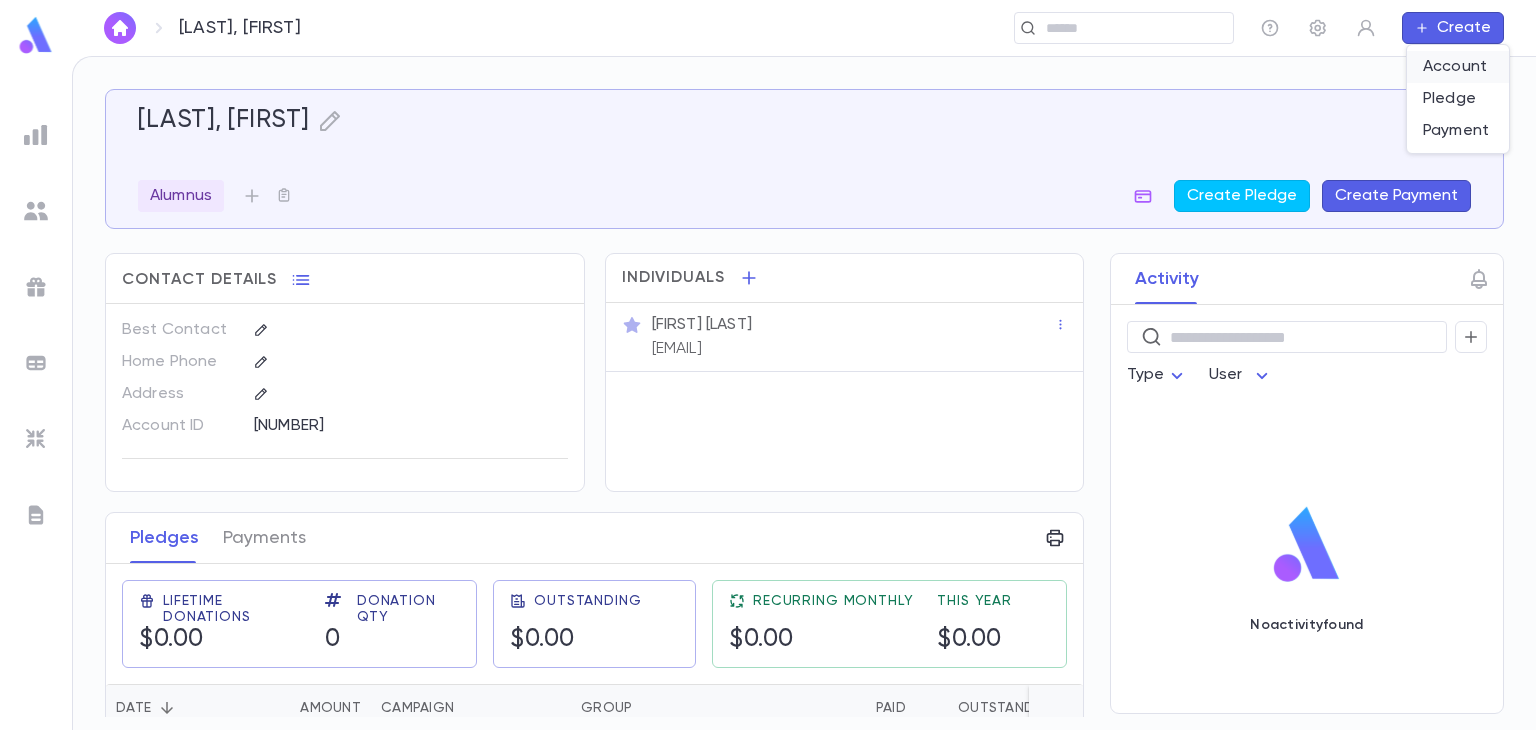 click on "Account" at bounding box center [1458, 67] 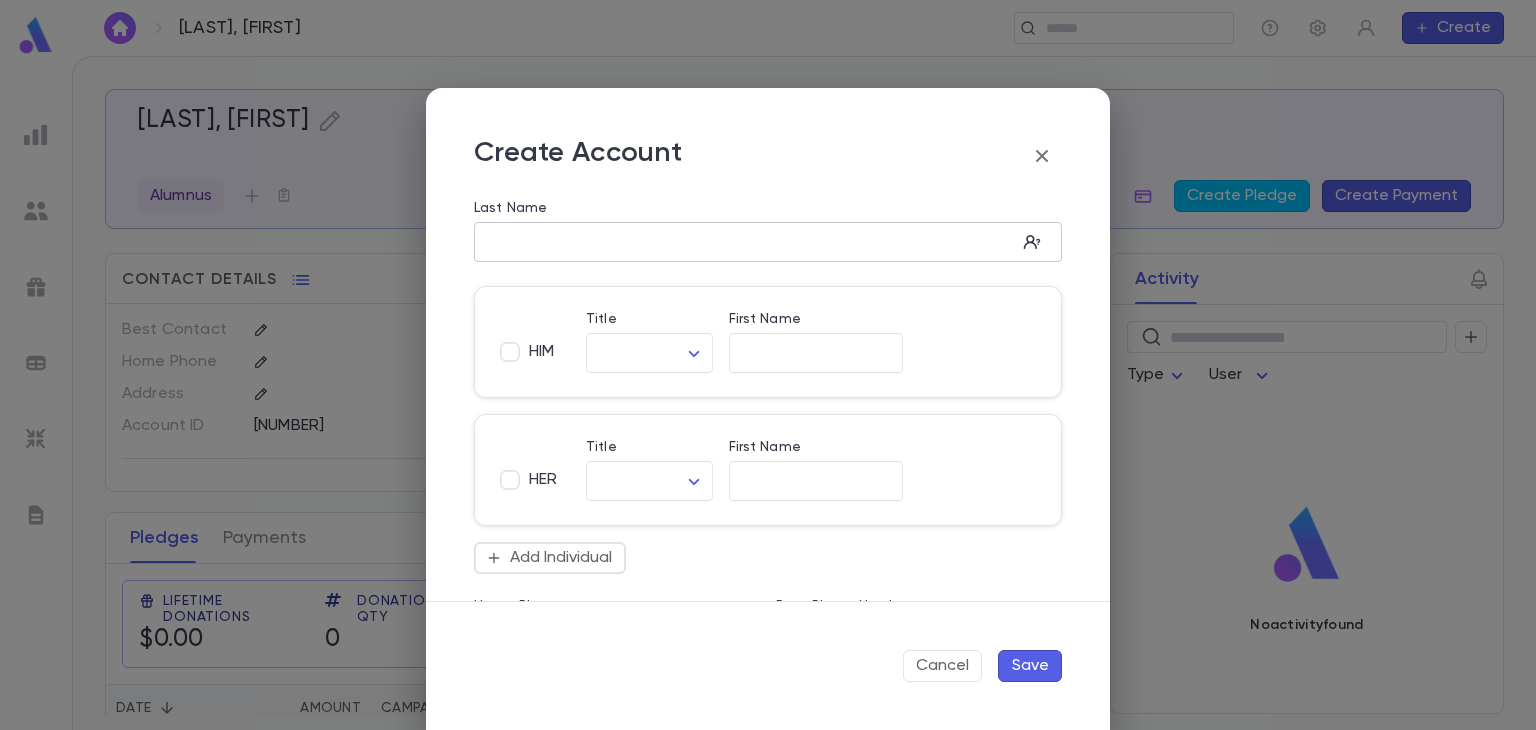 click on "Last Name" at bounding box center (745, 242) 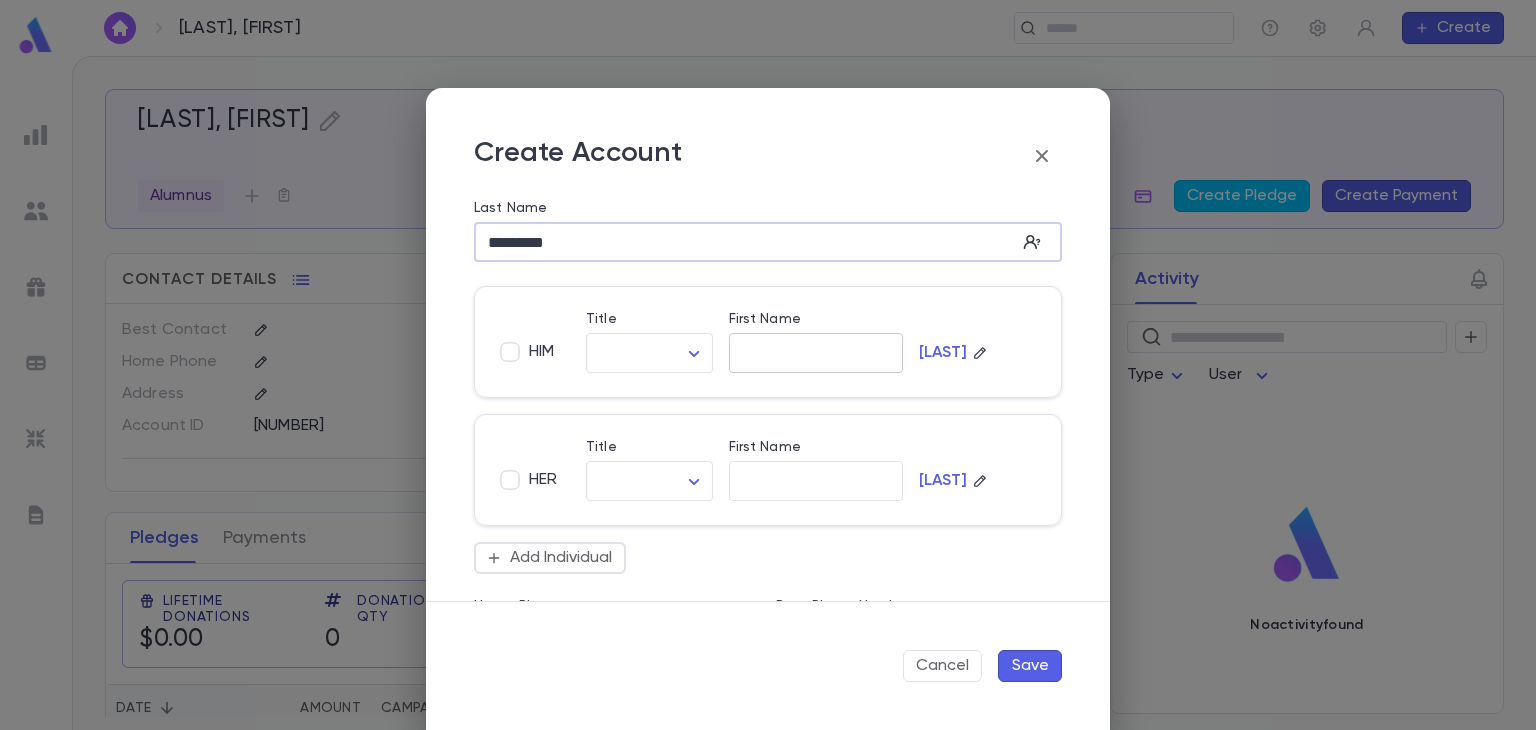 type on "*********" 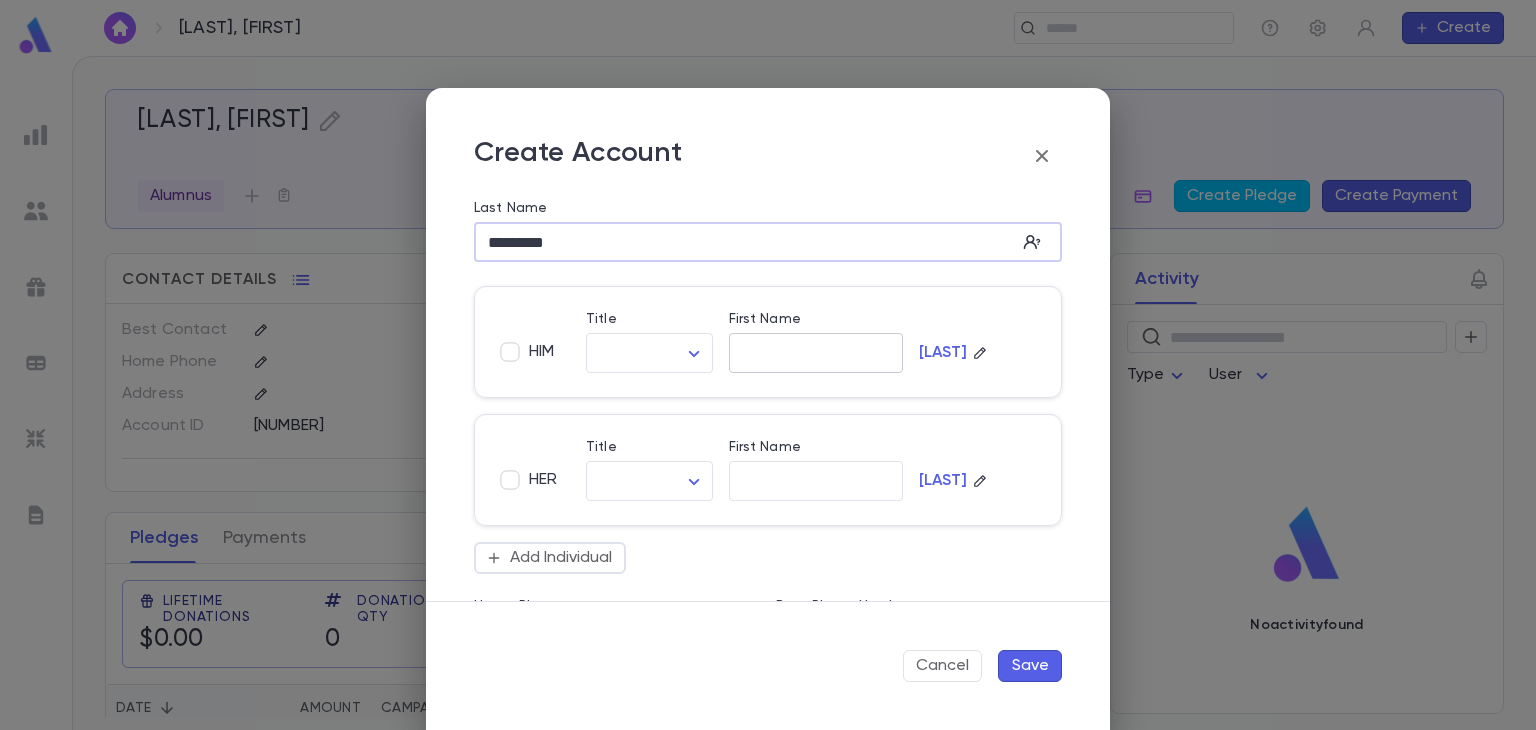 click on "First Name" at bounding box center [816, 353] 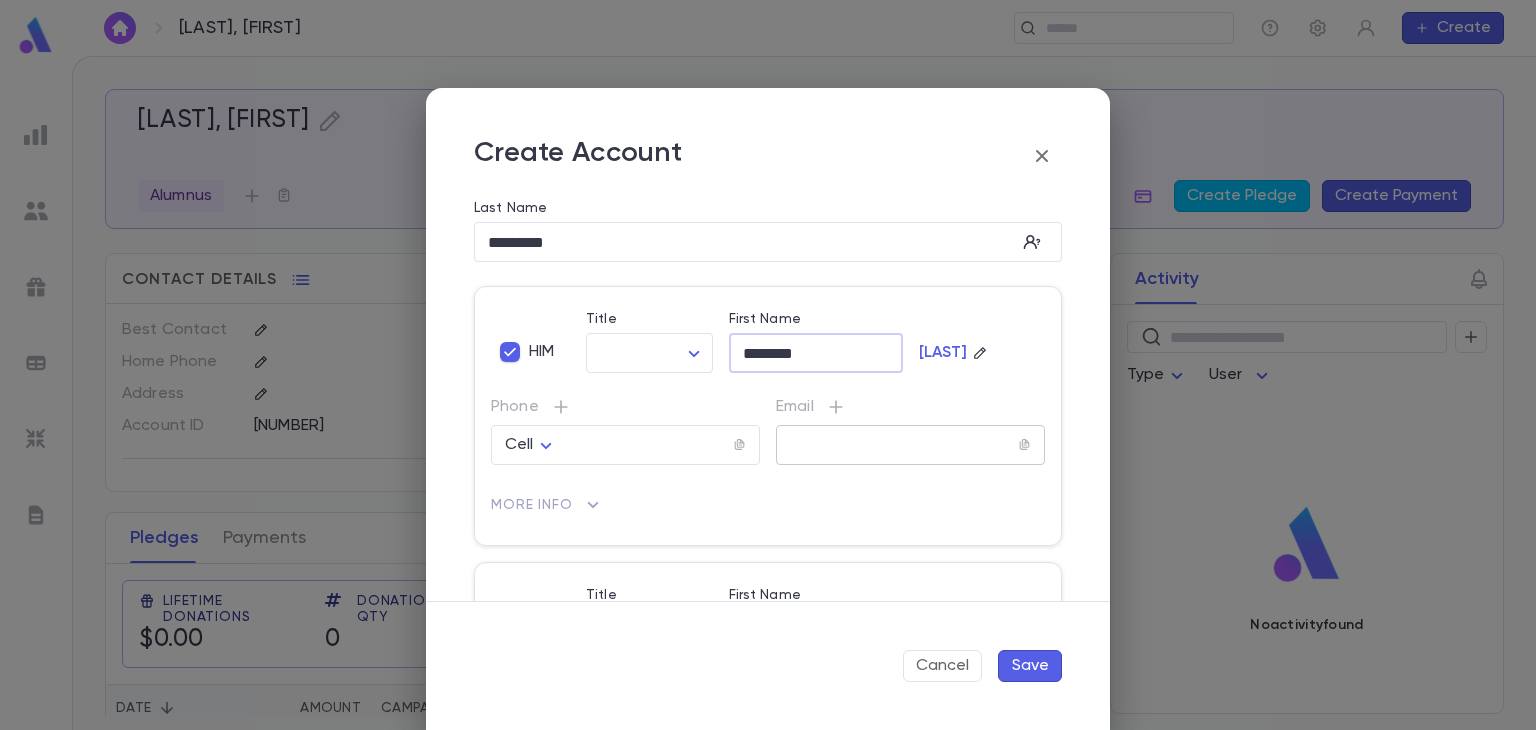 type on "********" 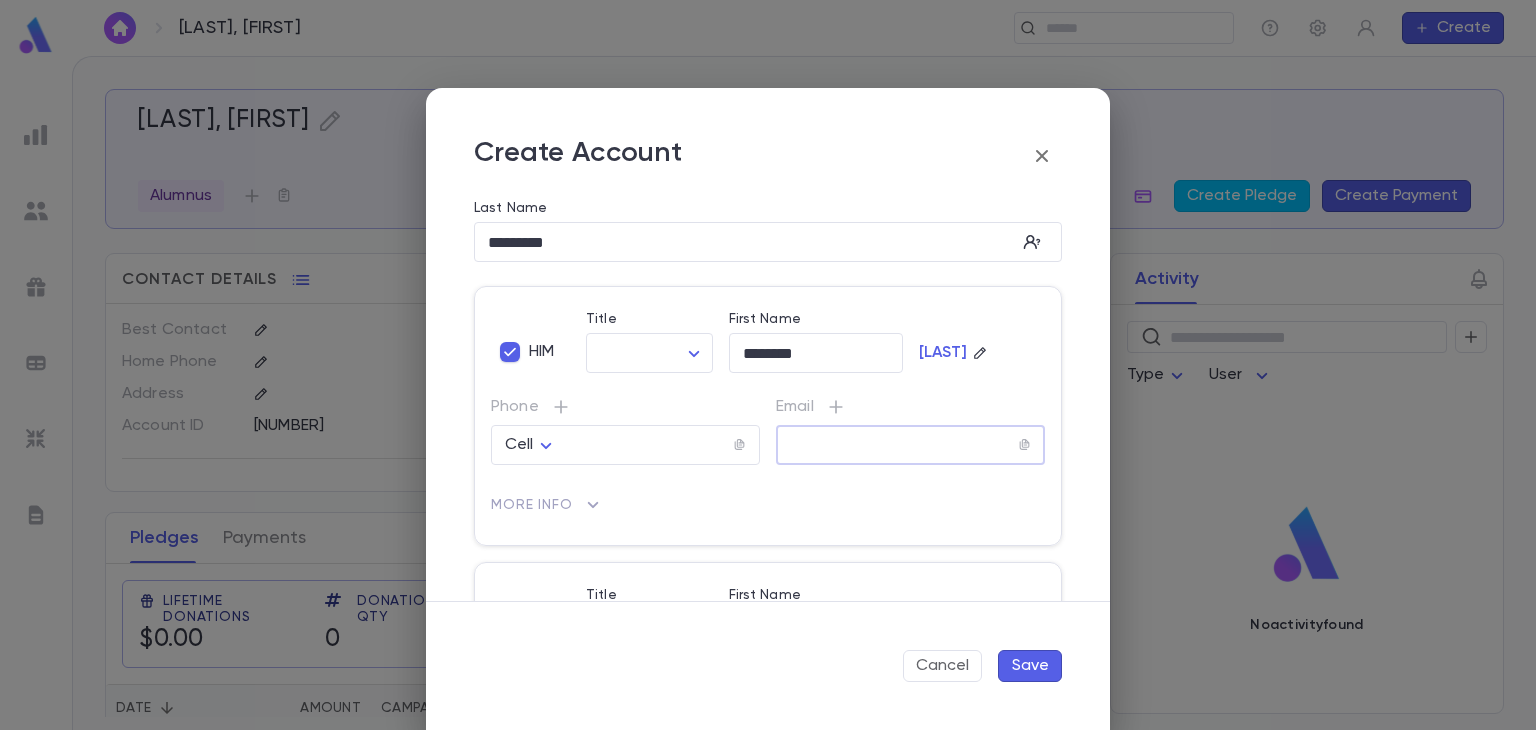 click at bounding box center (897, 445) 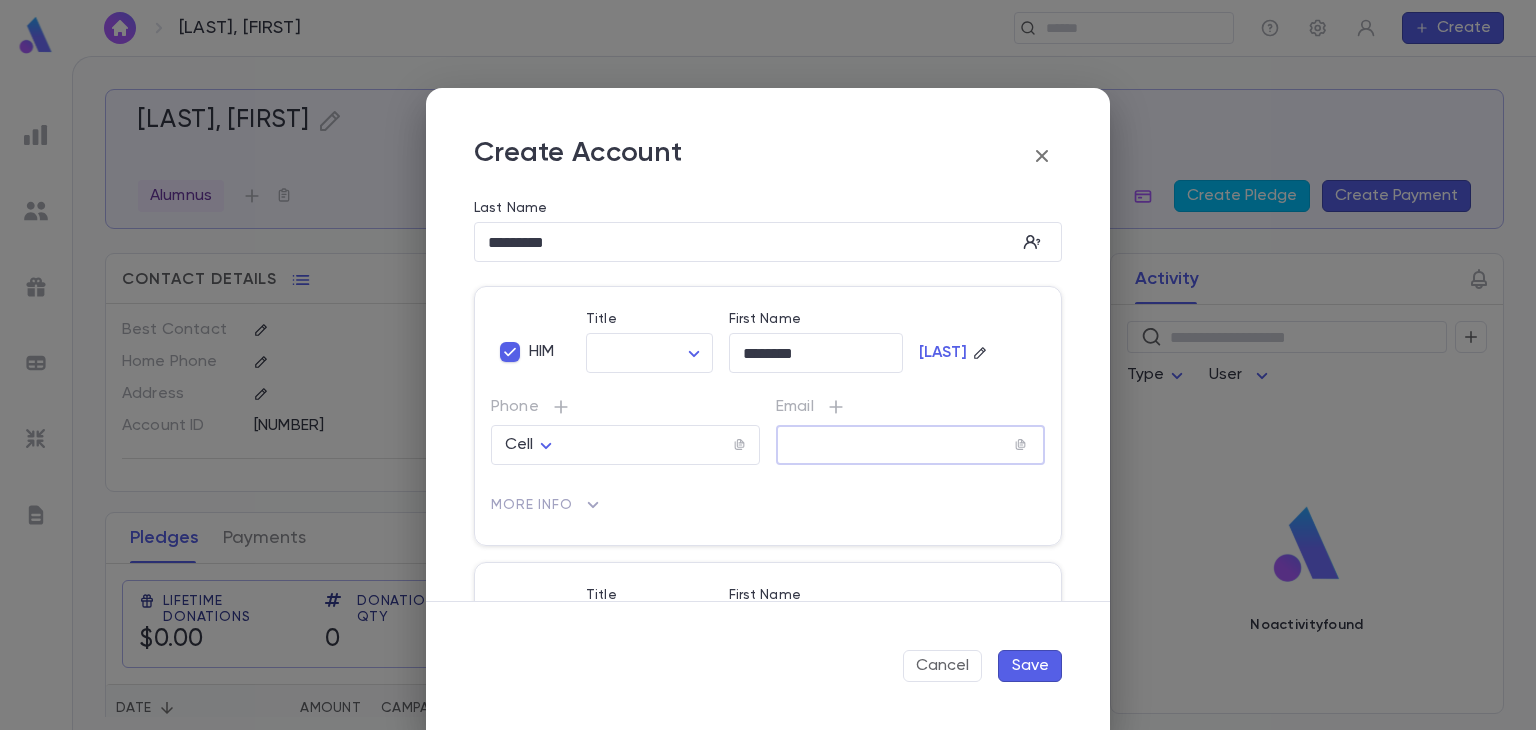 scroll, scrollTop: 0, scrollLeft: 0, axis: both 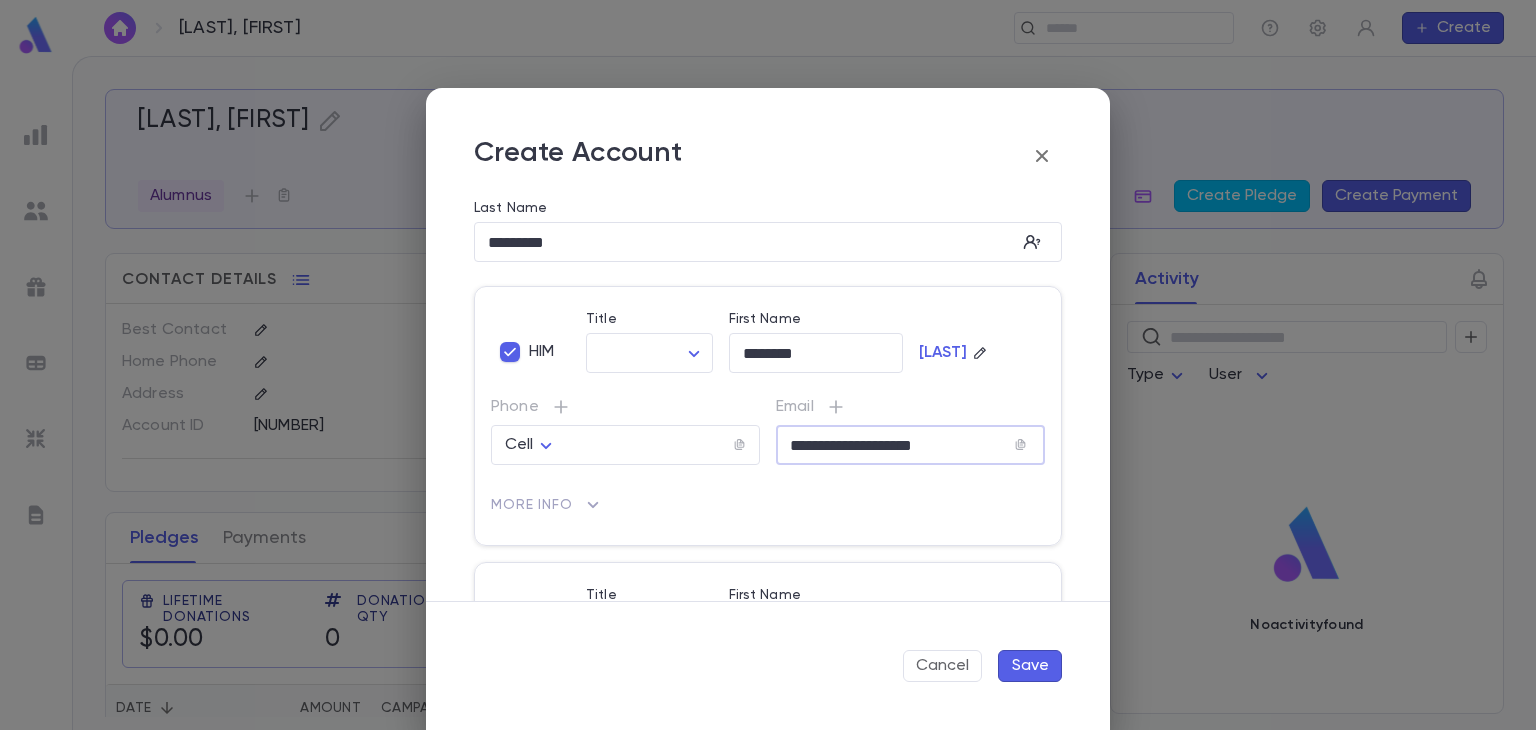 type on "**********" 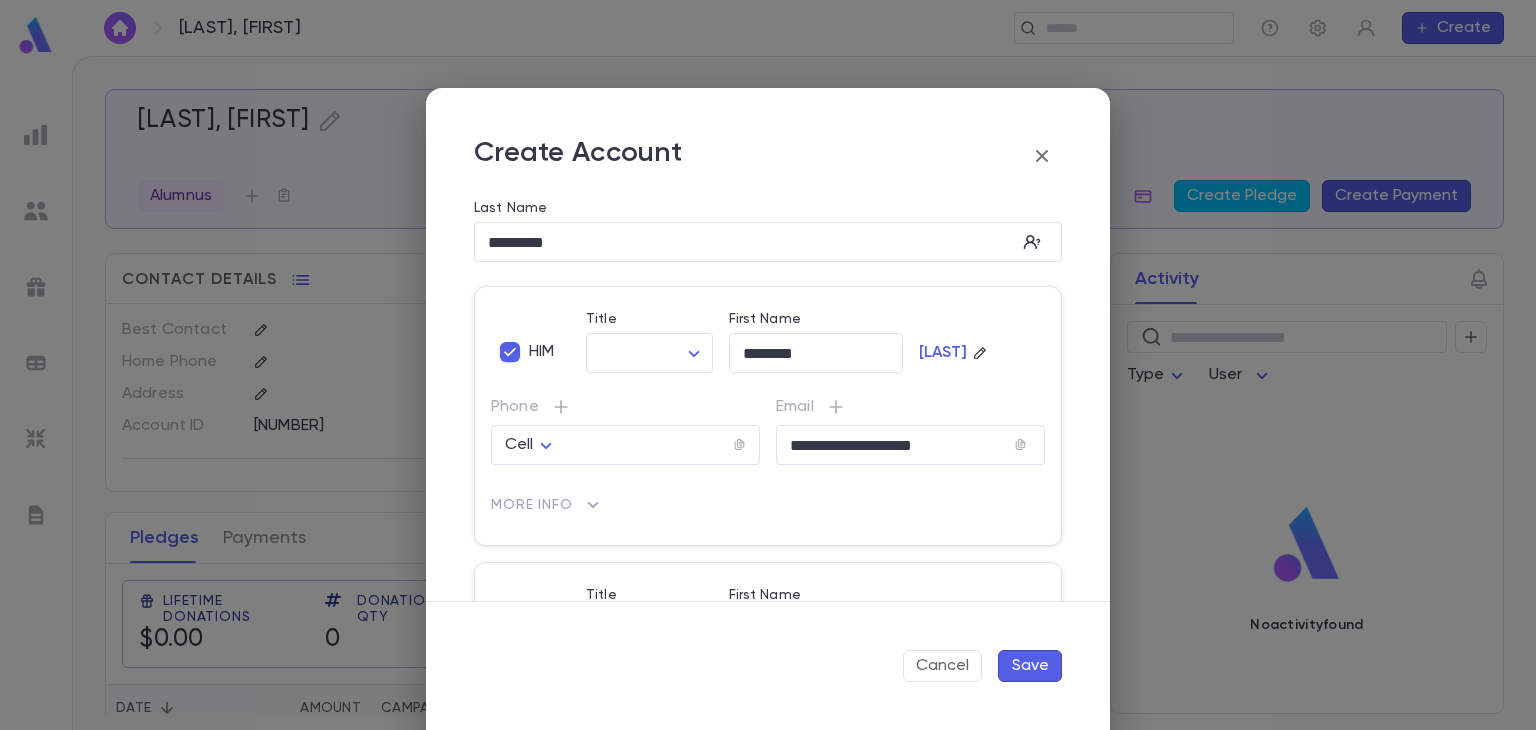 click on "Save" at bounding box center [1030, 666] 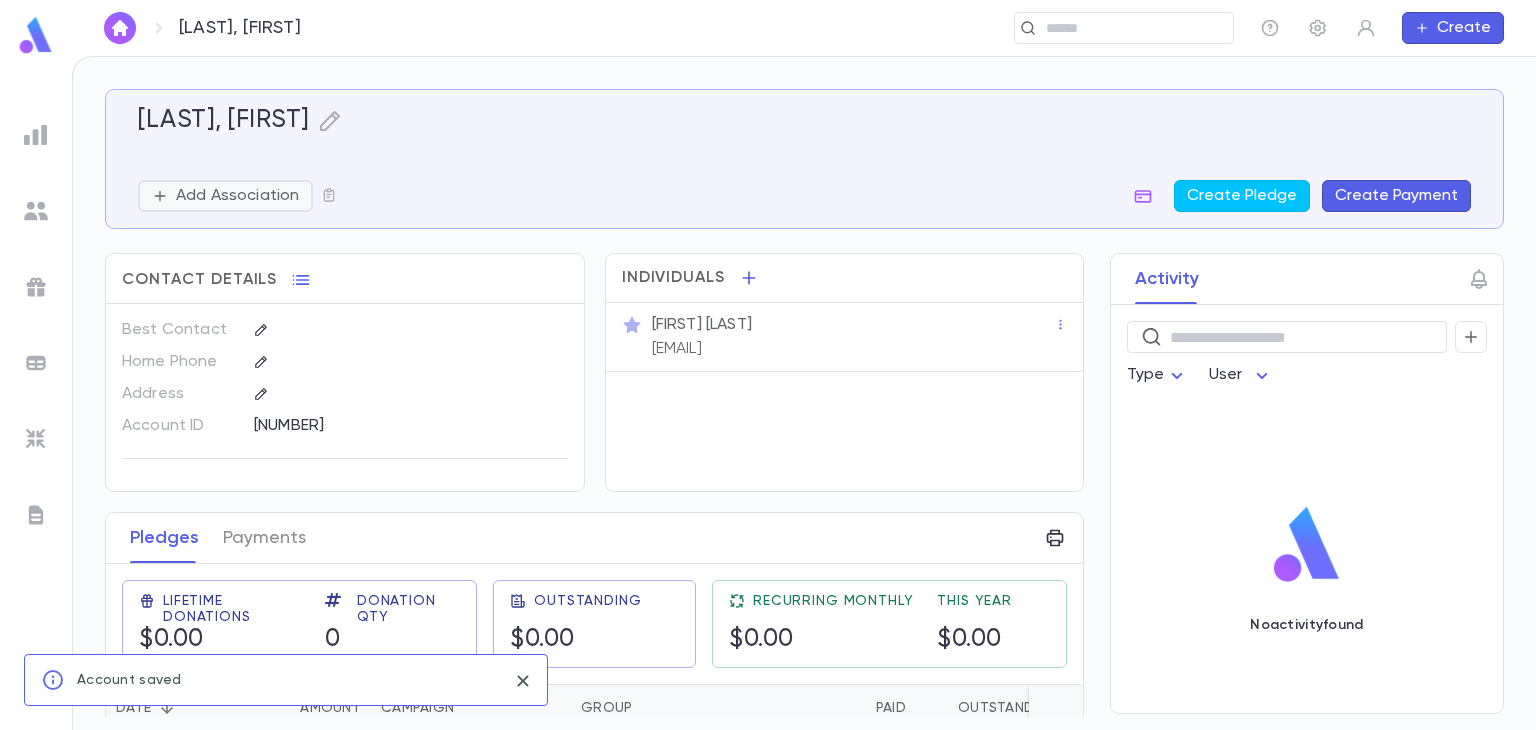 click on "Add Association" at bounding box center (237, 196) 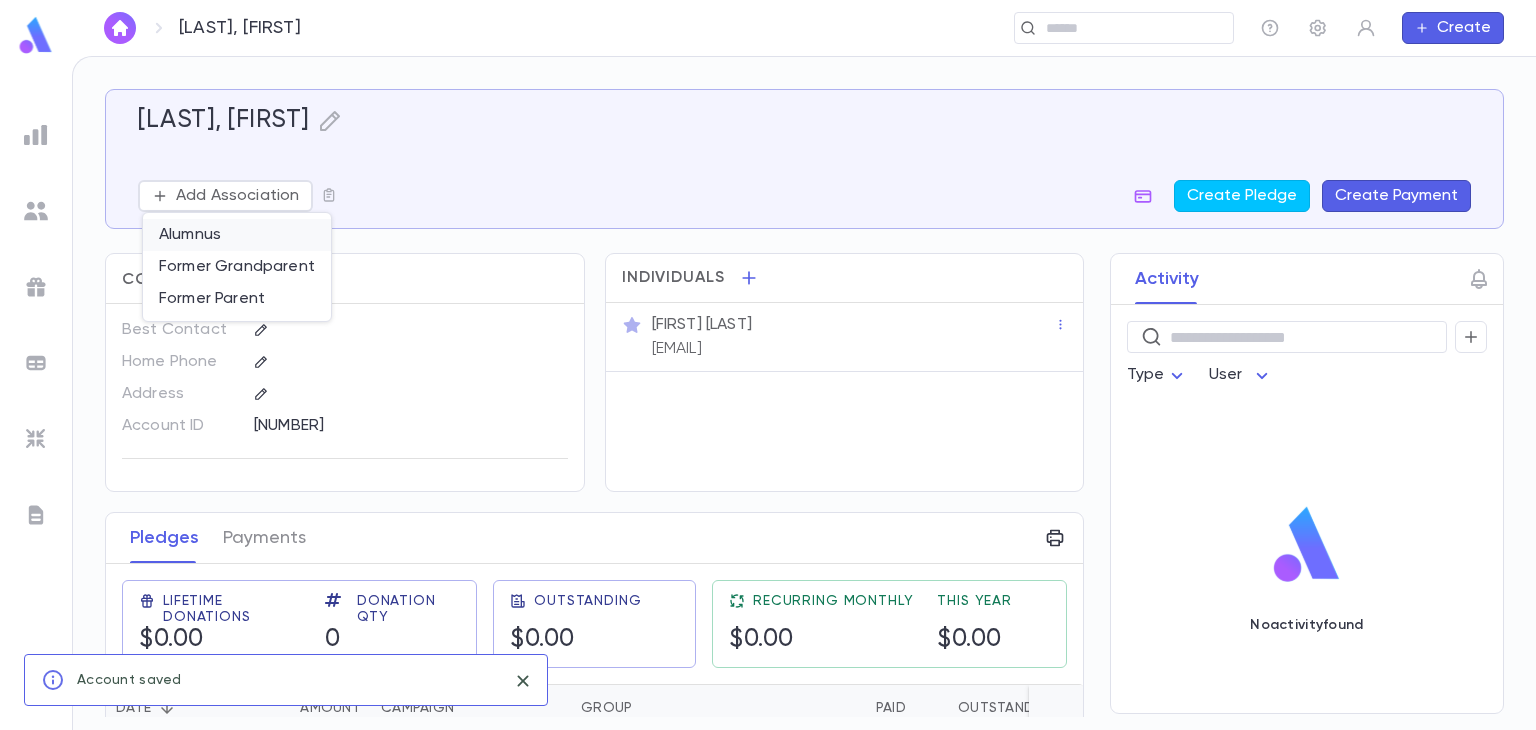 click on "Alumnus" at bounding box center (237, 235) 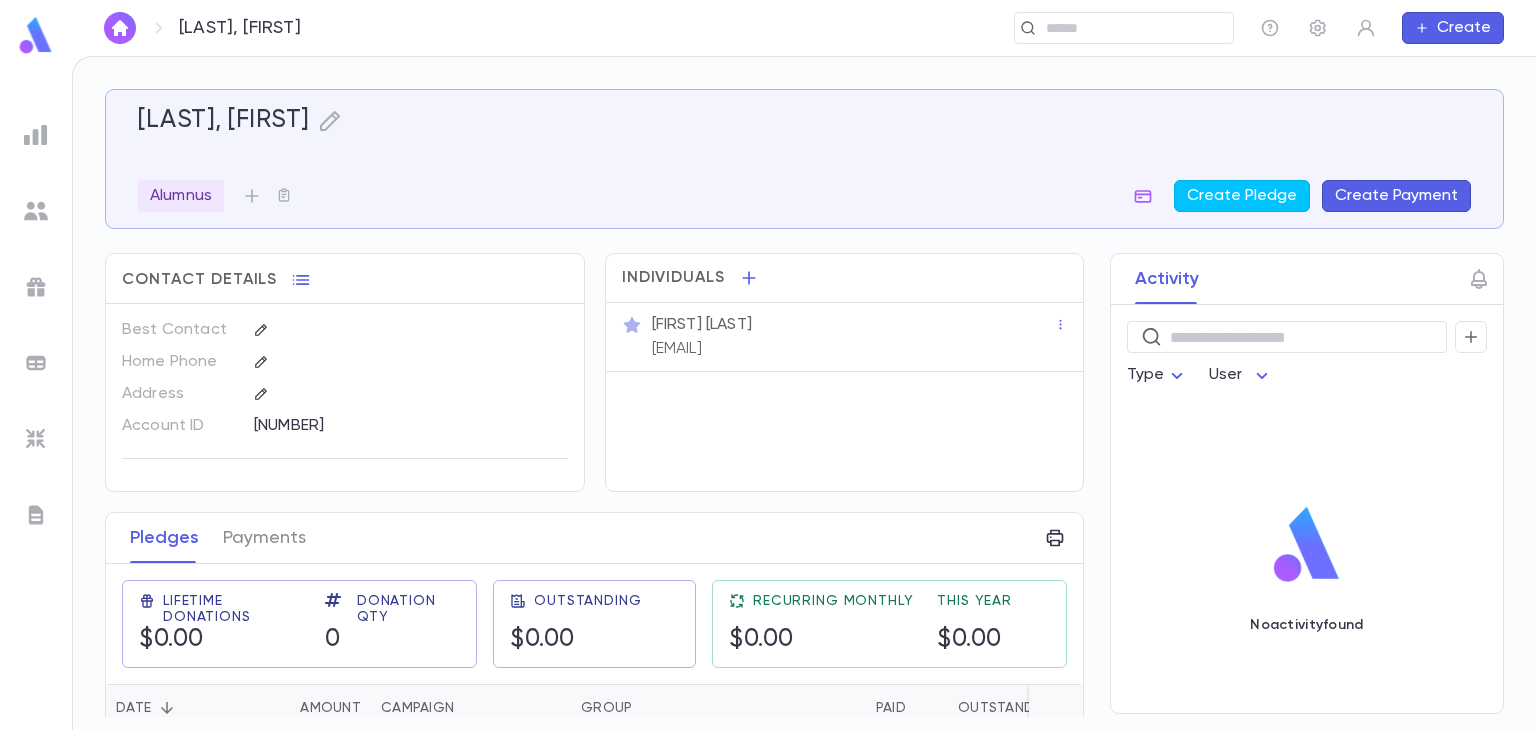 click on "Create" at bounding box center (1453, 28) 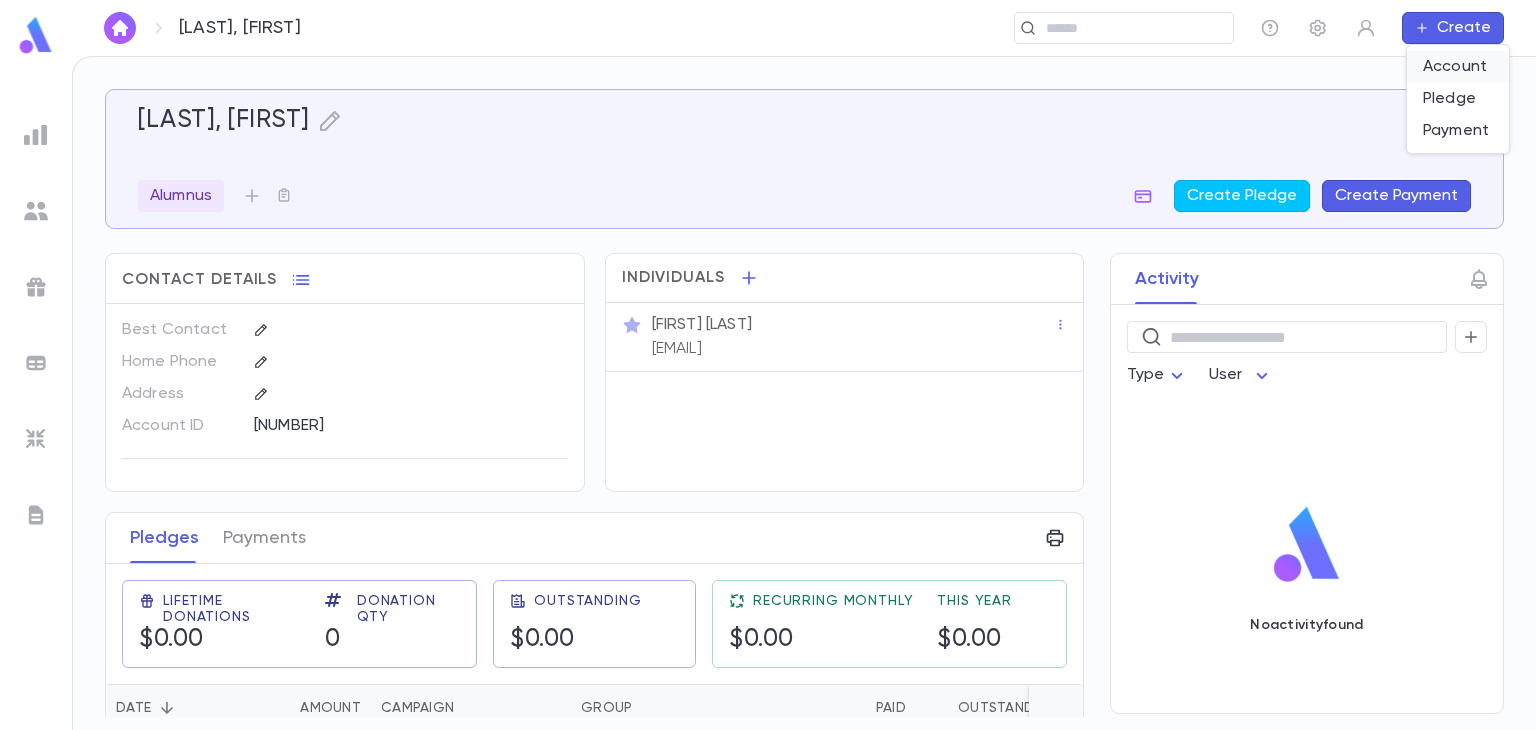click on "Account" at bounding box center (1458, 67) 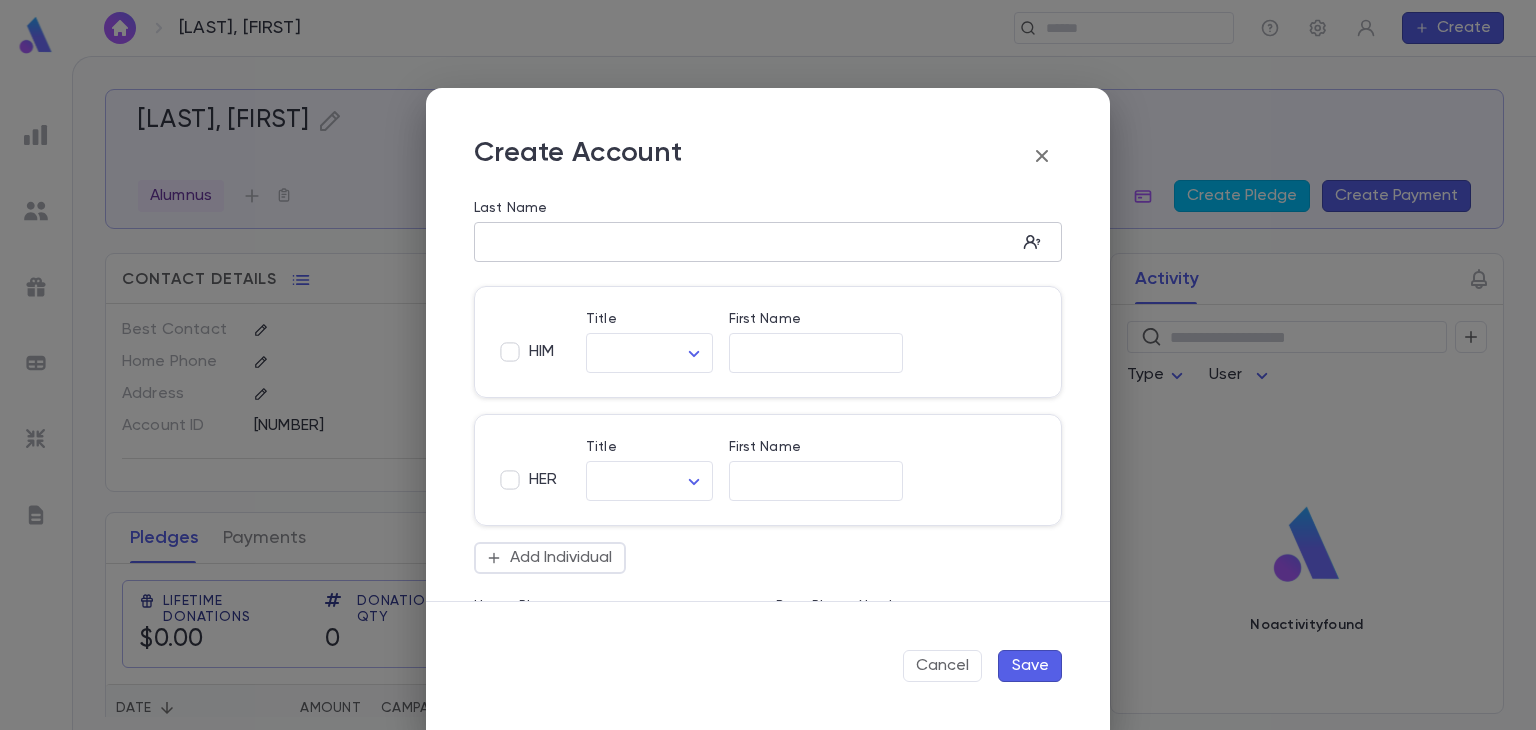 click on "Last Name" at bounding box center [745, 242] 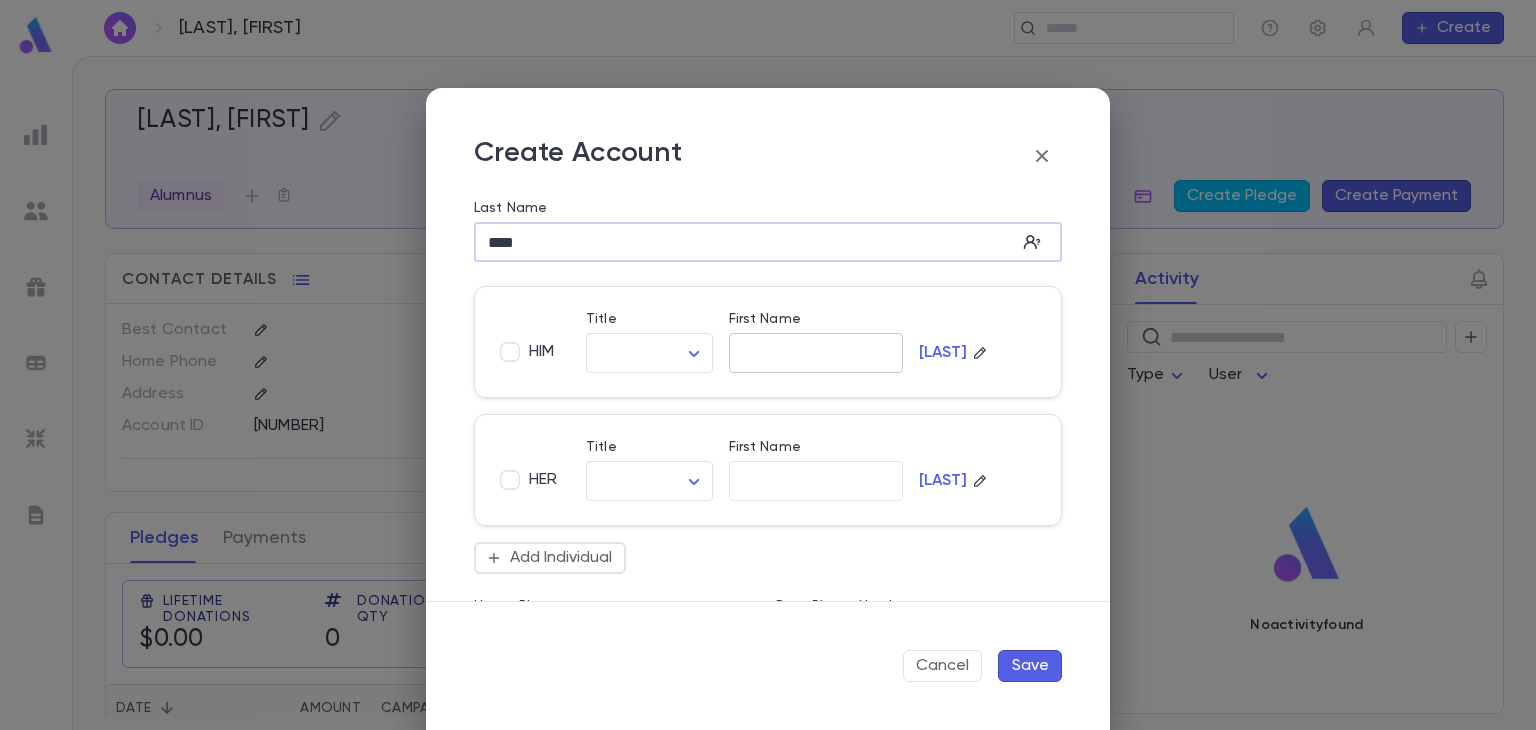type on "****" 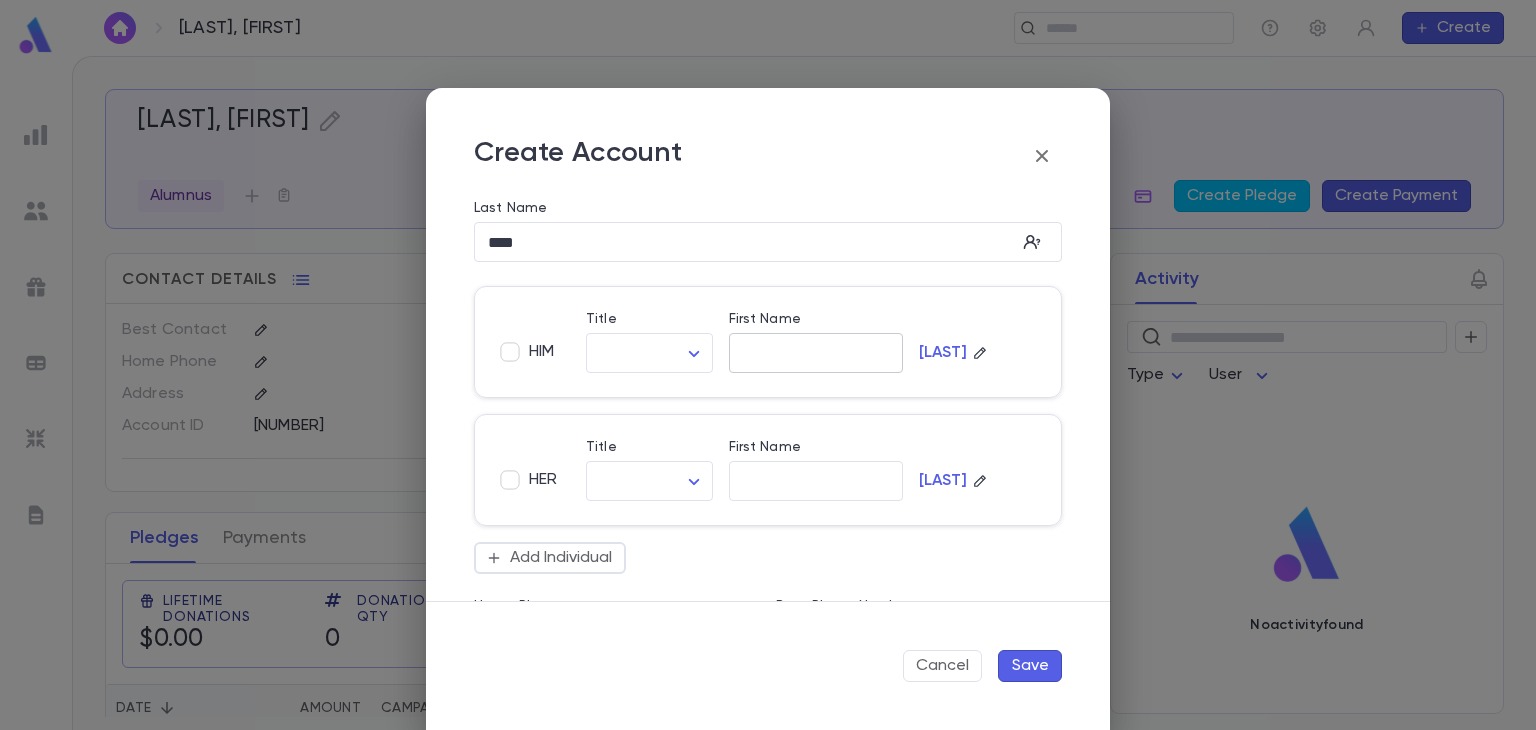 click on "​" at bounding box center (816, 353) 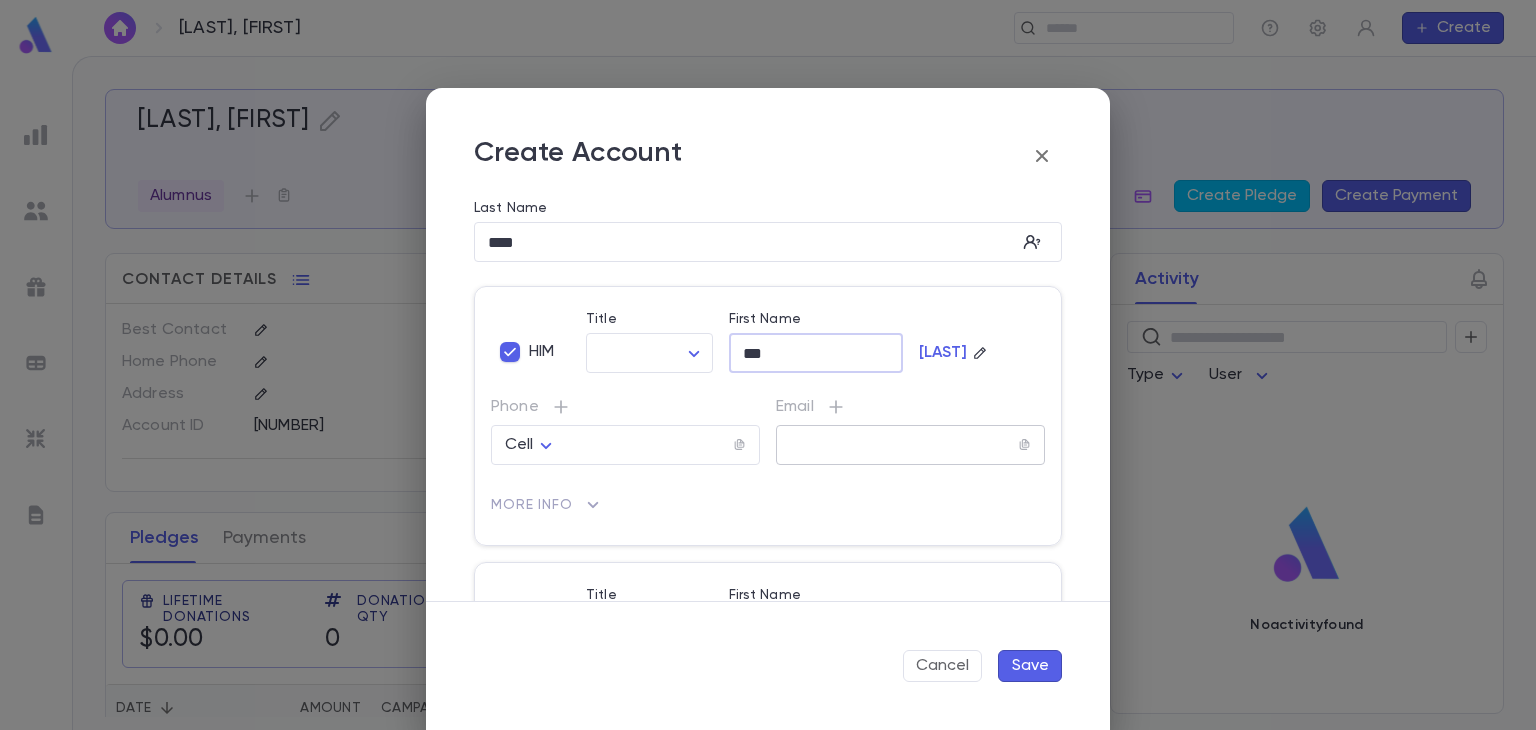 type on "***" 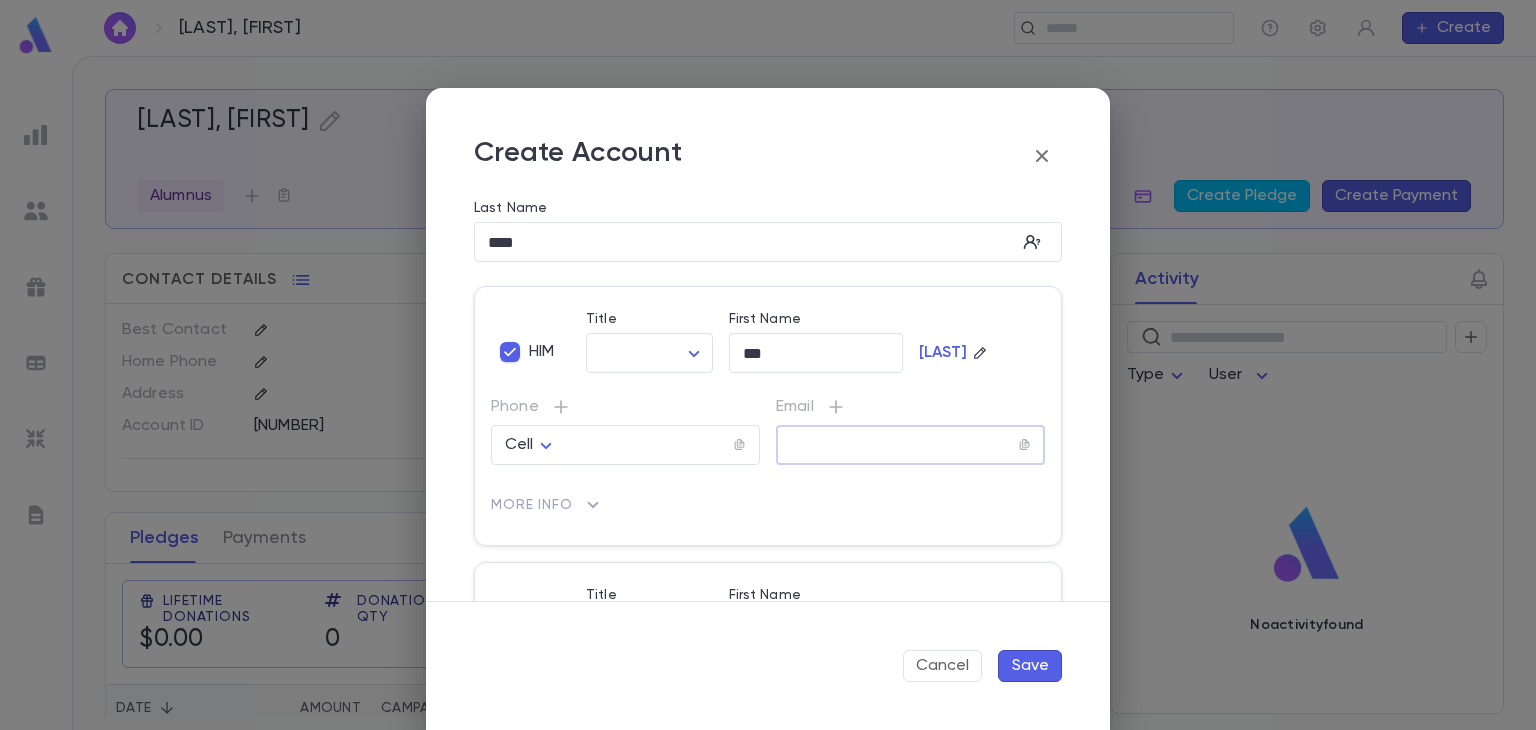 paste on "**********" 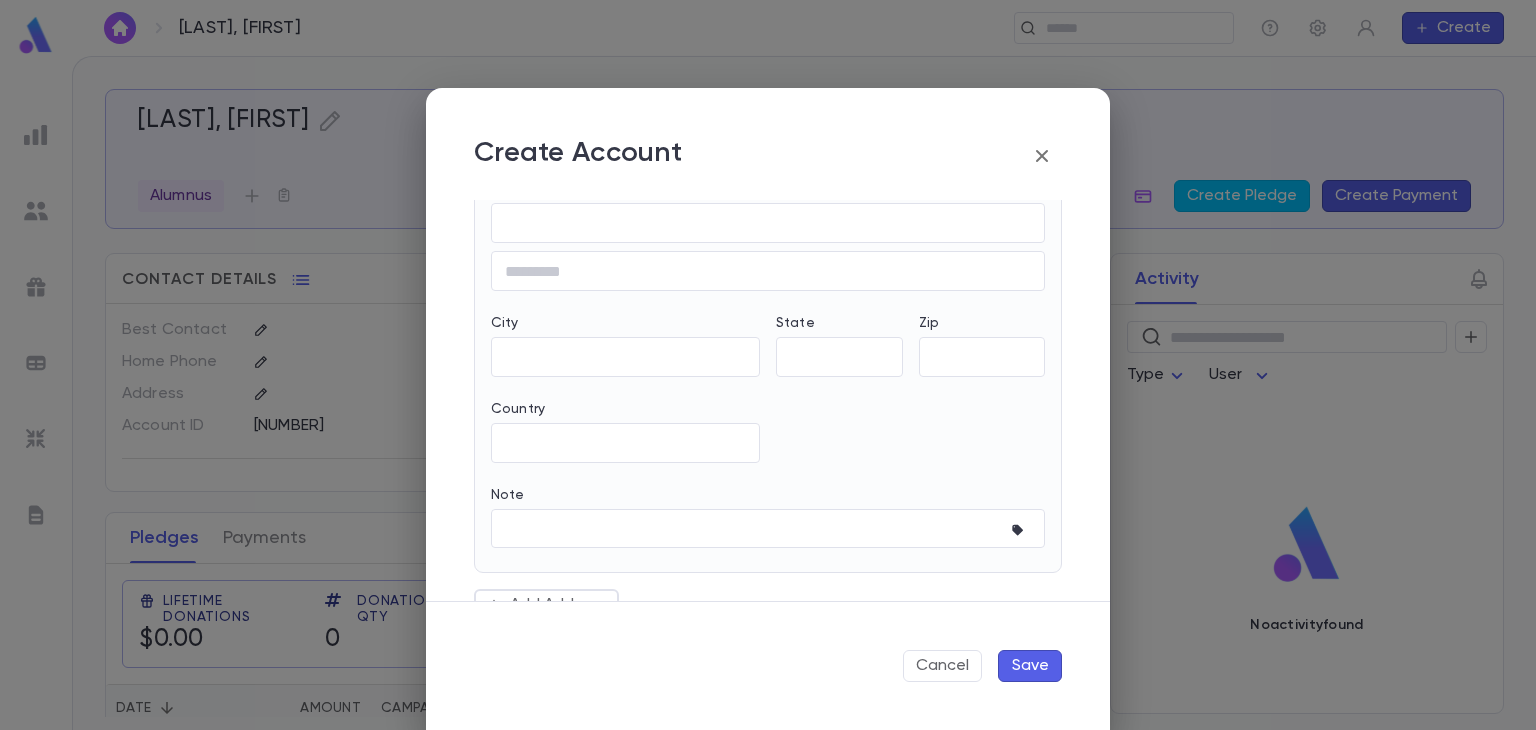 click on "Save" at bounding box center (1030, 666) 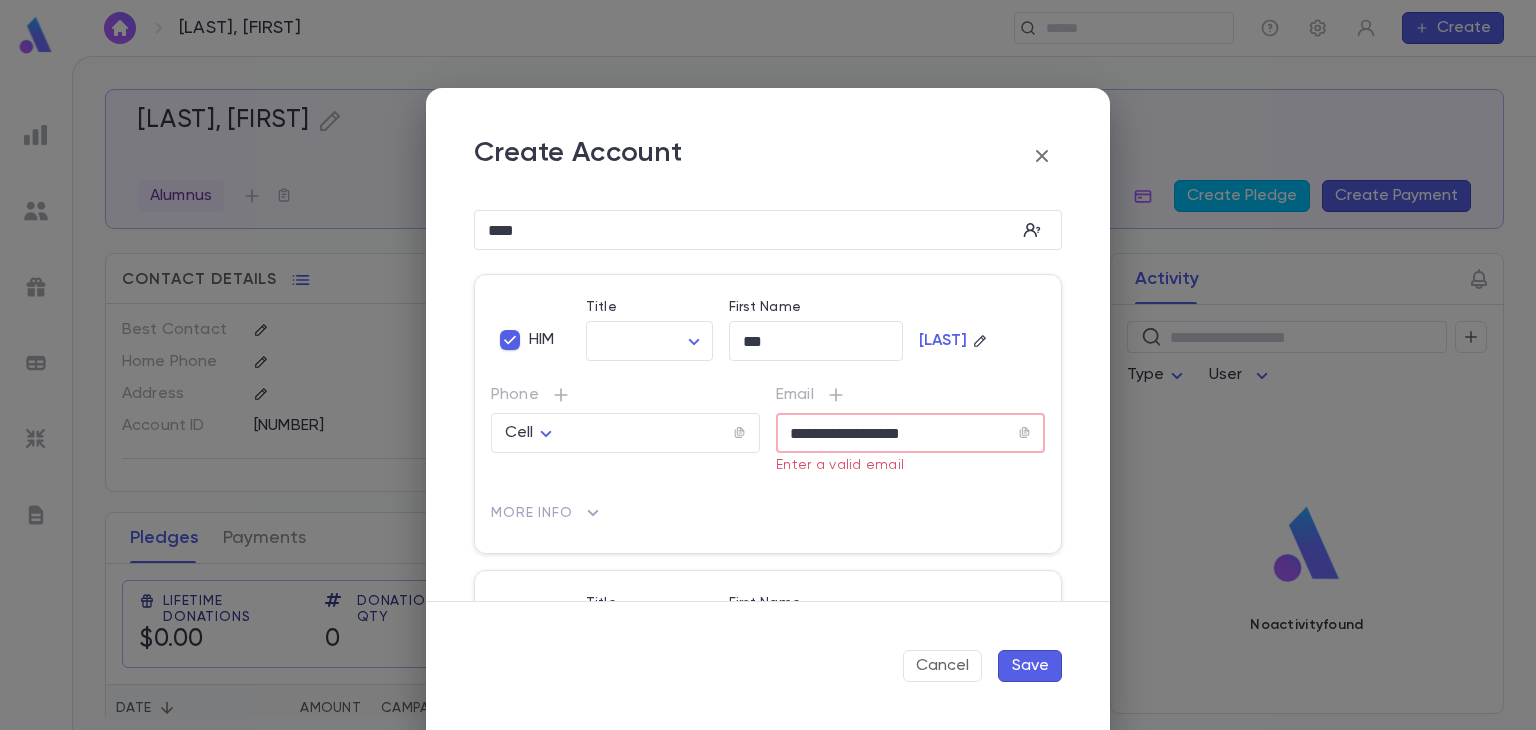 scroll, scrollTop: 4, scrollLeft: 0, axis: vertical 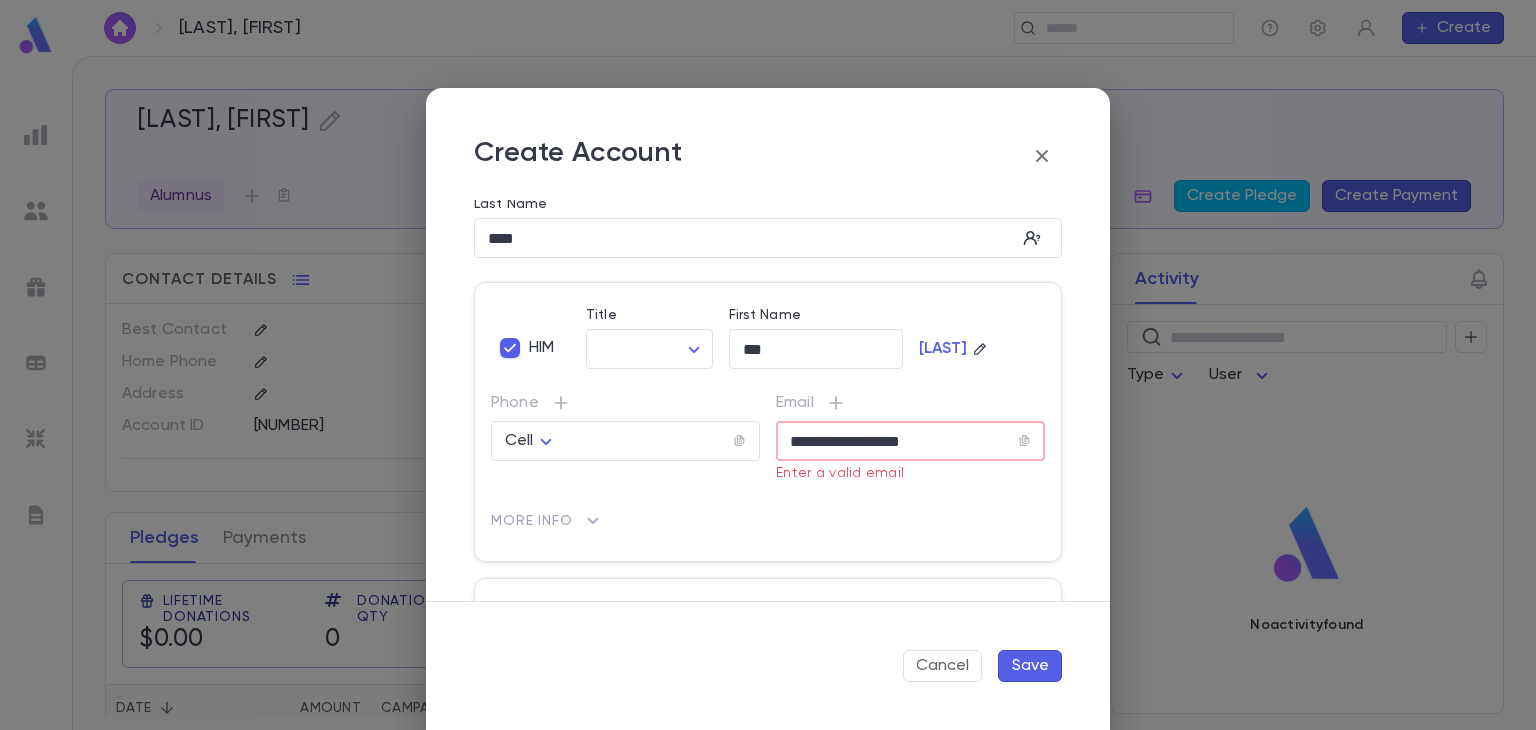 click on "**********" at bounding box center [897, 441] 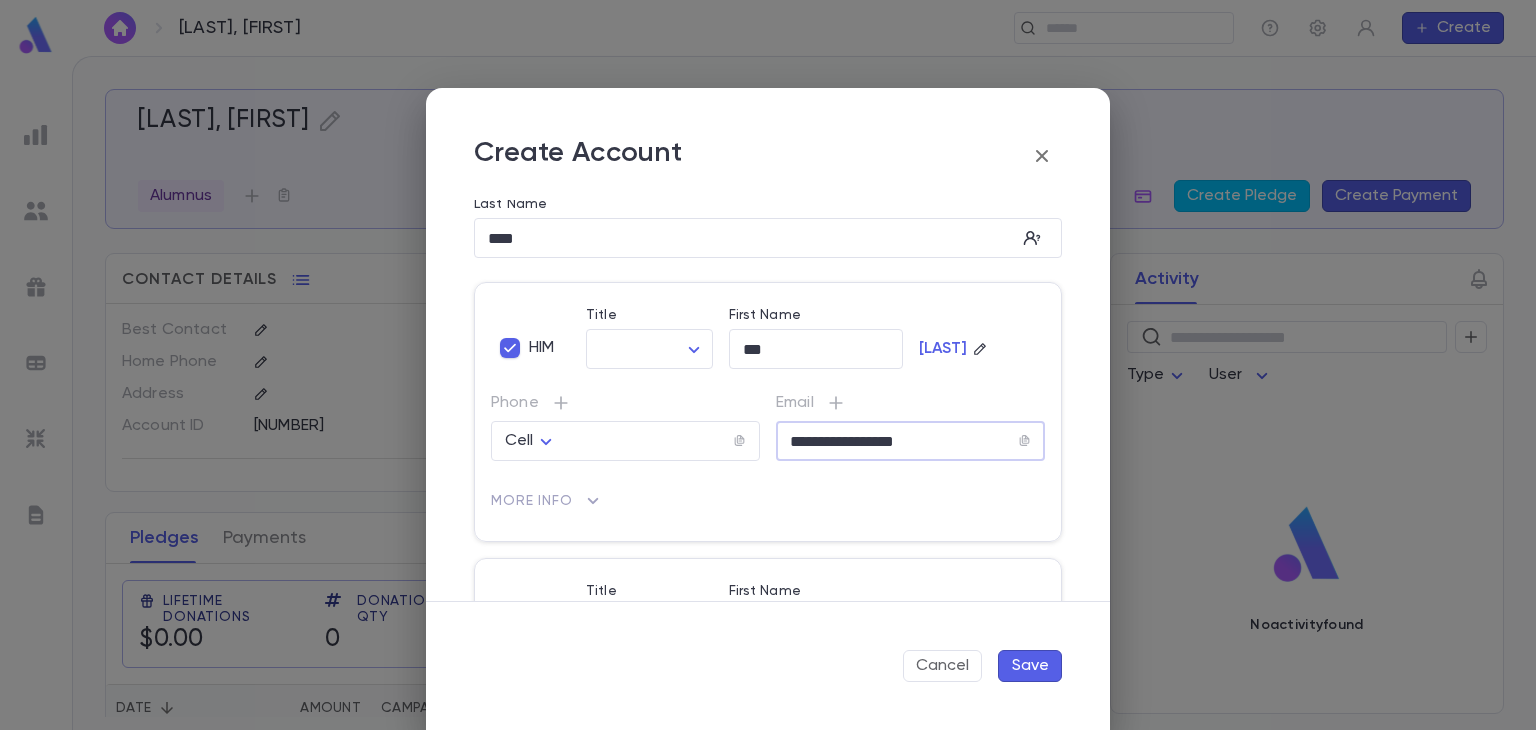type on "**********" 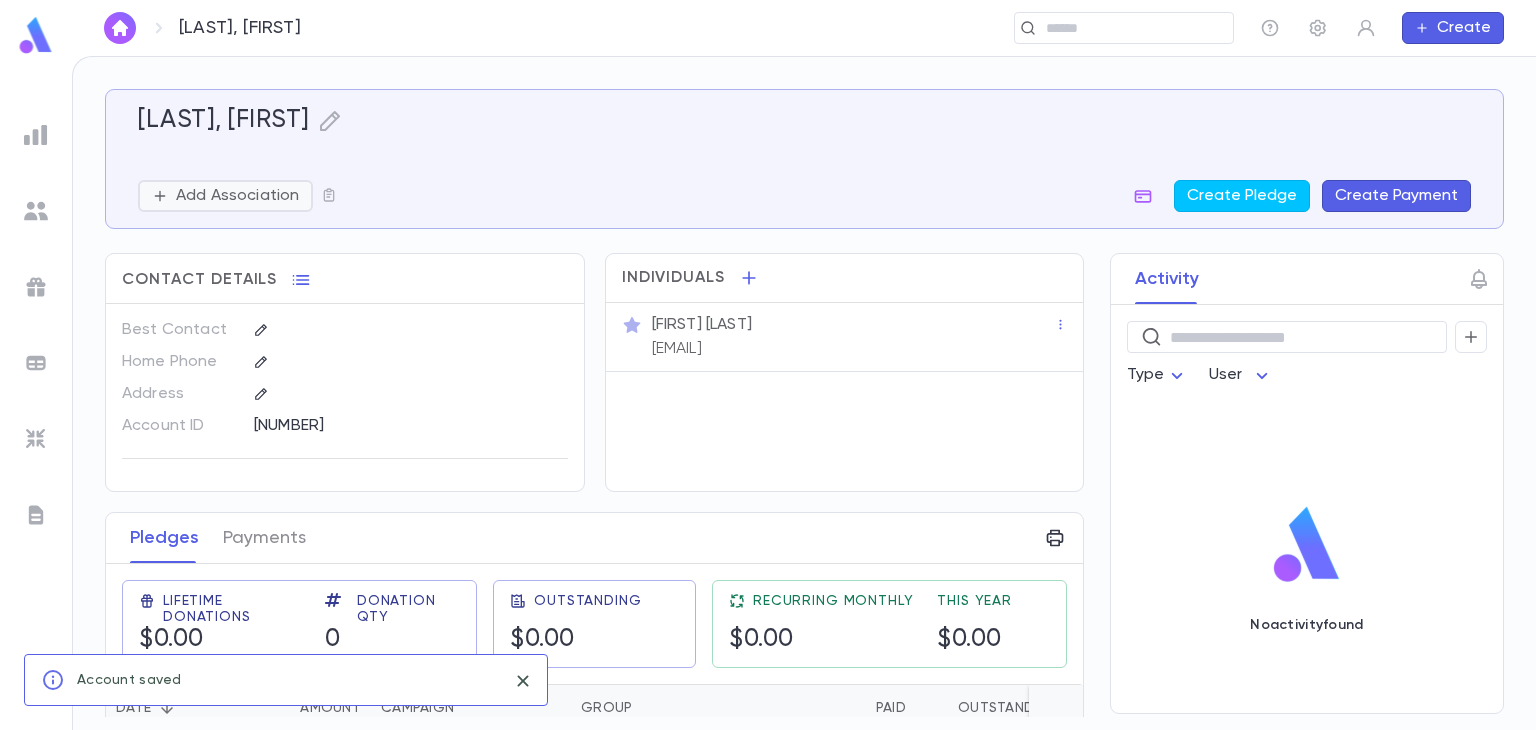 click on "Add Association" at bounding box center (237, 196) 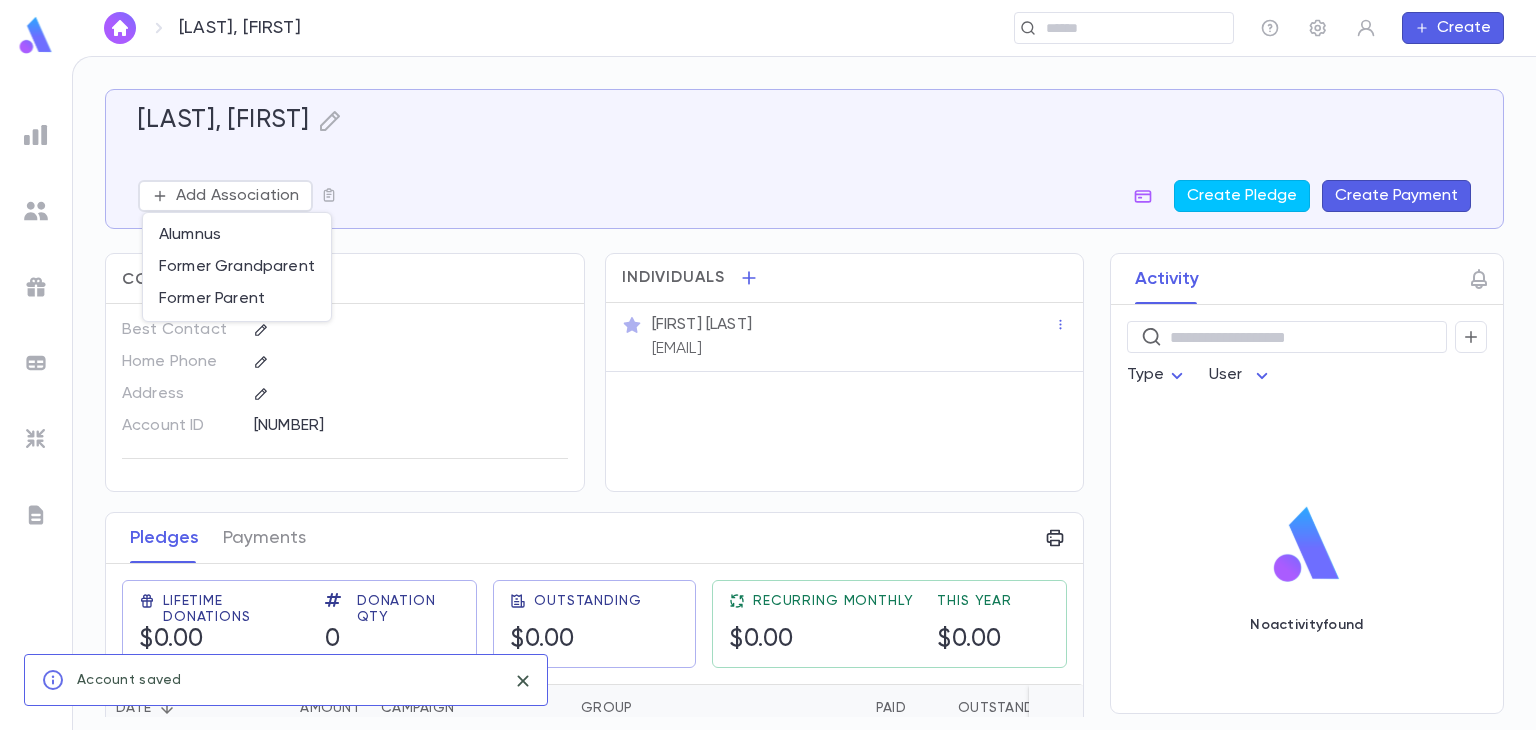 click at bounding box center (768, 365) 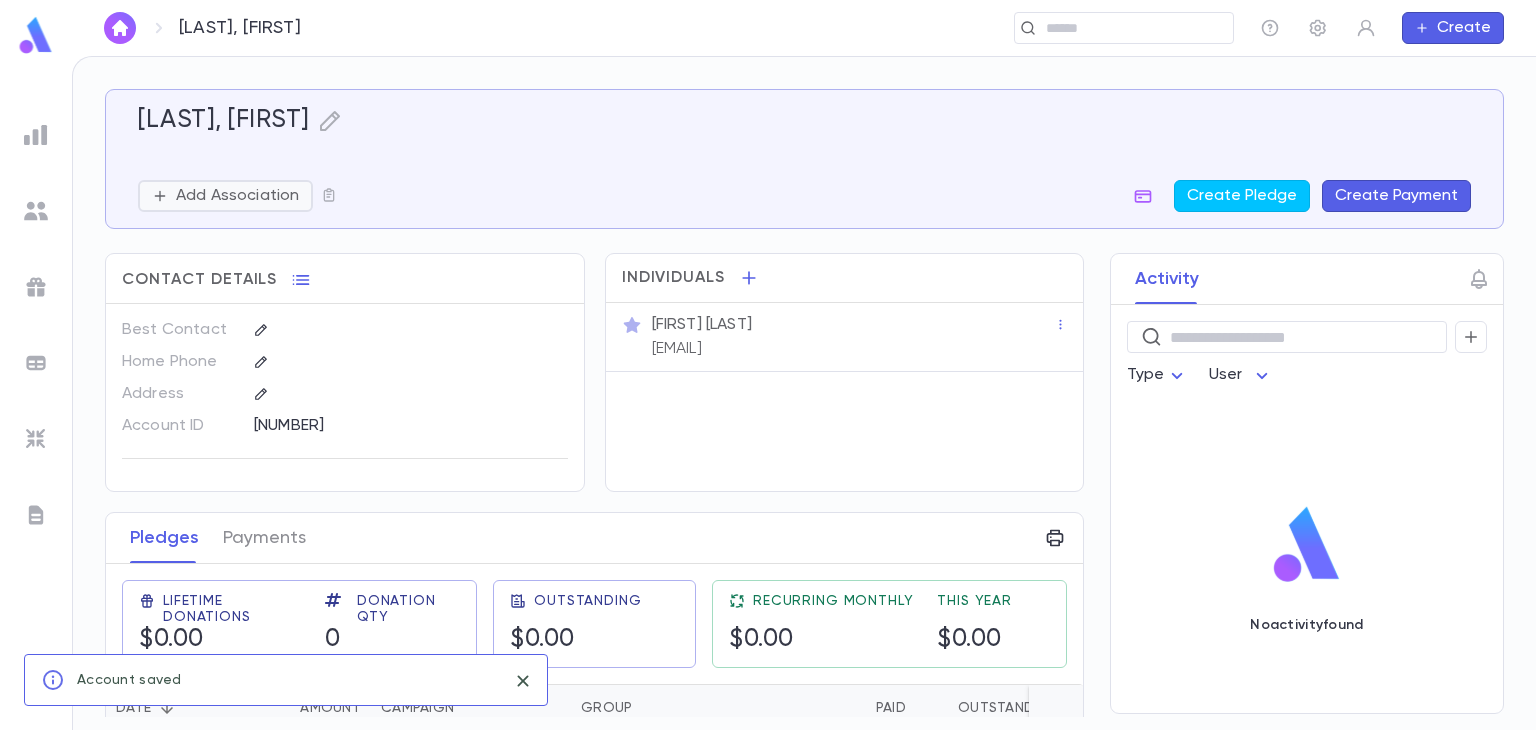 click on "Add Association" at bounding box center [237, 196] 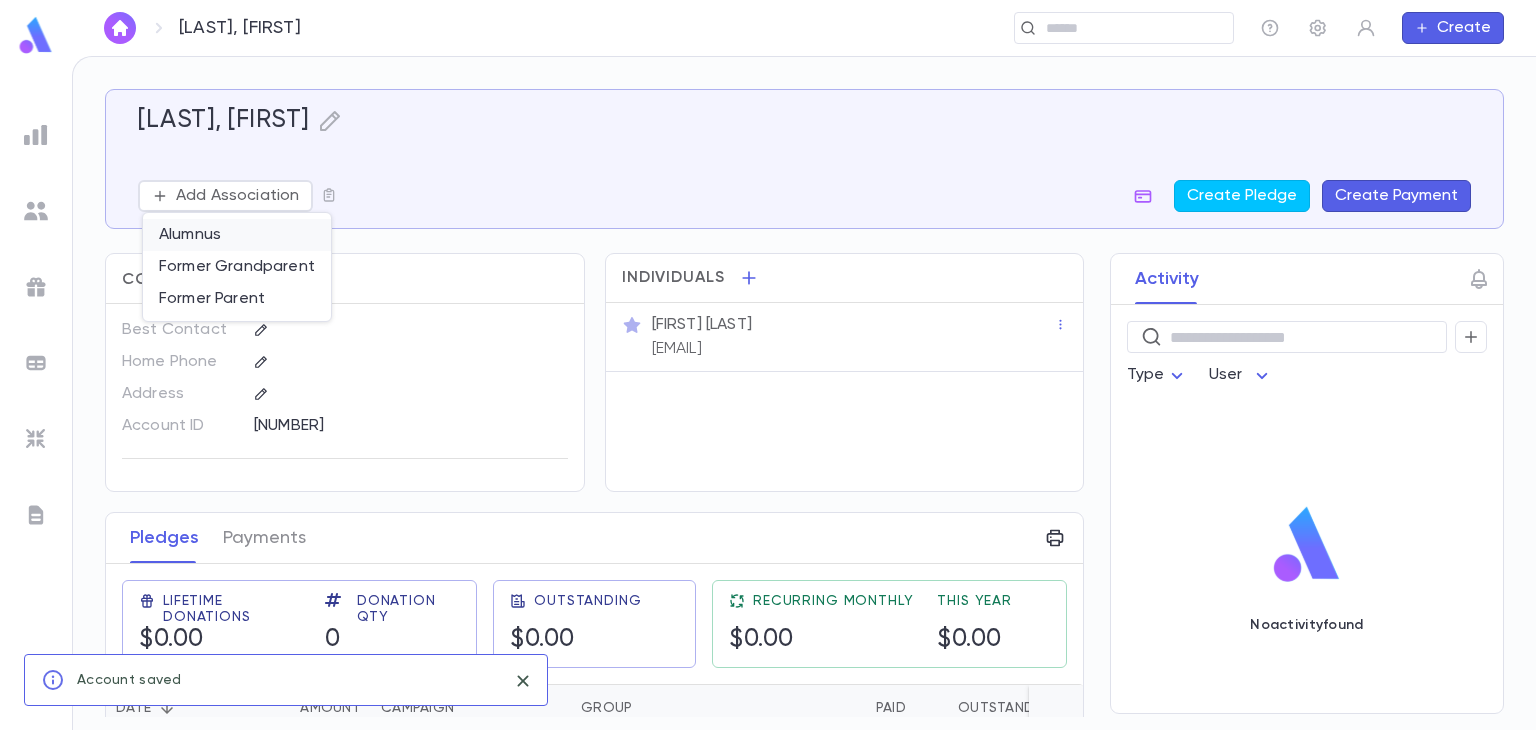 click on "Alumnus" at bounding box center [237, 235] 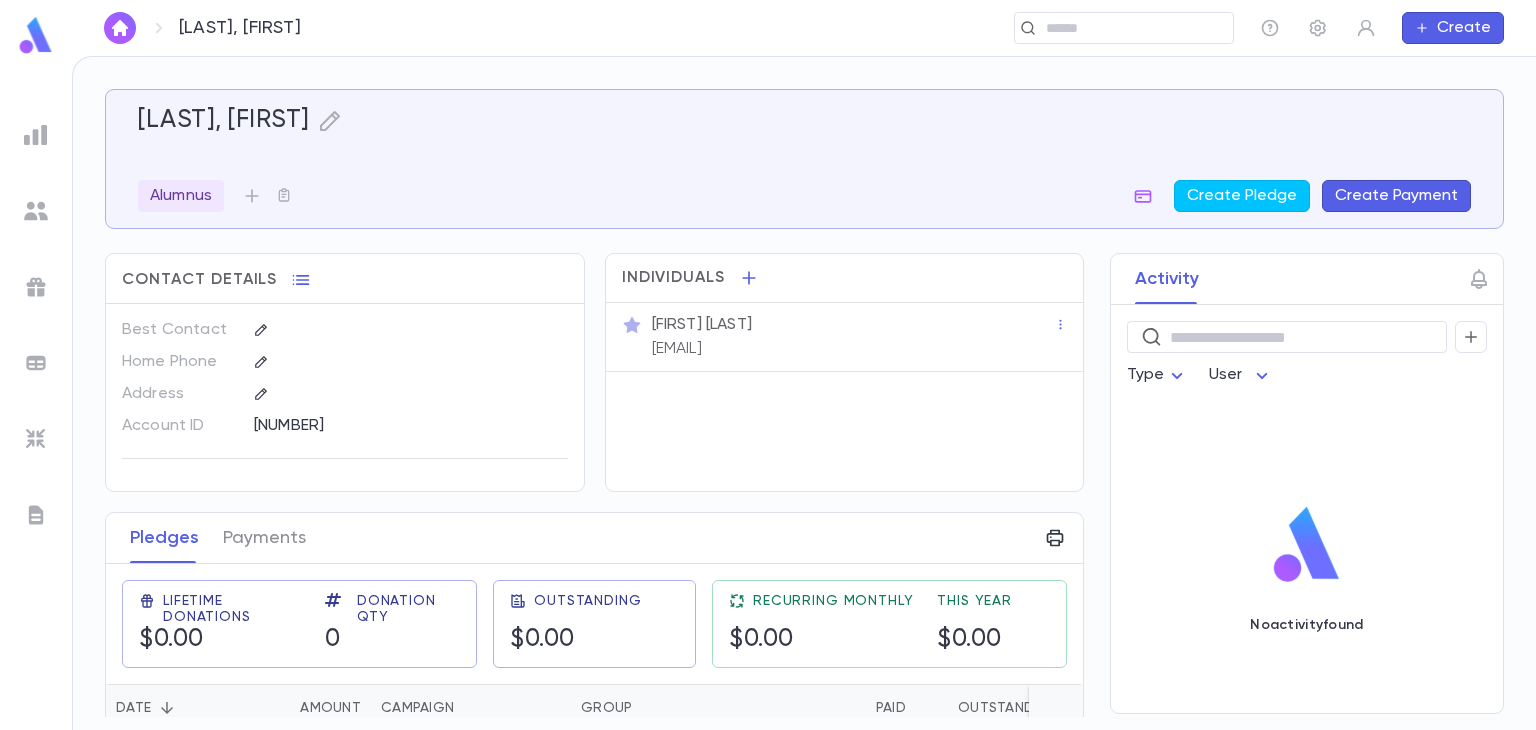 click on "Create" at bounding box center (1453, 28) 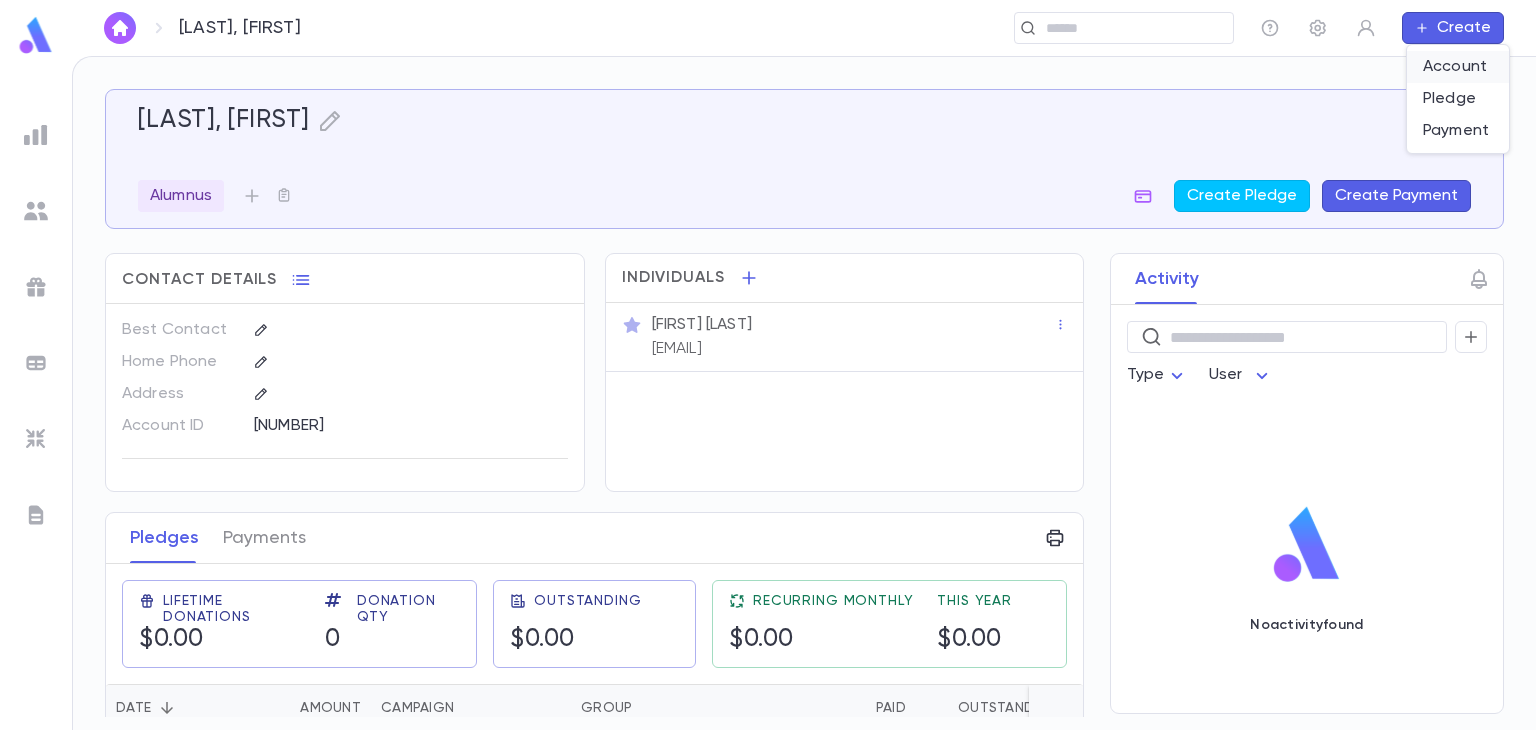 click on "Account" at bounding box center [1458, 67] 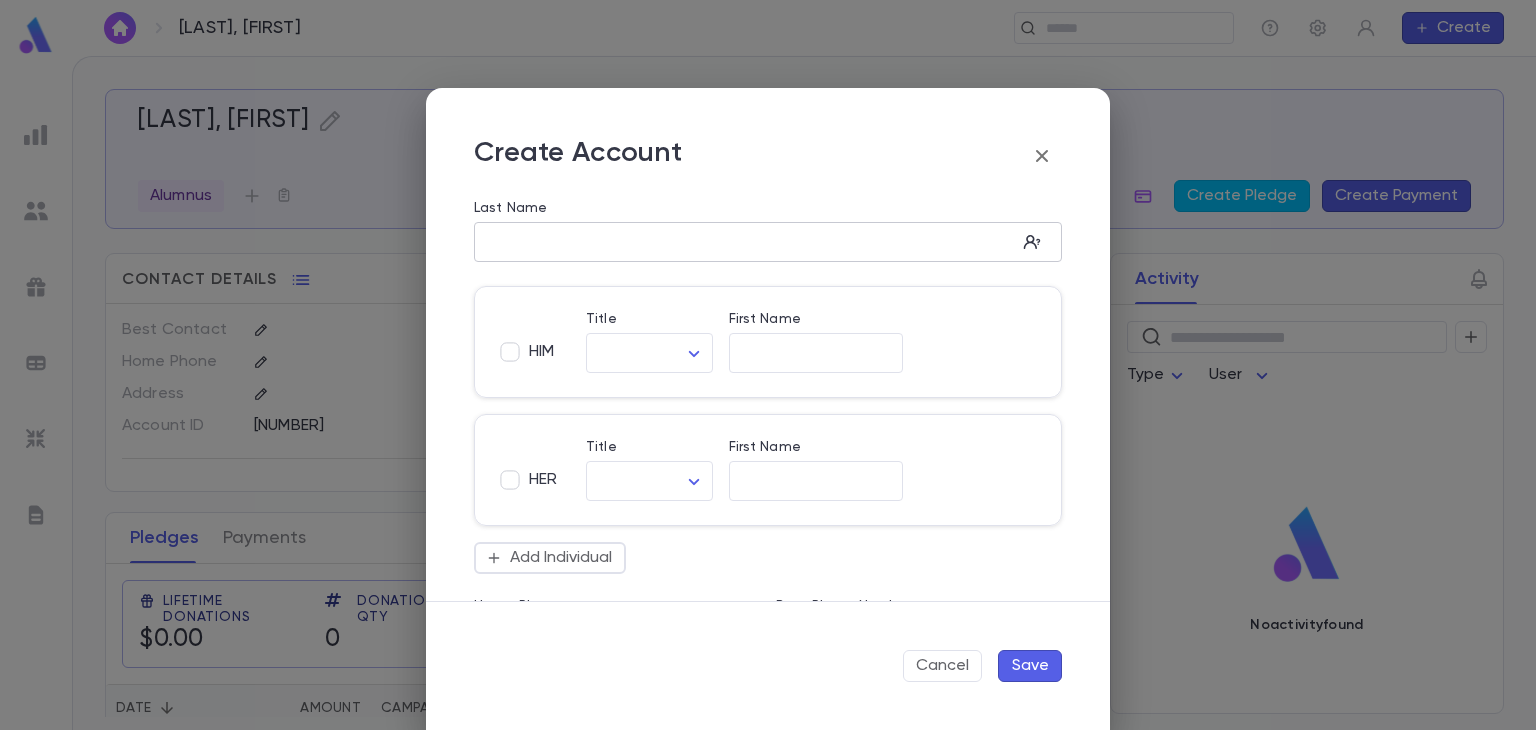 click on "Last Name" at bounding box center [745, 242] 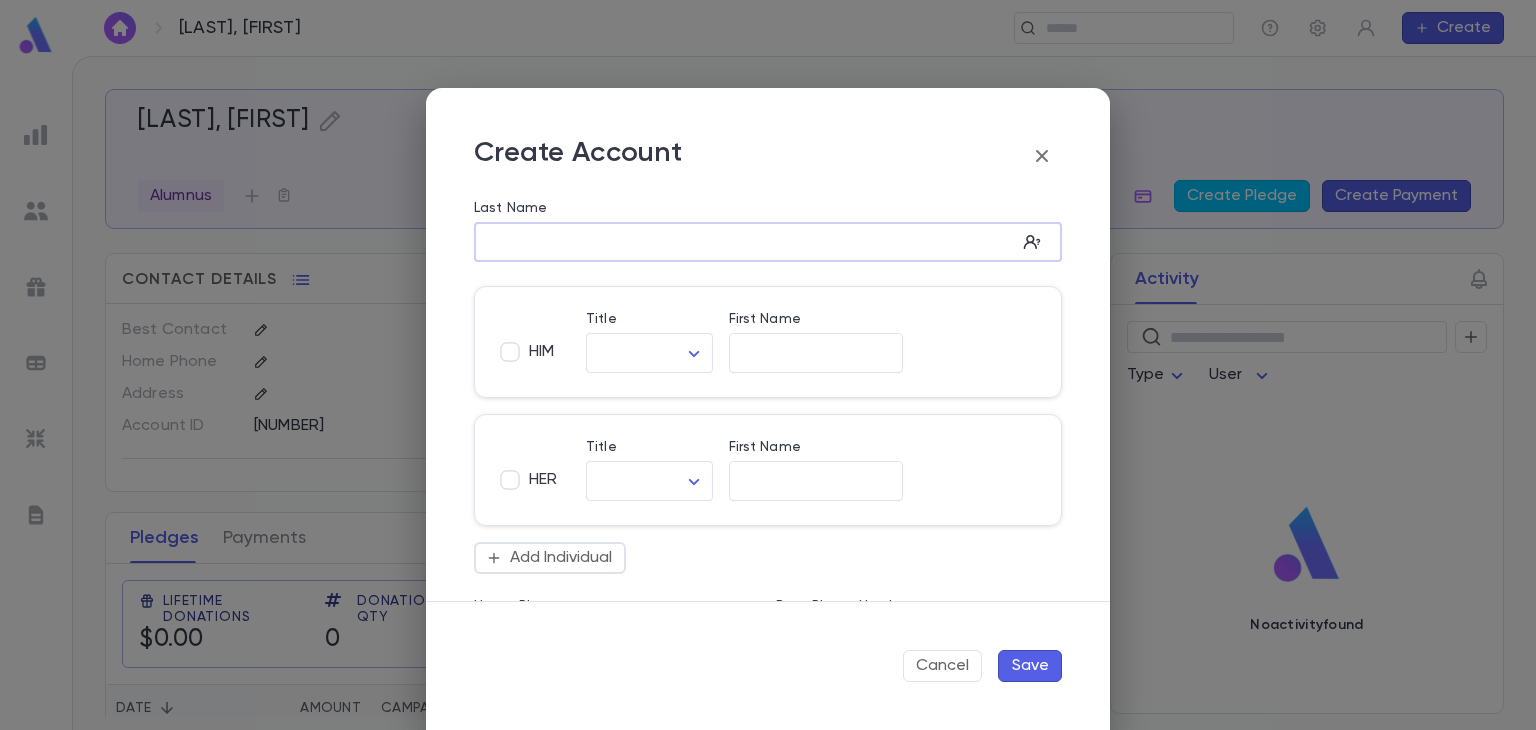 type on "*" 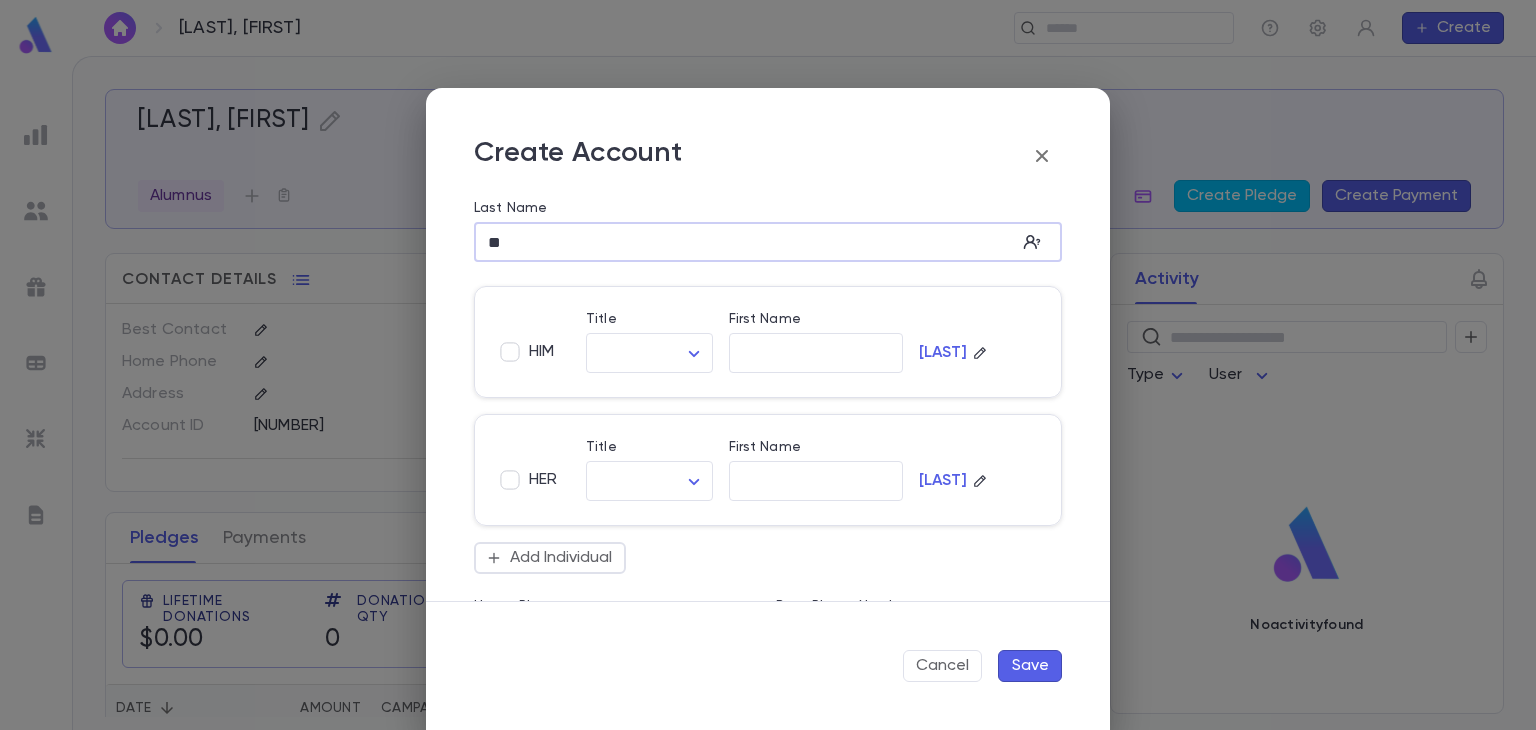 type on "*" 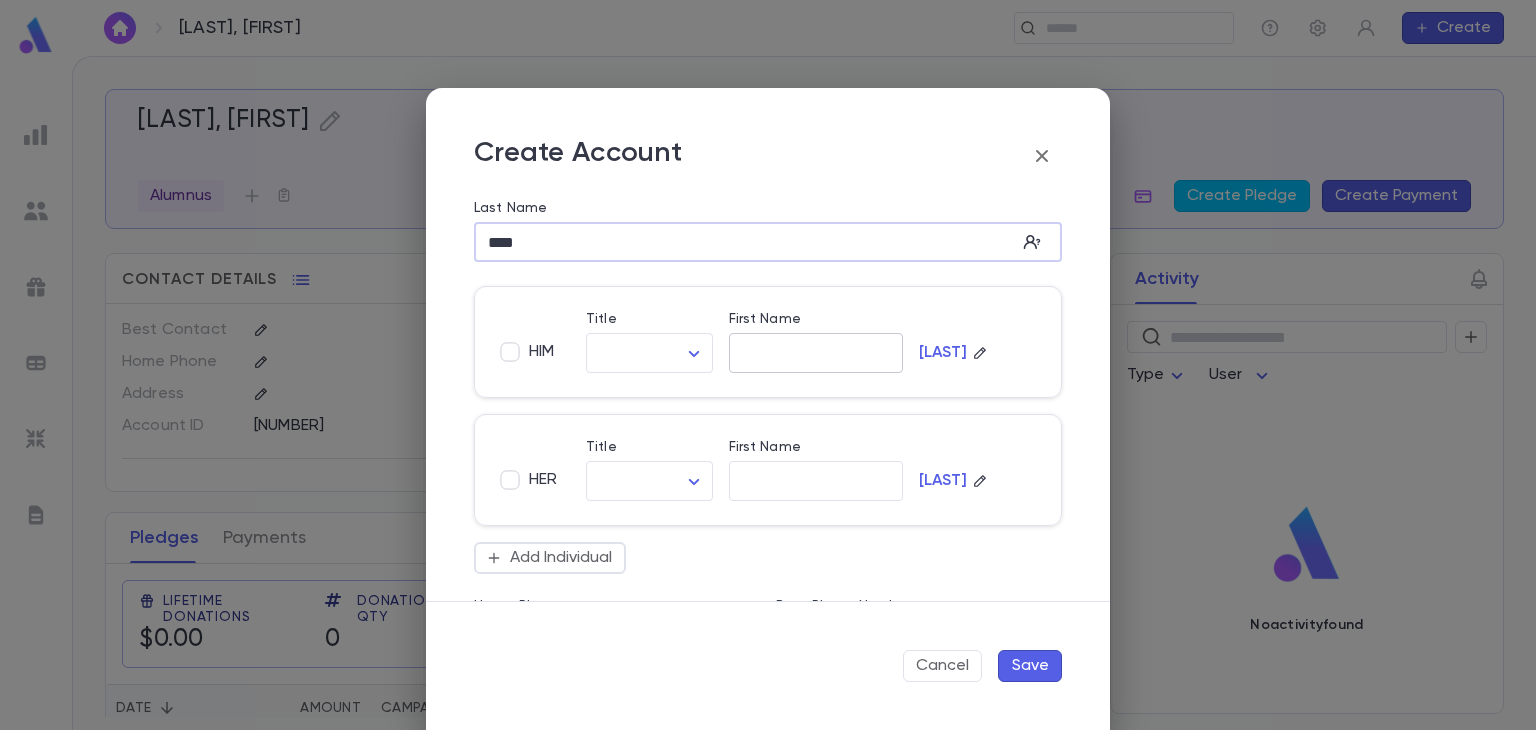 type on "****" 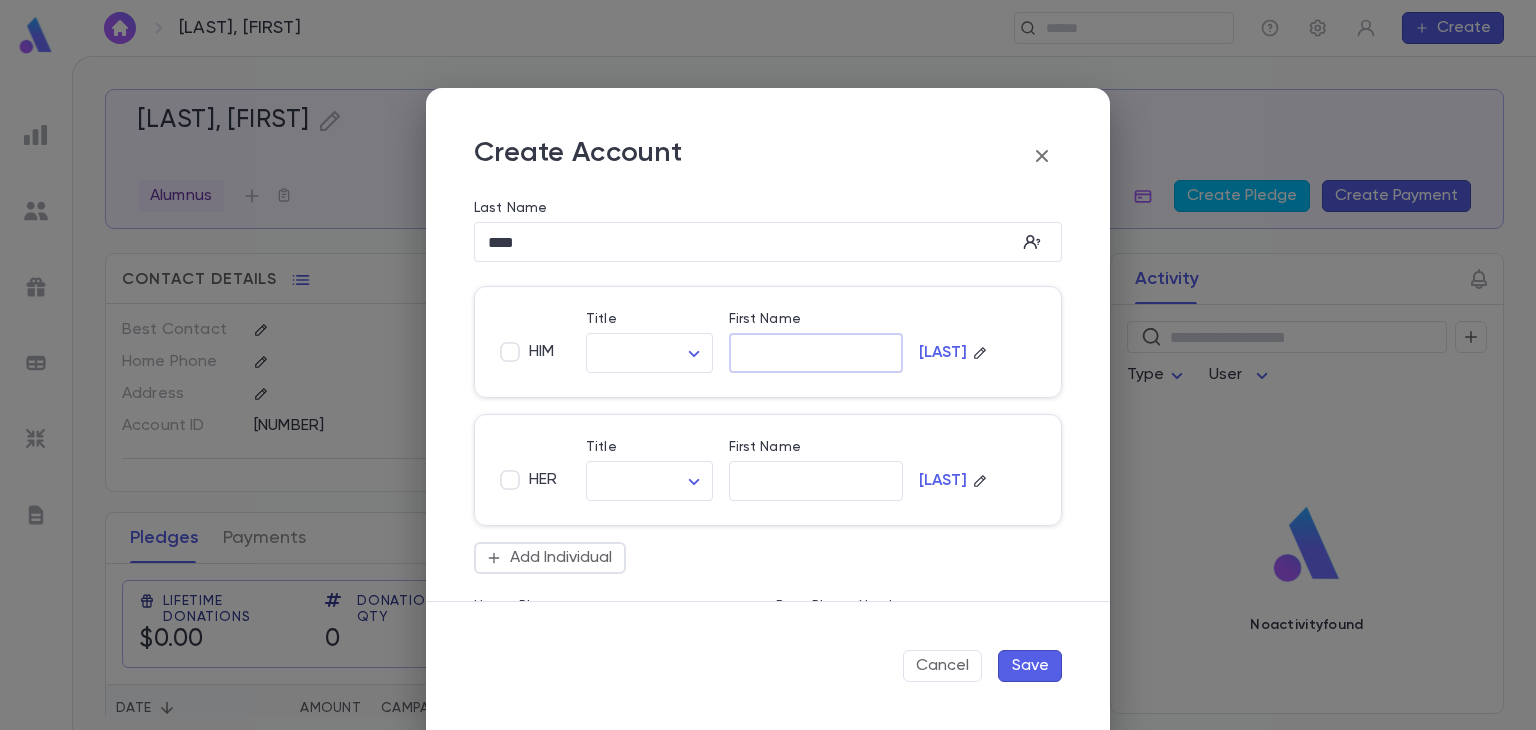click on "First Name" at bounding box center [816, 353] 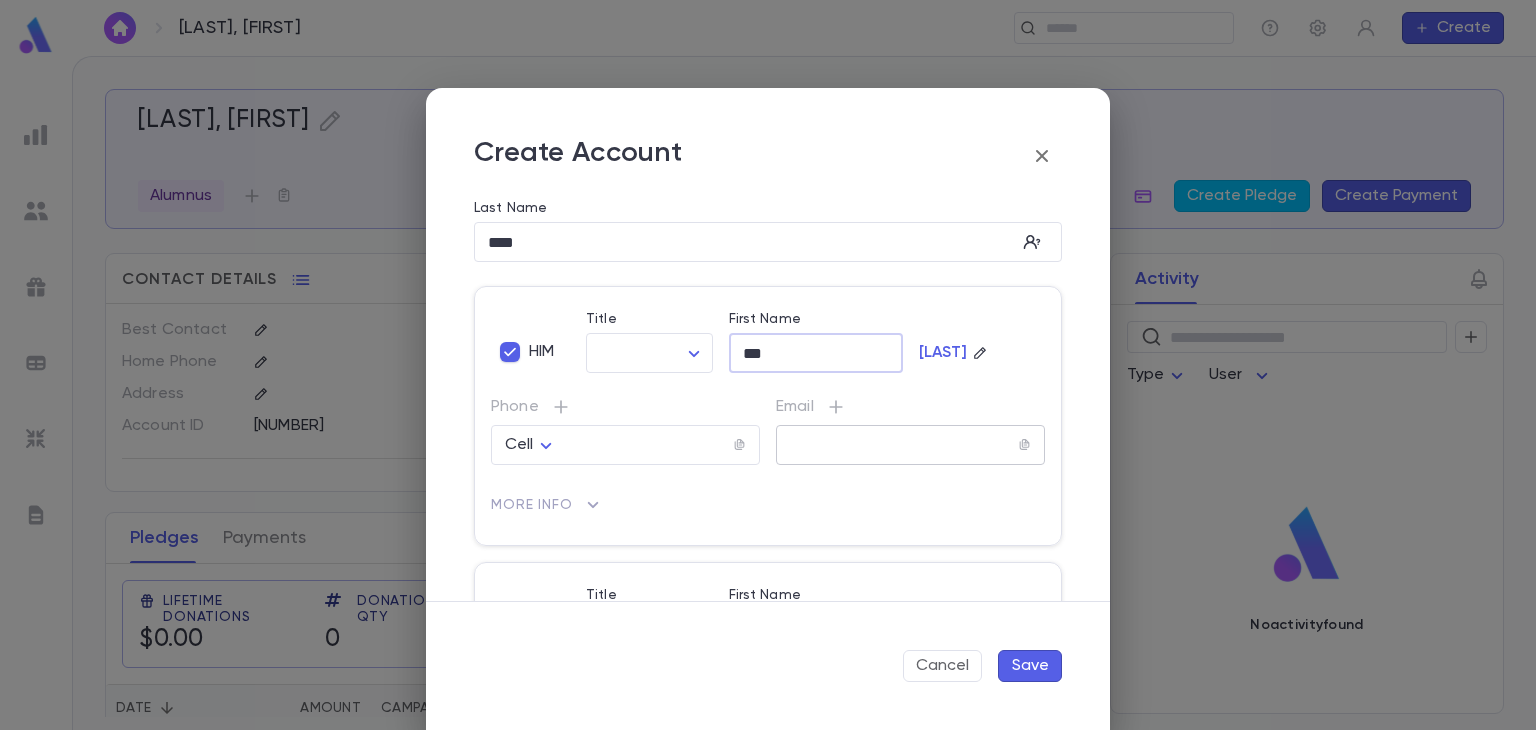 type on "***" 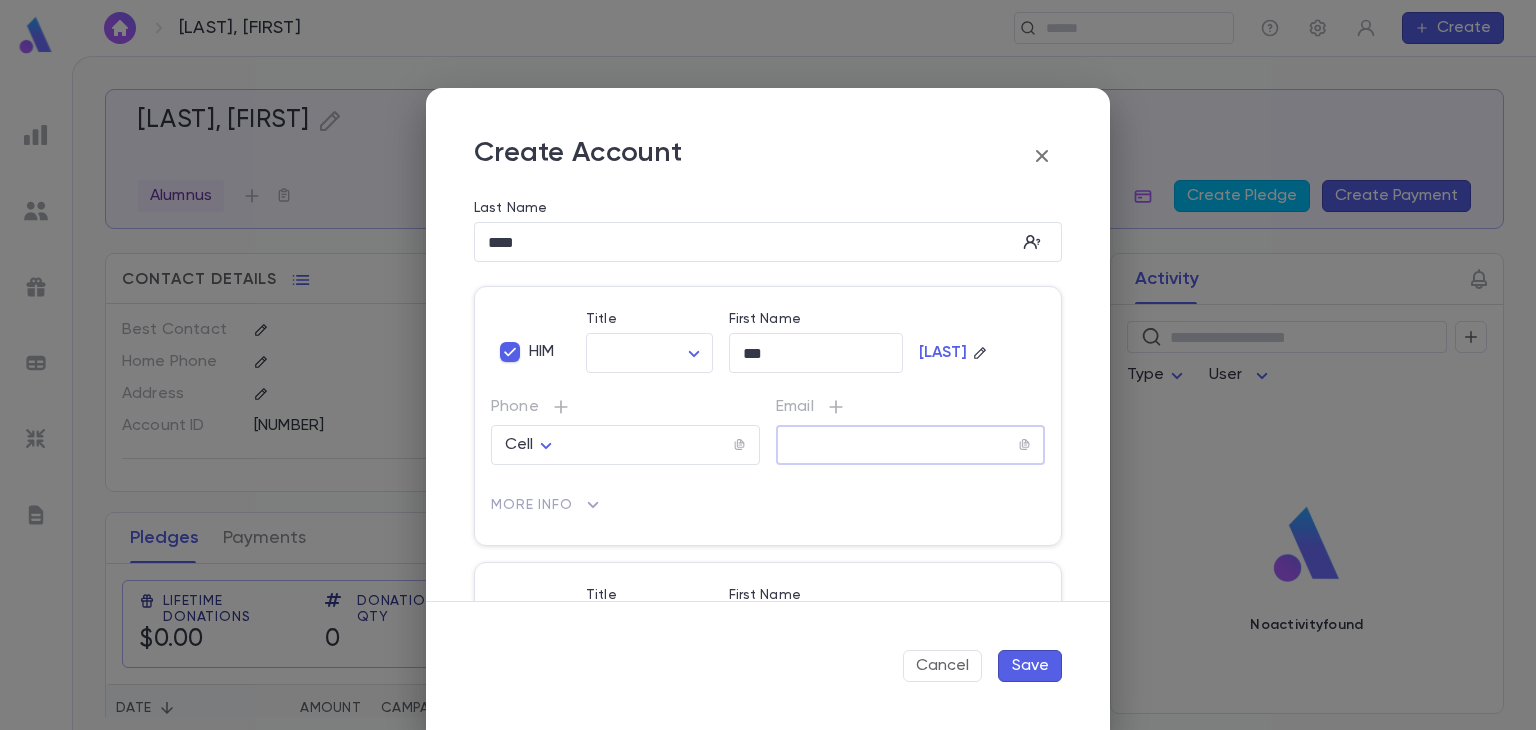 click at bounding box center [897, 445] 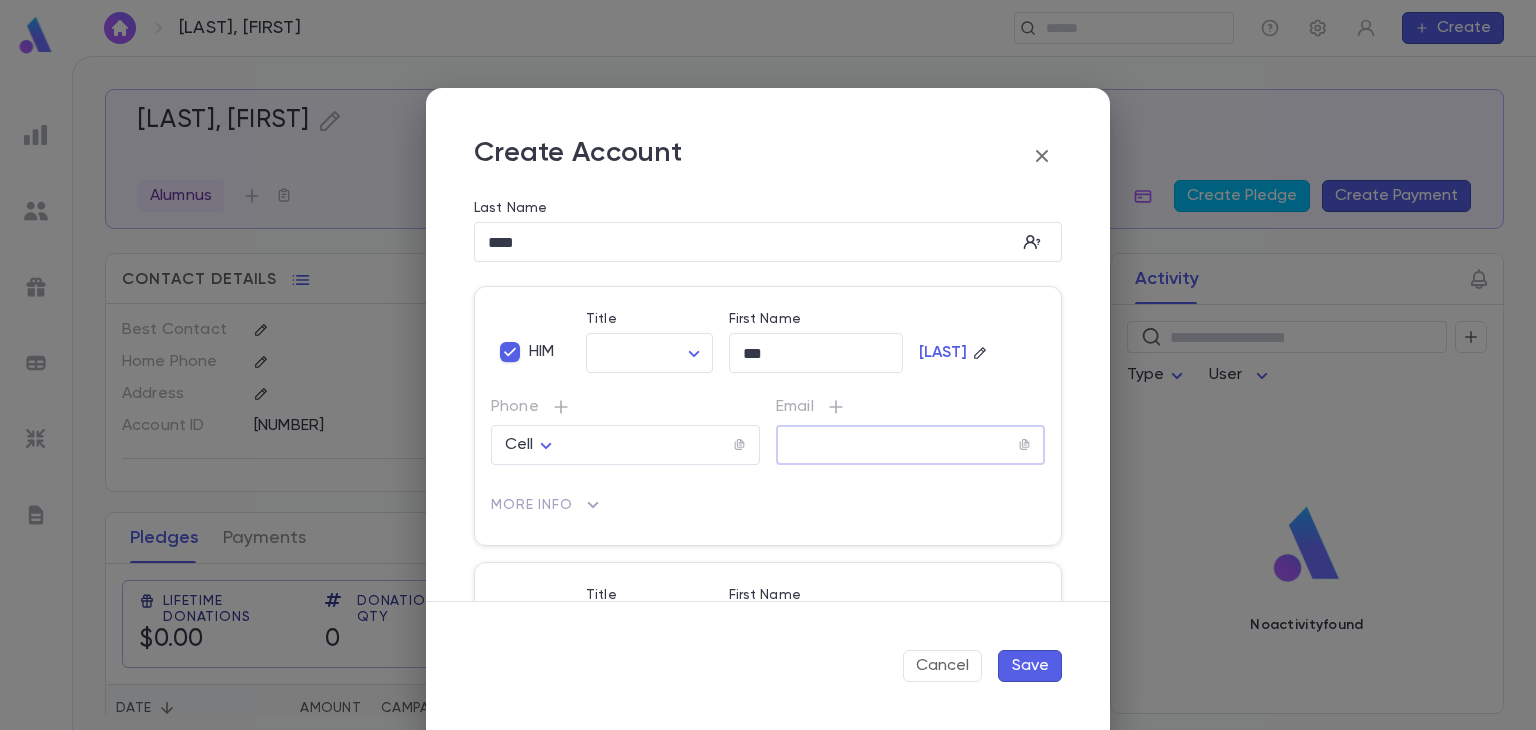 paste on "**********" 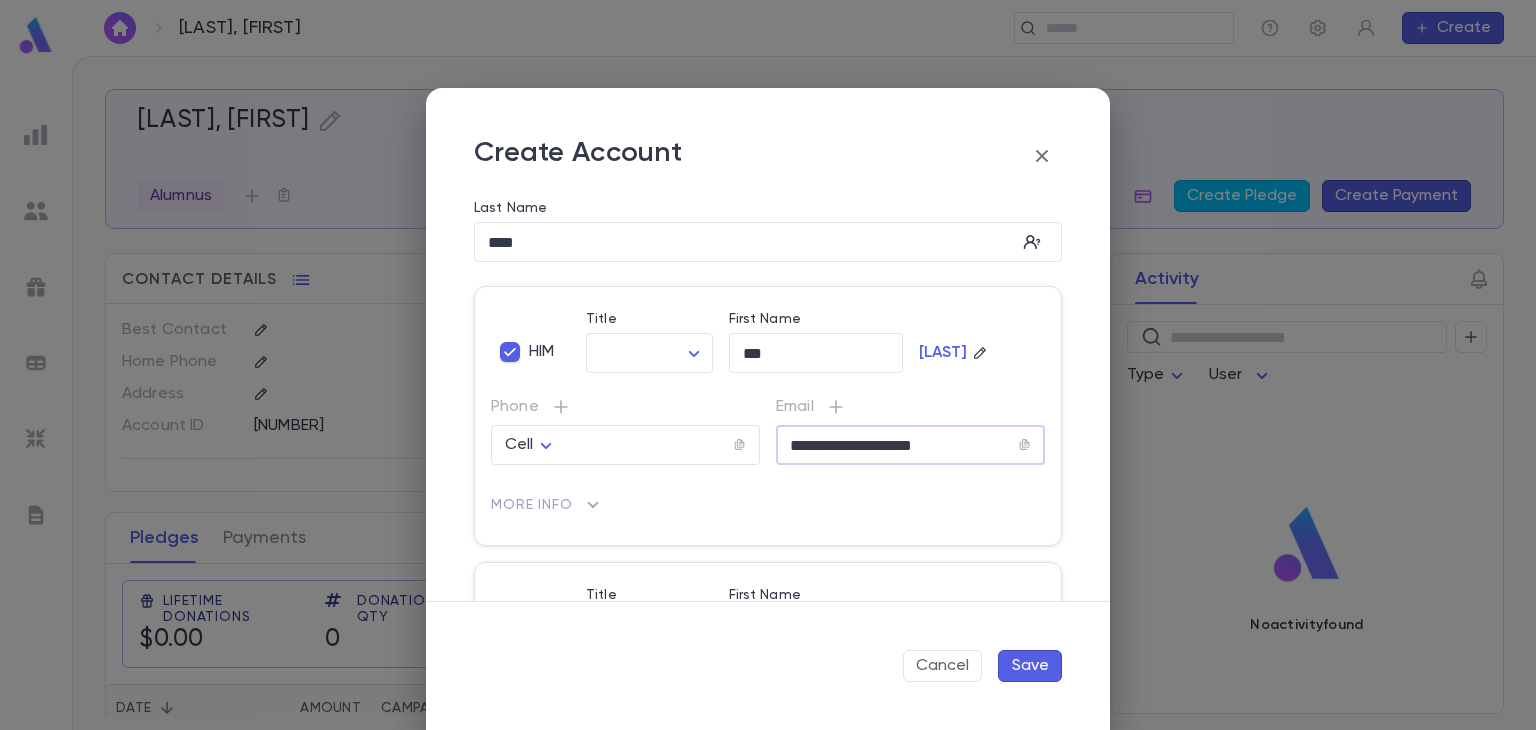 type on "**********" 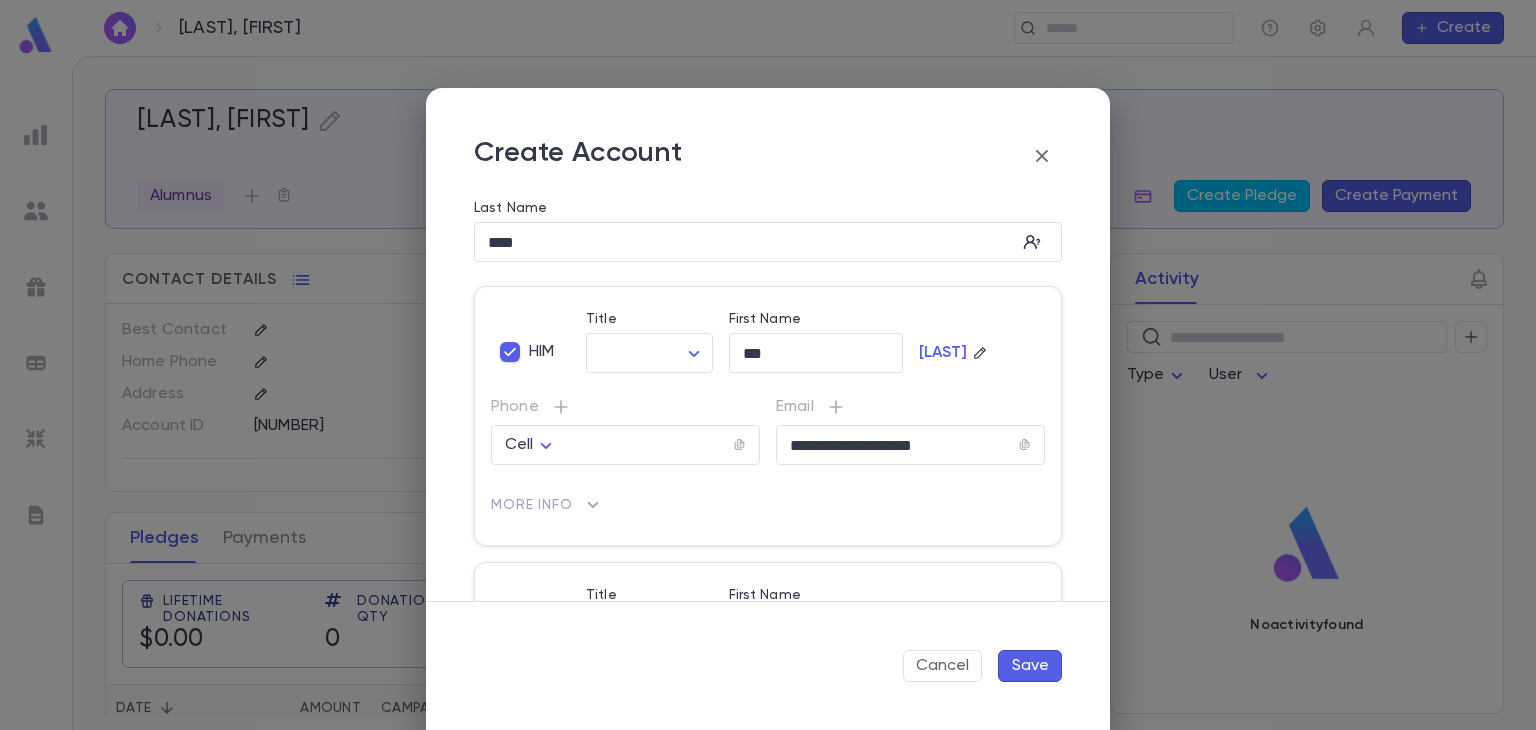 click on "Save" at bounding box center [1030, 666] 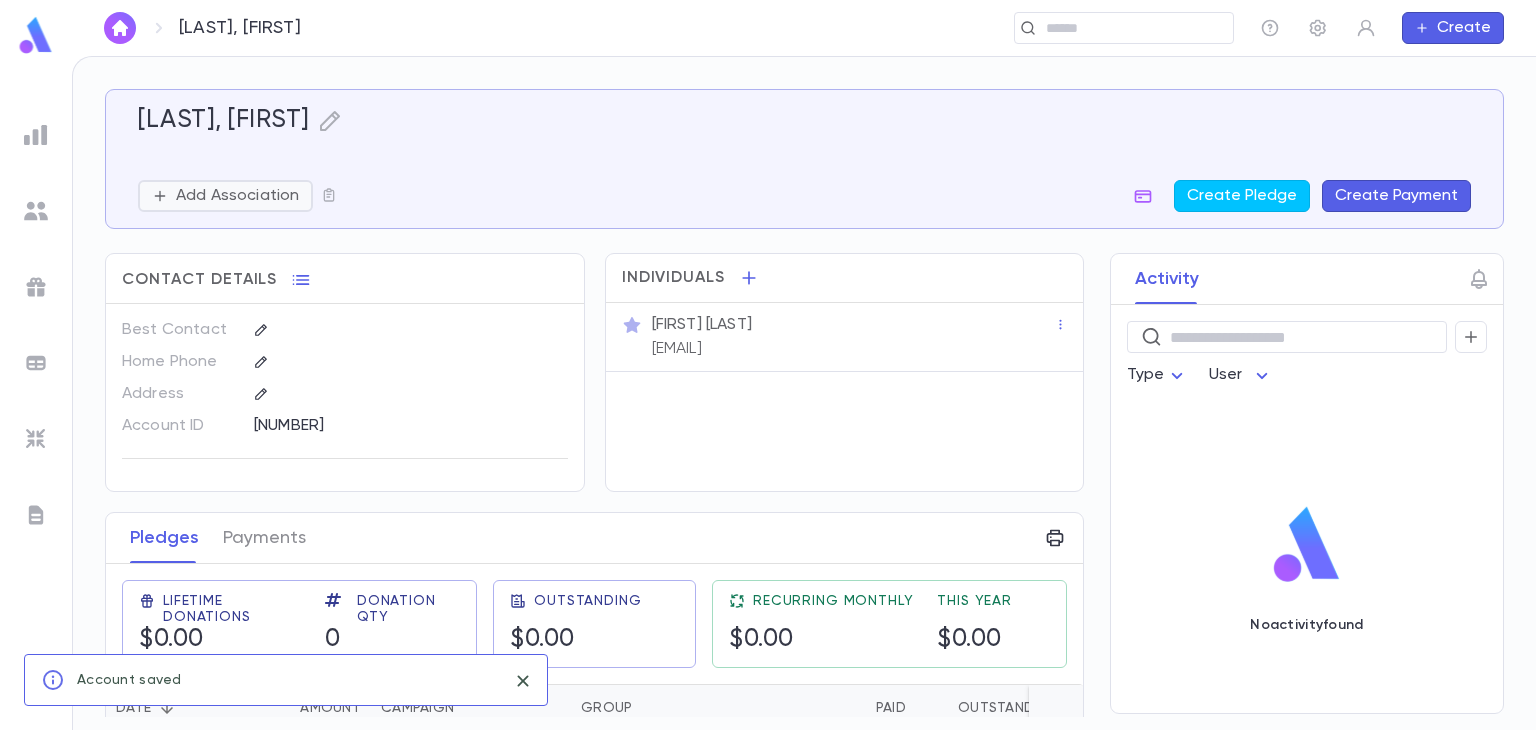 click on "Add Association" at bounding box center (237, 196) 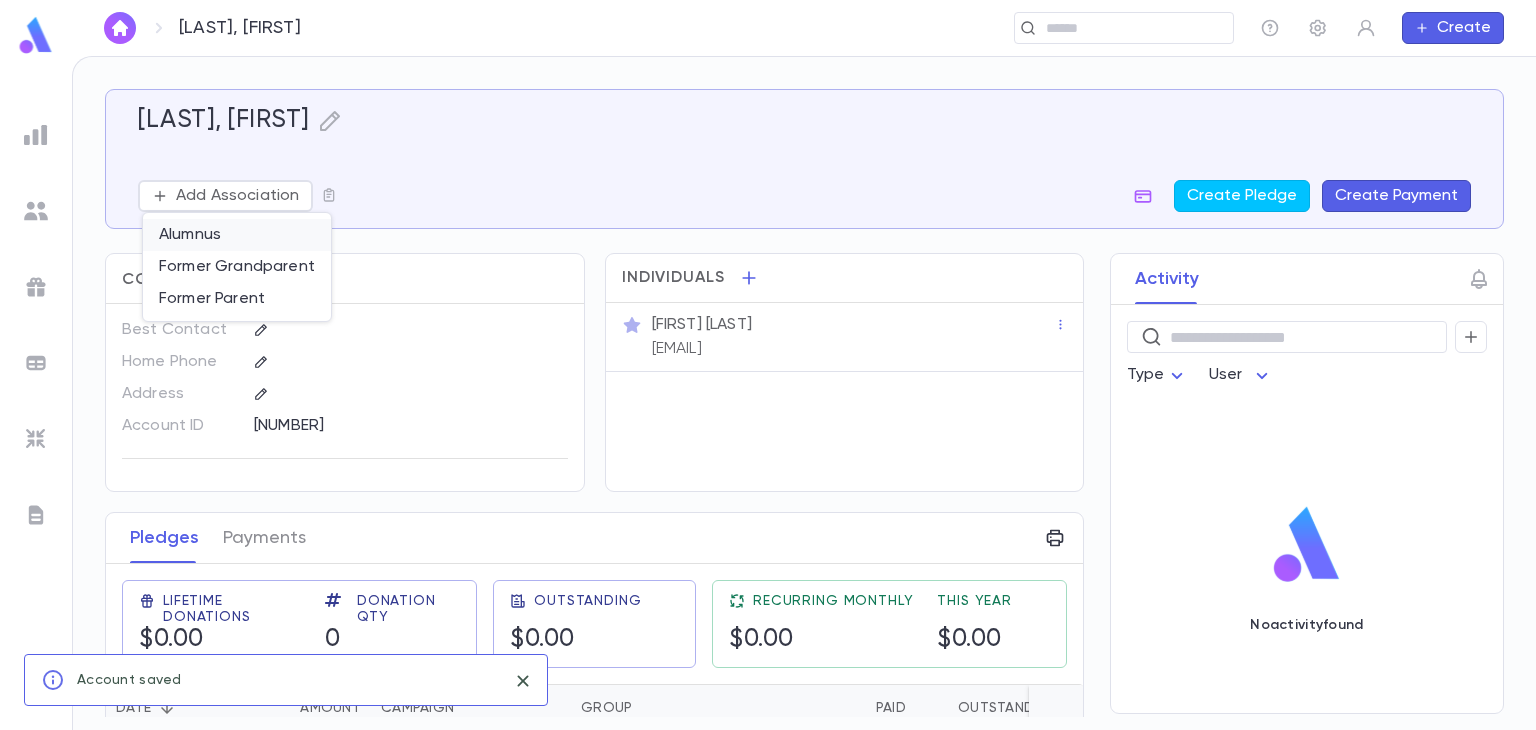 click on "Alumnus" at bounding box center (237, 235) 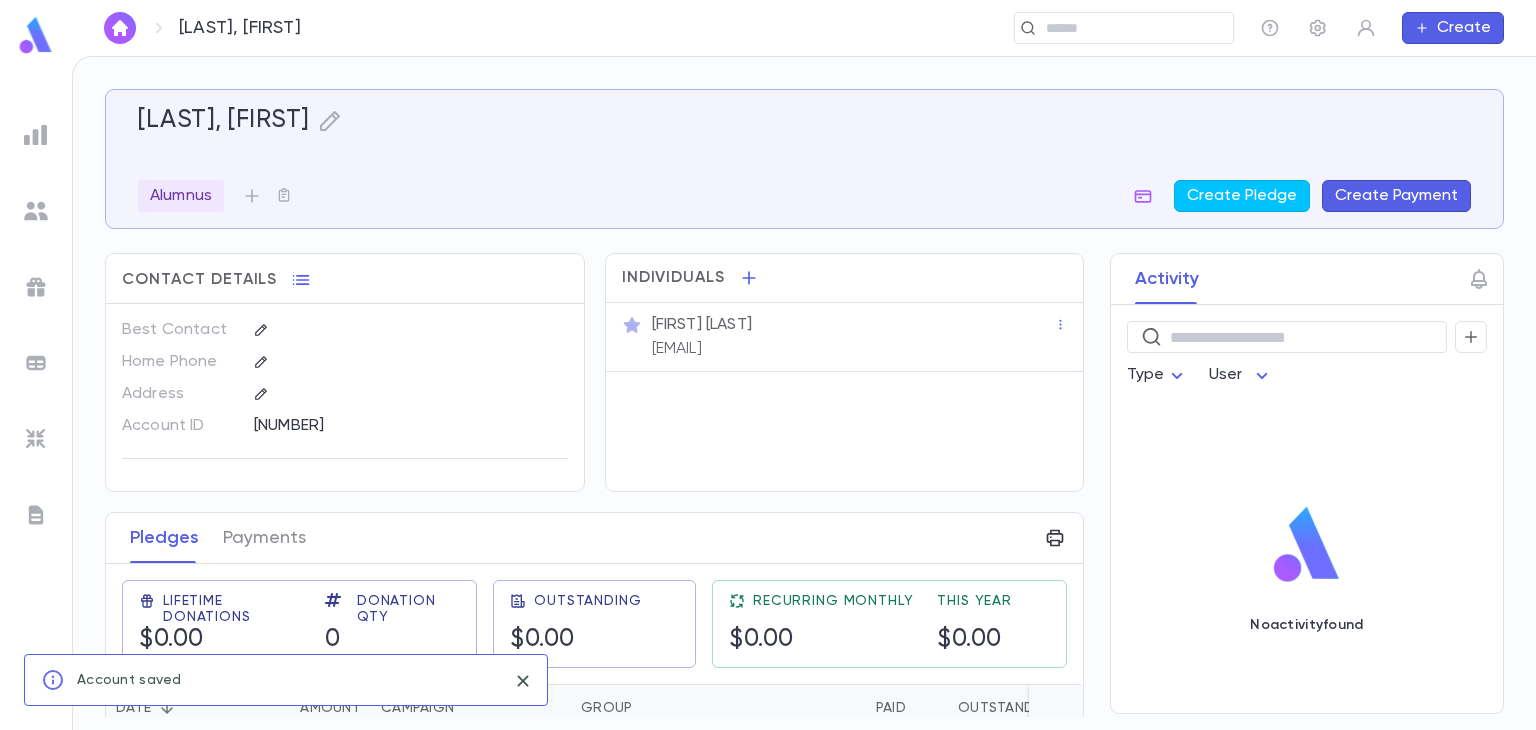 click on "Create" at bounding box center [1453, 28] 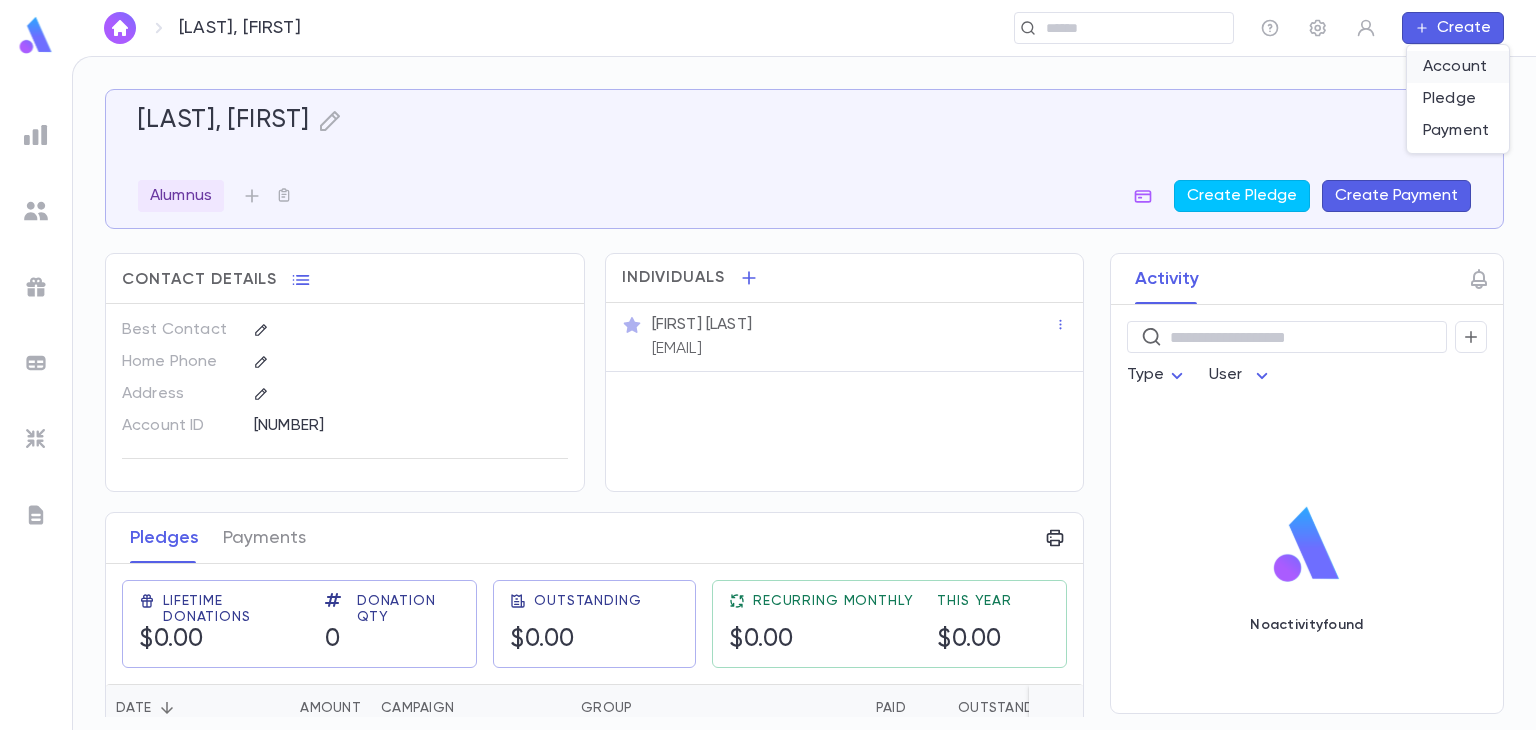 click on "Account" at bounding box center (1458, 67) 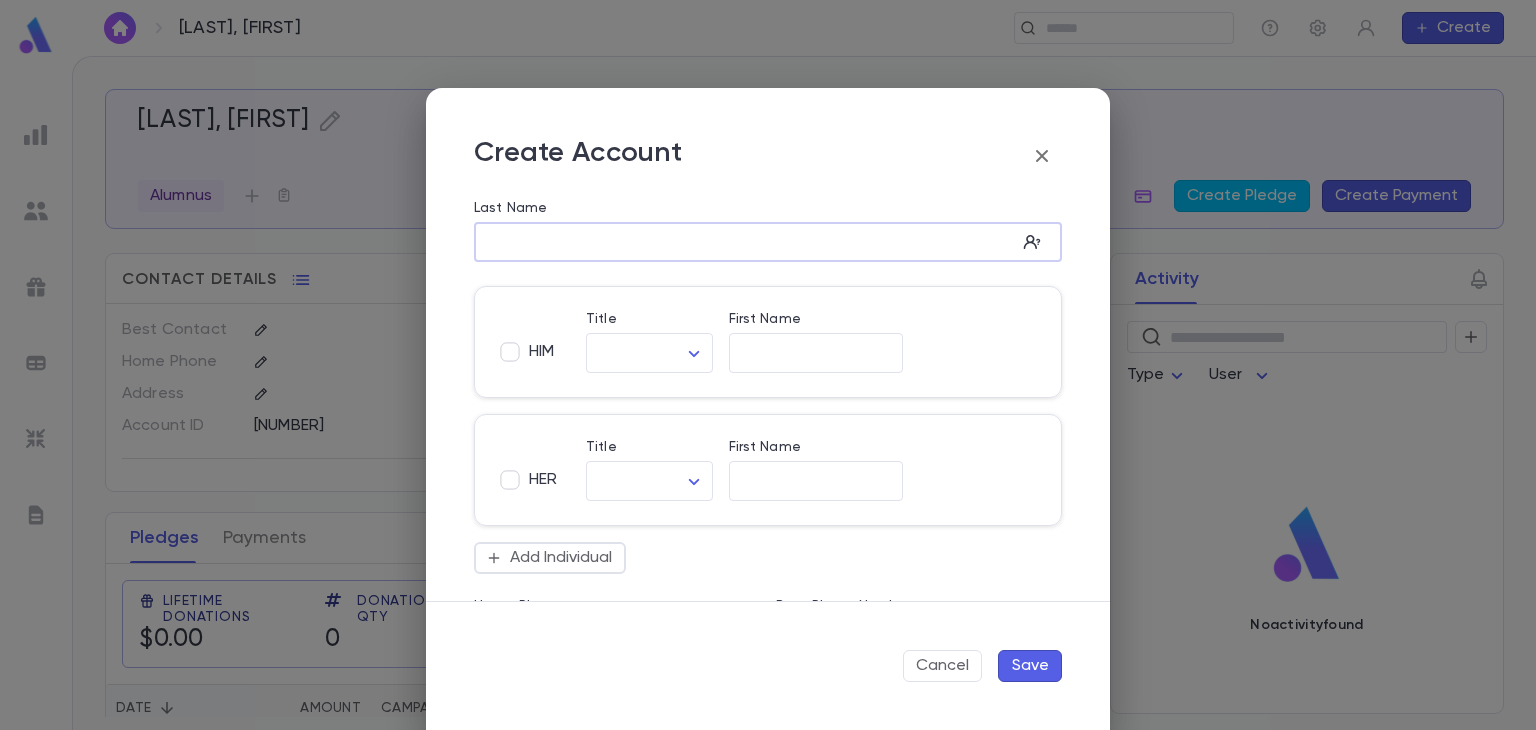 click on "Last Name" at bounding box center [745, 242] 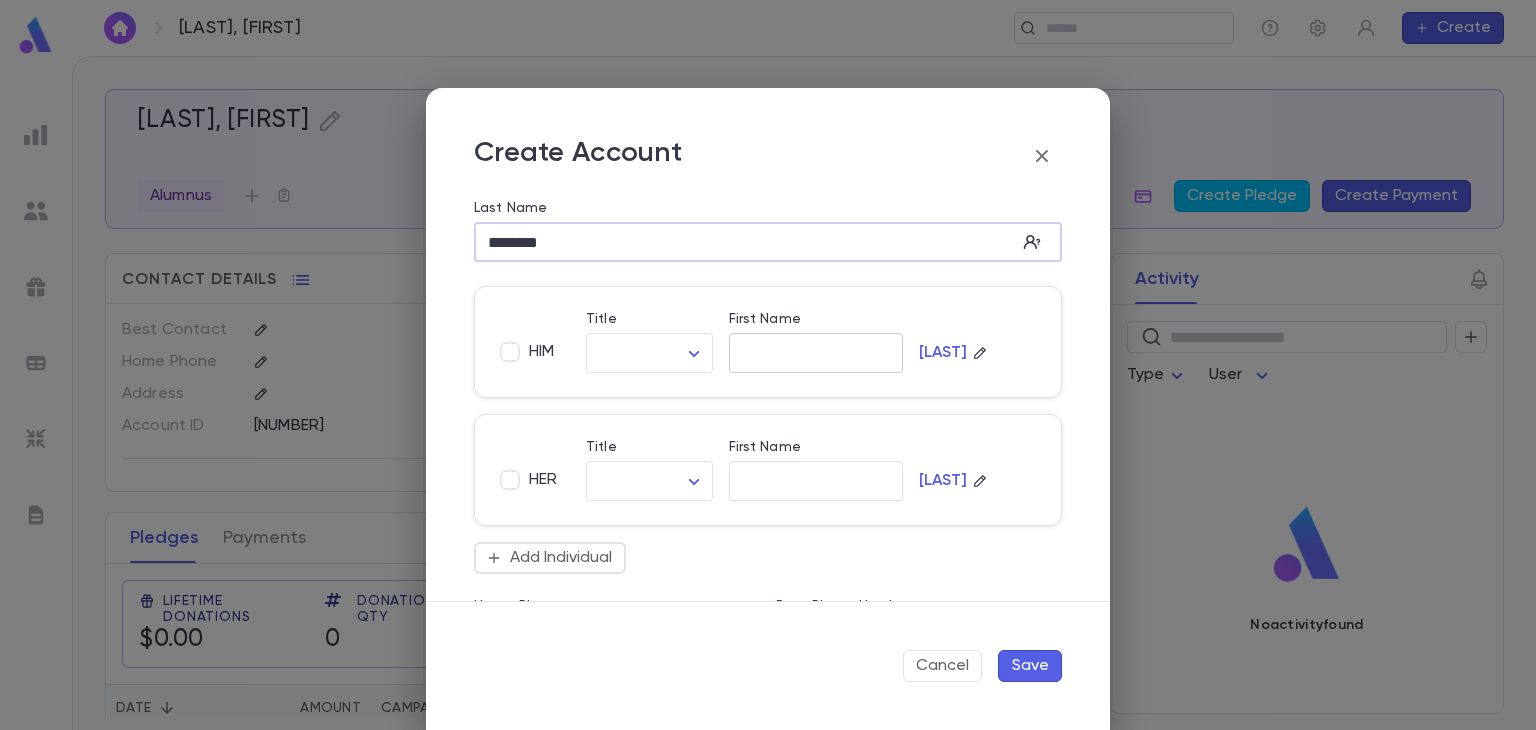 type on "********" 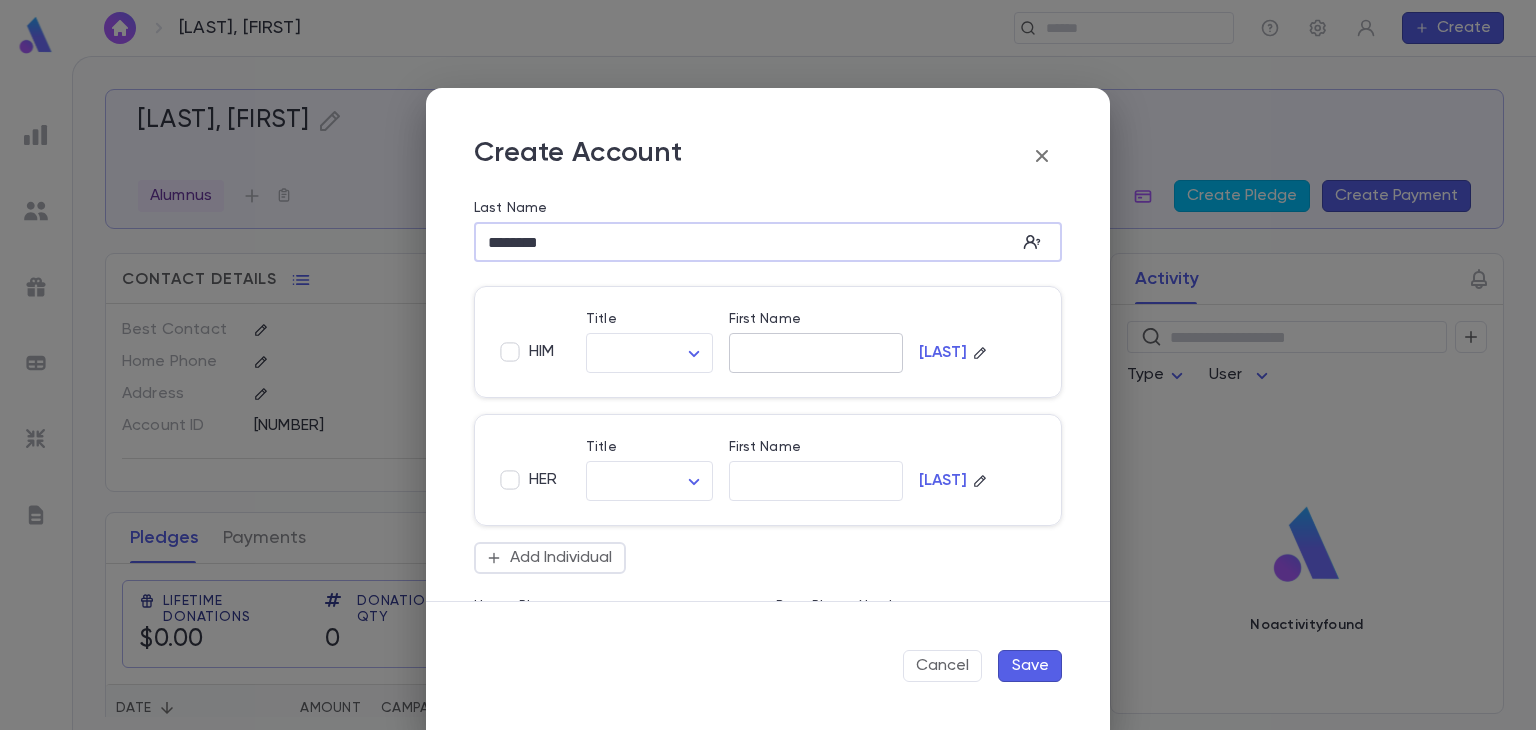 click on "First Name" at bounding box center (816, 353) 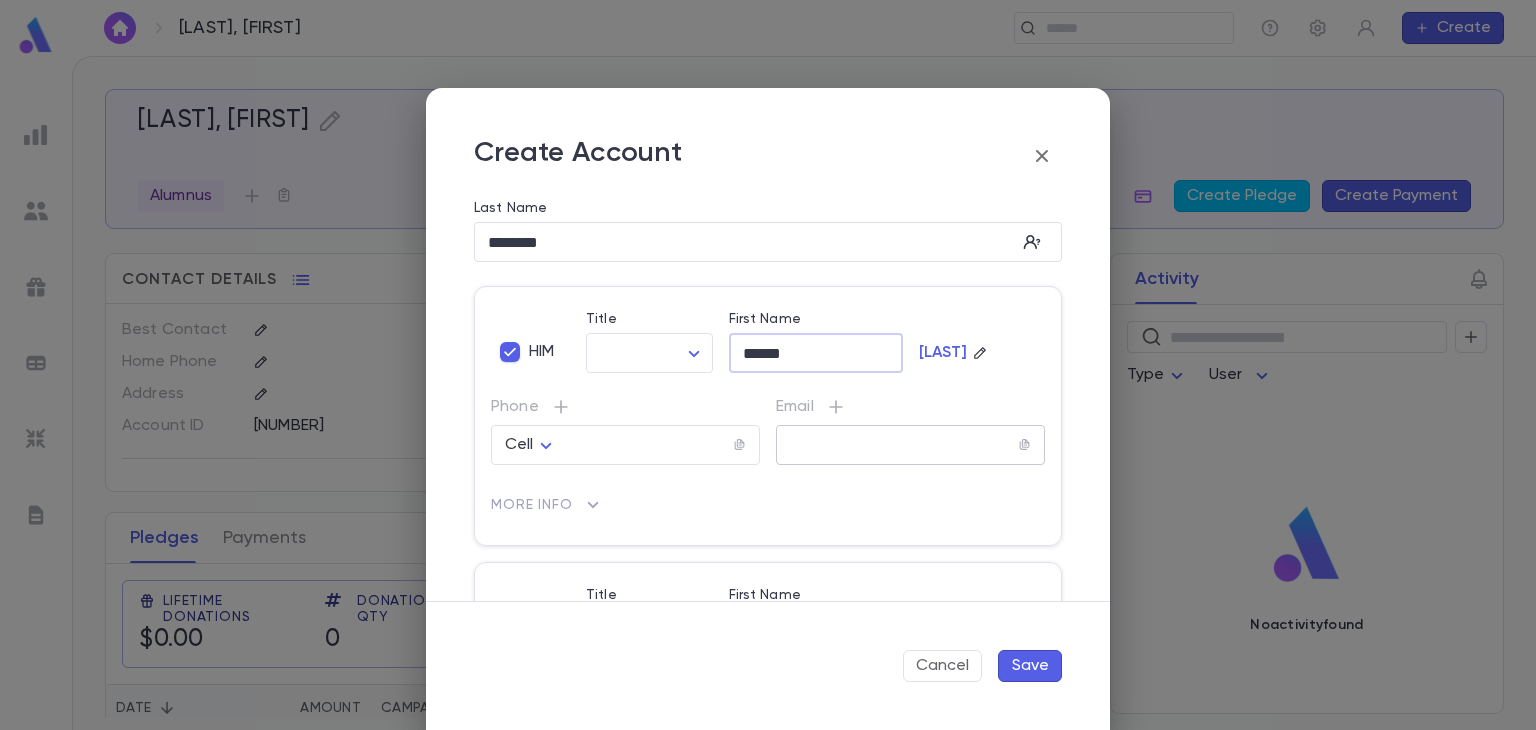 type on "******" 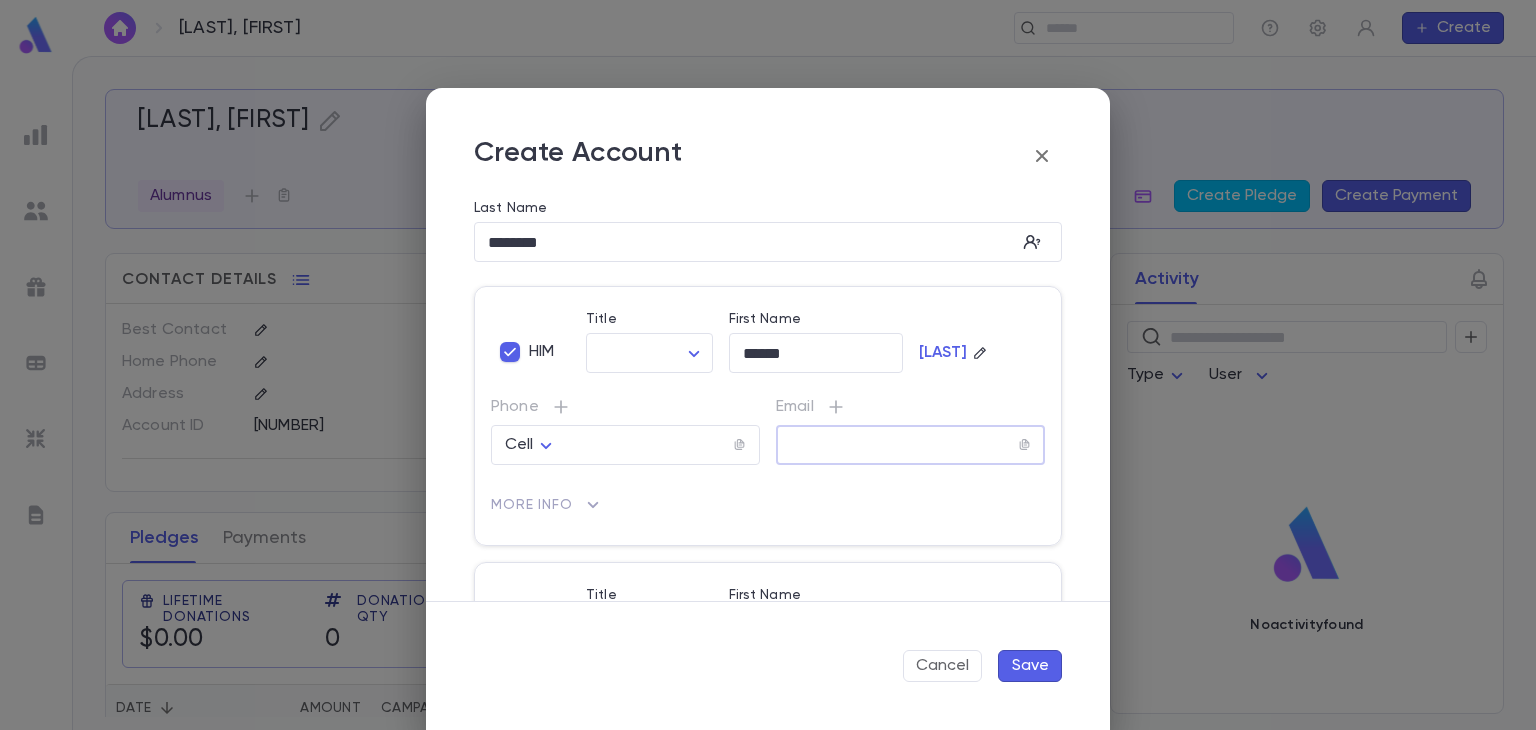paste on "**********" 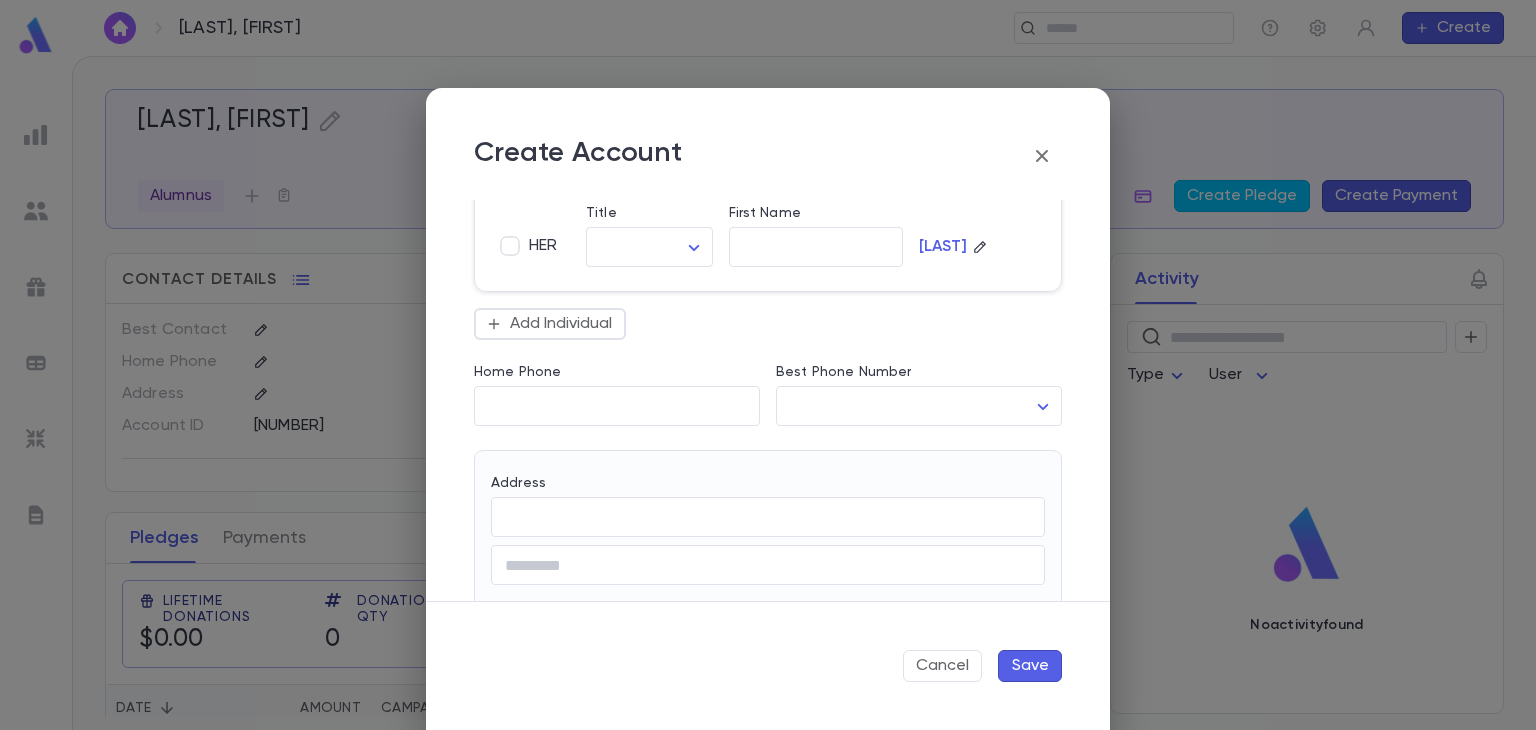 scroll, scrollTop: 392, scrollLeft: 0, axis: vertical 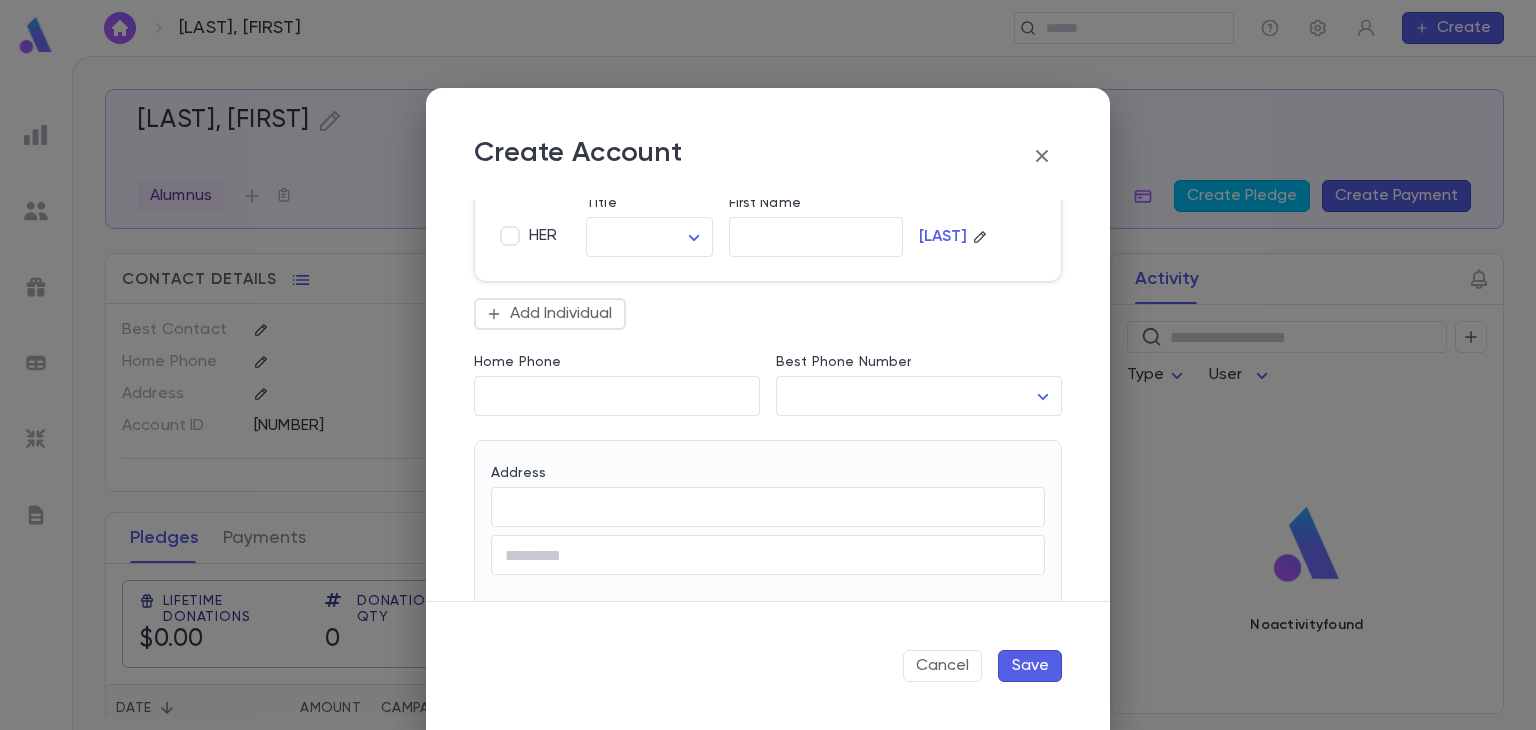 type on "**********" 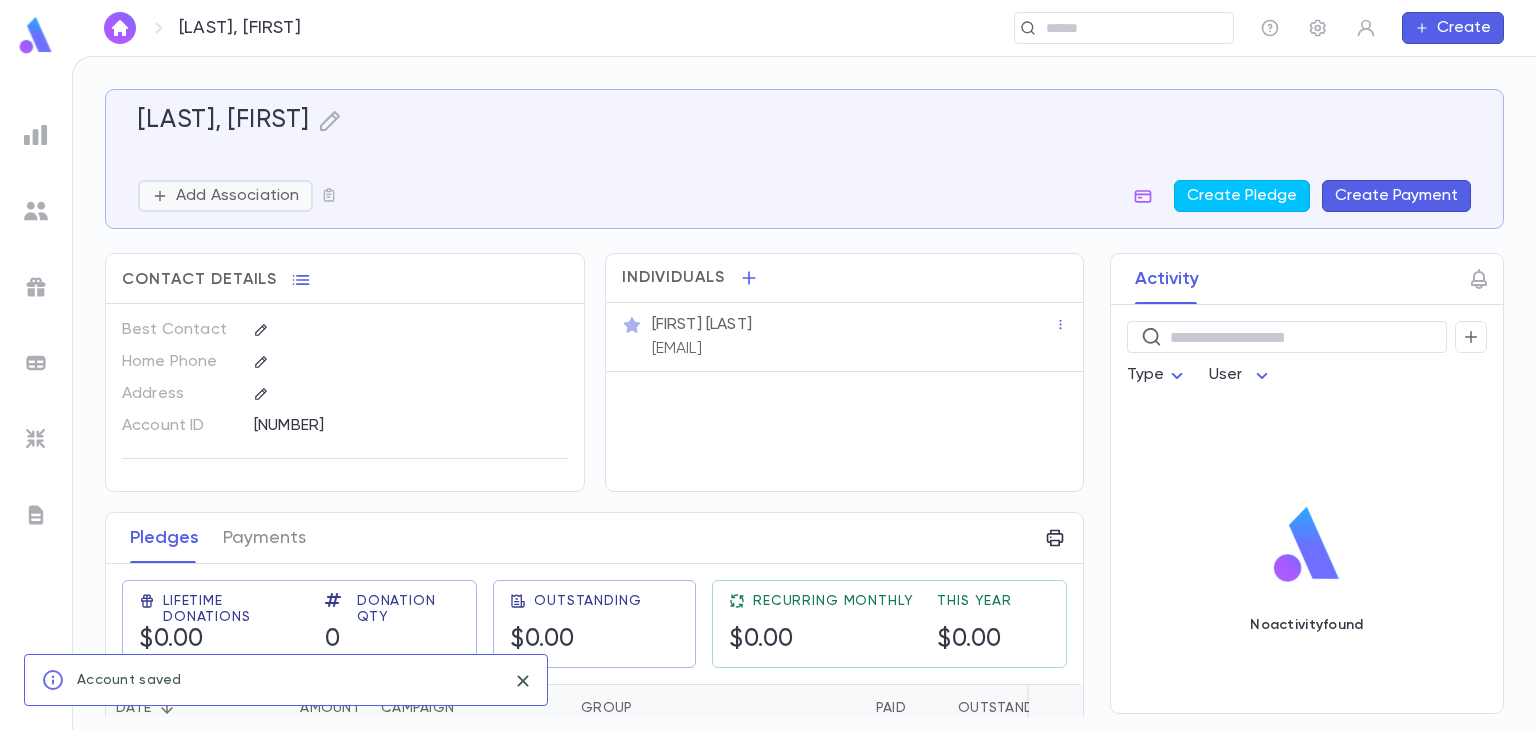 click on "Add Association" at bounding box center (237, 196) 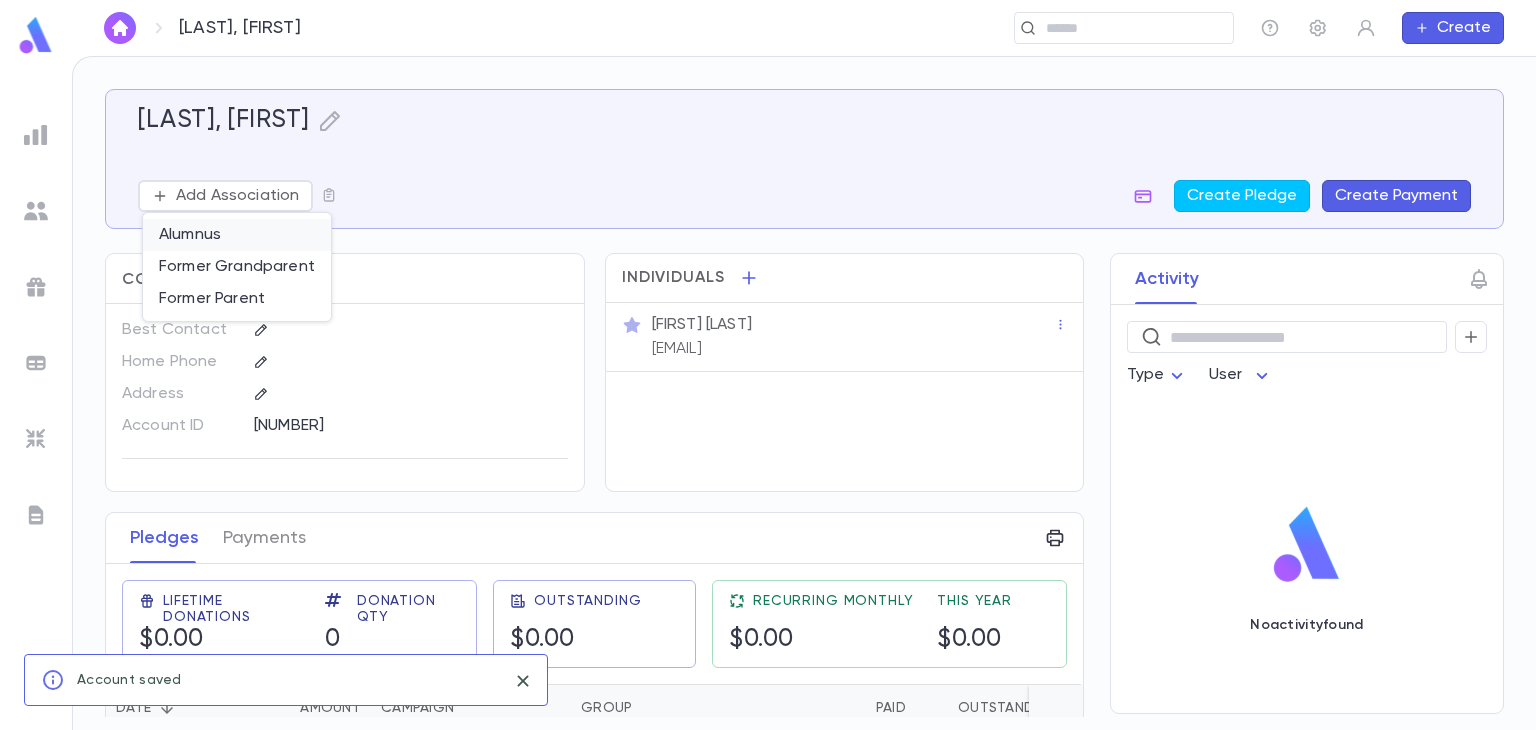 click on "Alumnus" at bounding box center [237, 235] 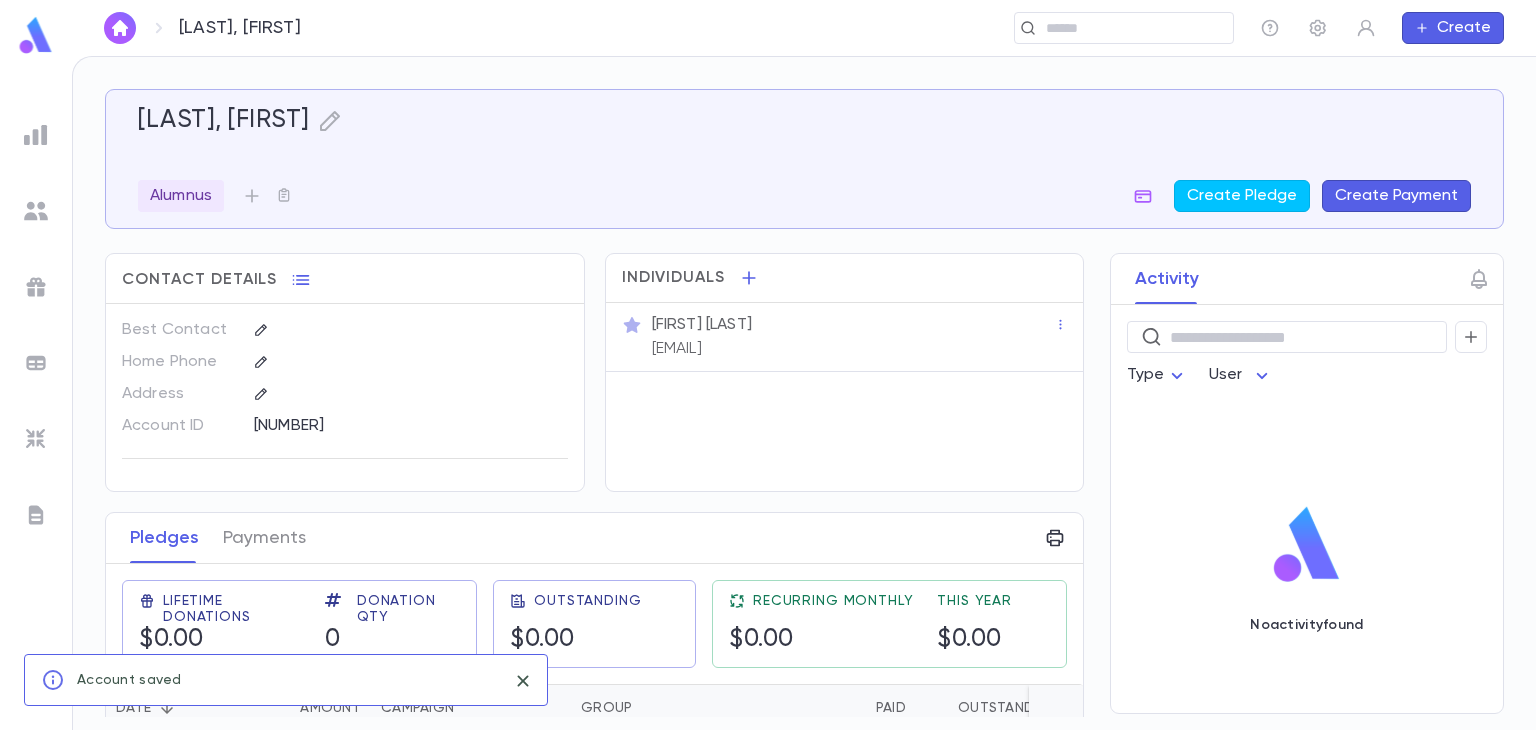 click on "Create" at bounding box center [1453, 28] 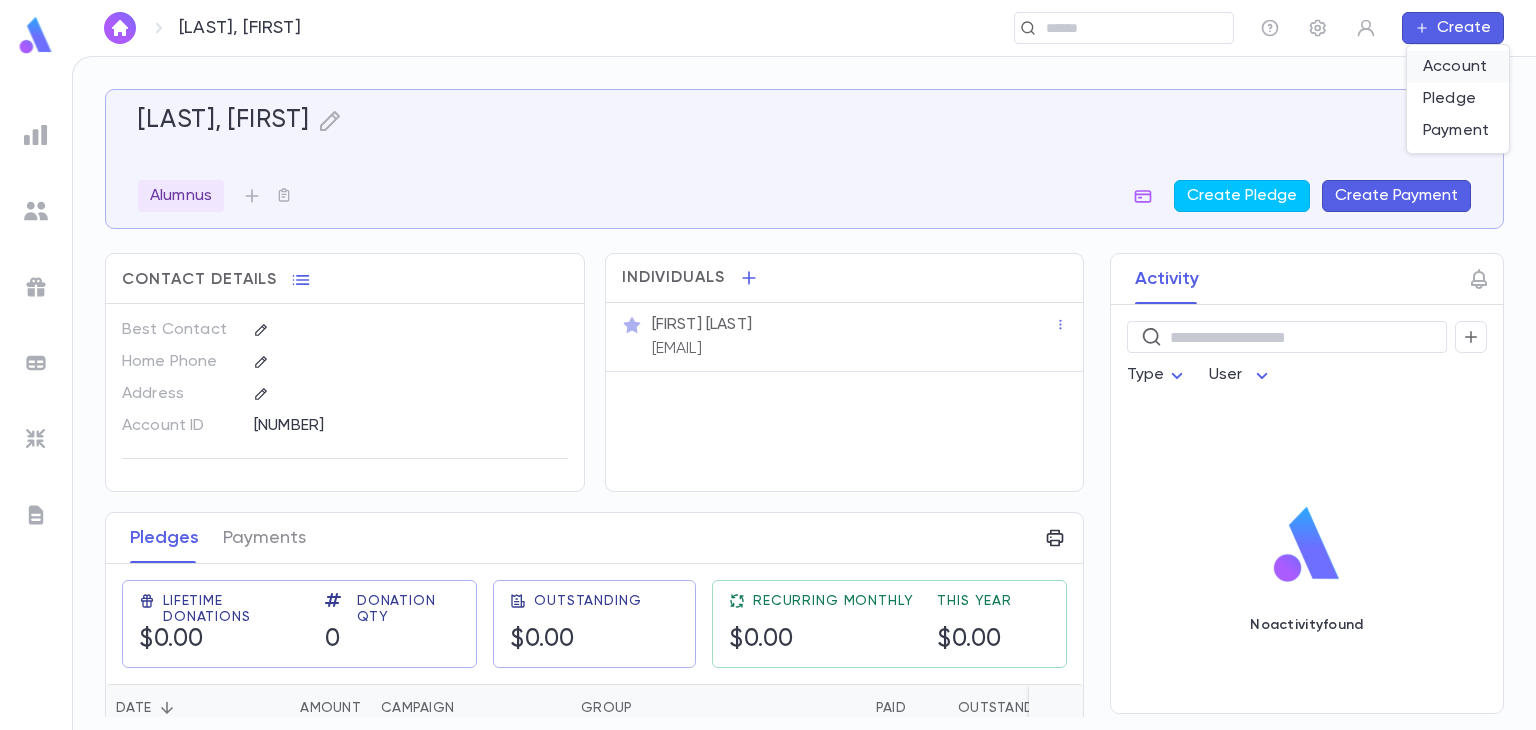 click on "Account" at bounding box center [1458, 67] 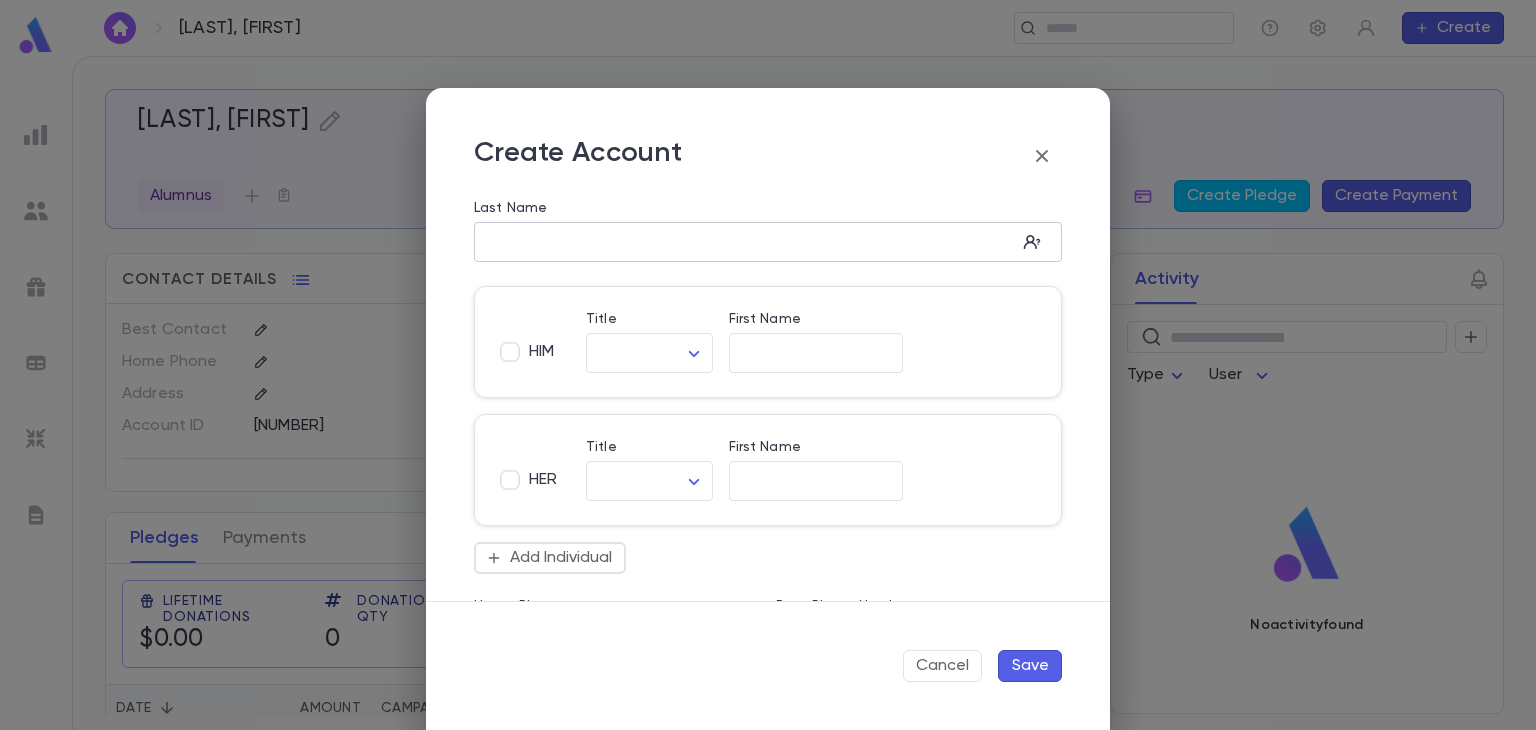 click on "Last Name" at bounding box center (745, 242) 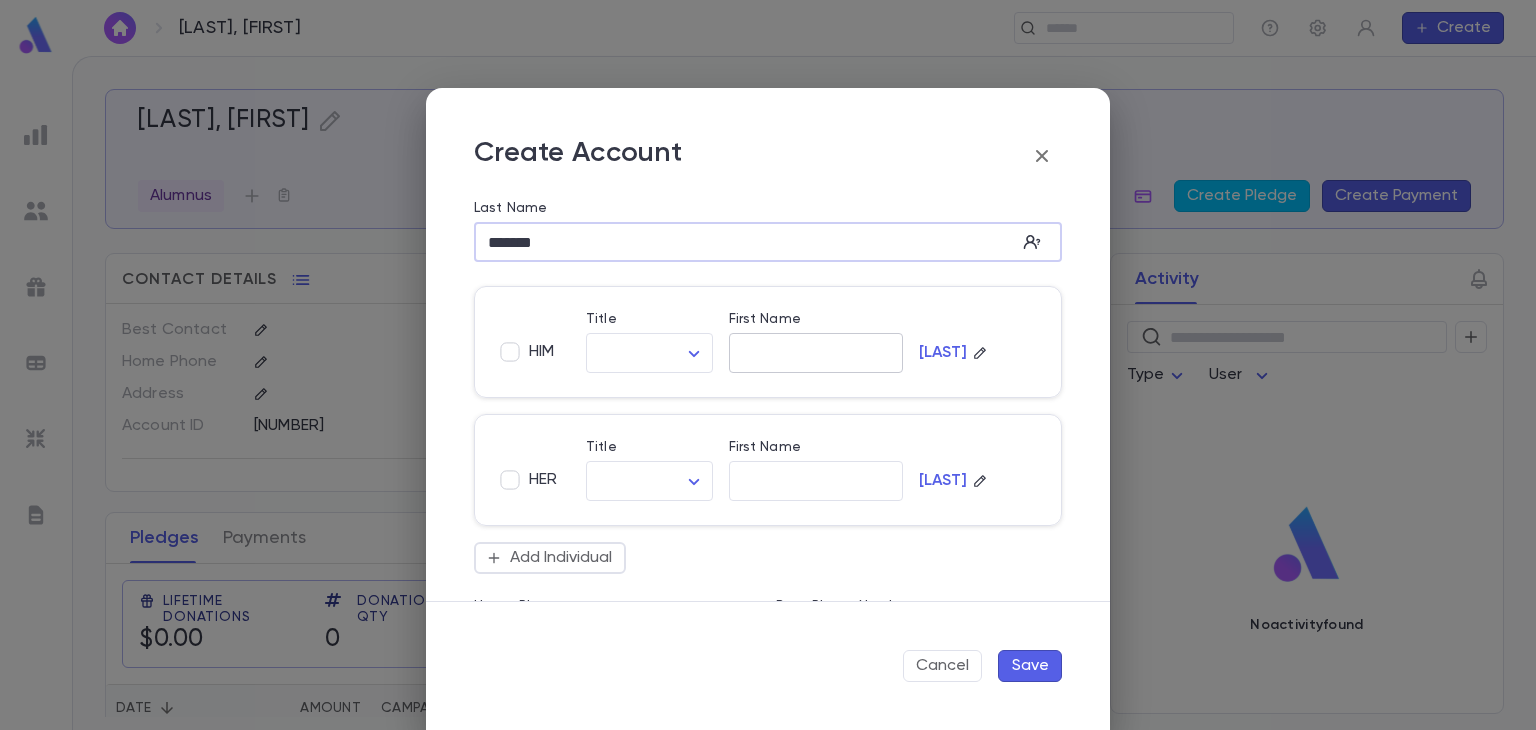 type on "*******" 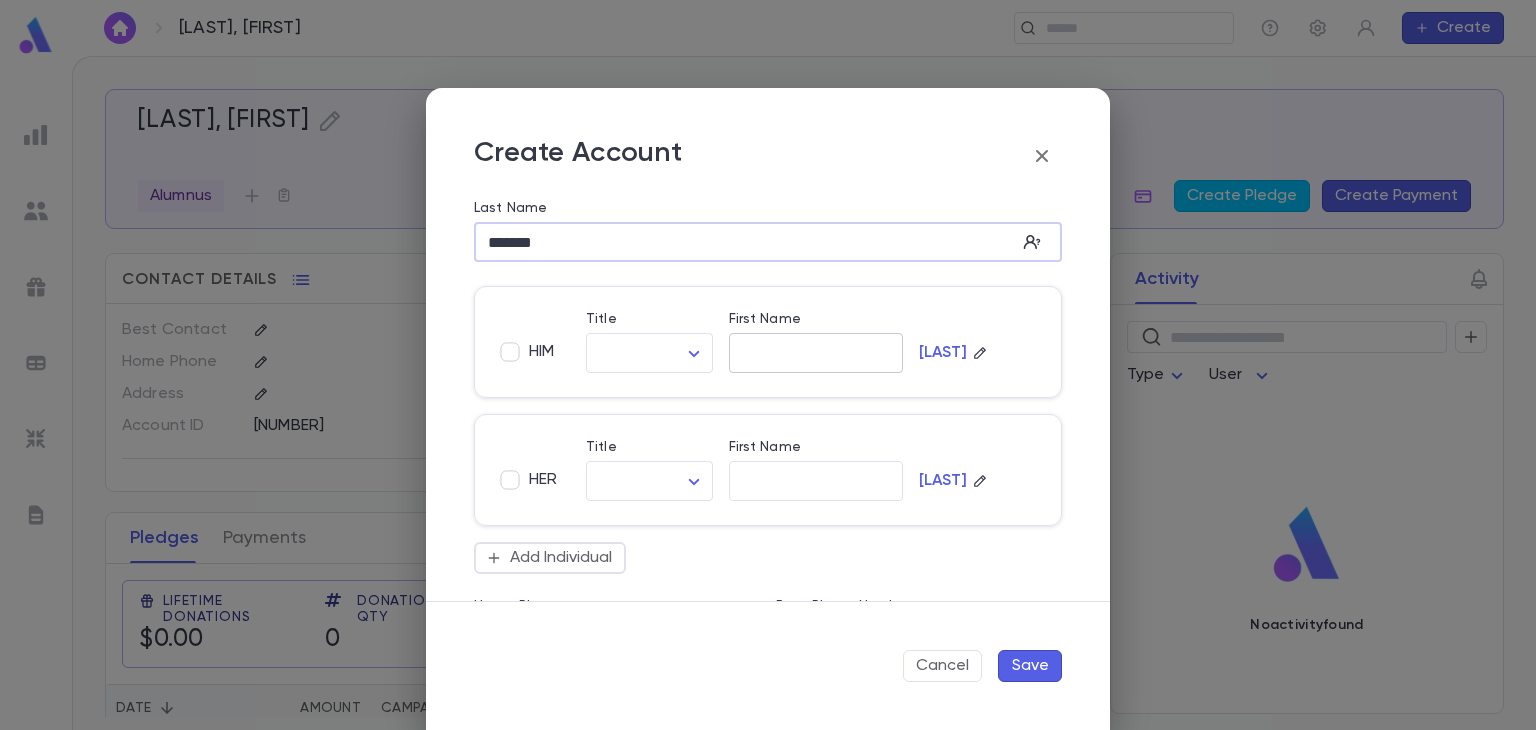 click on "First Name" at bounding box center [816, 353] 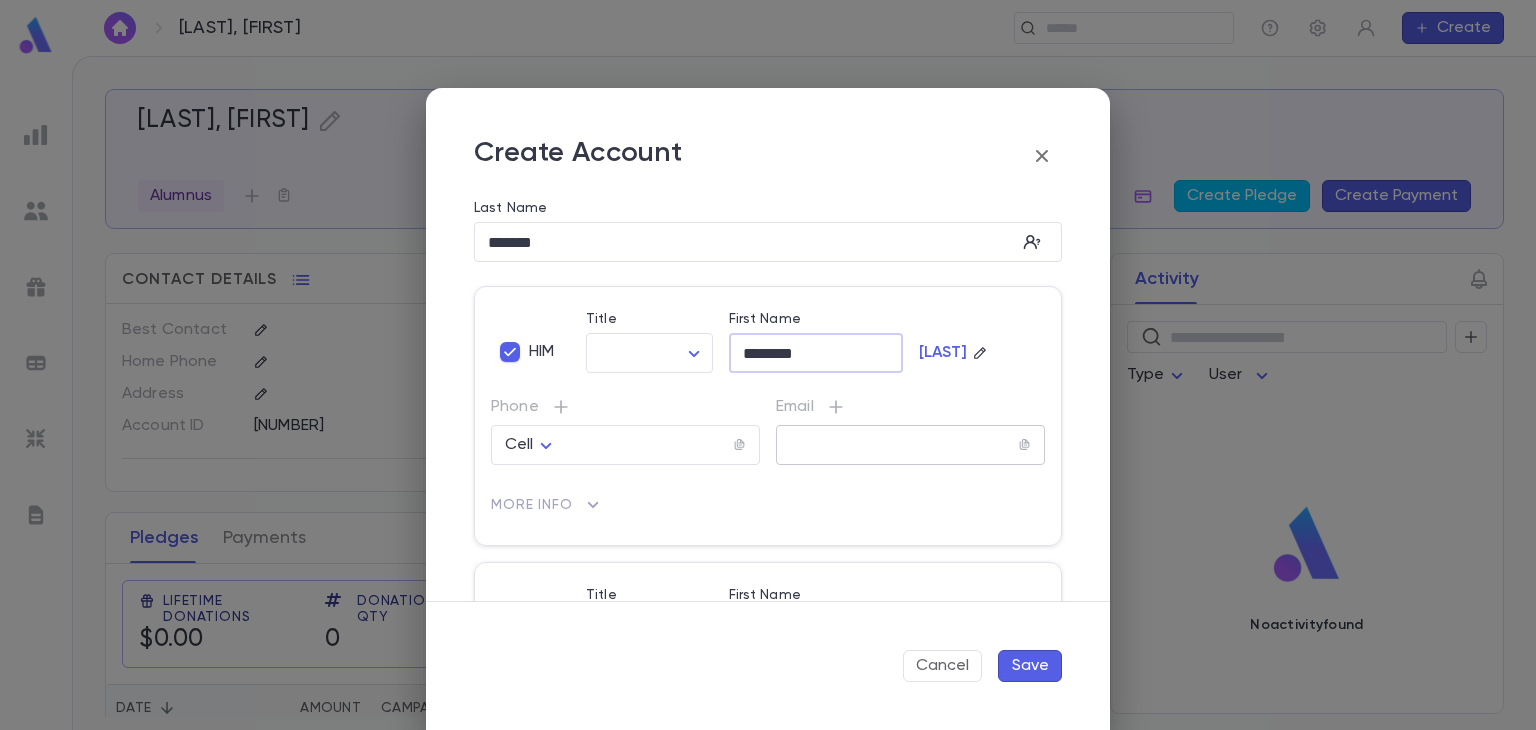 type on "********" 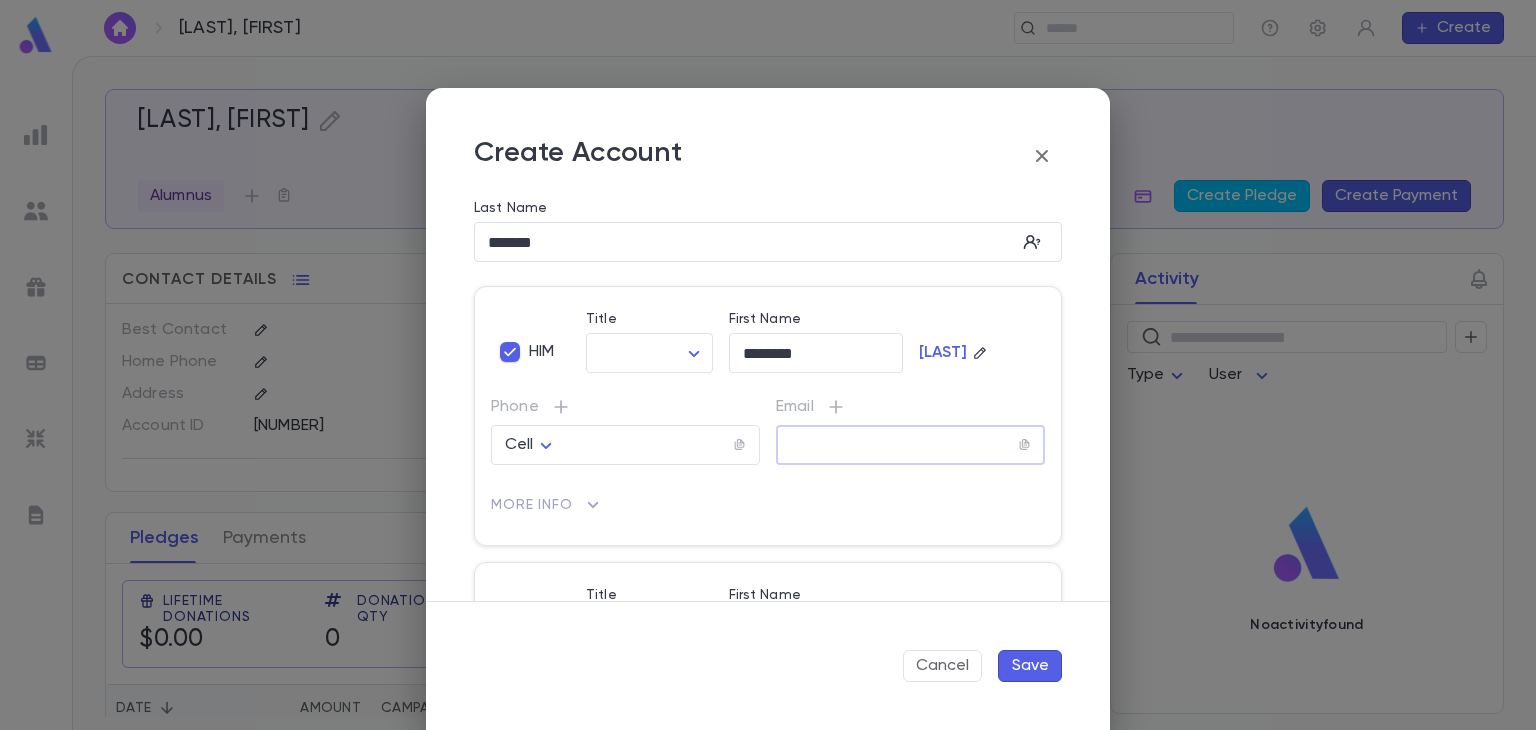 paste on "**********" 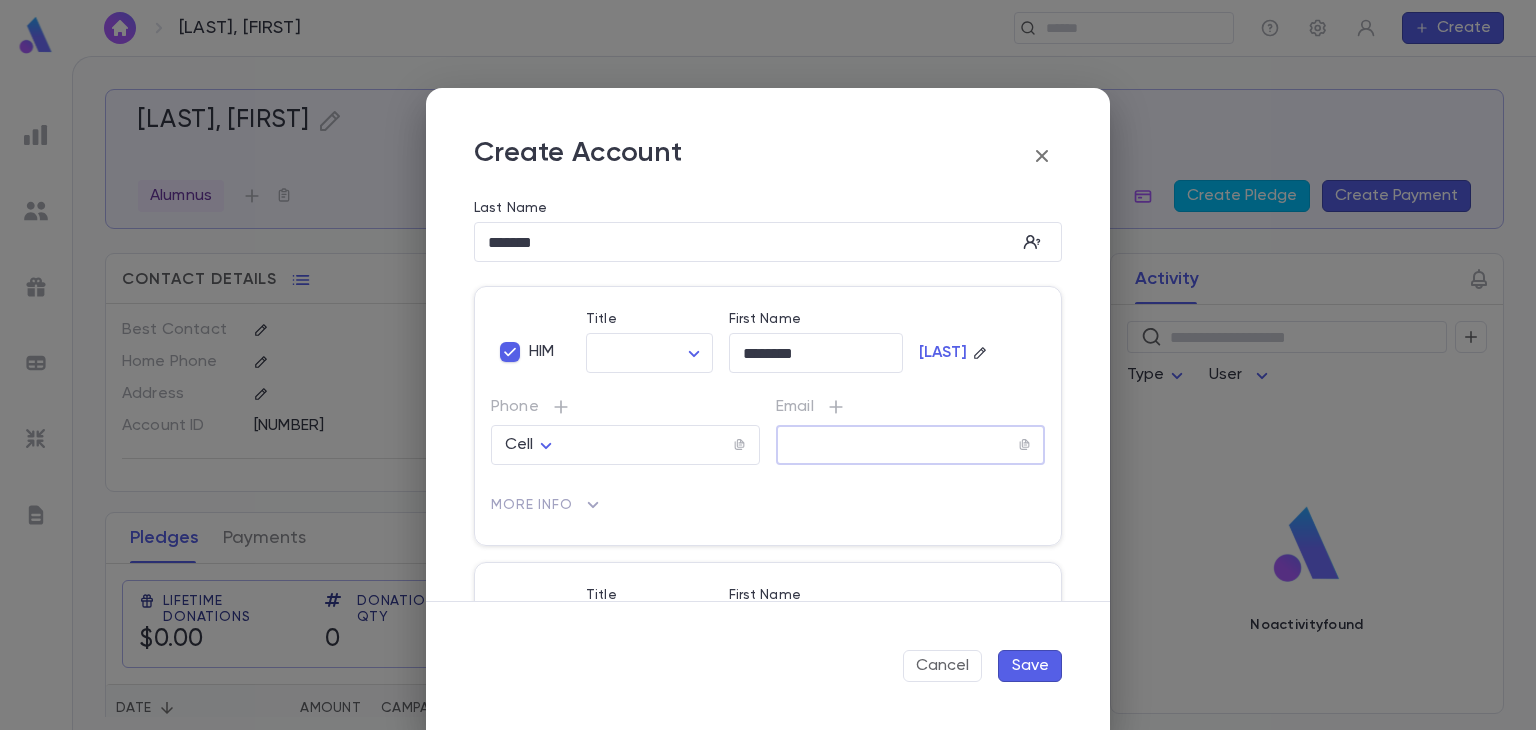 paste on "**********" 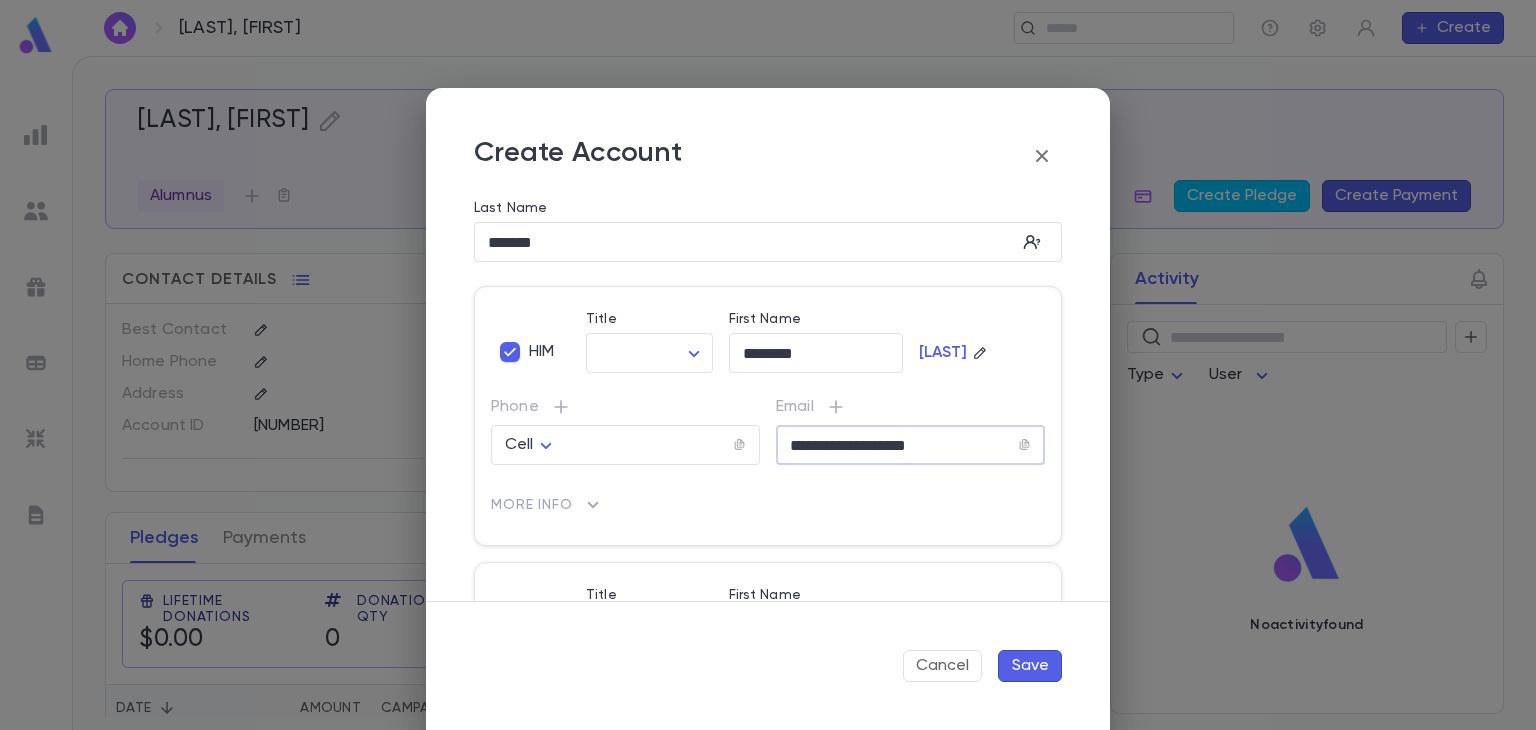 type on "**********" 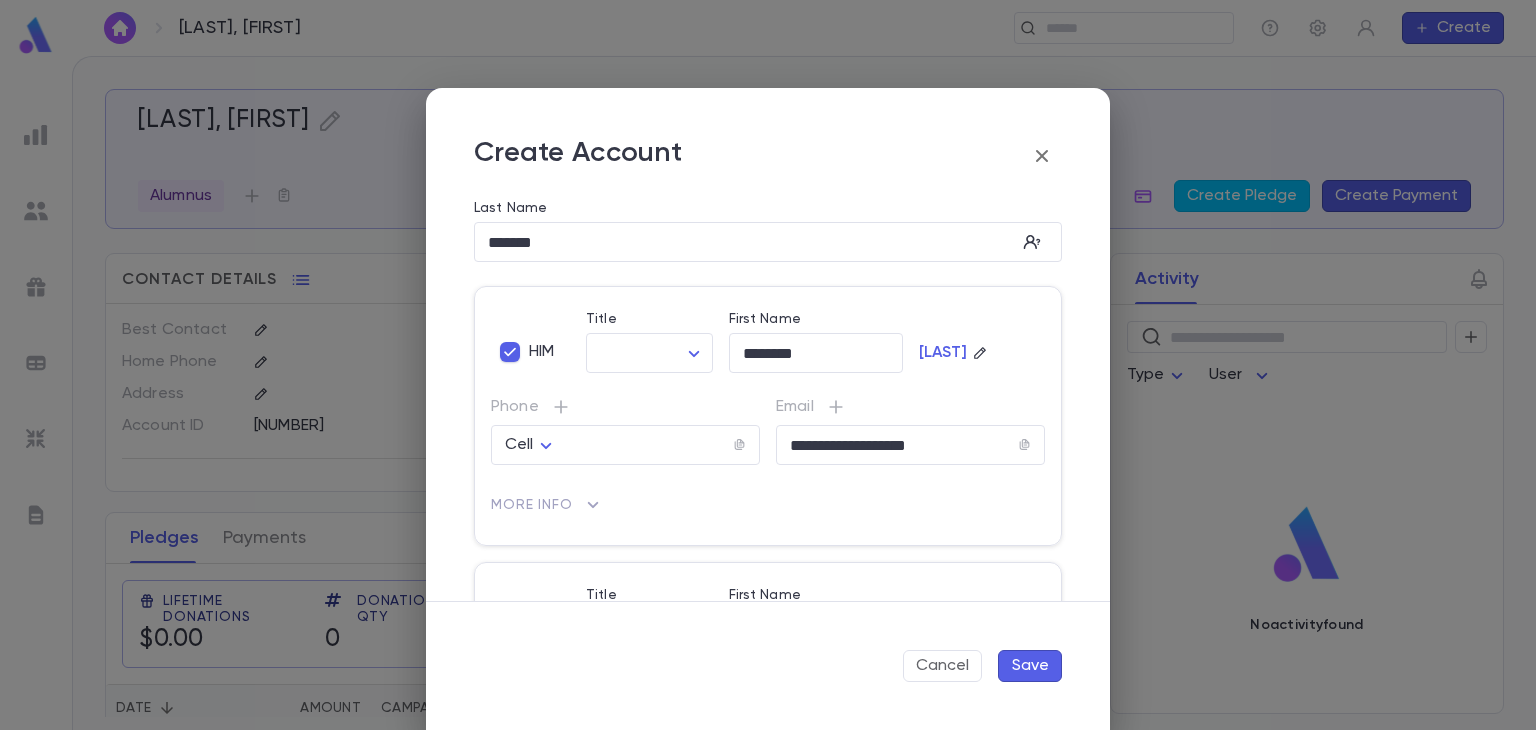 click on "Save" at bounding box center (1030, 666) 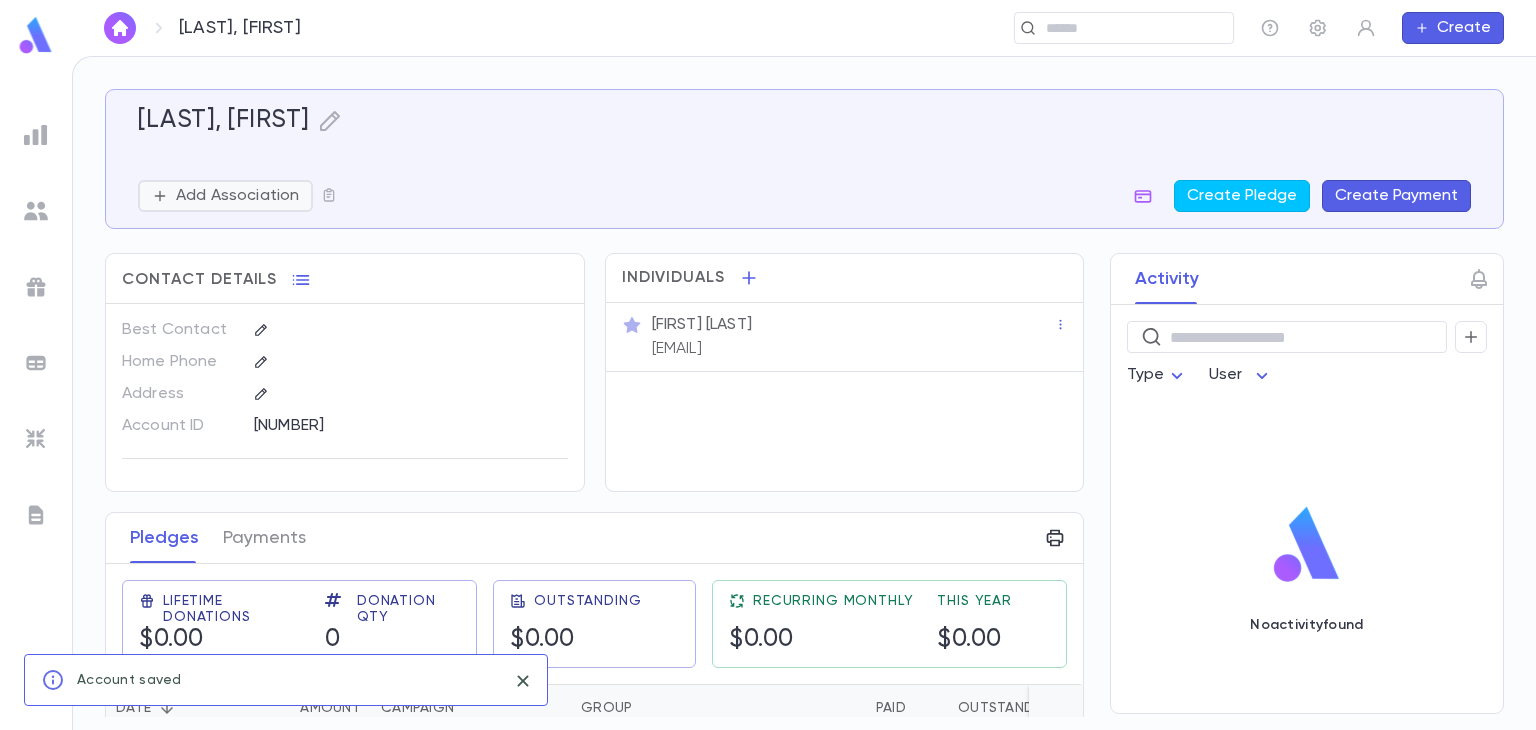 click on "Add Association" at bounding box center [237, 196] 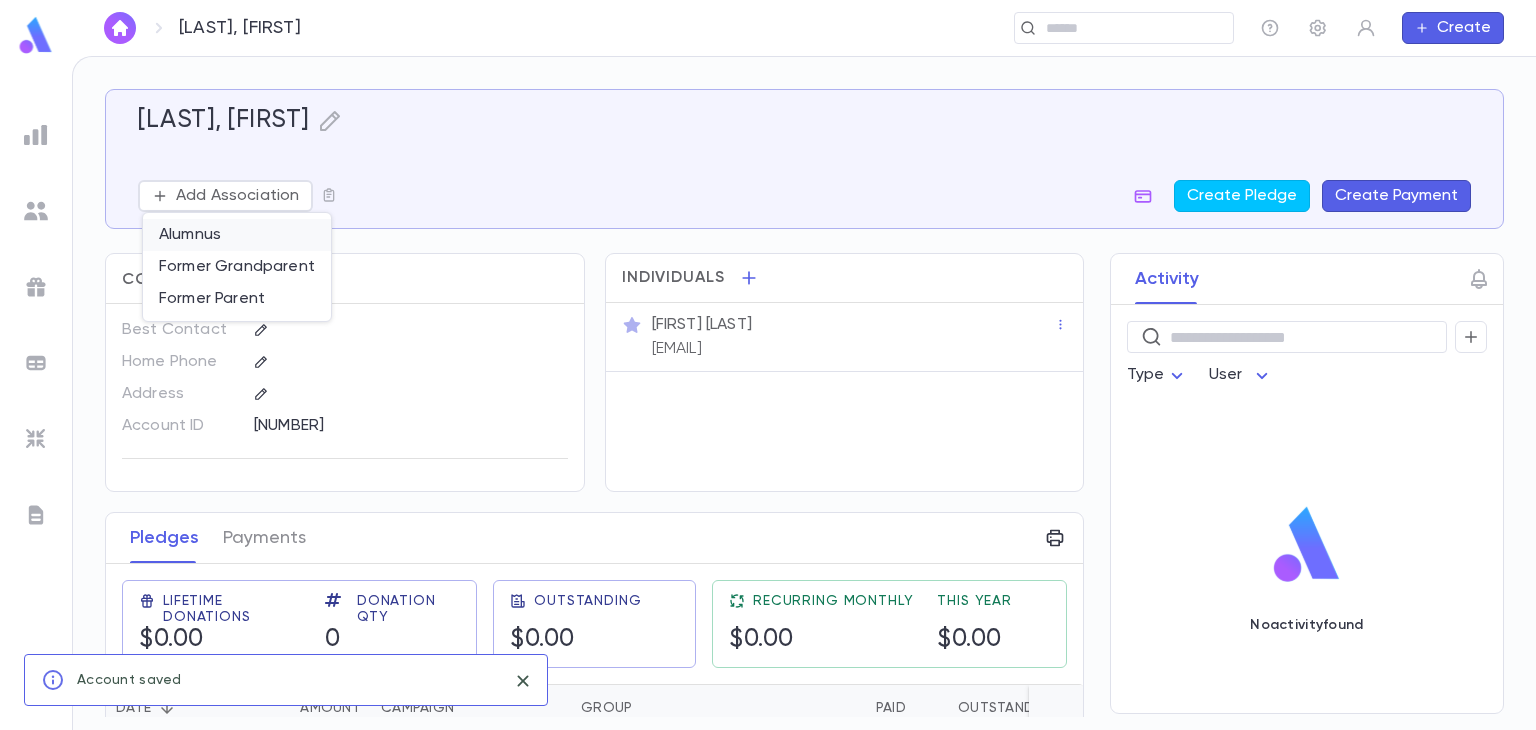 click on "Alumnus" at bounding box center (237, 235) 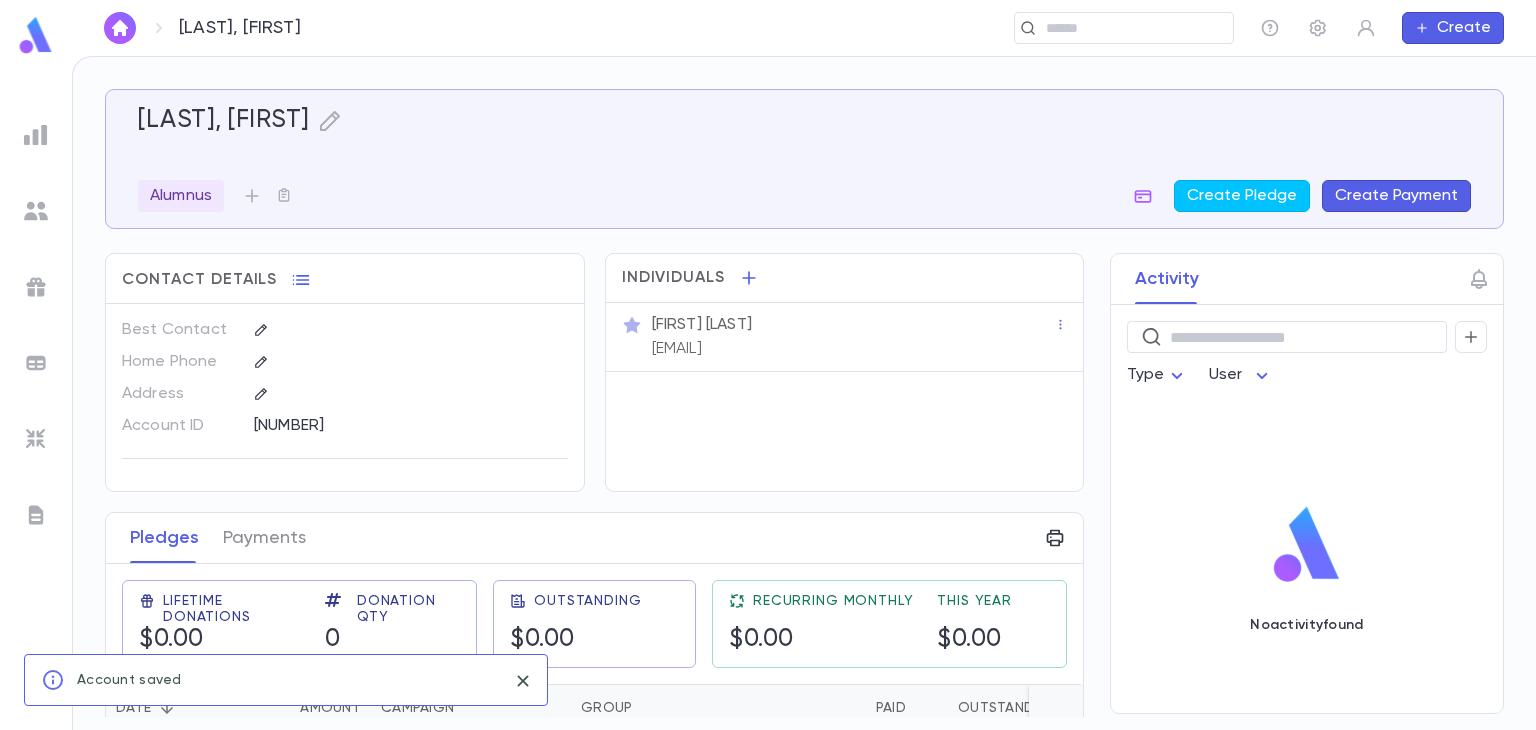 click on "Create" at bounding box center (1453, 28) 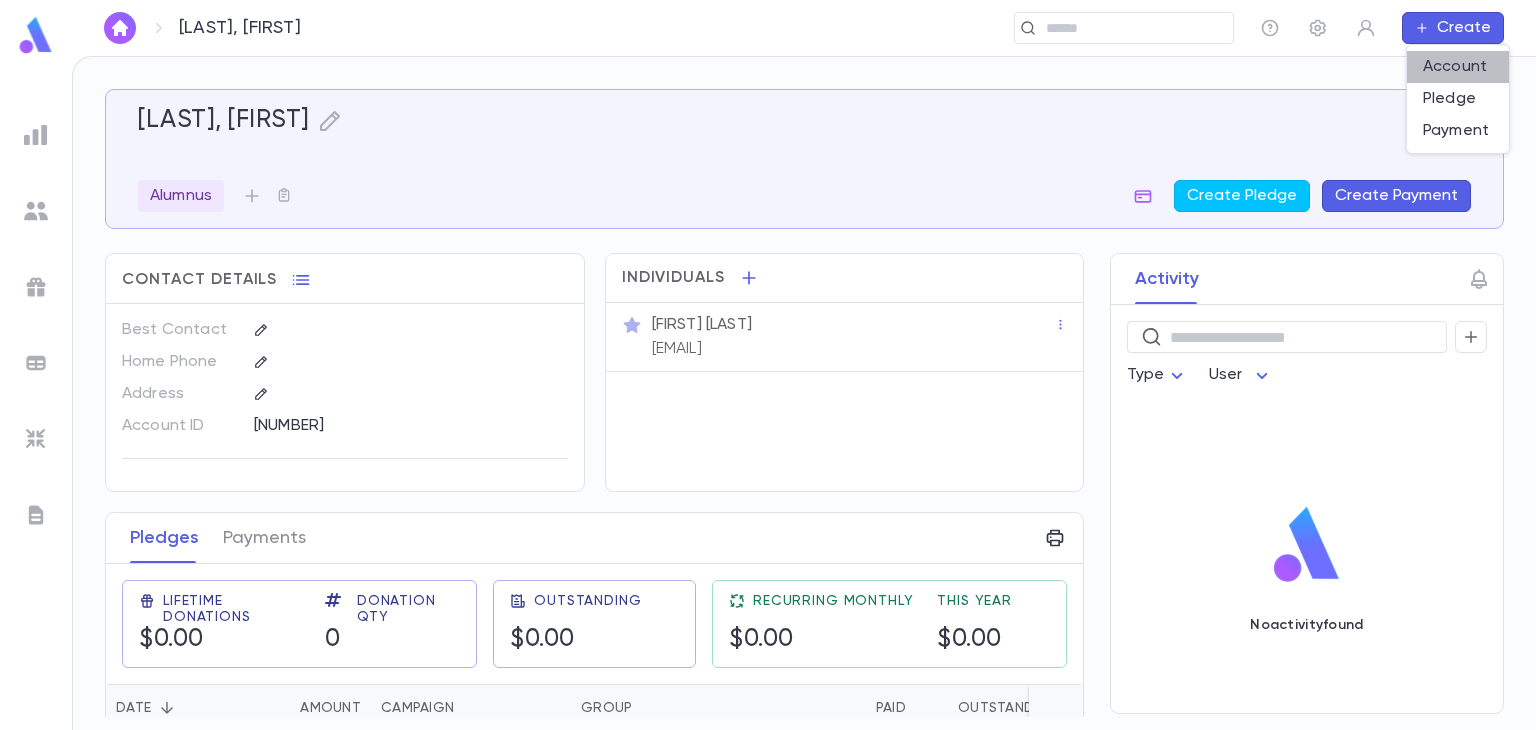 click on "Account" at bounding box center [1458, 67] 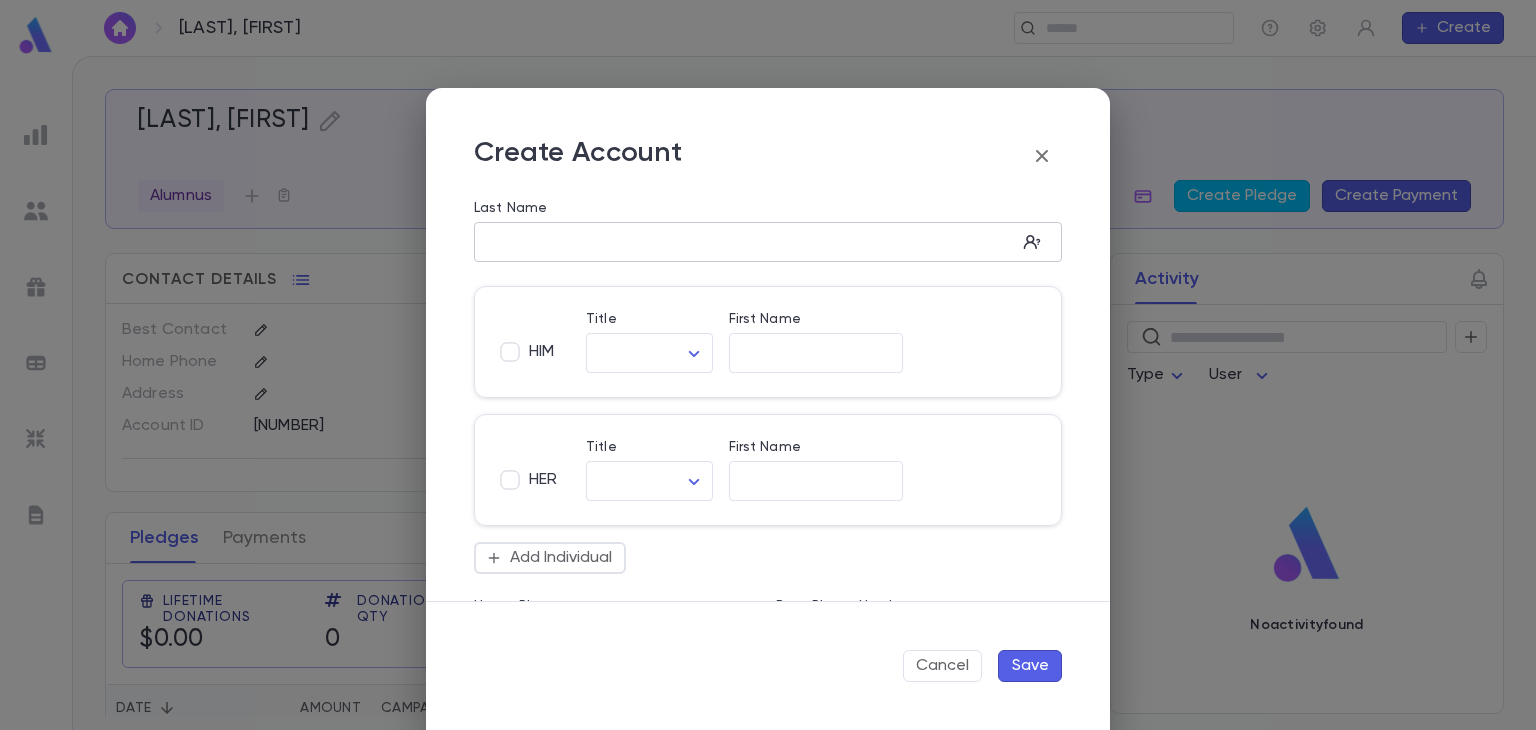 click on "​" at bounding box center [768, 242] 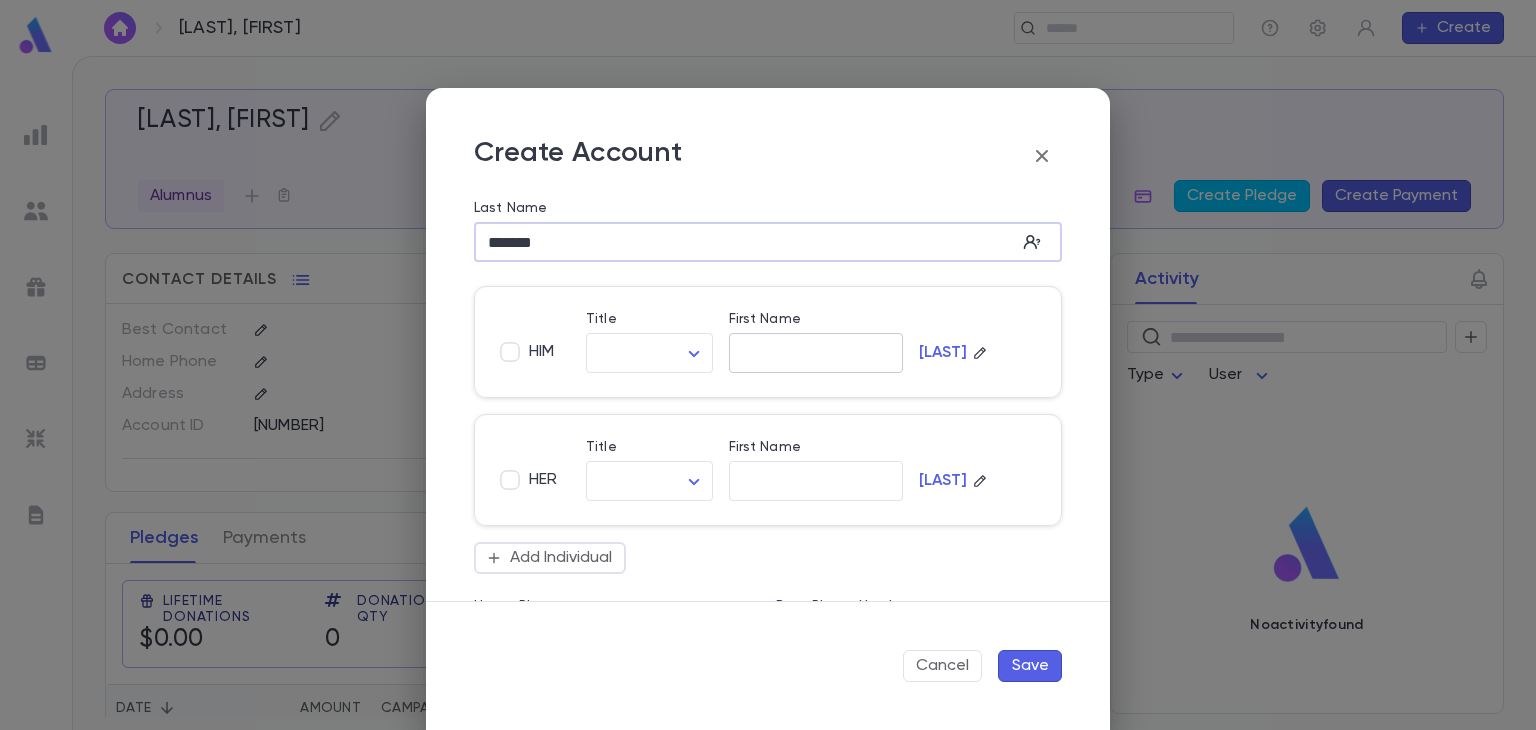 type on "*******" 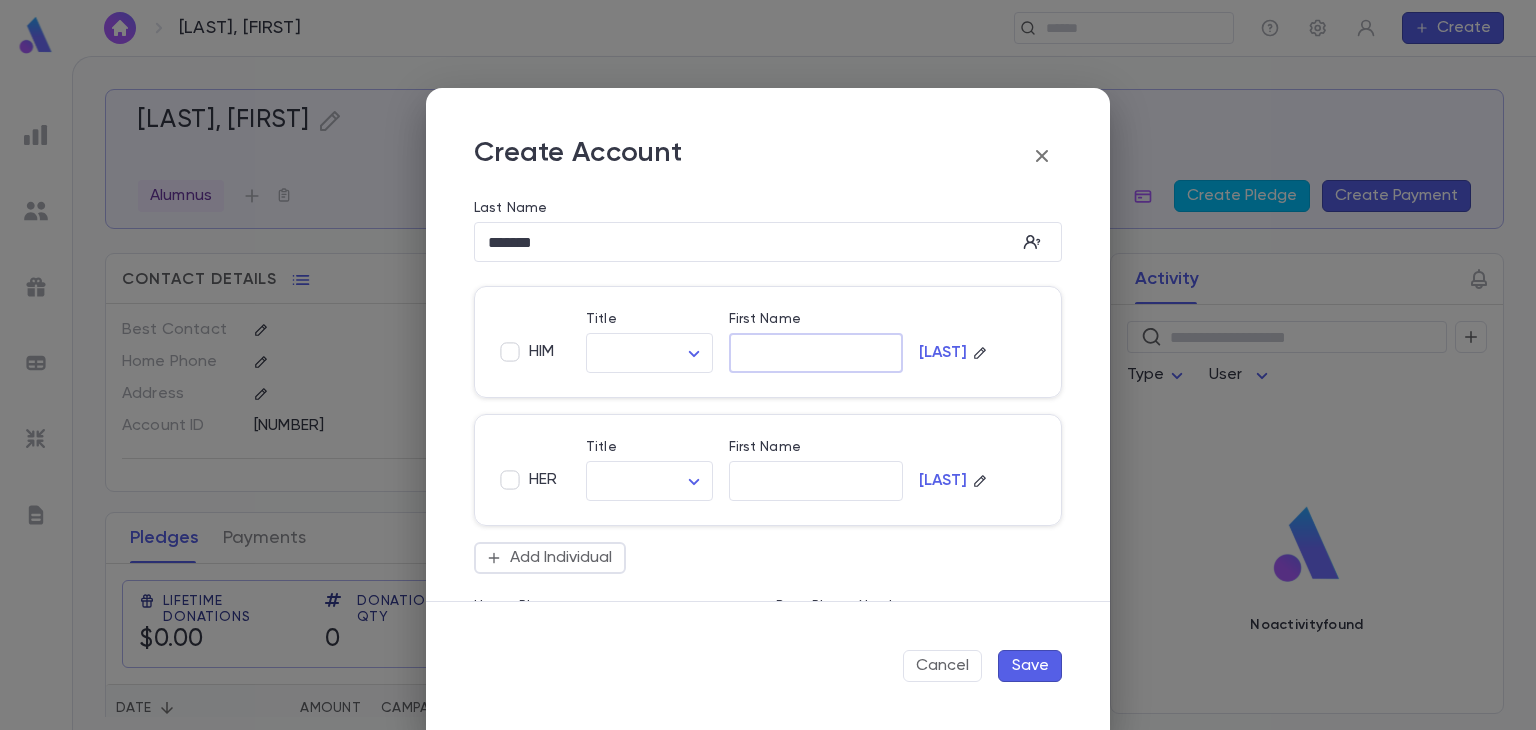 click on "First Name" at bounding box center (816, 353) 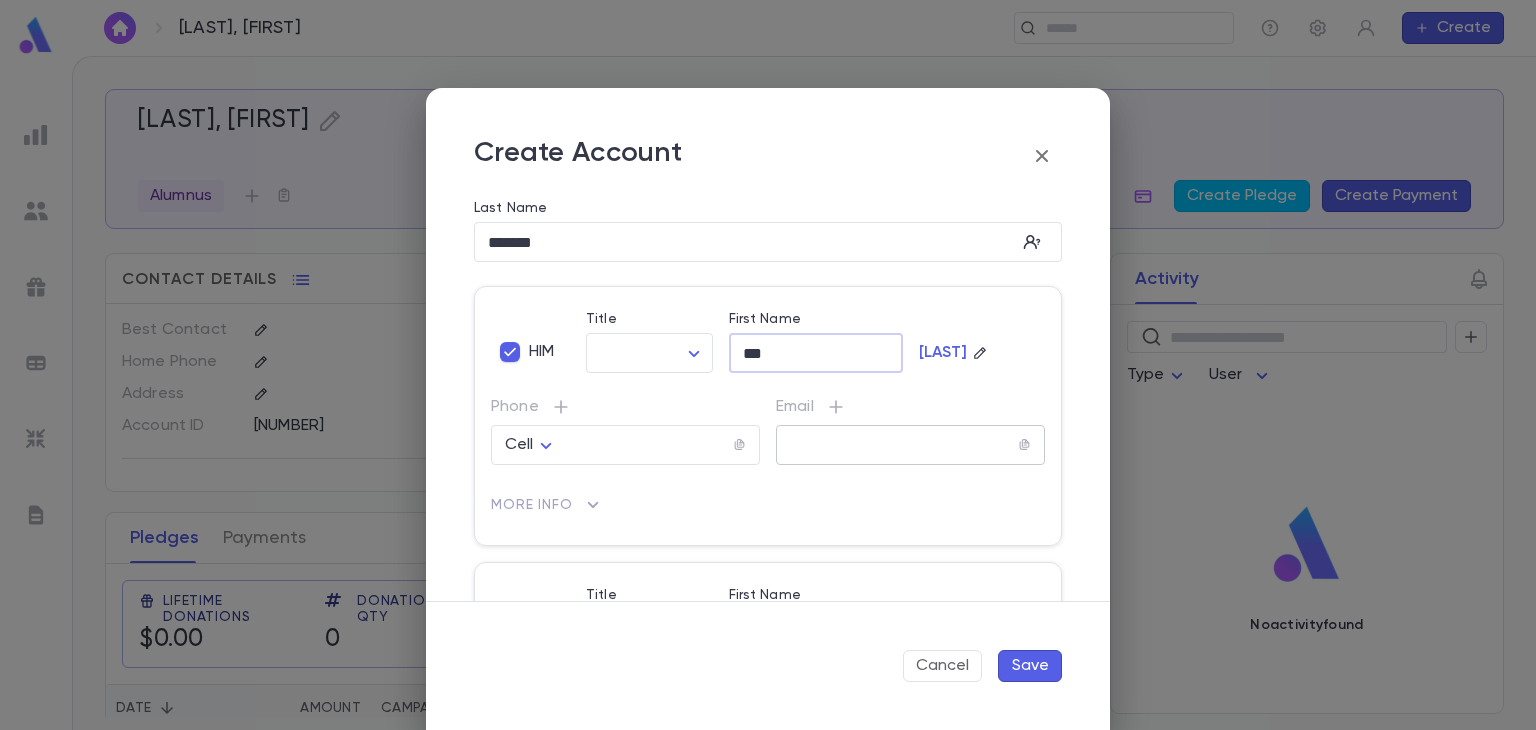 type on "***" 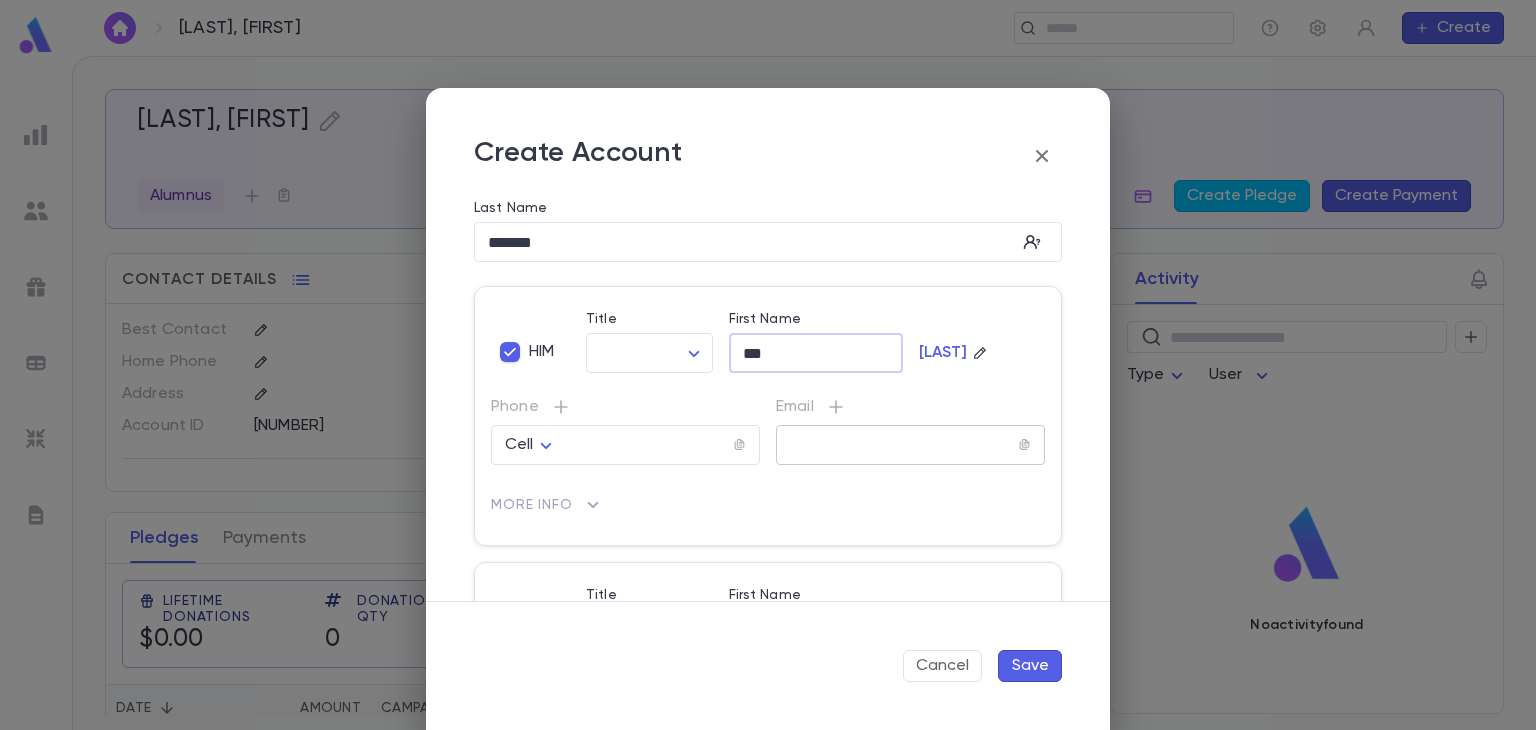 click at bounding box center (897, 445) 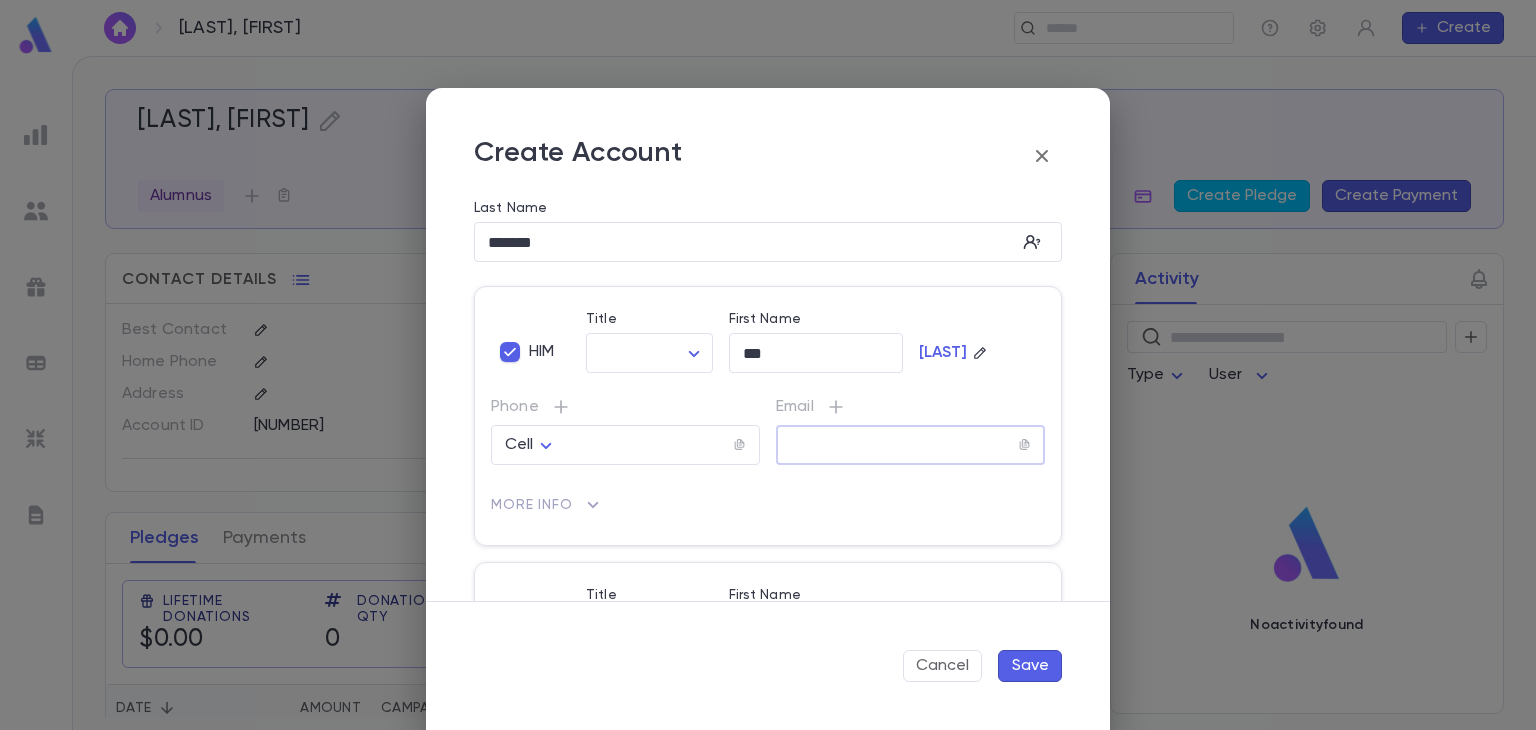 paste on "**********" 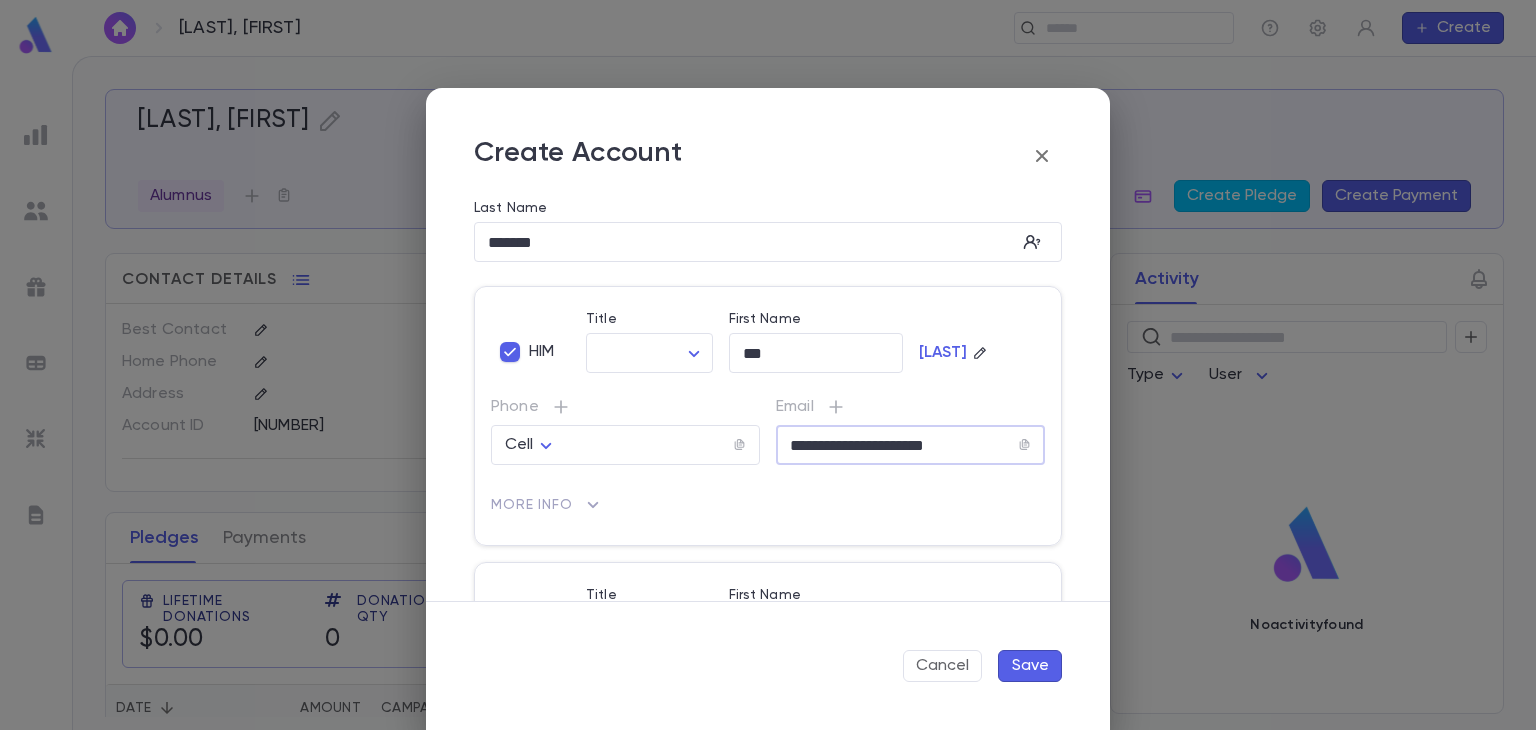 click on "Save" at bounding box center [1030, 666] 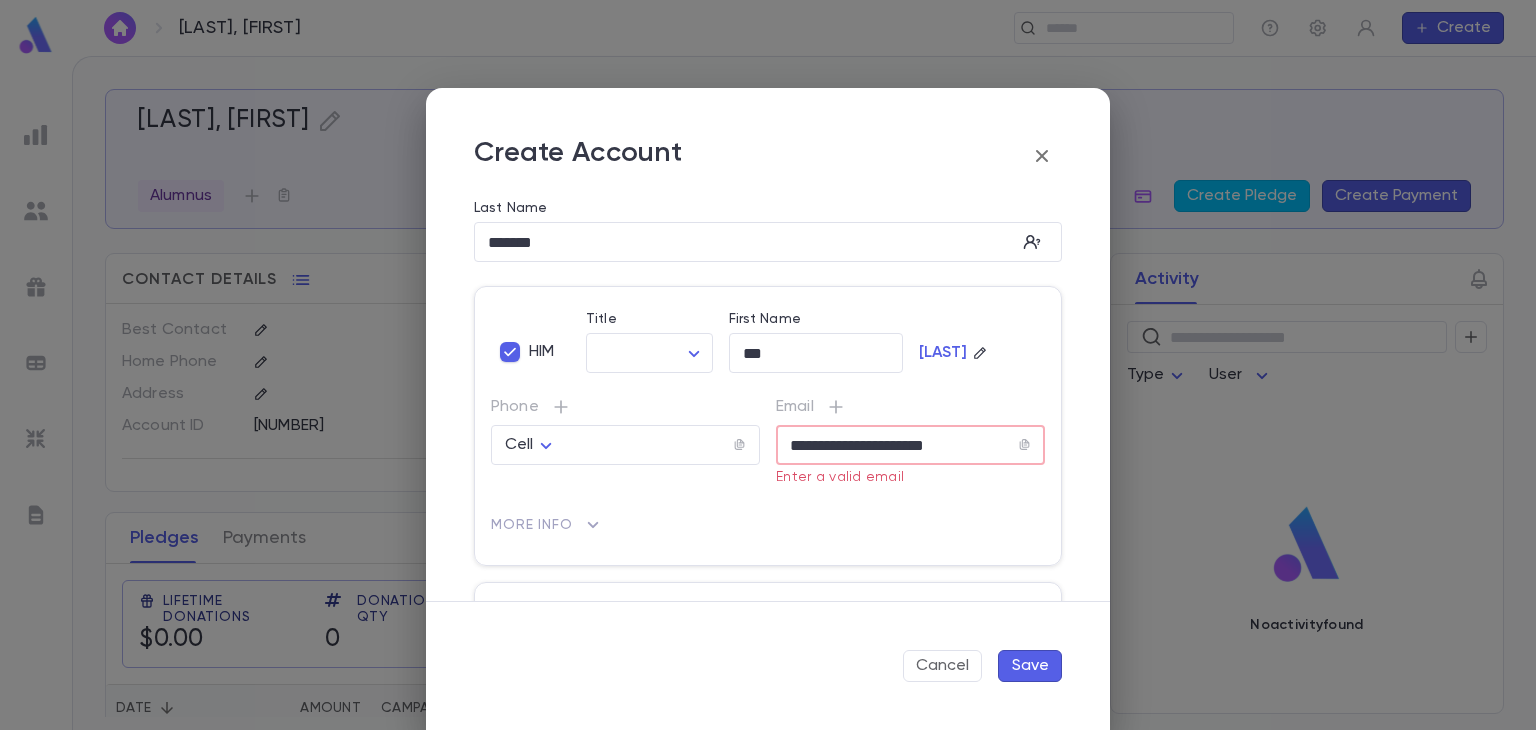 click on "**********" at bounding box center (910, 445) 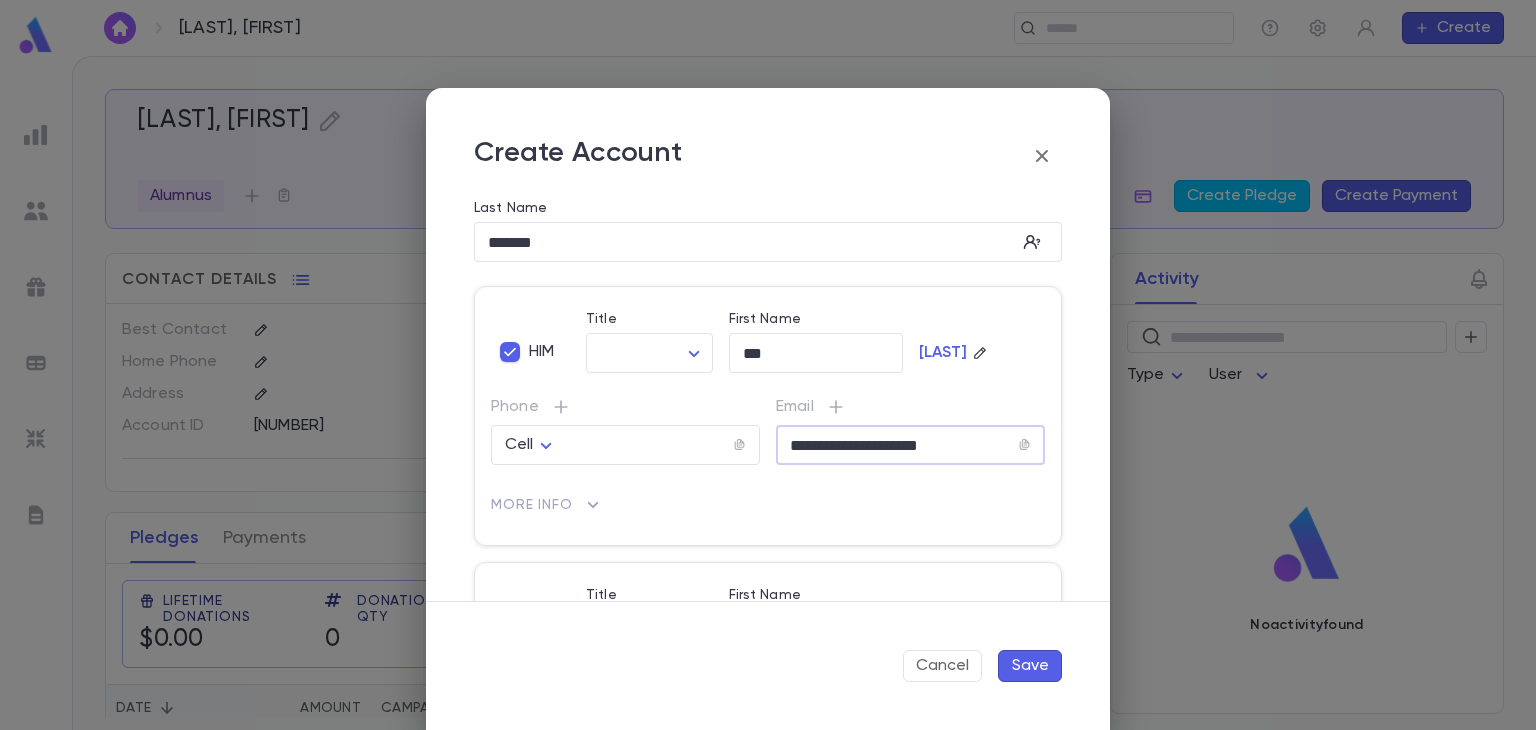 type on "**********" 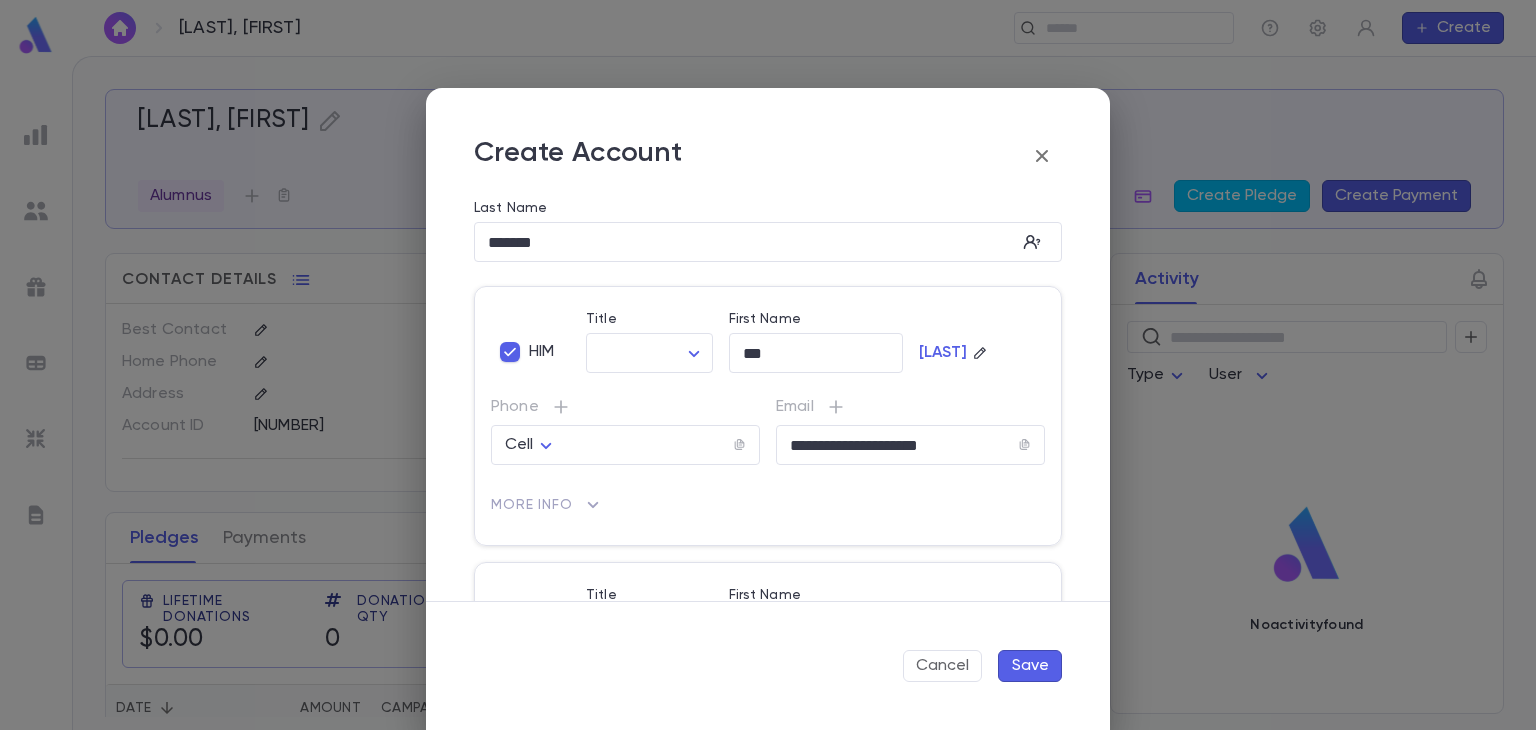 click on "Save" at bounding box center [1030, 666] 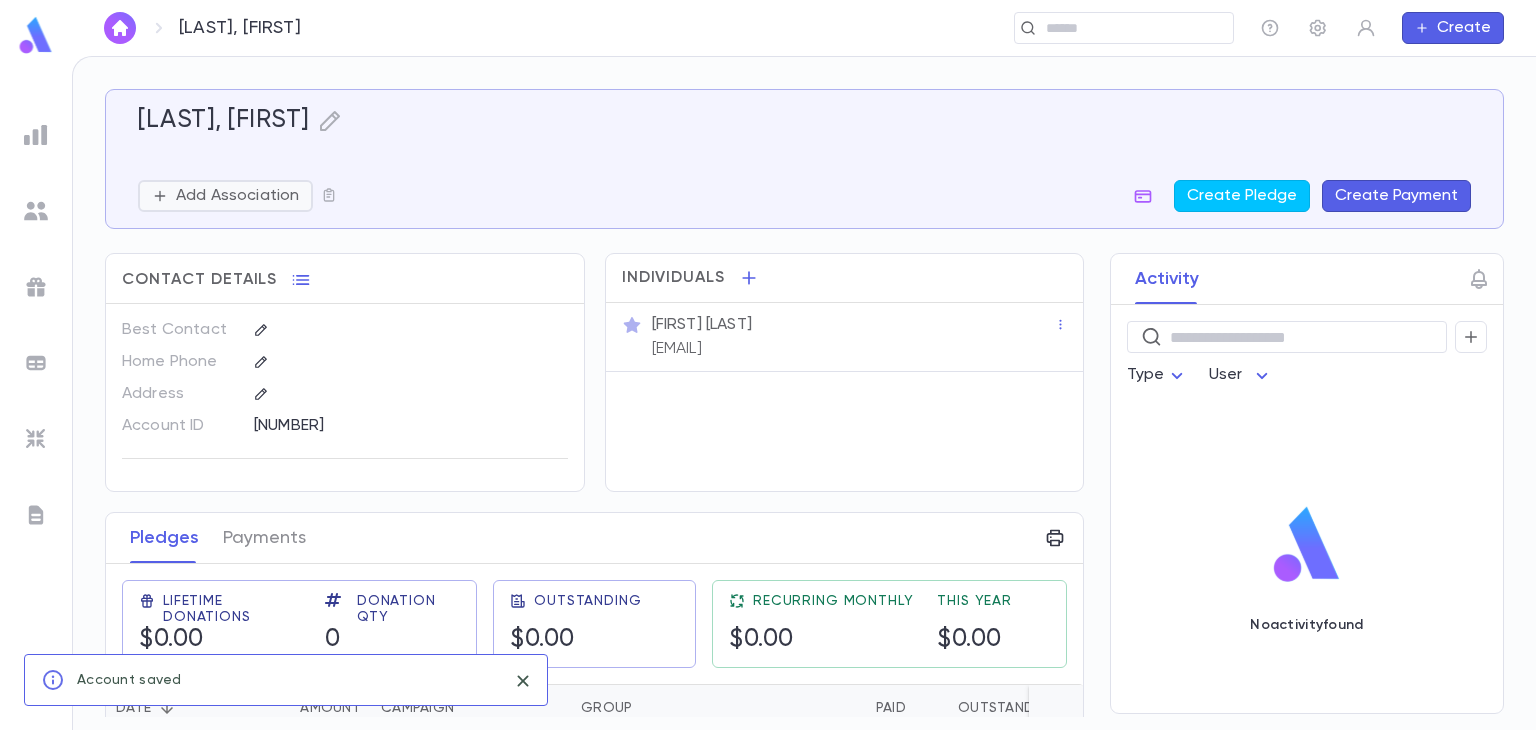 click on "Add Association" at bounding box center [237, 196] 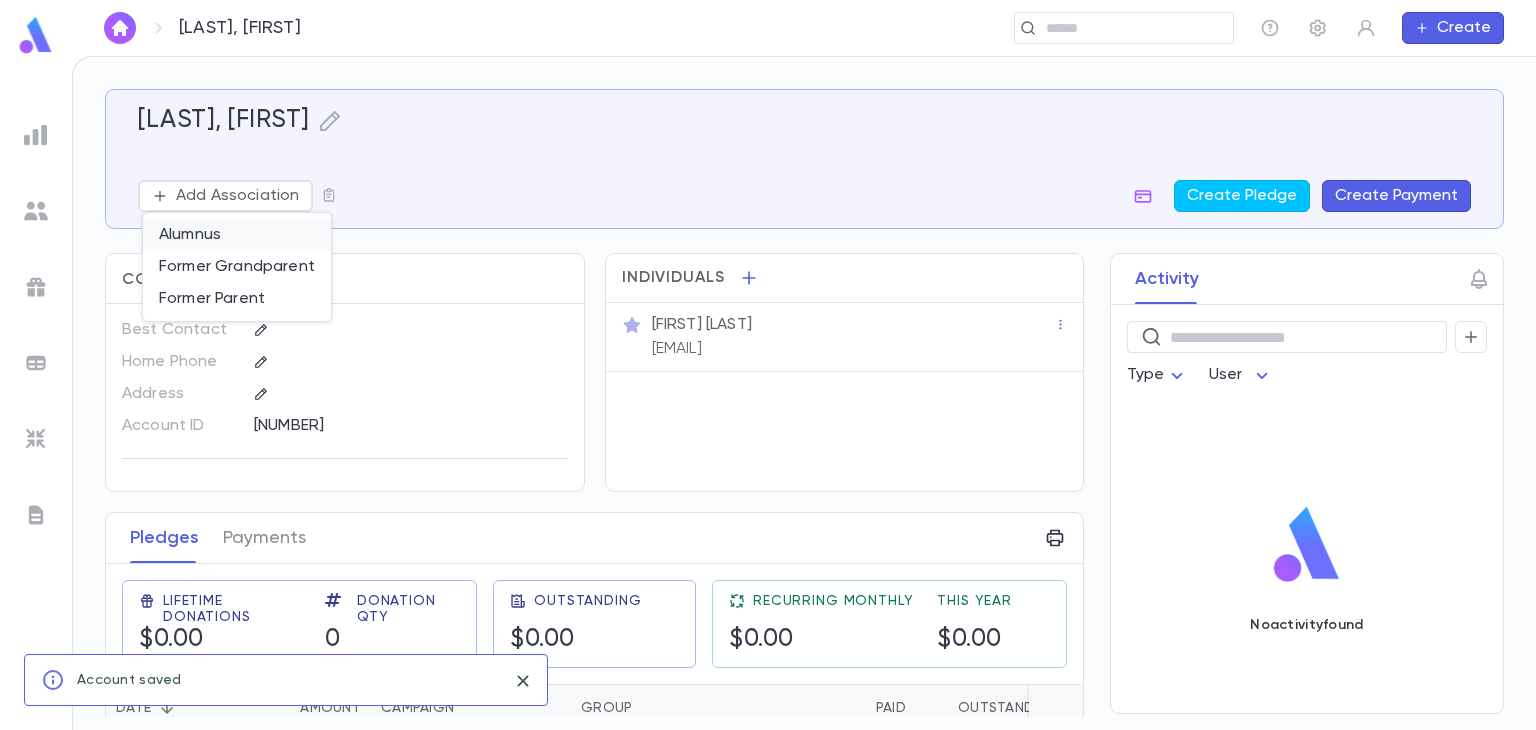 click on "Alumnus" at bounding box center (237, 235) 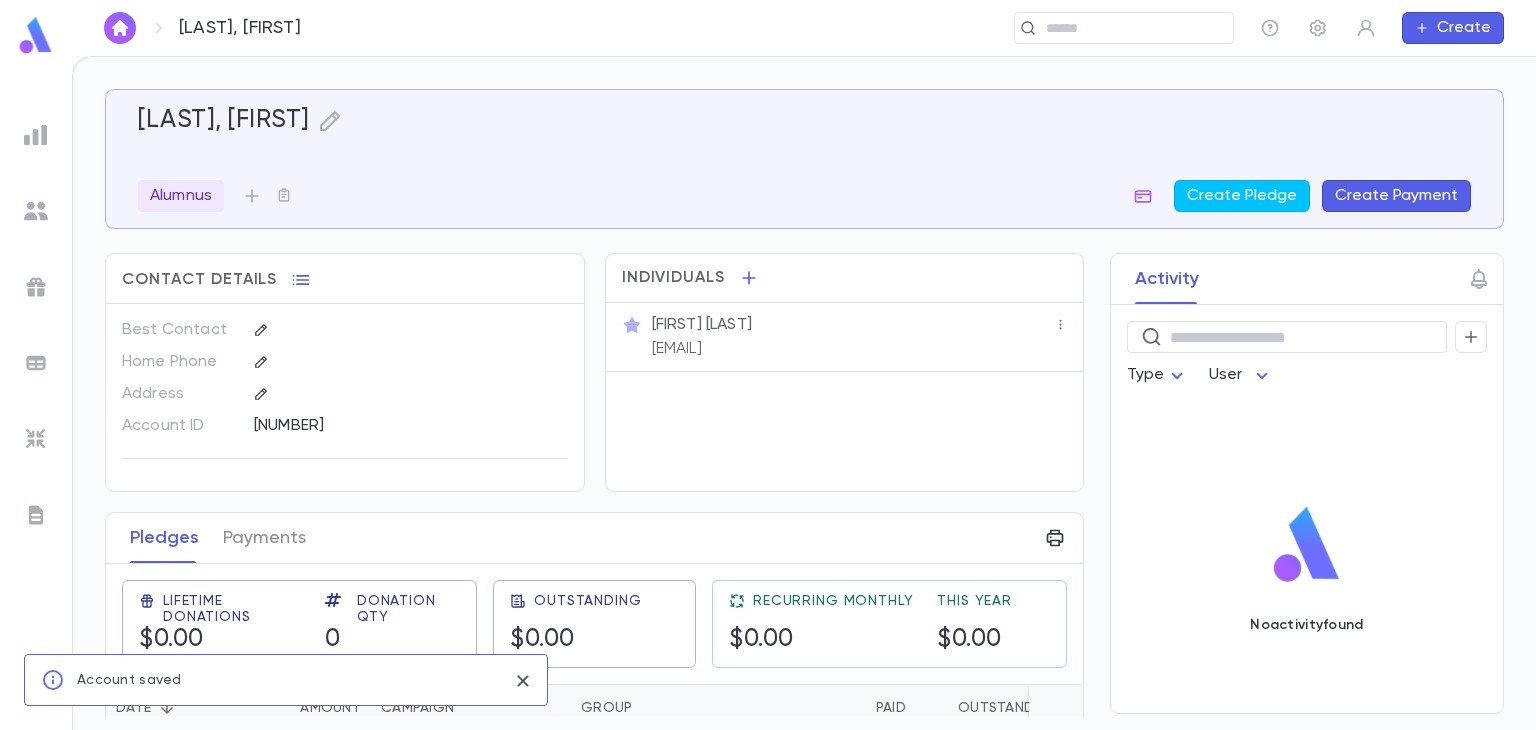 click on "Create" at bounding box center (1453, 28) 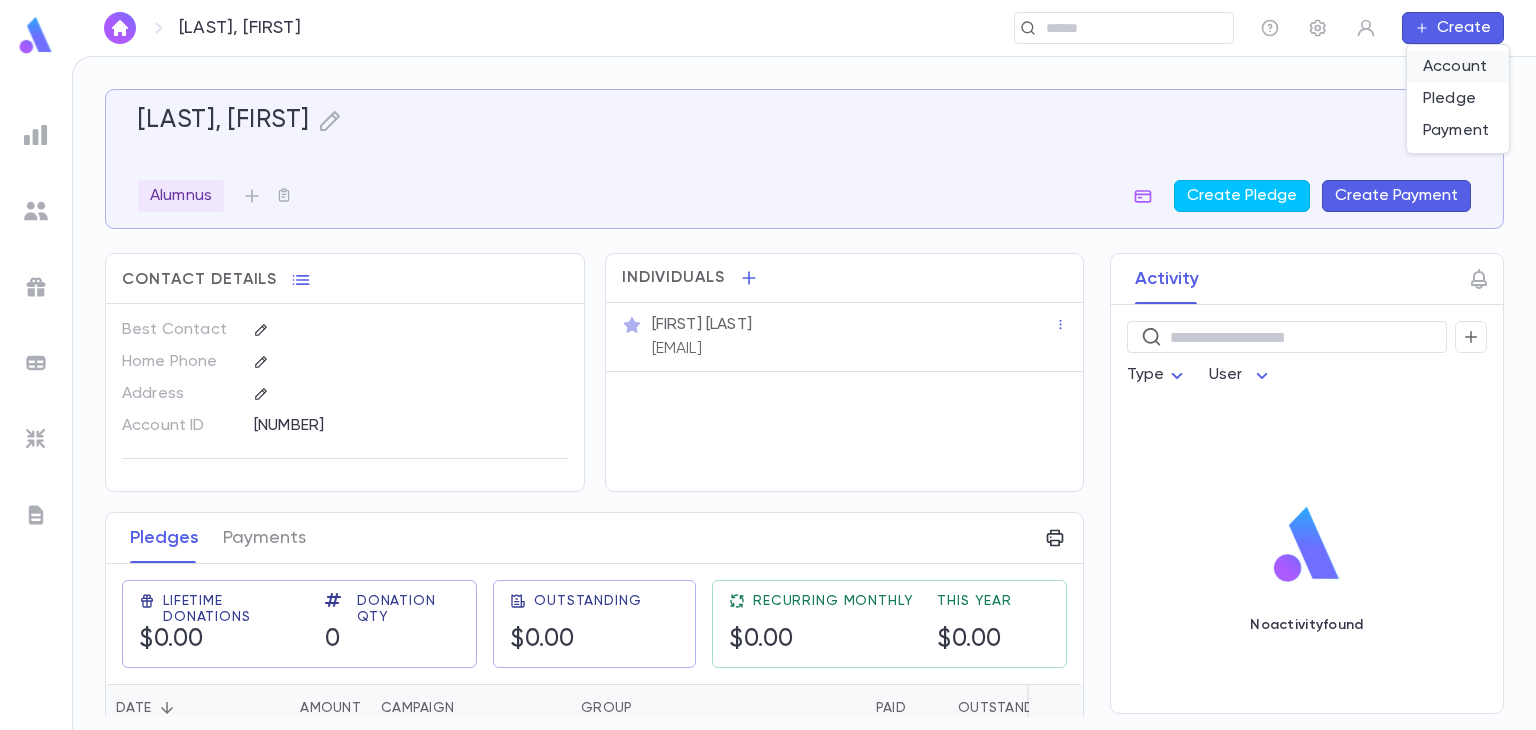 click on "Account" at bounding box center [1458, 67] 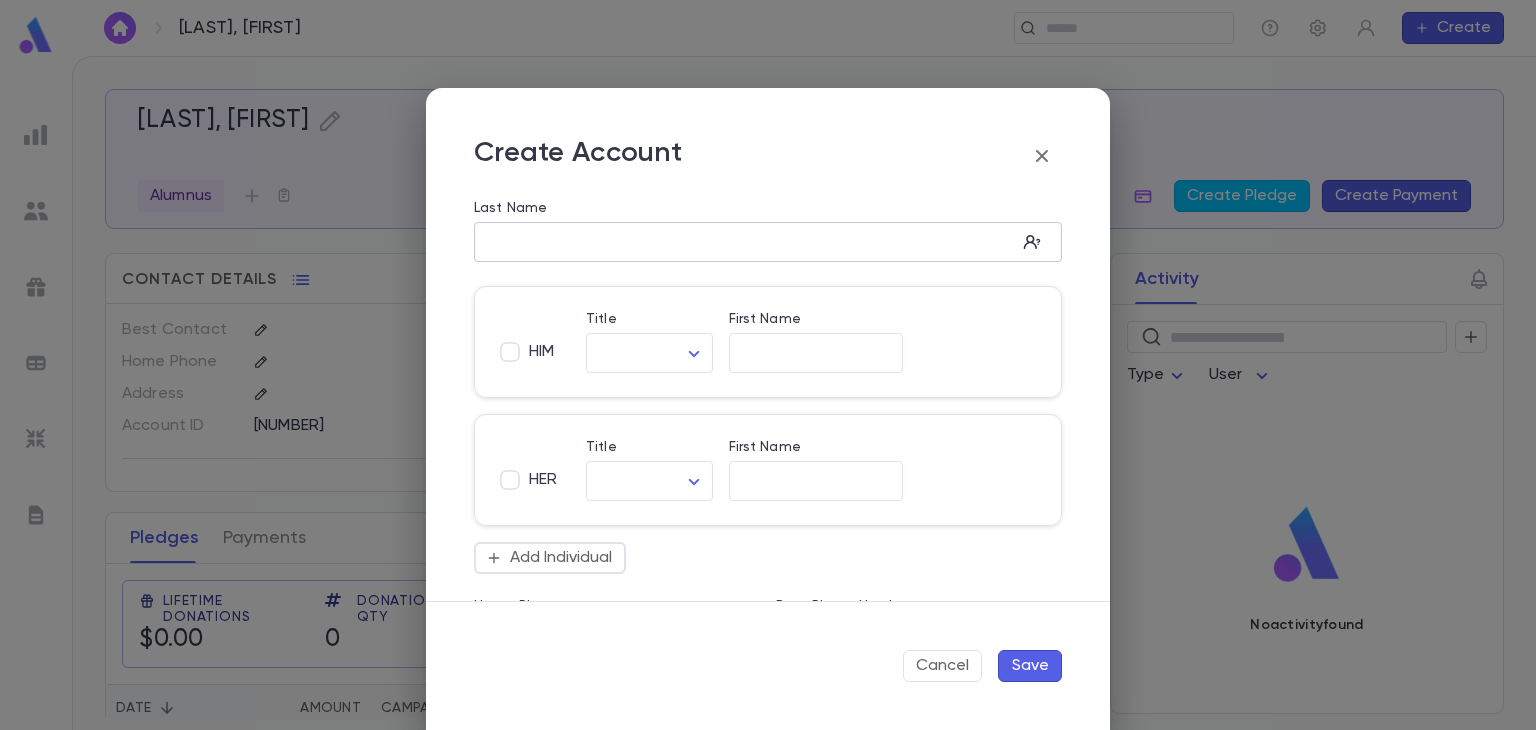 click on "Last Name" at bounding box center [745, 242] 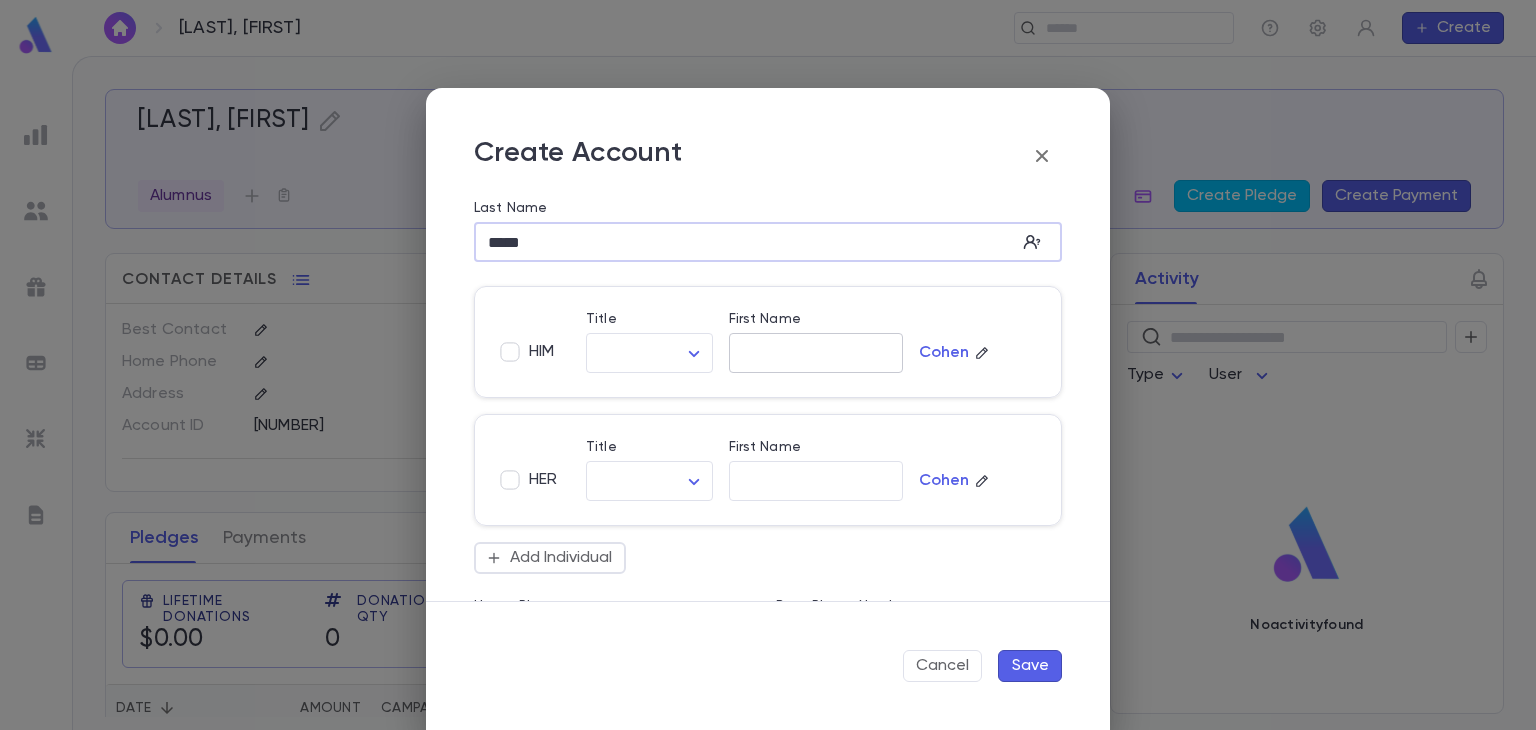 type on "*****" 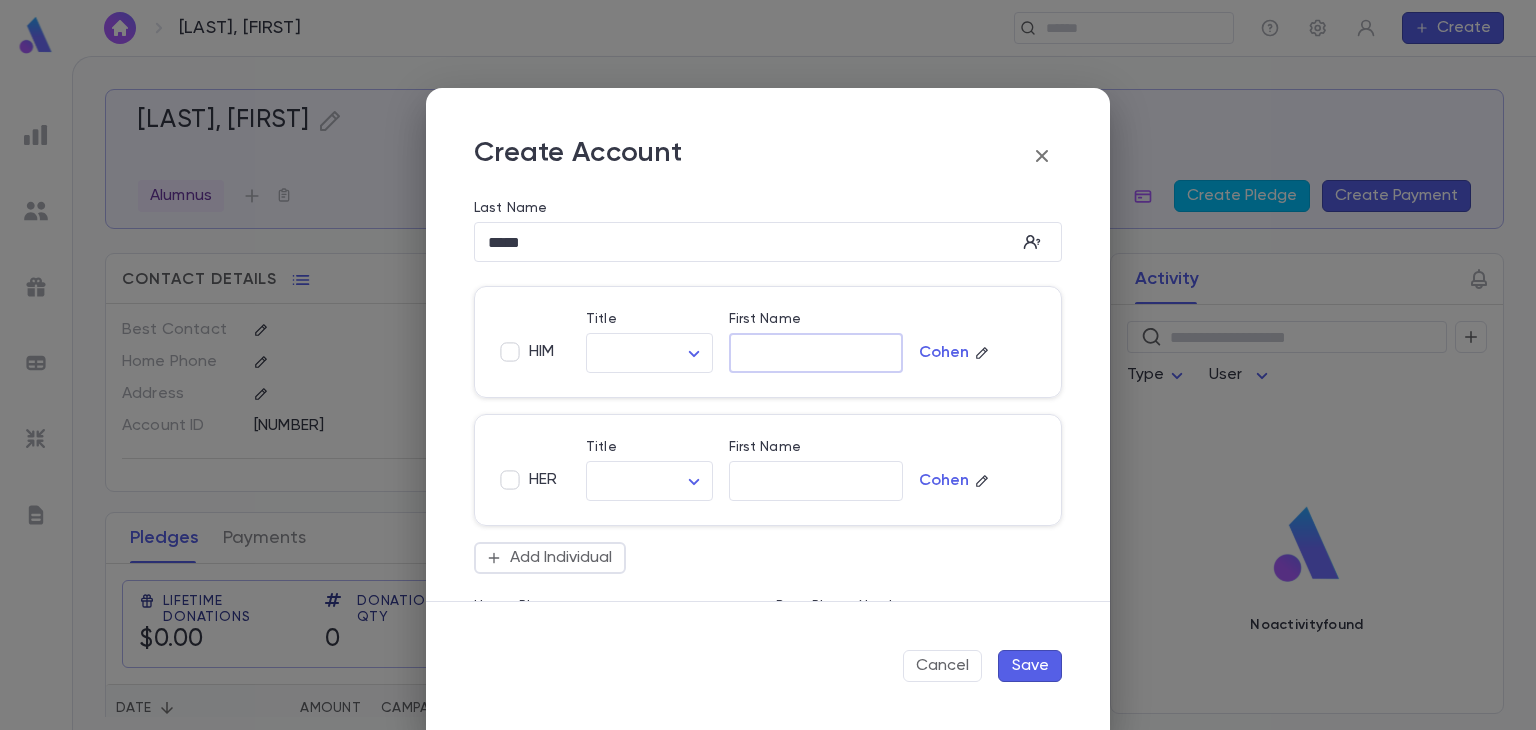 click on "First Name" at bounding box center (816, 353) 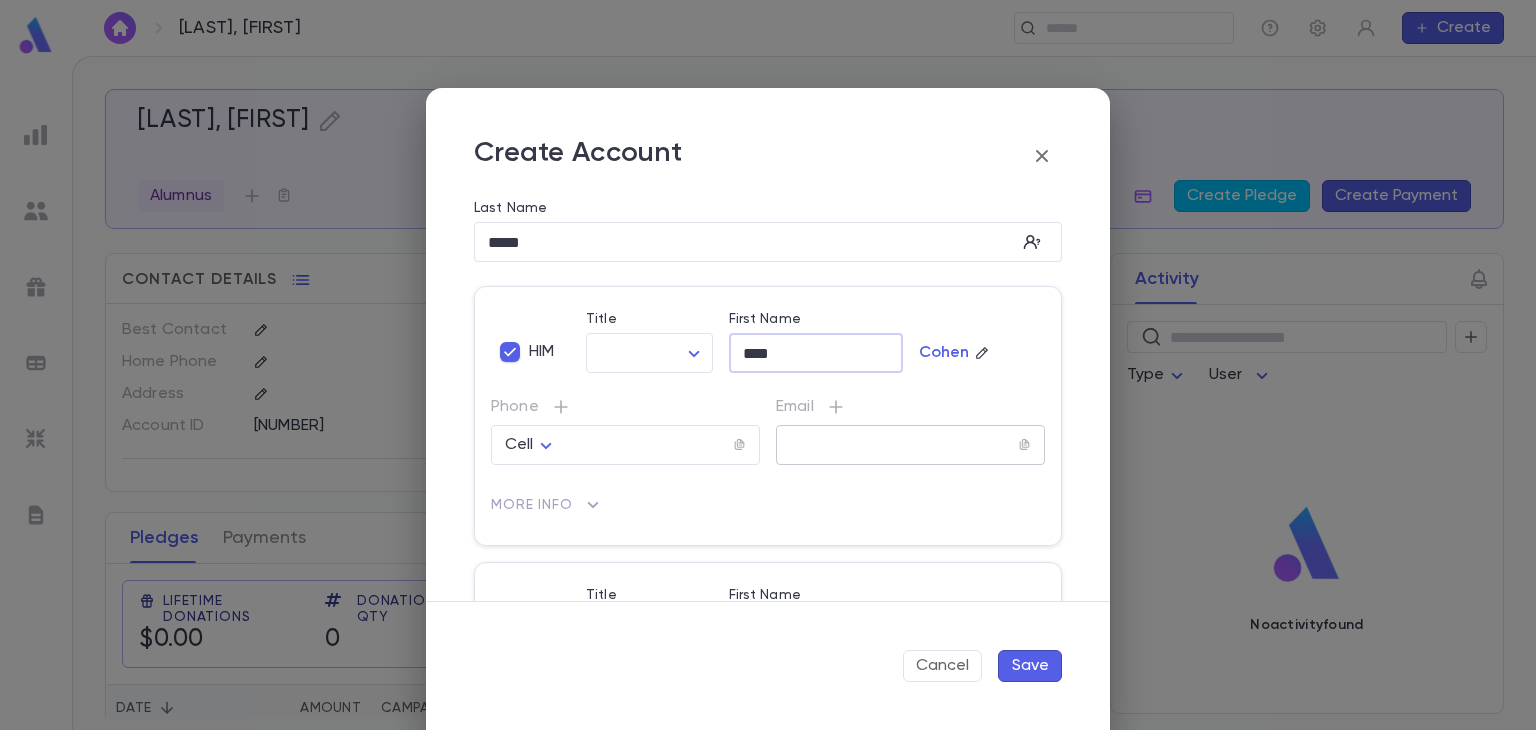 type on "****" 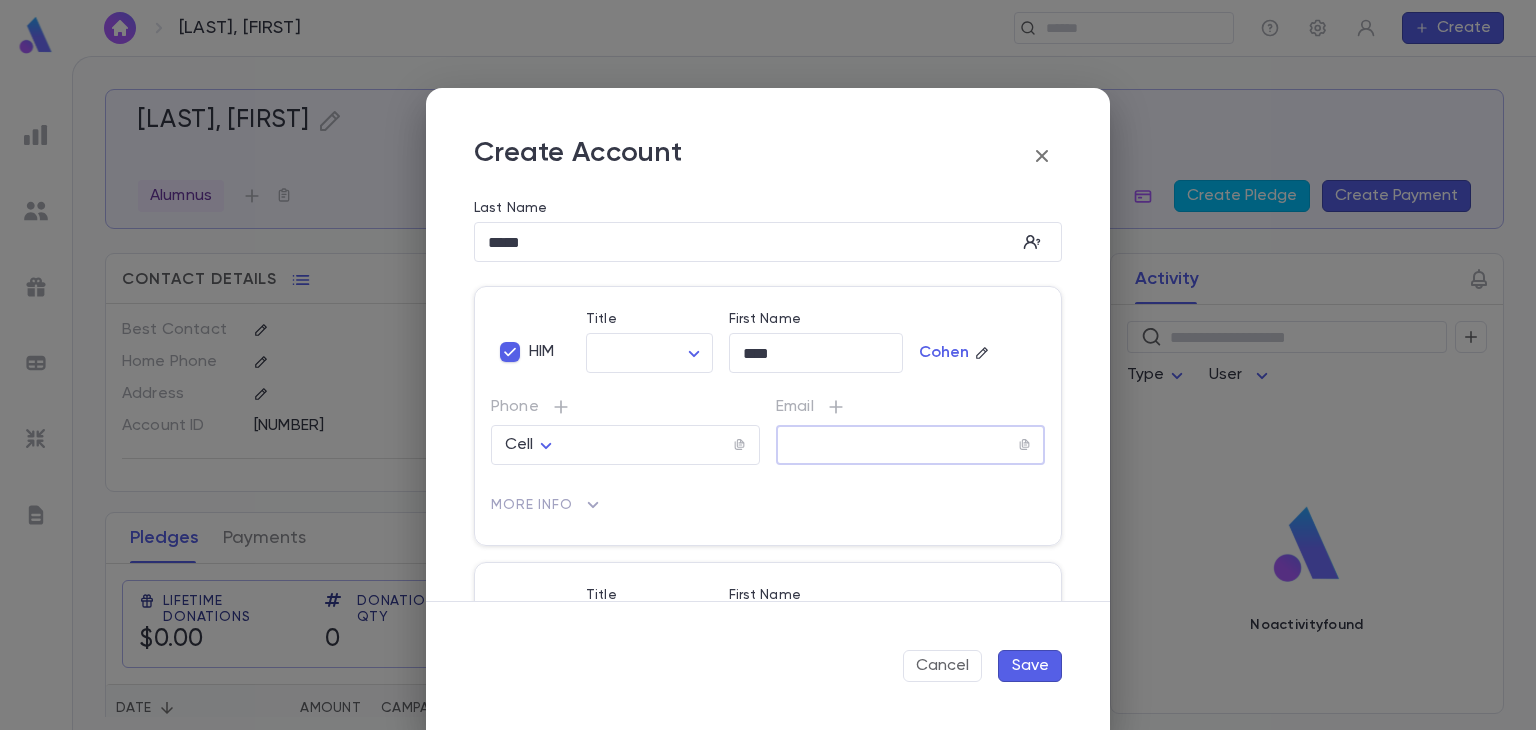 click at bounding box center [897, 445] 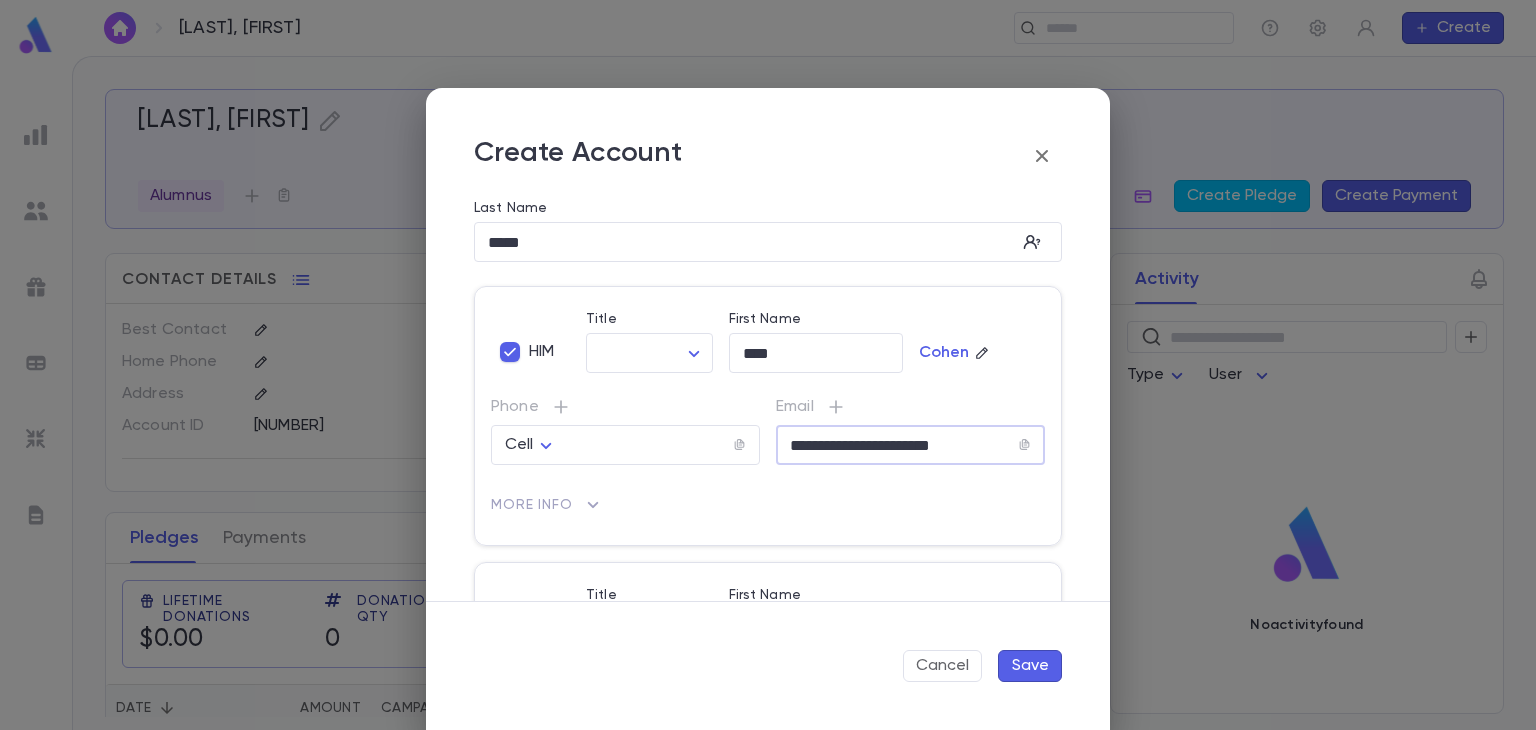 click on "Save" at bounding box center [1030, 666] 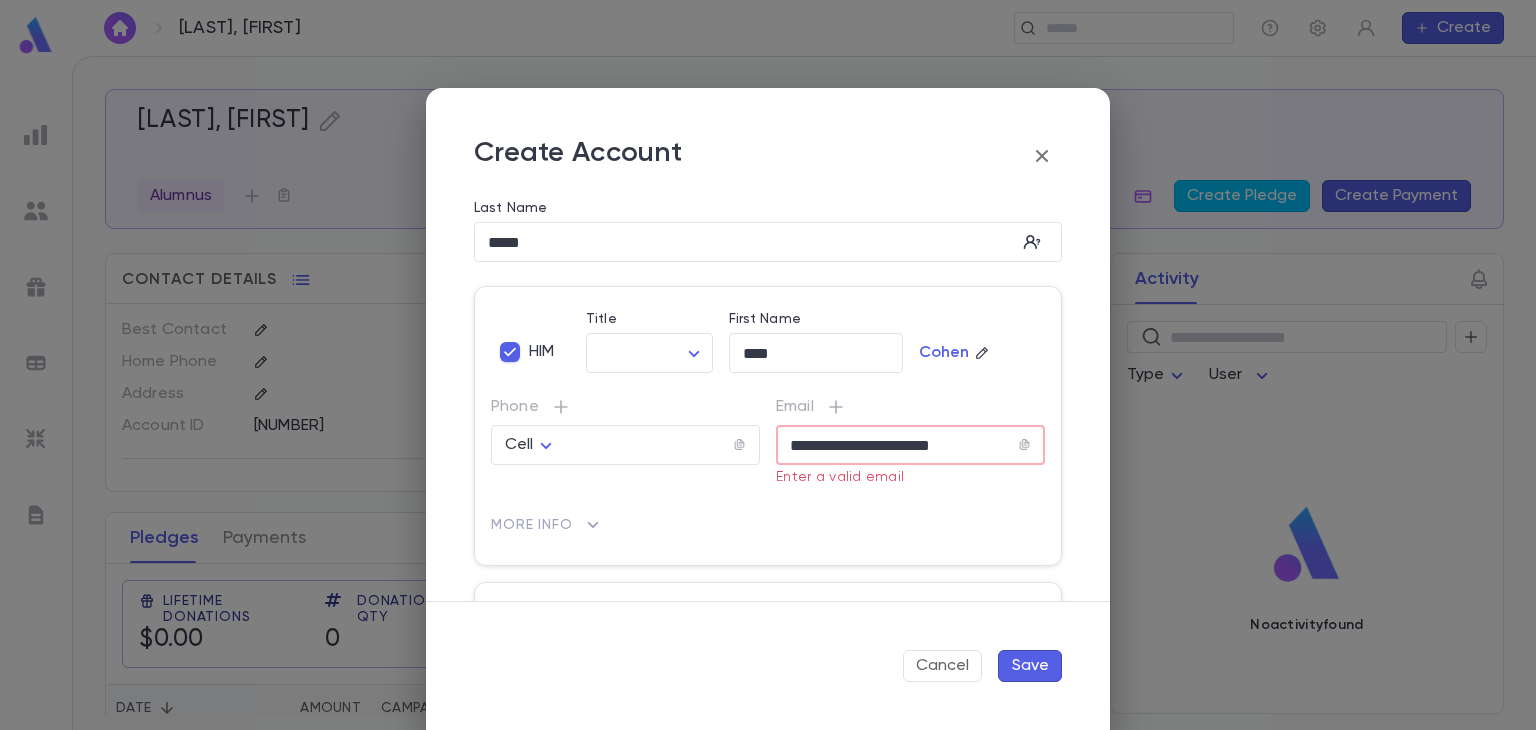 click on "**********" at bounding box center [897, 445] 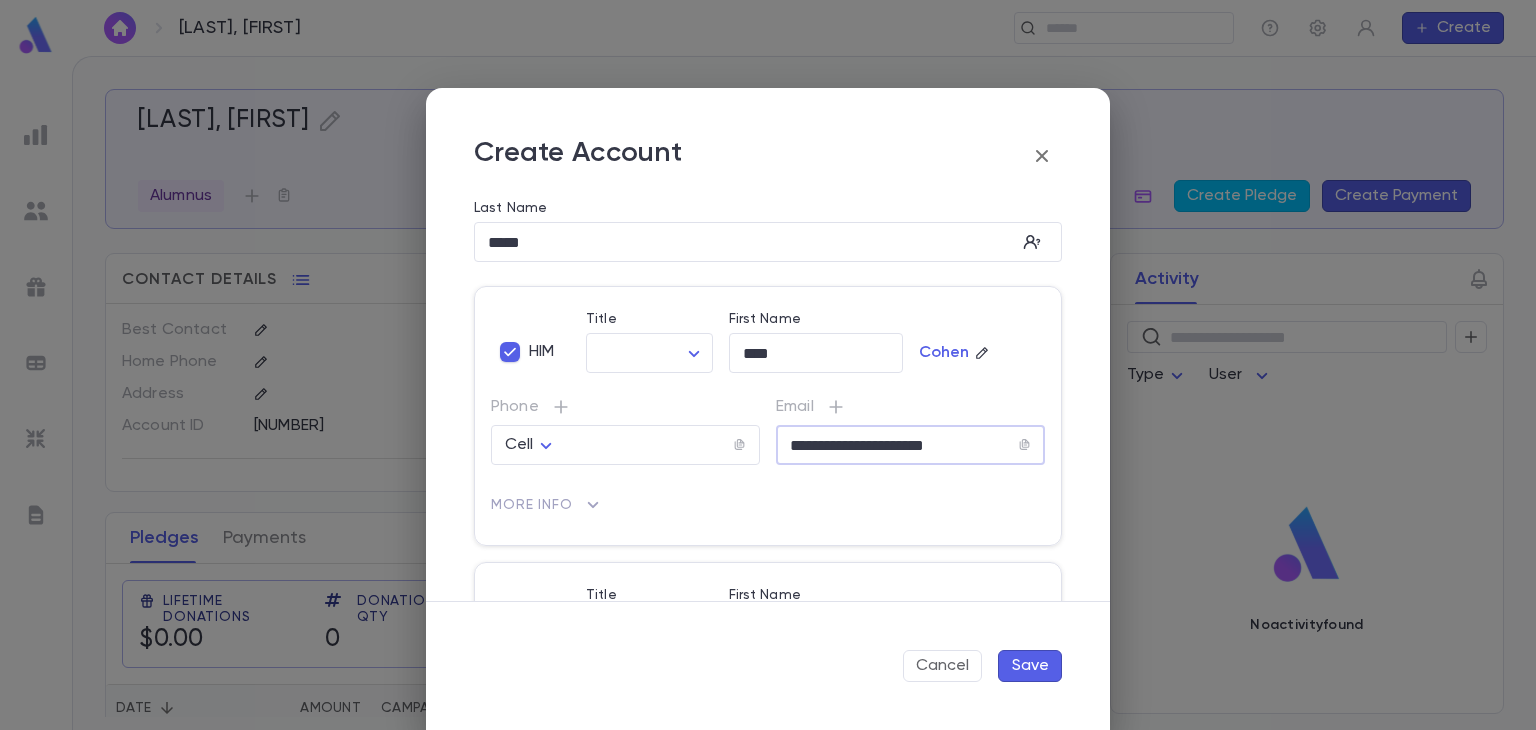 type on "**********" 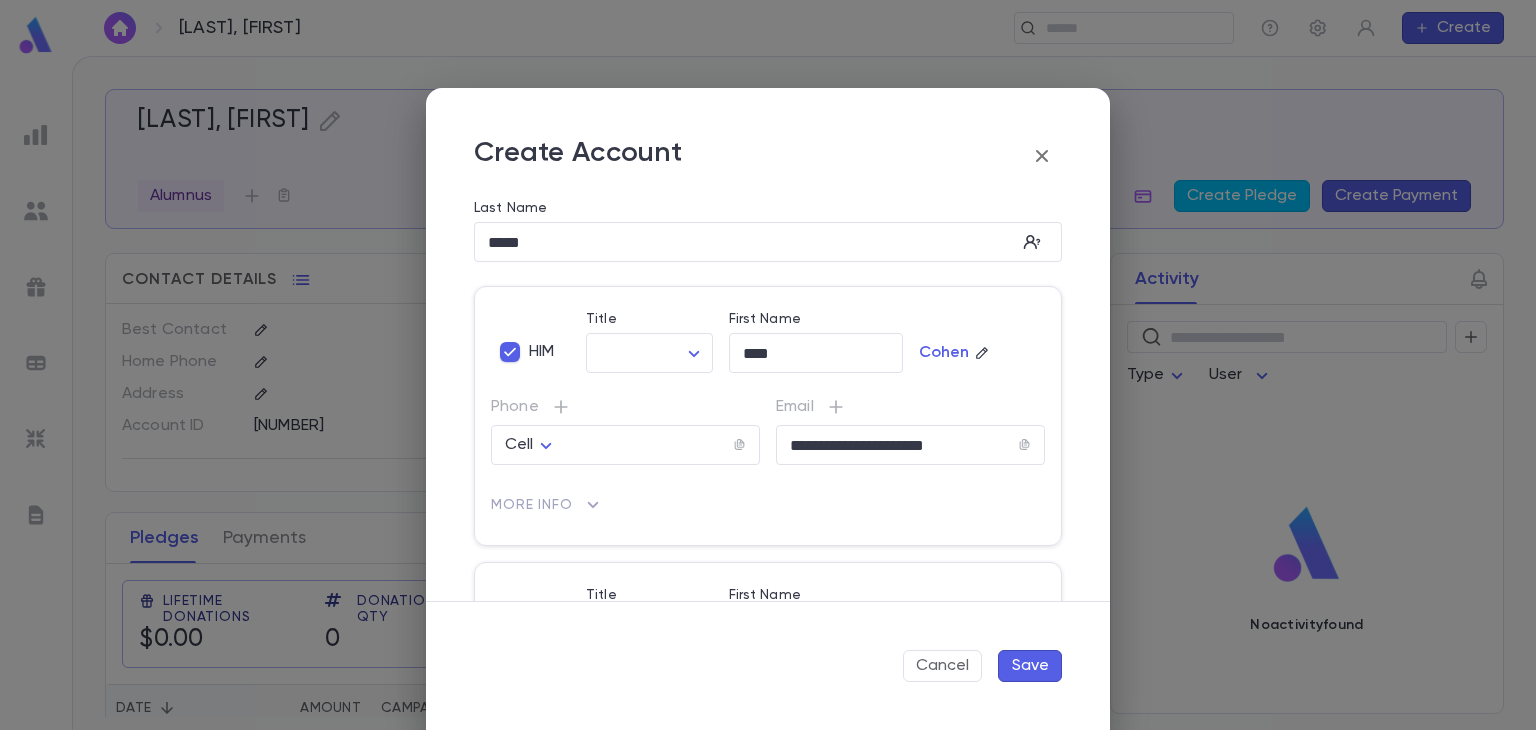click on "Save" at bounding box center (1030, 666) 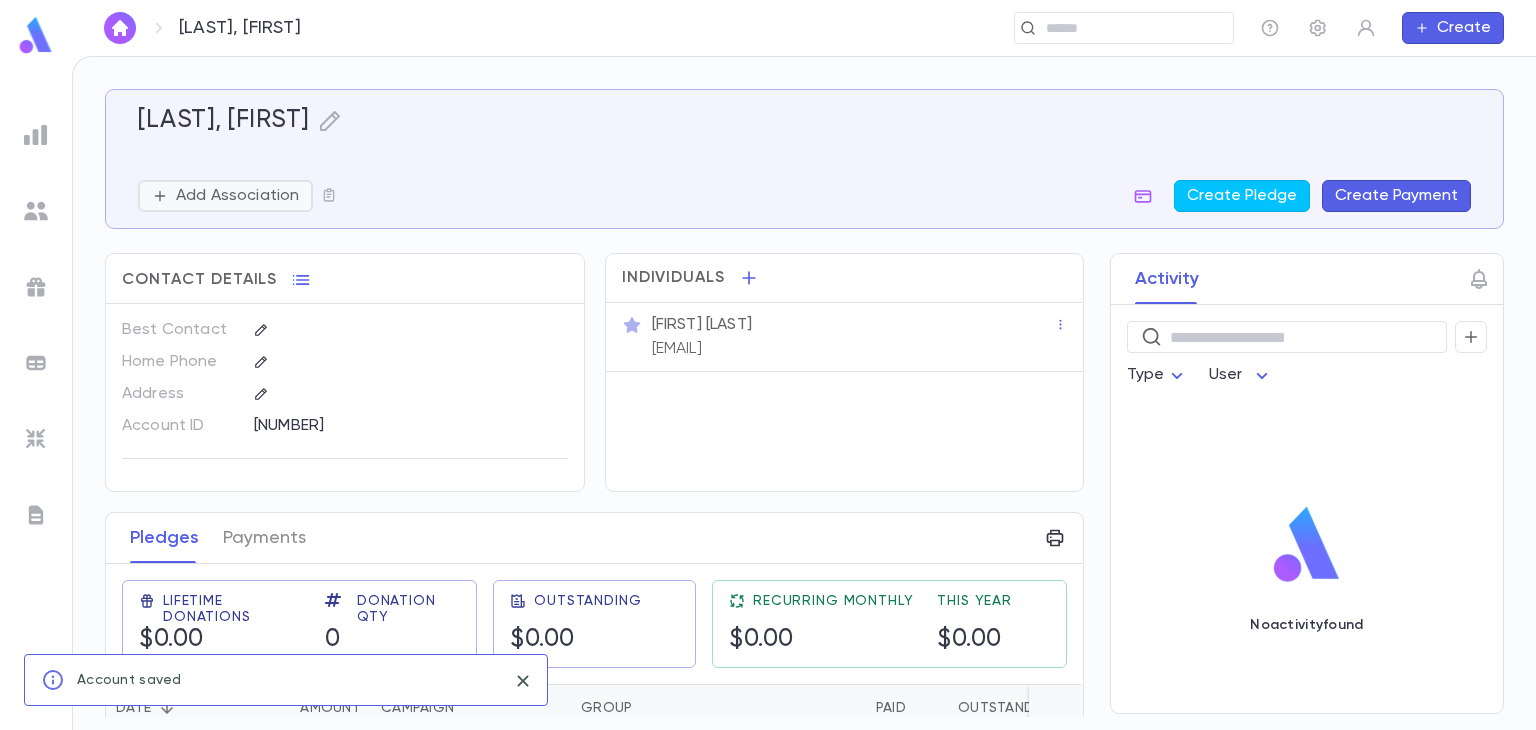 click on "Add Association" at bounding box center (237, 196) 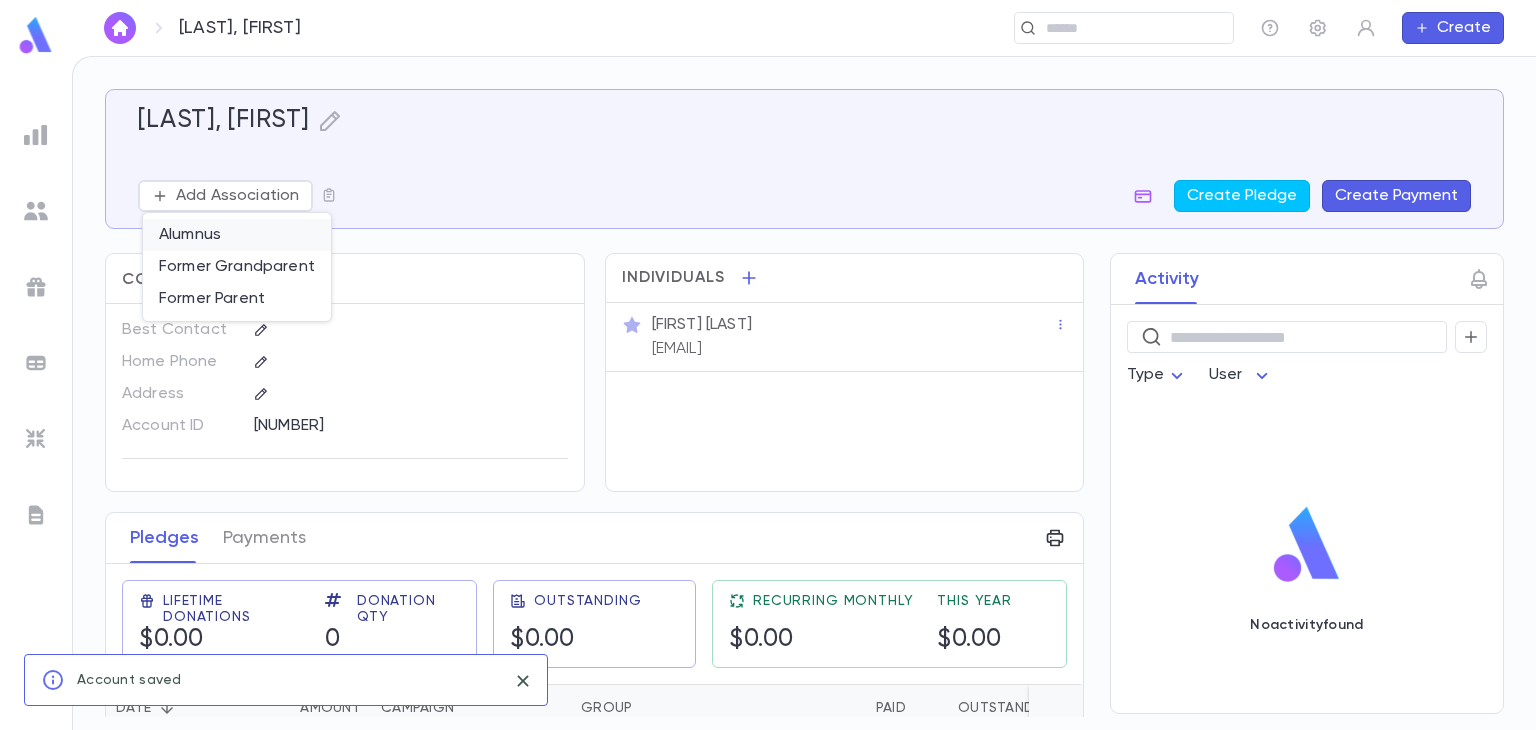 click on "Alumnus" at bounding box center (237, 235) 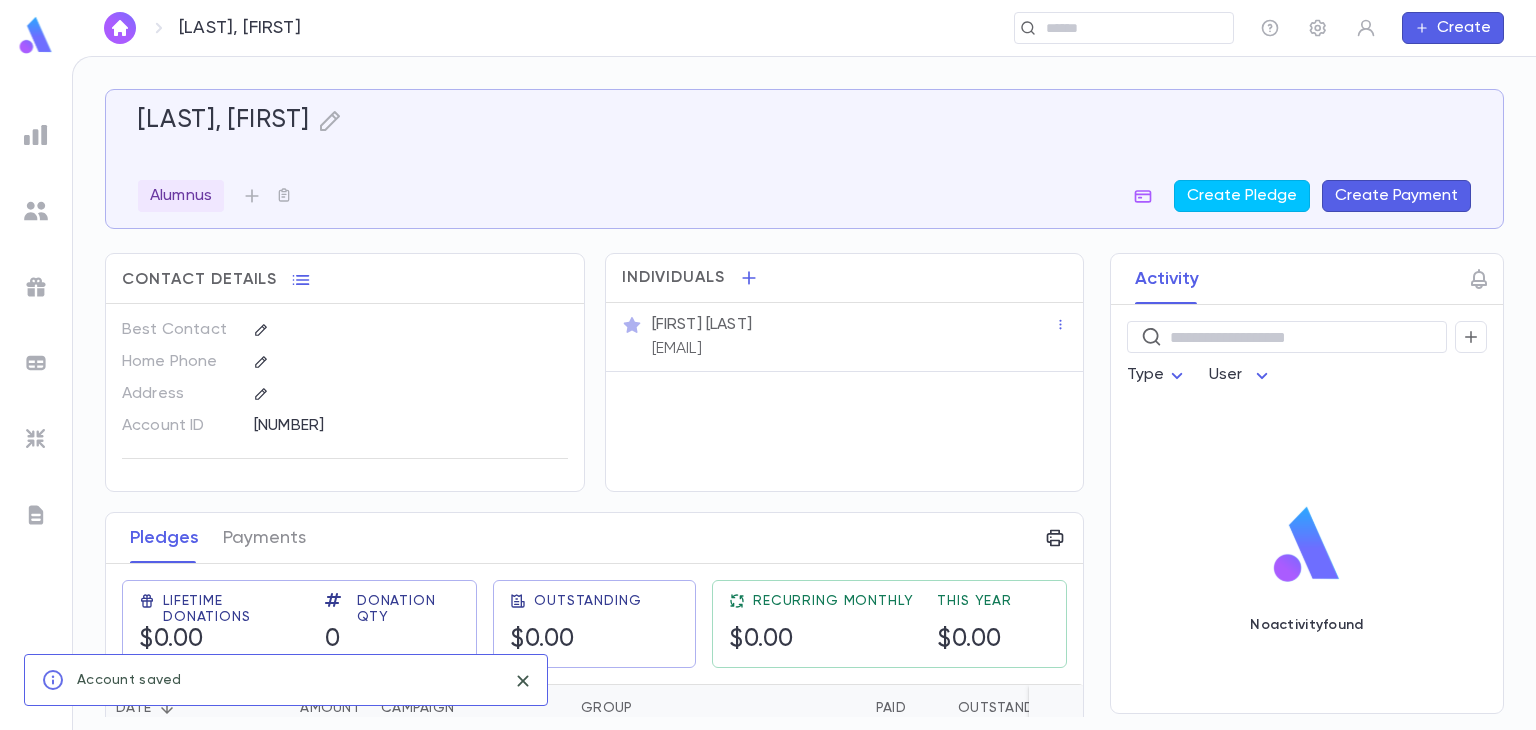 click on "Cohen, Meir ​  Create" at bounding box center (804, 28) 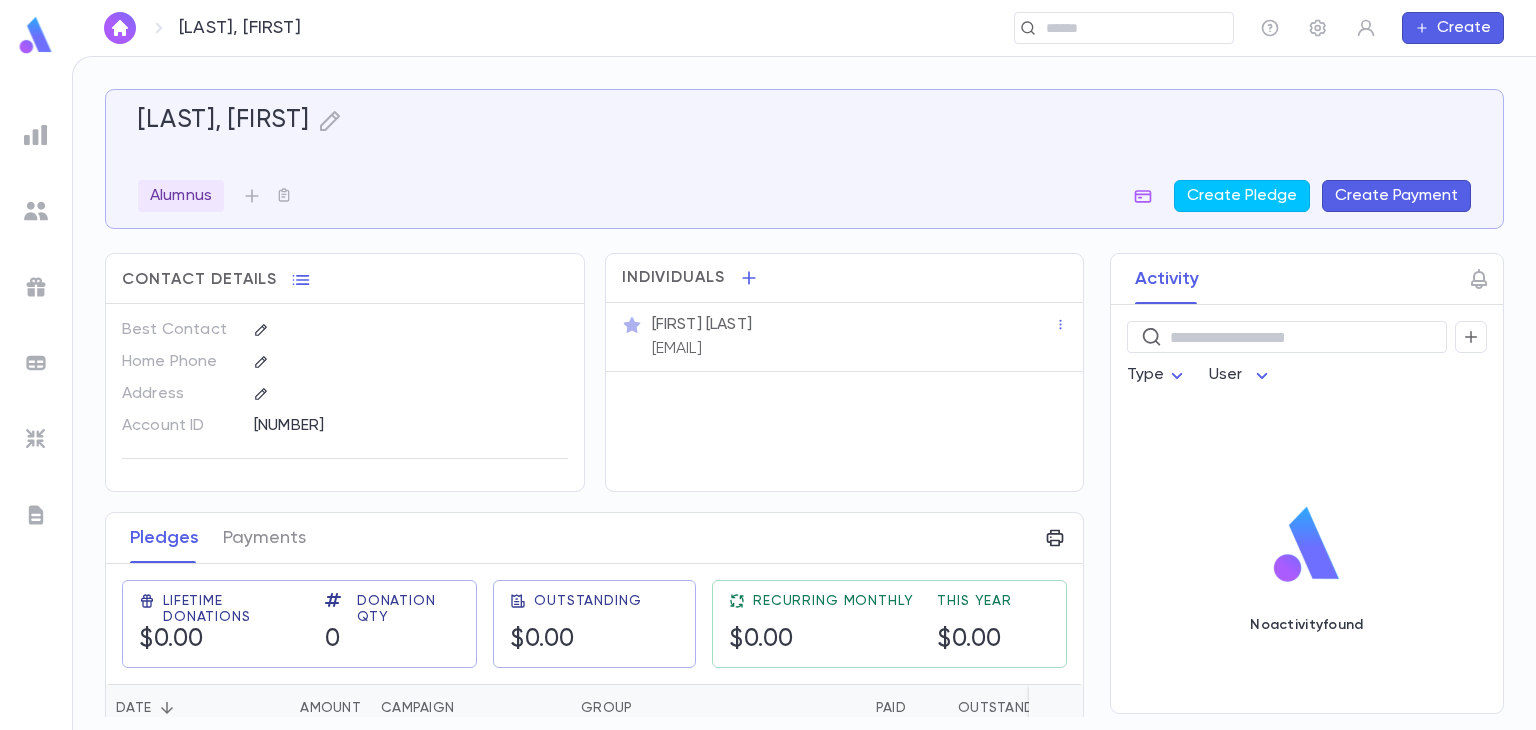 click on "Create" at bounding box center (1453, 28) 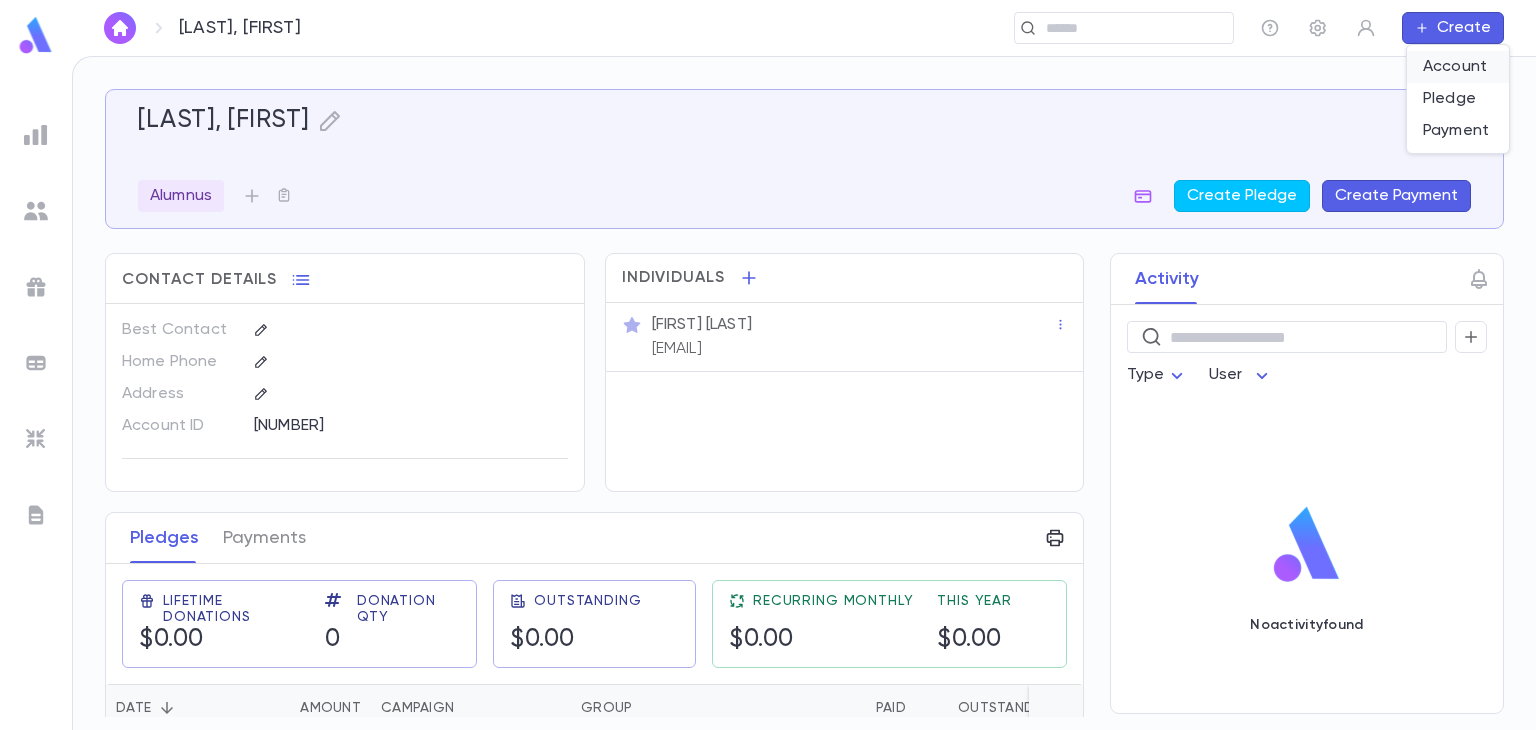 click on "Account" at bounding box center (1458, 67) 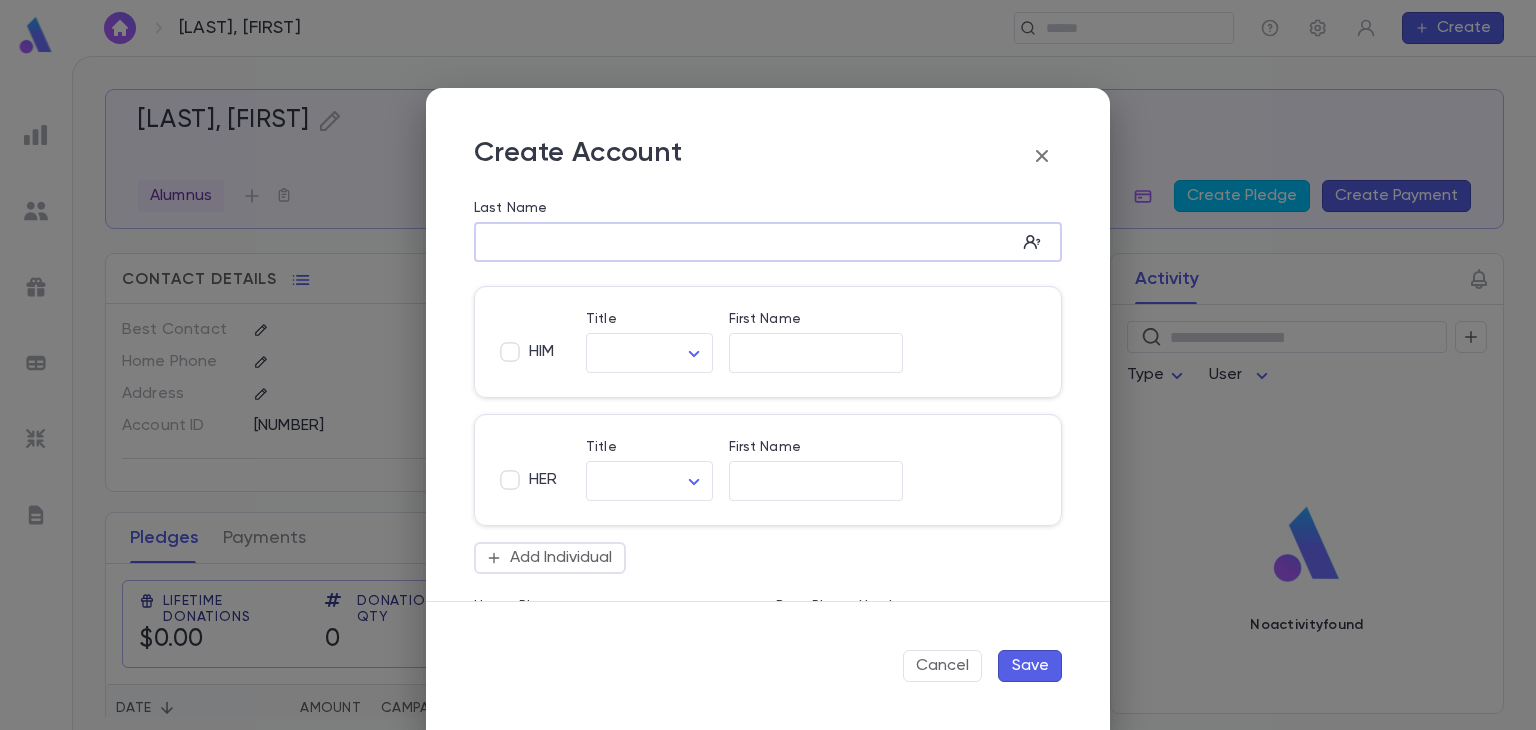 click on "Last Name" at bounding box center (745, 242) 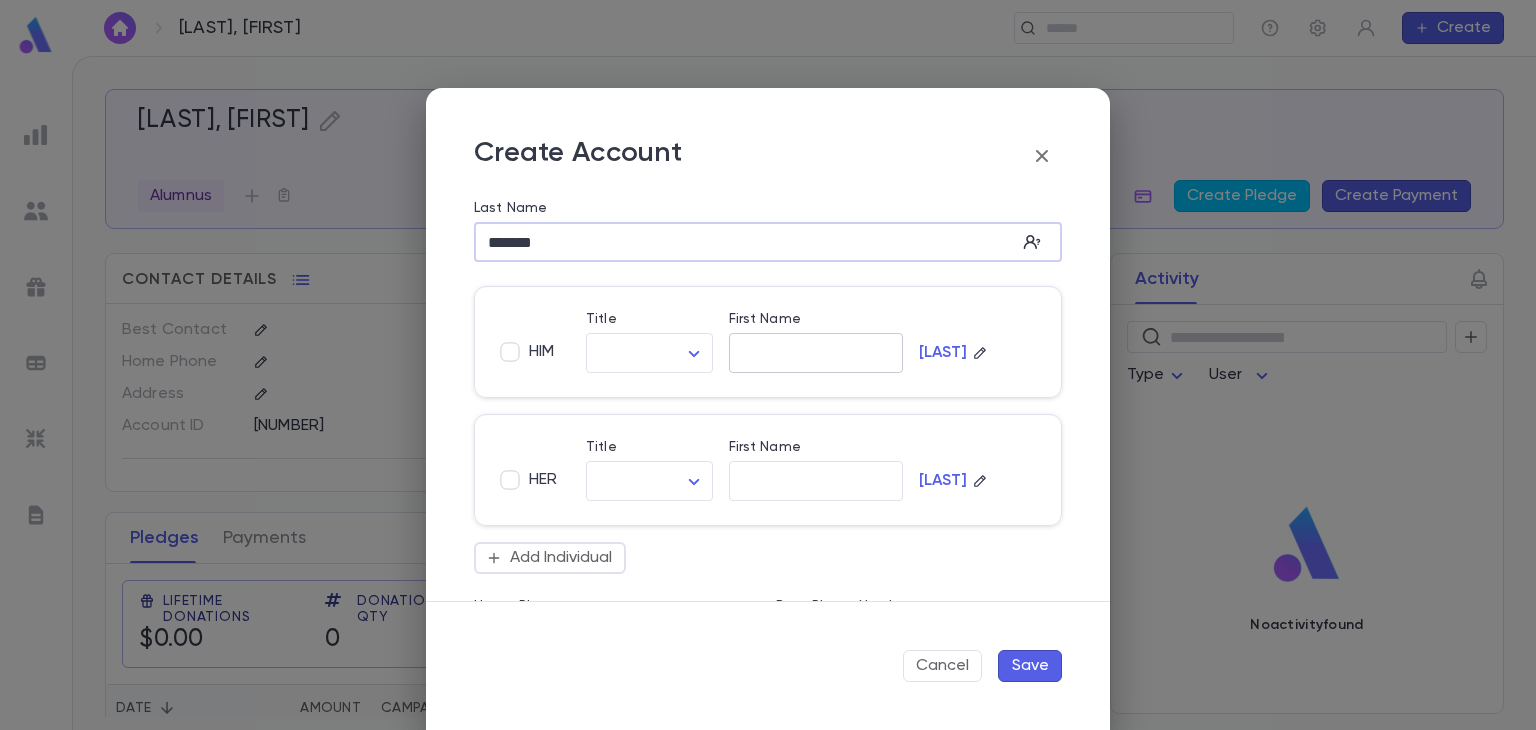 type on "*******" 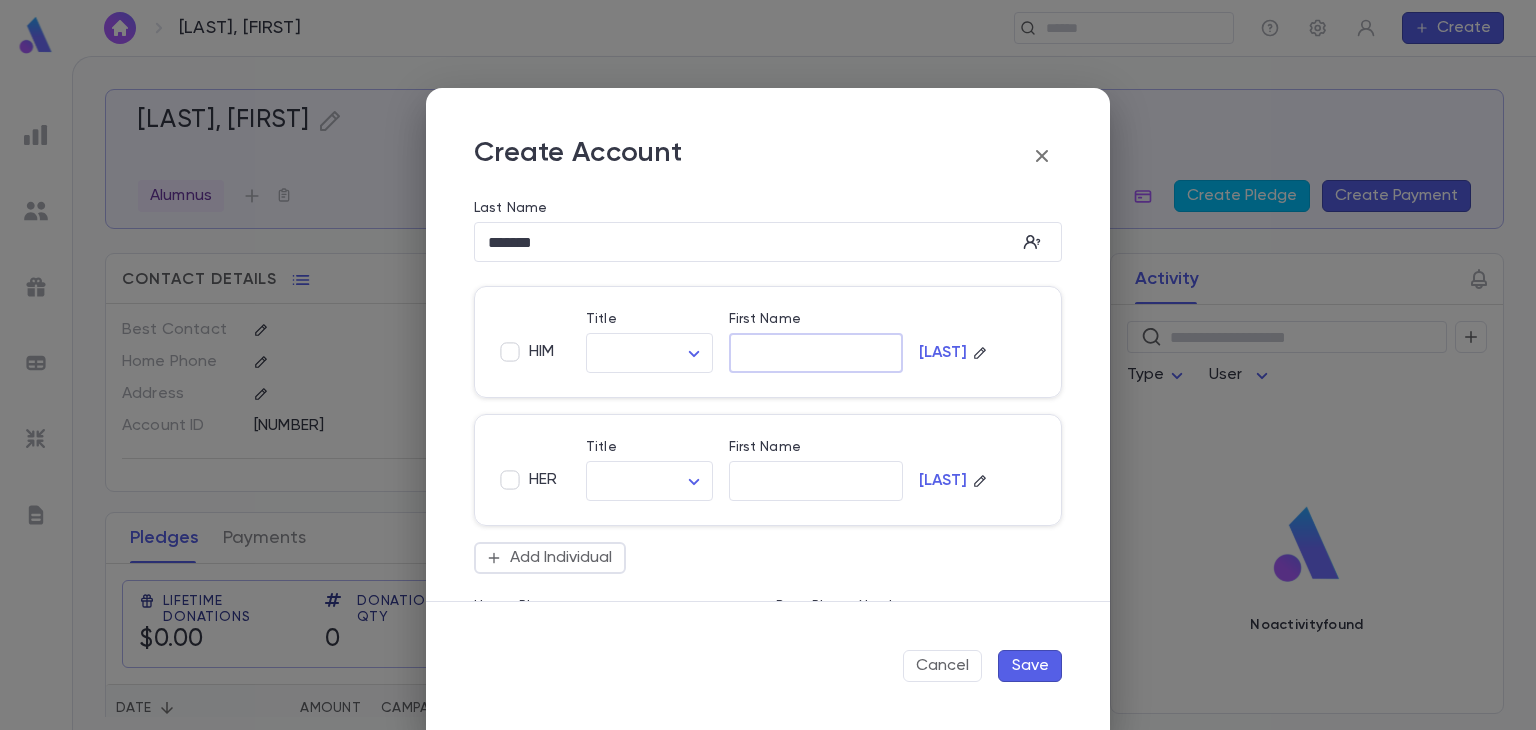 click on "First Name" at bounding box center [816, 353] 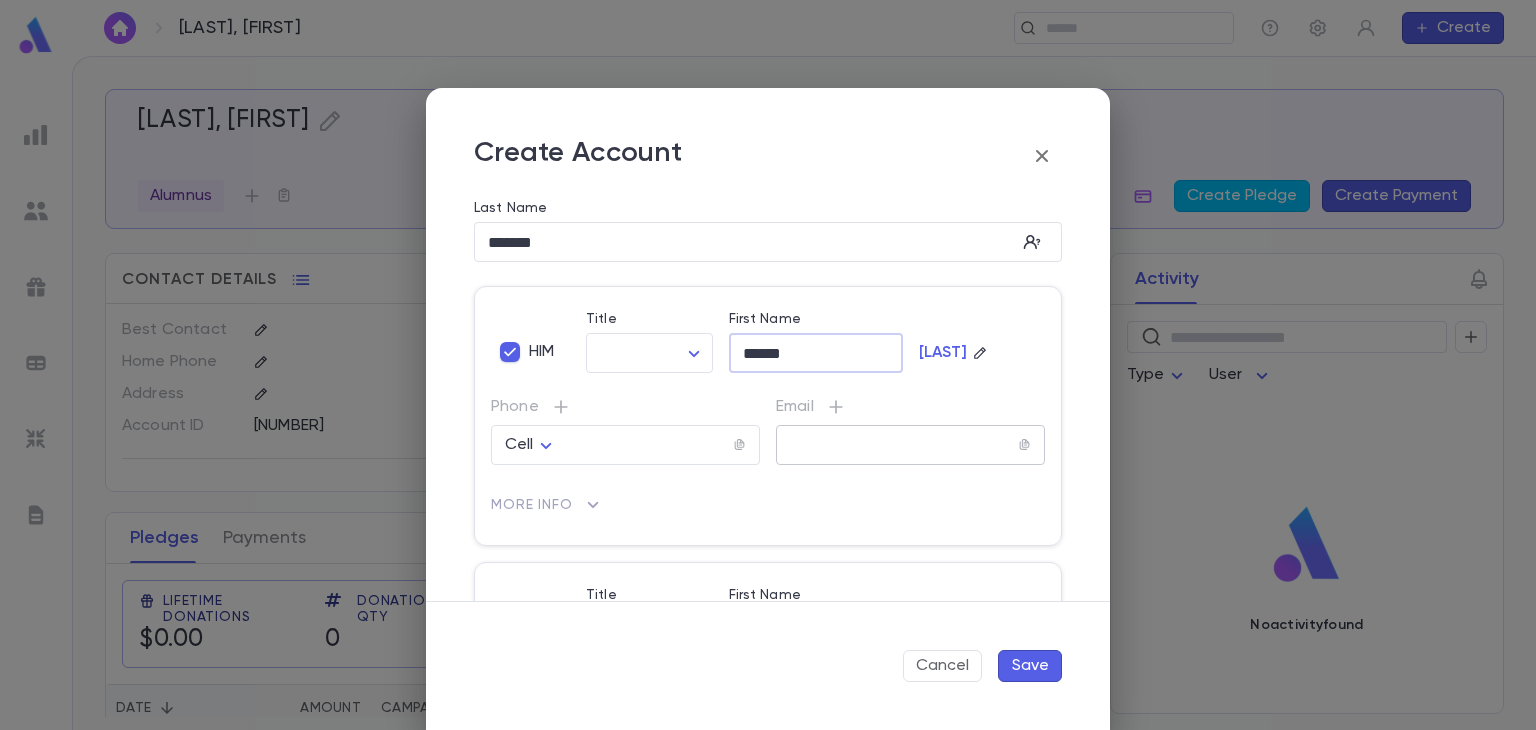 type on "******" 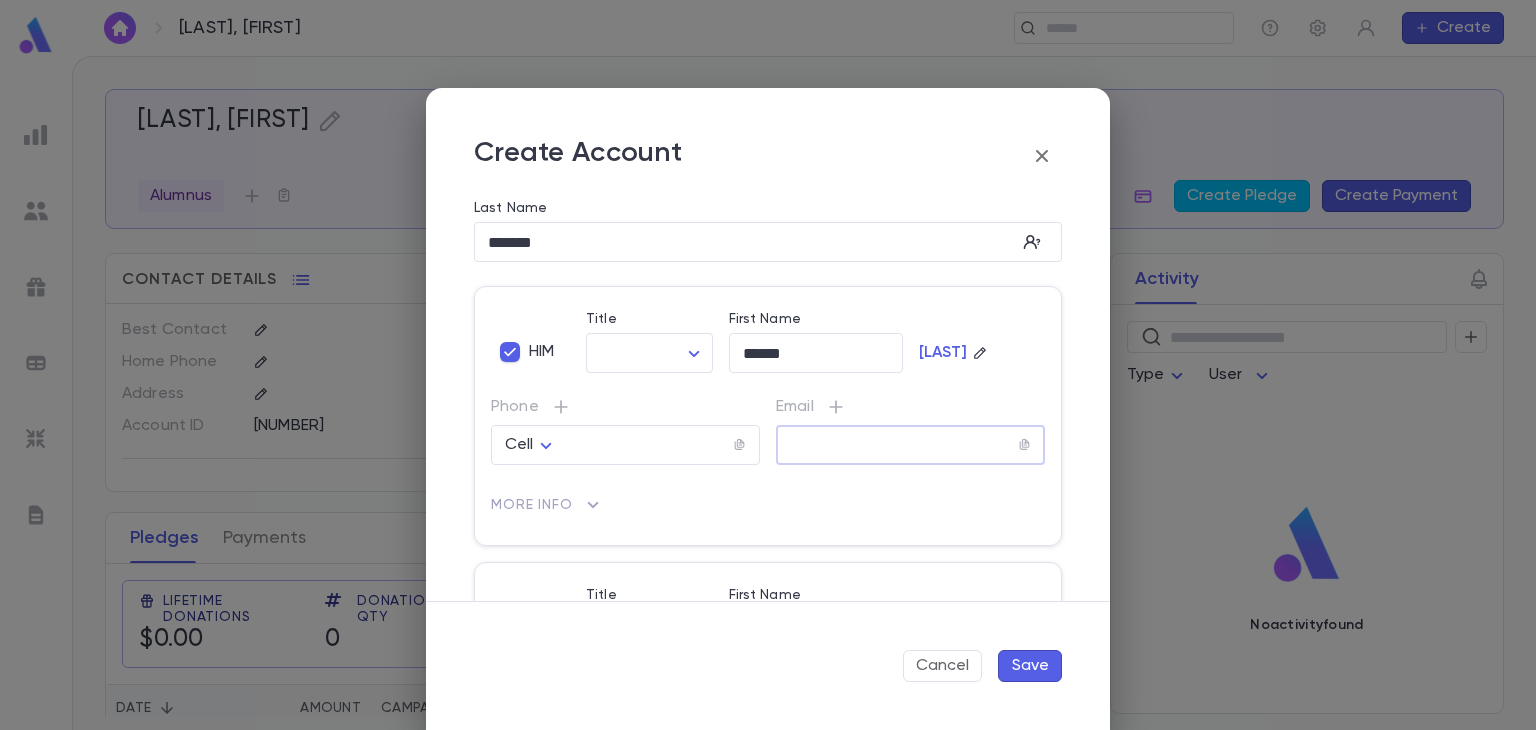 paste on "**********" 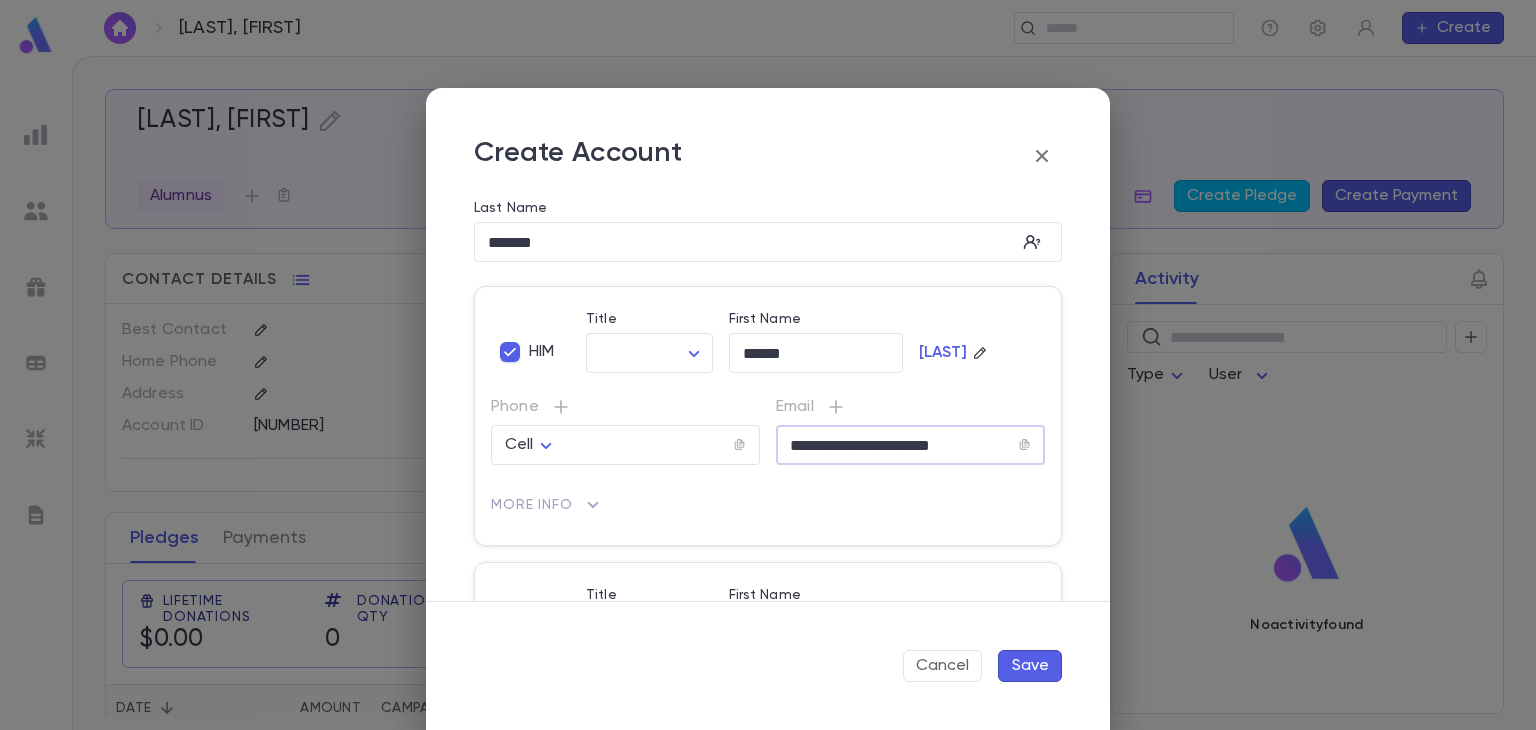 type on "**********" 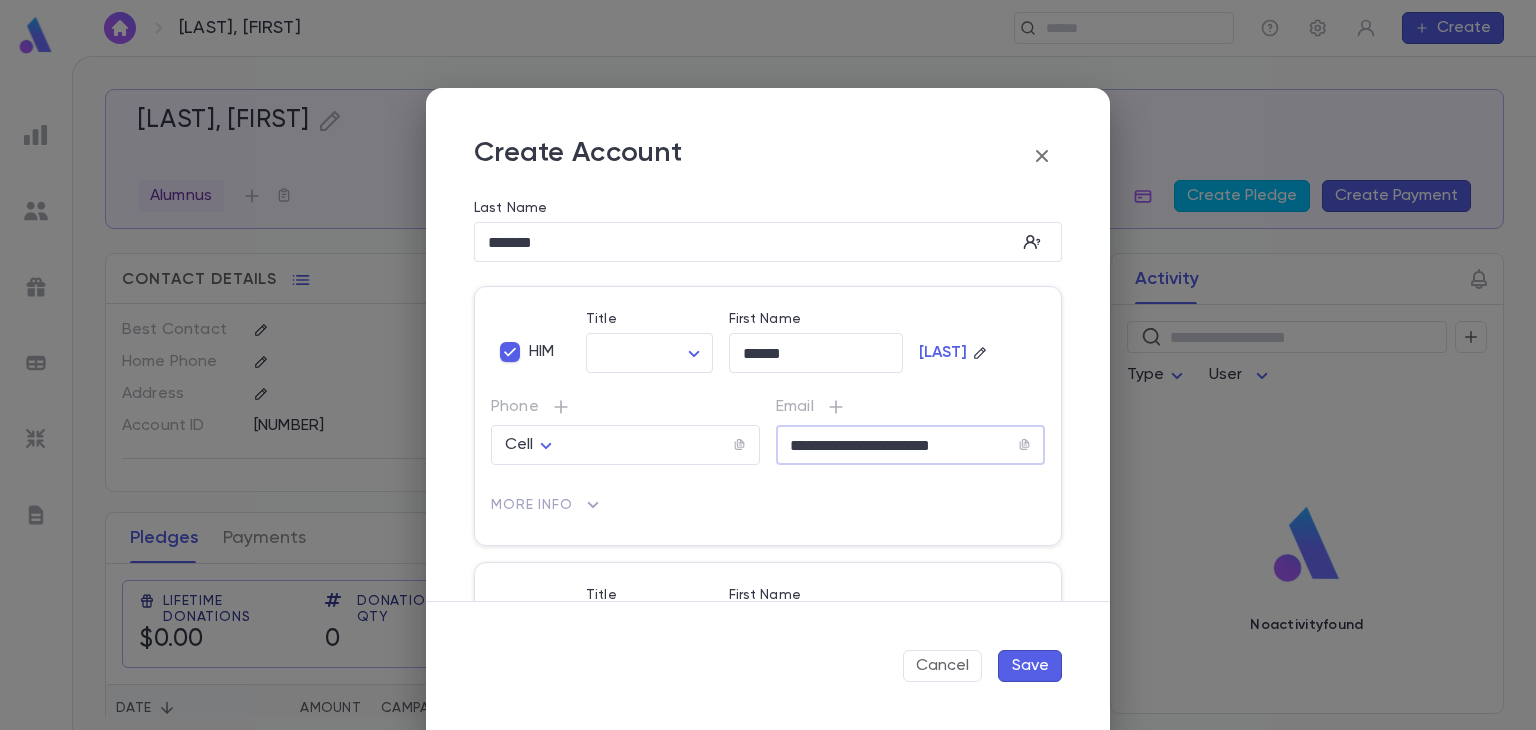 click on "Save" at bounding box center [1030, 666] 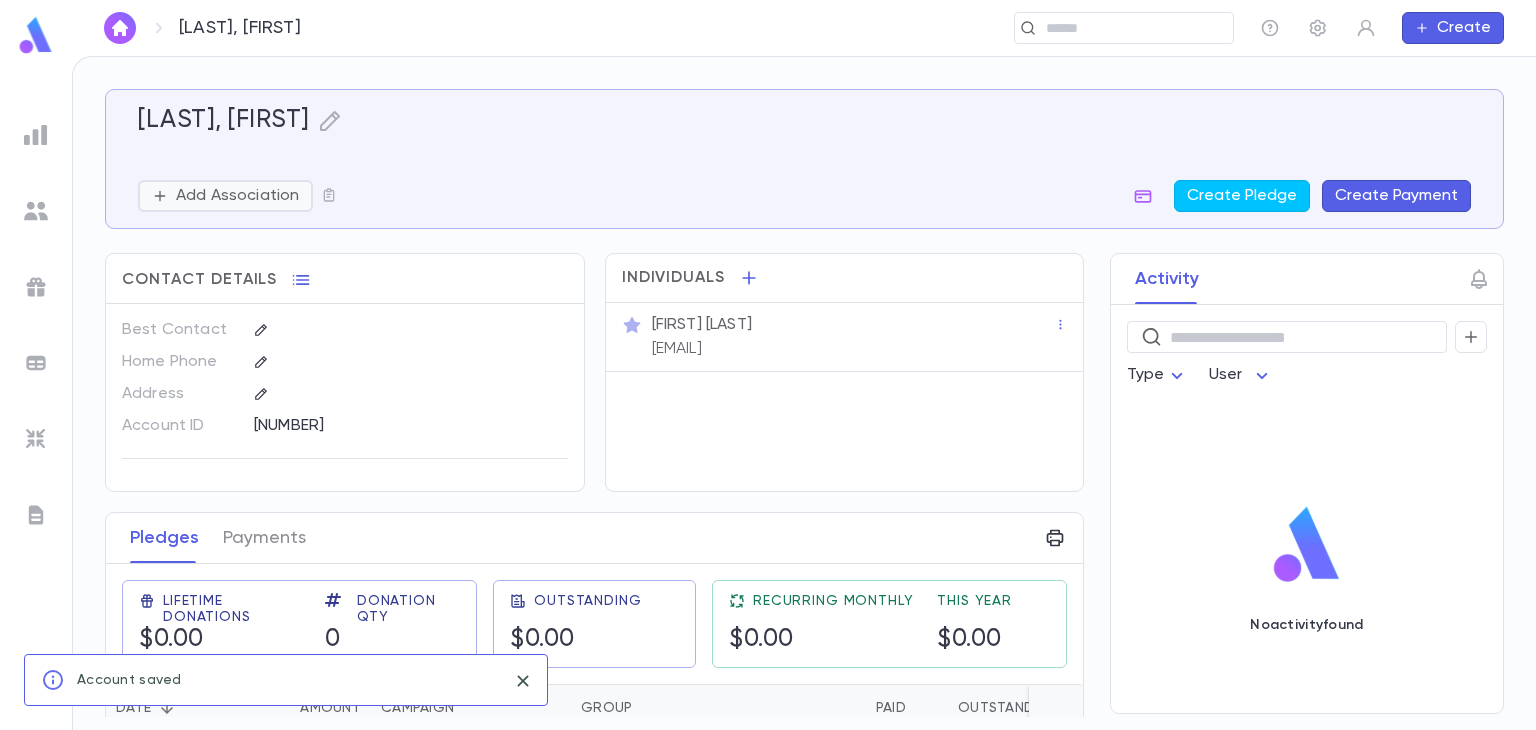 click on "Add Association" at bounding box center (237, 196) 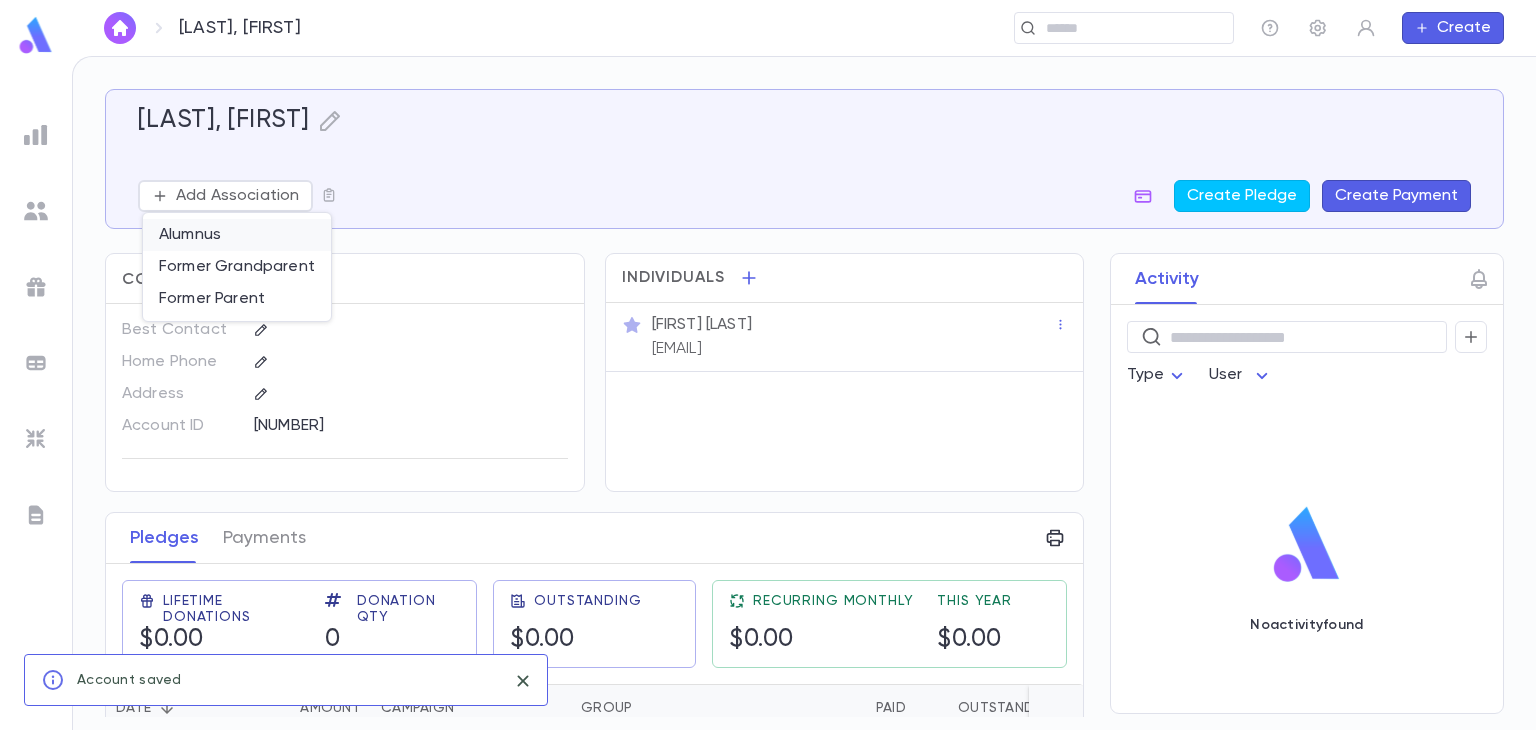 click on "Alumnus" at bounding box center (237, 235) 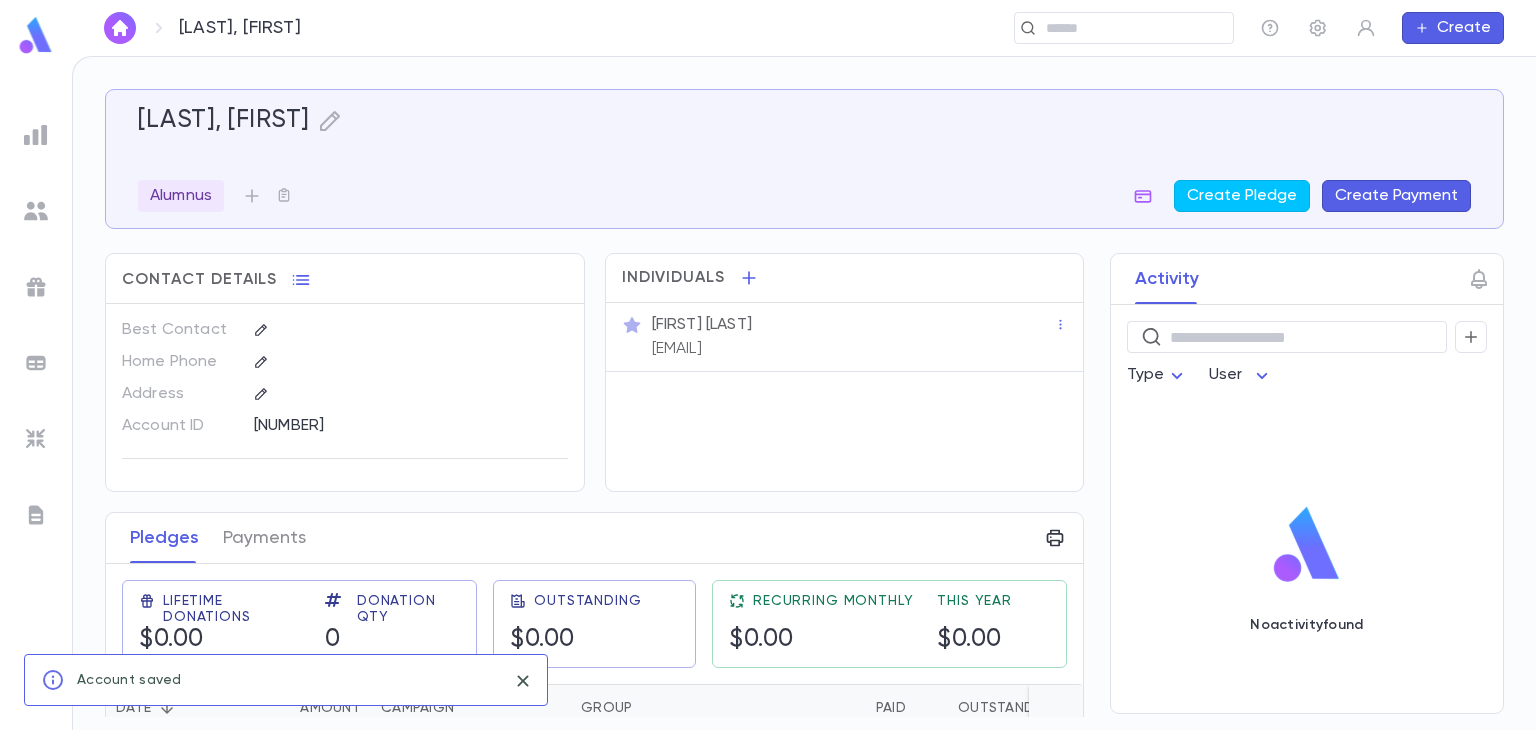 click 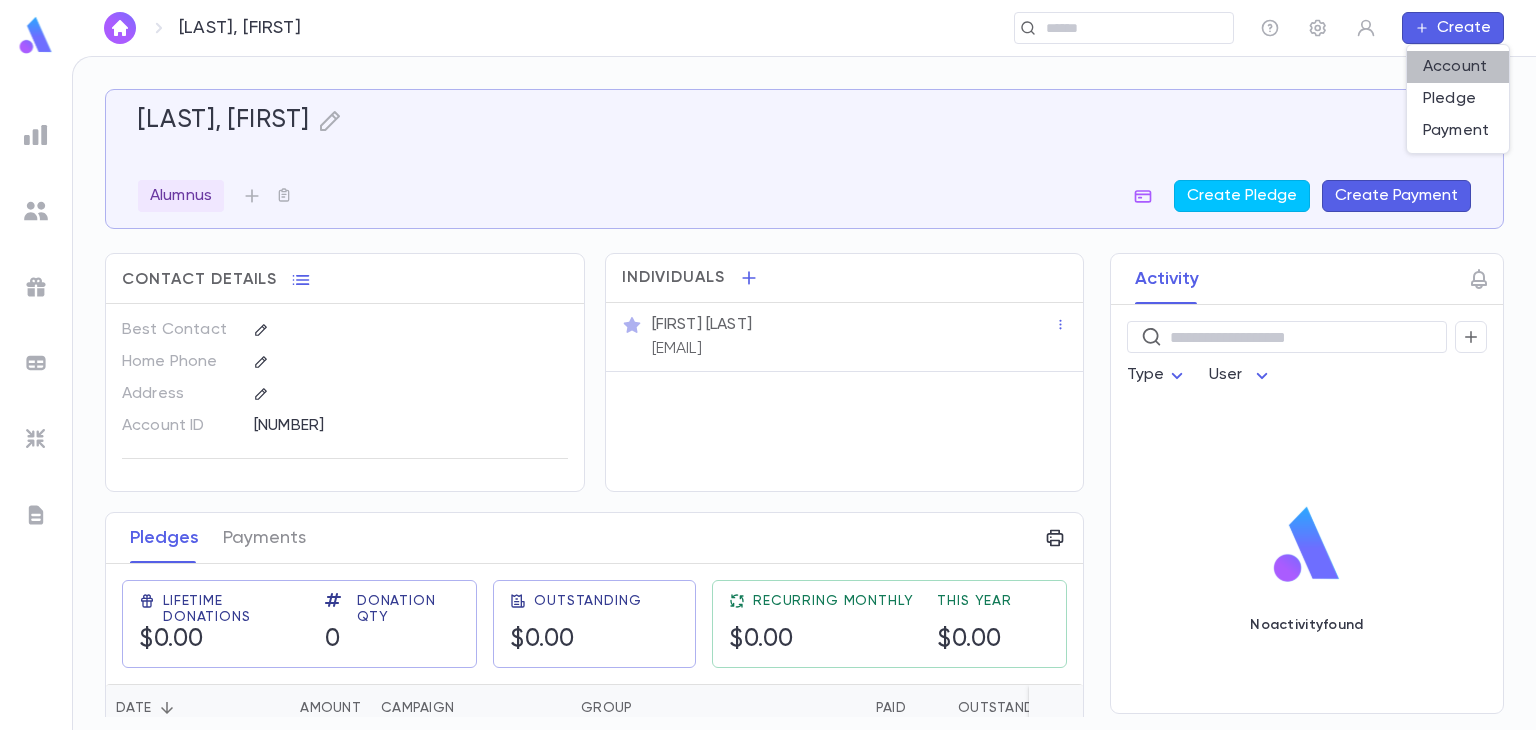 click on "Account" at bounding box center (1458, 67) 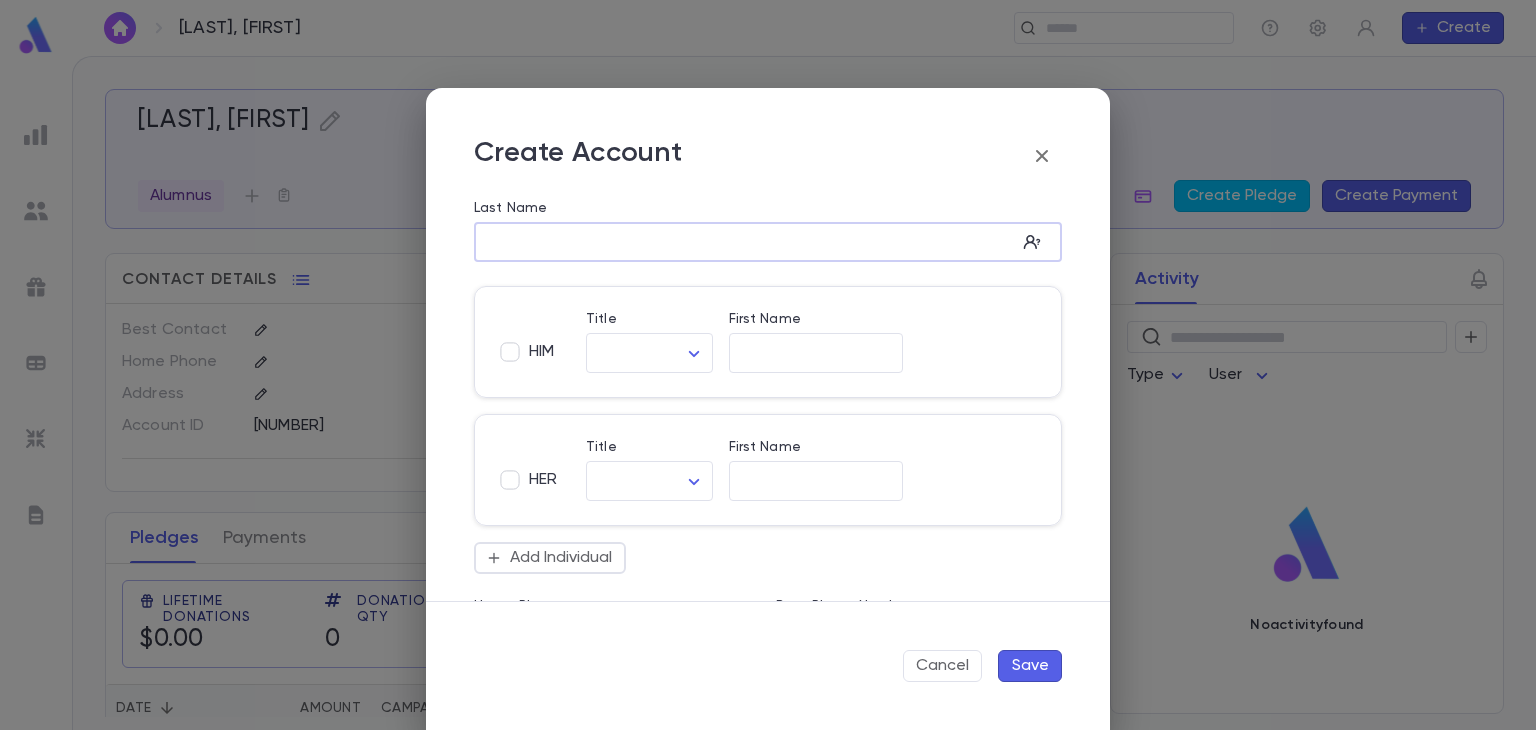 click on "Last Name" at bounding box center (745, 242) 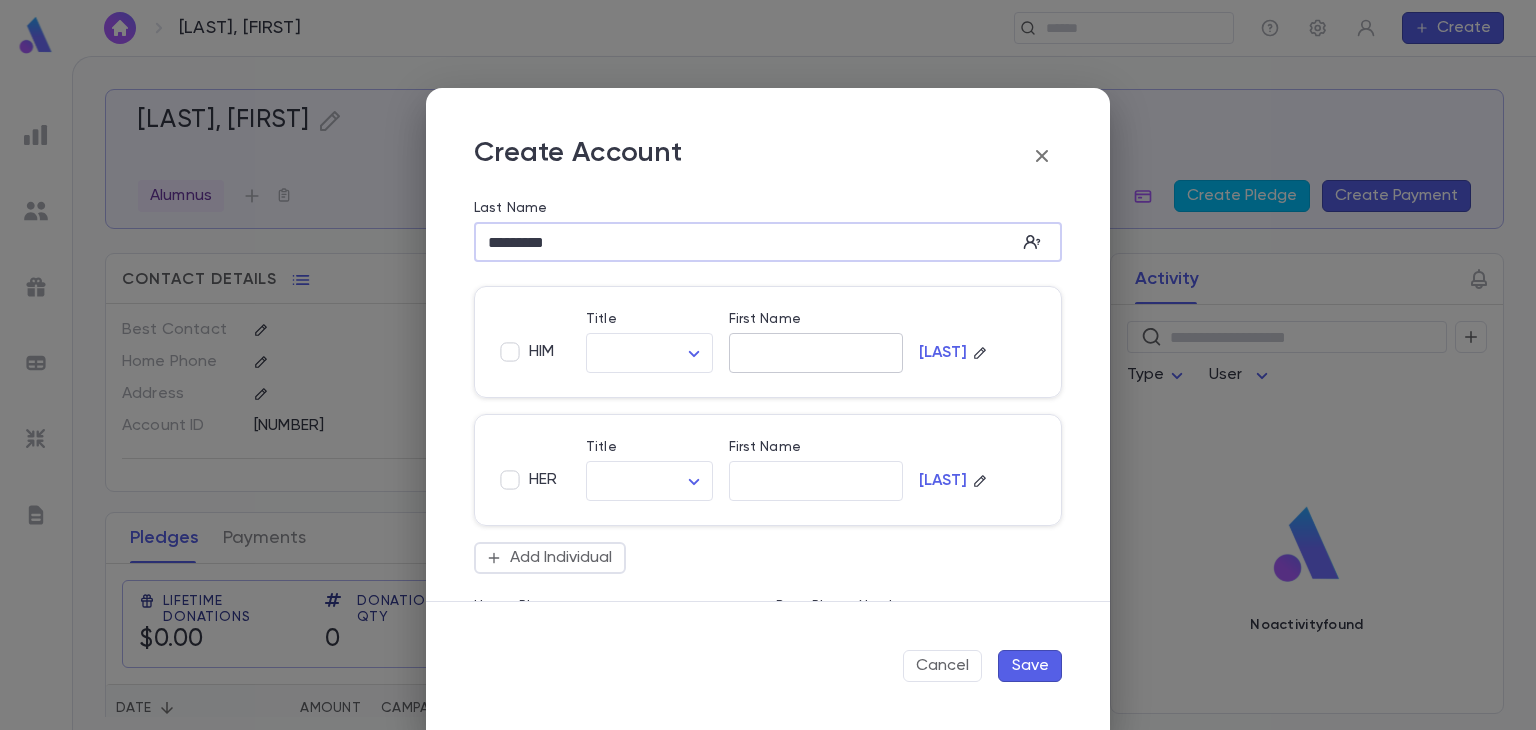 type on "*********" 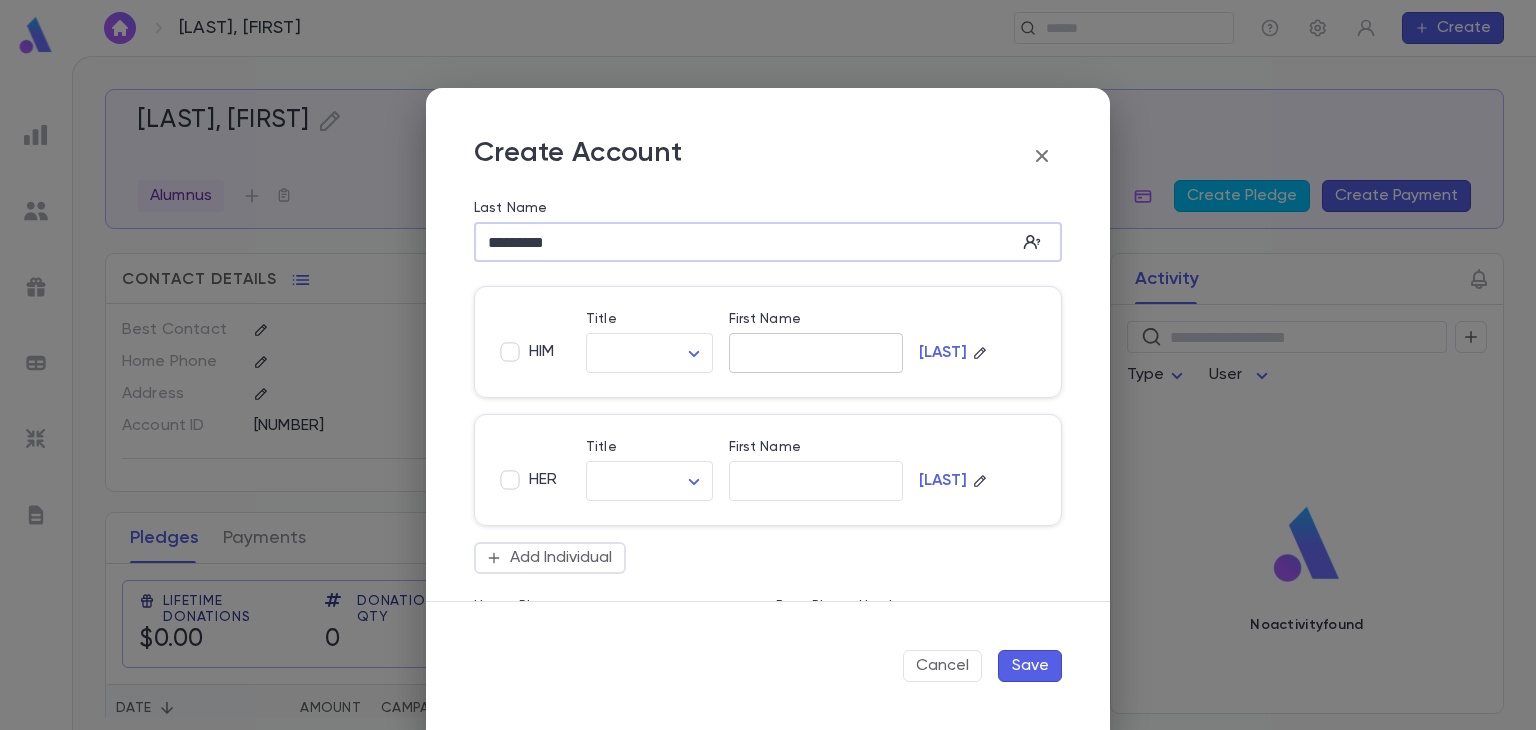 click on "First Name" at bounding box center (816, 353) 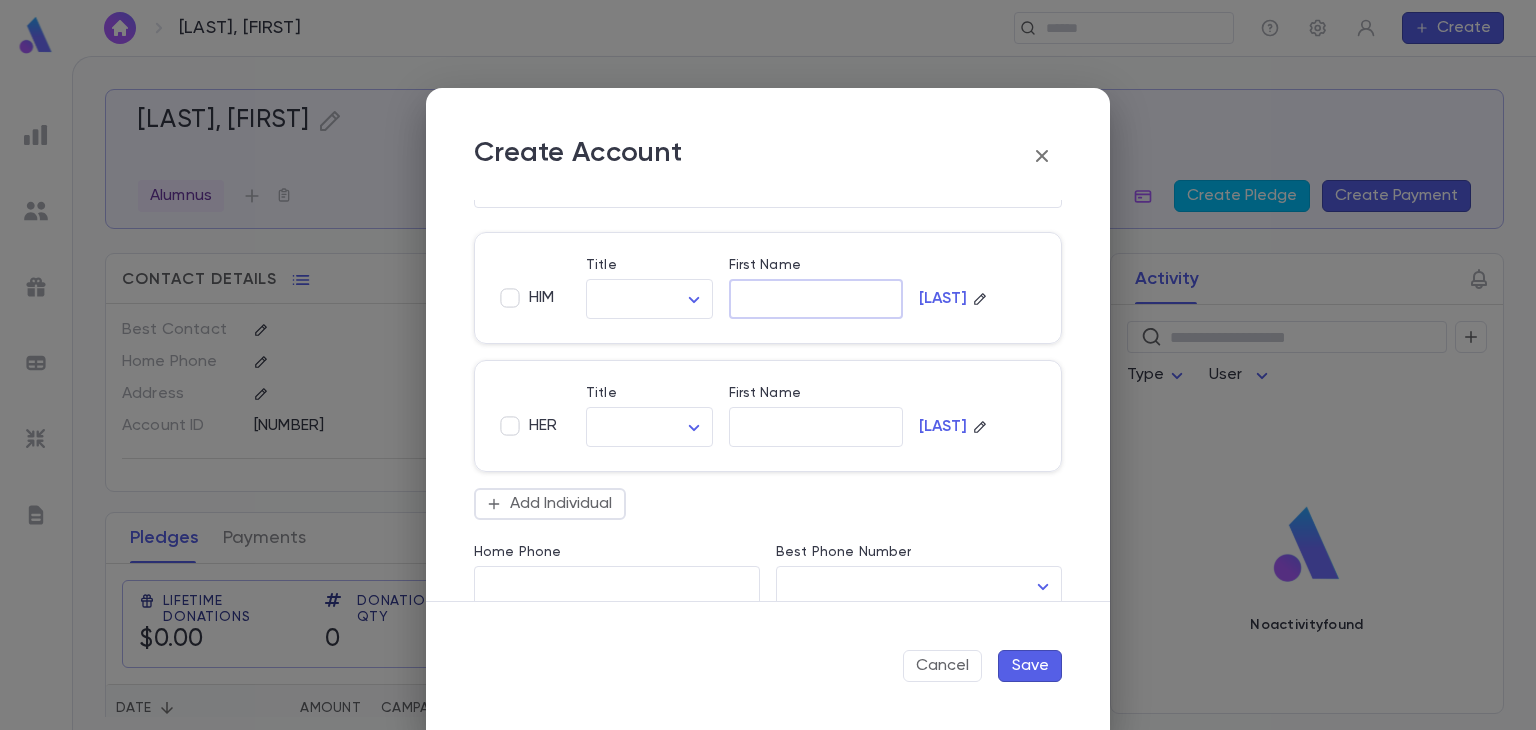scroll, scrollTop: 0, scrollLeft: 0, axis: both 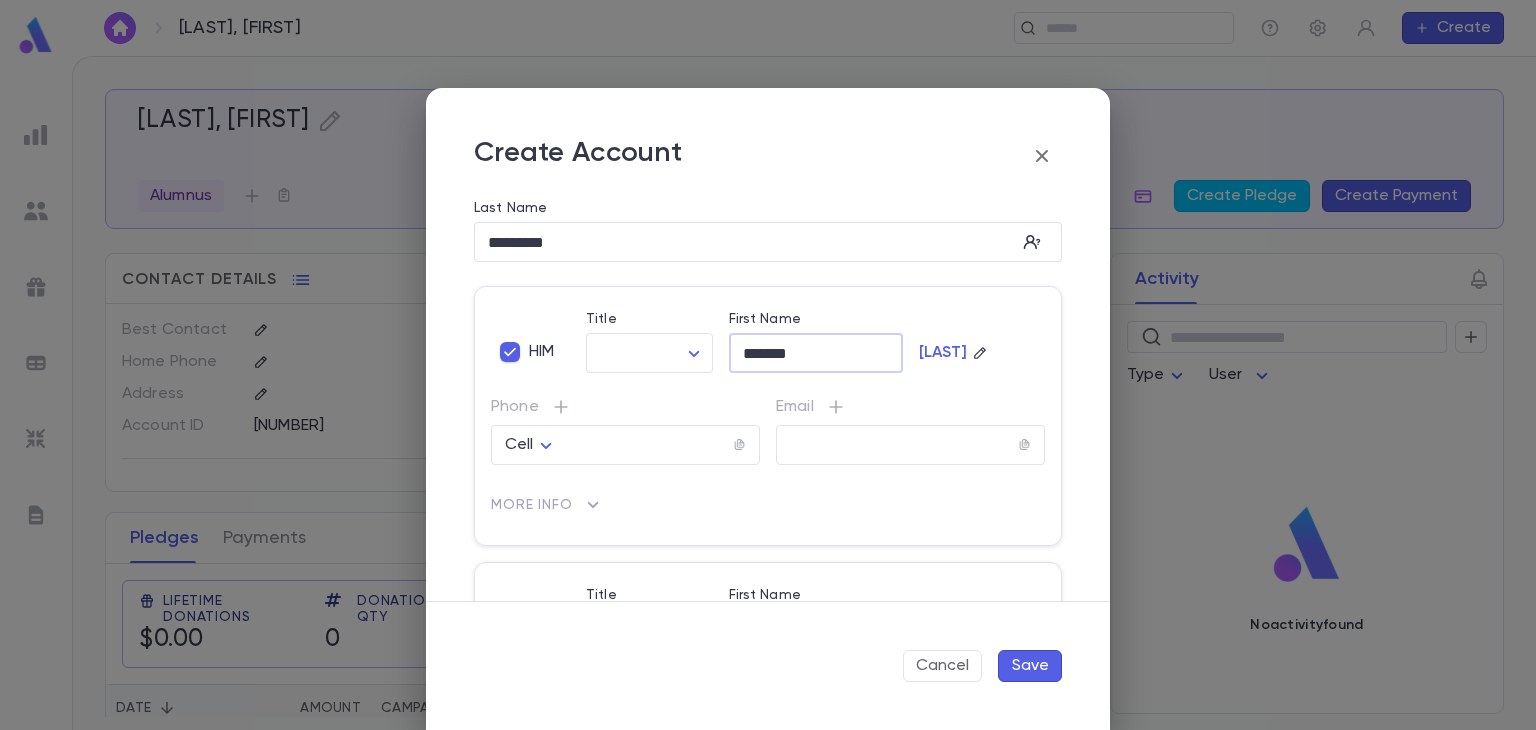 type on "*******" 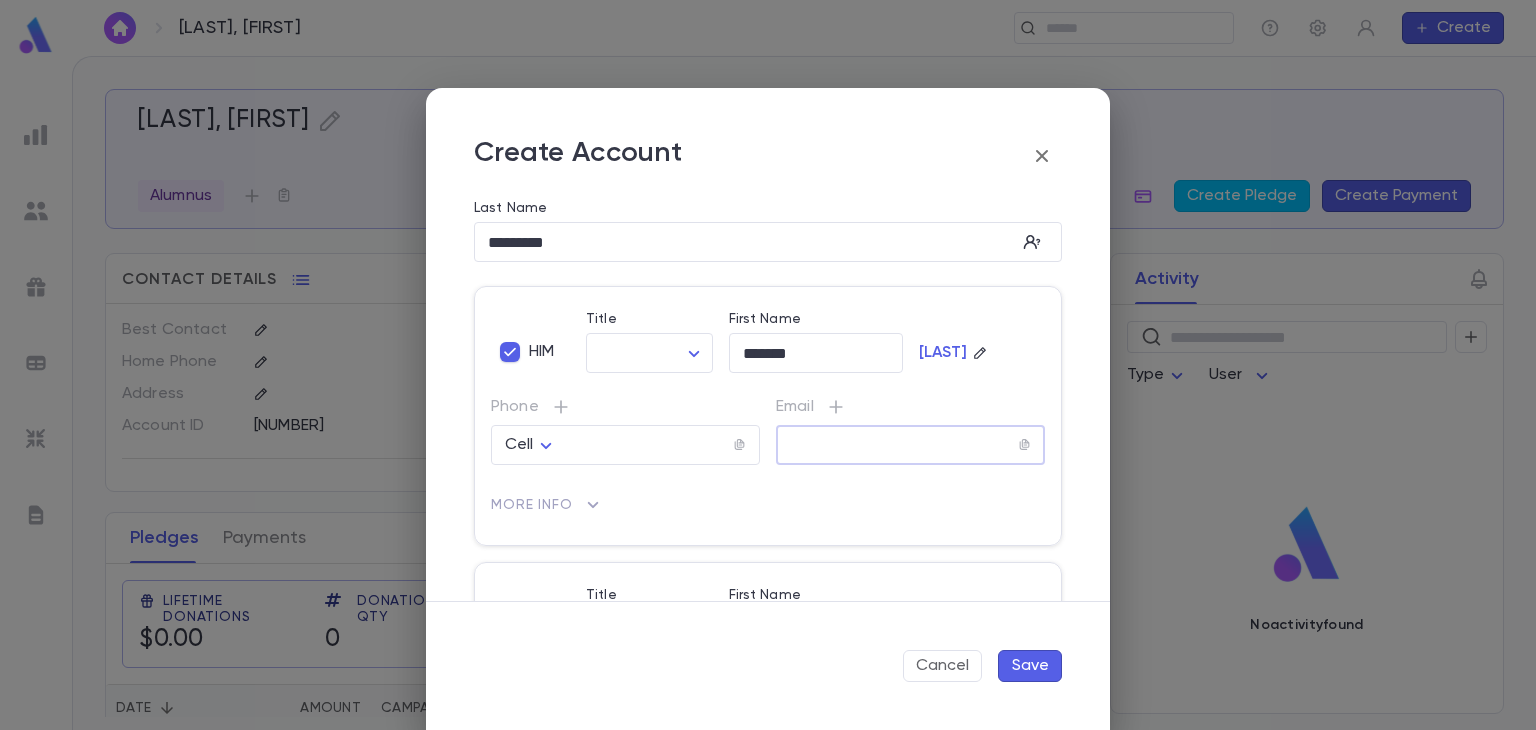 click at bounding box center [897, 445] 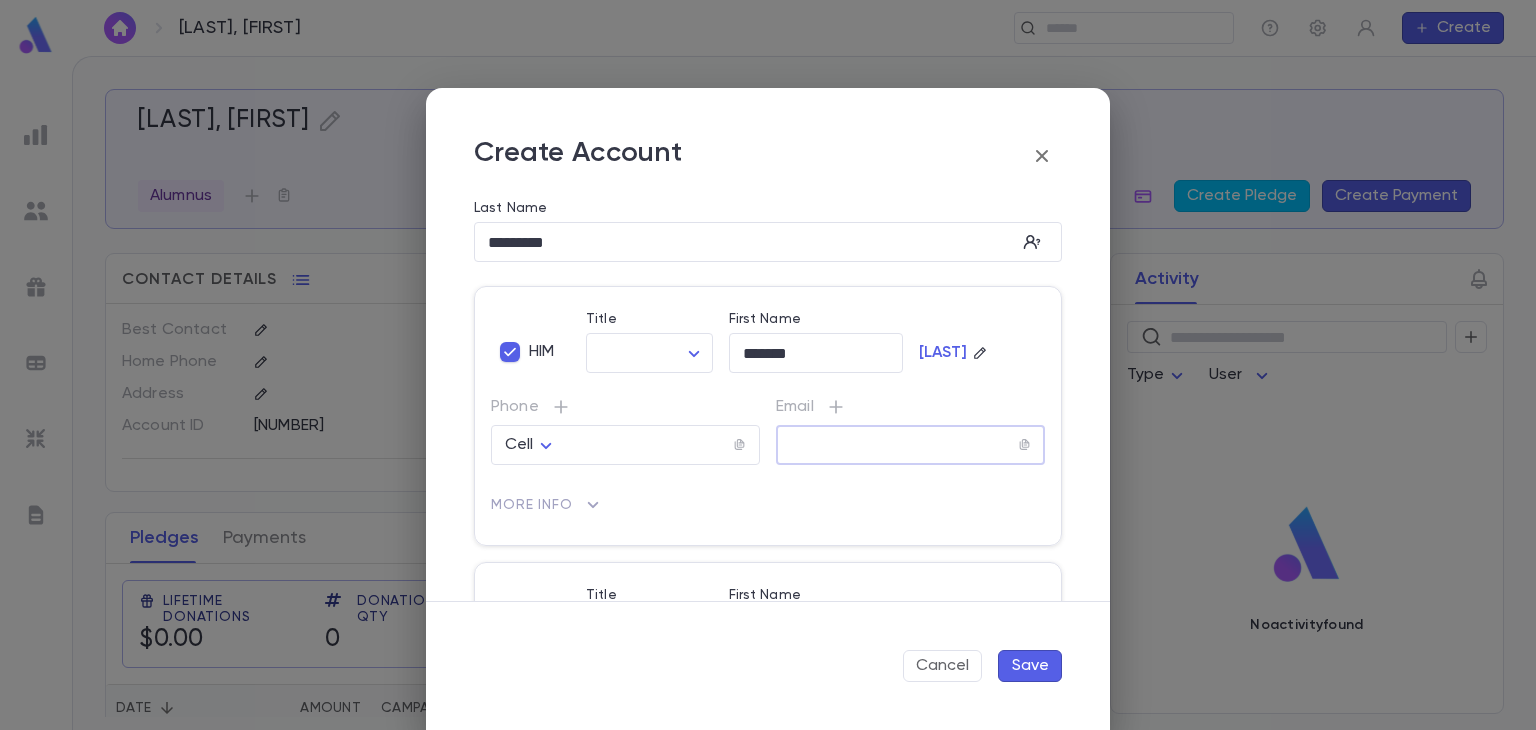 paste on "**********" 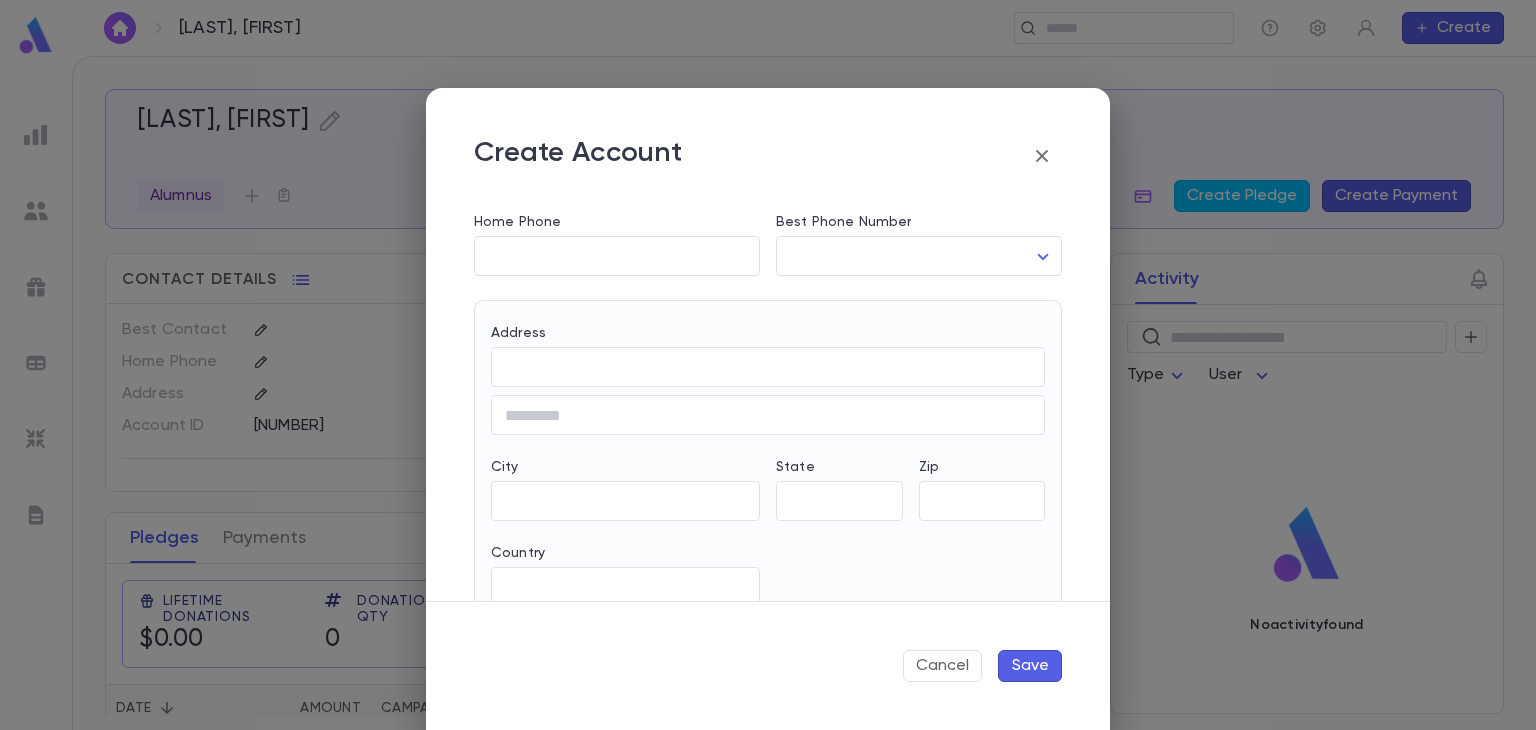 scroll, scrollTop: 539, scrollLeft: 0, axis: vertical 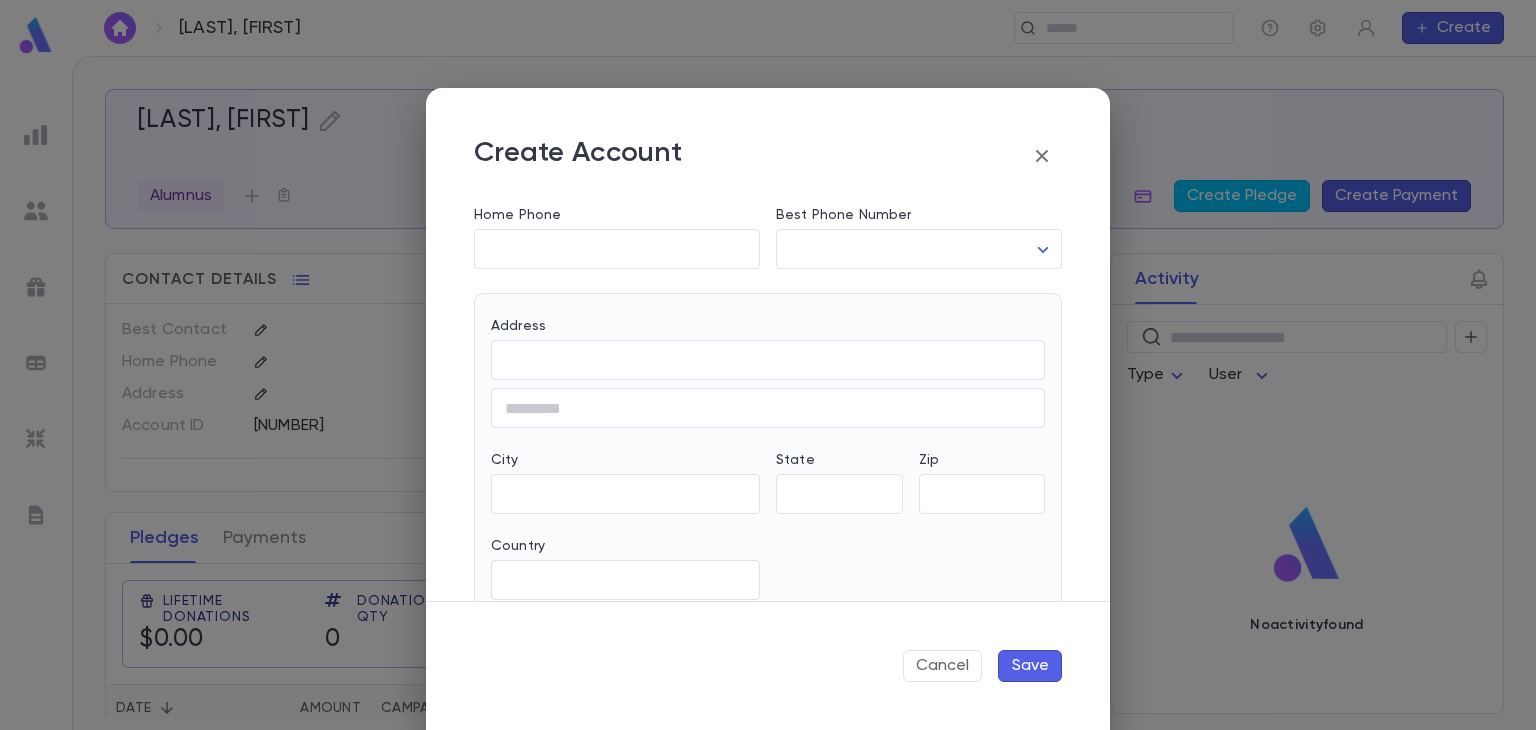 type on "**********" 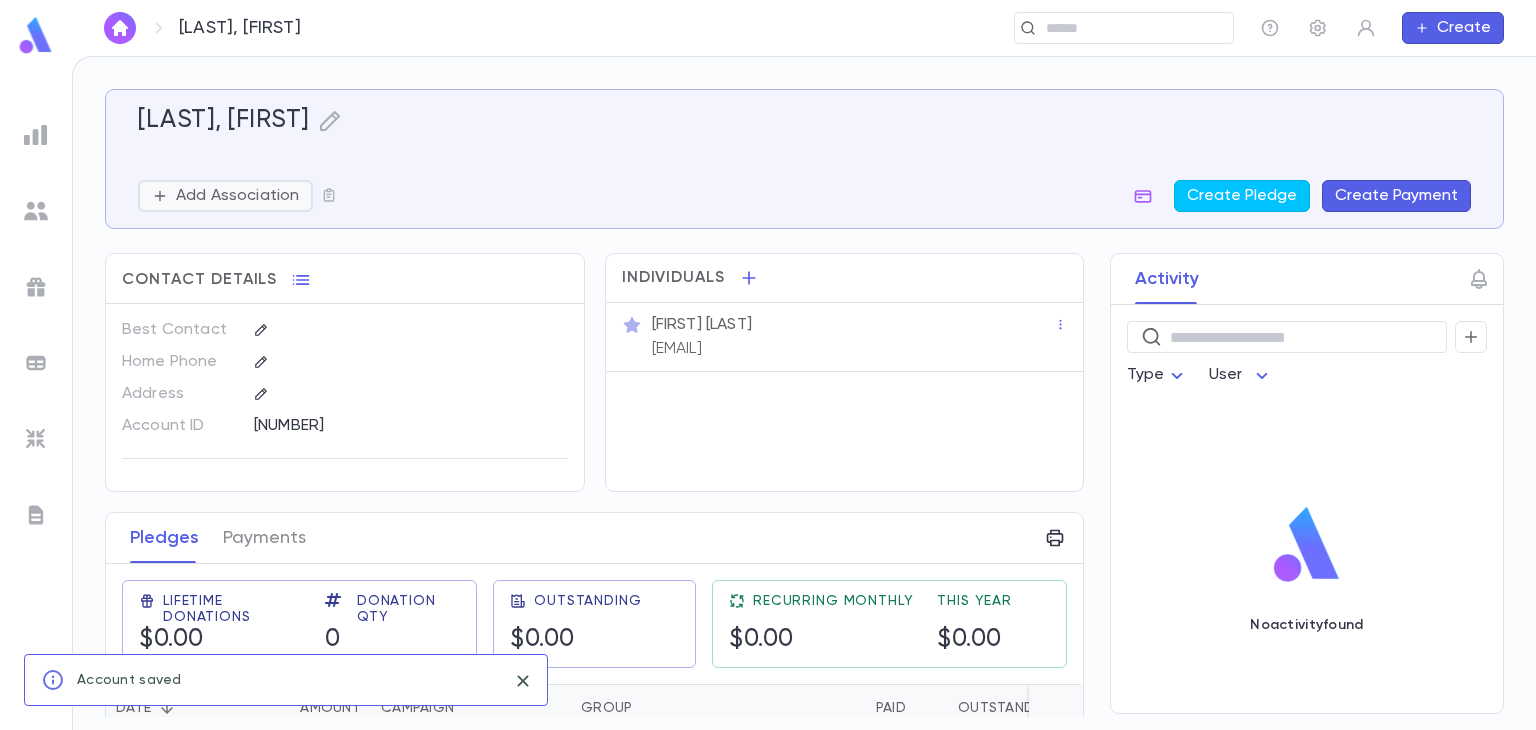 click on "Add Association" at bounding box center (237, 196) 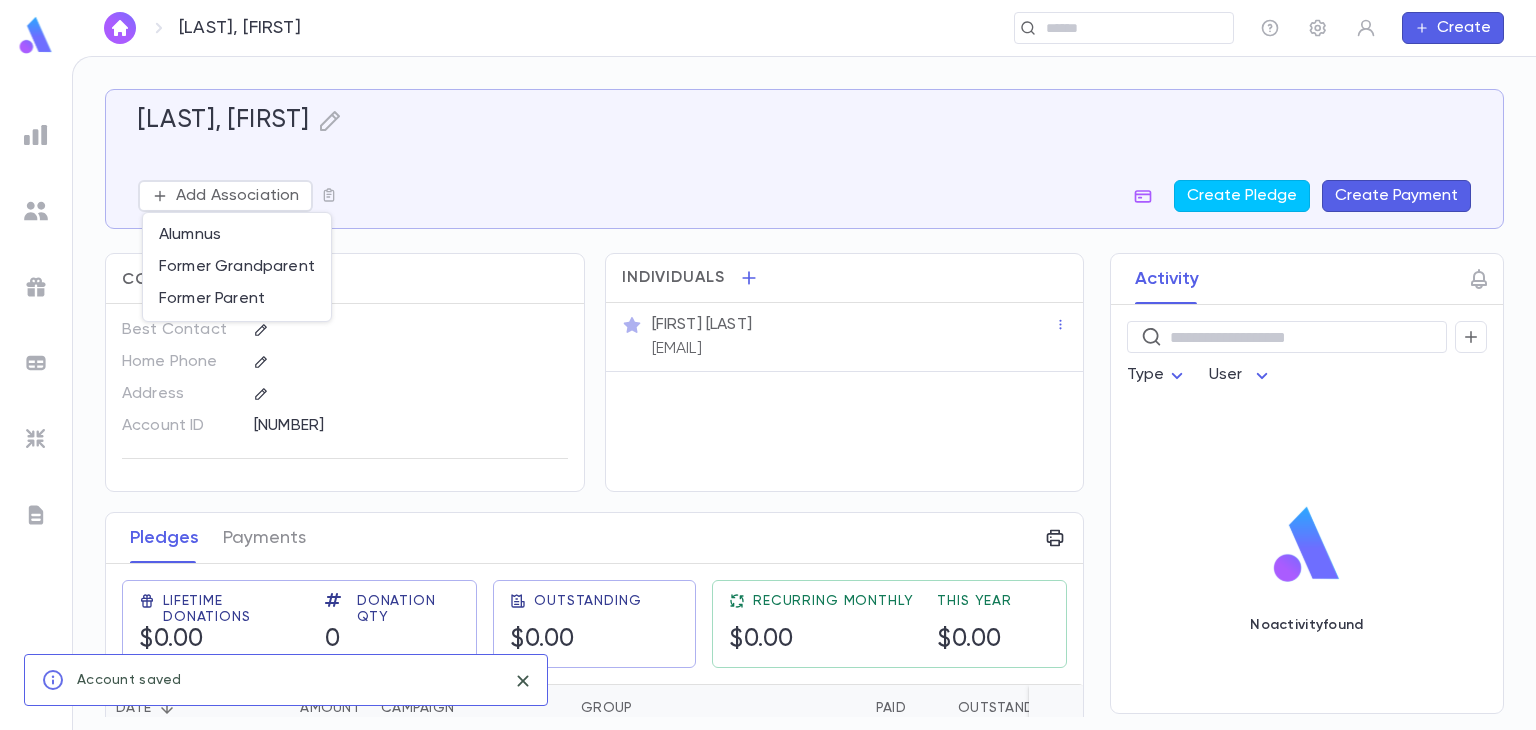 click at bounding box center [768, 365] 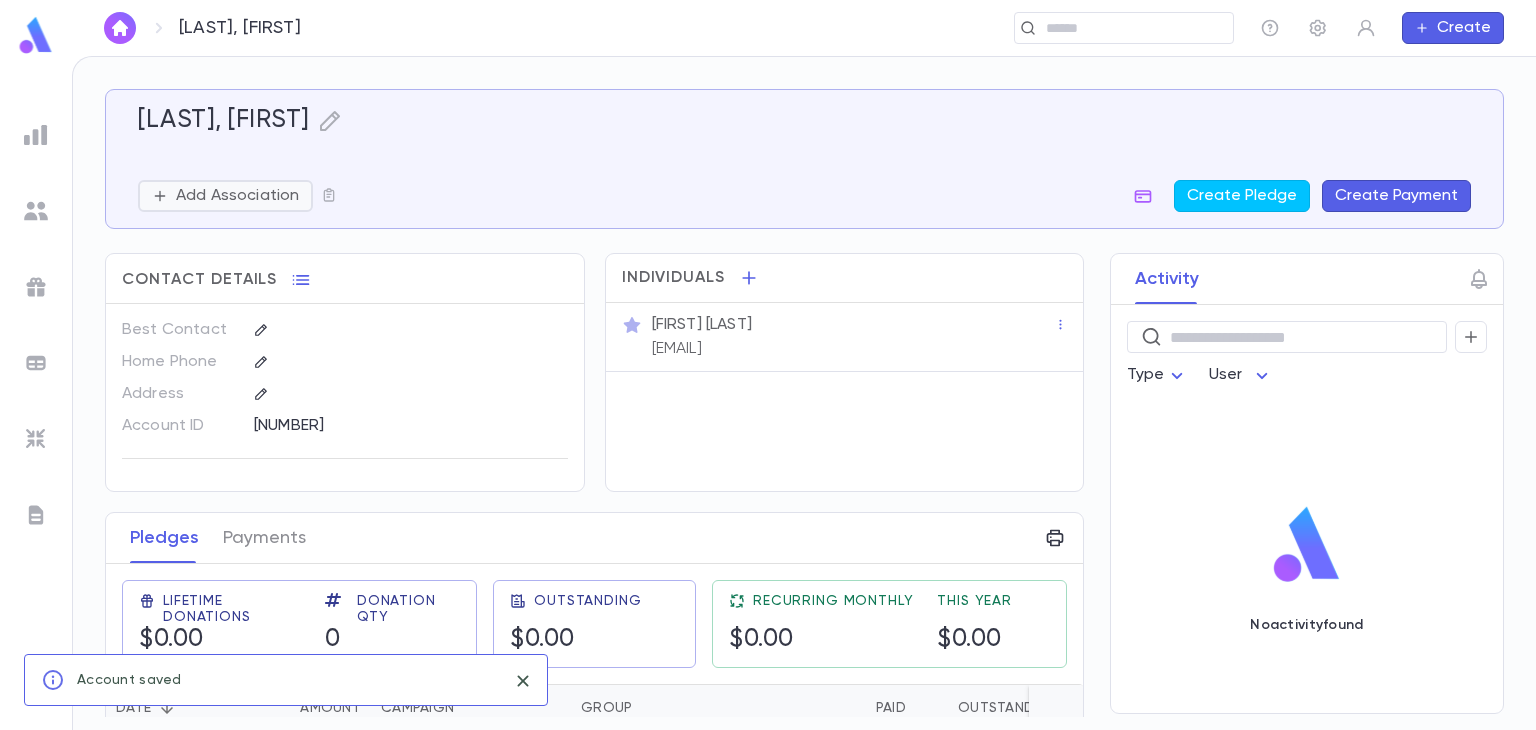 click on "Add Association" at bounding box center (237, 196) 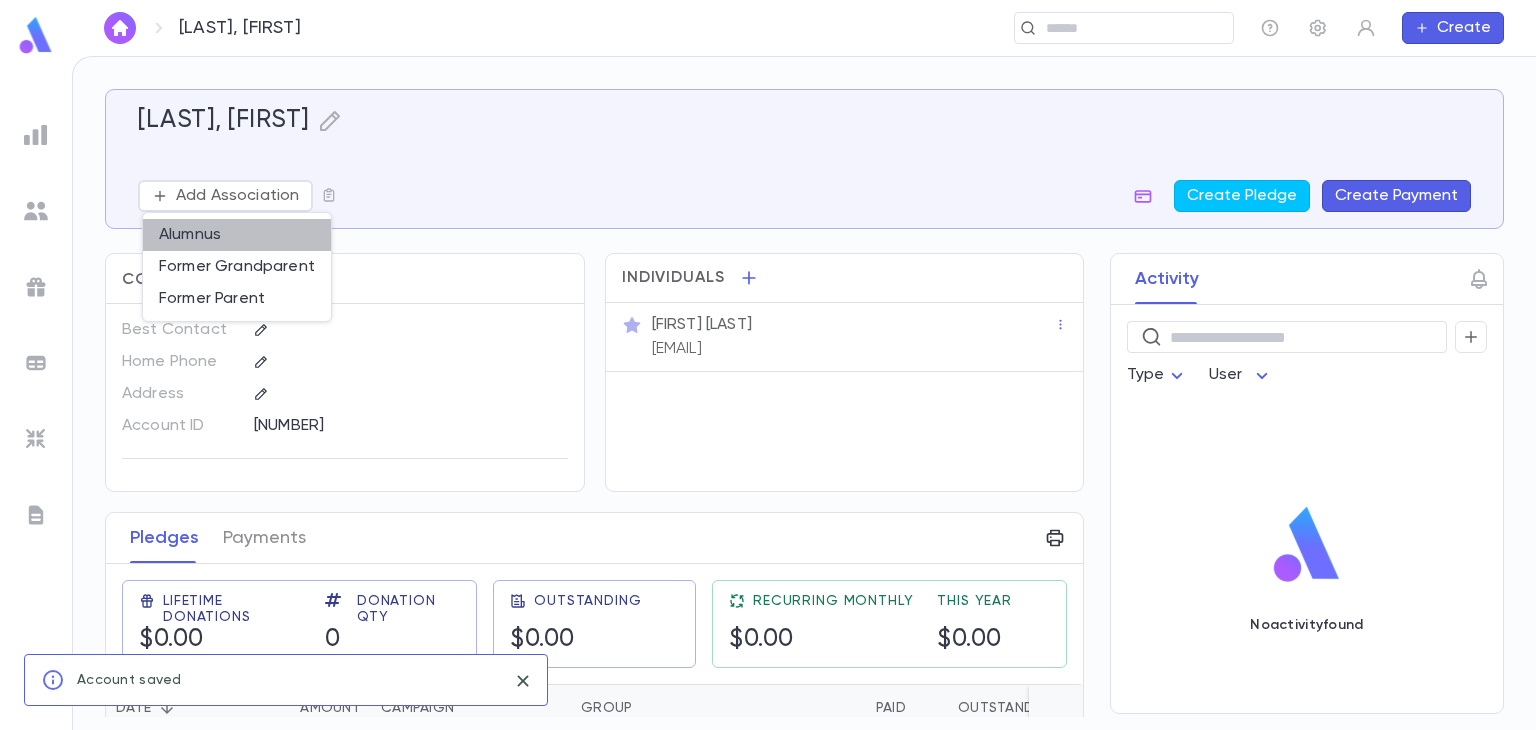click on "Alumnus" at bounding box center (237, 235) 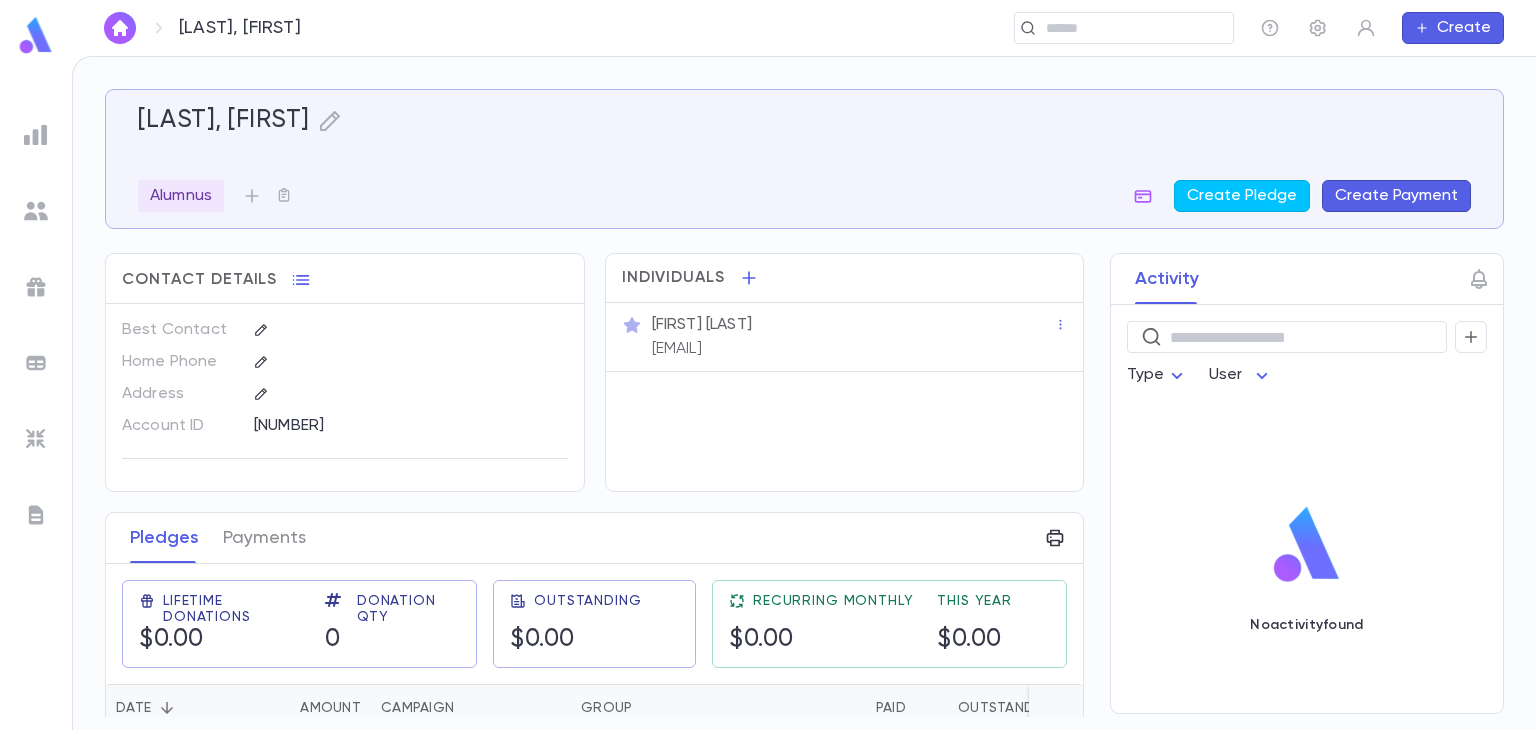 click on "Create" at bounding box center [1453, 28] 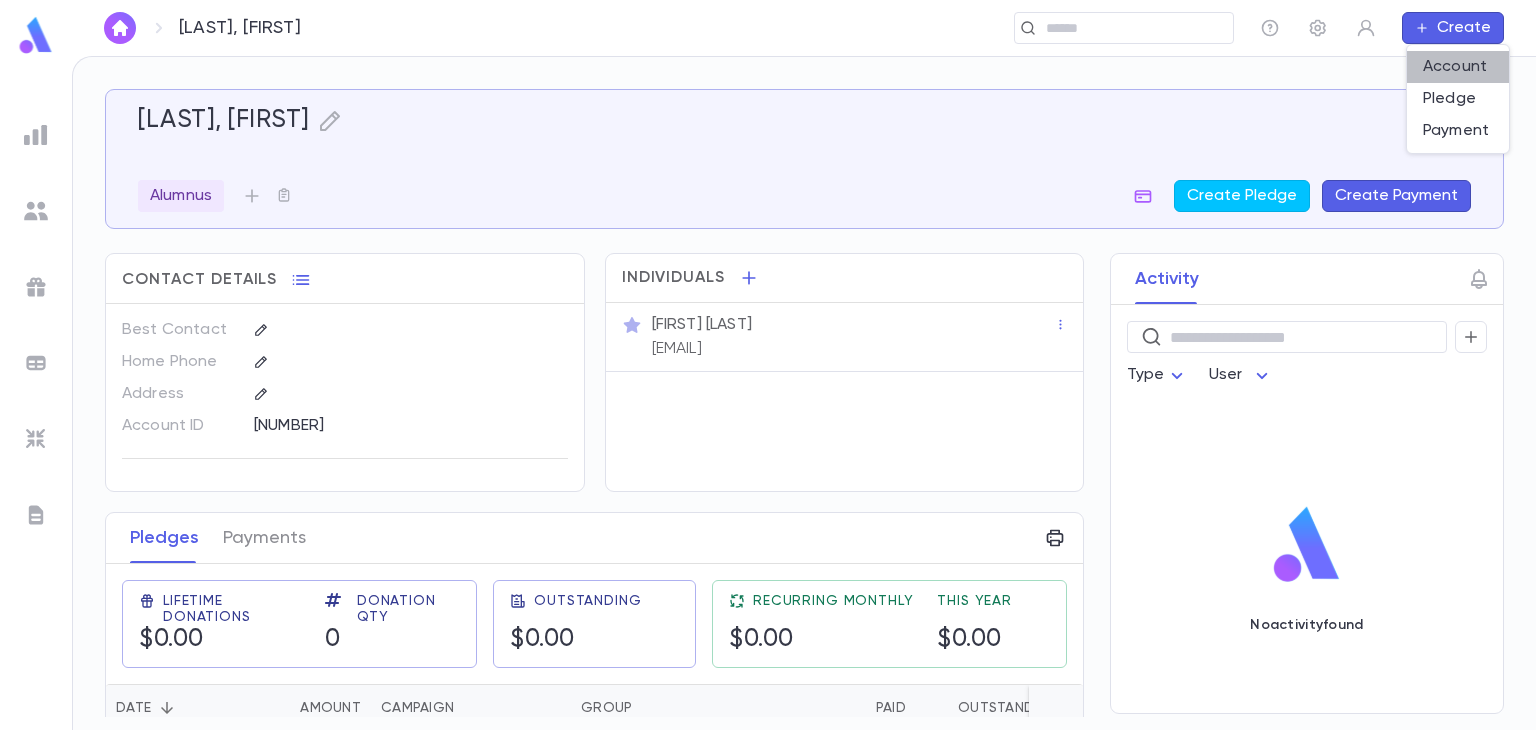click on "Account" at bounding box center [1458, 67] 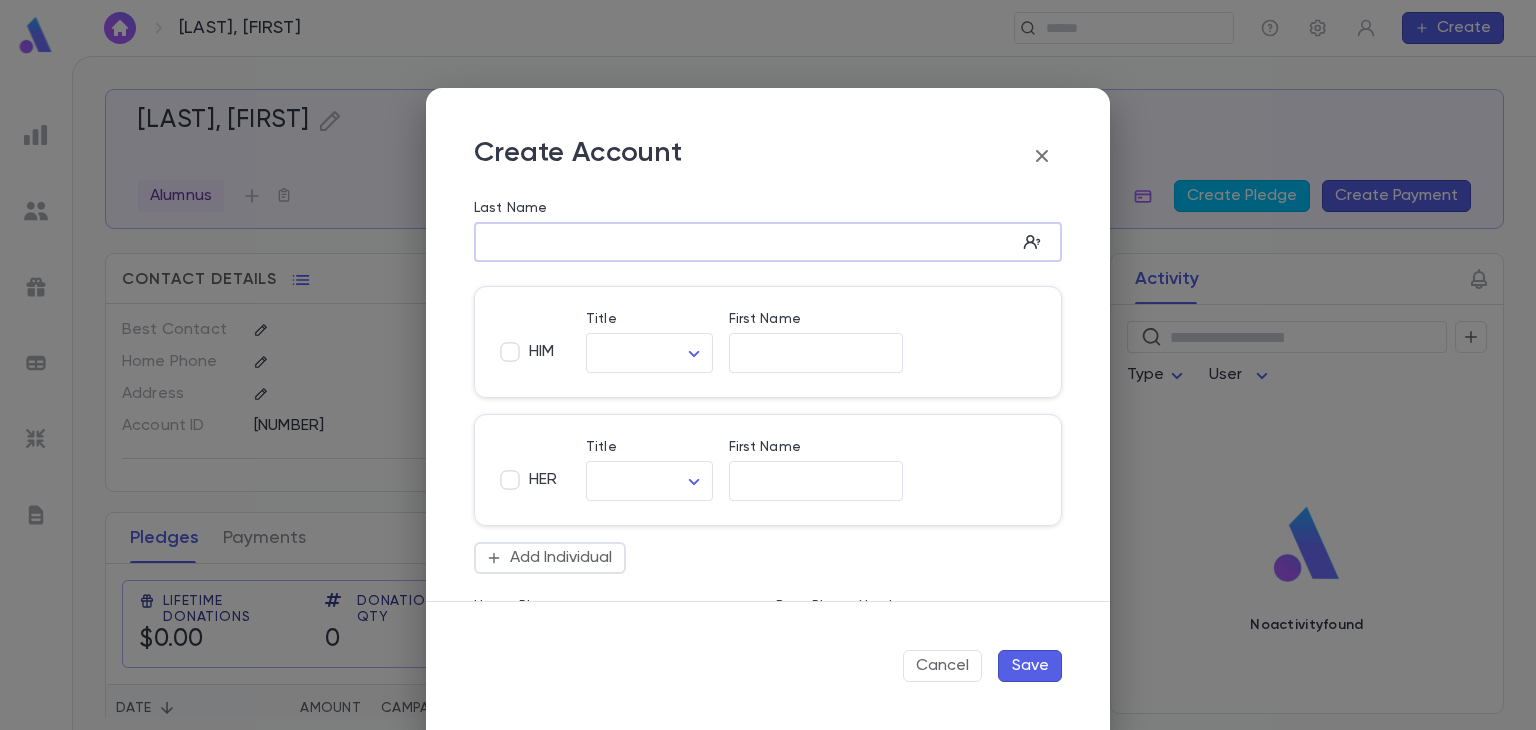 click on "Last Name" at bounding box center (745, 242) 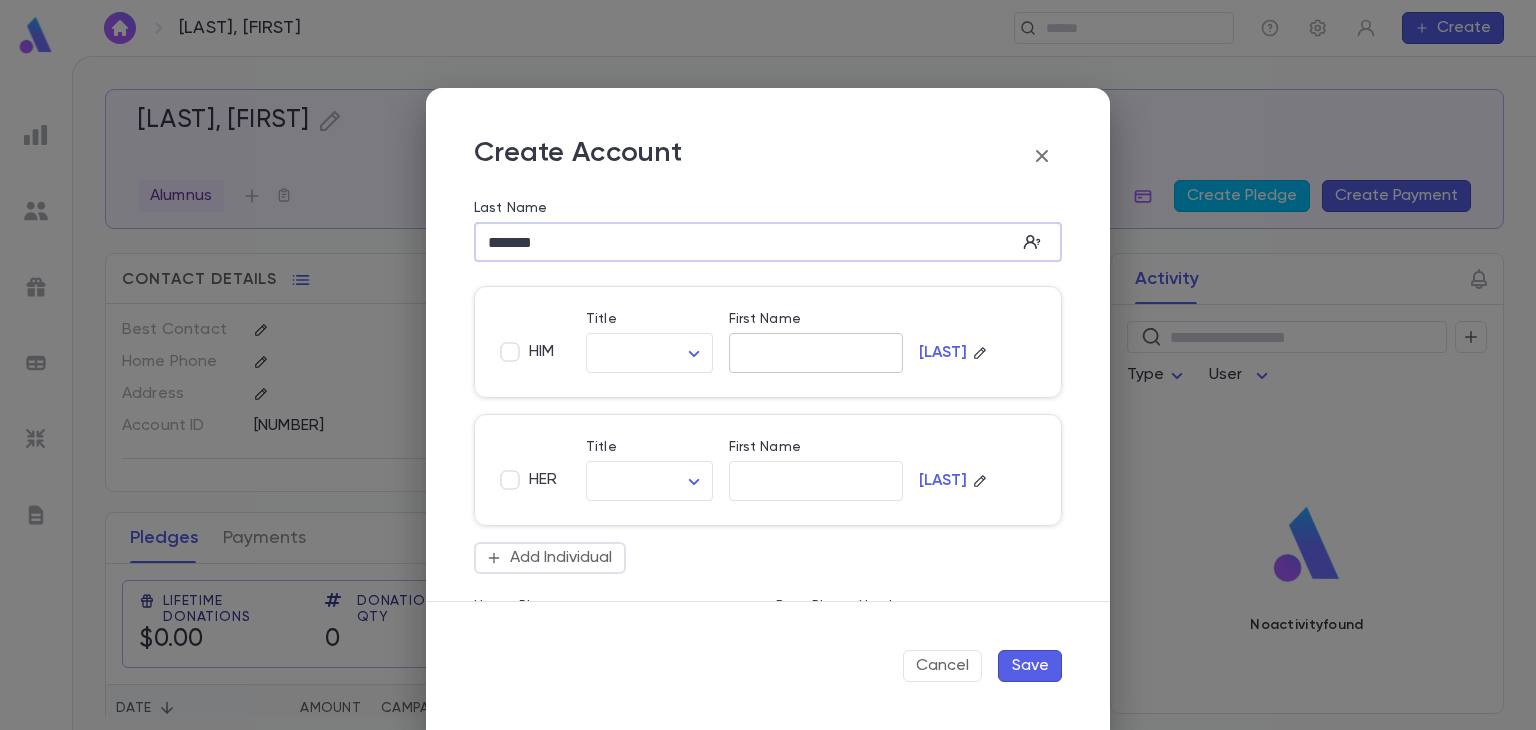 type on "*******" 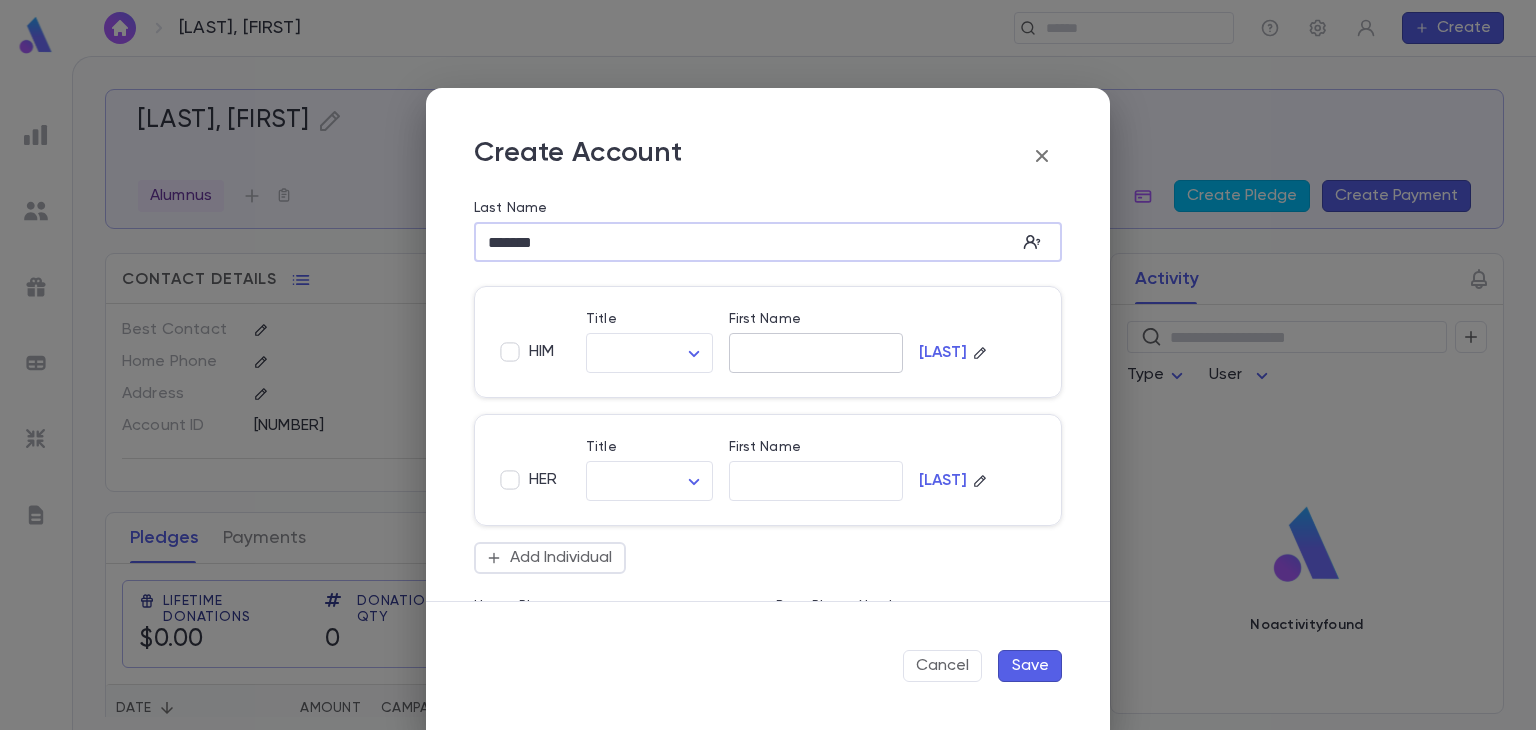 click on "First Name" at bounding box center [816, 353] 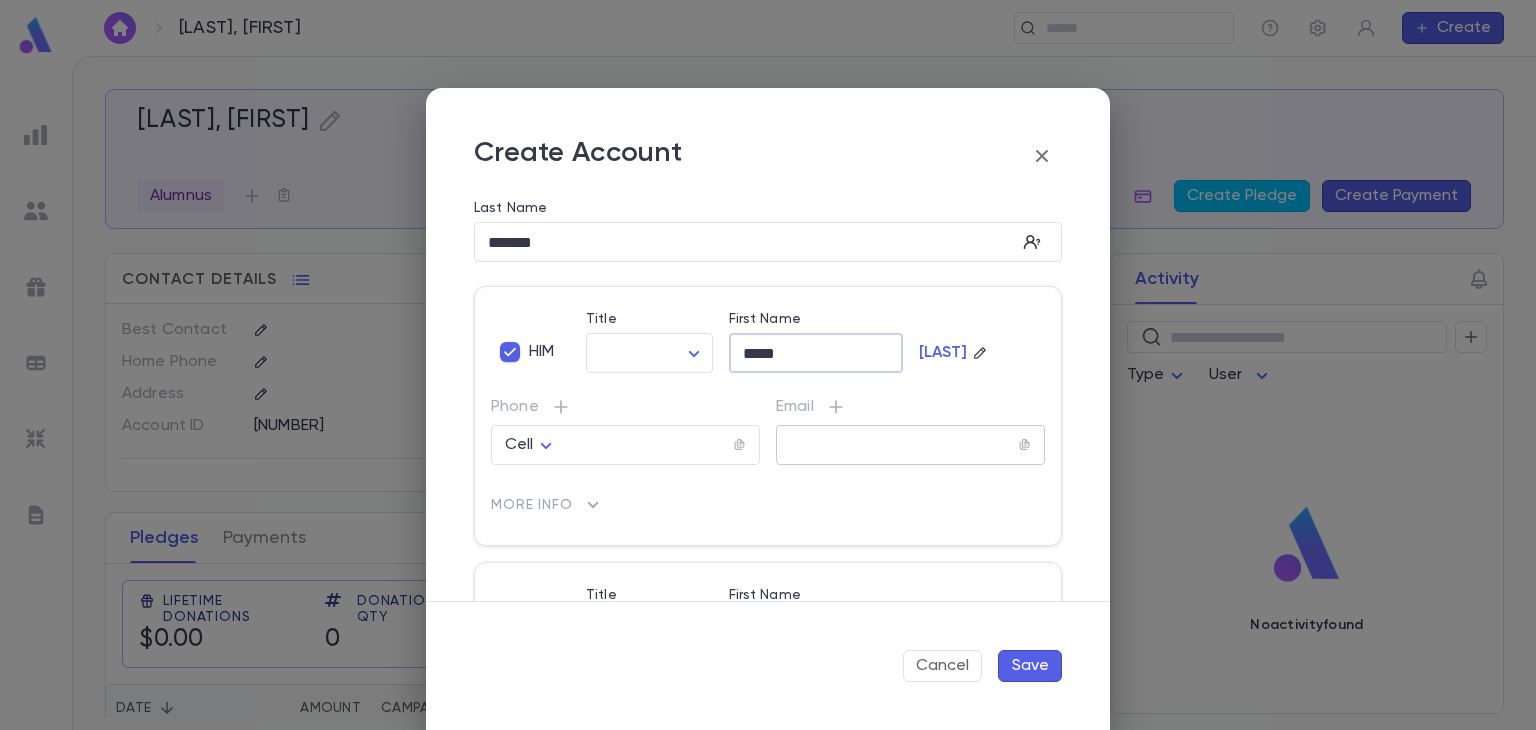 type on "*****" 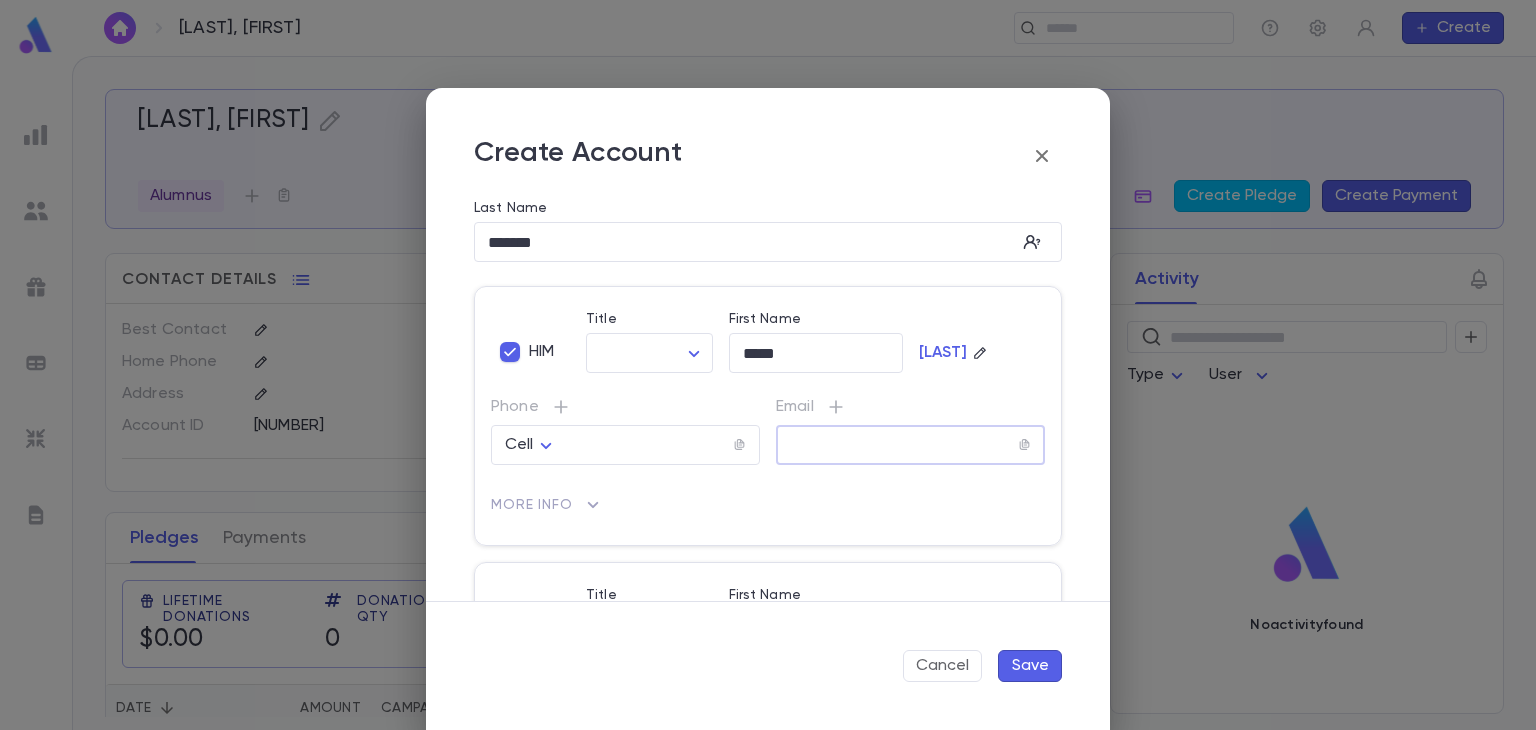 click at bounding box center (897, 445) 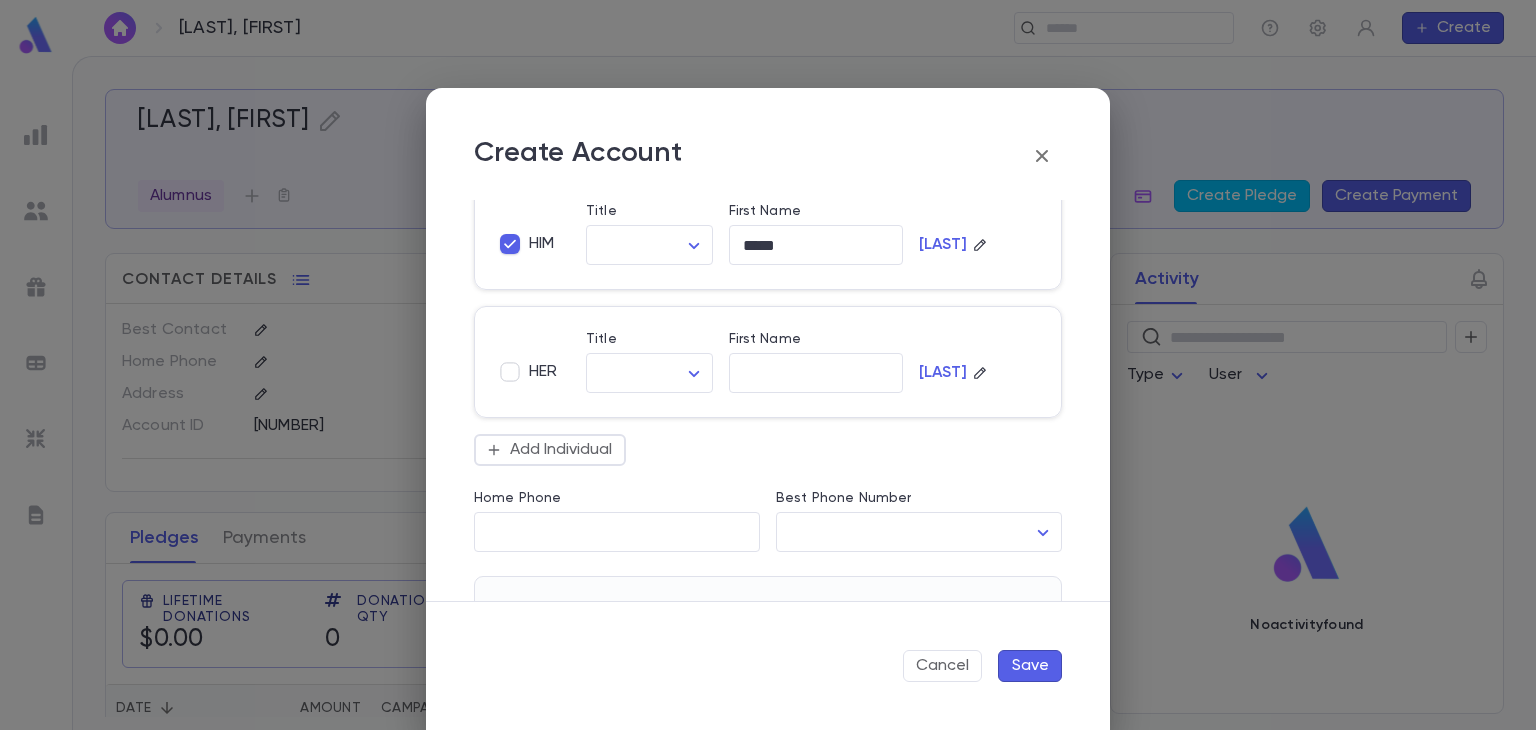 scroll, scrollTop: 266, scrollLeft: 0, axis: vertical 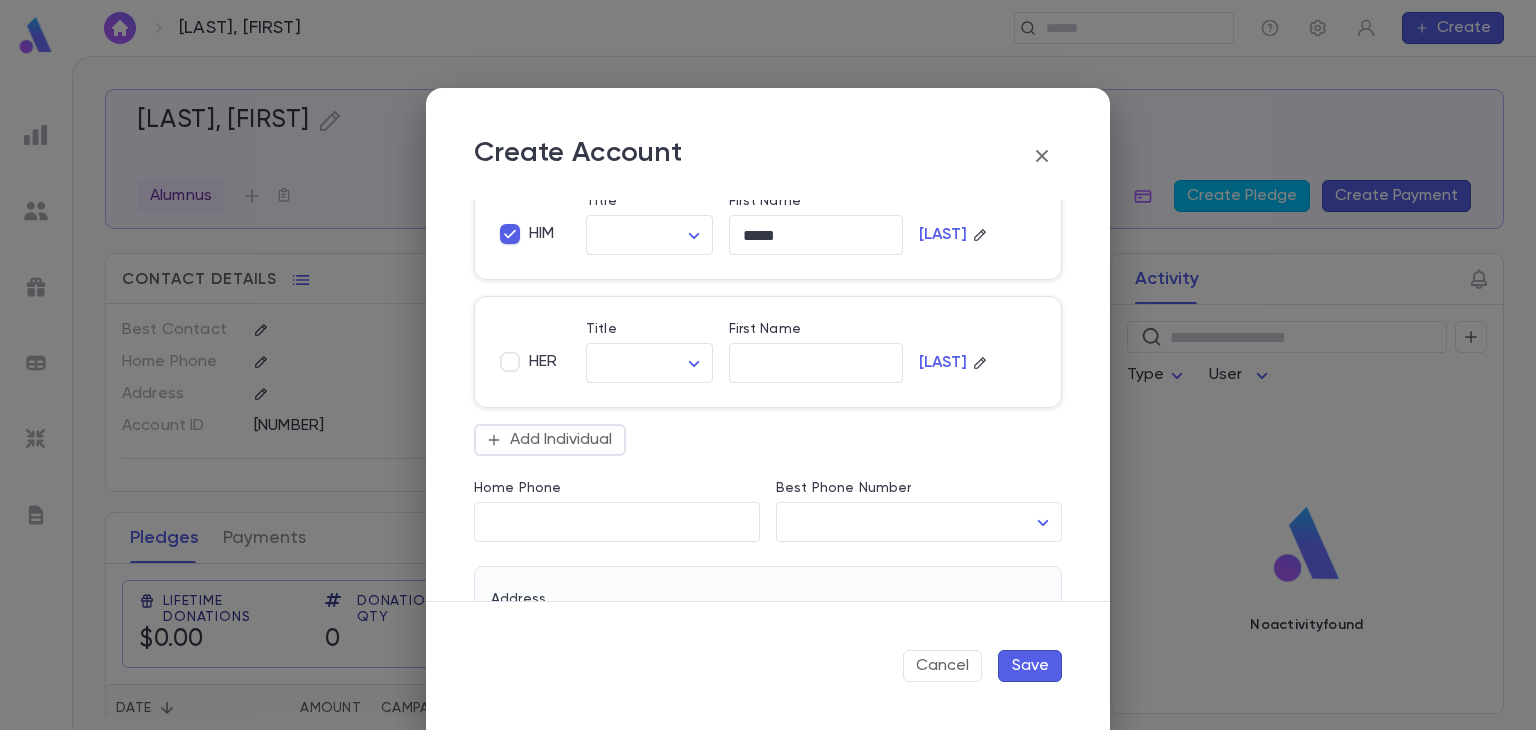 type on "**********" 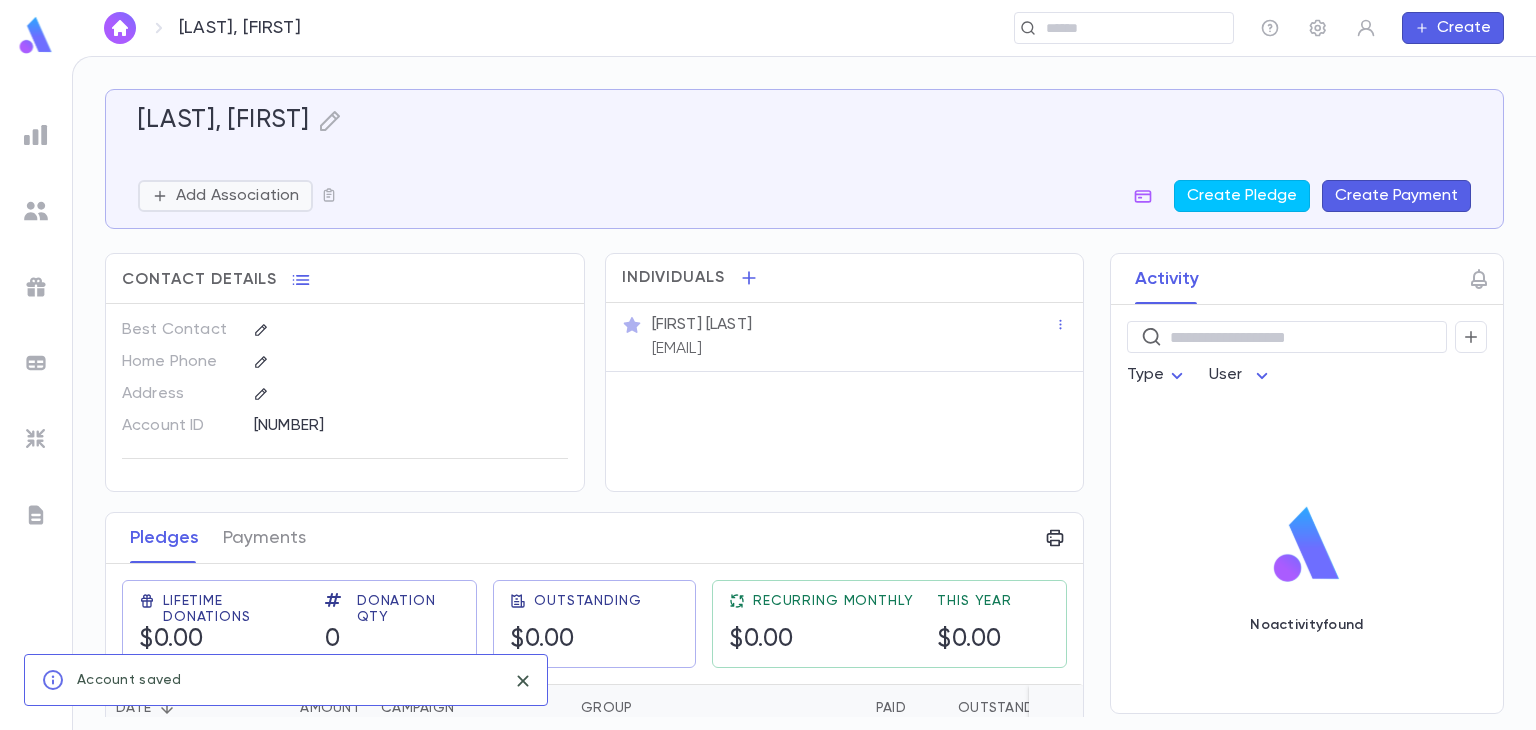click on "Add Association" at bounding box center (225, 196) 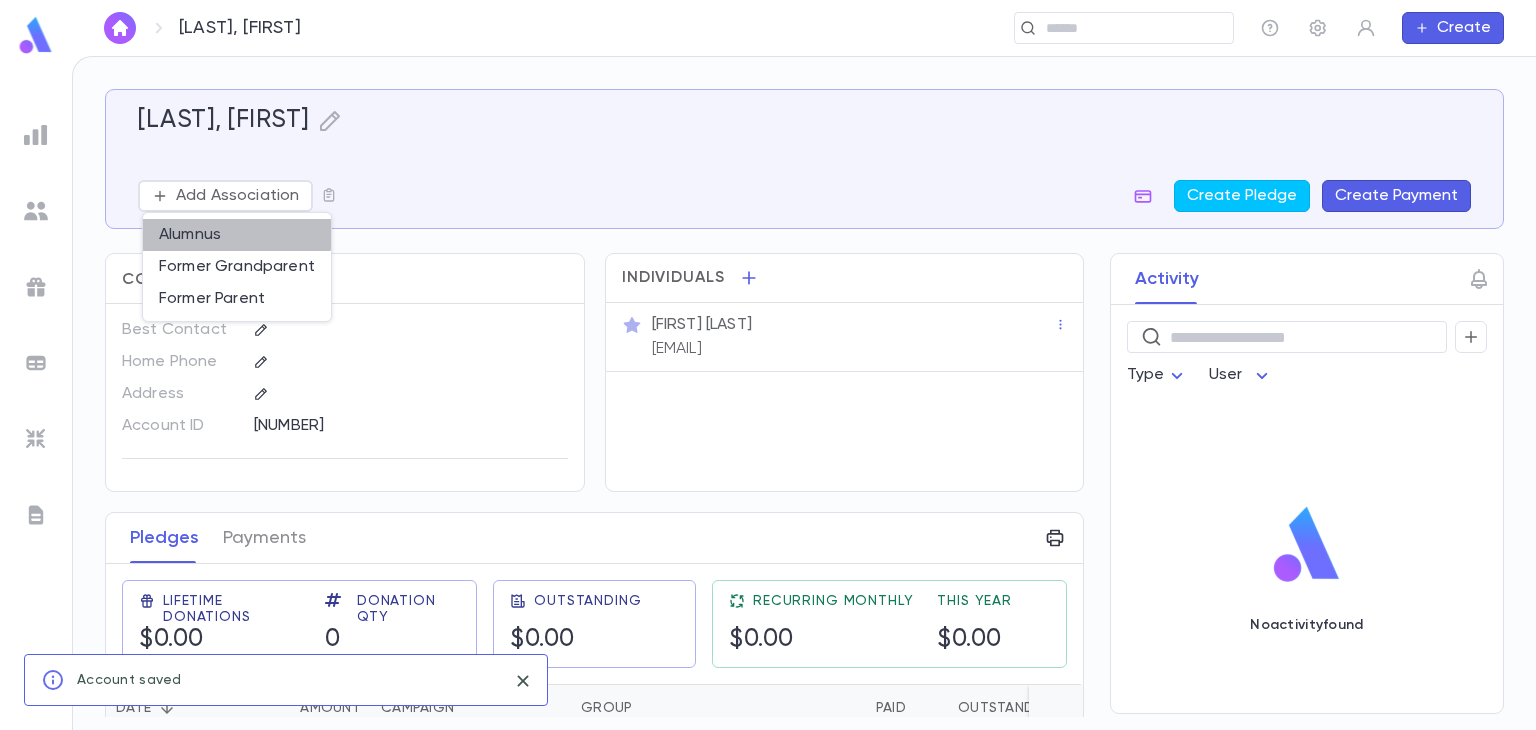 click on "Alumnus" at bounding box center (237, 235) 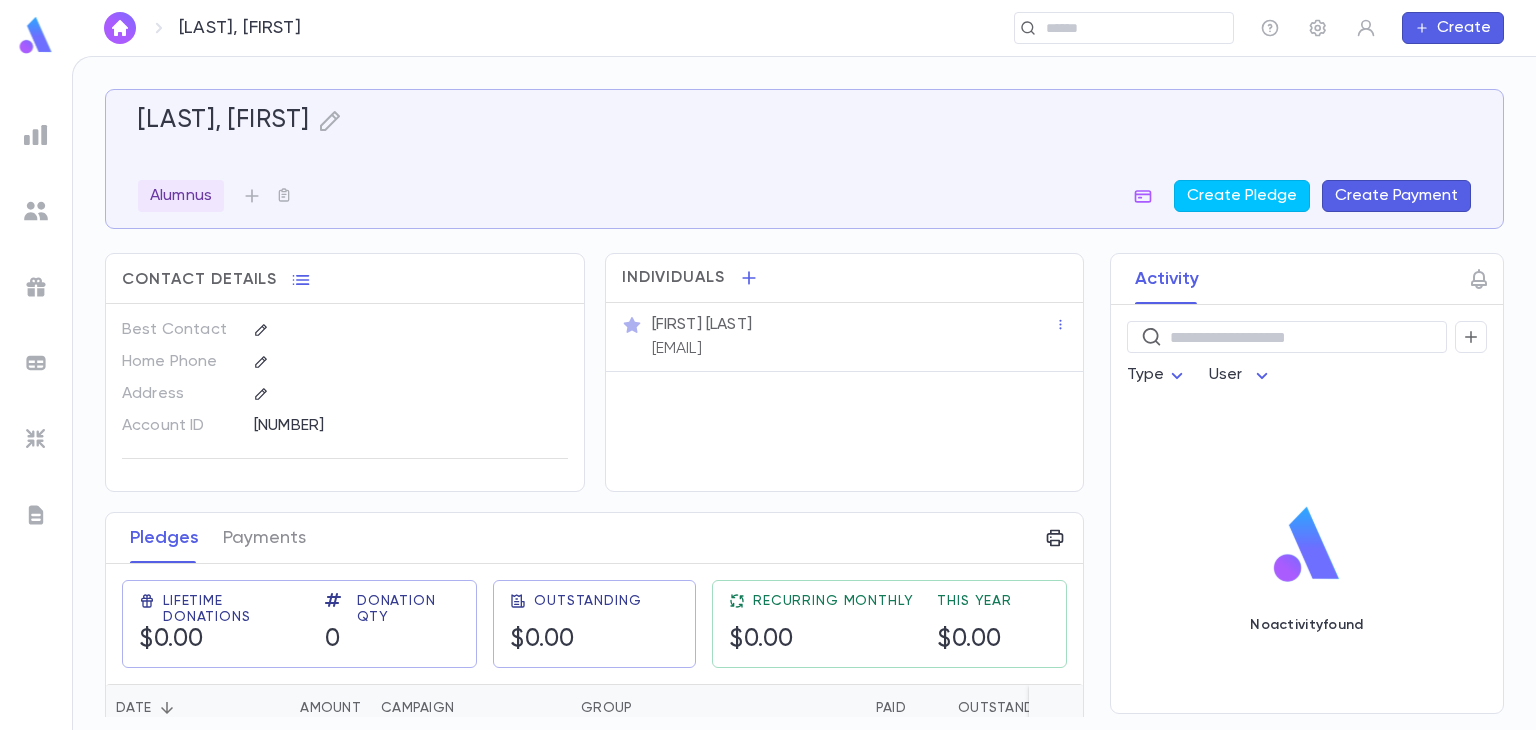 click at bounding box center [36, 35] 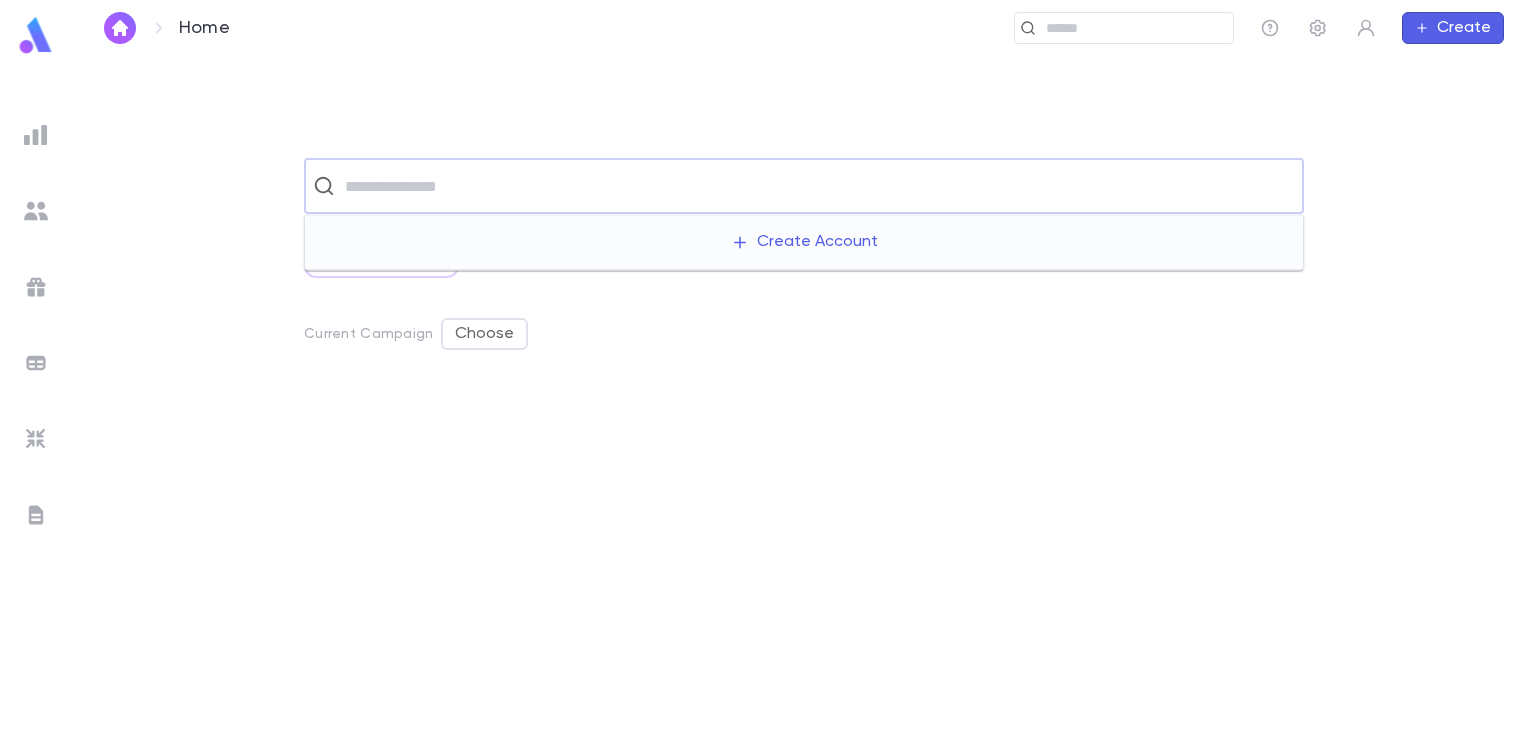 click at bounding box center (817, 186) 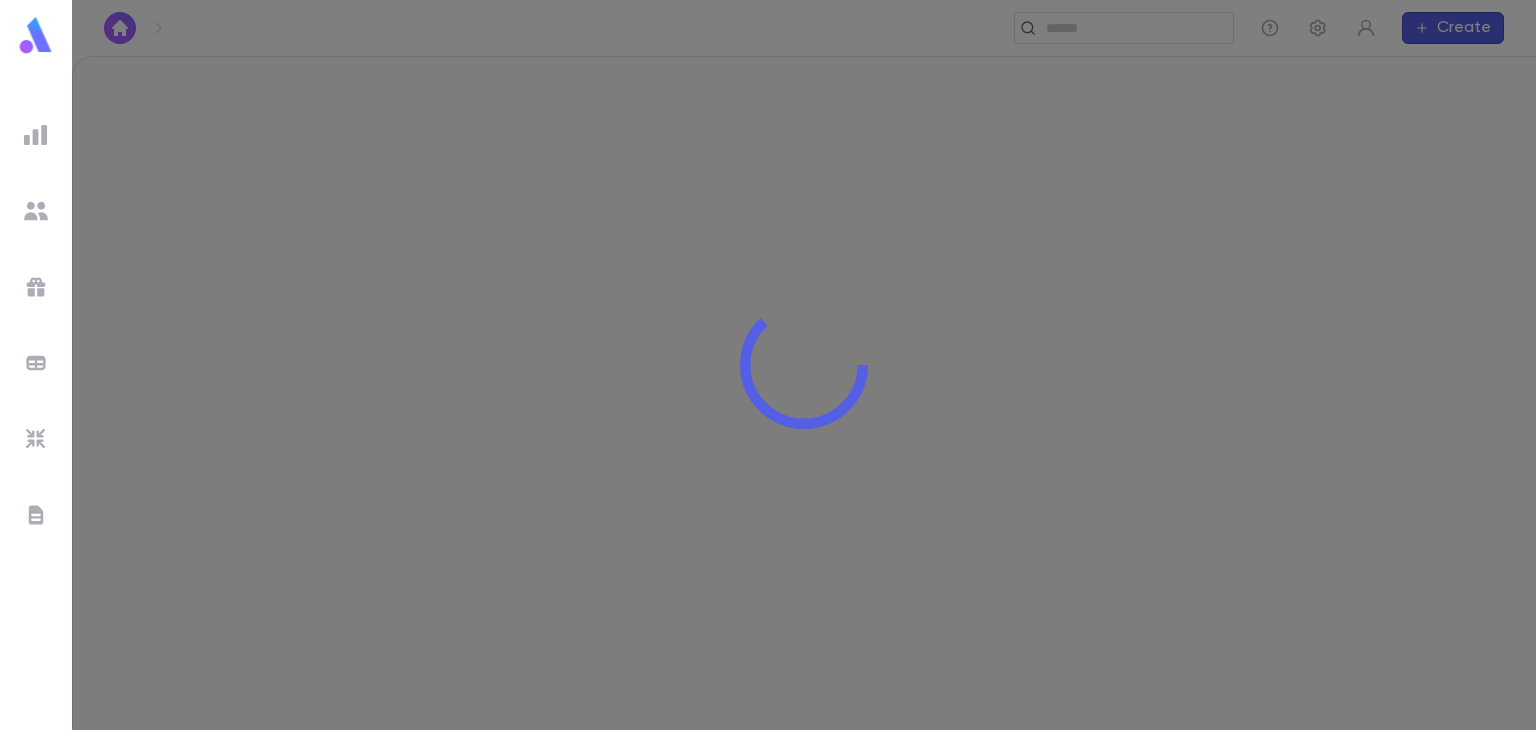 scroll, scrollTop: 0, scrollLeft: 0, axis: both 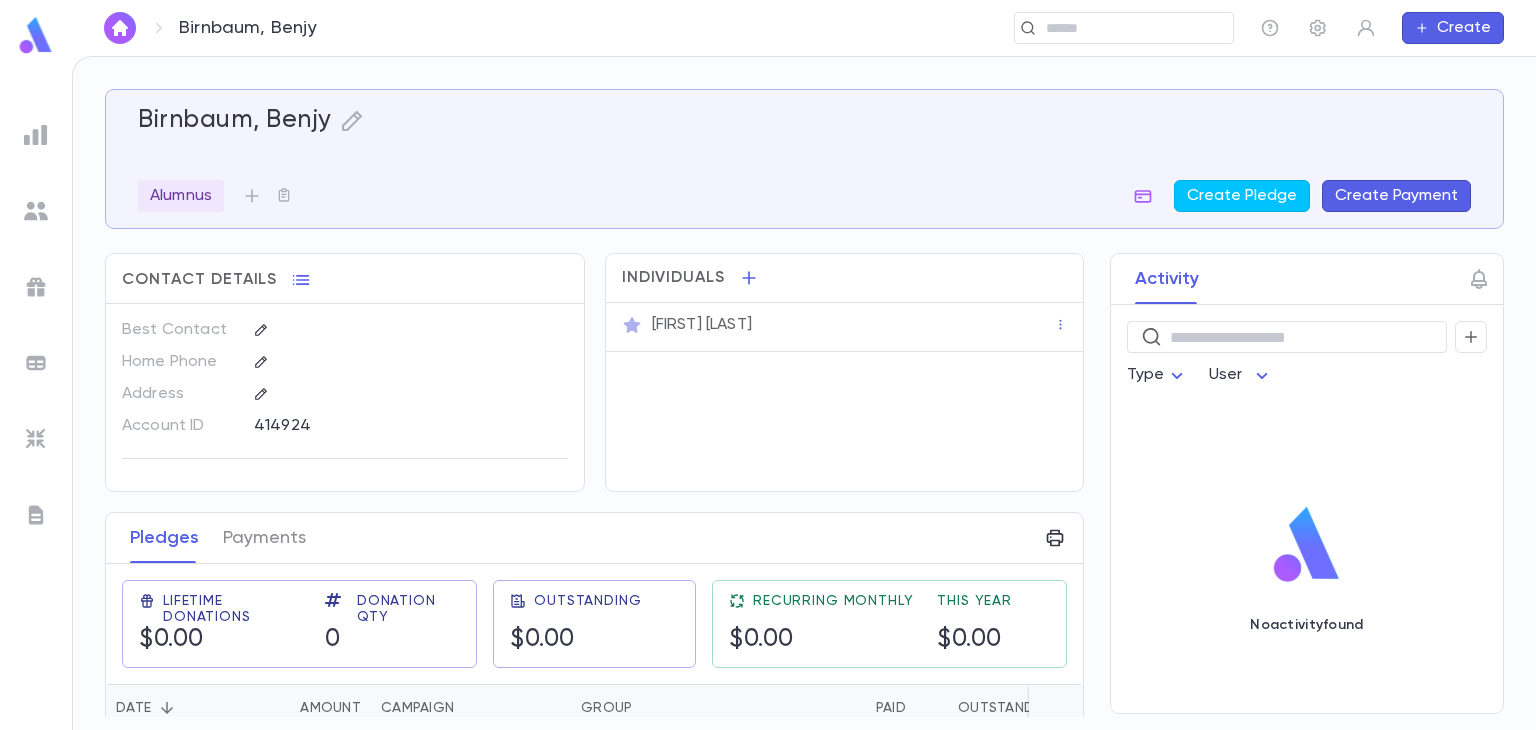 click 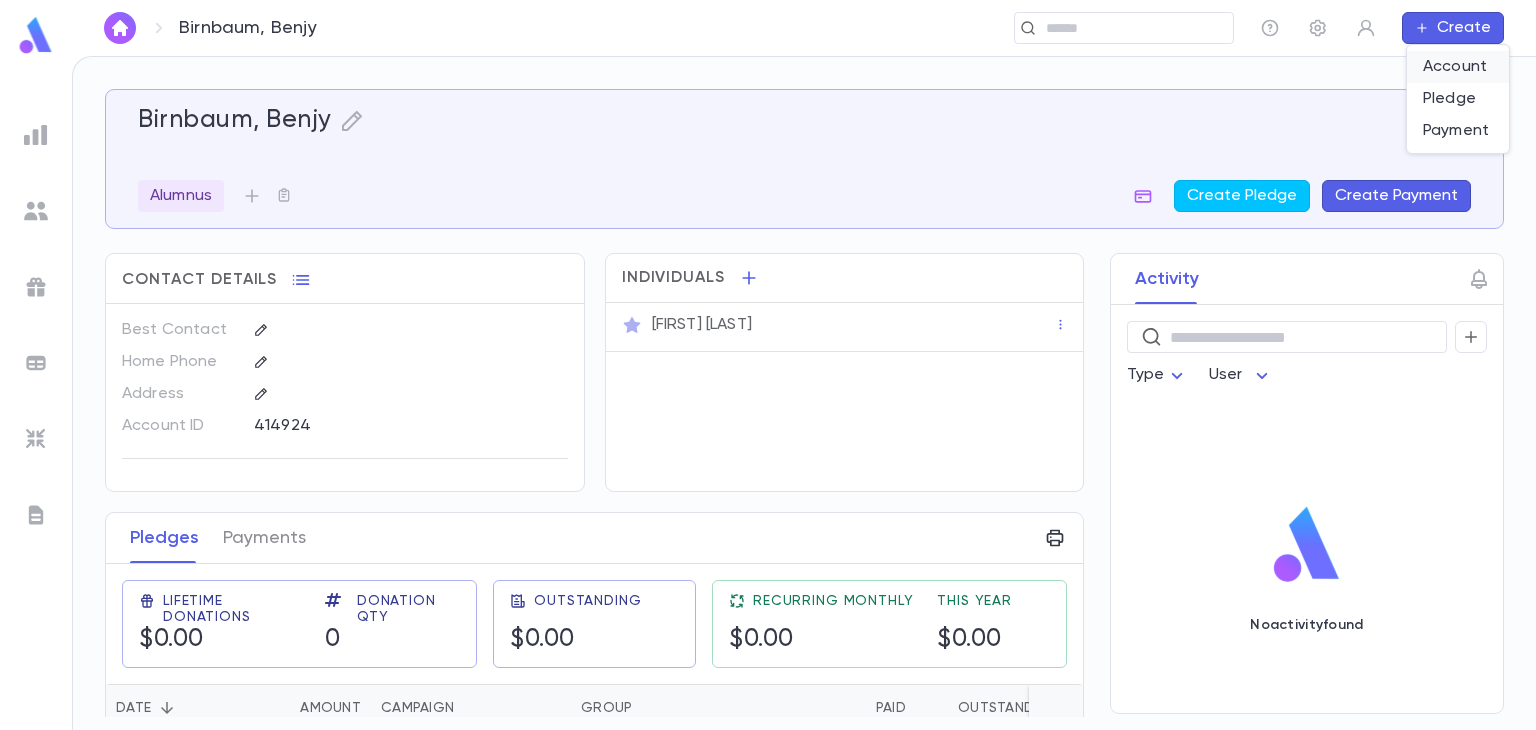 click on "Account" at bounding box center (1458, 67) 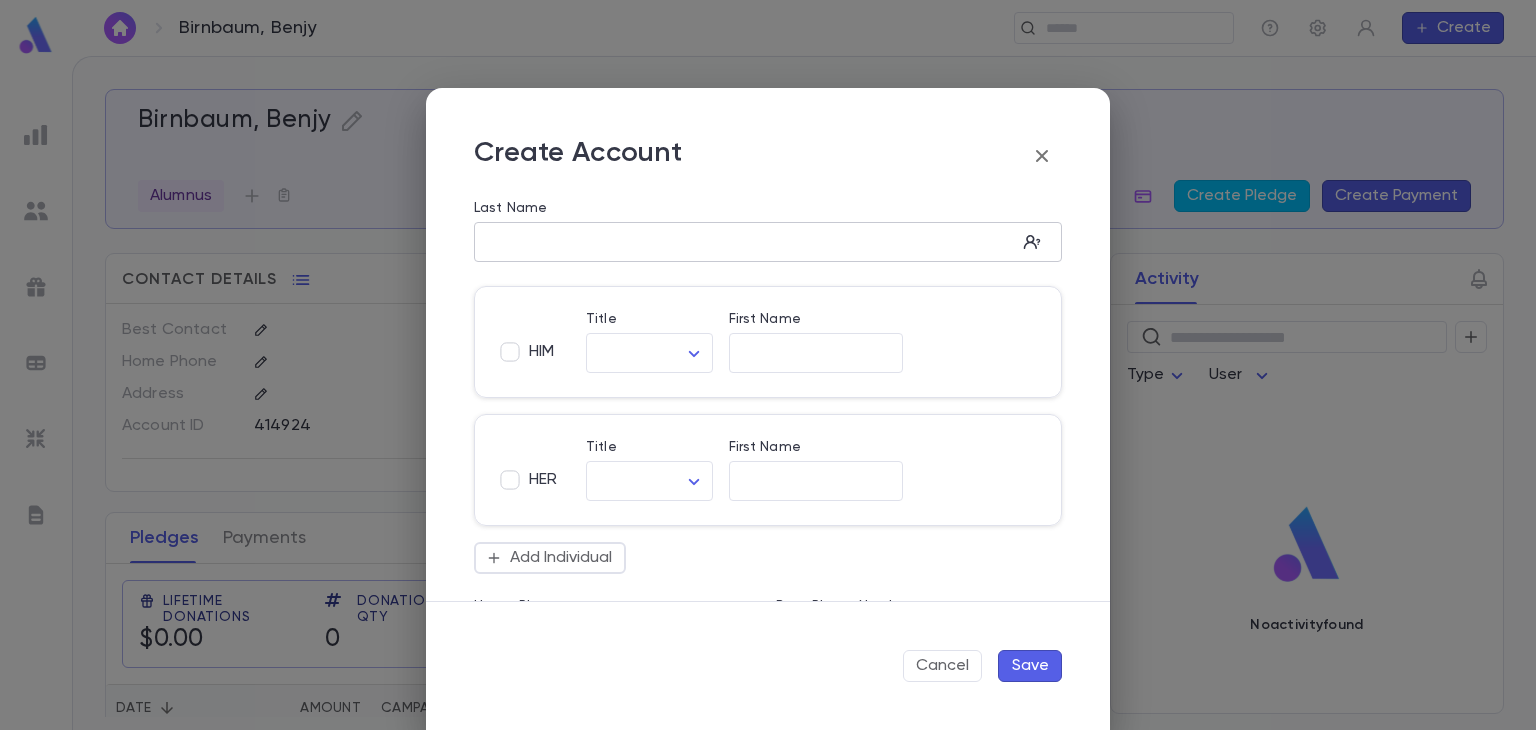 click on "Last Name" at bounding box center [745, 242] 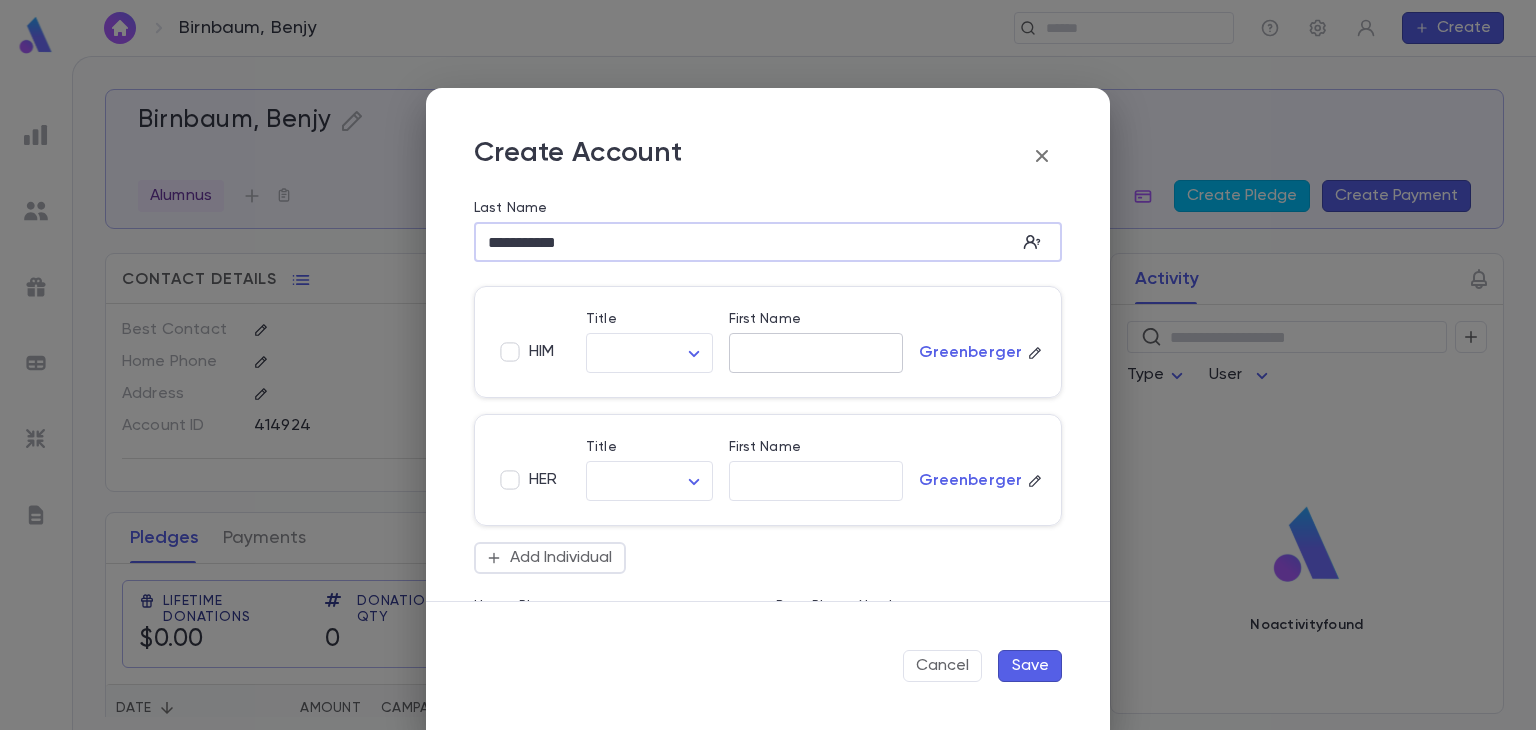 type on "**********" 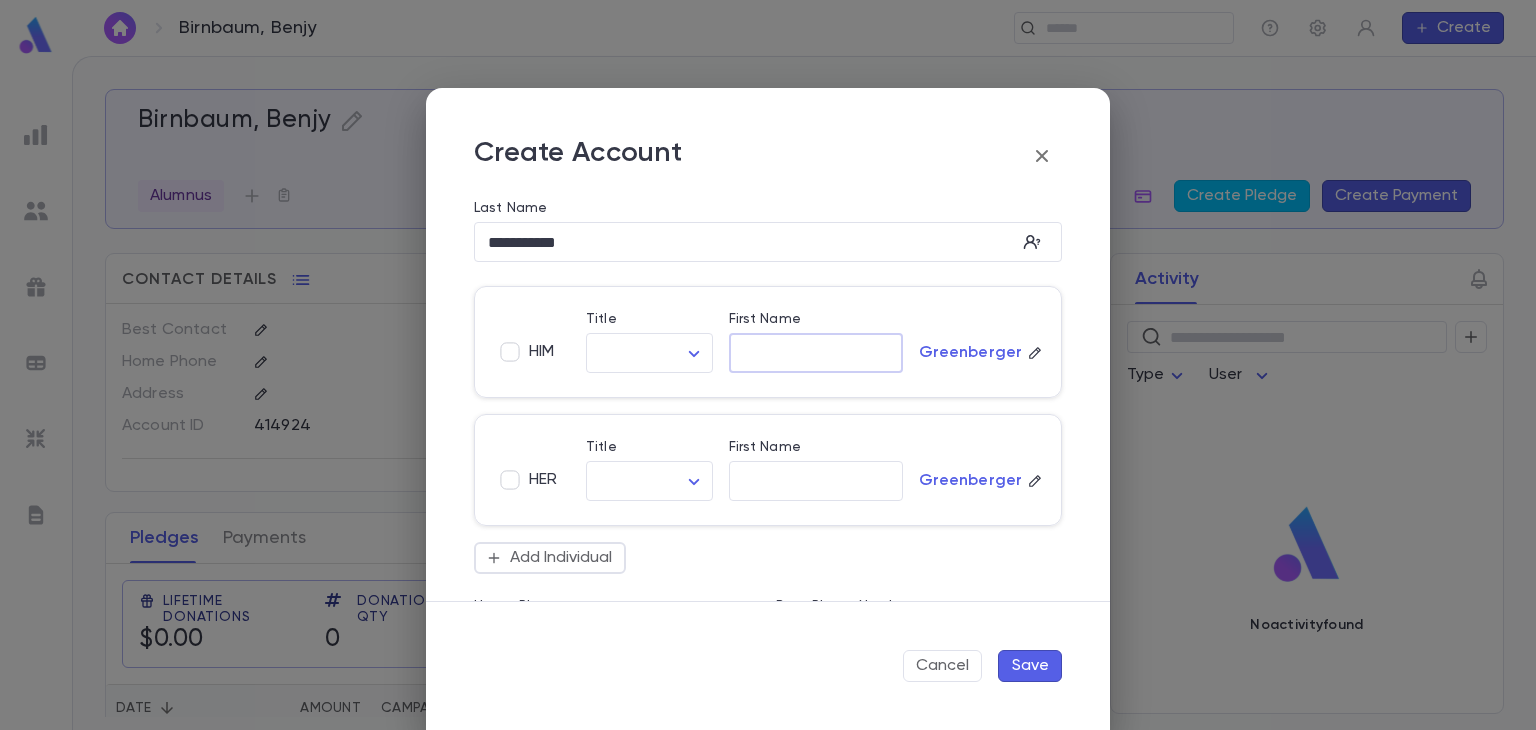 click on "First Name" at bounding box center (816, 353) 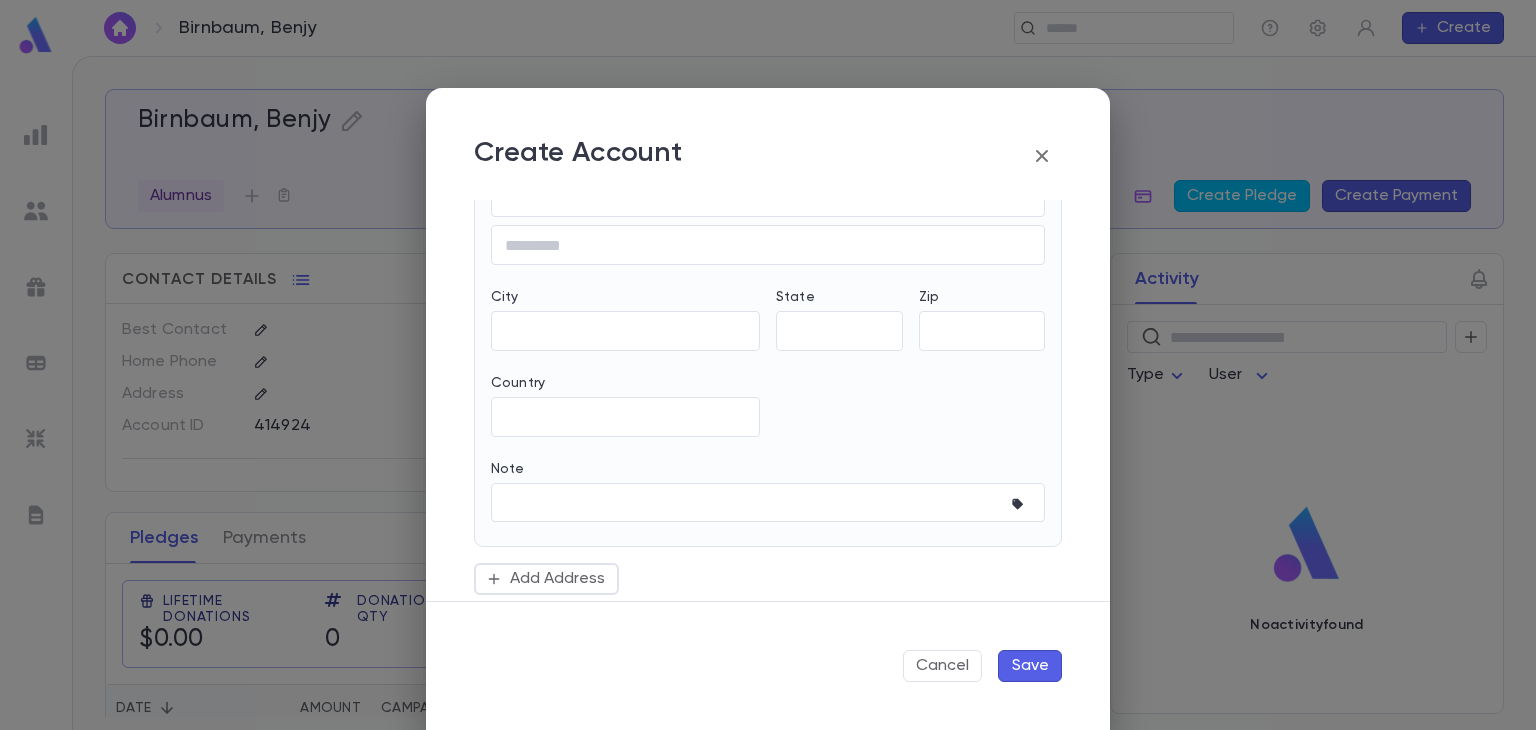 scroll, scrollTop: 806, scrollLeft: 0, axis: vertical 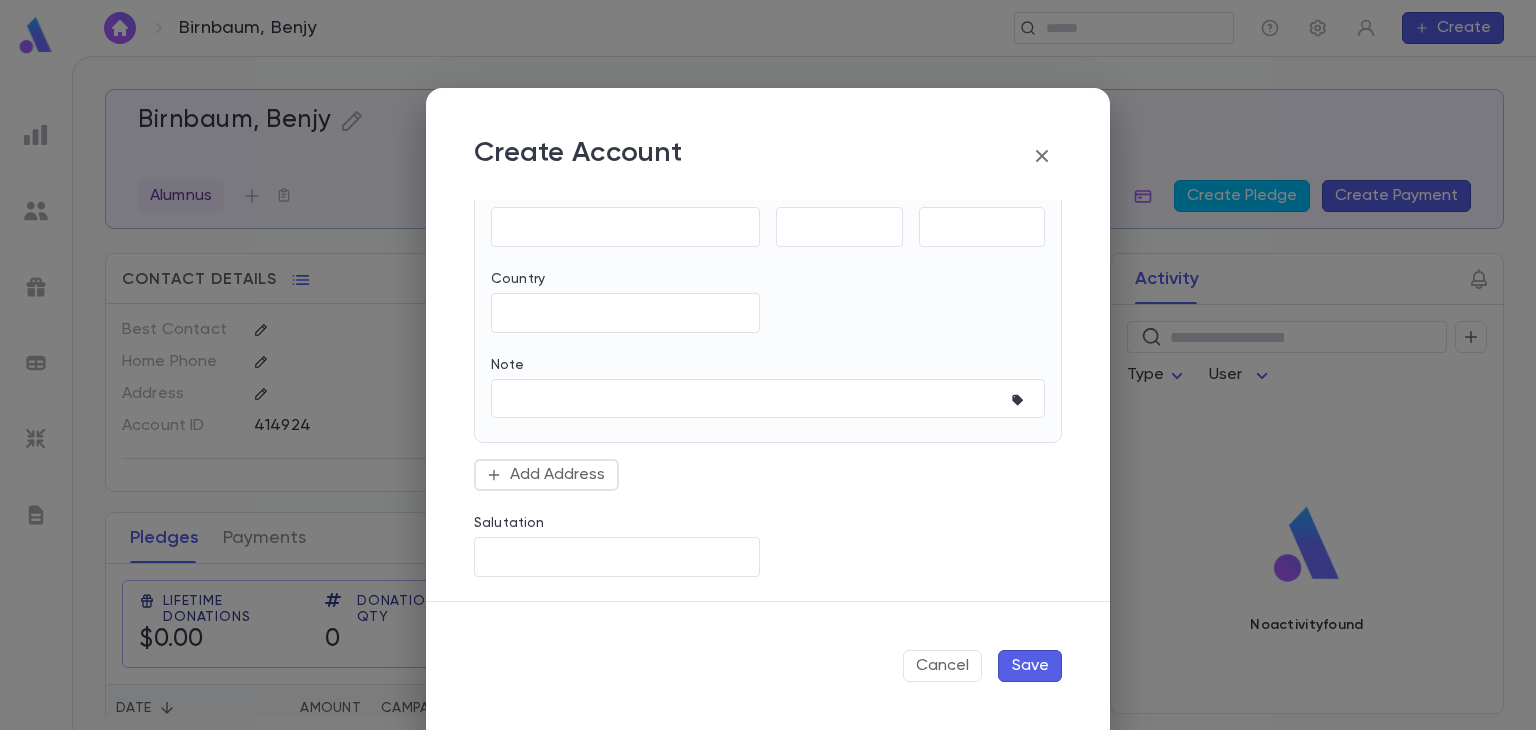 type on "******" 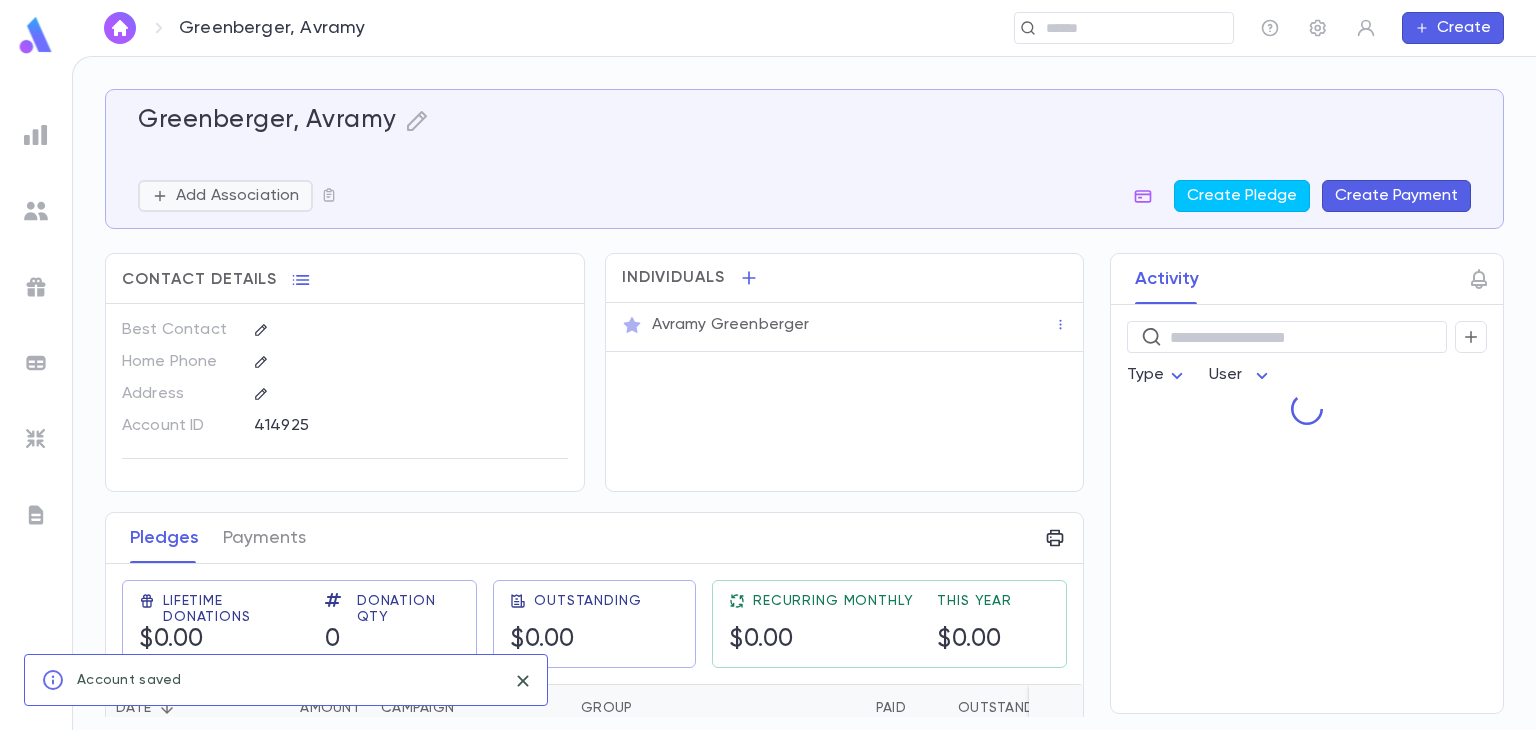 click on "Add Association" at bounding box center (237, 196) 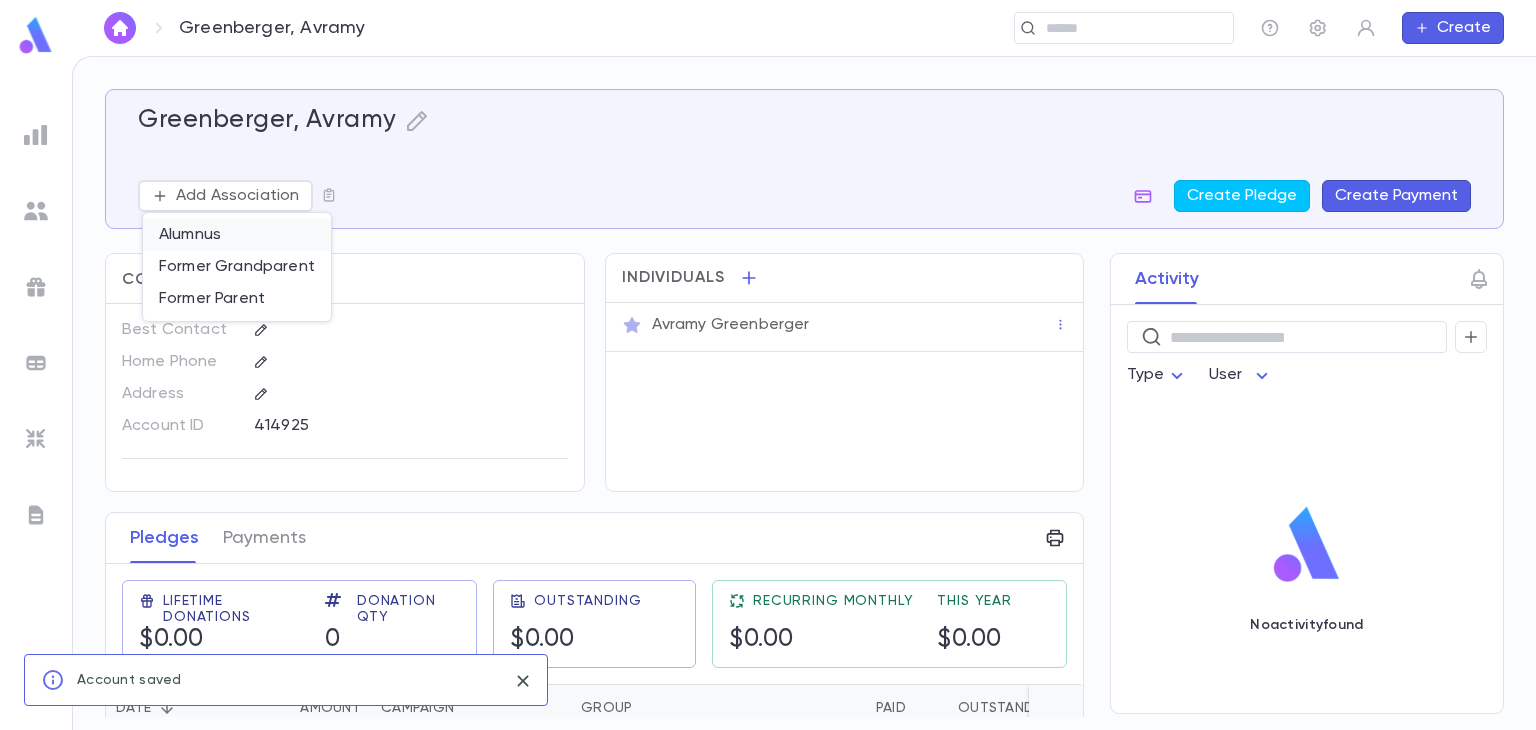 click on "Alumnus" at bounding box center (237, 235) 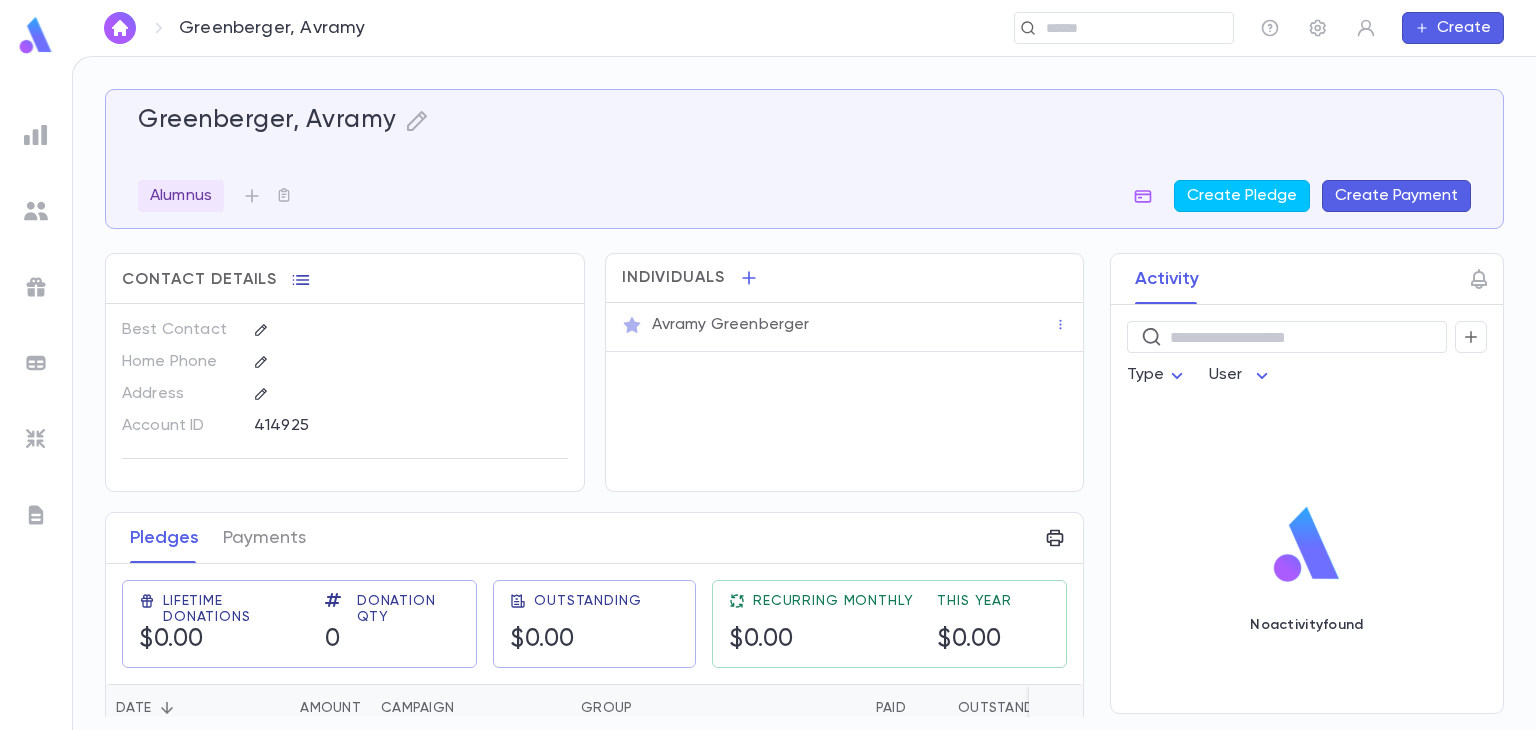 click 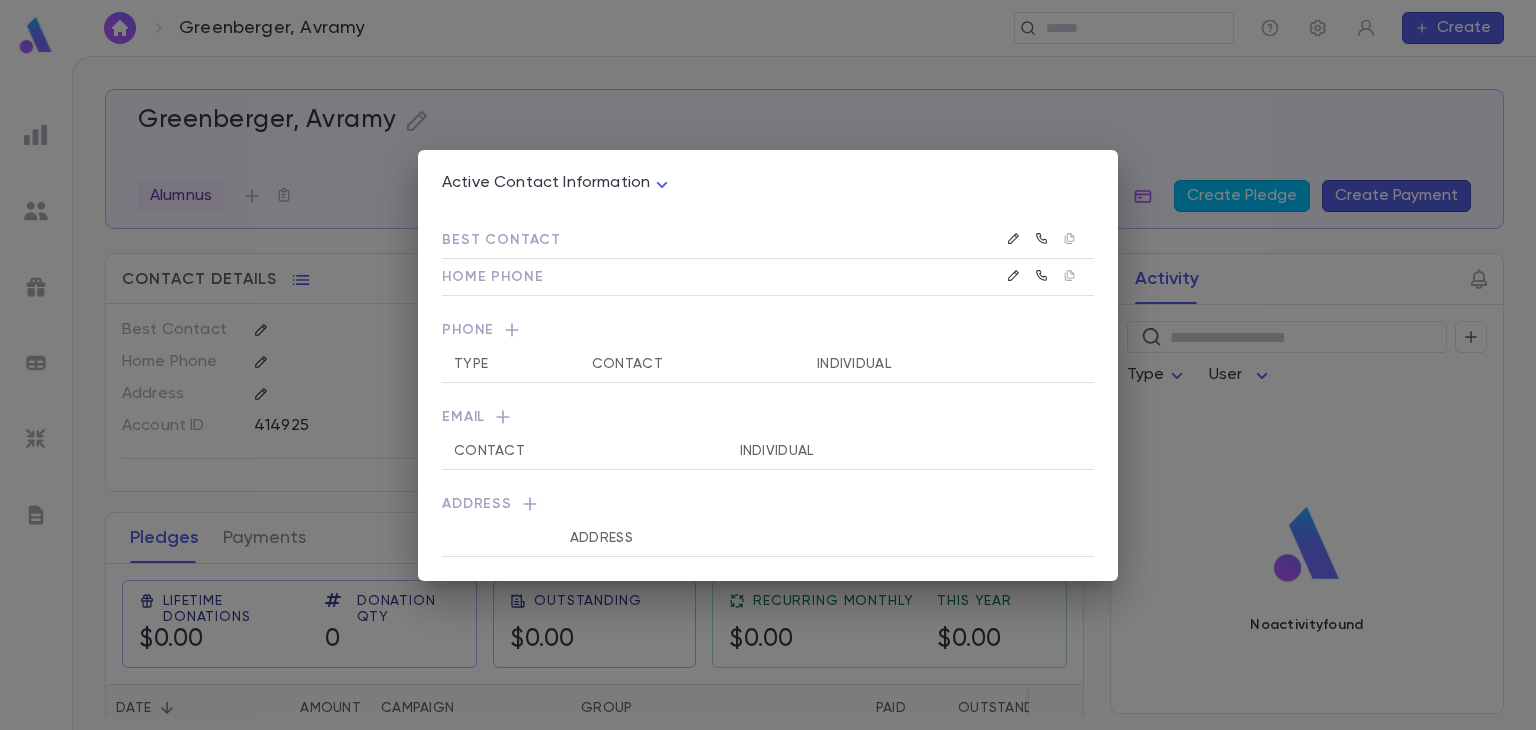 click 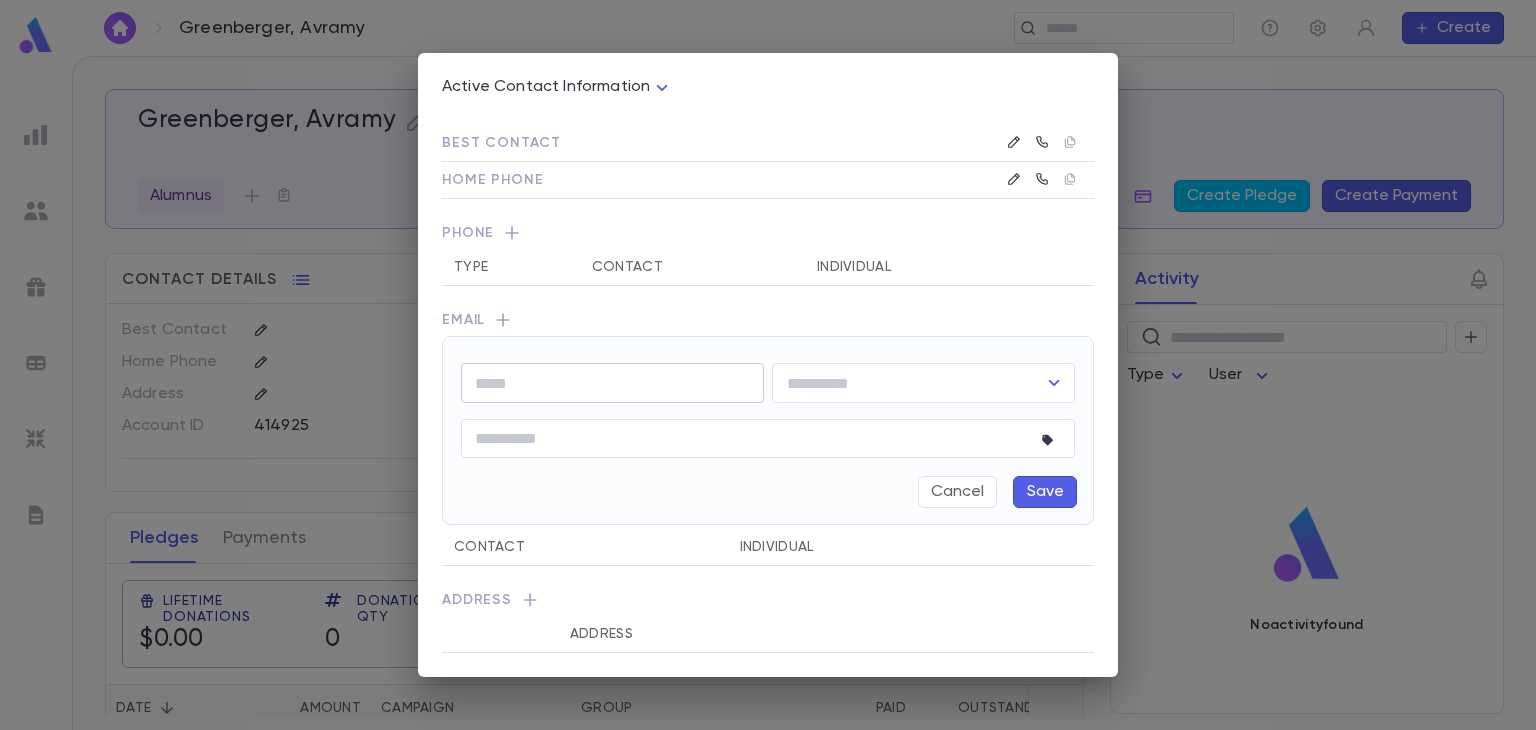 click at bounding box center (612, 383) 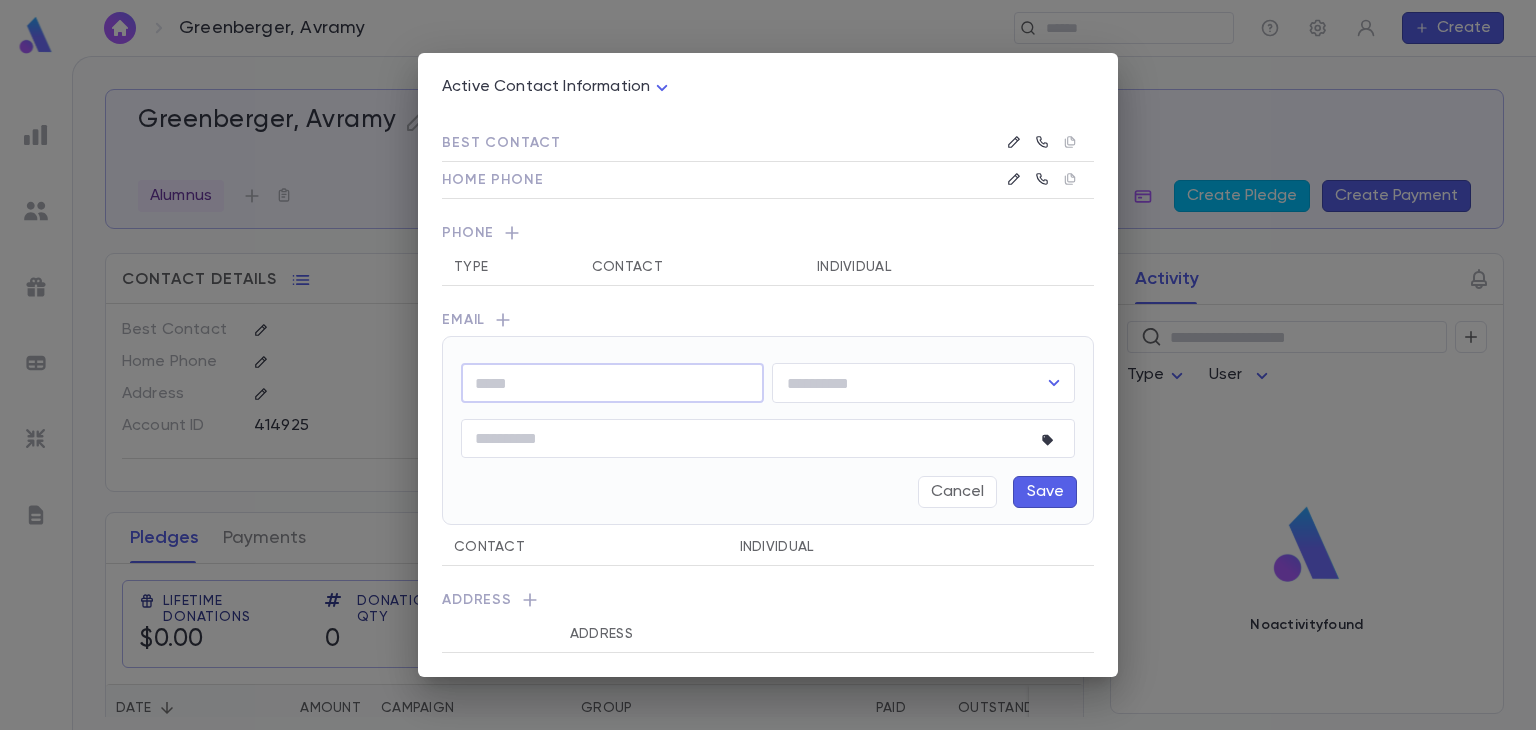 paste on "**********" 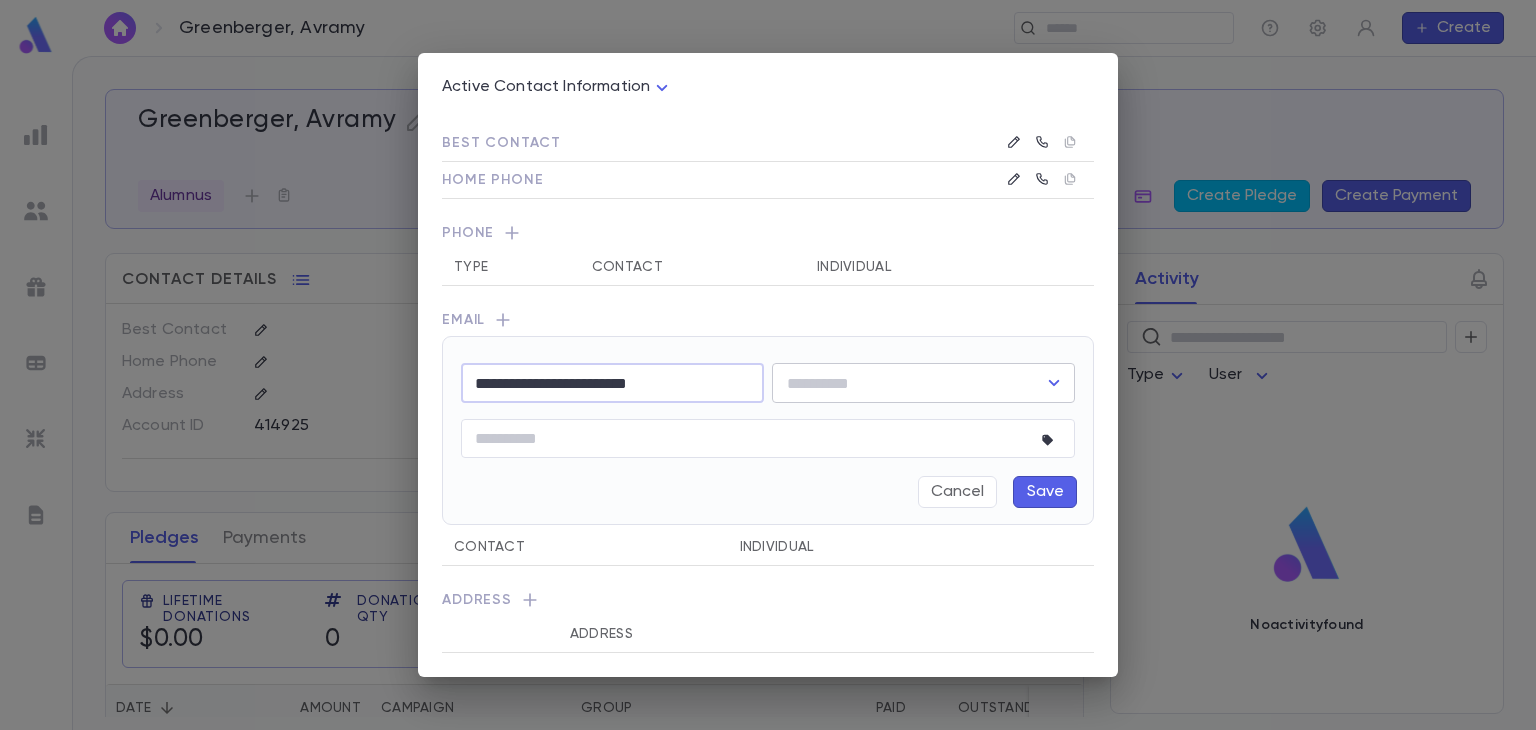type on "**********" 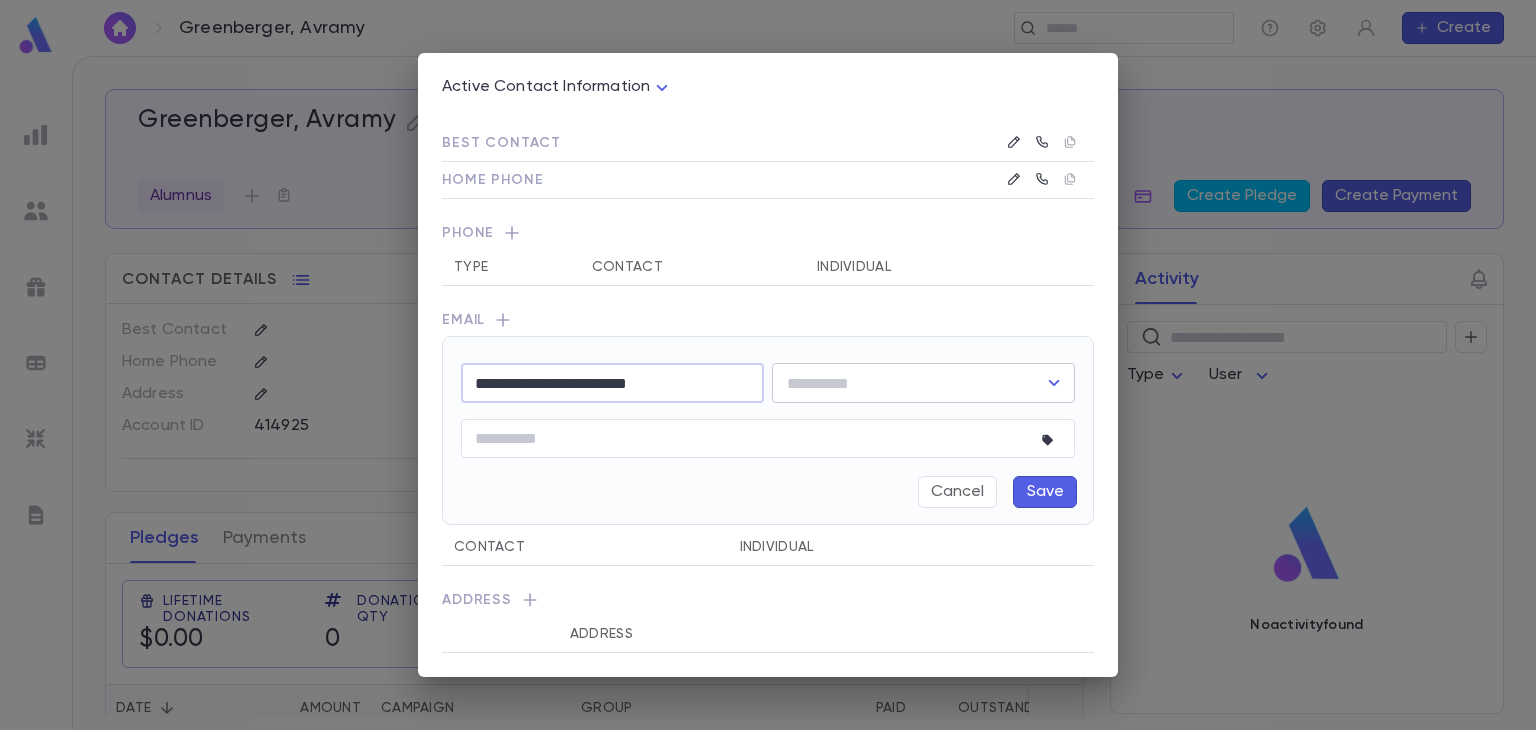 click at bounding box center (908, 383) 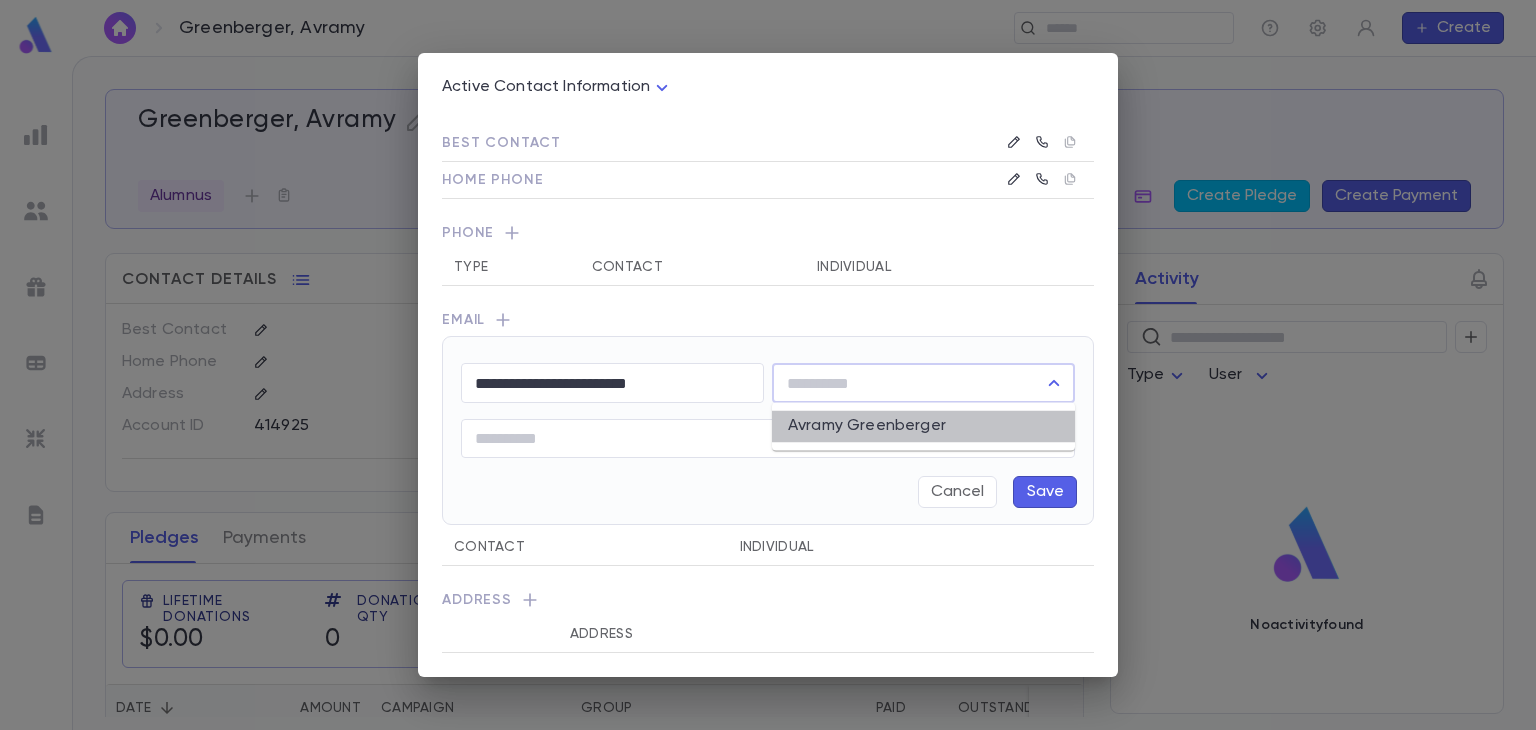 click on "Avramy Greenberger" at bounding box center [923, 426] 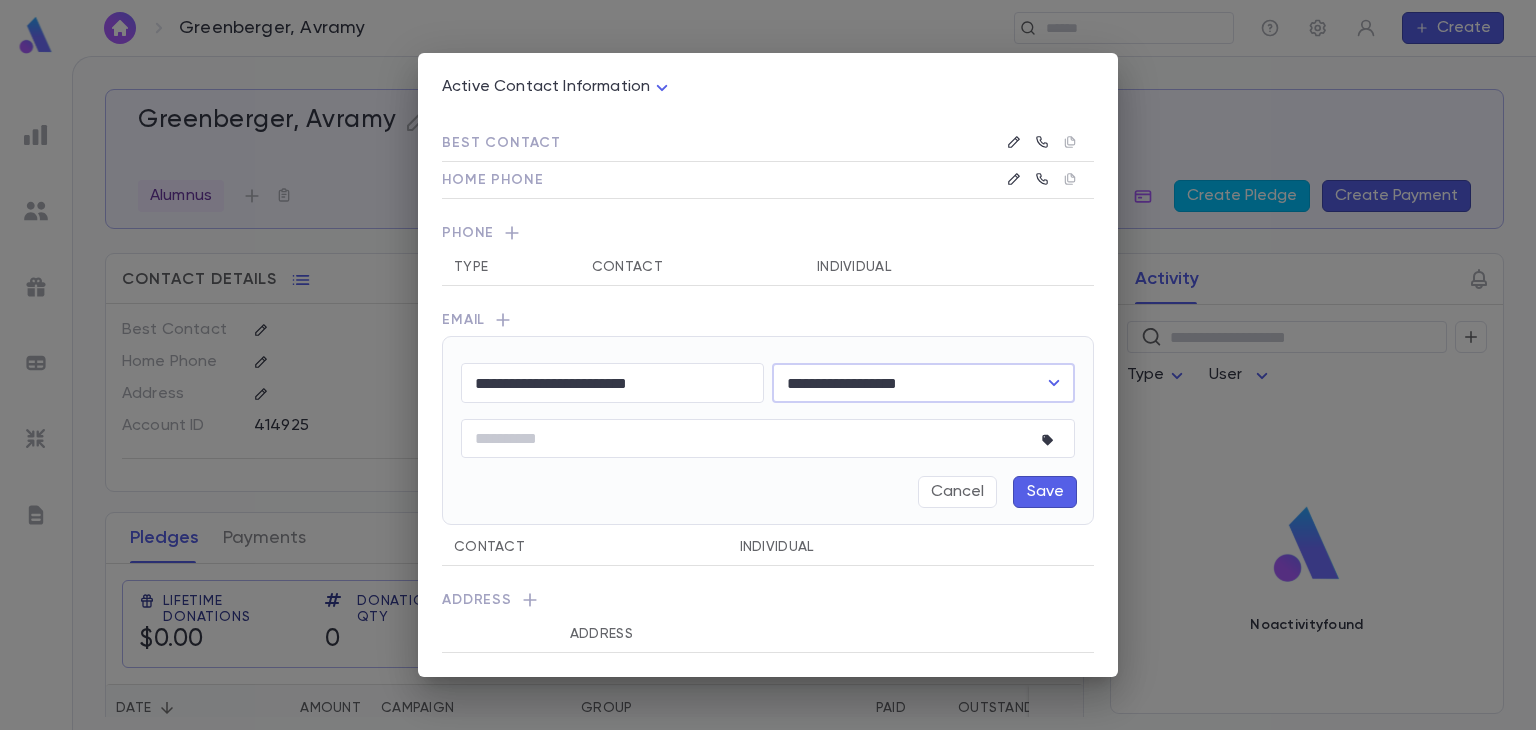click on "Save" at bounding box center (1045, 492) 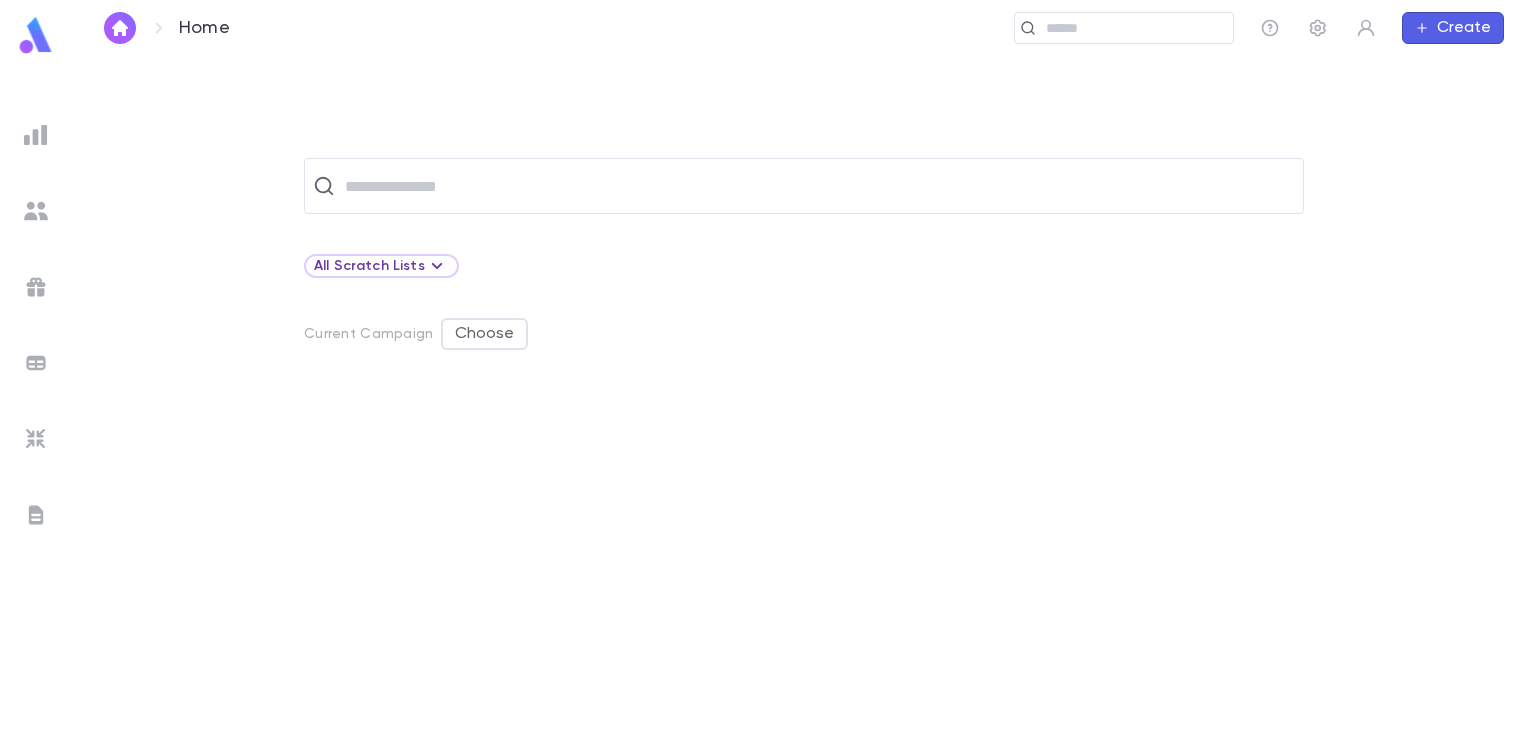 scroll, scrollTop: 0, scrollLeft: 0, axis: both 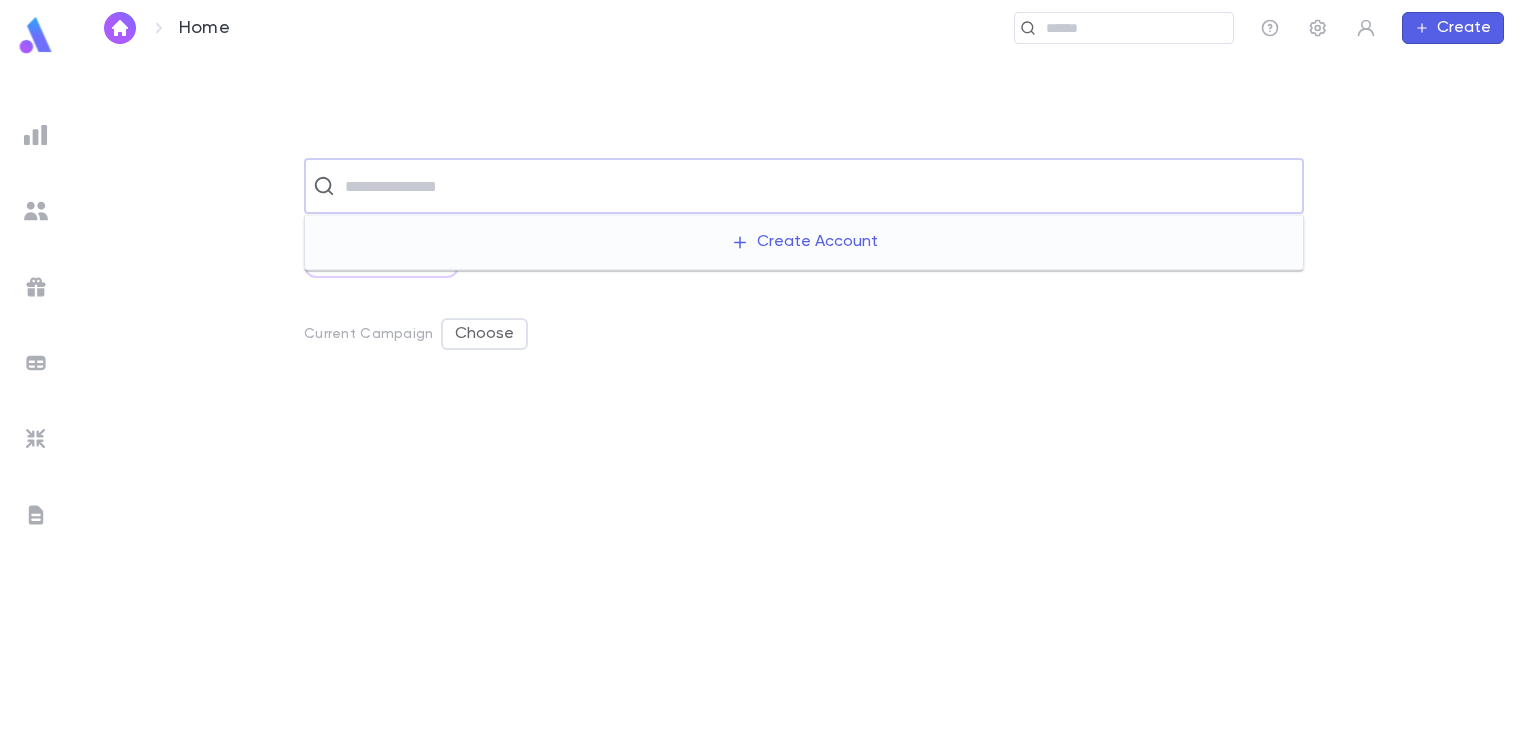 click at bounding box center (817, 186) 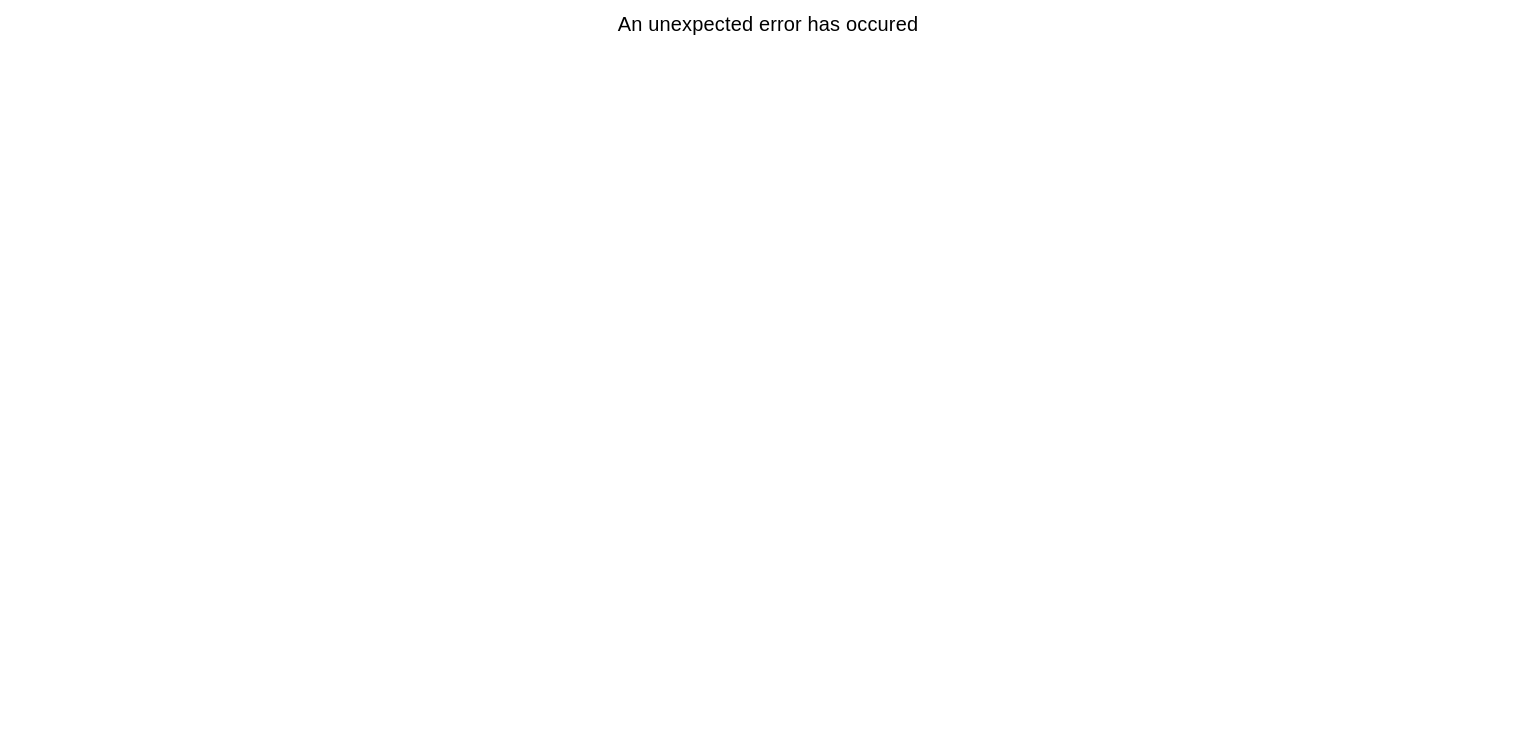 click on "An unexpected error has occured" at bounding box center [768, 24] 